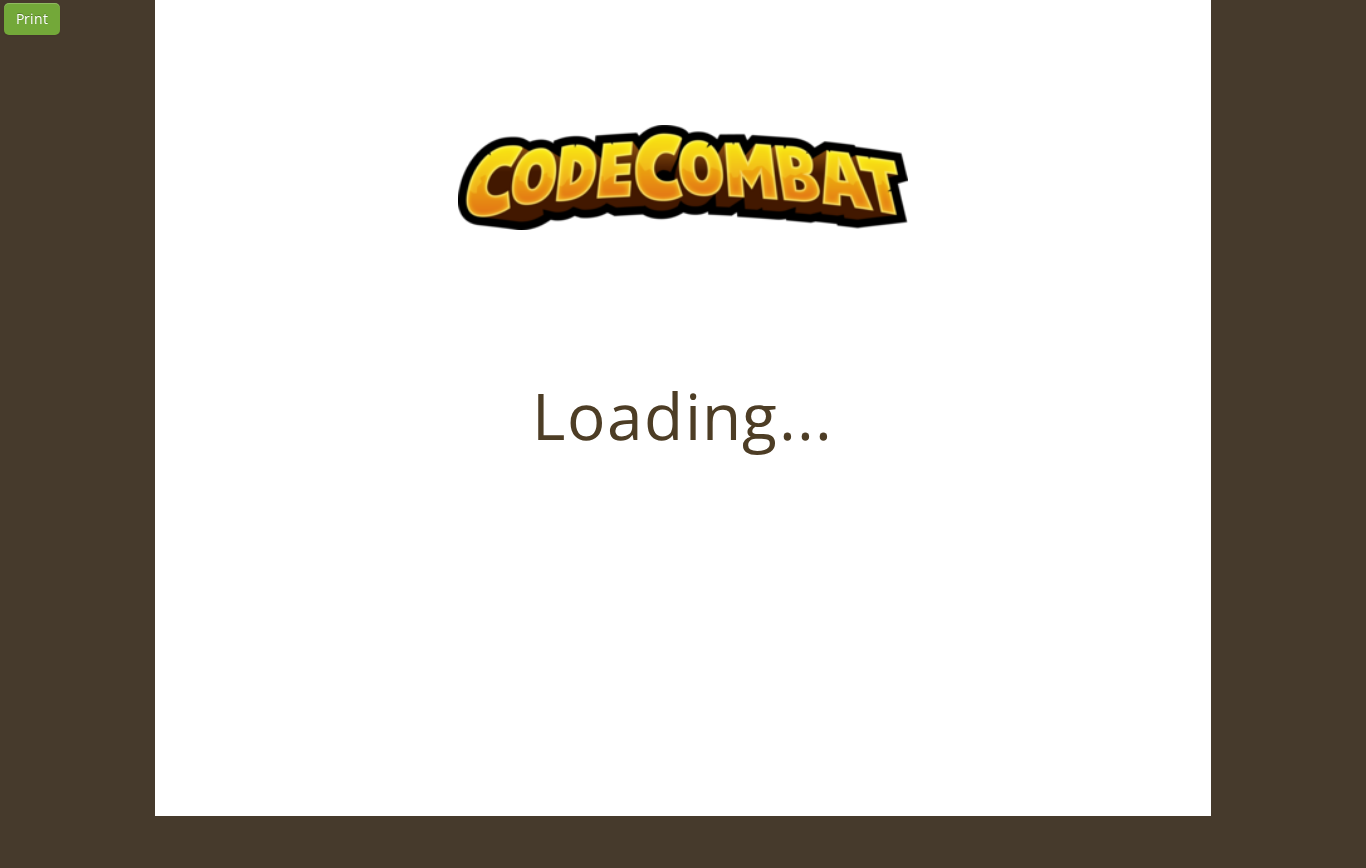 scroll, scrollTop: 0, scrollLeft: 0, axis: both 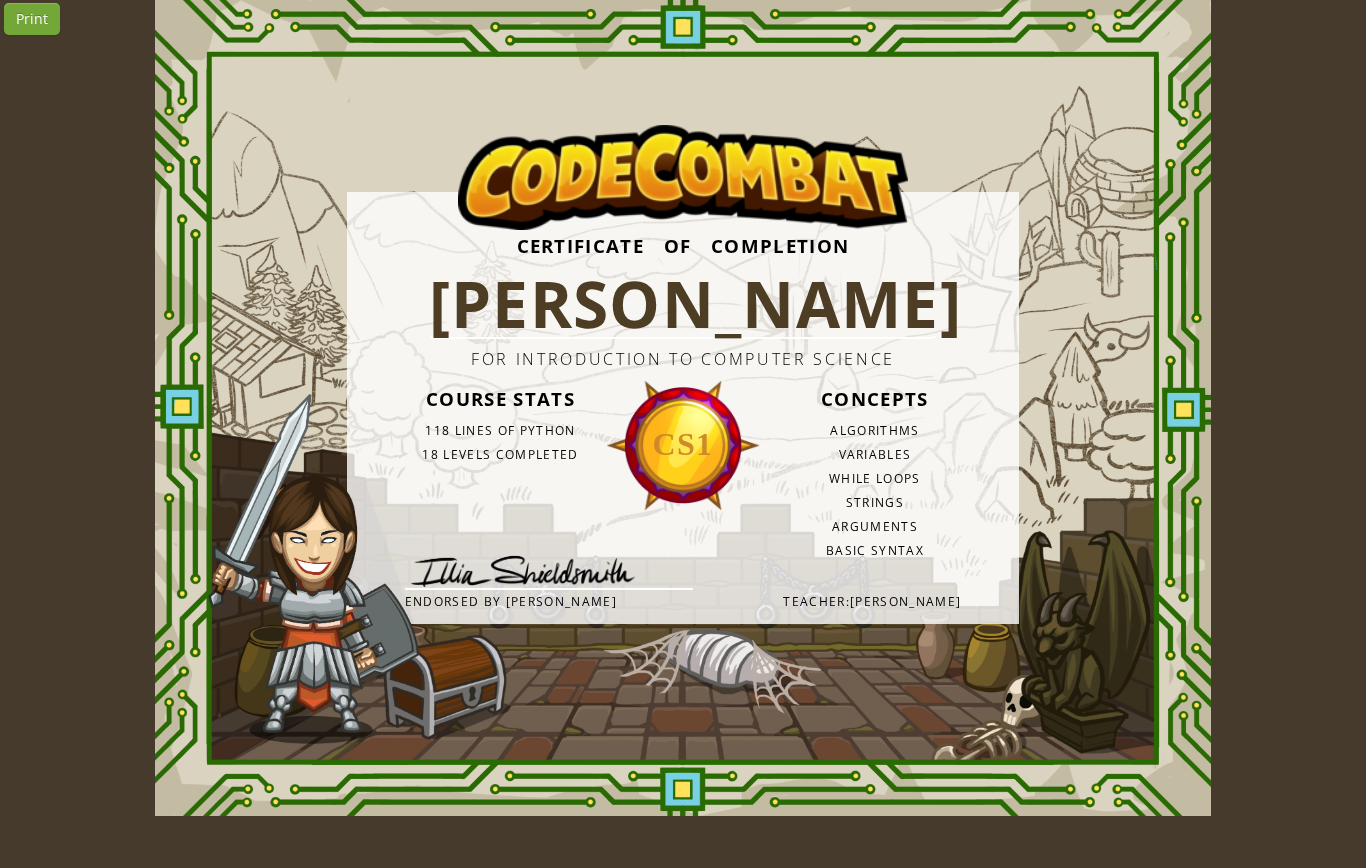 click on "Print" at bounding box center (32, 19) 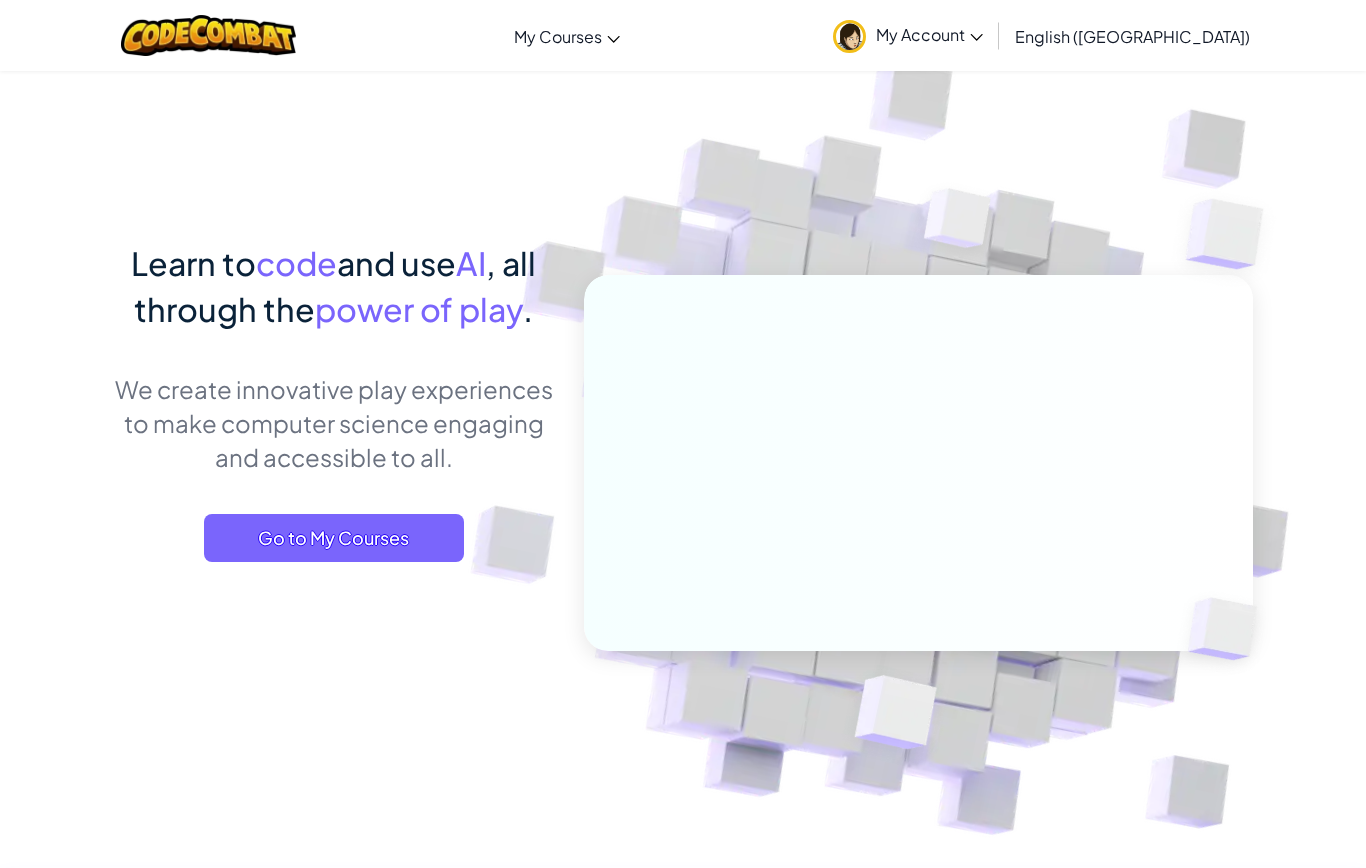 scroll, scrollTop: 0, scrollLeft: 0, axis: both 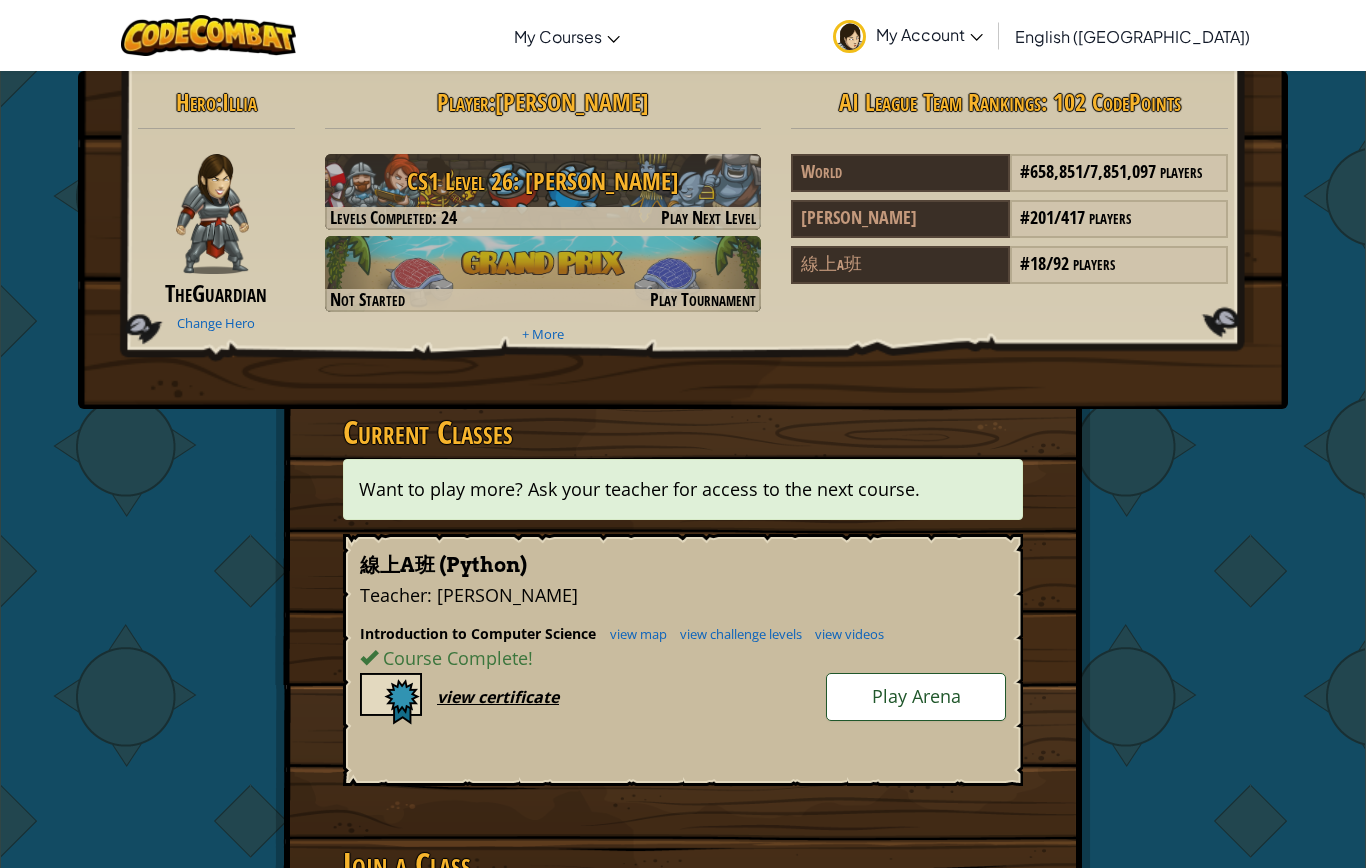 click on "Introduction to Computer Science view map   view challenge levels   view videos" at bounding box center (683, 634) 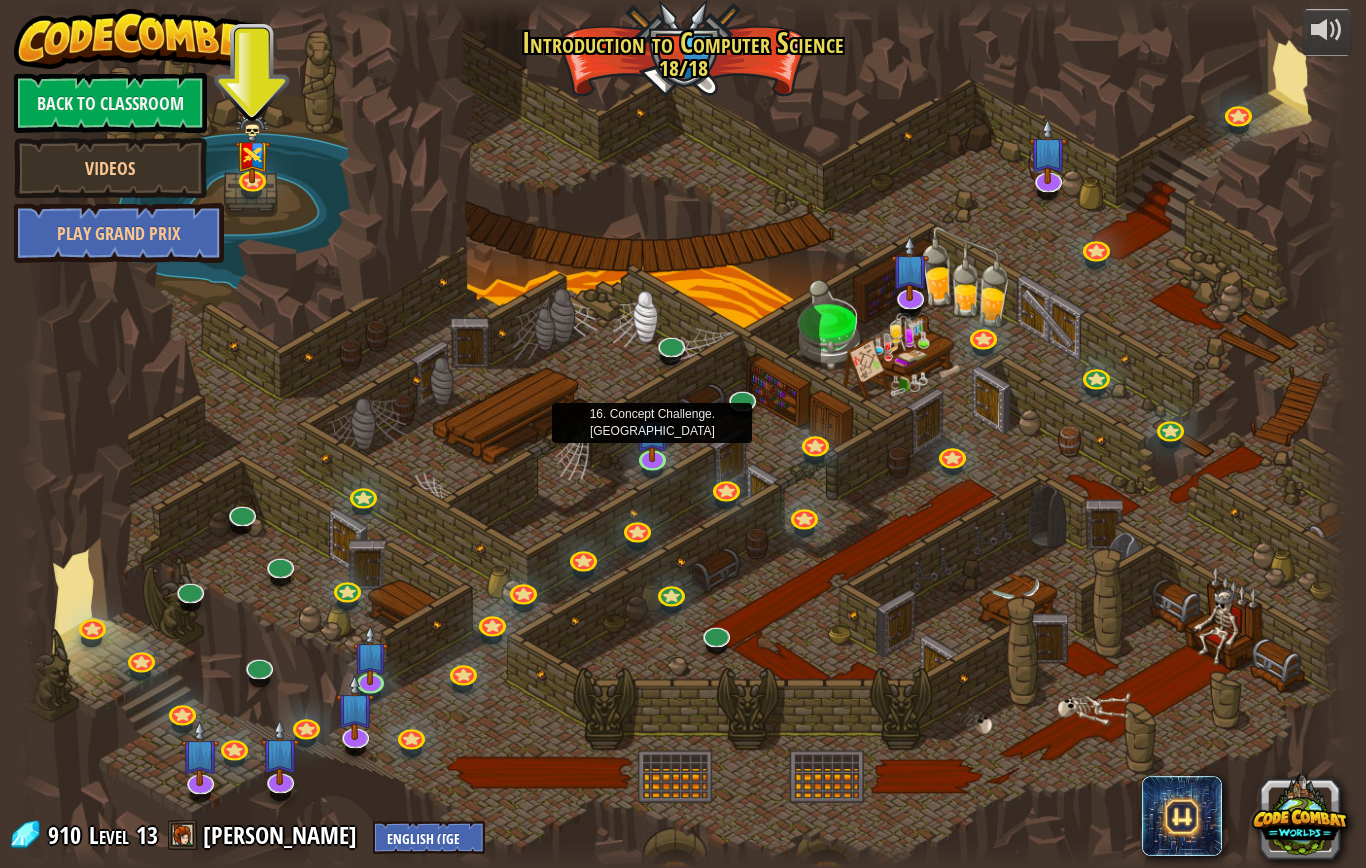 click at bounding box center [652, 432] 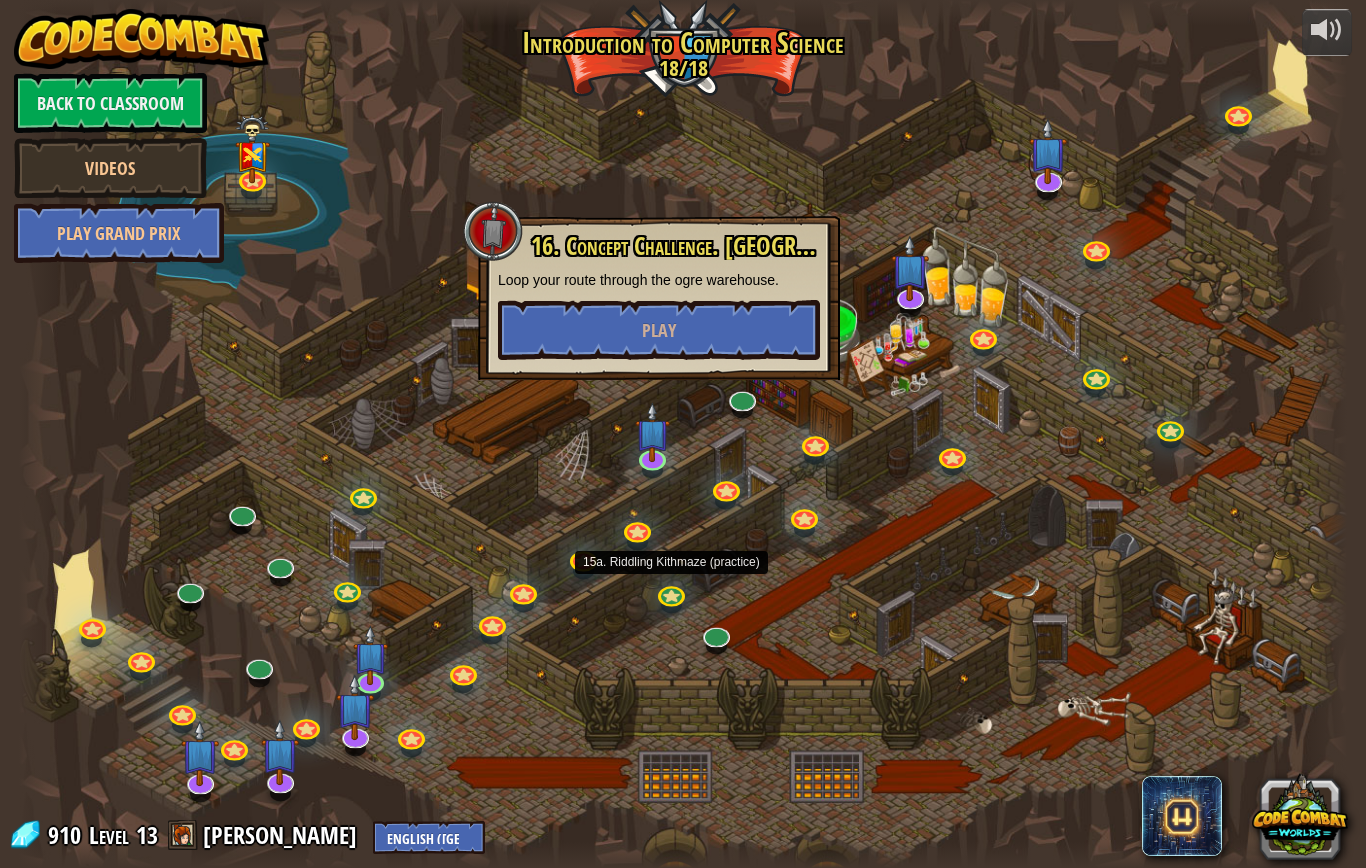 click at bounding box center [671, 596] 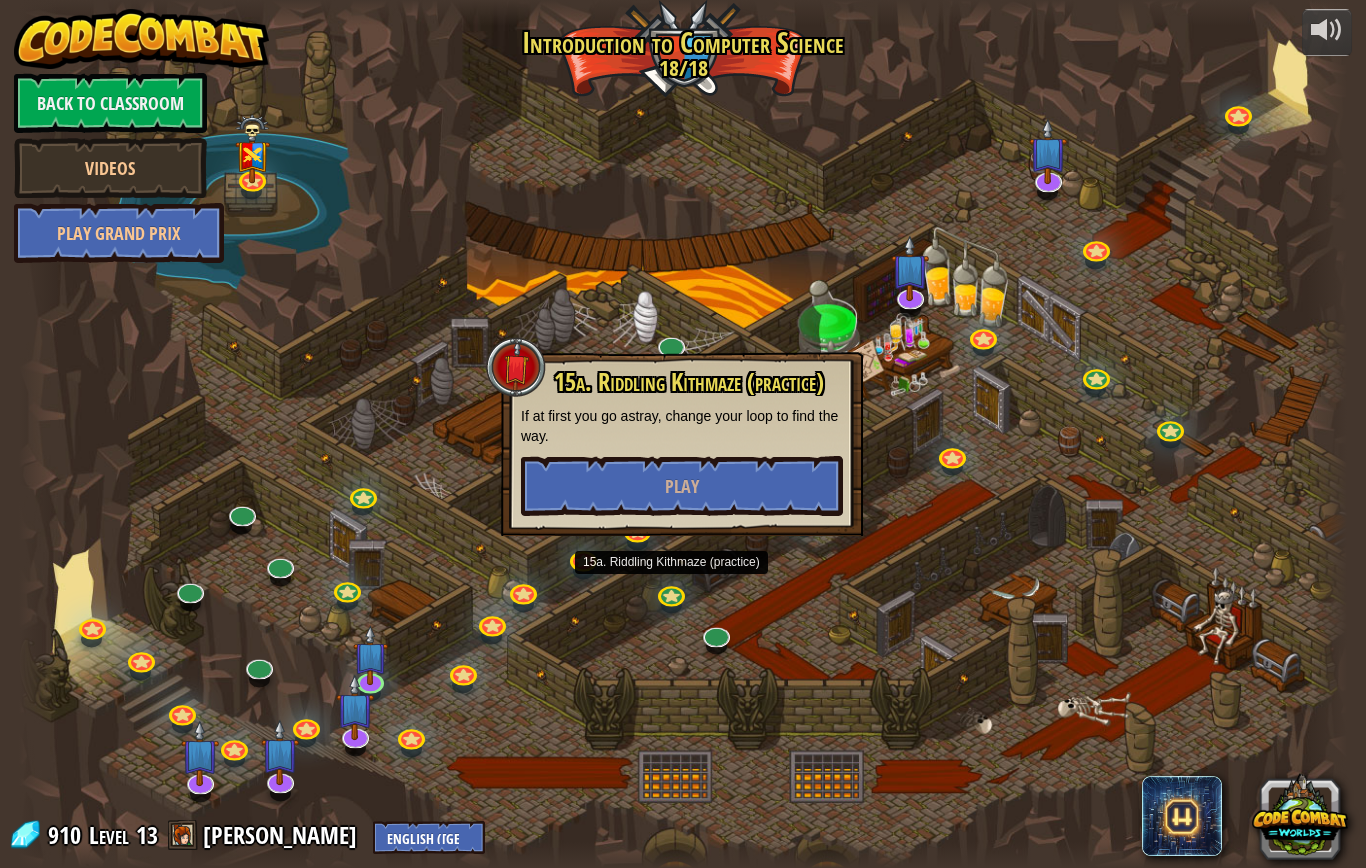 click on "Play" at bounding box center (682, 486) 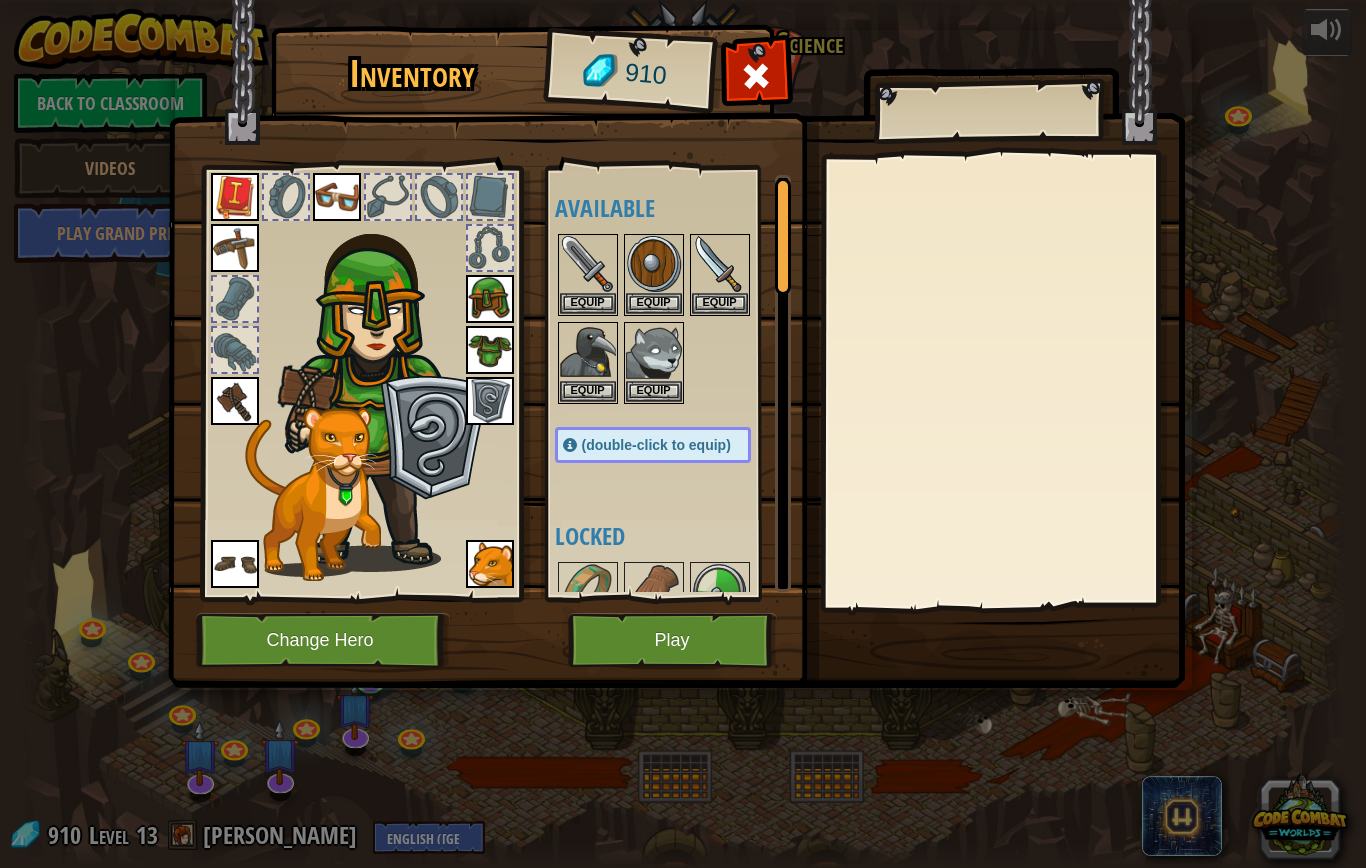 click on "Play" at bounding box center [672, 640] 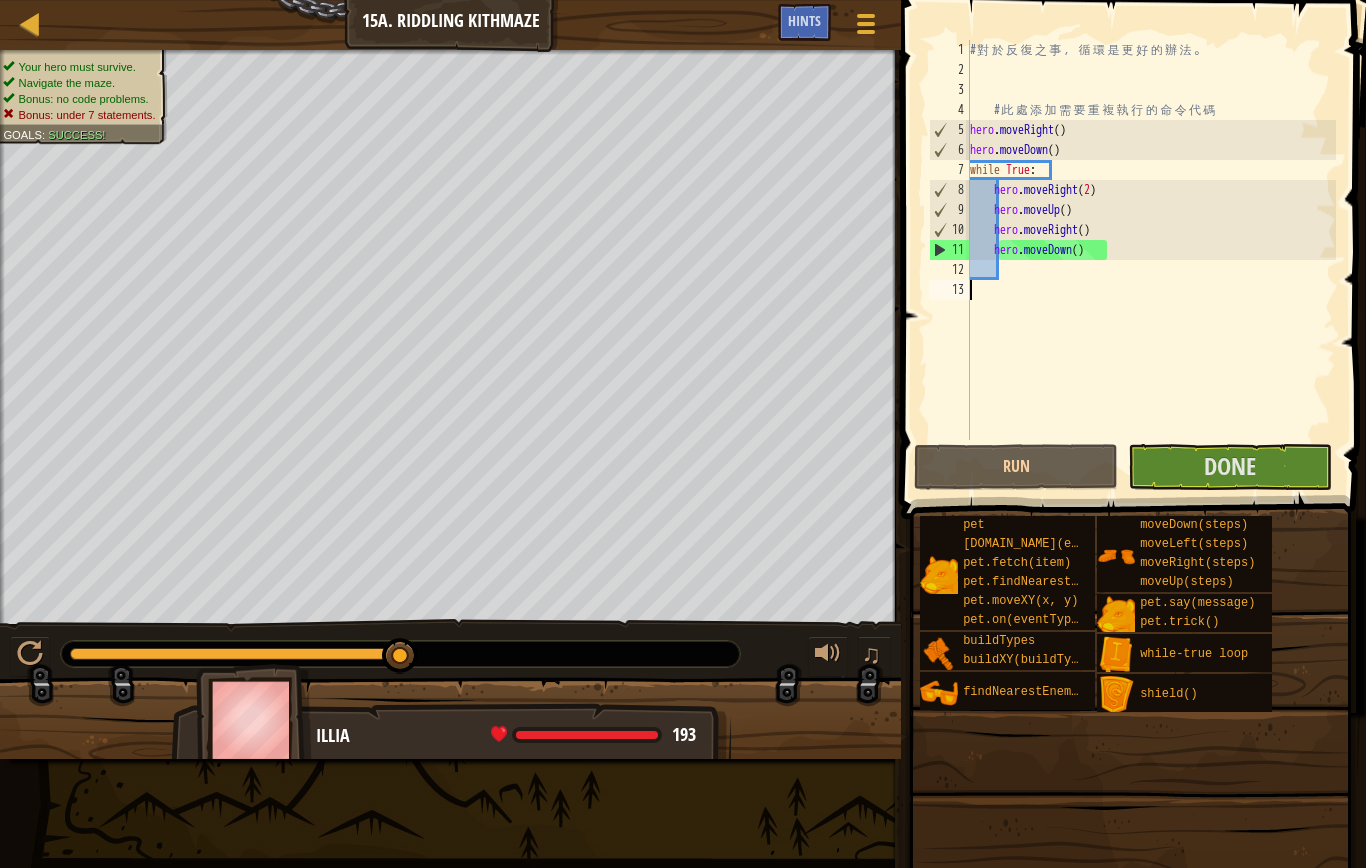 click at bounding box center [30, 656] 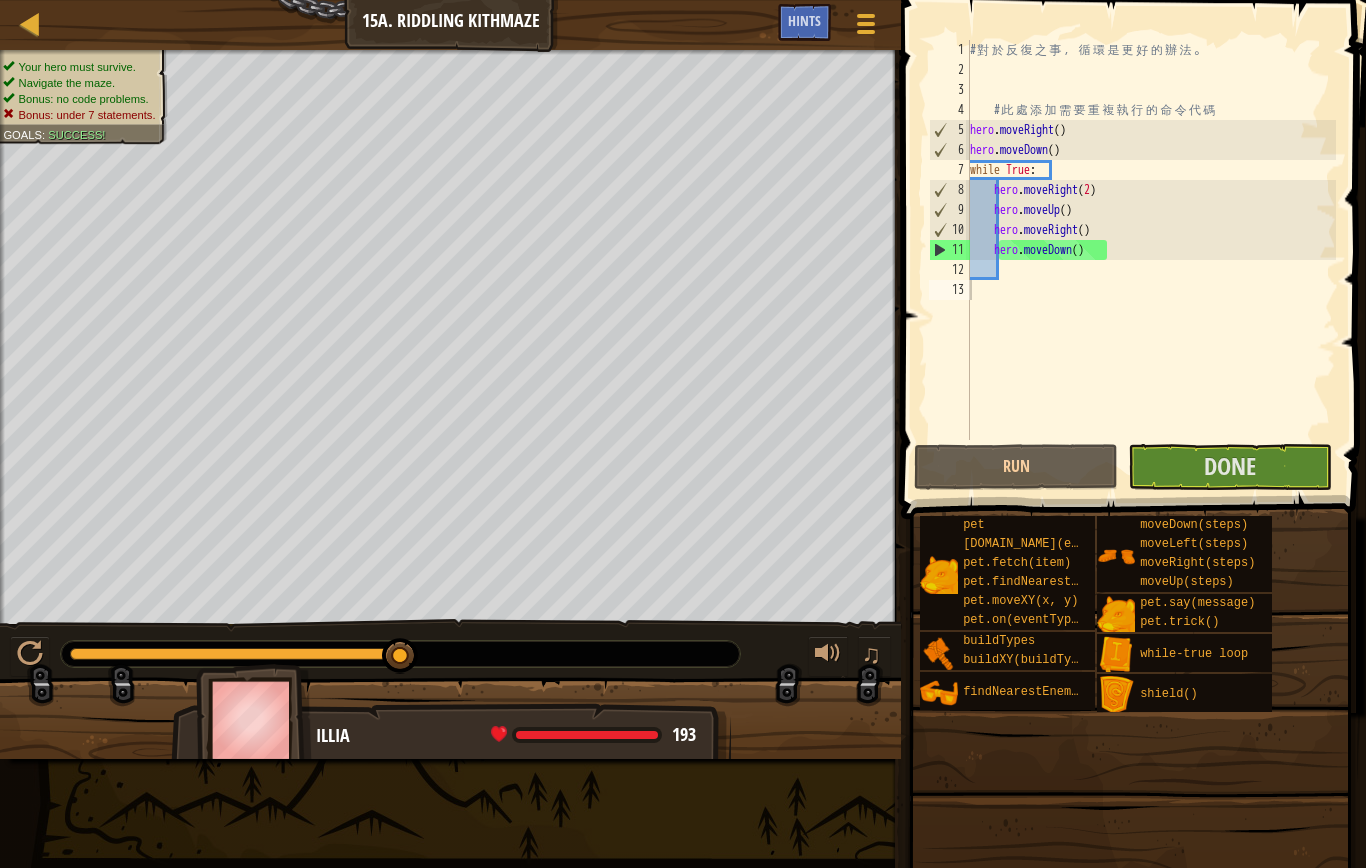 click on "Run" at bounding box center [1016, 467] 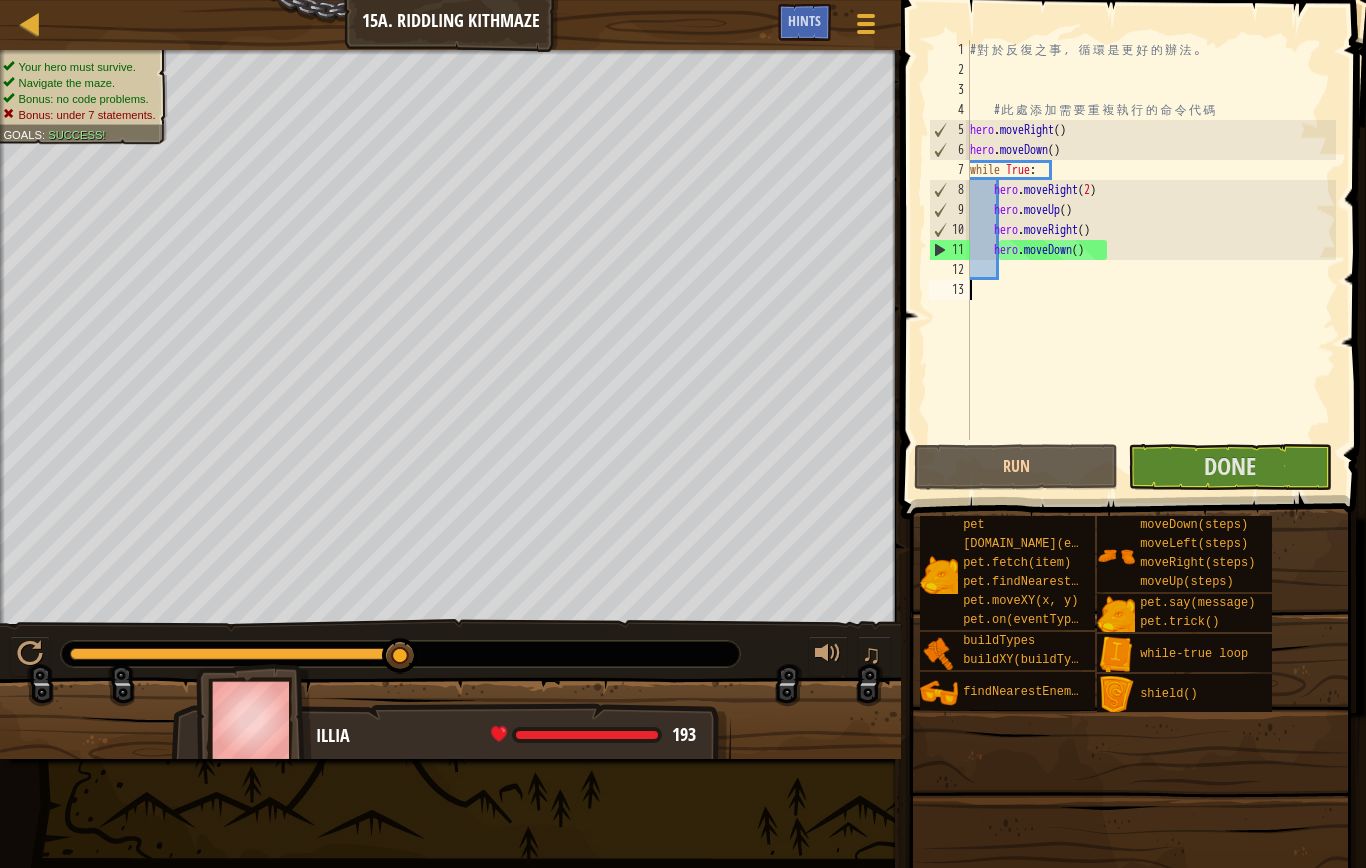 click on "Run" at bounding box center (1016, 467) 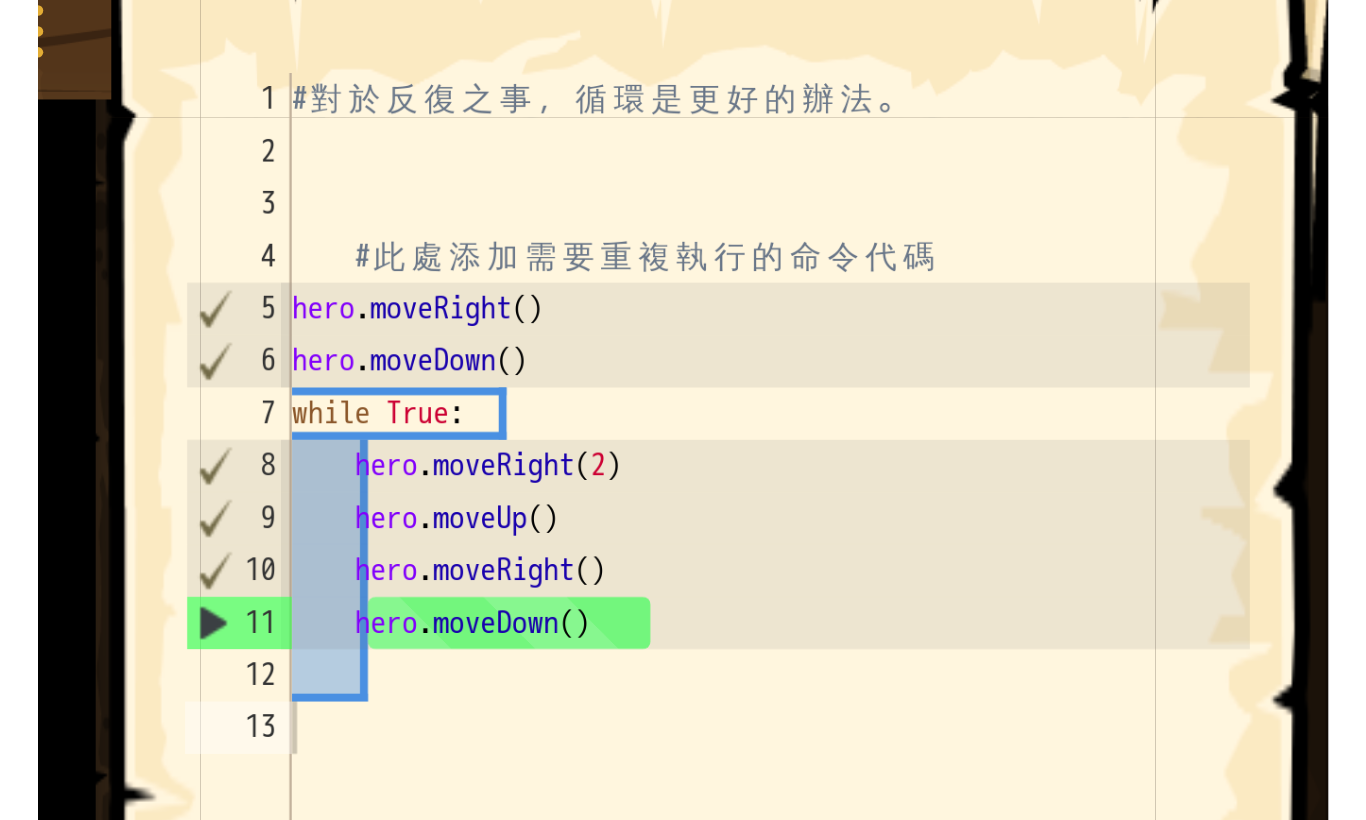 scroll, scrollTop: 0, scrollLeft: 0, axis: both 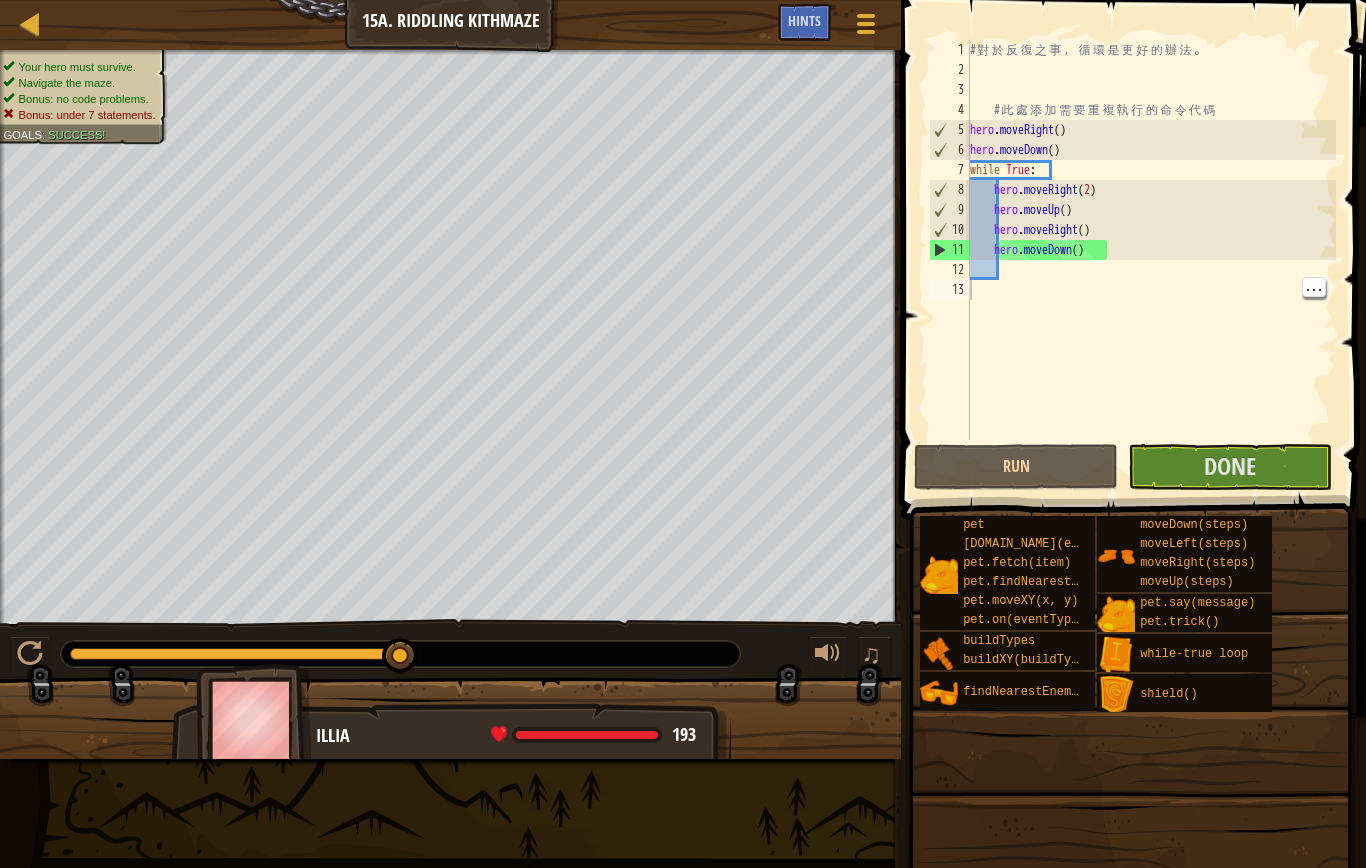 click on "Done" at bounding box center (1230, 467) 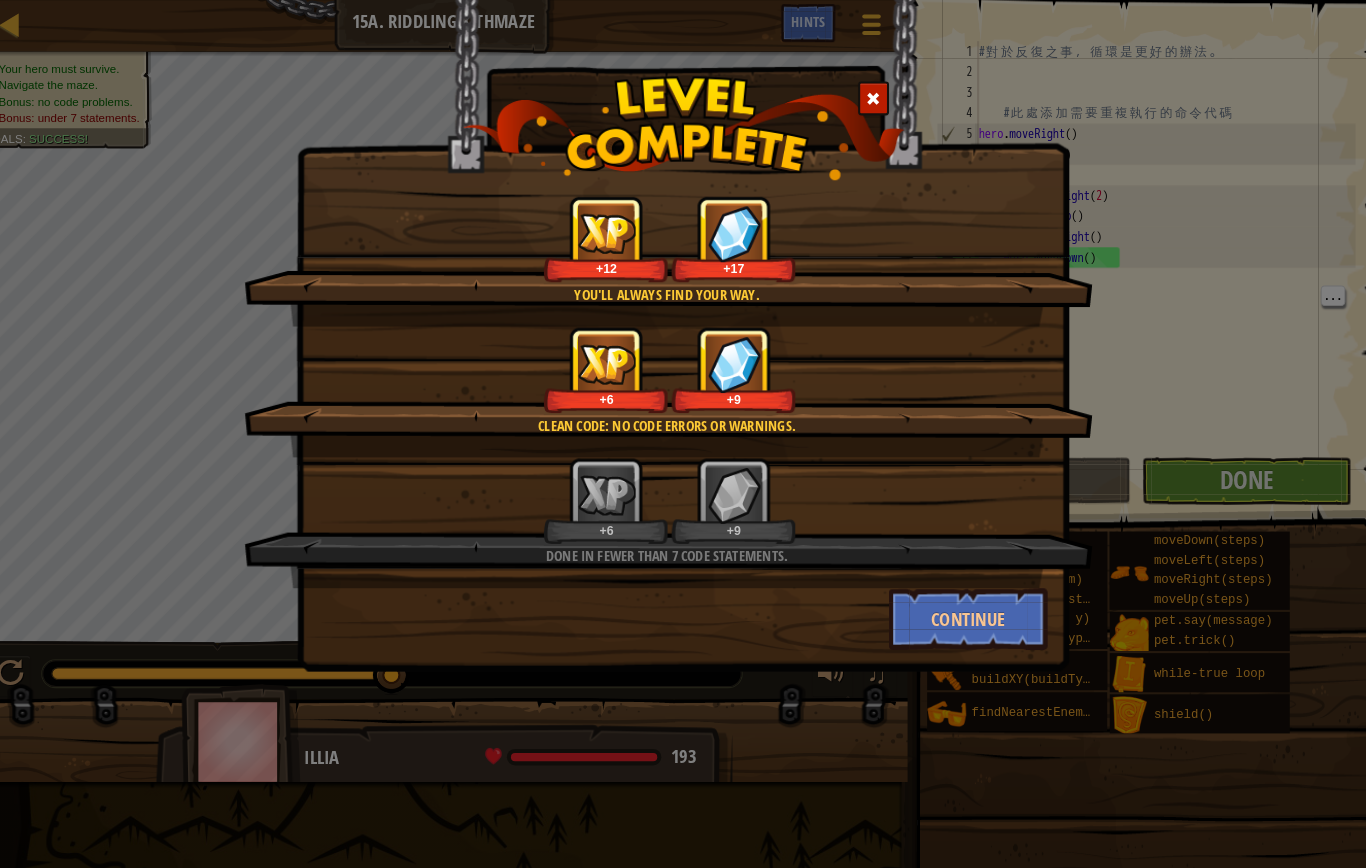 click on "Continue" at bounding box center (960, 601) 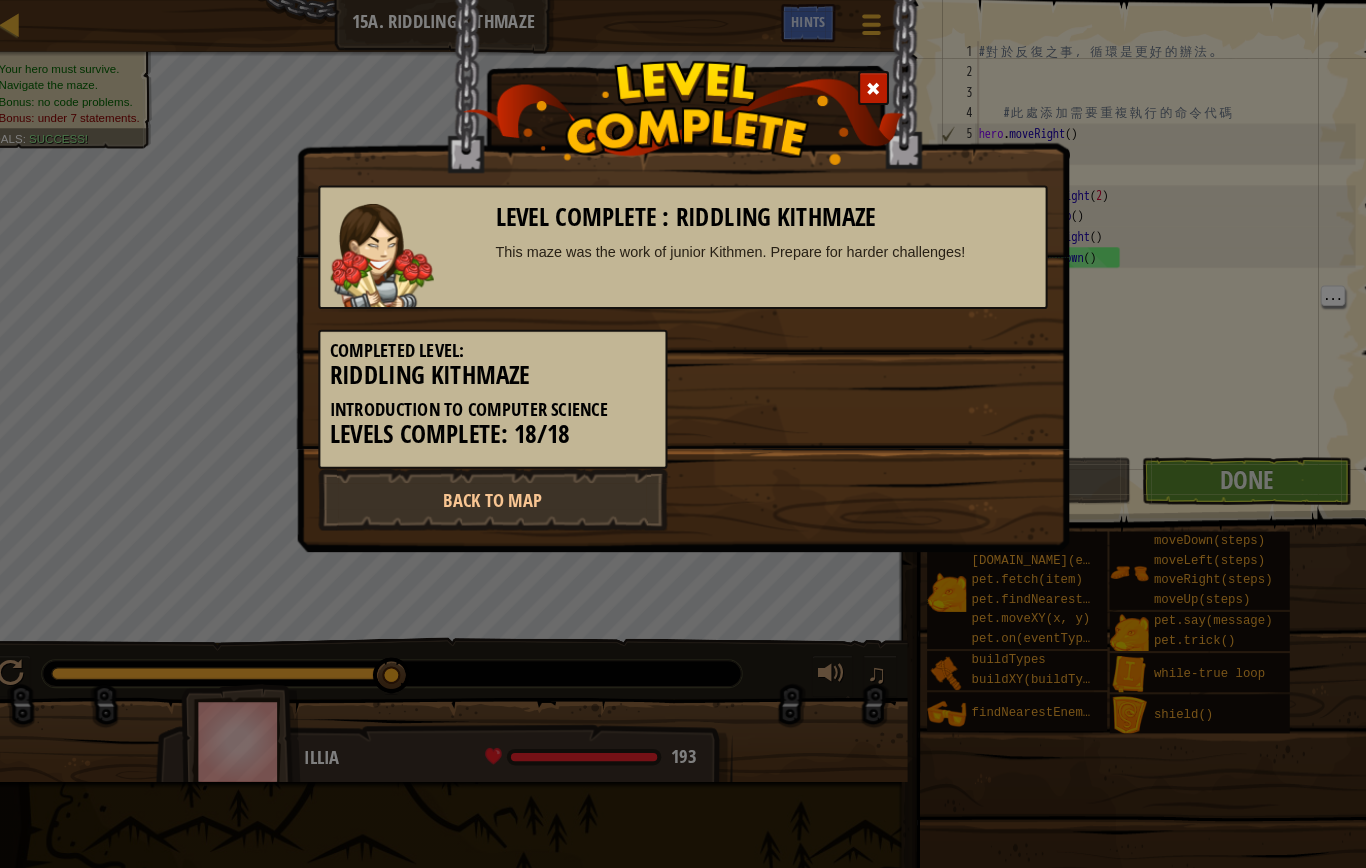 click on "Back to Map" at bounding box center [498, 485] 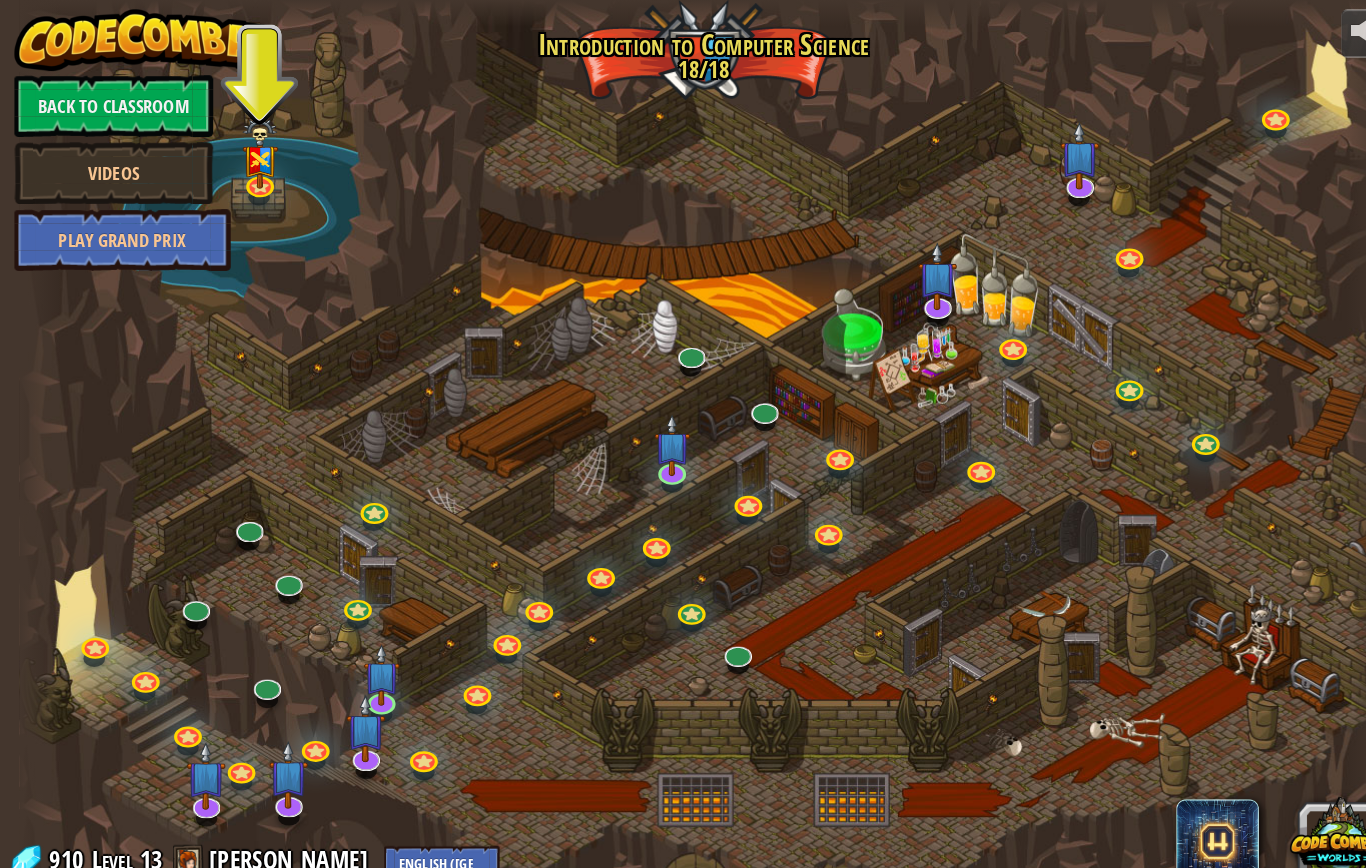 click at bounding box center [671, 596] 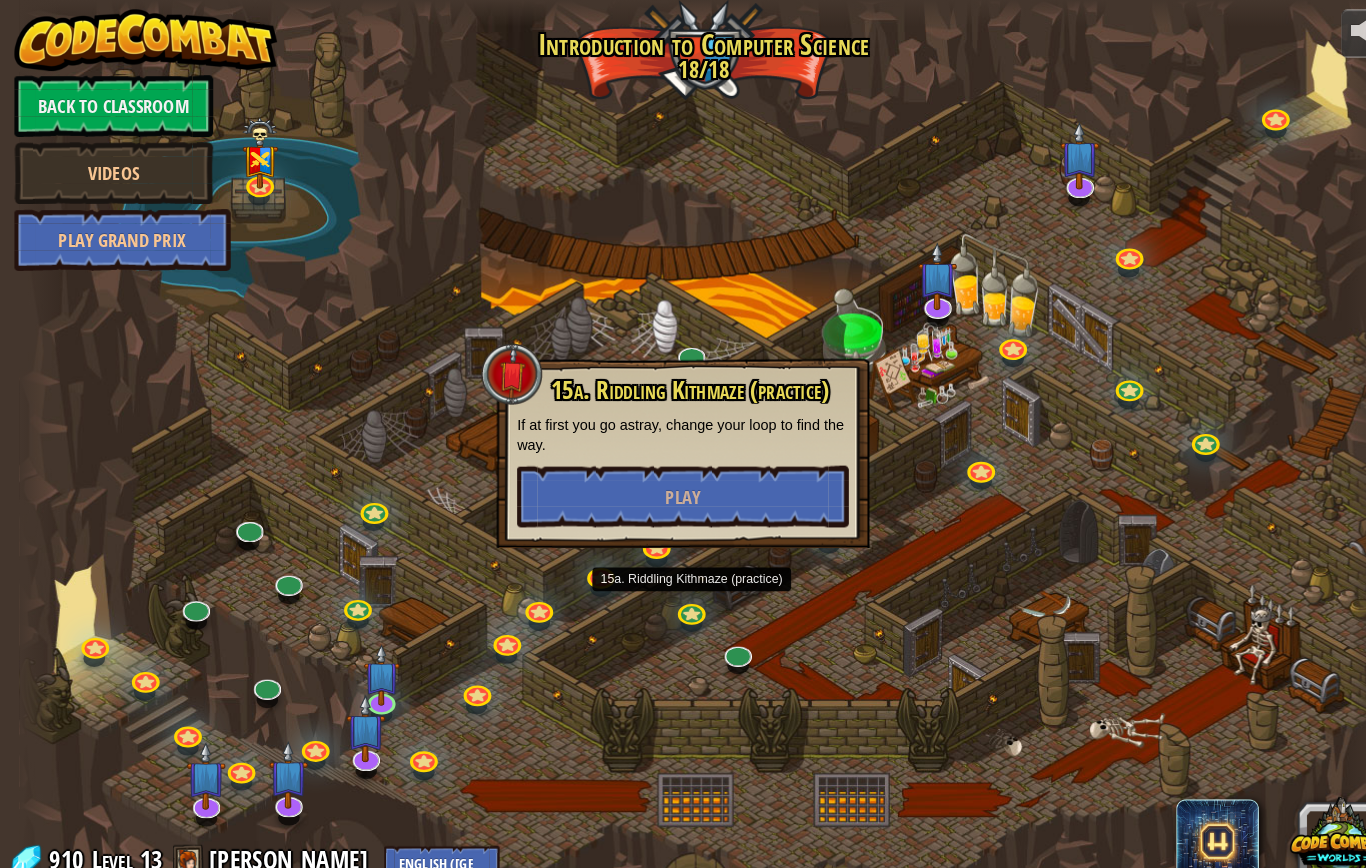 click on "Play" at bounding box center (663, 482) 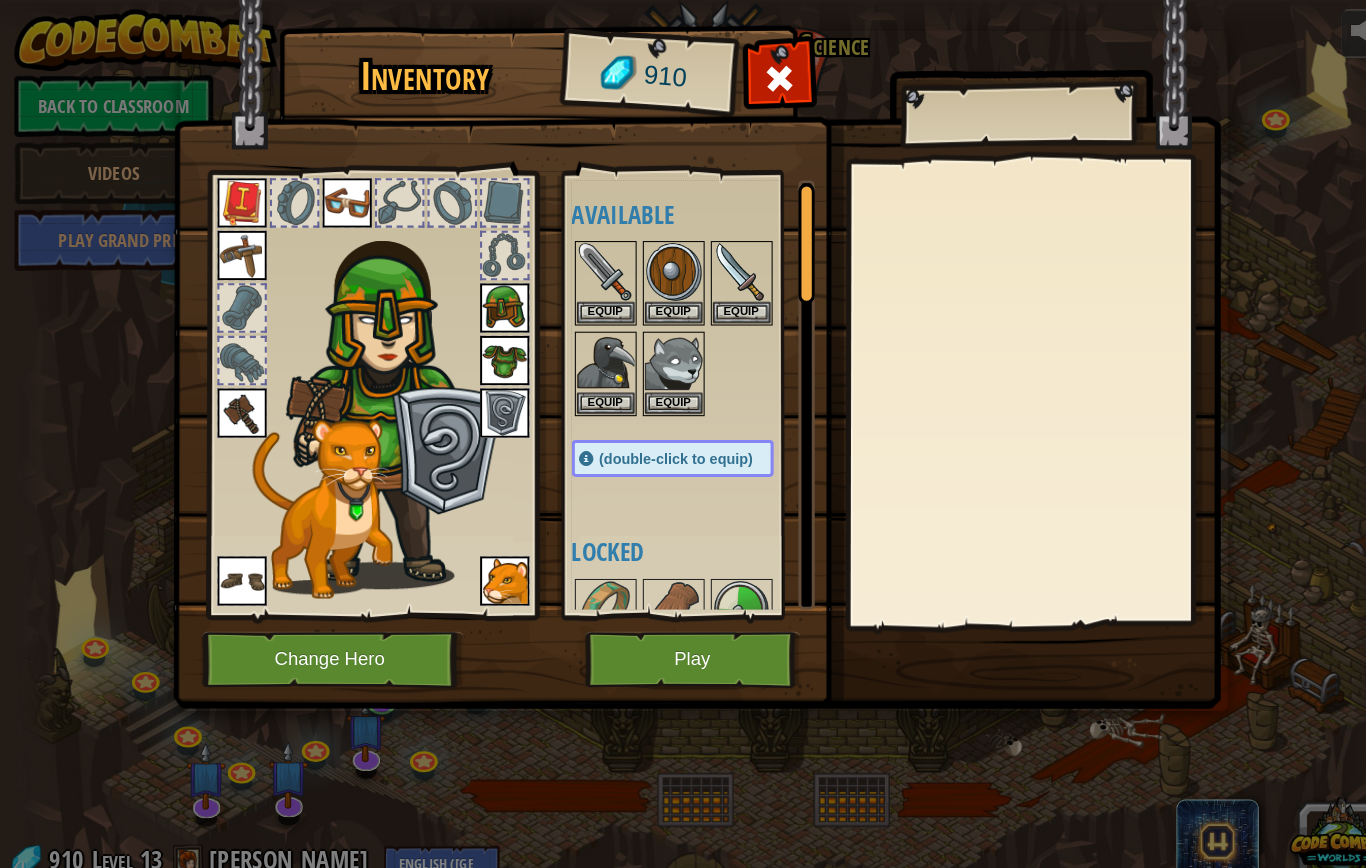 click on "Equip" at bounding box center [720, 303] 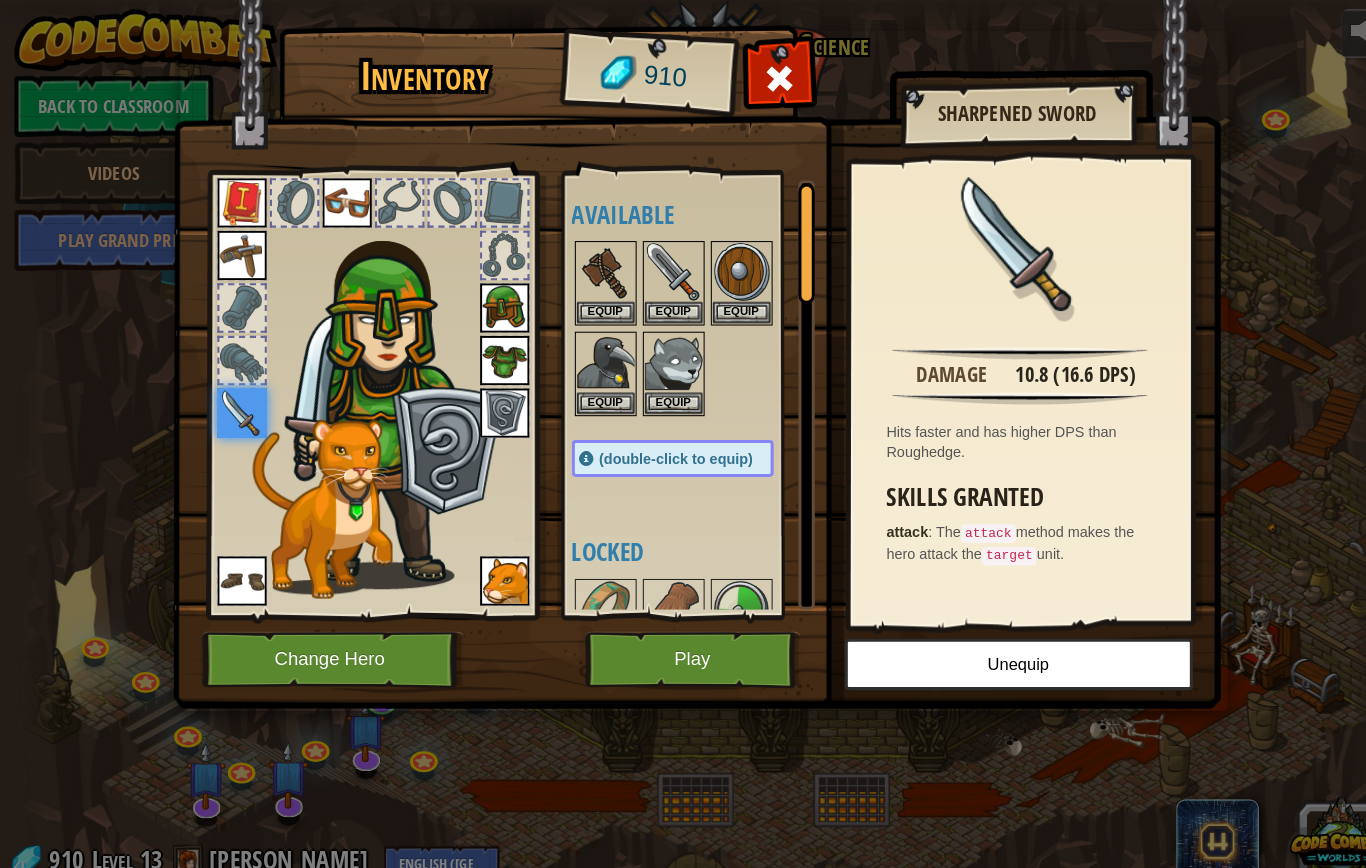 click on "Play" at bounding box center [672, 640] 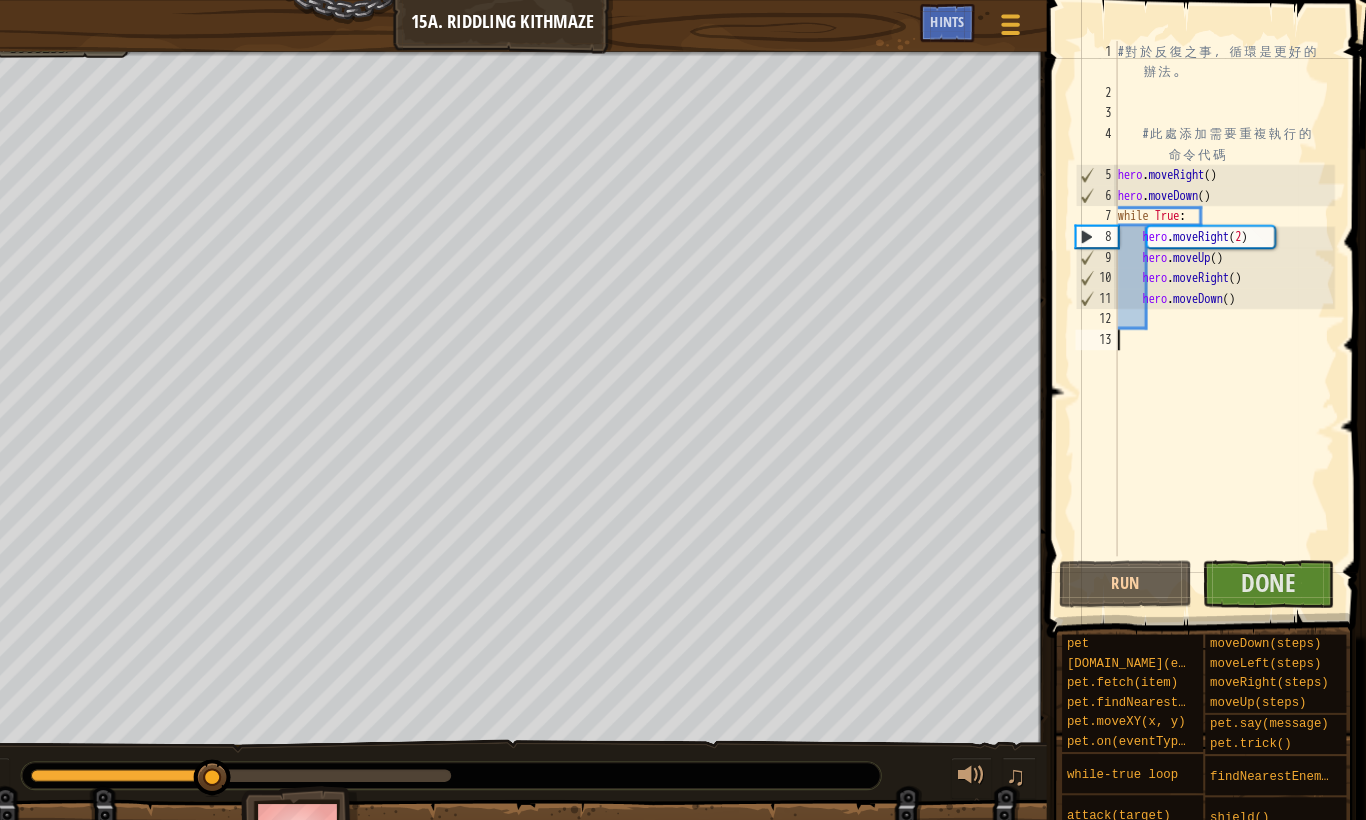 scroll, scrollTop: 0, scrollLeft: 0, axis: both 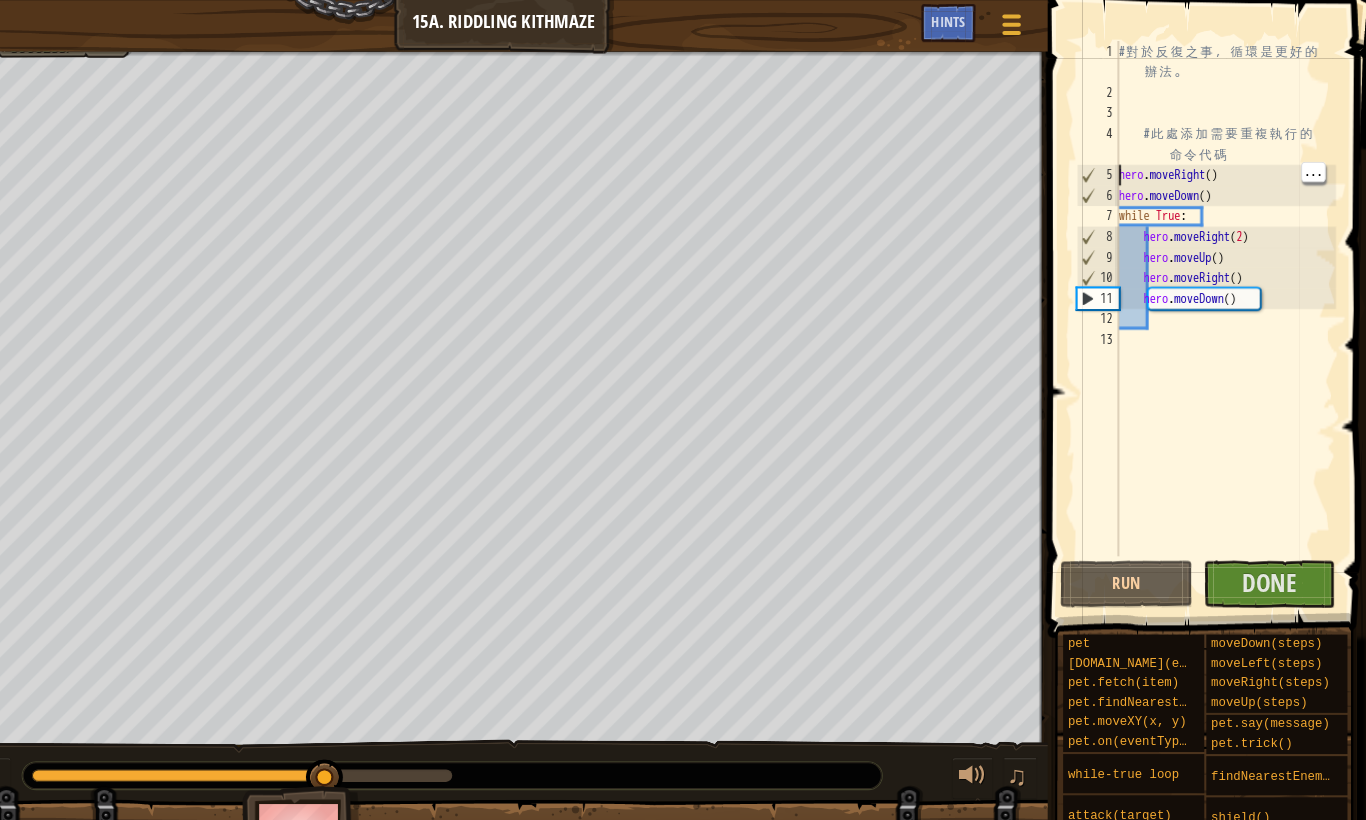 click on "#  對 於 反 復 之 事 ， 循 環 是 更 好 的      辦 法 。      #  此 處 添 加 需 要 重 複 執 行 的          命 令 代 碼 hero . moveRight ( ) hero . moveDown ( ) while   True :      hero . moveRight ( 2 )      hero . moveUp ( )      hero . moveRight ( )      hero . moveDown ( )" at bounding box center [1228, 320] 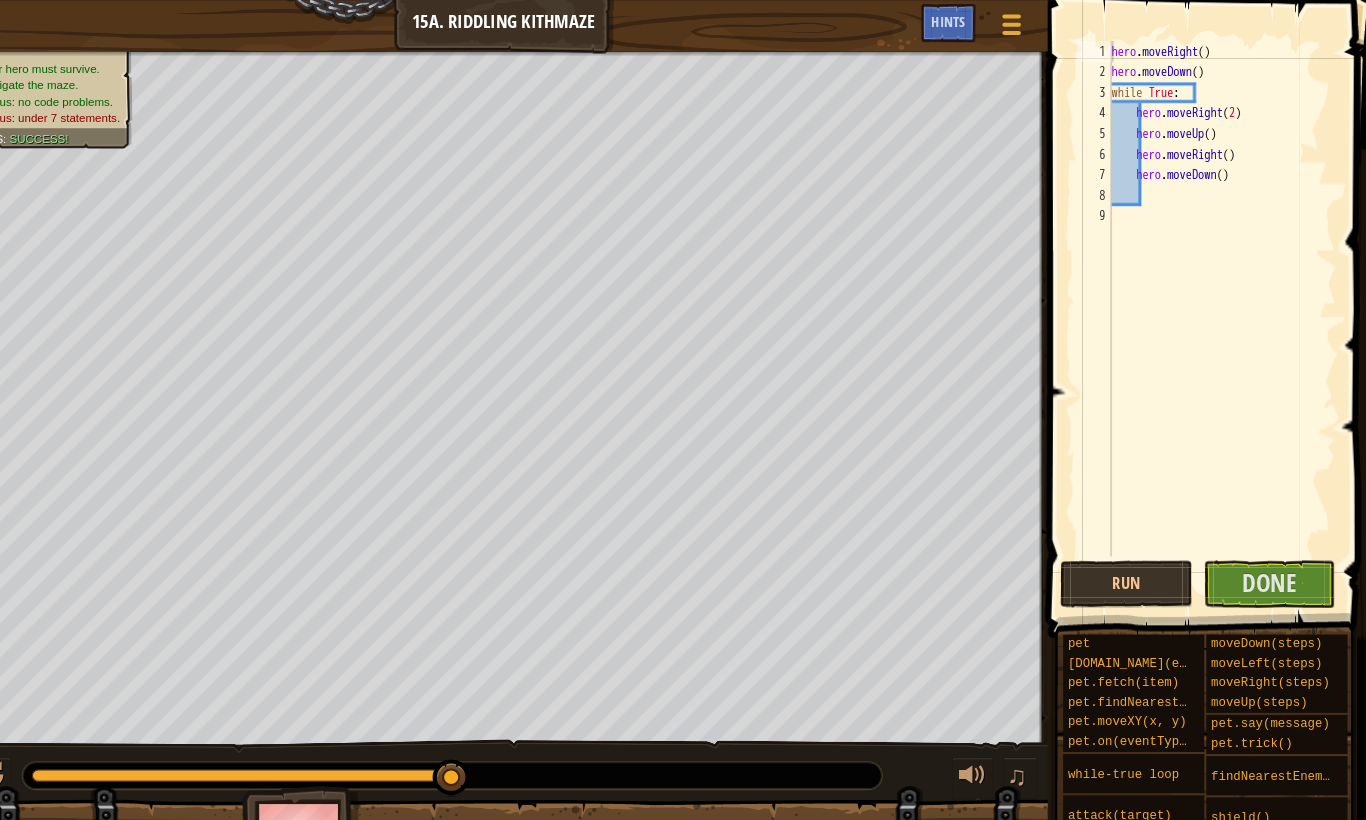 click on "Done" at bounding box center [1271, 566] 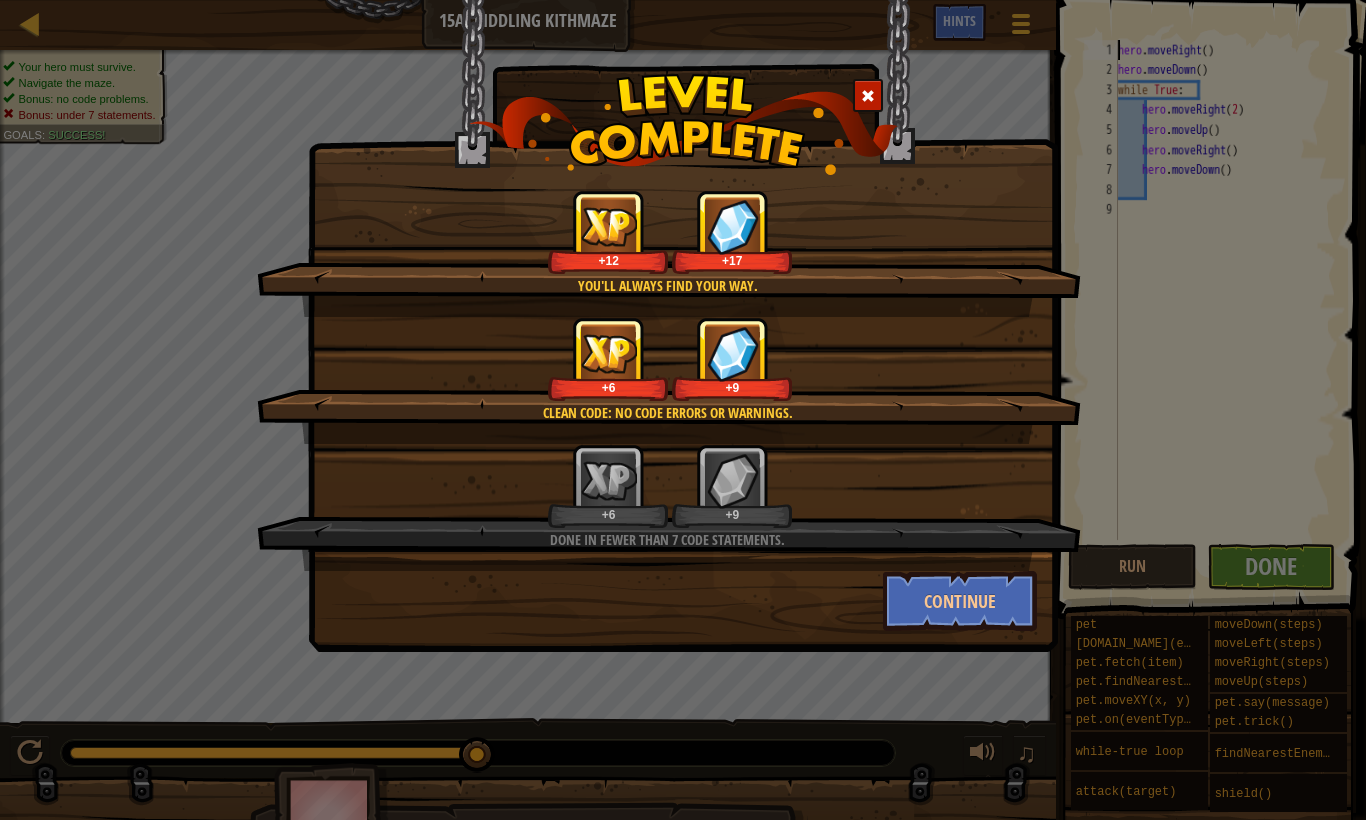 click at bounding box center (683, 124) 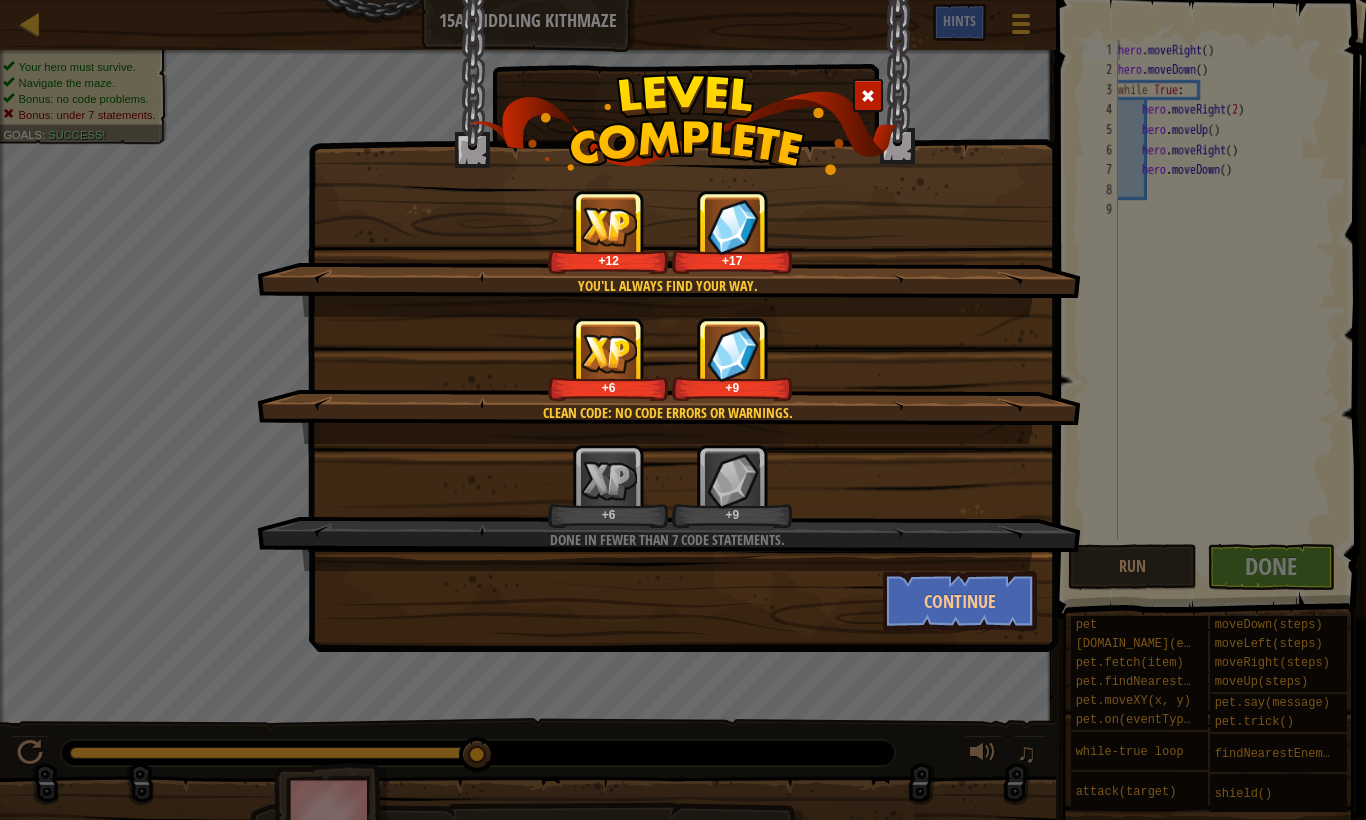 click at bounding box center (868, 95) 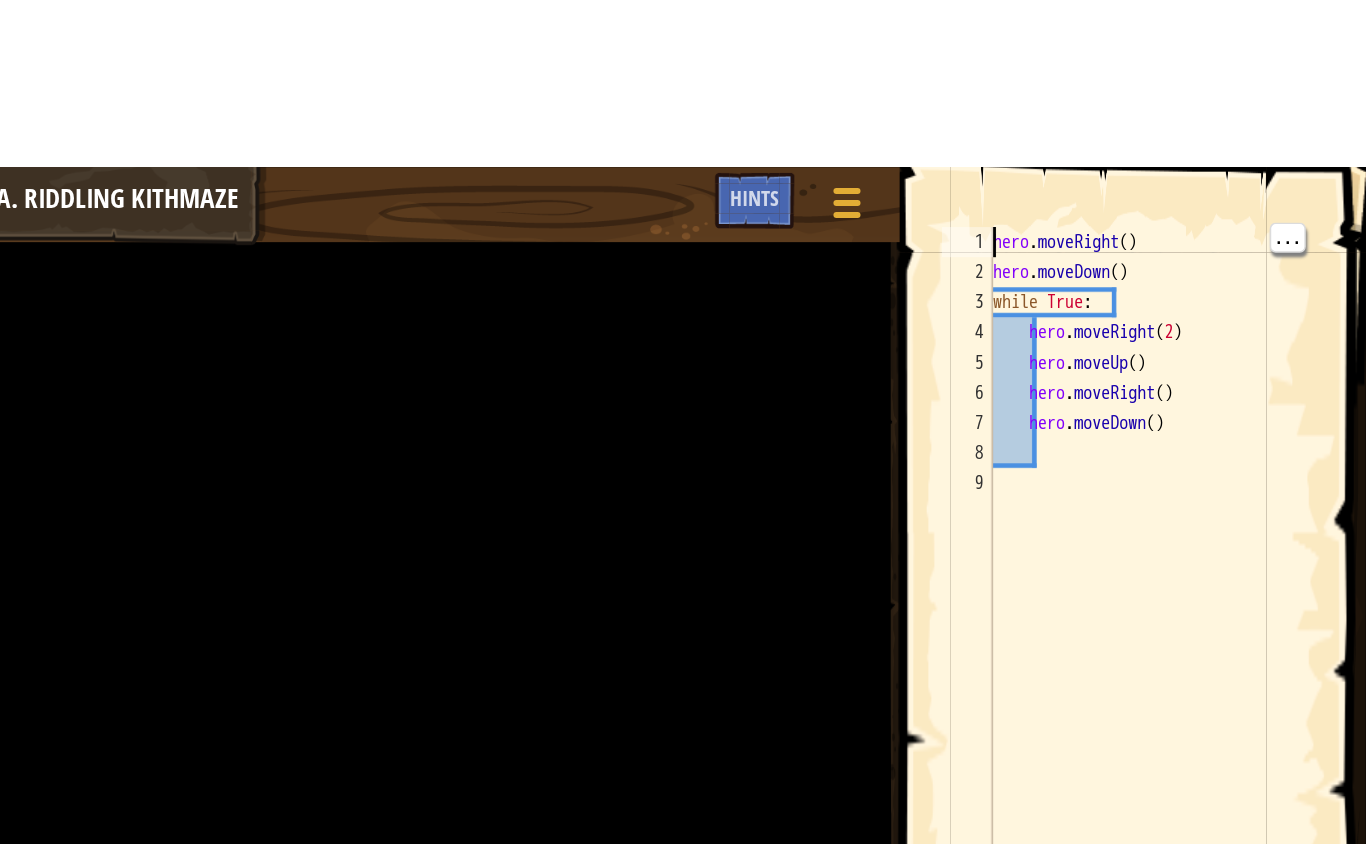 scroll, scrollTop: 0, scrollLeft: 0, axis: both 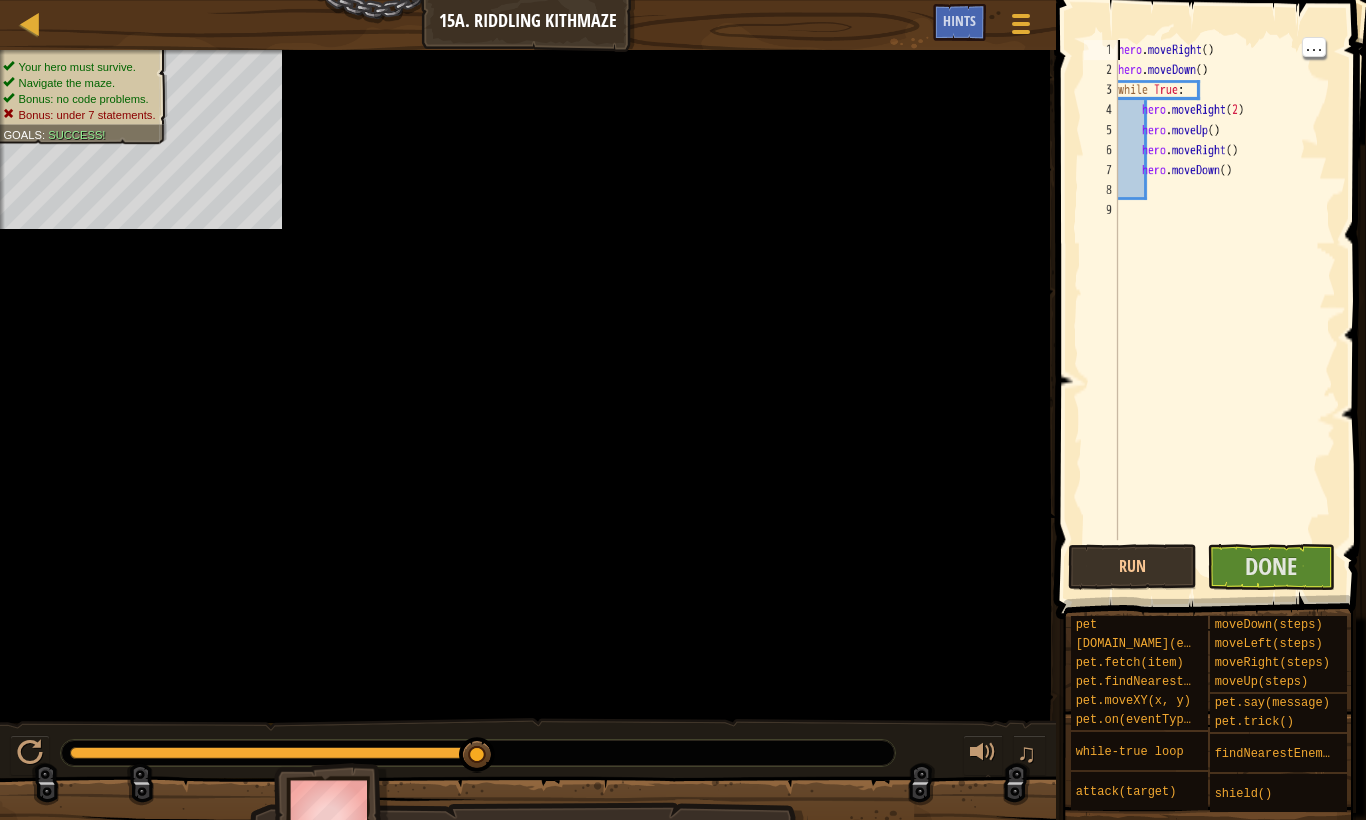 click on "Done" at bounding box center (1271, 567) 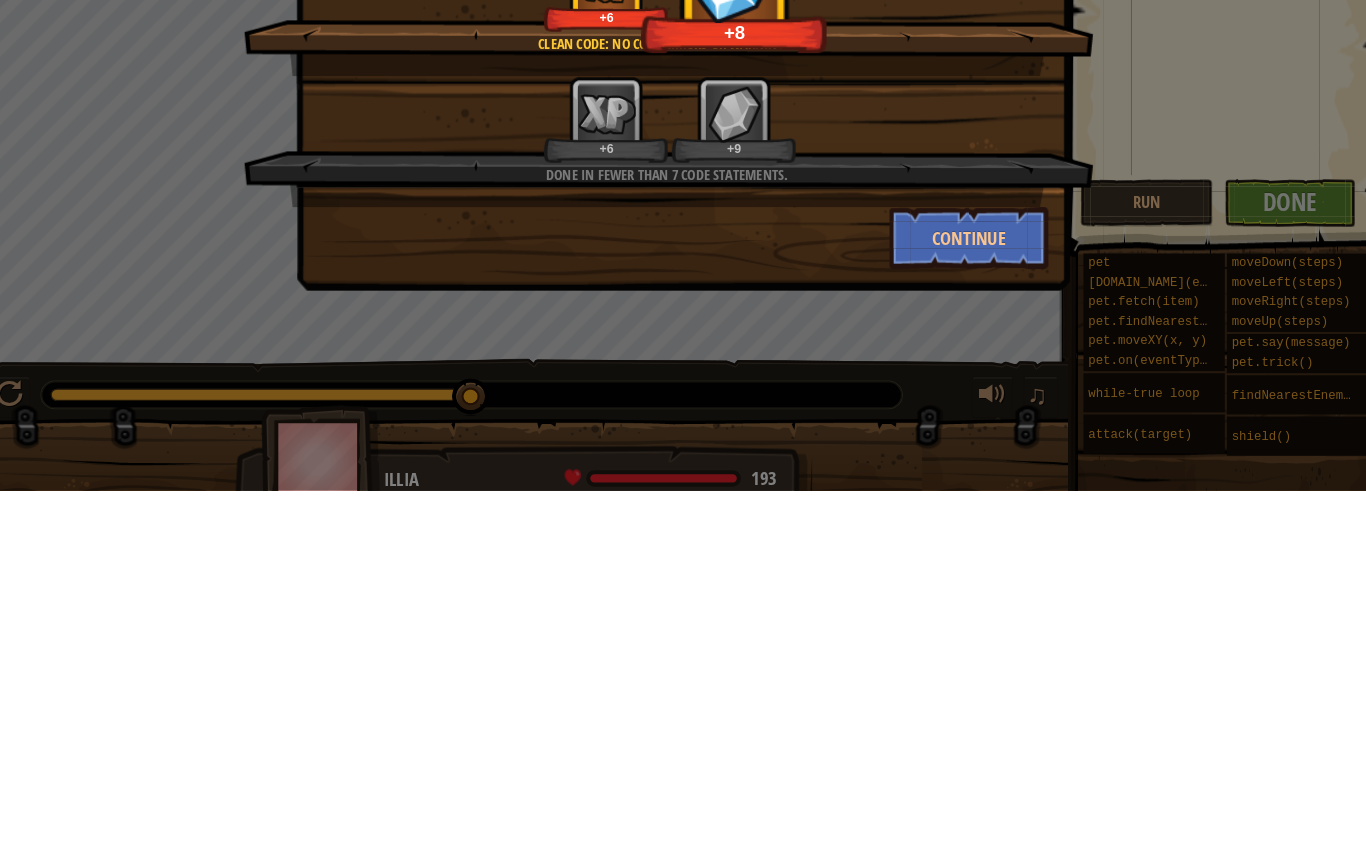 click on "Continue" at bounding box center [960, 601] 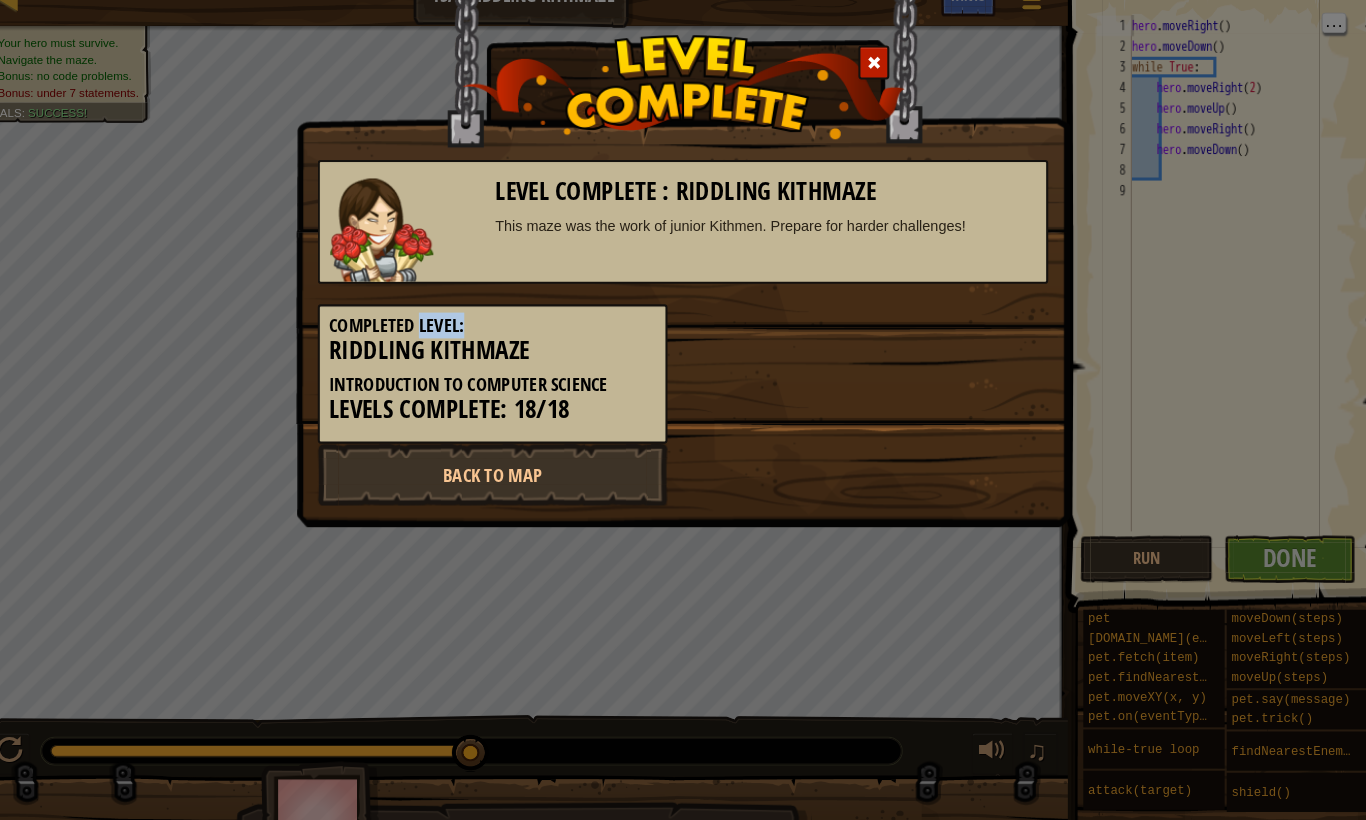 click on "Completed Level: Riddling Kithmaze Introduction to Computer Science Levels Complete: 18/18" at bounding box center (683, 377) 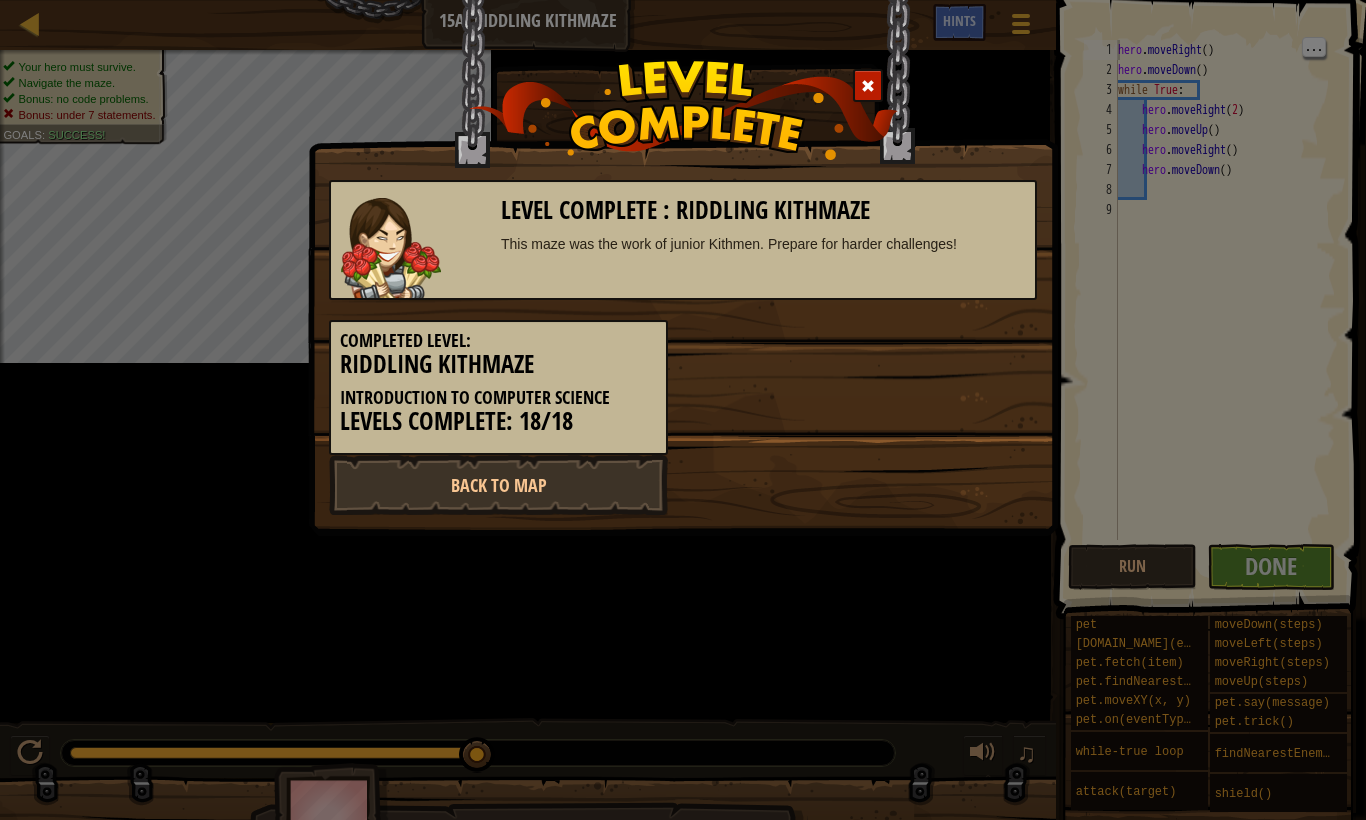 click on "Back to Map" at bounding box center [498, 485] 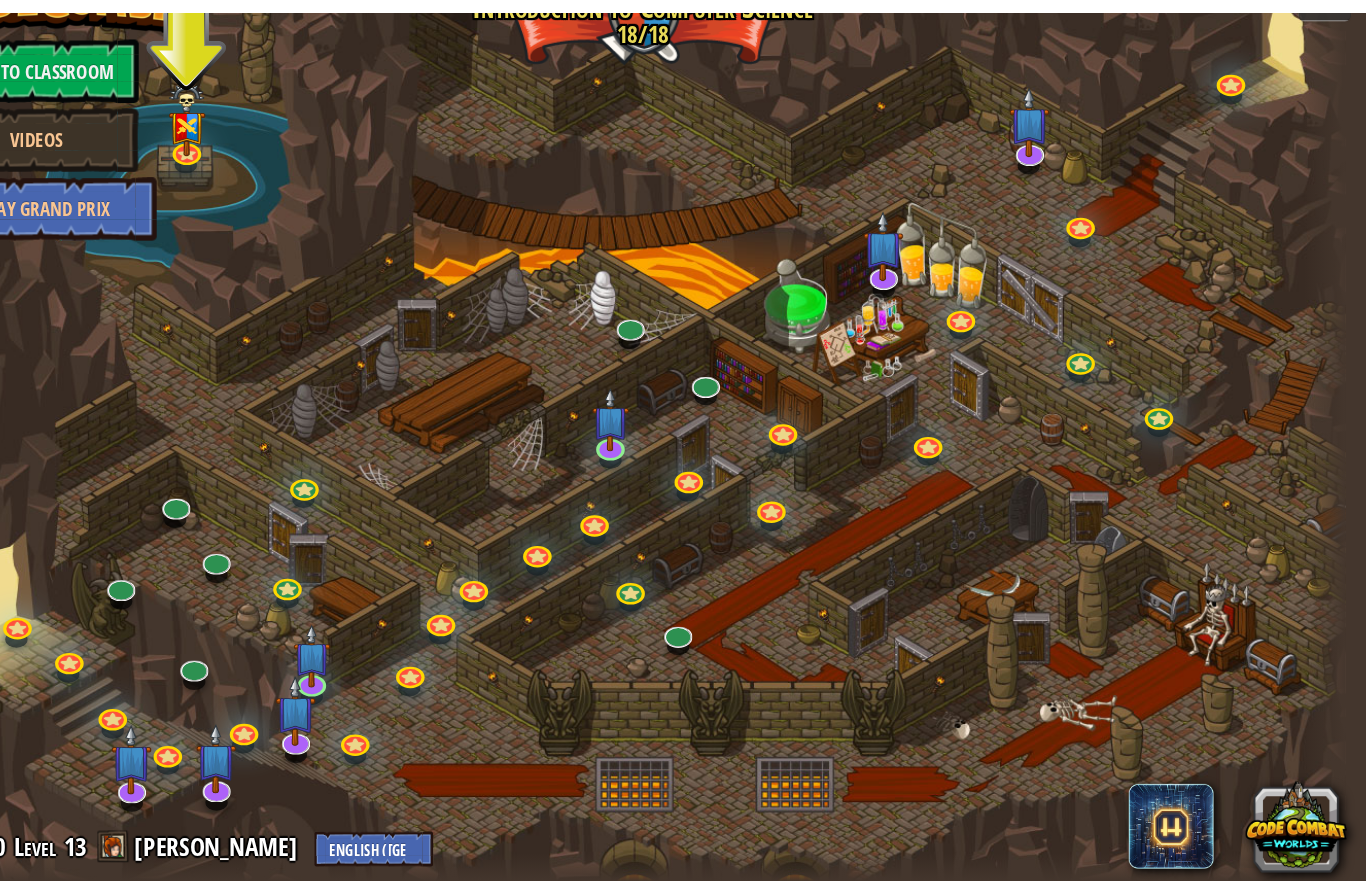 scroll, scrollTop: 0, scrollLeft: 0, axis: both 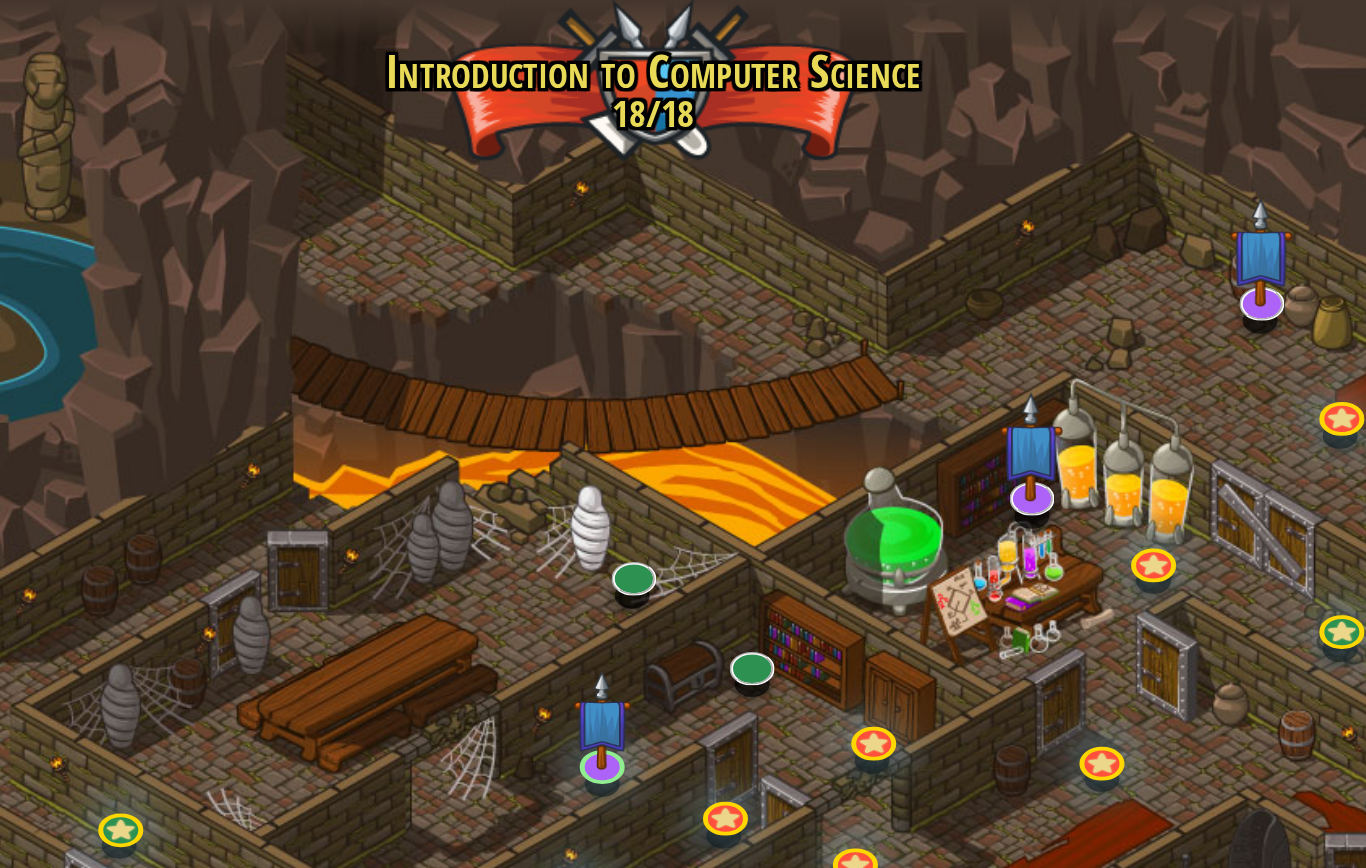 click at bounding box center [683, 434] 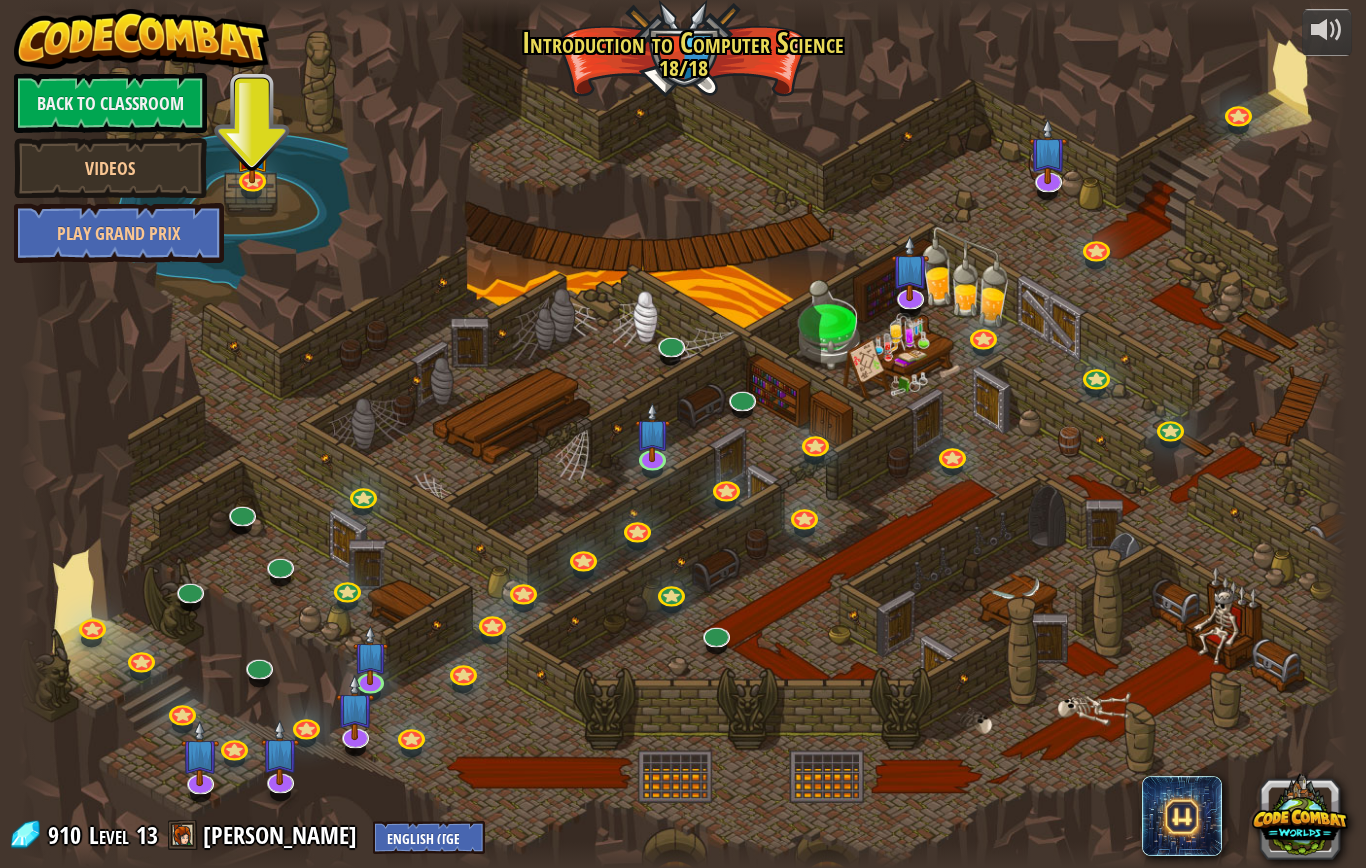 click at bounding box center (1300, 816) 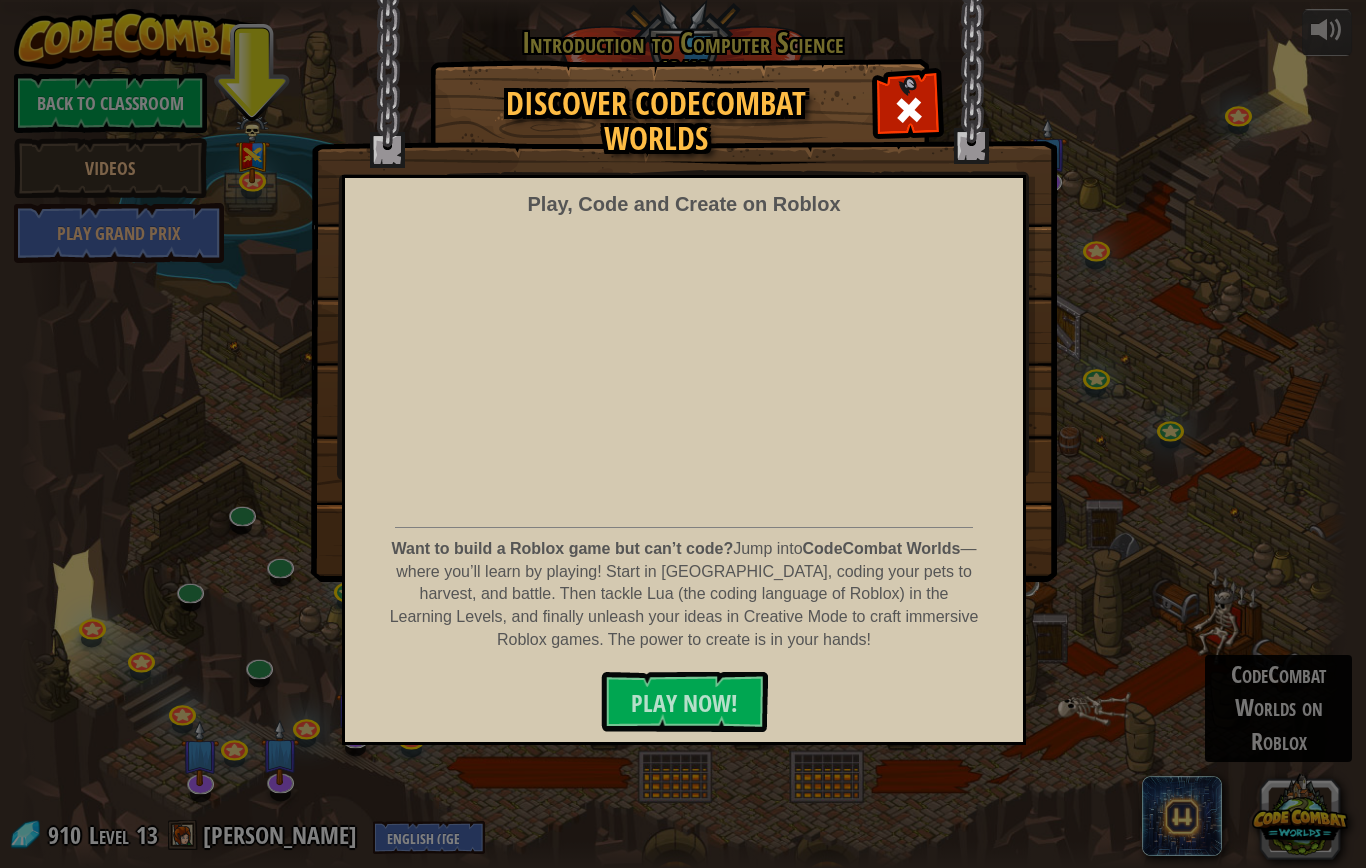 click on "PLAY NOW!" at bounding box center (684, 703) 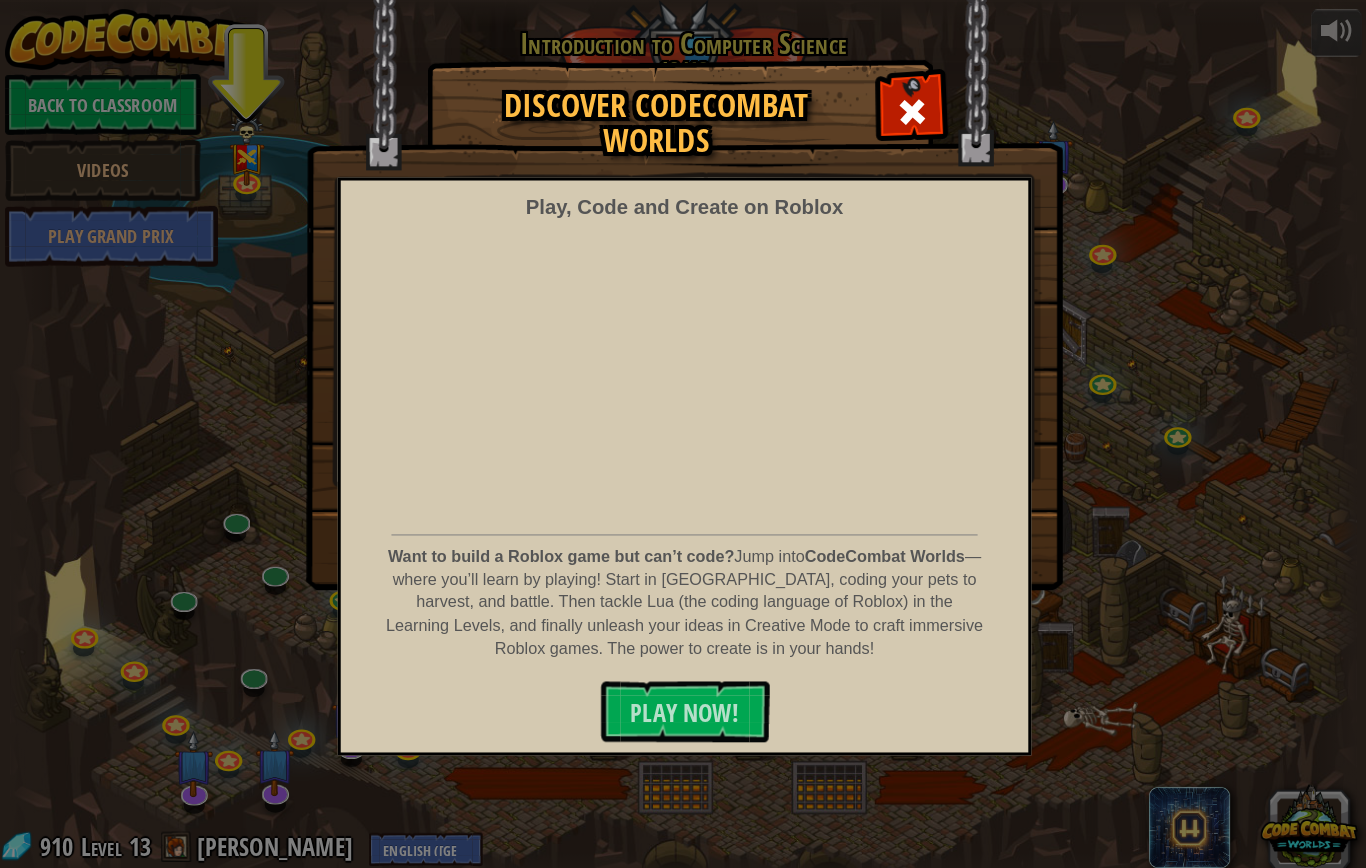 click at bounding box center (684, 291) 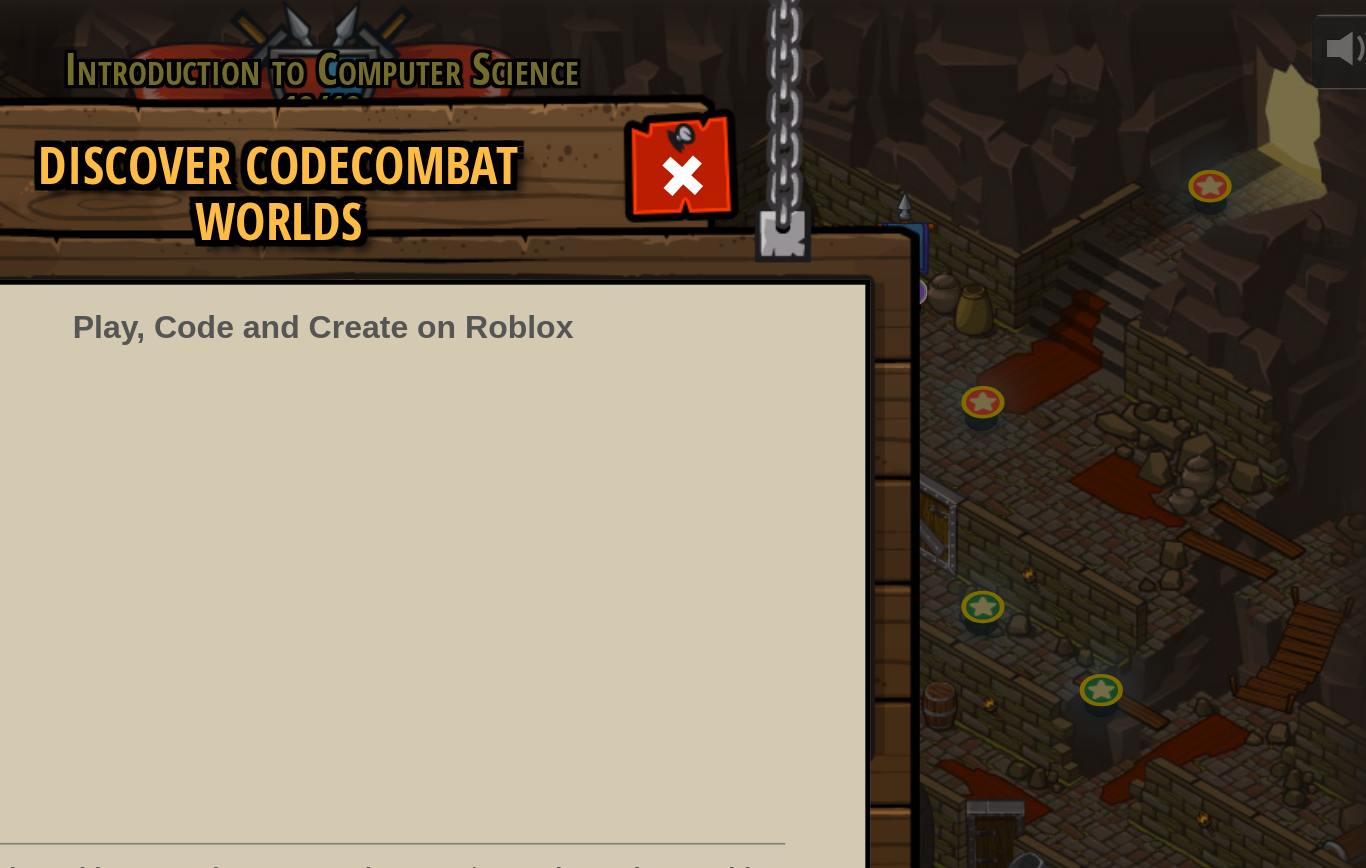 click at bounding box center [684, 291] 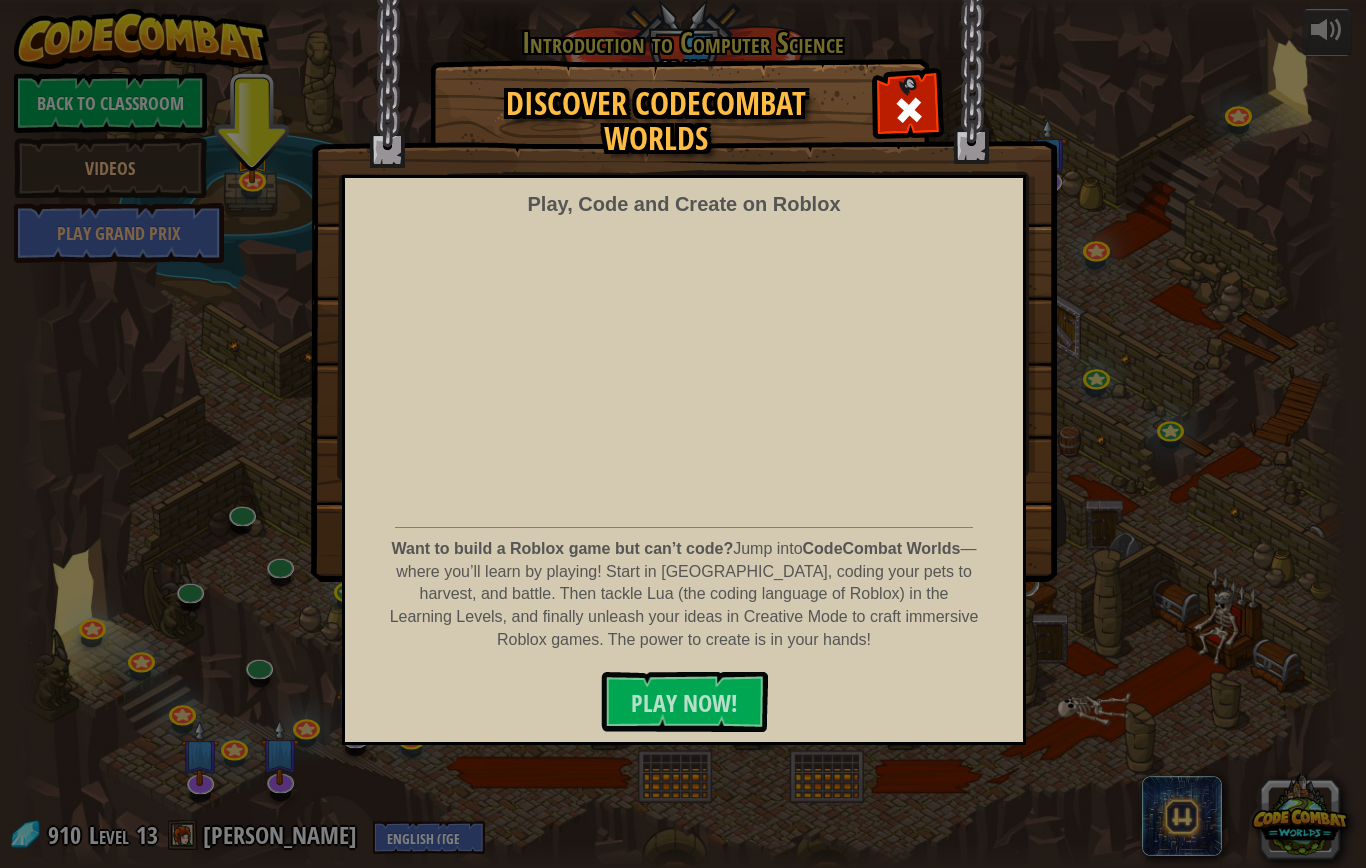 click at bounding box center [909, 110] 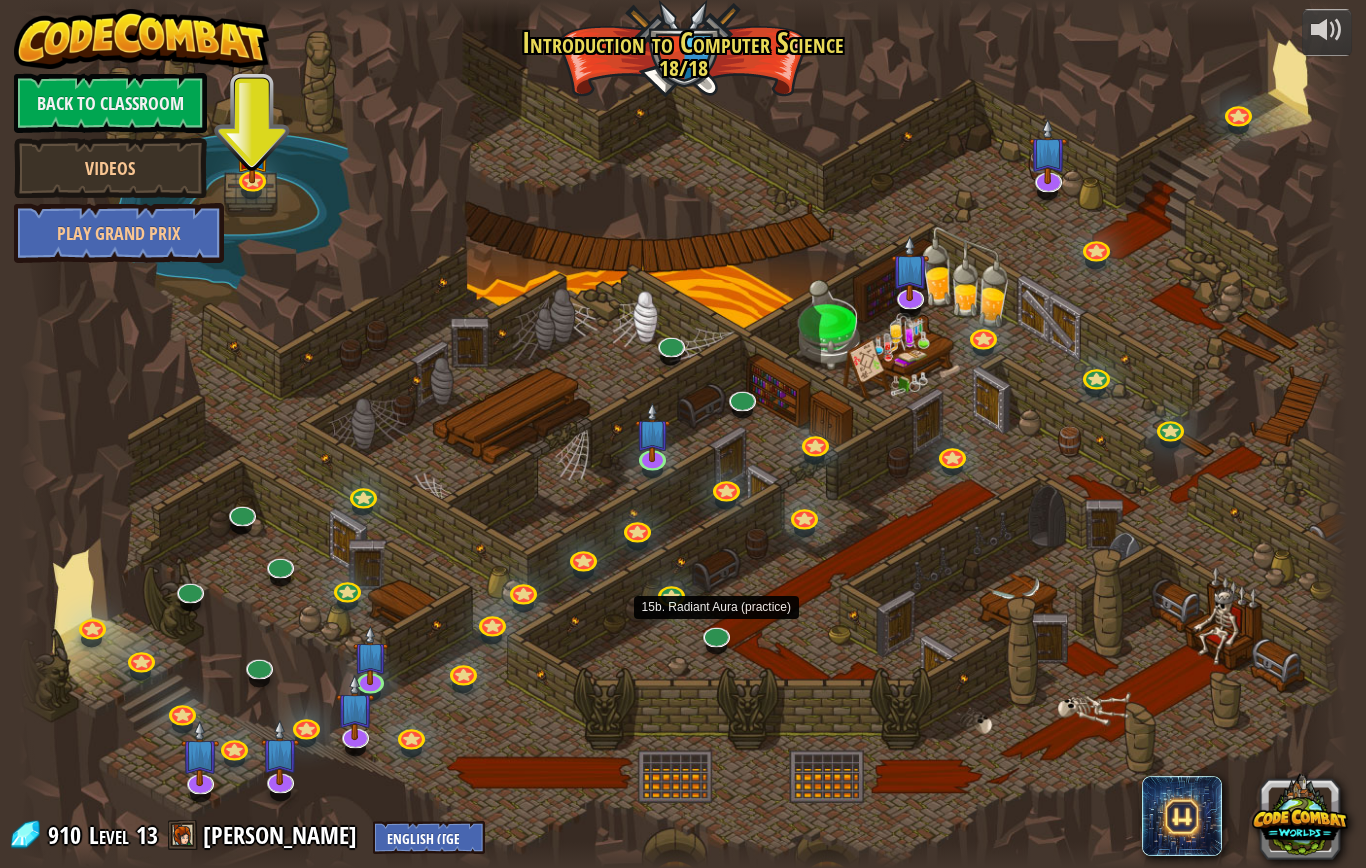 click at bounding box center [683, 434] 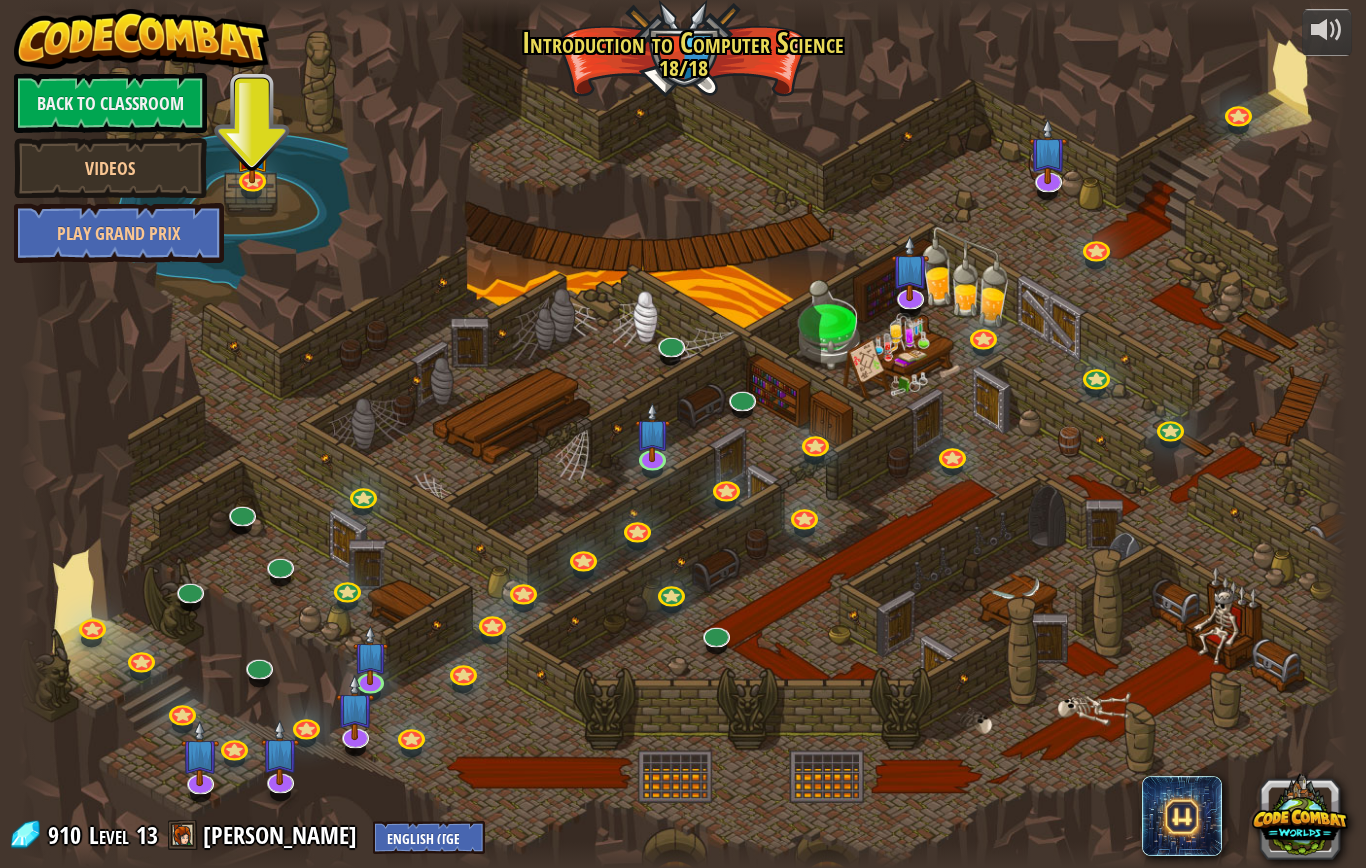 click at bounding box center [715, 636] 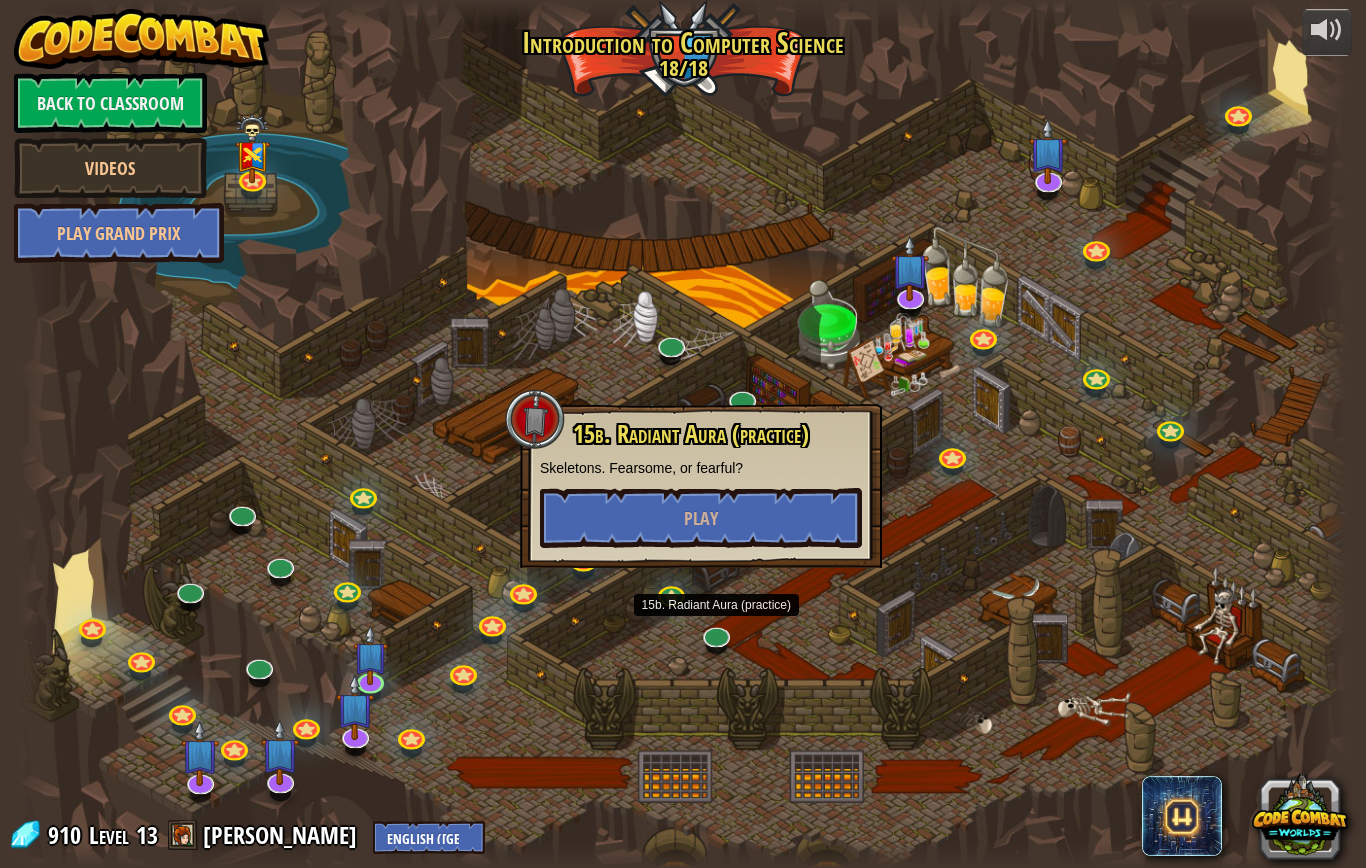 click on "Play" at bounding box center [701, 518] 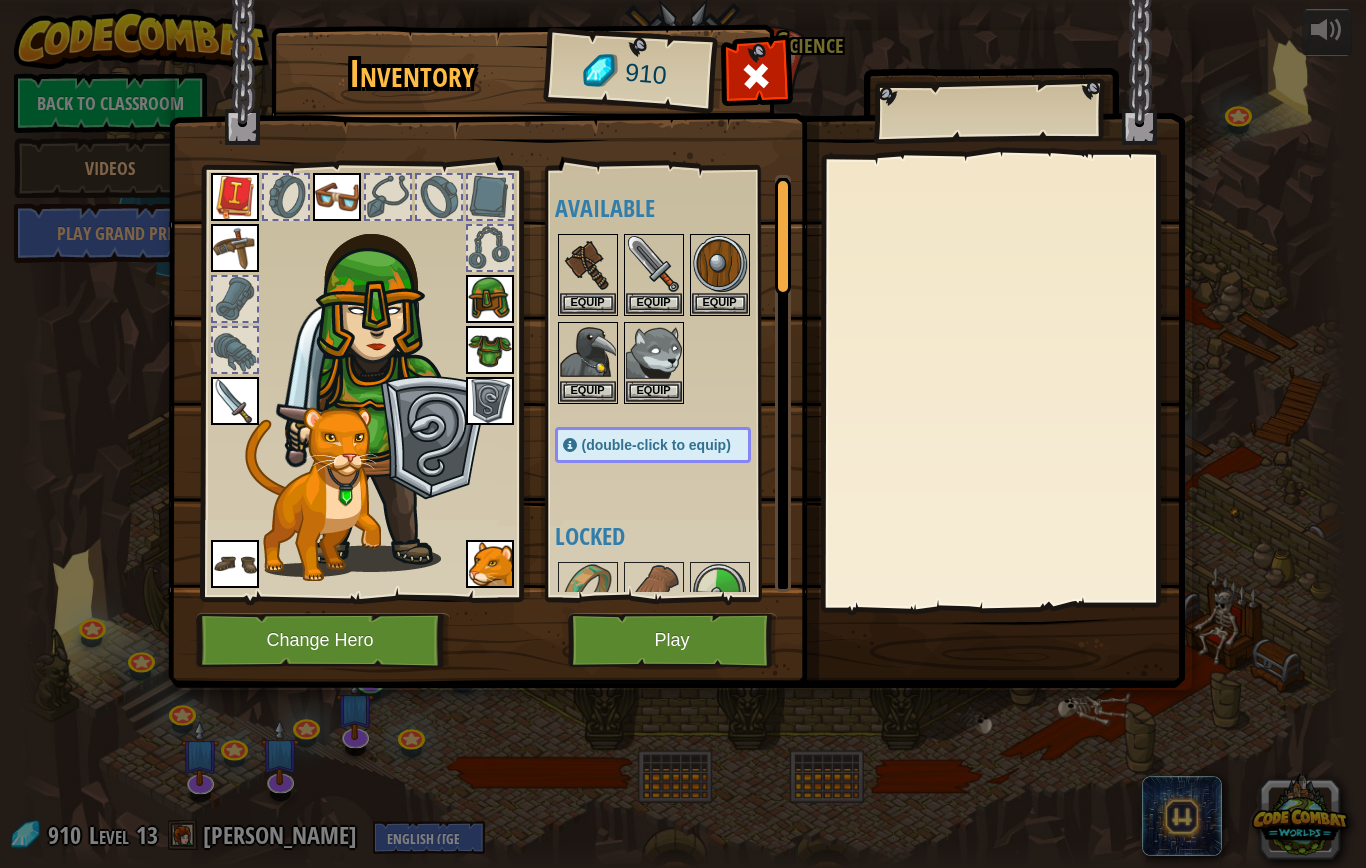 click on "Play" at bounding box center [672, 640] 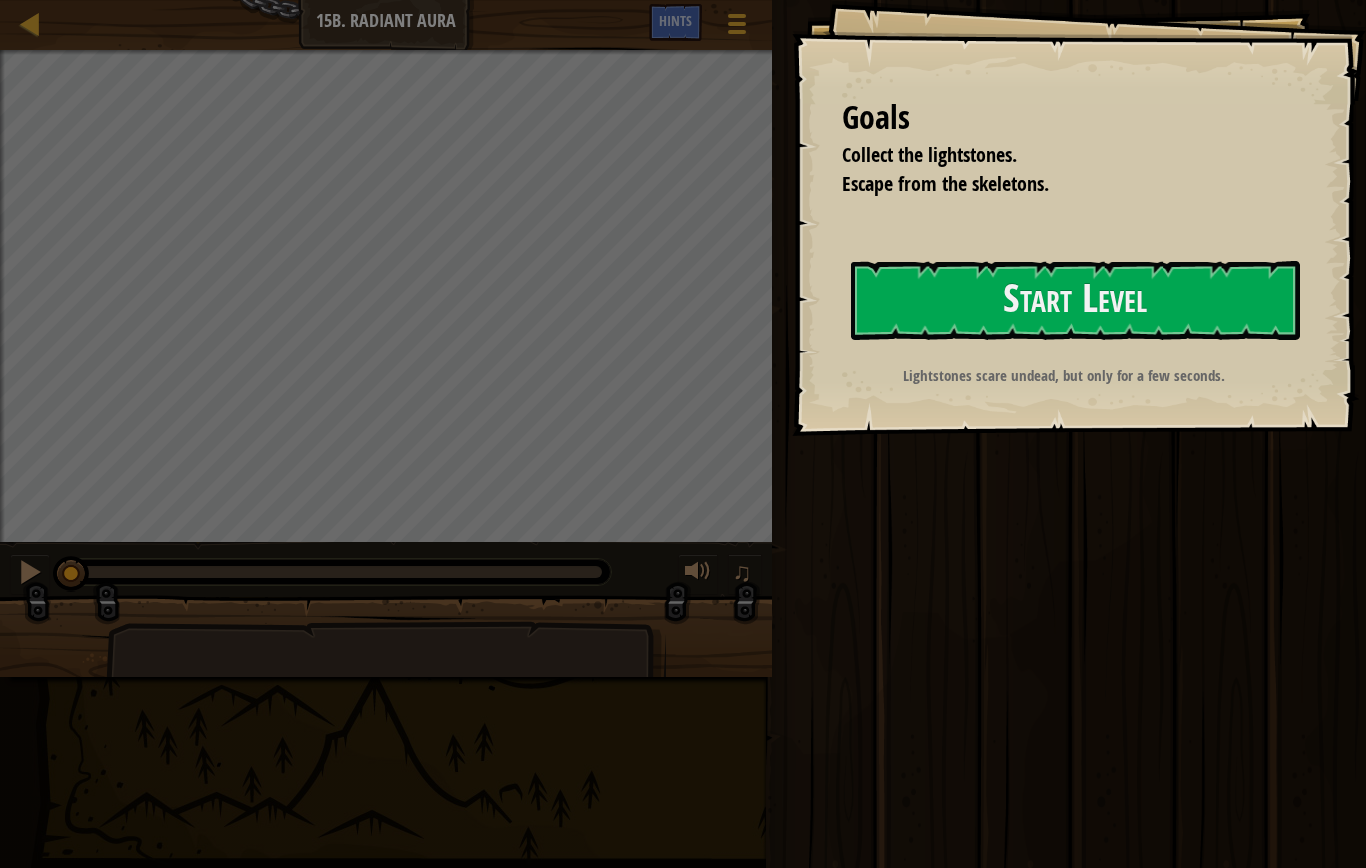 click on "Start Level" at bounding box center (1075, 300) 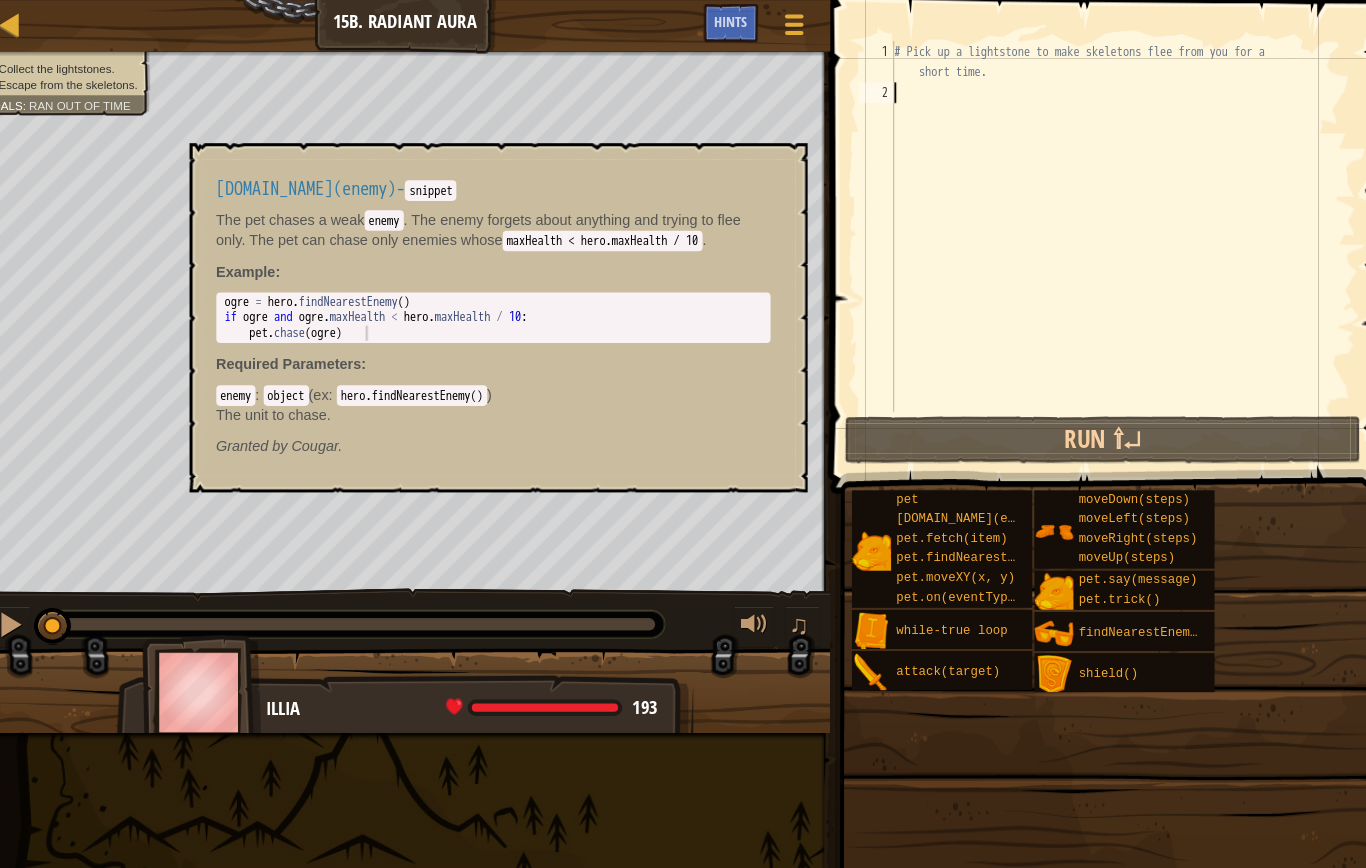 click on "[DOMAIN_NAME](enemy)" at bounding box center [962, 504] 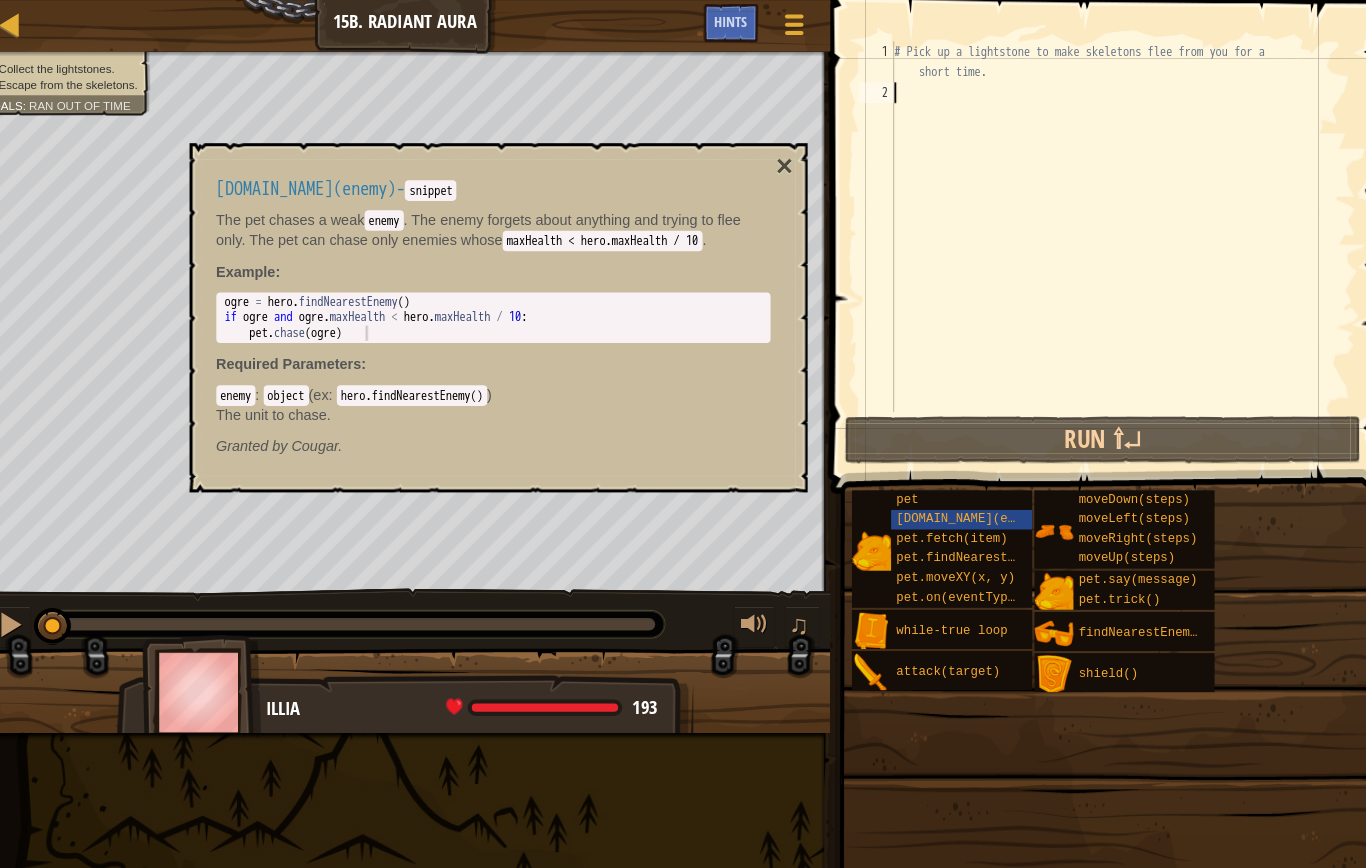 click on "[DOMAIN_NAME](enemy)  -  snippet The pet chases a weak  enemy . The enemy forgets about anything and trying to flee only.
The pet can chase only enemies whose  maxHealth < hero.maxHealth / 10 .
Example : 1 2 3 ogre   =   hero . findNearestEnemy ( ) if   ogre   and   ogre . maxHealth   <   hero . maxHealth   /   10 :      pet . [PERSON_NAME] ( ogre )     הההההההההההההההההההההההההההההההההההההההההההההההההההההההההההההההההההההההההההההההההההההההההההההההההההההההההההההההההההההההההההההההההההההההההההההההההההההההההההההההההההההההההההההההההההההההההההההההההההההההההההההההההההההההההההההההההההההההההההההההההההההההההההההההה Required Parameters : enemy : object  ( ex : hero.findNearestEnemy() ) The unit to chase.
Granted by Cougar." at bounding box center (499, 308) 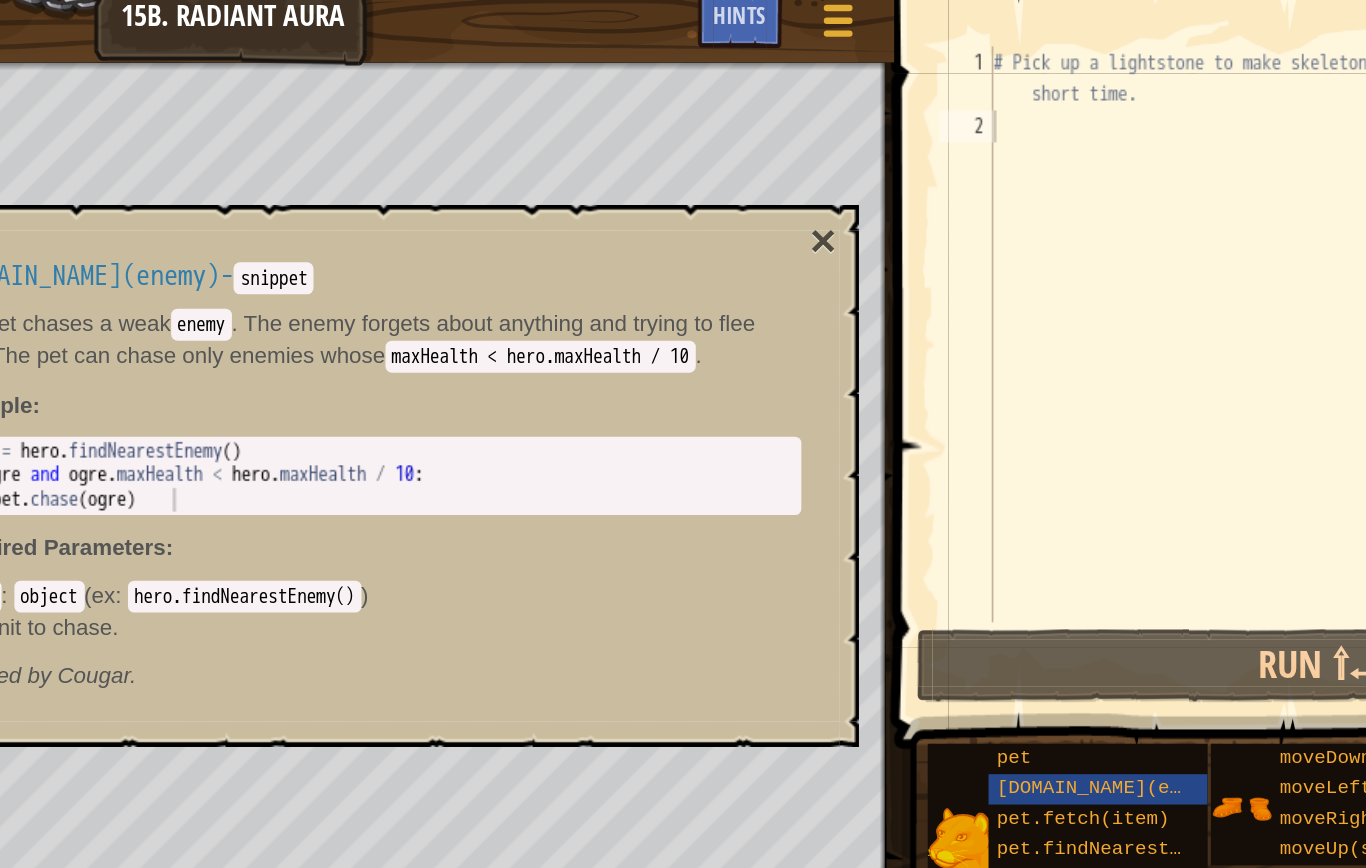click on "[DOMAIN_NAME](enemy)  -  snippet" at bounding box center [499, 183] 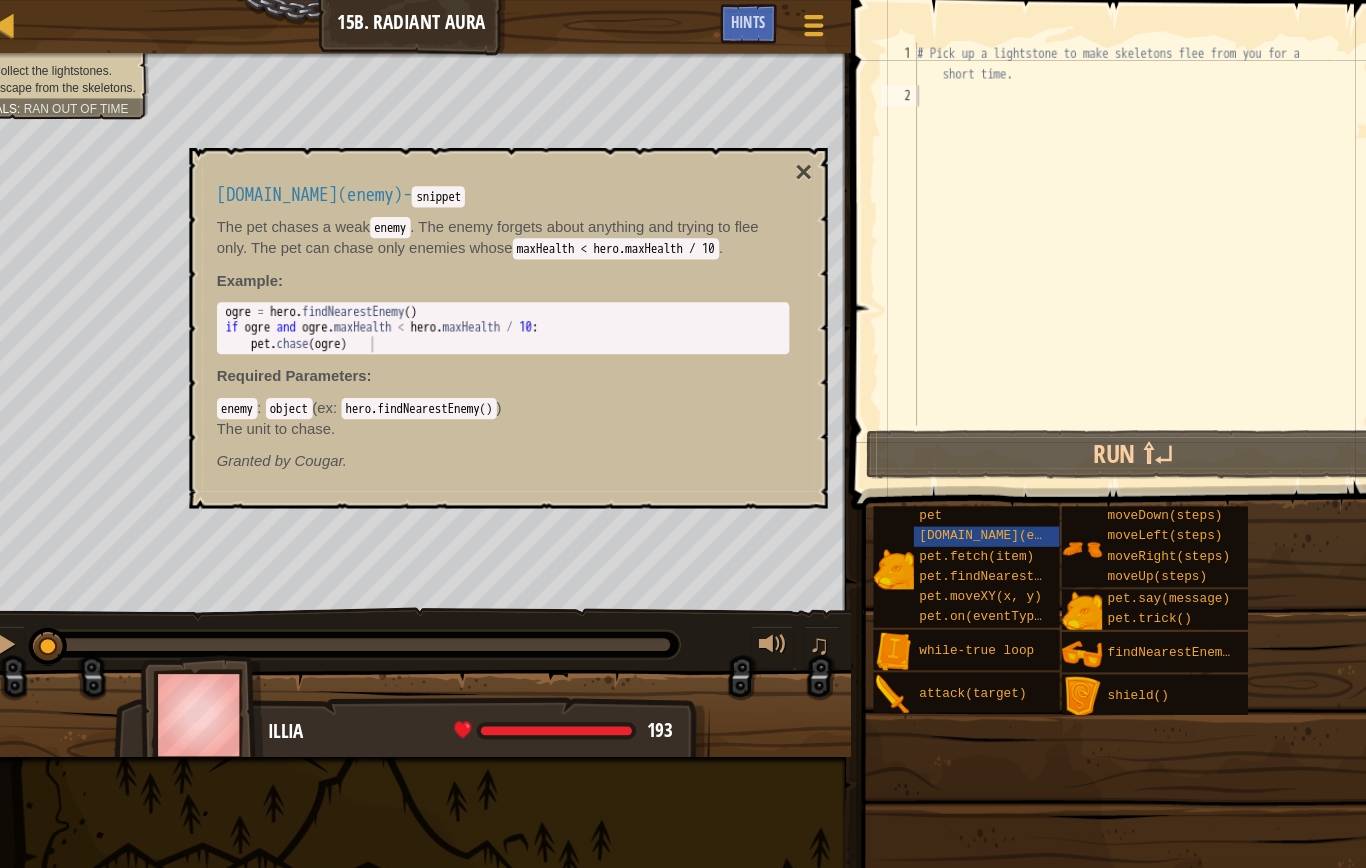 click on "[DOMAIN_NAME](enemy)" at bounding box center [962, 504] 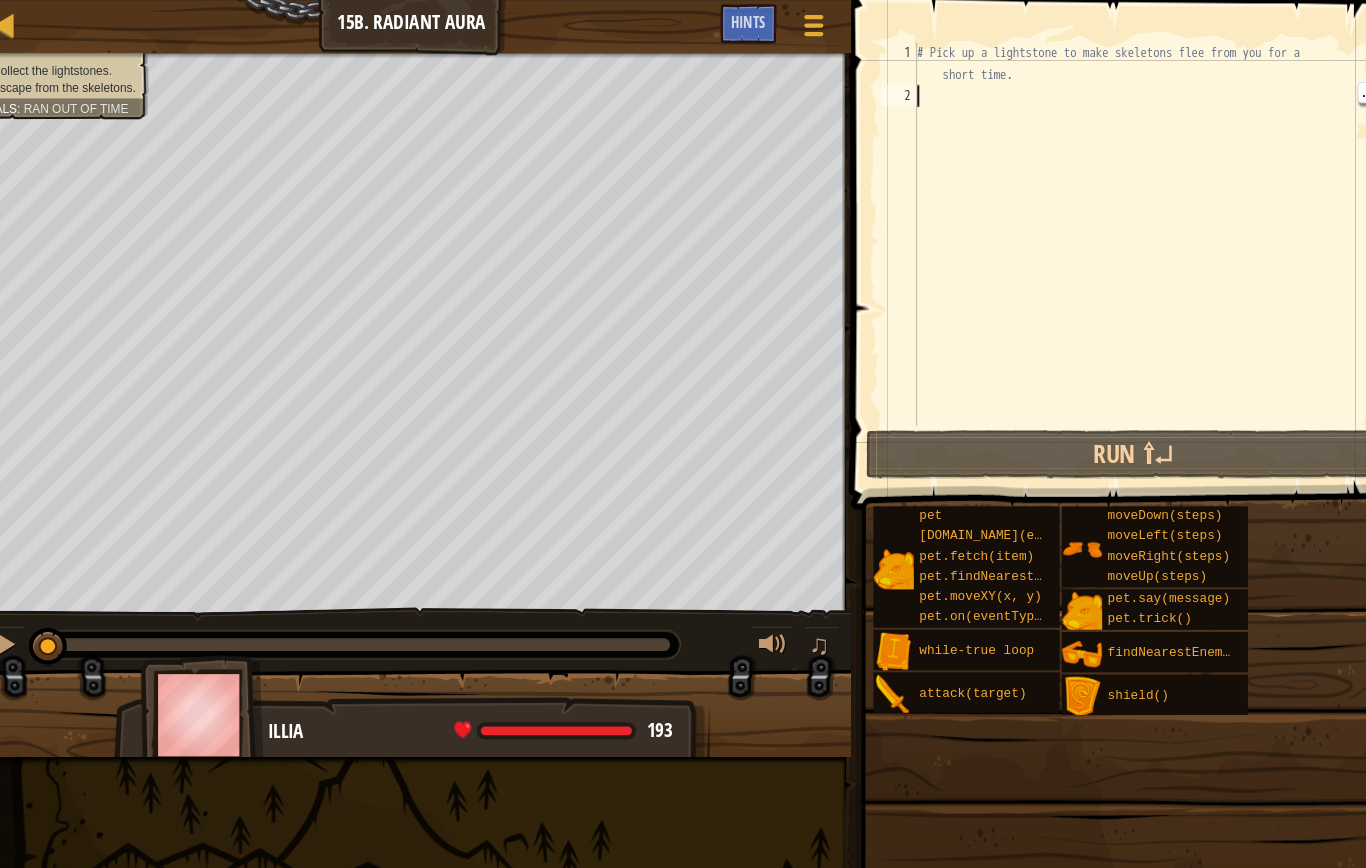 click on "# Pick up a lightstone to make skeletons flee from you for a       short time." at bounding box center [1110, 250] 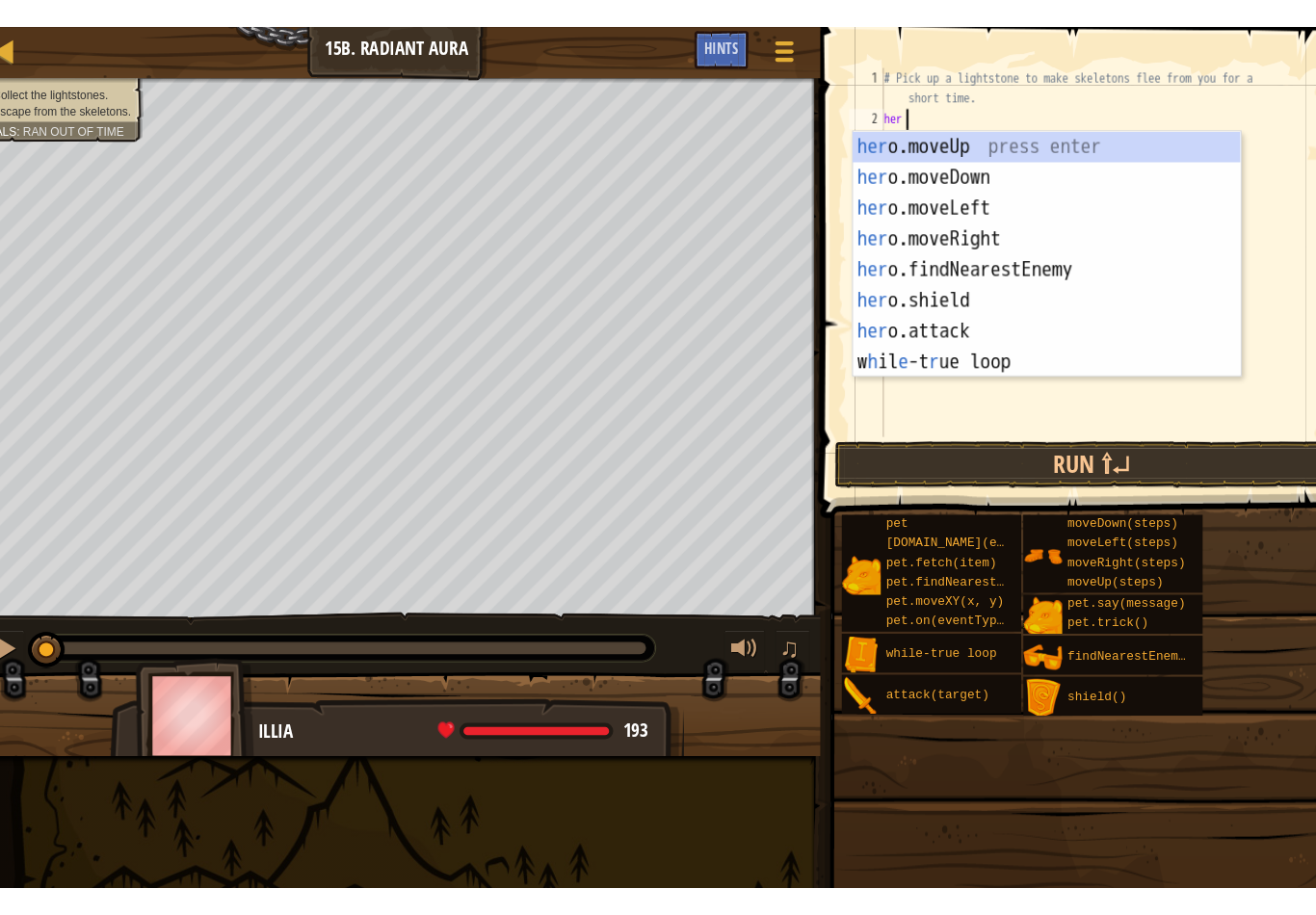 scroll, scrollTop: 20, scrollLeft: 40, axis: both 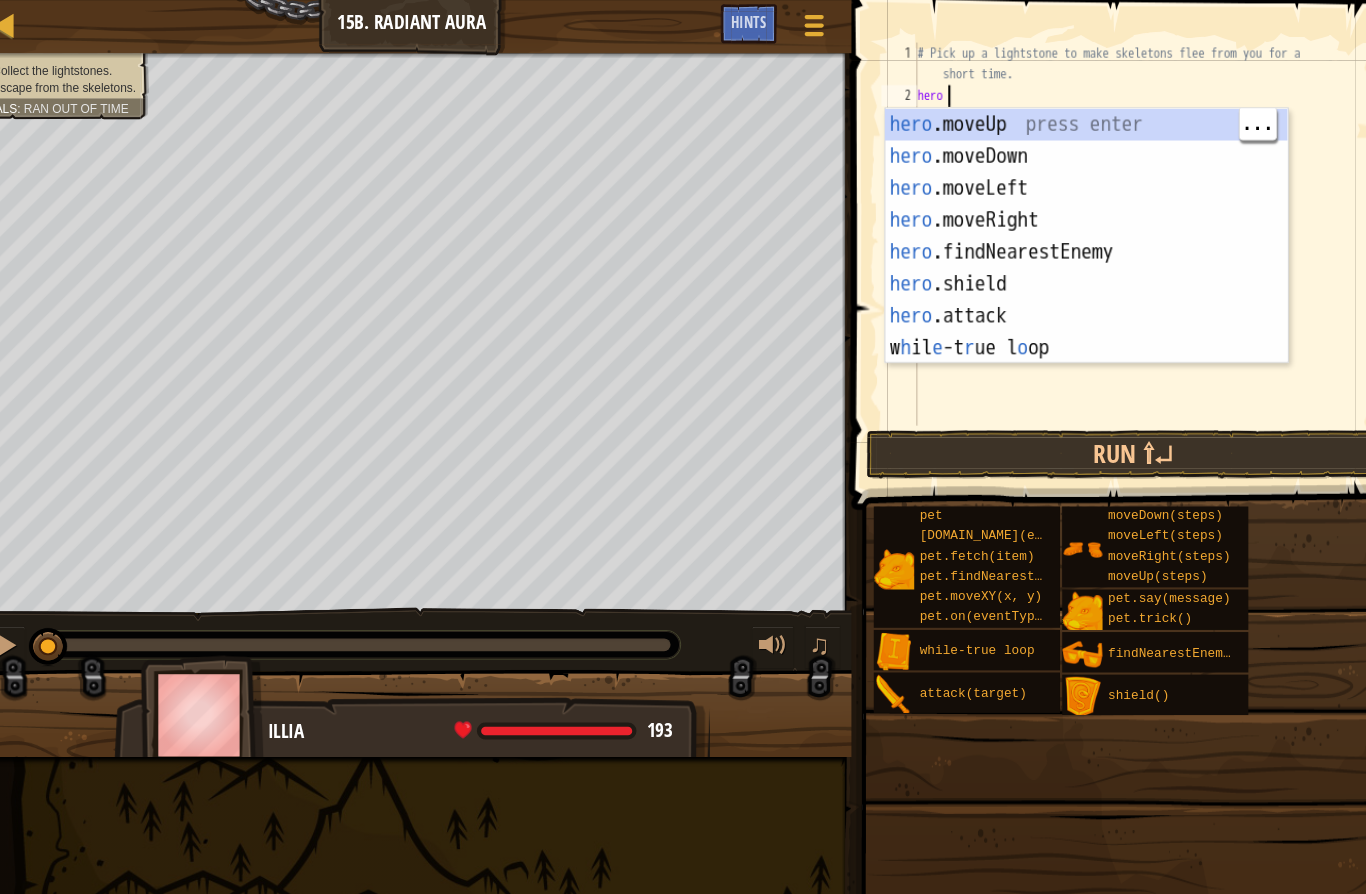 click on "hero .moveUp press enter hero .moveDown press enter hero .moveLeft press enter hero .moveRight press enter hero .findNearestEnemy press enter hero .shield press enter hero .attack press enter w h il e -t r ue l o op press enter" at bounding box center (1047, 252) 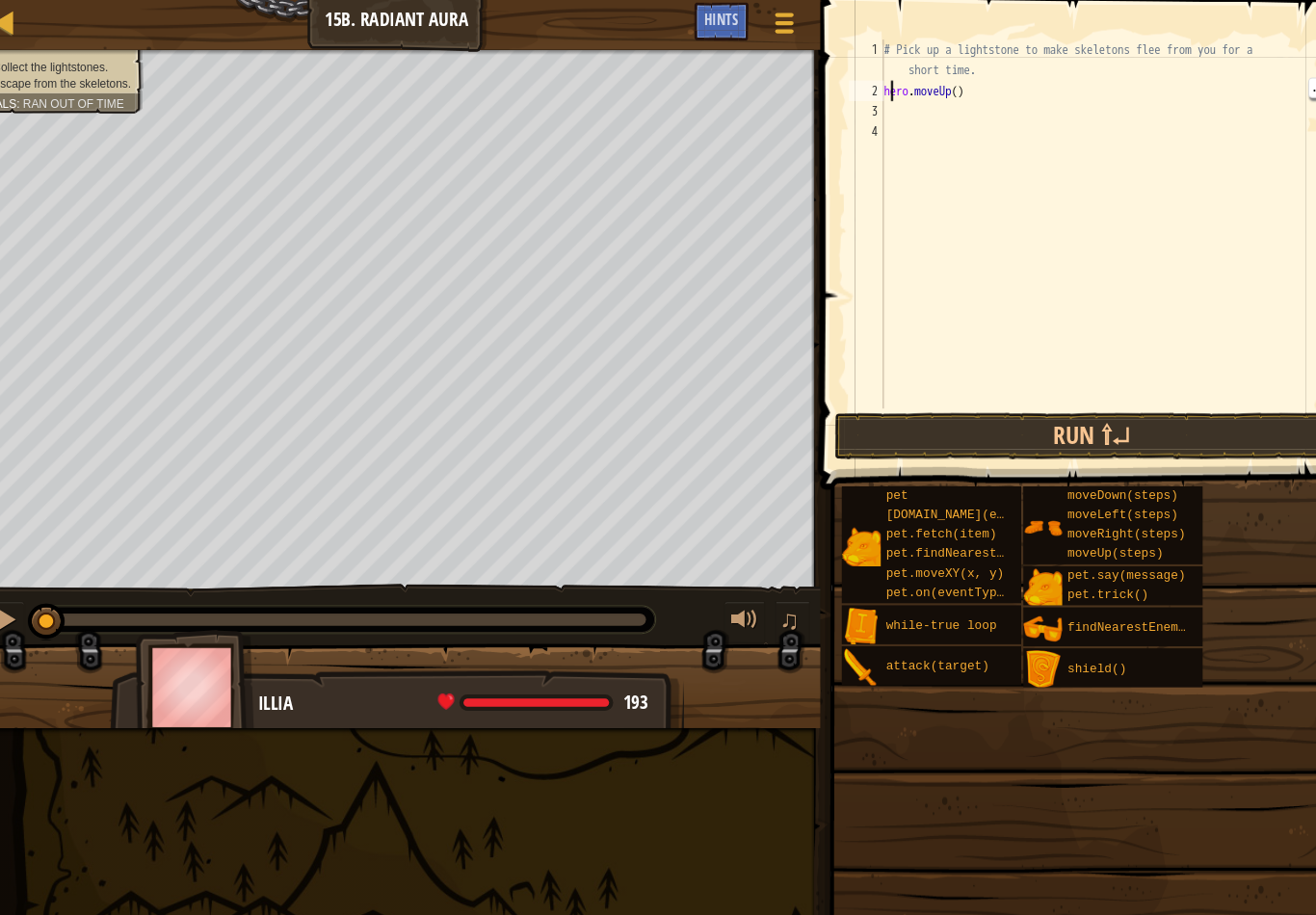 click on "# Pick up a lightstone to make skeletons flee from you for a       short time. hero . moveUp ( )" at bounding box center (1069, 241) 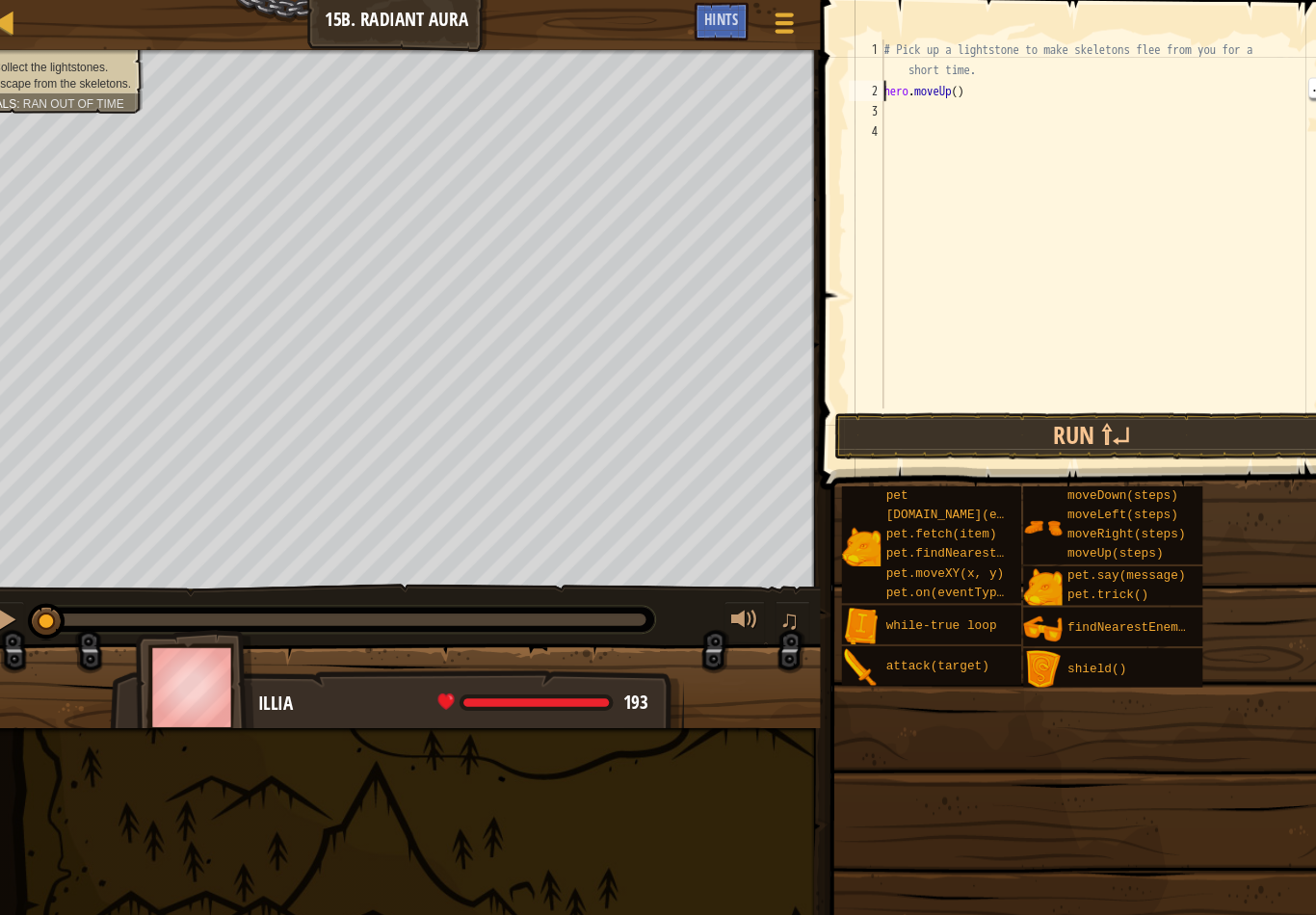 click on "# Pick up a lightstone to make skeletons flee from you for a       short time. hero . moveUp ( )" at bounding box center [1069, 241] 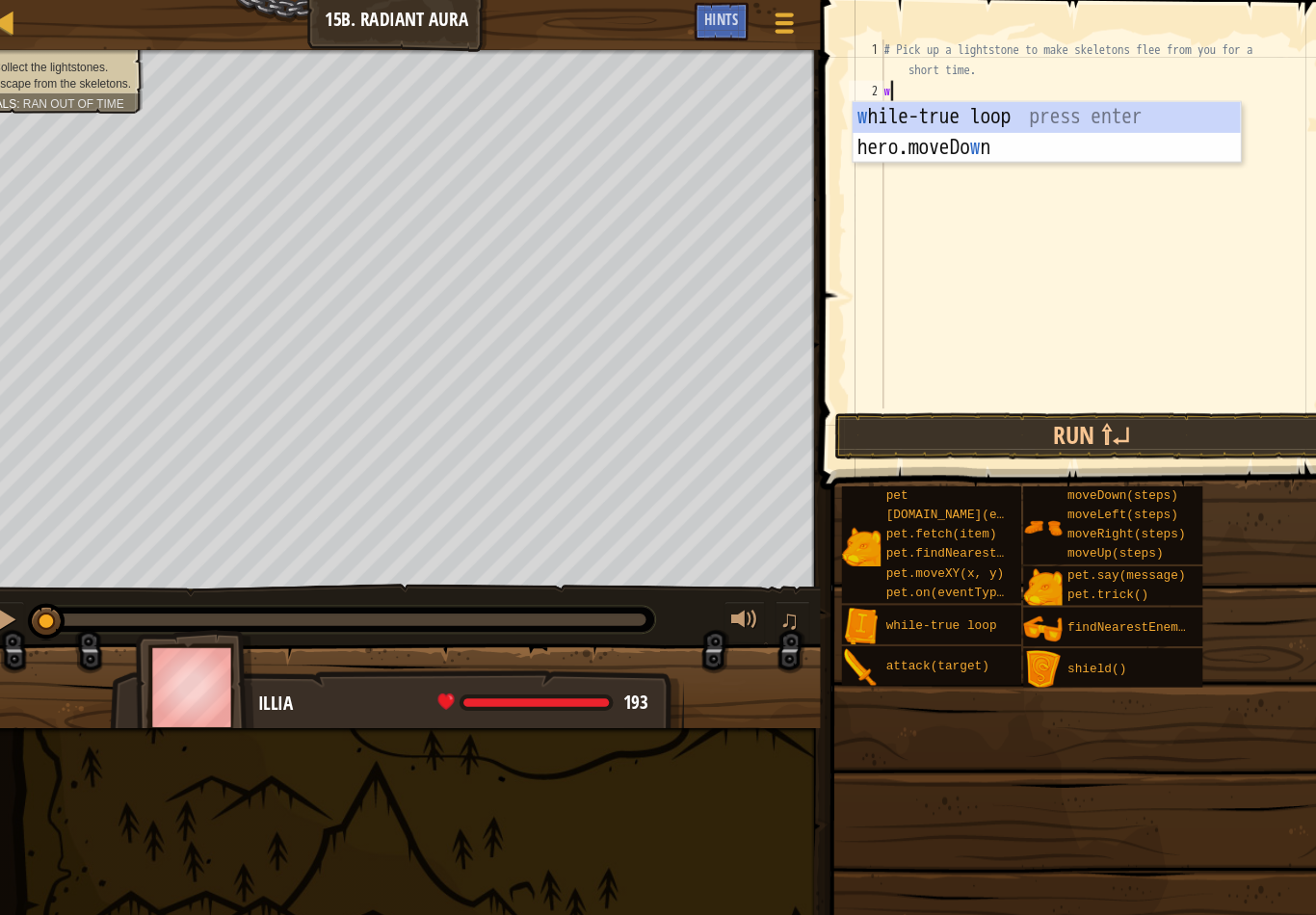 scroll, scrollTop: 20, scrollLeft: 26, axis: both 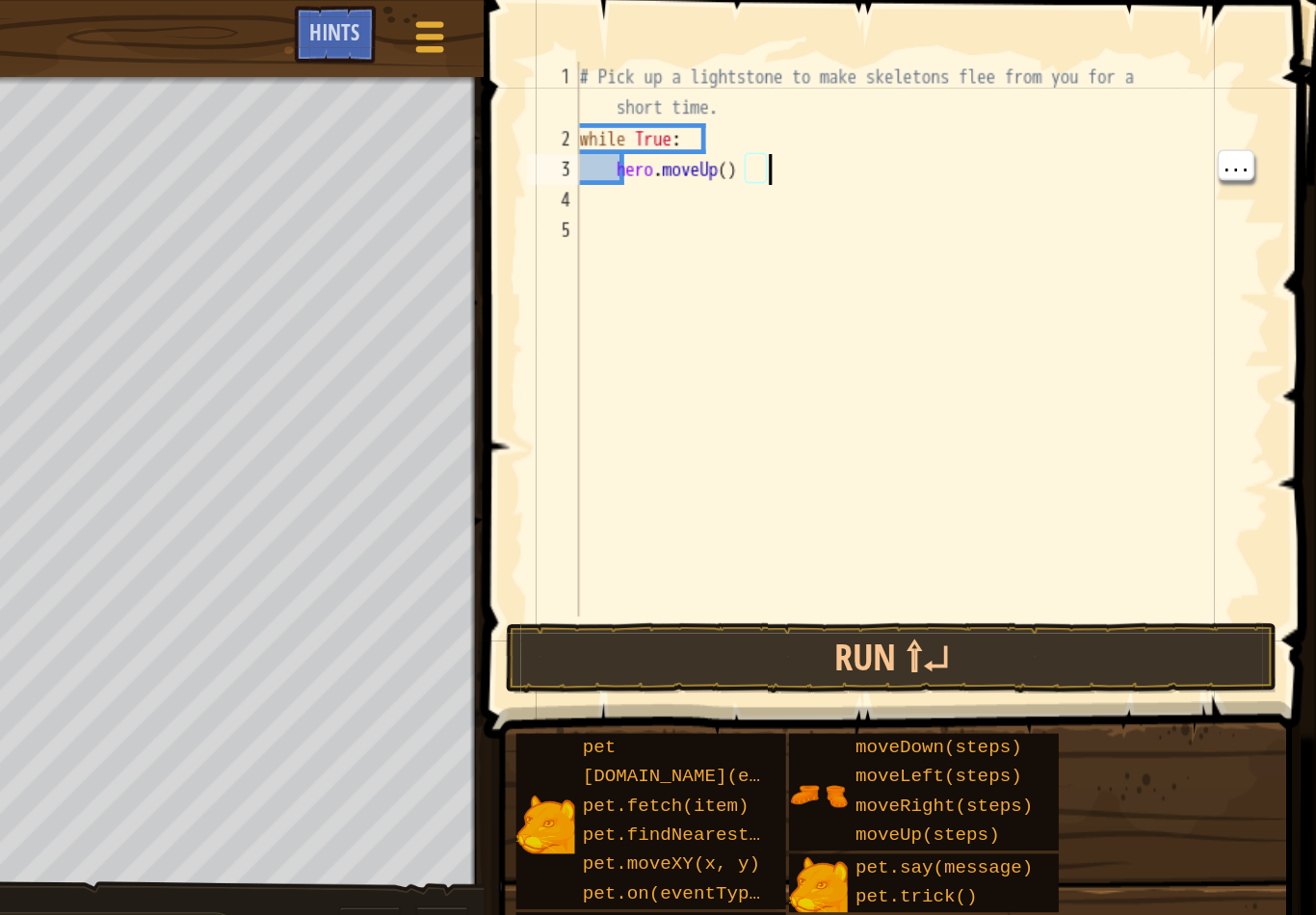 click on "# Pick up a lightstone to make skeletons flee from you for a       short time. while   True :      hero . moveUp ( )" at bounding box center (1069, 241) 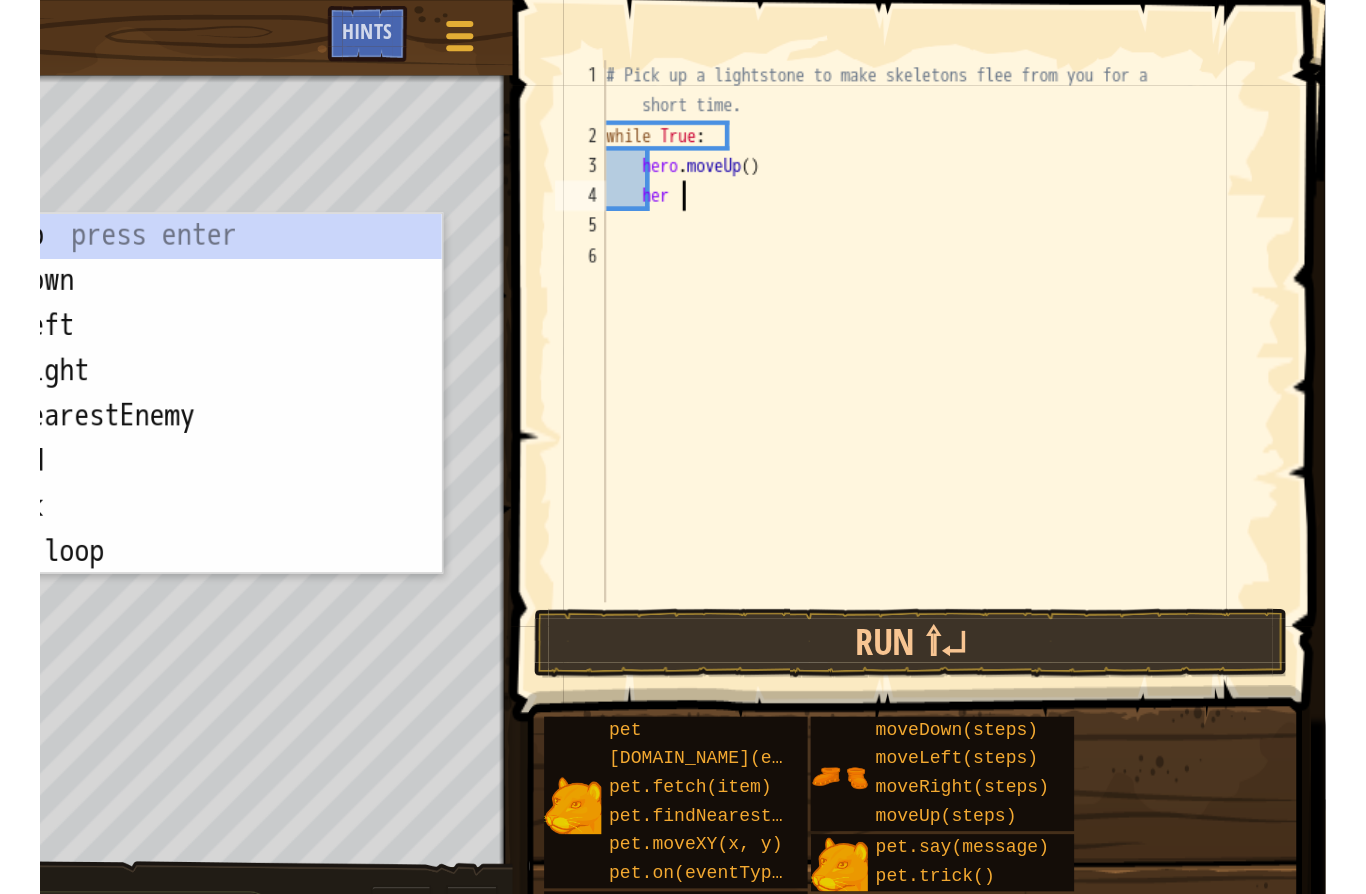 scroll, scrollTop: 21, scrollLeft: 49, axis: both 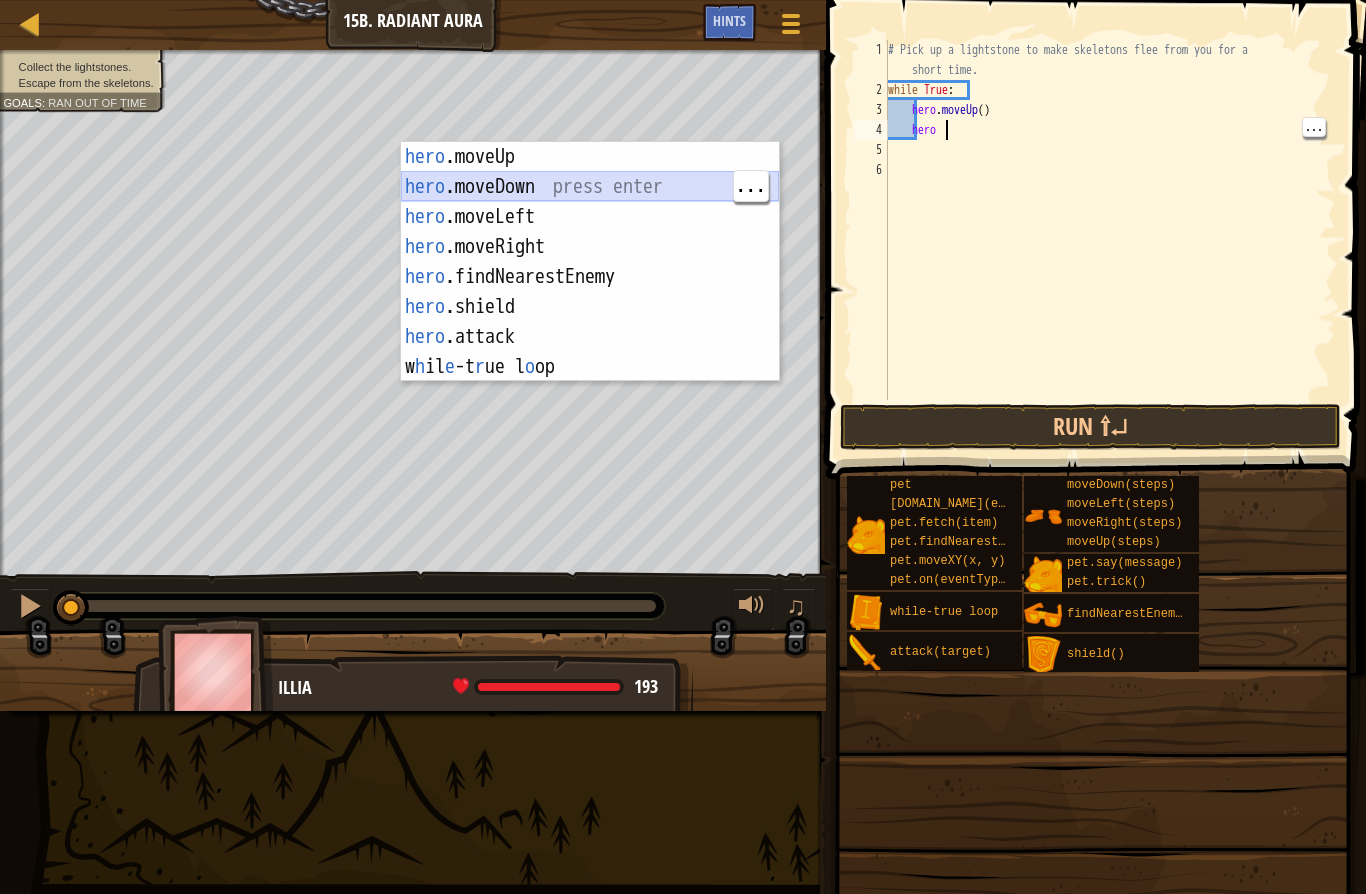 click on "hero .moveUp press enter hero .moveDown press enter hero .moveLeft press enter hero .moveRight press enter hero .findNearestEnemy press enter hero .shield press enter hero .attack press enter w h il e -t r ue l o op press enter" at bounding box center (590, 292) 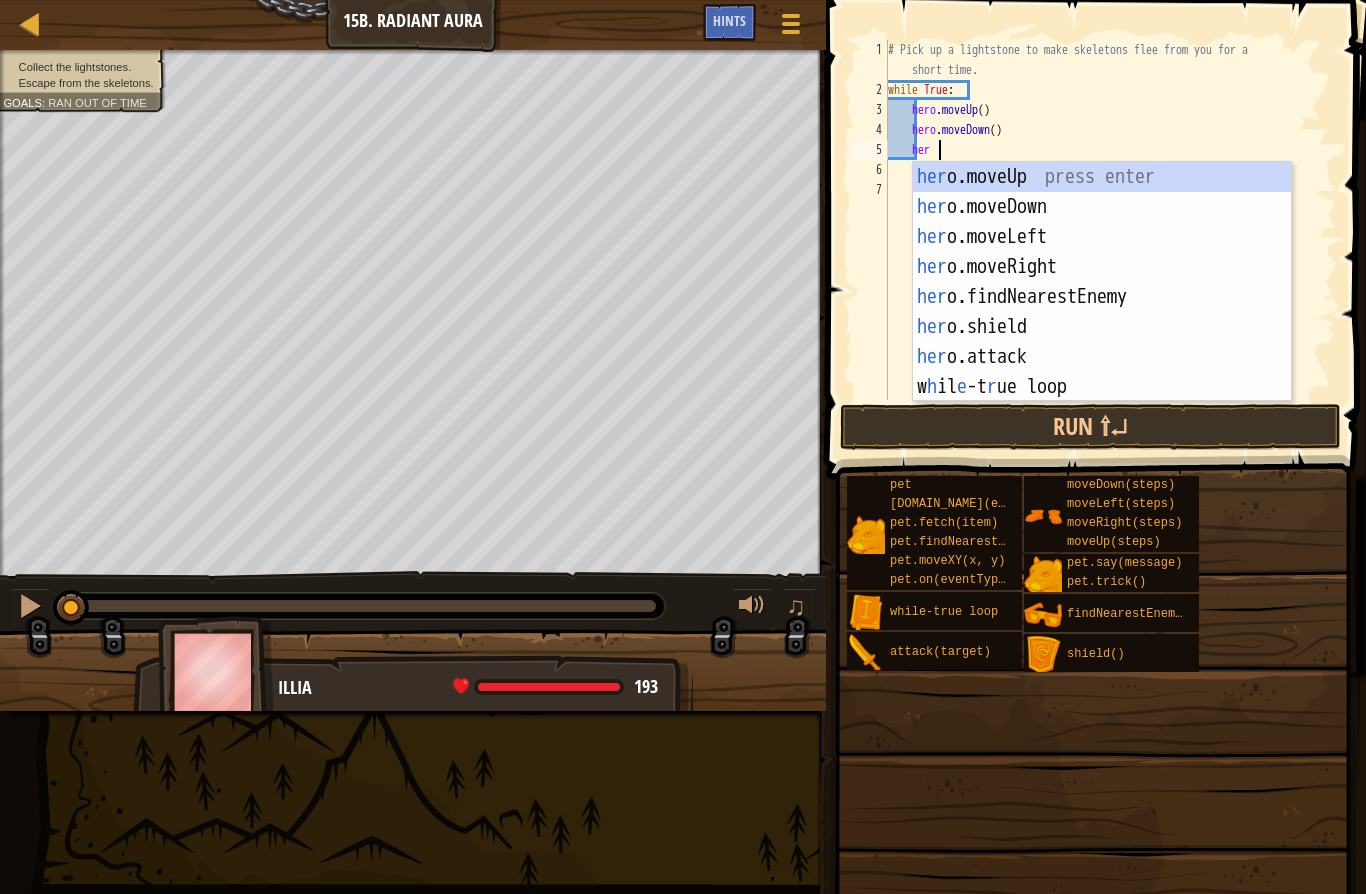 scroll, scrollTop: 21, scrollLeft: 49, axis: both 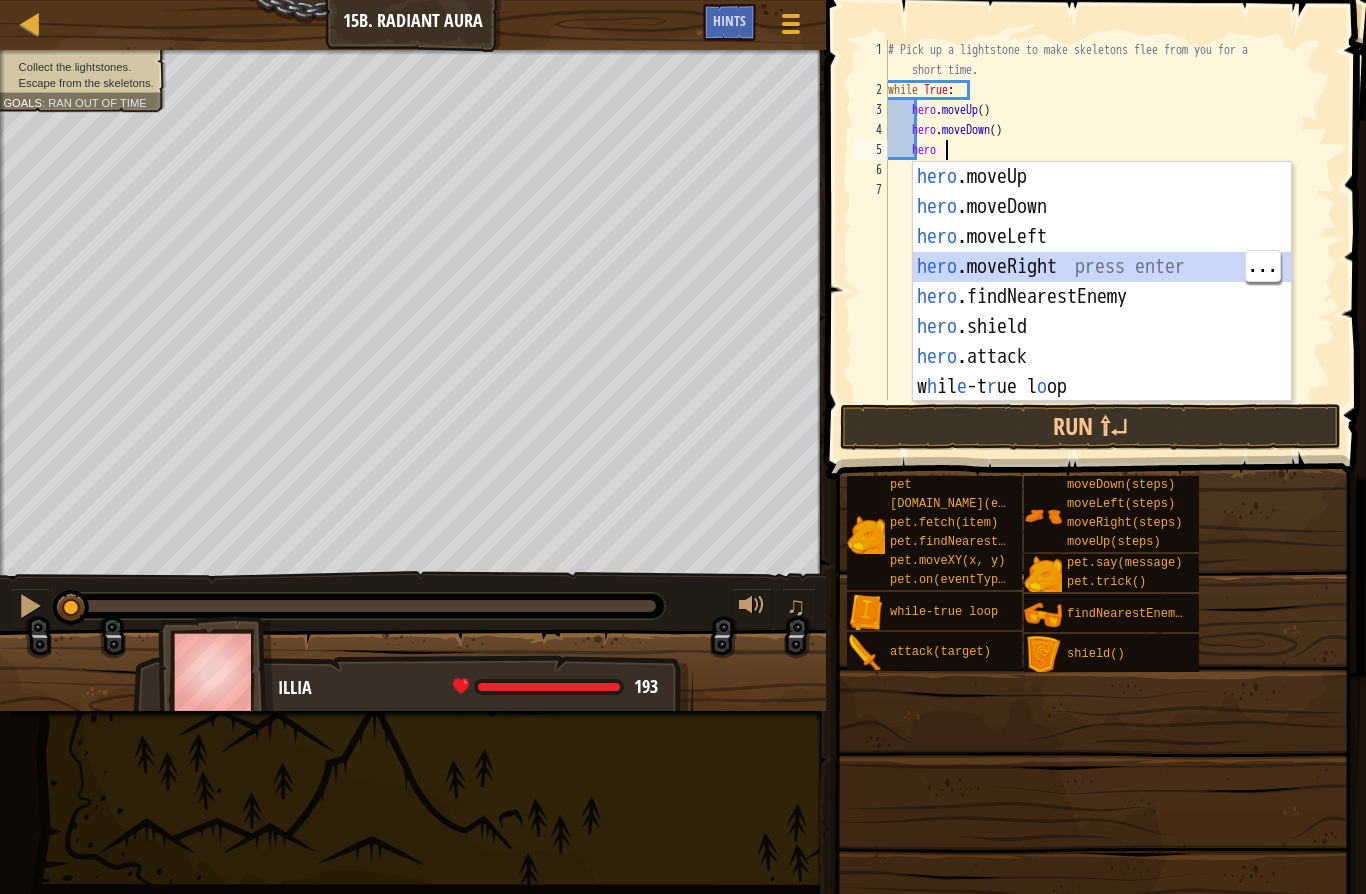 click on "hero .moveUp press enter hero .moveDown press enter hero .moveLeft press enter hero .moveRight press enter hero .findNearestEnemy press enter hero .shield press enter hero .attack press enter w h il e -t r ue l o op press enter" at bounding box center [1102, 312] 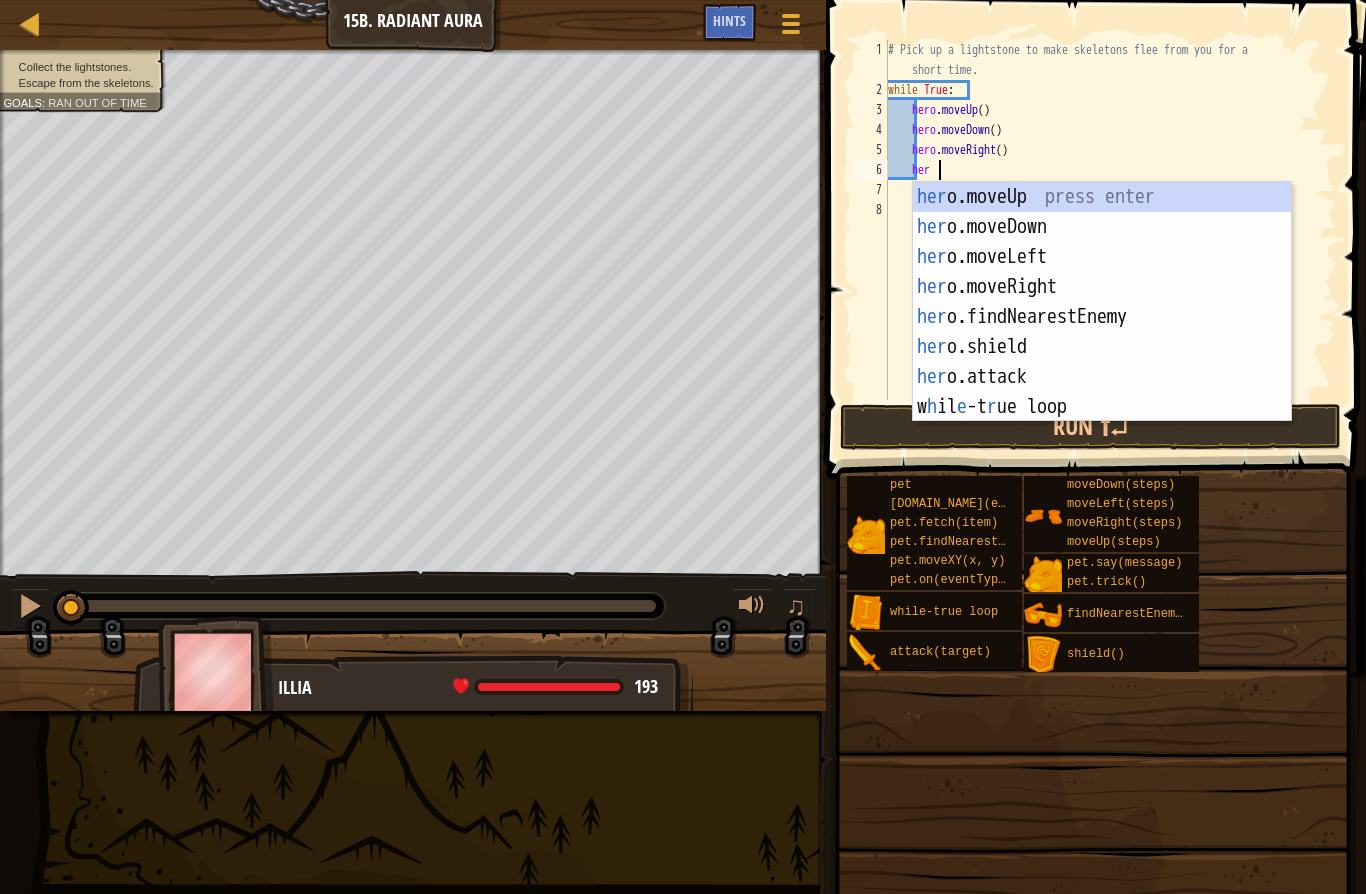 scroll, scrollTop: 21, scrollLeft: 49, axis: both 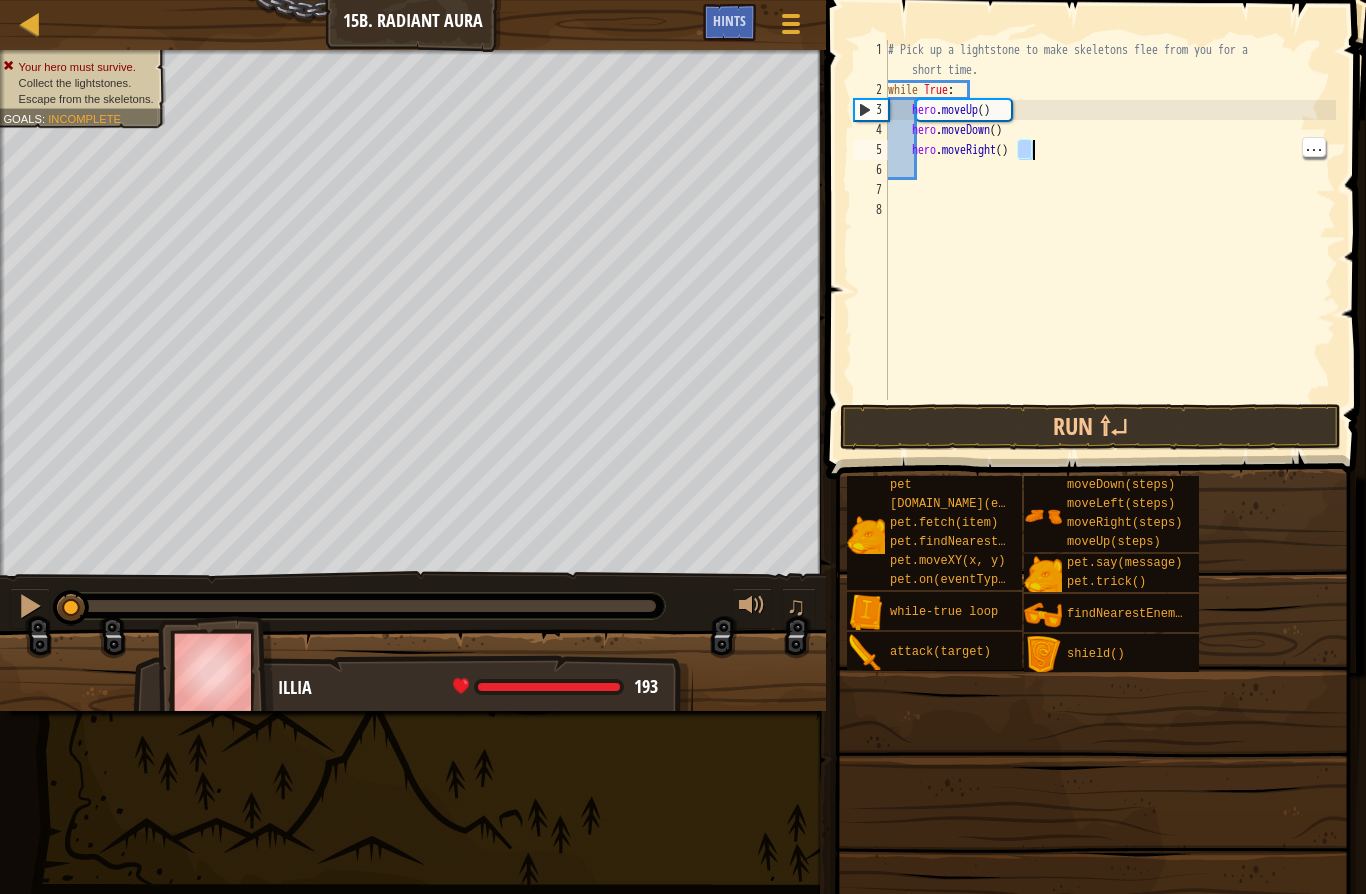 click on "# Pick up a lightstone to make skeletons flee from you for a       short time. while   True :      hero . moveUp ( )      hero . moveDown ( )      hero . moveRight ( )" at bounding box center [1110, 250] 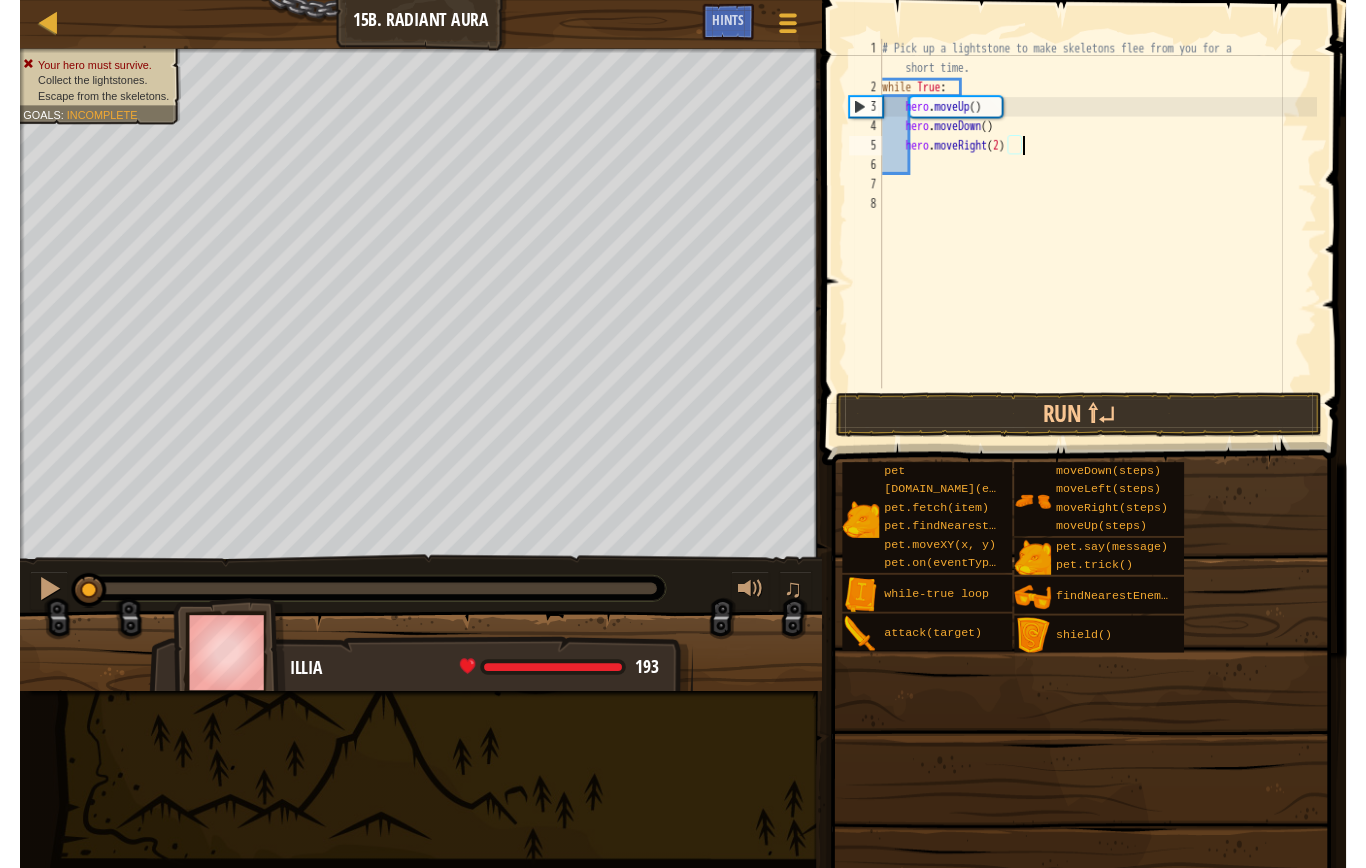 scroll, scrollTop: 21, scrollLeft: 27, axis: both 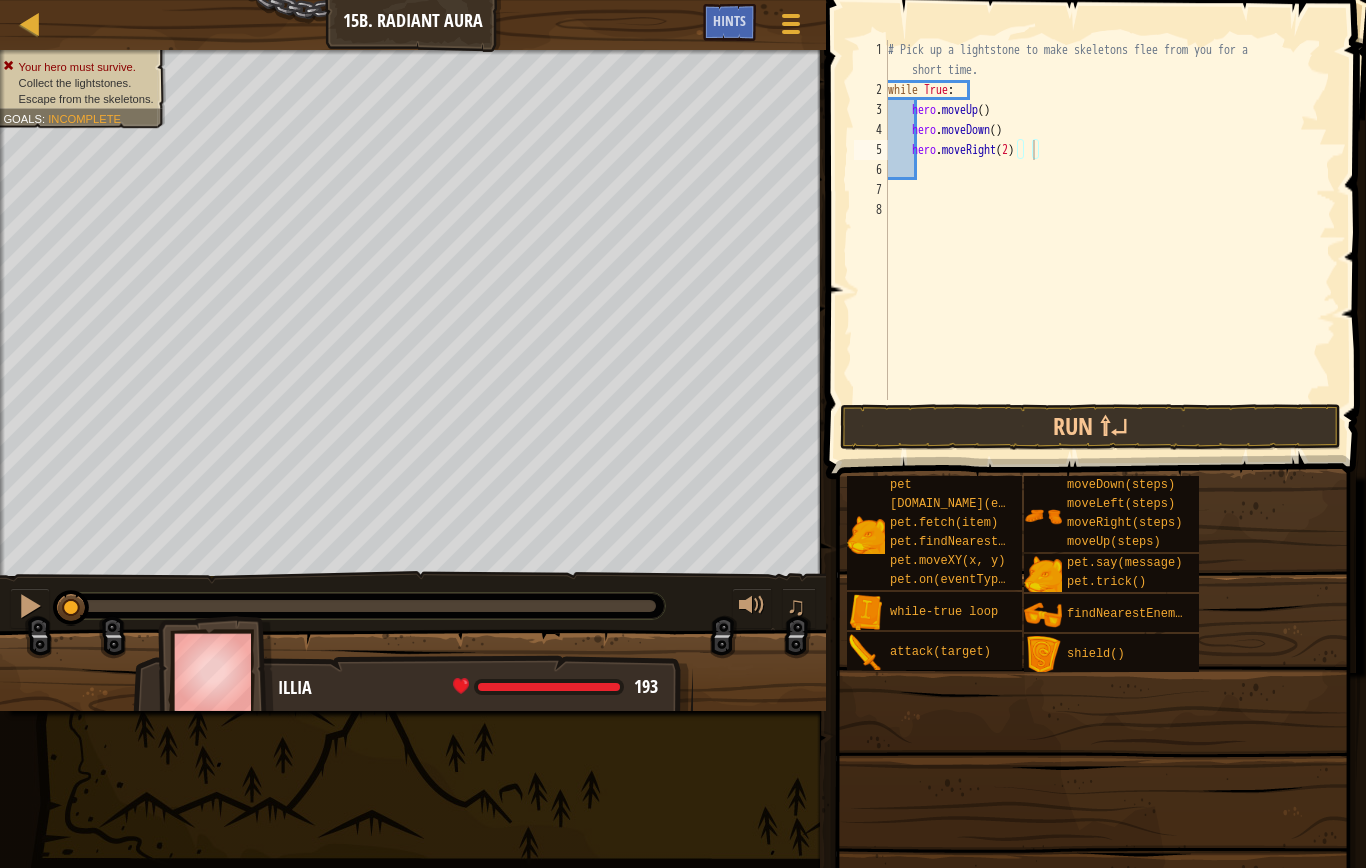 type on "abcde fg" 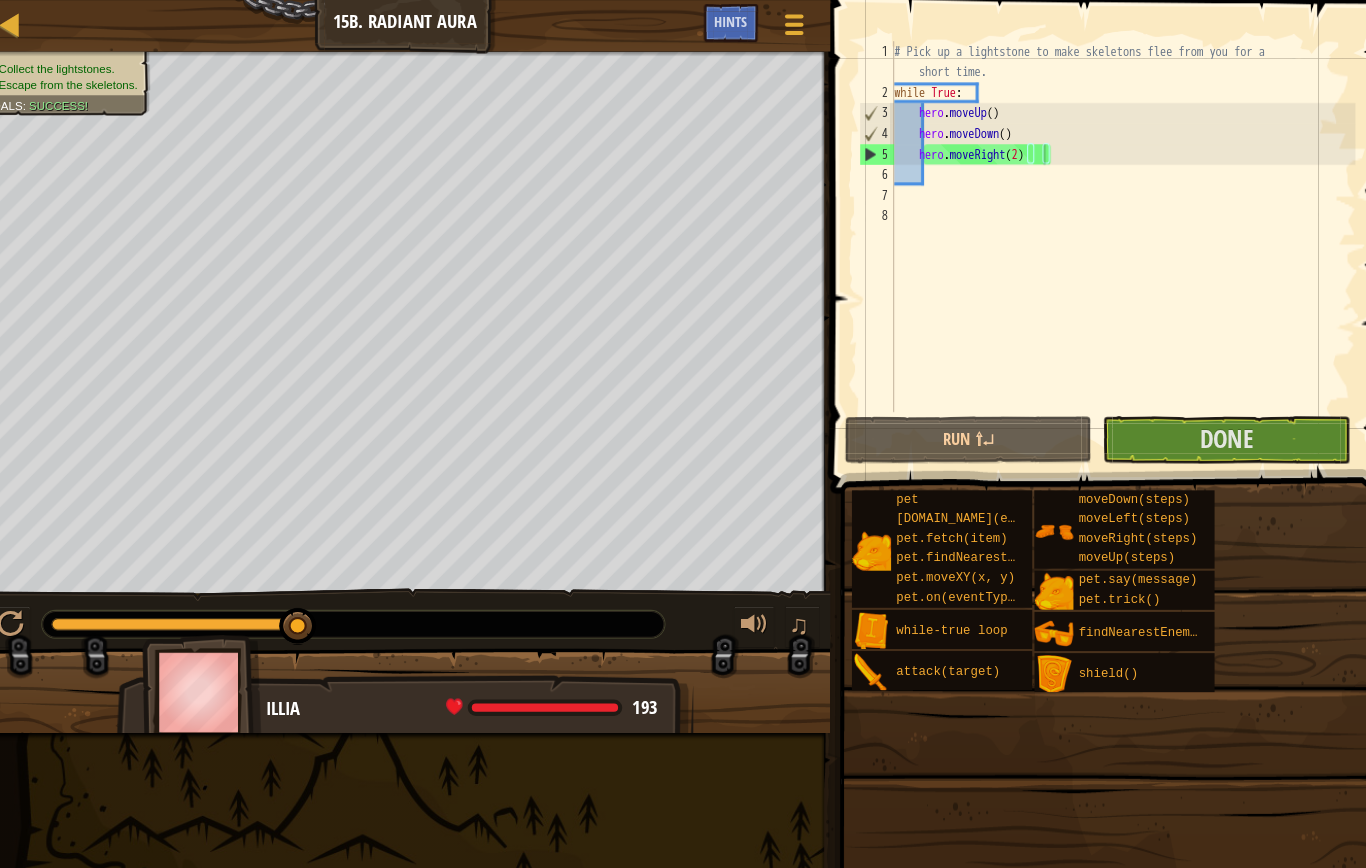 click on "Done" at bounding box center (1210, 427) 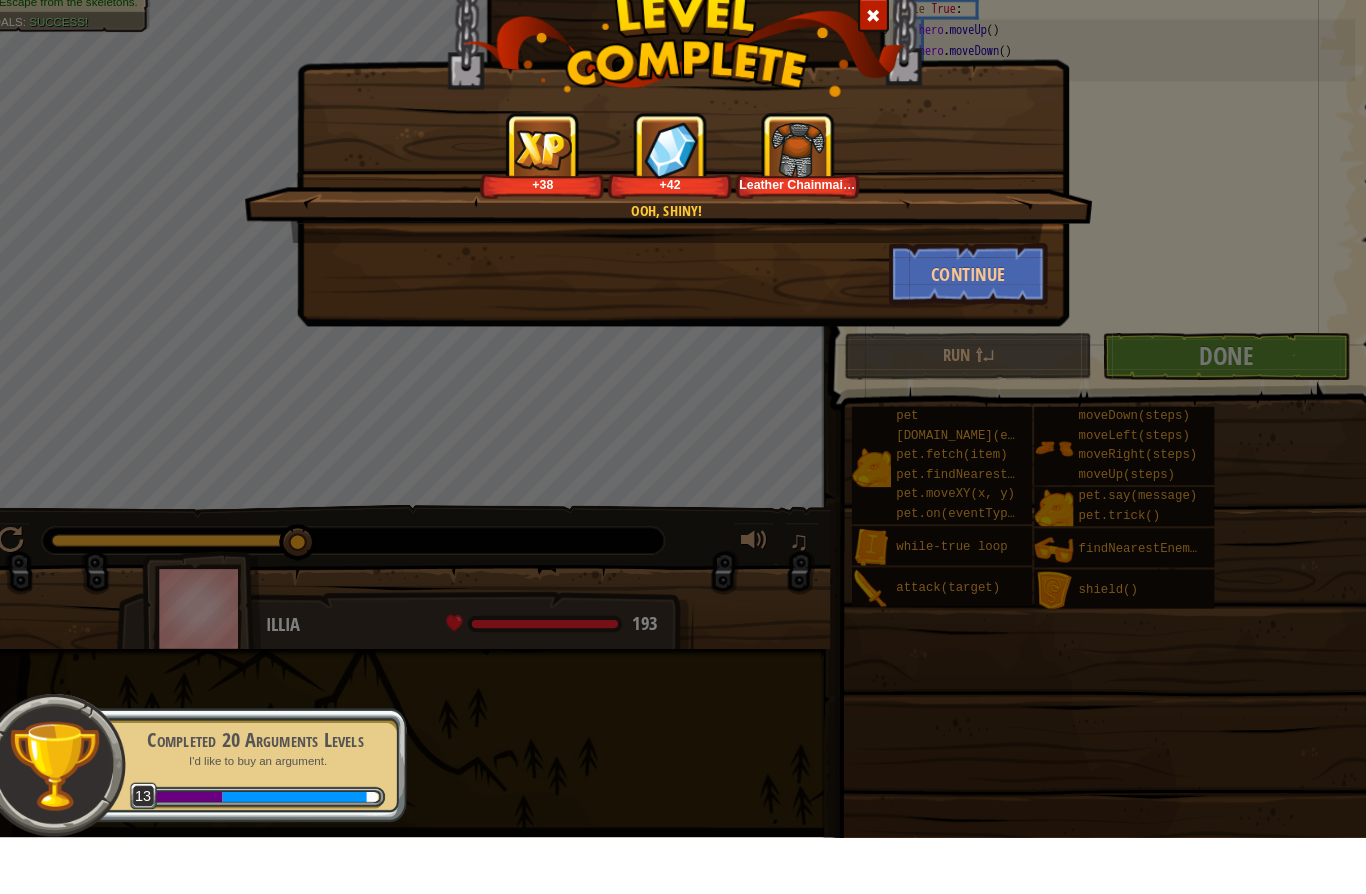 click on "Continue" at bounding box center [960, 347] 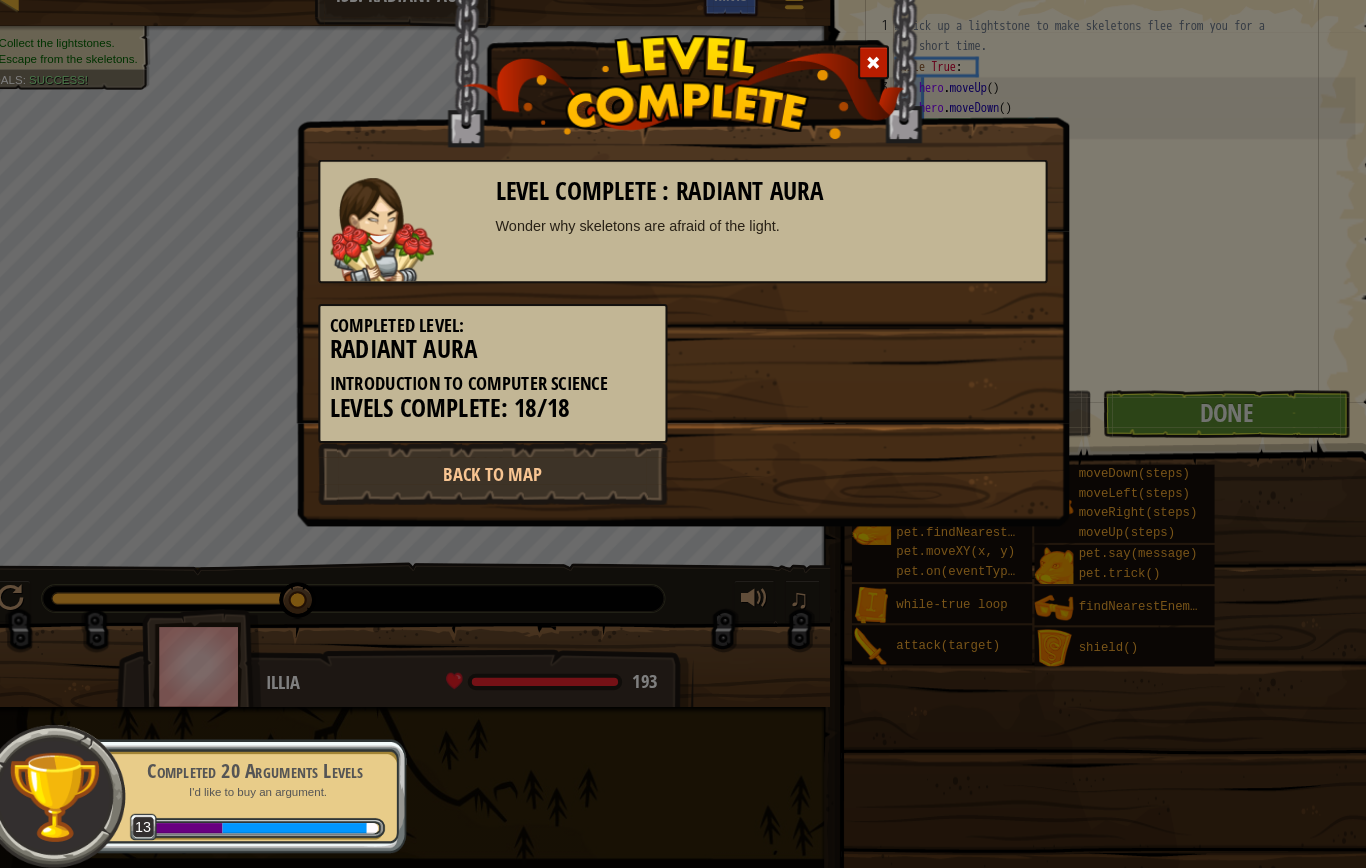 scroll, scrollTop: 0, scrollLeft: 0, axis: both 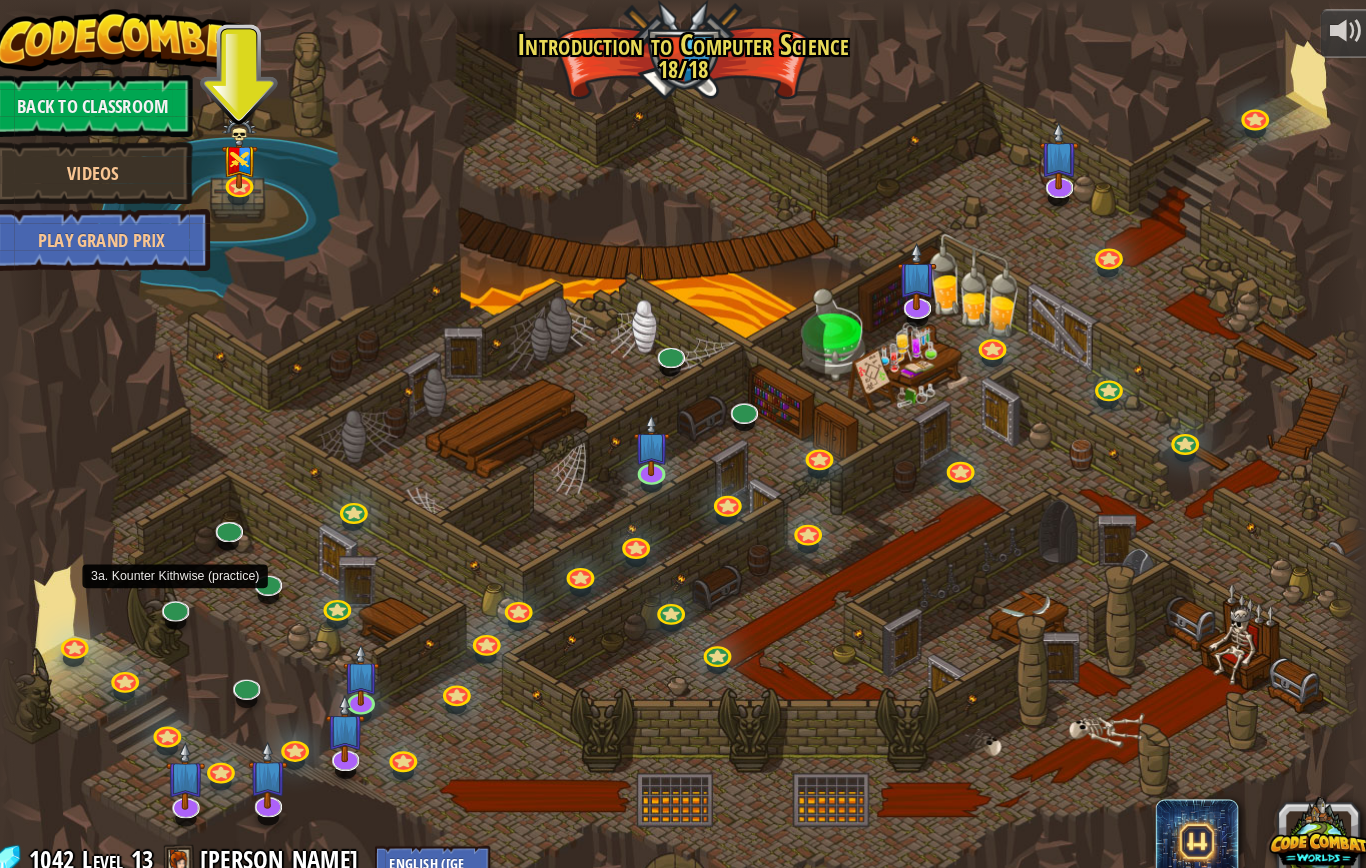 click at bounding box center [189, 592] 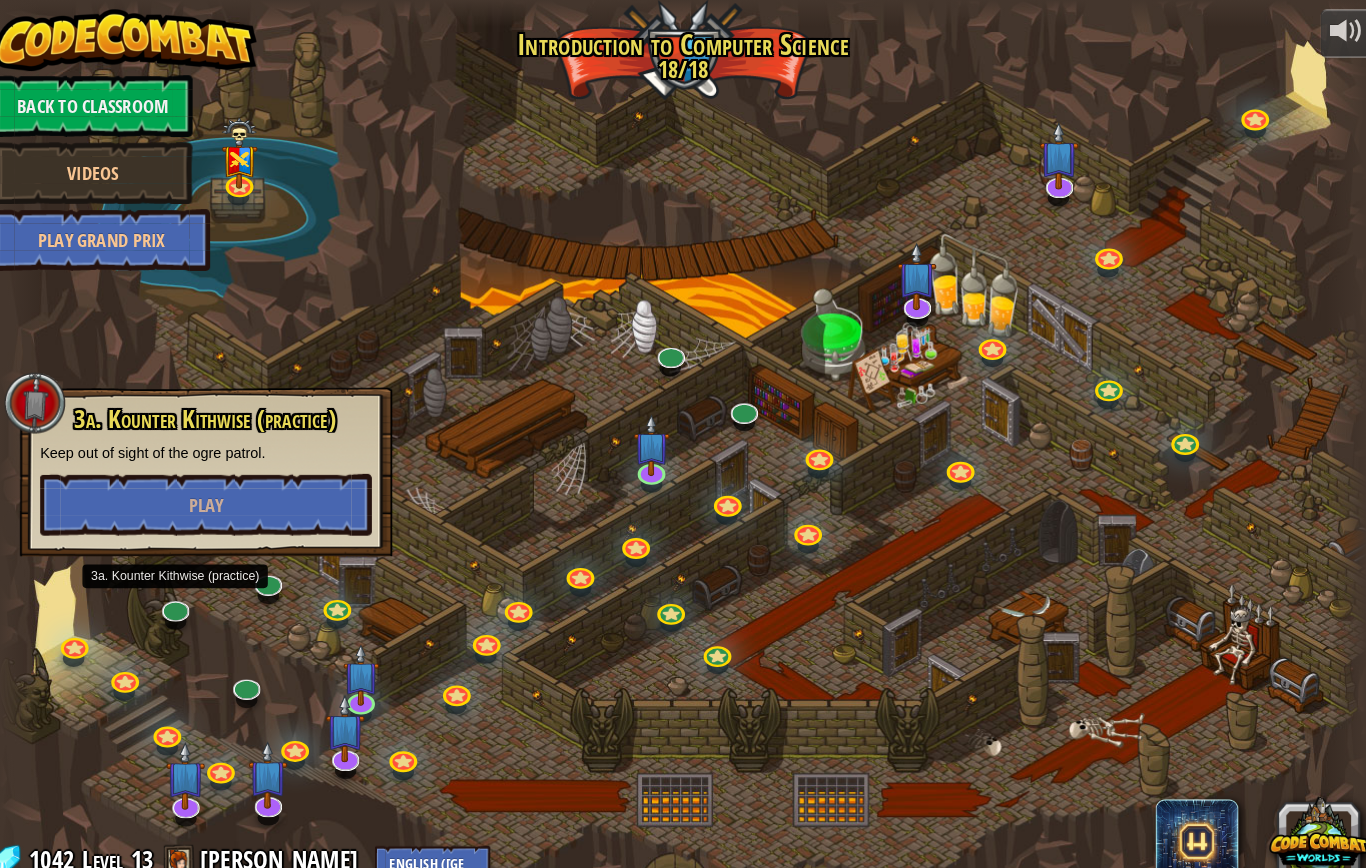 click on "Play" at bounding box center [220, 490] 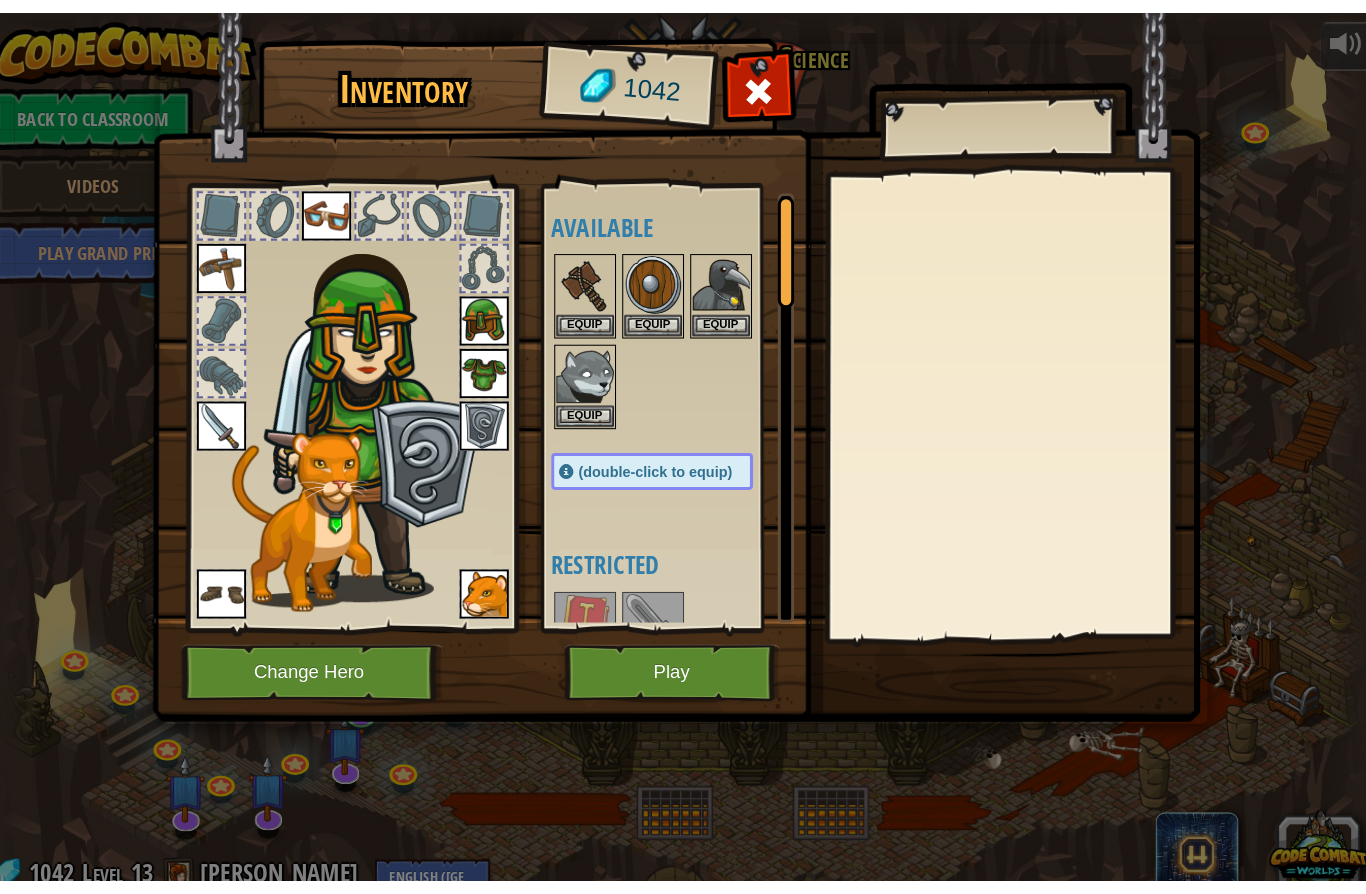 scroll, scrollTop: 0, scrollLeft: 0, axis: both 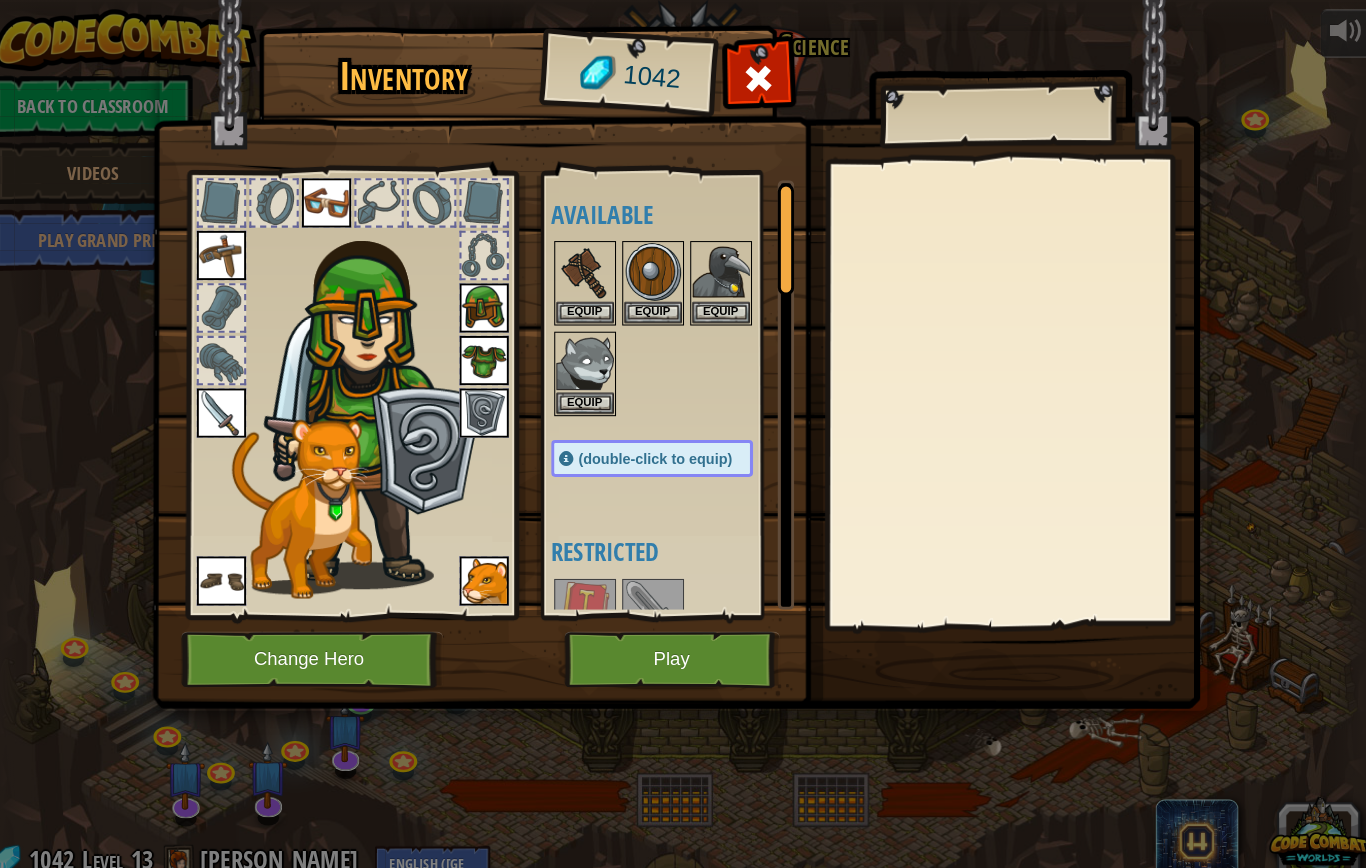 click on "Play" at bounding box center [672, 640] 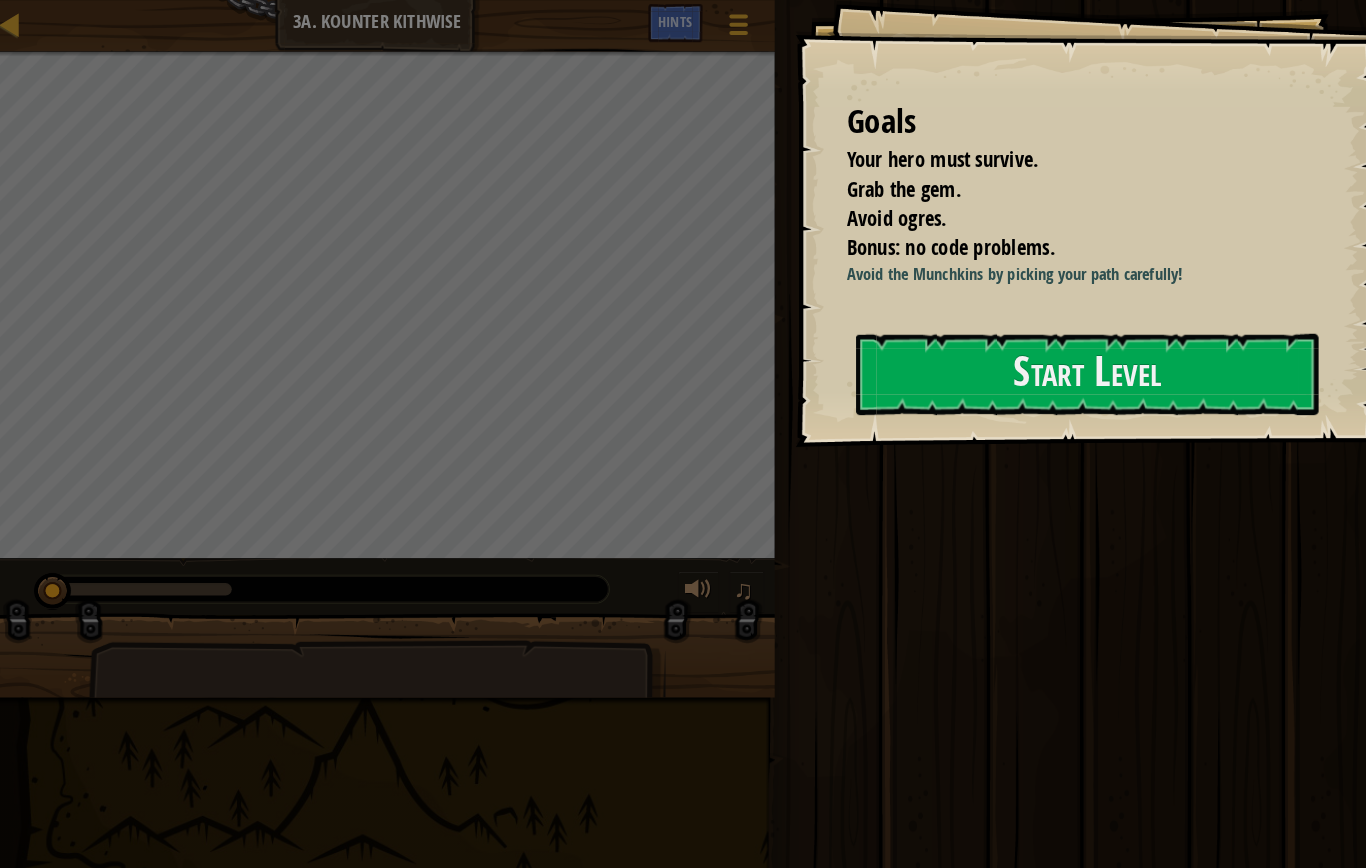 click on "Start Level" at bounding box center [1075, 363] 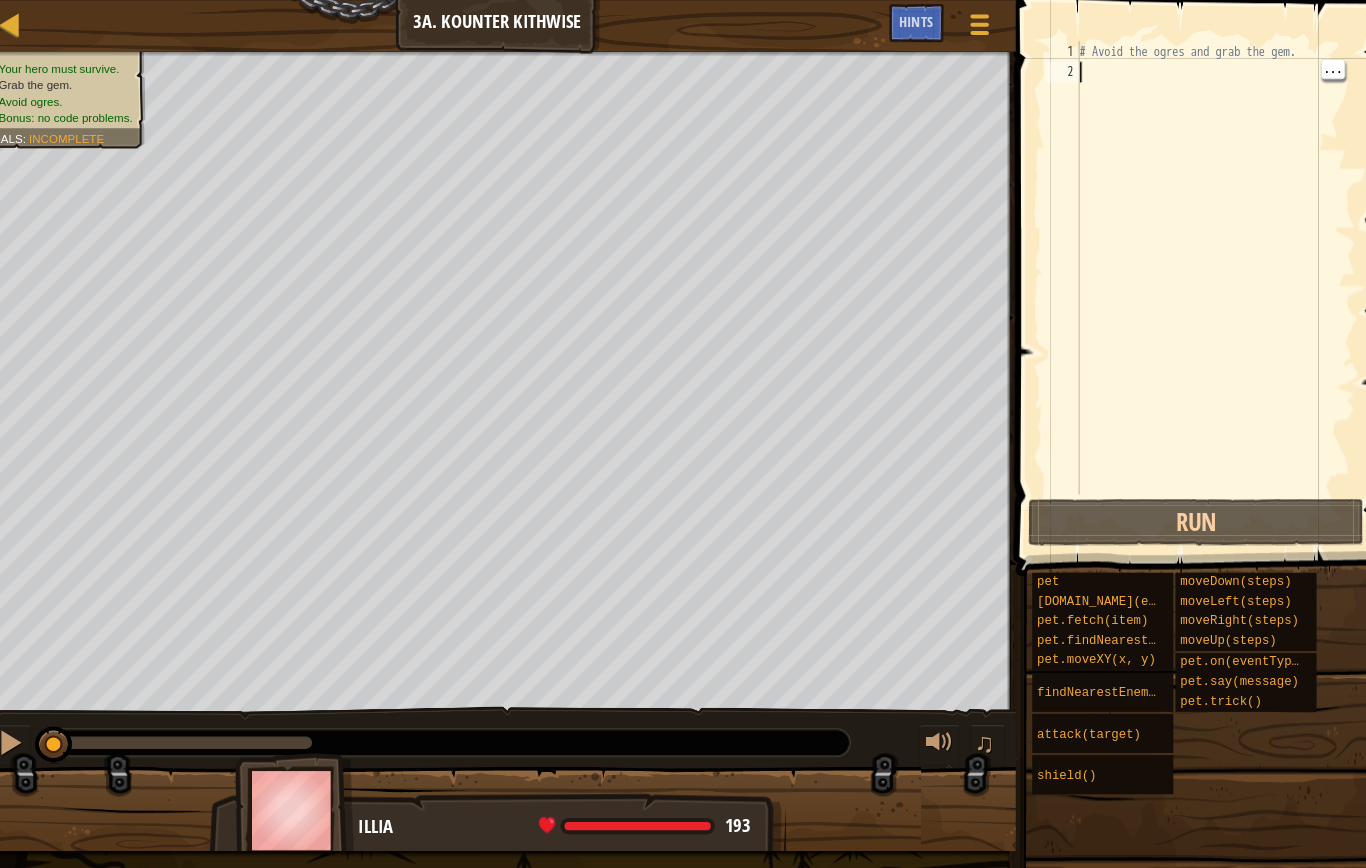 click on "# Avoid the ogres and grab the gem." at bounding box center (1200, 280) 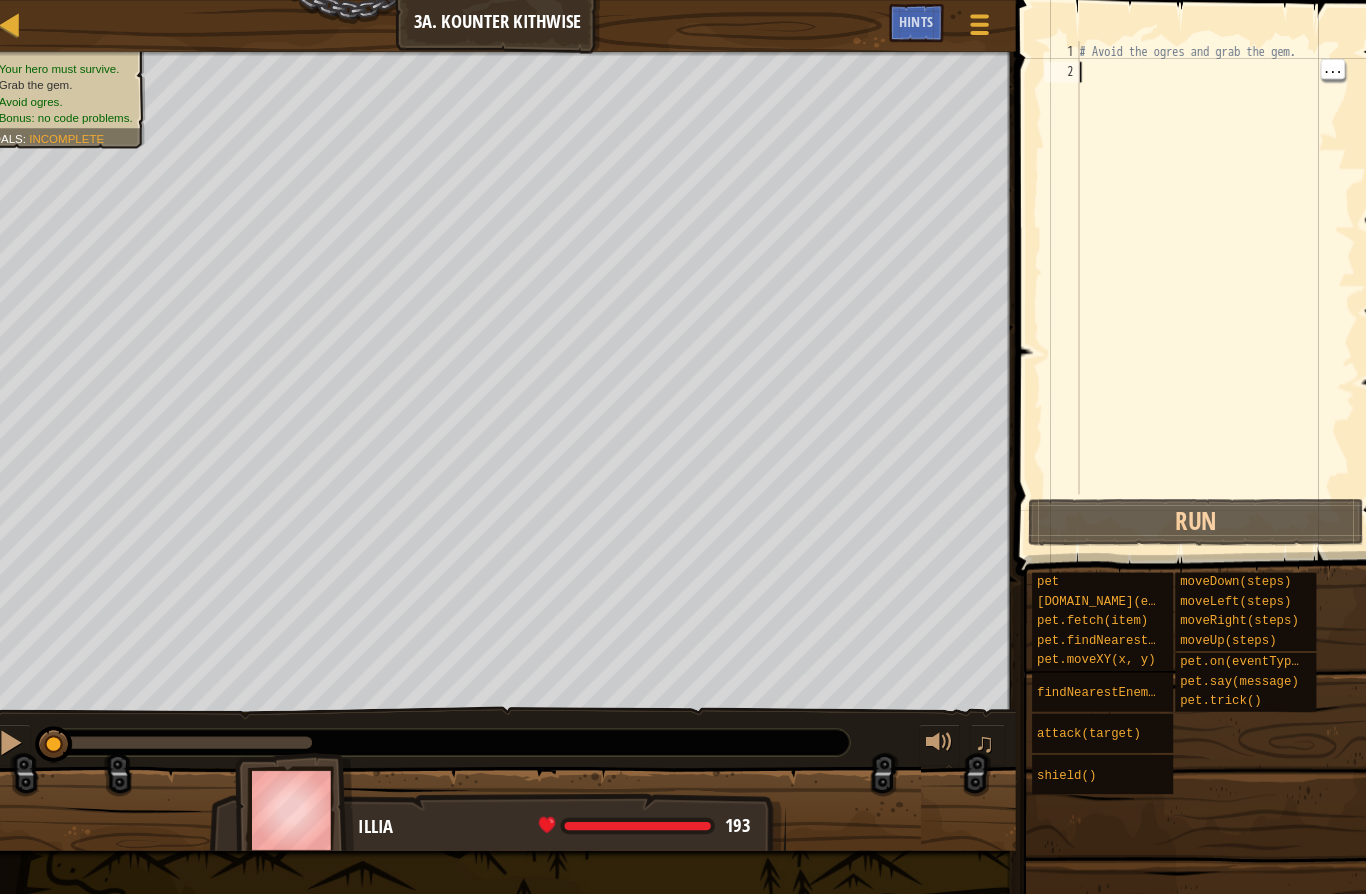 click on "# Avoid the ogres and grab the gem." at bounding box center [1200, 280] 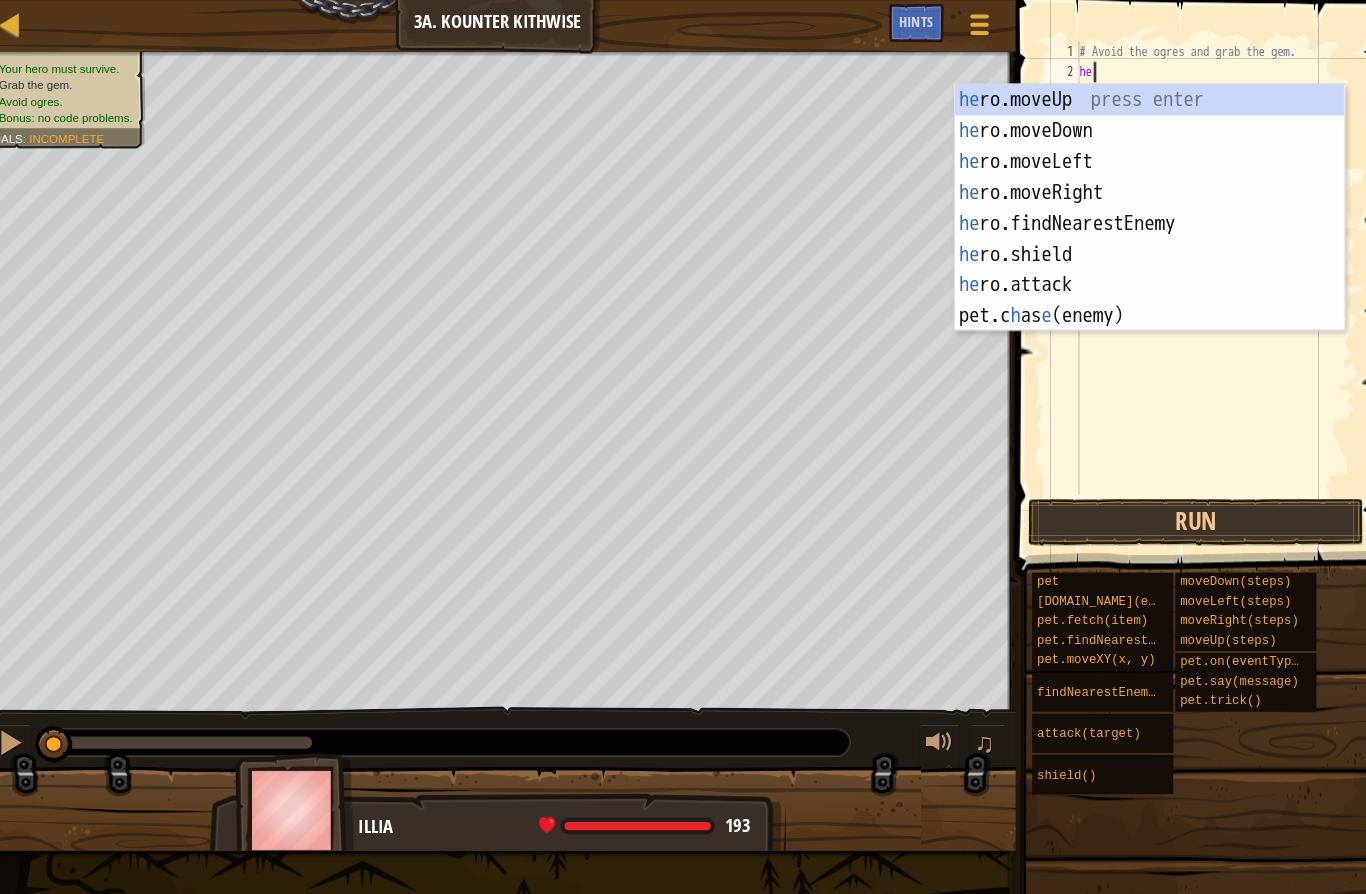 scroll, scrollTop: 21, scrollLeft: 34, axis: both 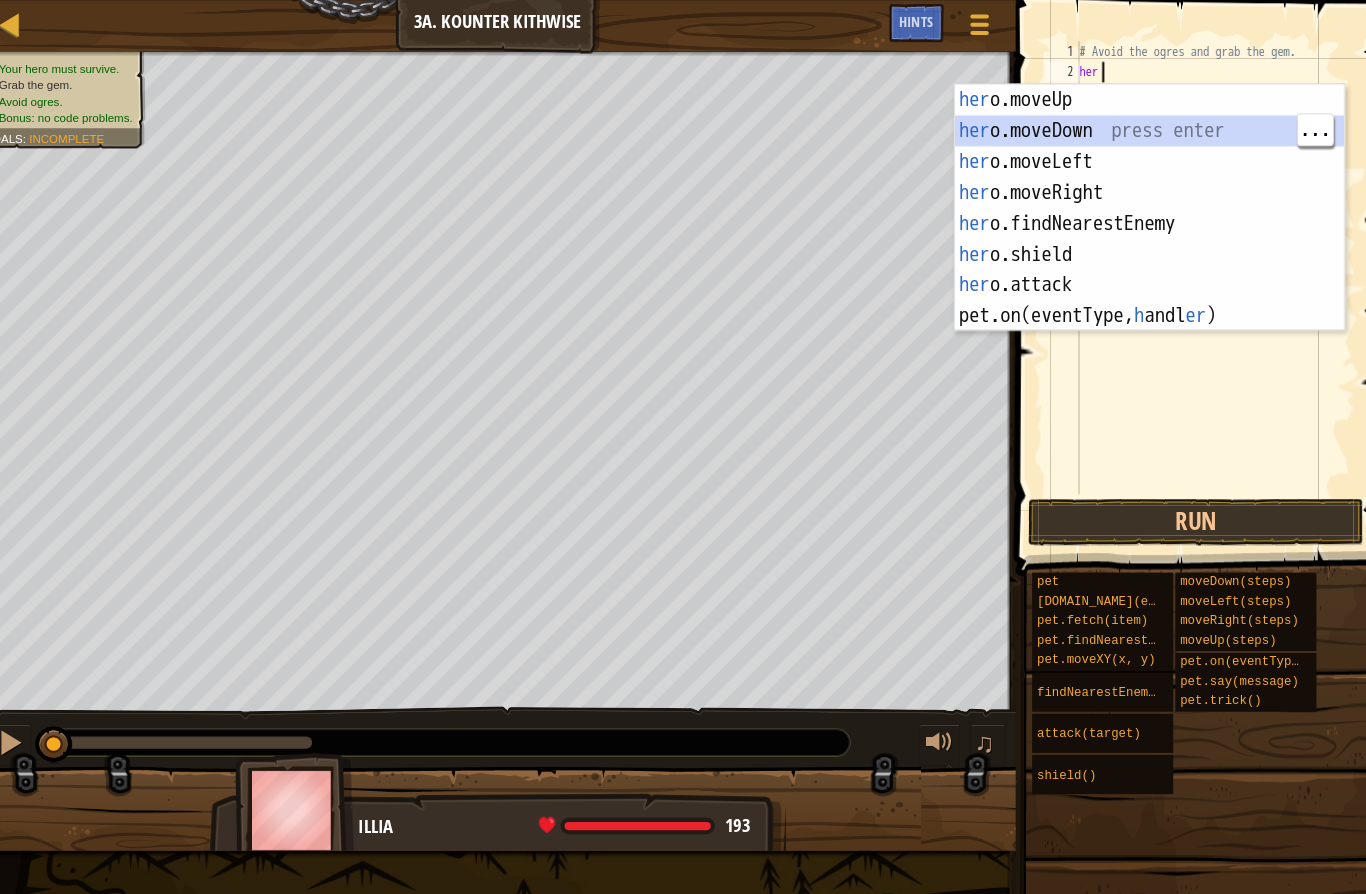 click on "her o.moveUp press enter her o.moveDown press enter her o.moveLeft press enter her o.moveRight press enter her o.findNearestEnemy press enter her o.shield press enter her o.attack press enter pet.on(eventType,  h andl er ) press enter" at bounding box center [1136, 232] 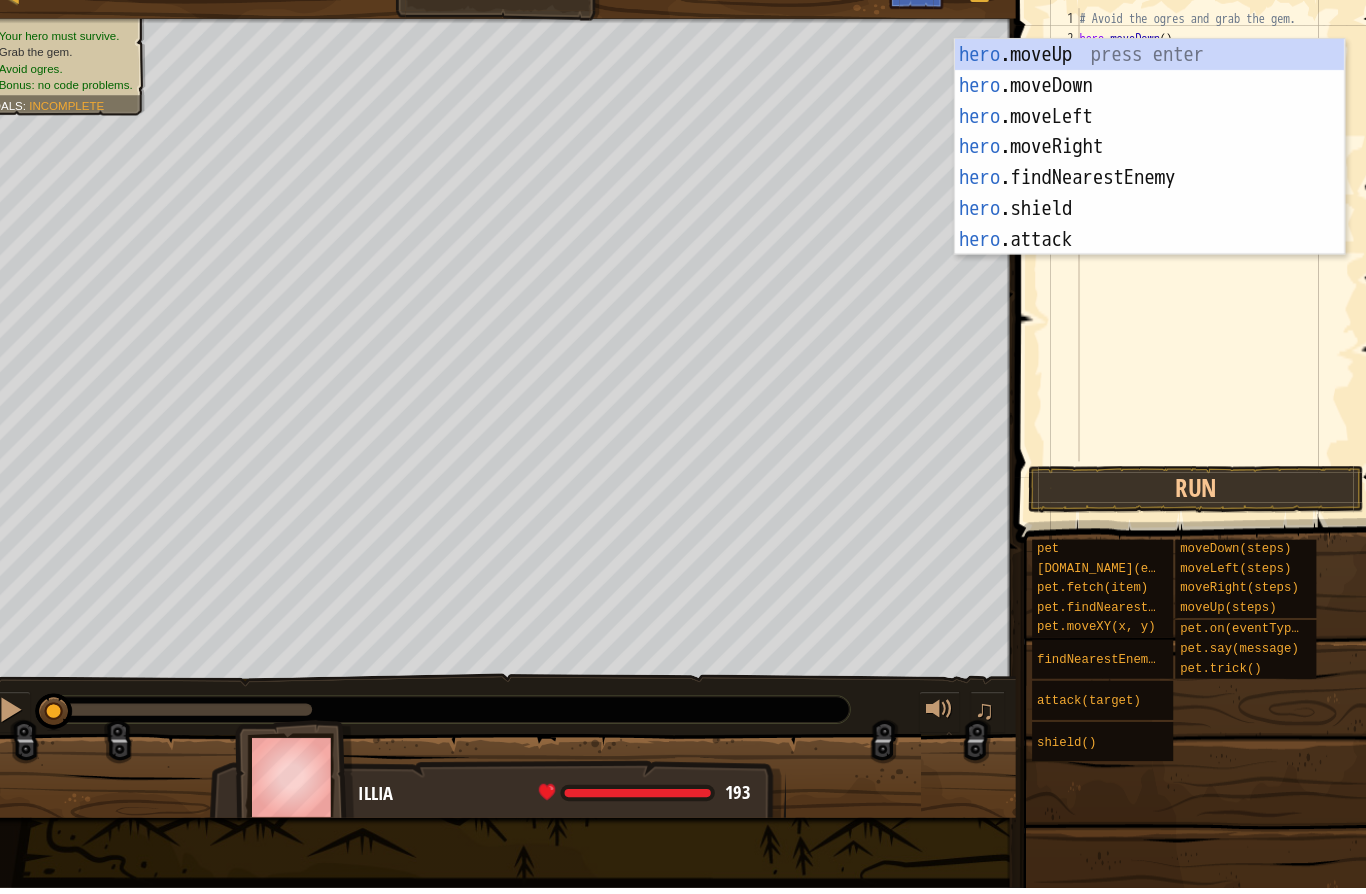 scroll, scrollTop: 21, scrollLeft: 49, axis: both 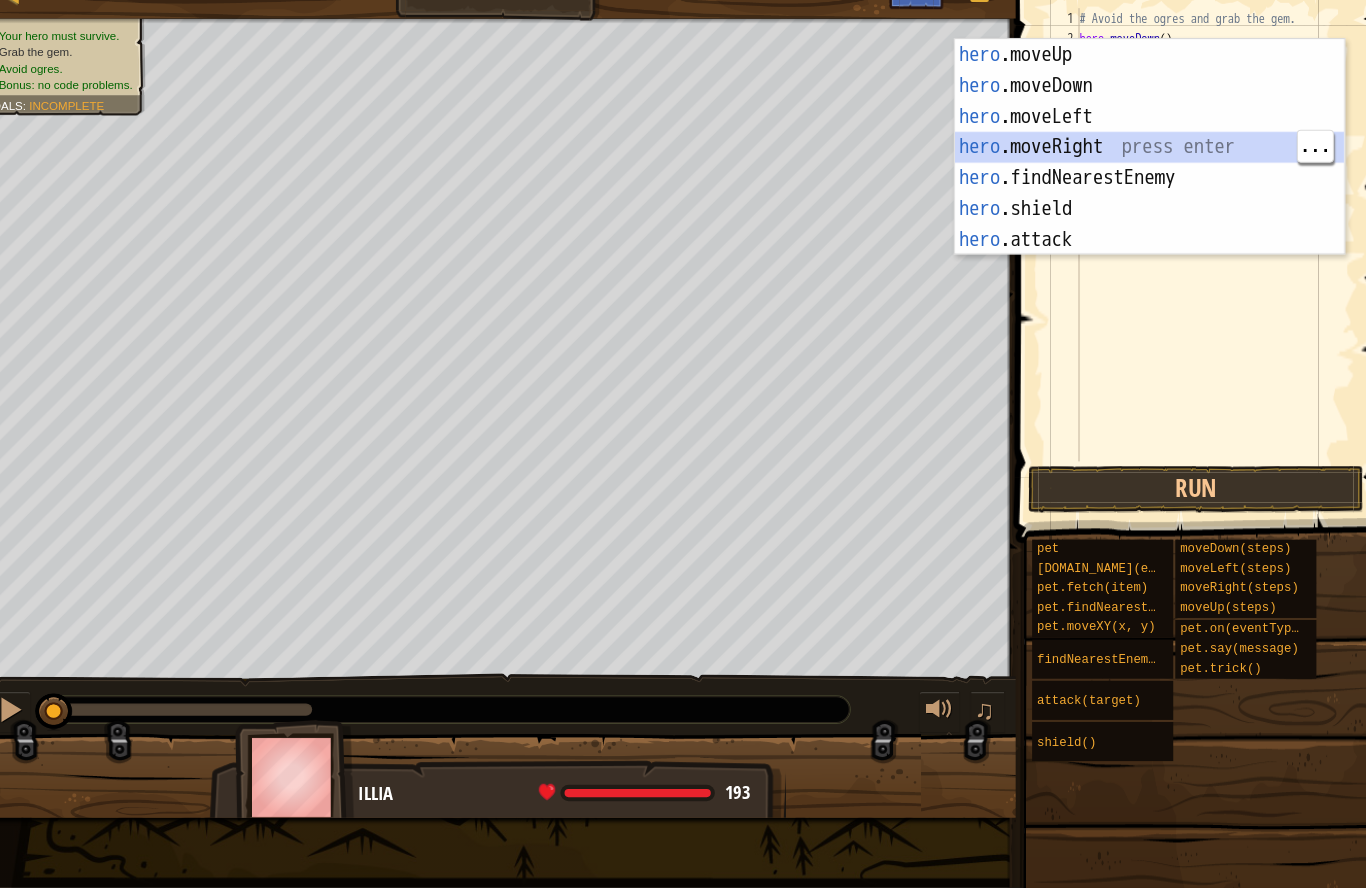click on "hero .moveUp press enter hero .moveDown press enter hero .moveLeft press enter hero .moveRight press enter hero .findNearestEnemy press enter hero .shield press enter hero .attack press enter" at bounding box center [1136, 205] 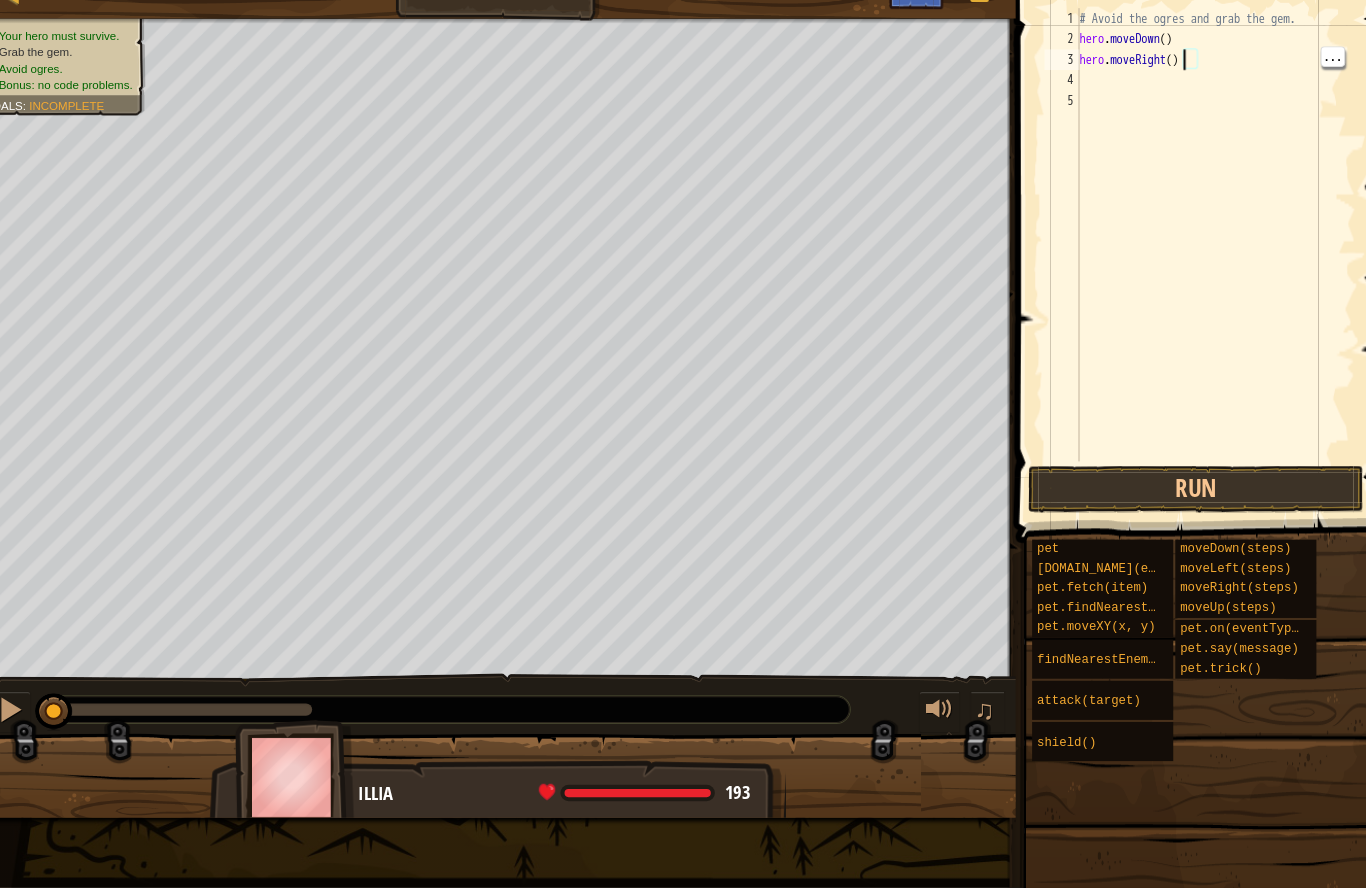 click on "Map Introduction to Computer Science 3a. Kounter Kithwise Game Menu Done Hints 1     הההההההההההההההההההההההההההההההההההההההההההההההההההההההההההההההההההההההההההההההההההההההההההההההההההההההההההההההההההההההההההההההההההההההההההההההההההההההההההההההההההההההההההההההההההההההההההההההההההההההההההההההההההההההההההההההההההההההההההההההההההההההההההההההה XXXXXXXXXXXXXXXXXXXXXXXXXXXXXXXXXXXXXXXXXXXXXXXXXXXXXXXXXXXXXXXXXXXXXXXXXXXXXXXXXXXXXXXXXXXXXXXXXXXXXXXXXXXXXXXXXXXXXXXXXXXXXXXXXXXXXXXXXXXXXXXXXXXXXXXXXXXXXXXXXXXXXXXXXXXXXXXXXXXXXXXXXXXXXXXXXXXXXXXXXXXXXXXXXXXXXXXXXXXXXXXXXXXXXXXXXXXXXXXXXXXXXXXXXXXXXXXX Solution × Hints Videos abcde fg 1 2 3 4 5 # Avoid the ogres and grab the gem. hero . moveDown ( ) hero . moveRight ( )     ... Code Saved Programming language : ×" at bounding box center (683, 0) 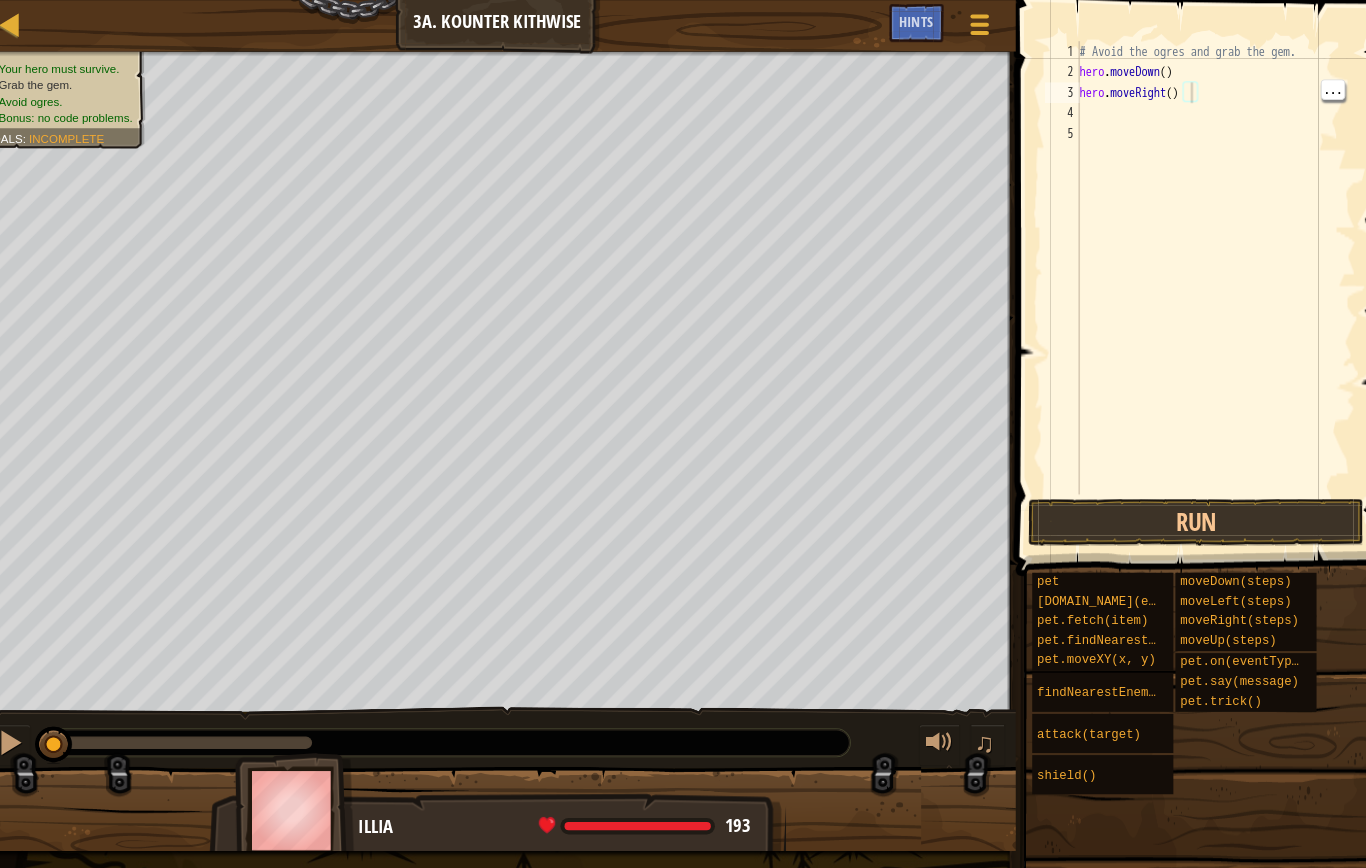 click on "# Avoid the ogres and grab the gem. hero . moveDown ( ) hero . moveRight ( )" at bounding box center (1200, 280) 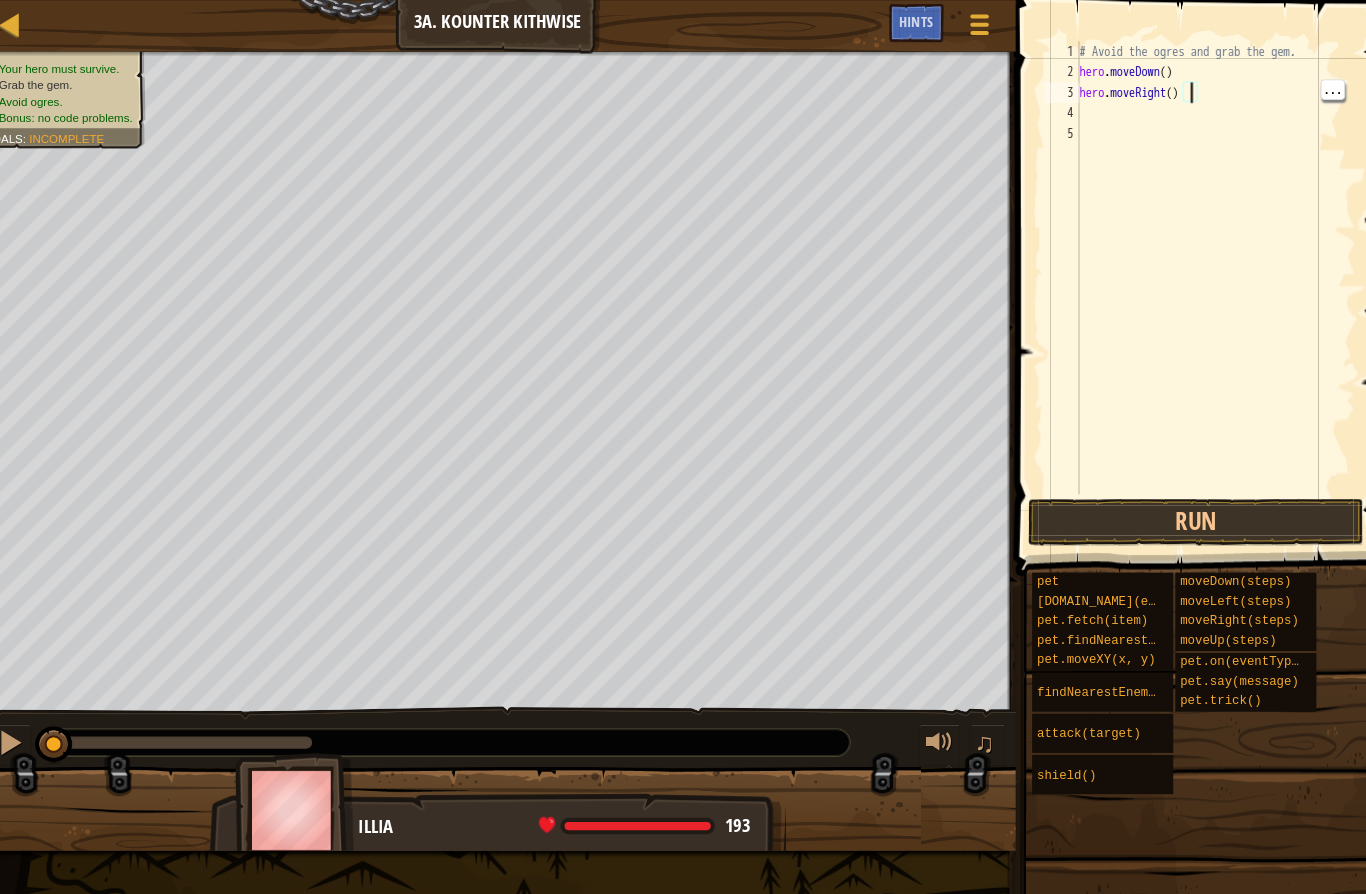 click on "# Avoid the ogres and grab the gem. hero . moveDown ( ) hero . moveRight ( )" at bounding box center [1200, 280] 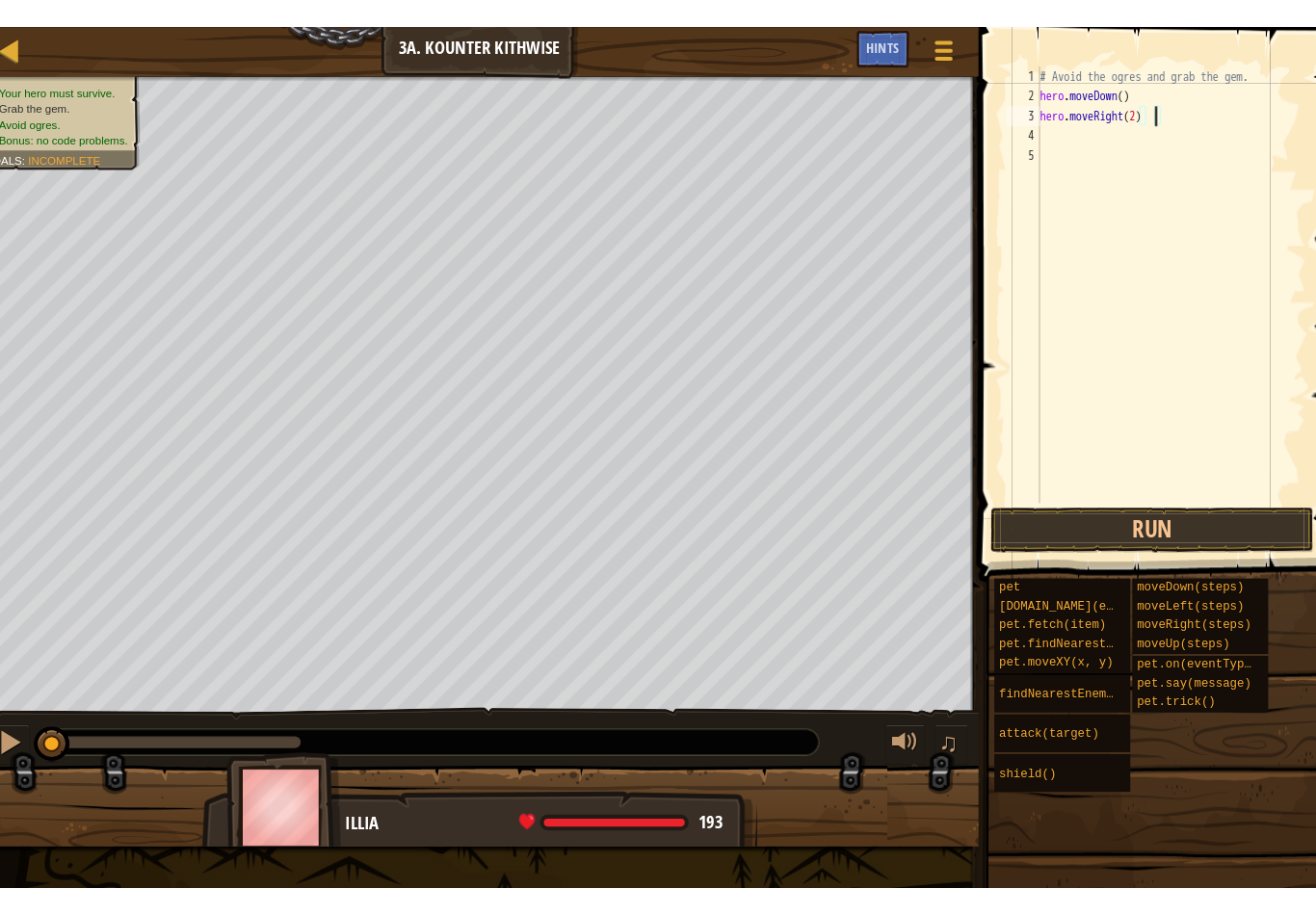 scroll, scrollTop: 20, scrollLeft: 26, axis: both 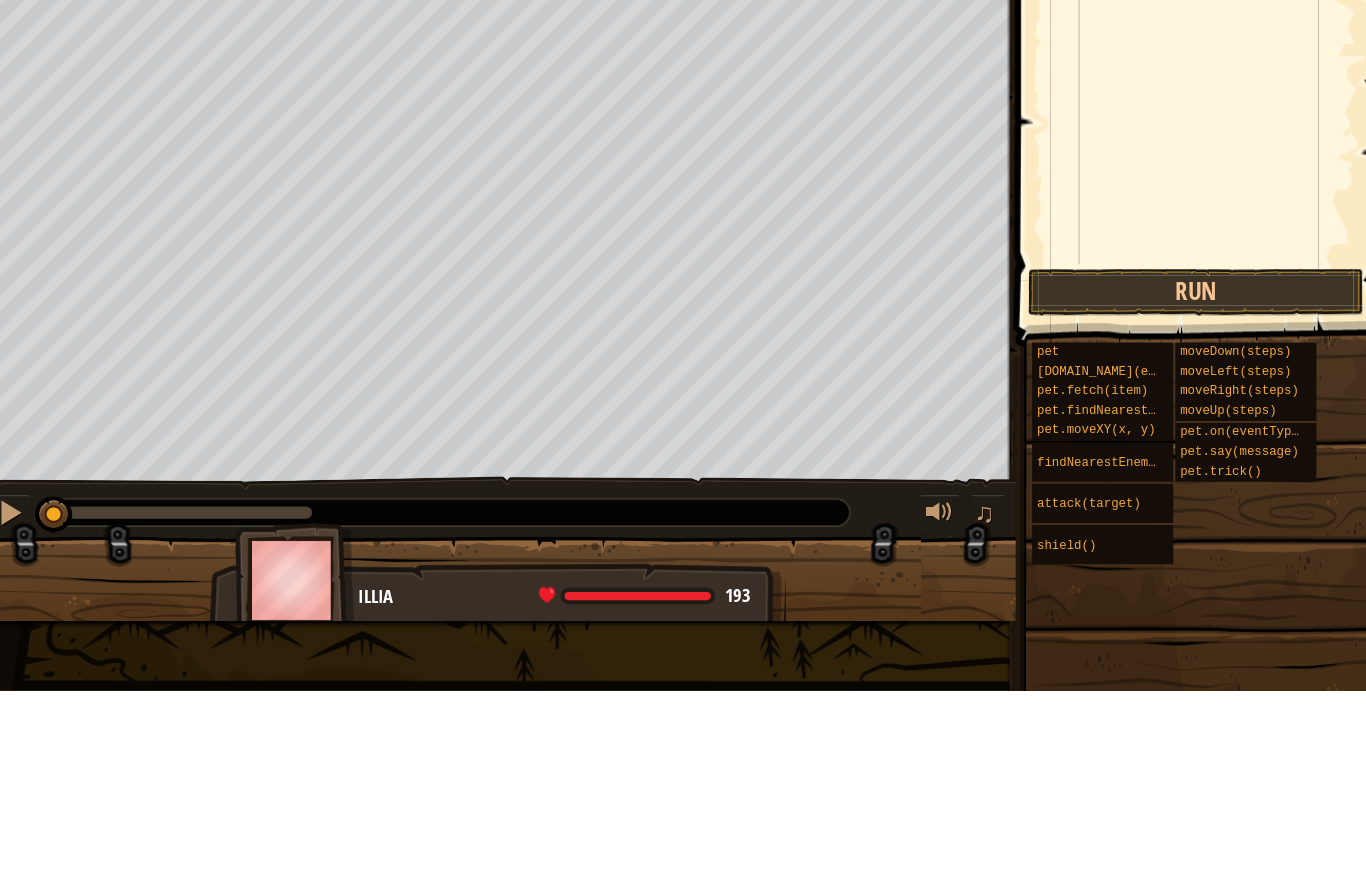 click on "Run" at bounding box center [1181, 507] 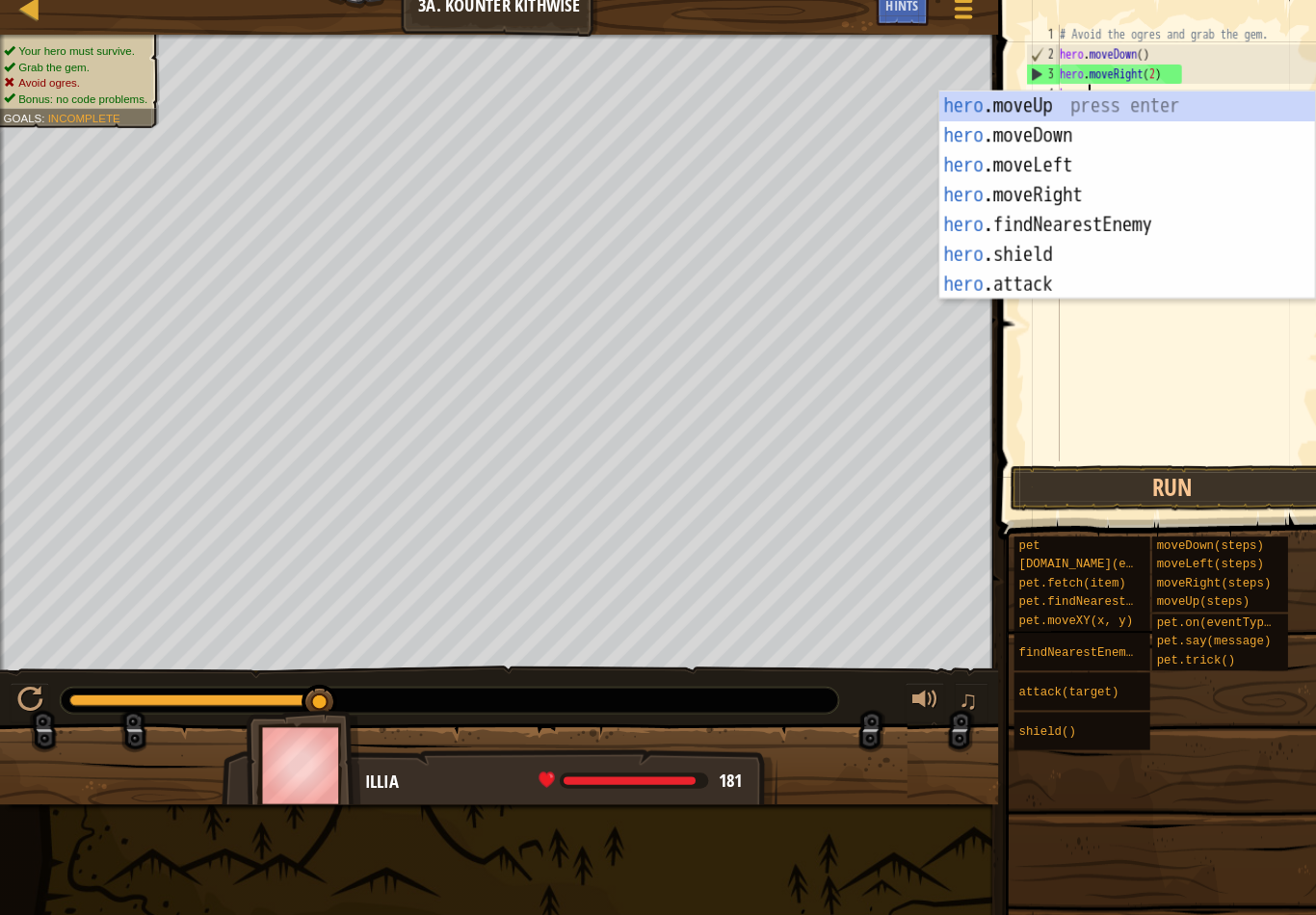 scroll, scrollTop: 20, scrollLeft: 47, axis: both 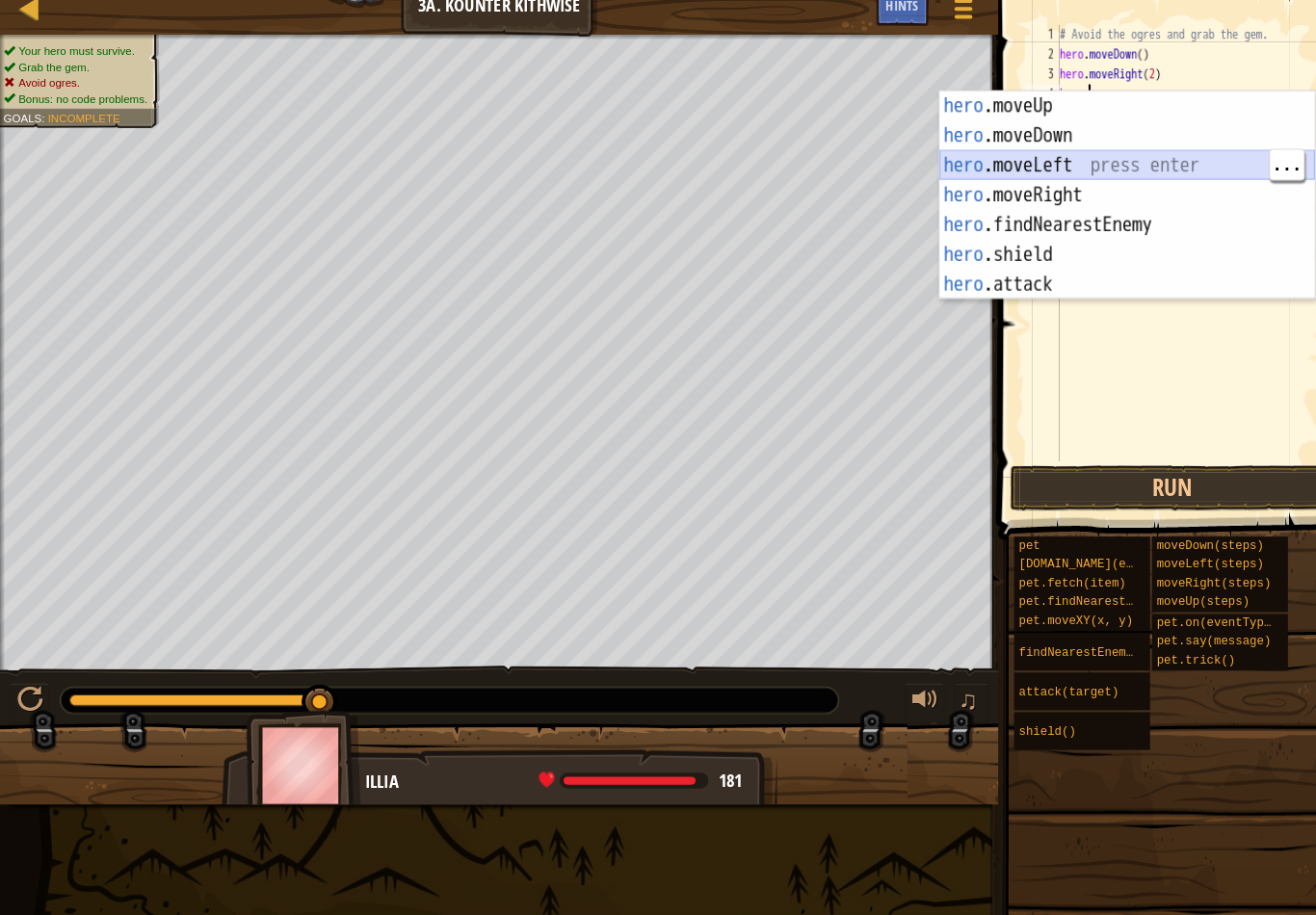 click on "hero .moveUp press enter hero .moveDown press enter hero .moveLeft press enter hero .moveRight press enter hero .findNearestEnemy press enter hero .shield press enter hero .attack press enter" at bounding box center [1094, 233] 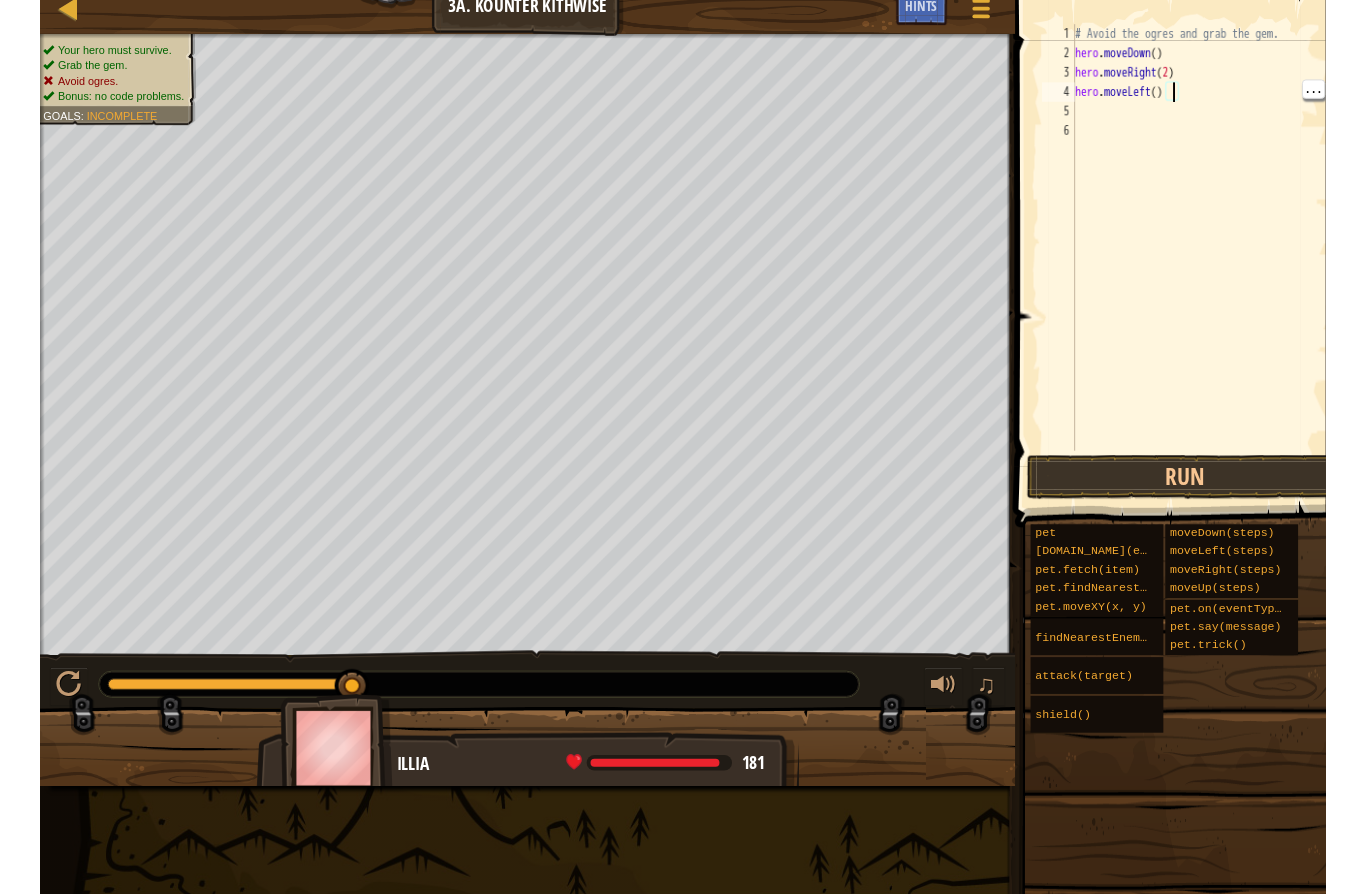 scroll, scrollTop: 21, scrollLeft: 27, axis: both 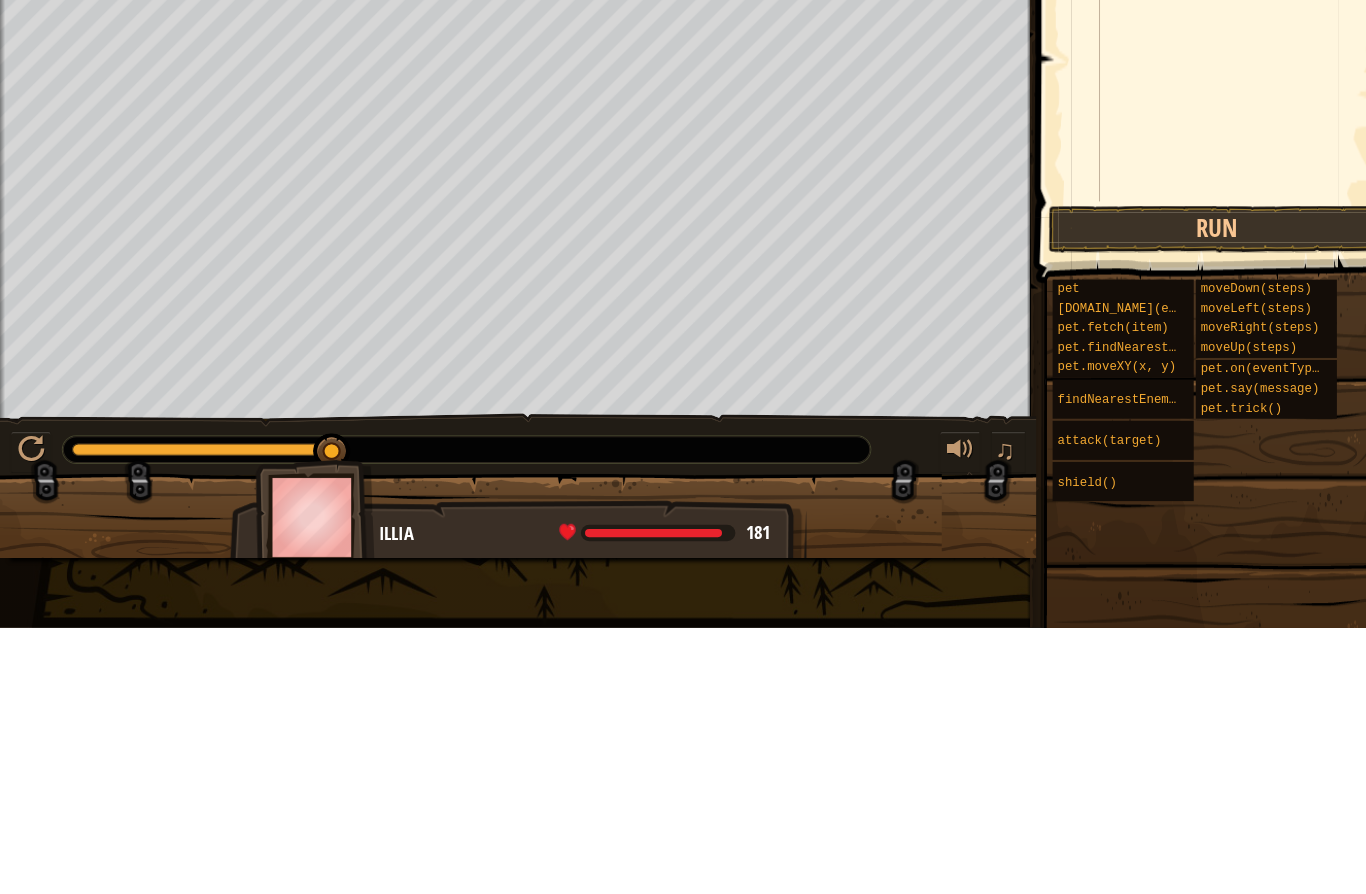 click on "Run" at bounding box center (1181, 507) 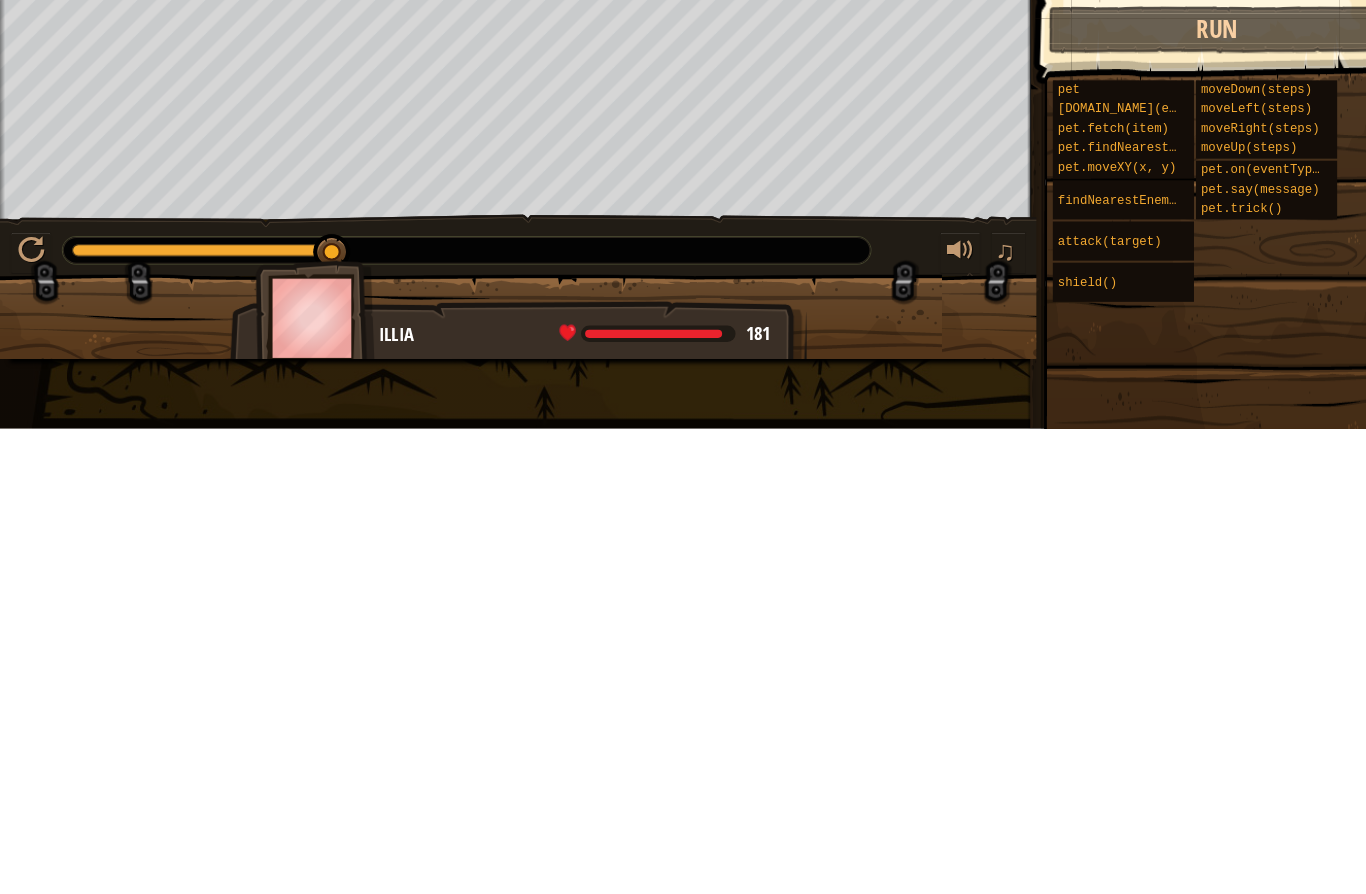 click at bounding box center [30, 721] 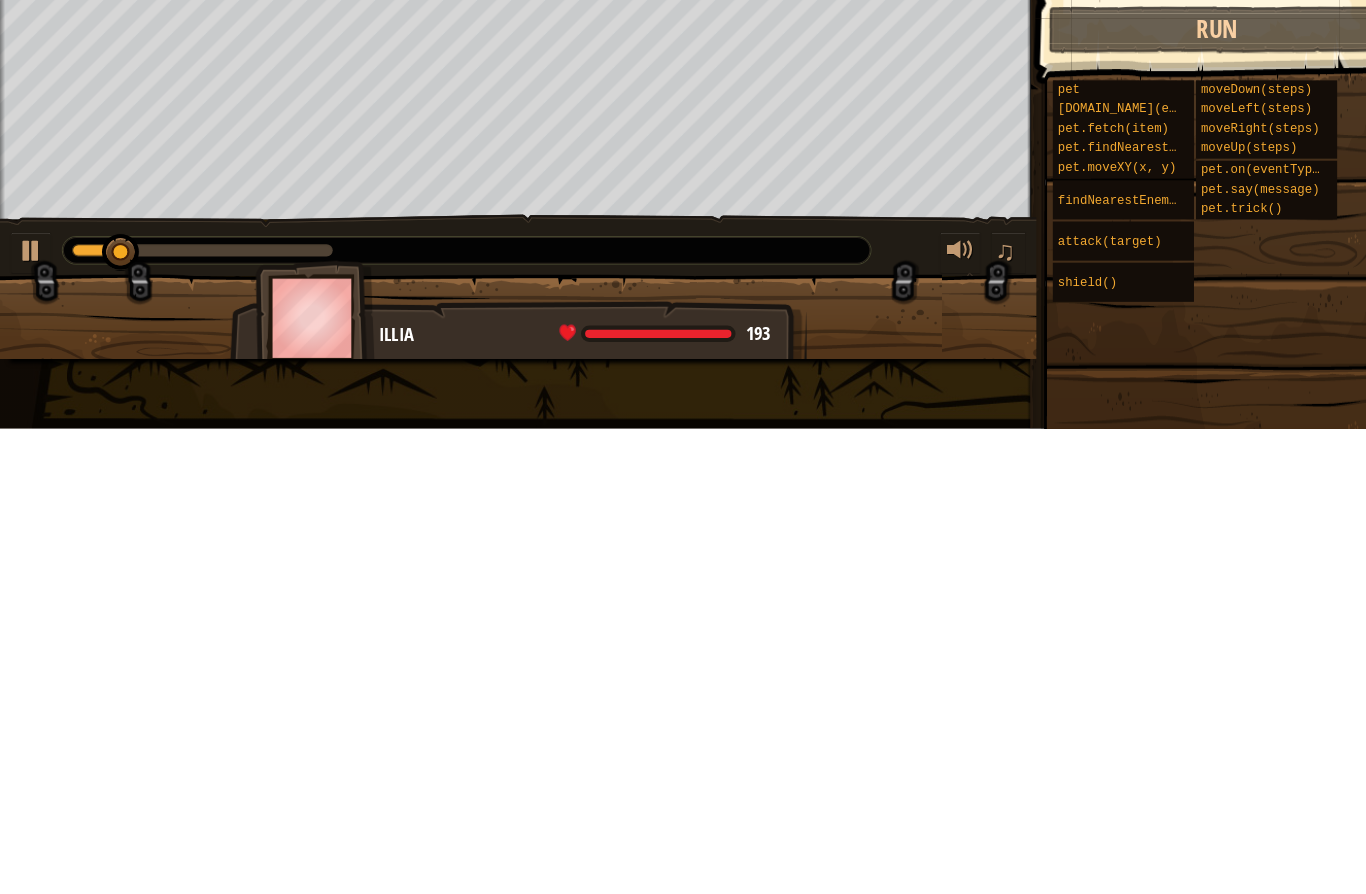 click at bounding box center (30, 721) 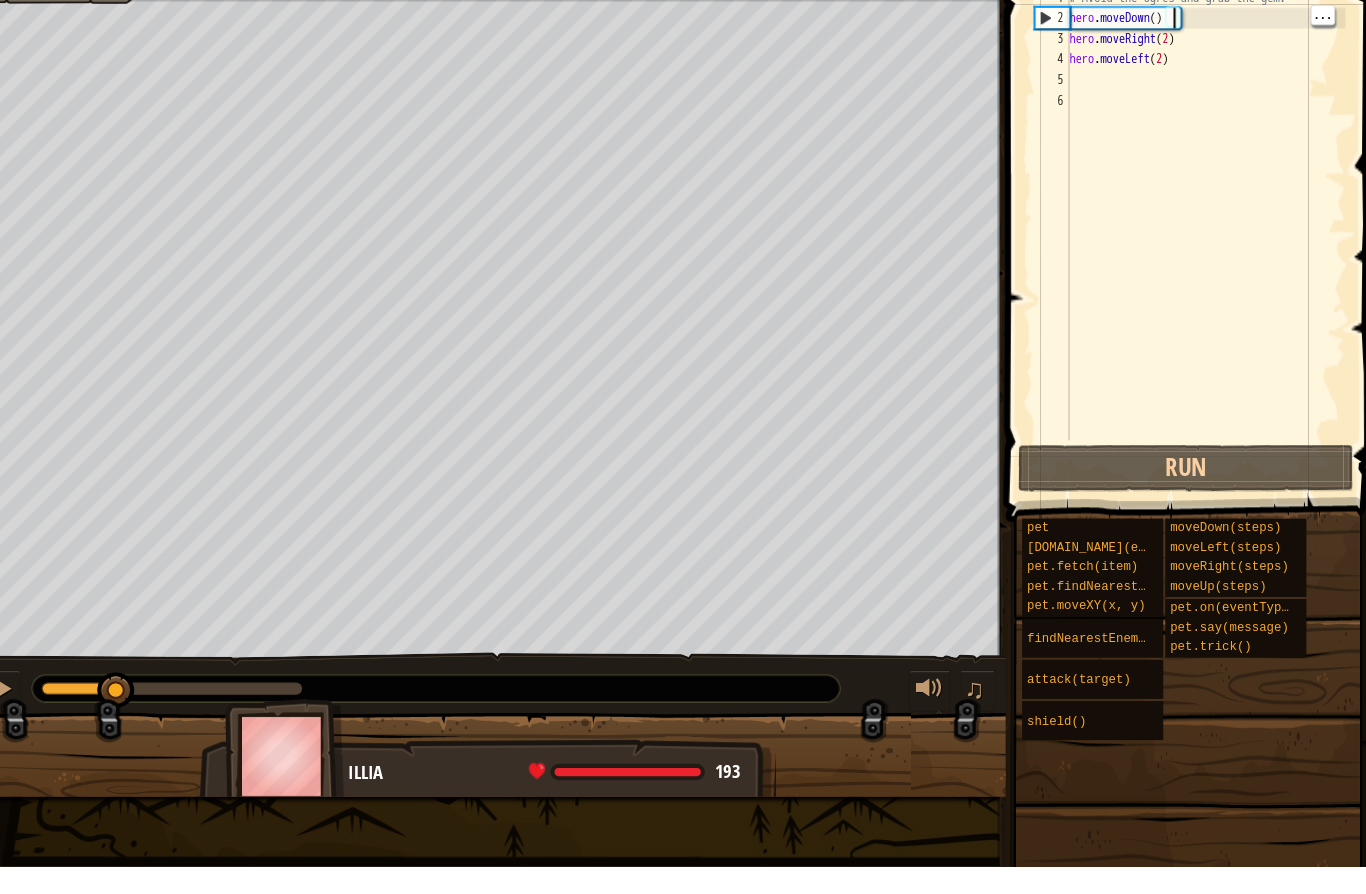 click on "# Avoid the ogres and grab the gem. hero . moveDown ( ) hero . moveRight ( 2 ) hero . moveLeft ( 2 )" at bounding box center [1200, 280] 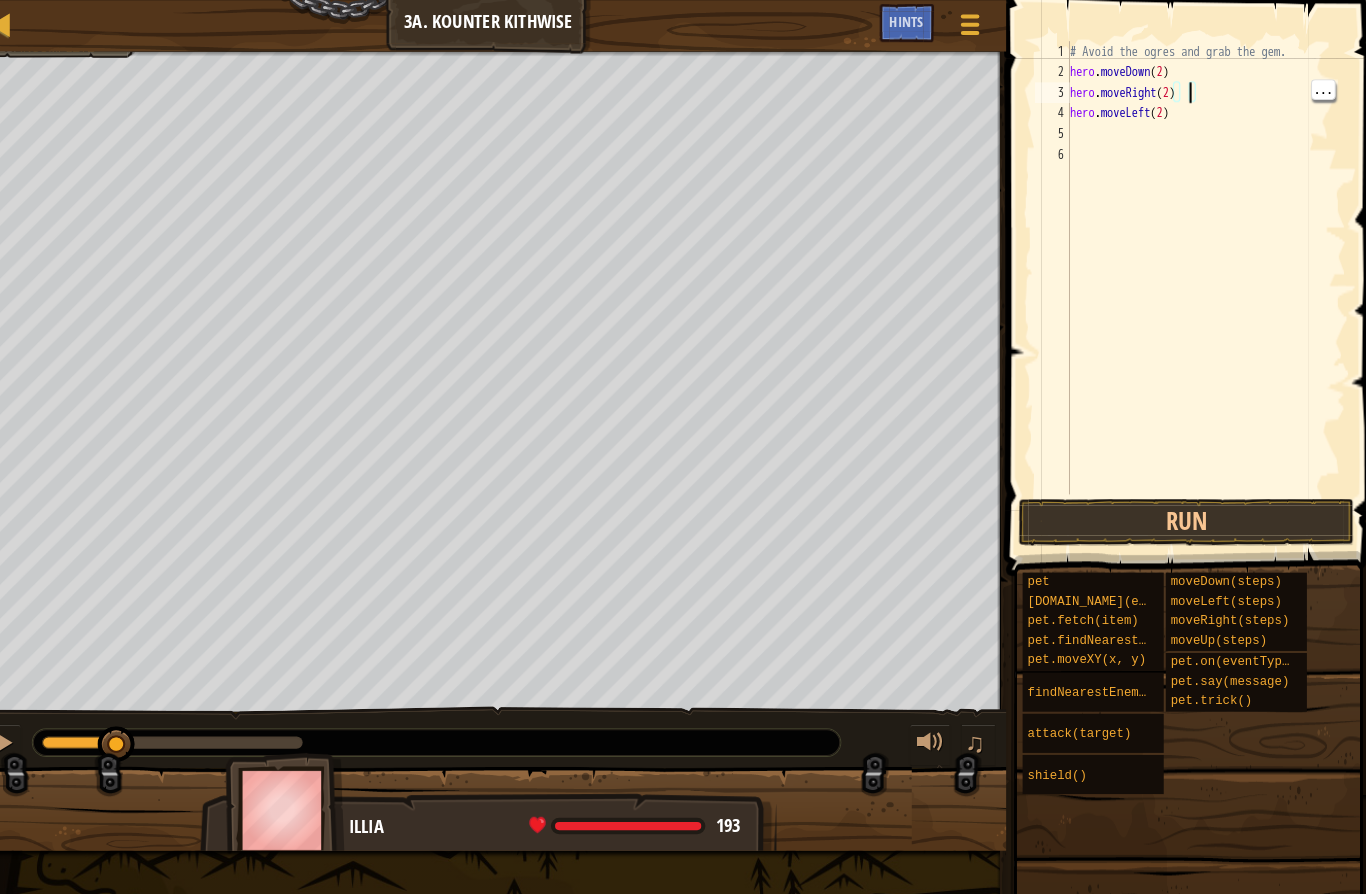 click on "# Avoid the ogres and grab the gem. hero . moveDown ( 2 ) hero . moveRight ( 2 ) hero . moveLeft ( 2 )" at bounding box center (1200, 280) 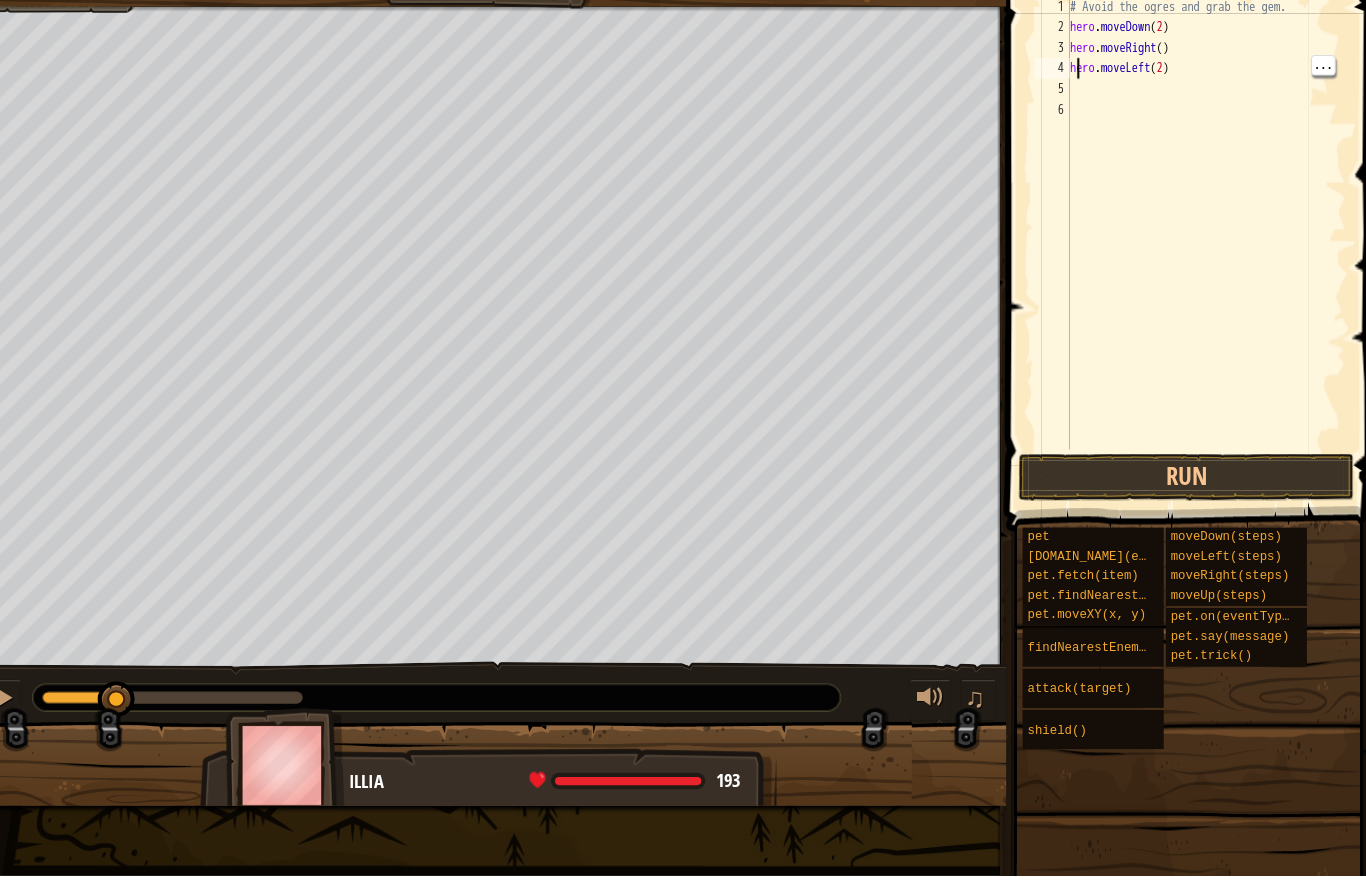 click on "# Avoid the ogres and grab the gem. hero . moveDown ( 2 ) hero . moveRight ( ) hero . moveLeft ( 2 )" at bounding box center [1200, 280] 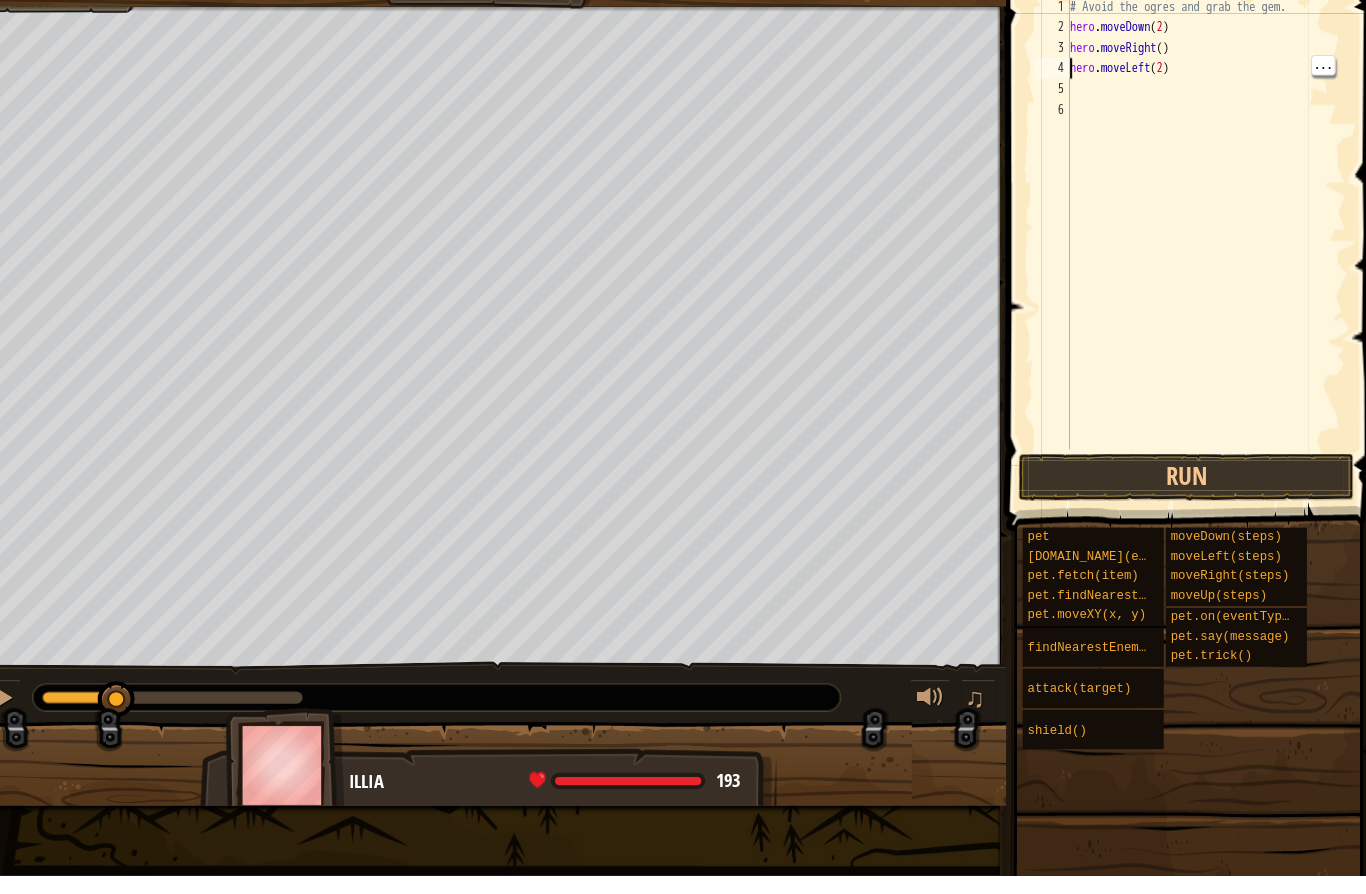 click on "4" at bounding box center (1051, 110) 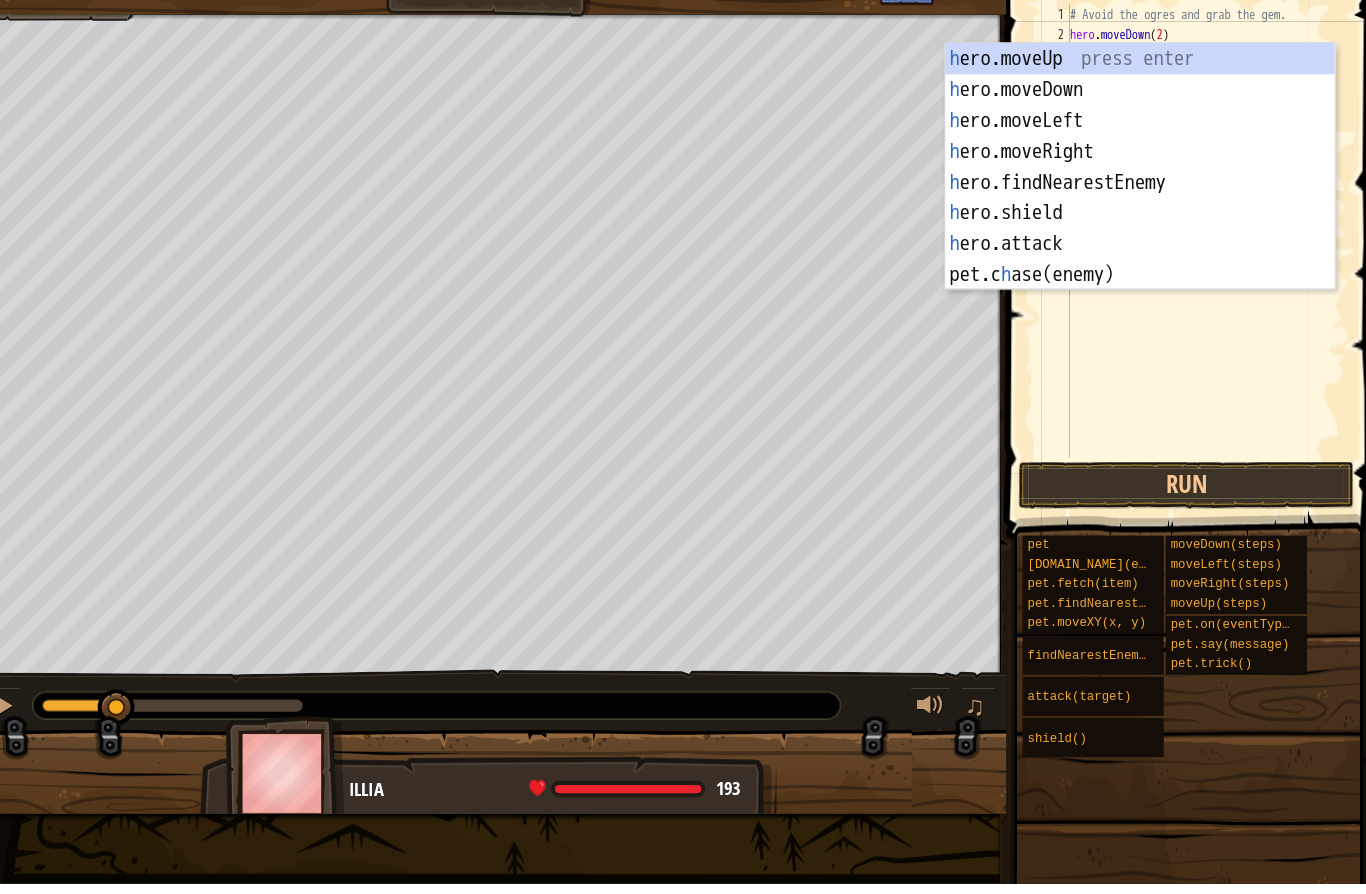 scroll, scrollTop: 21, scrollLeft: 34, axis: both 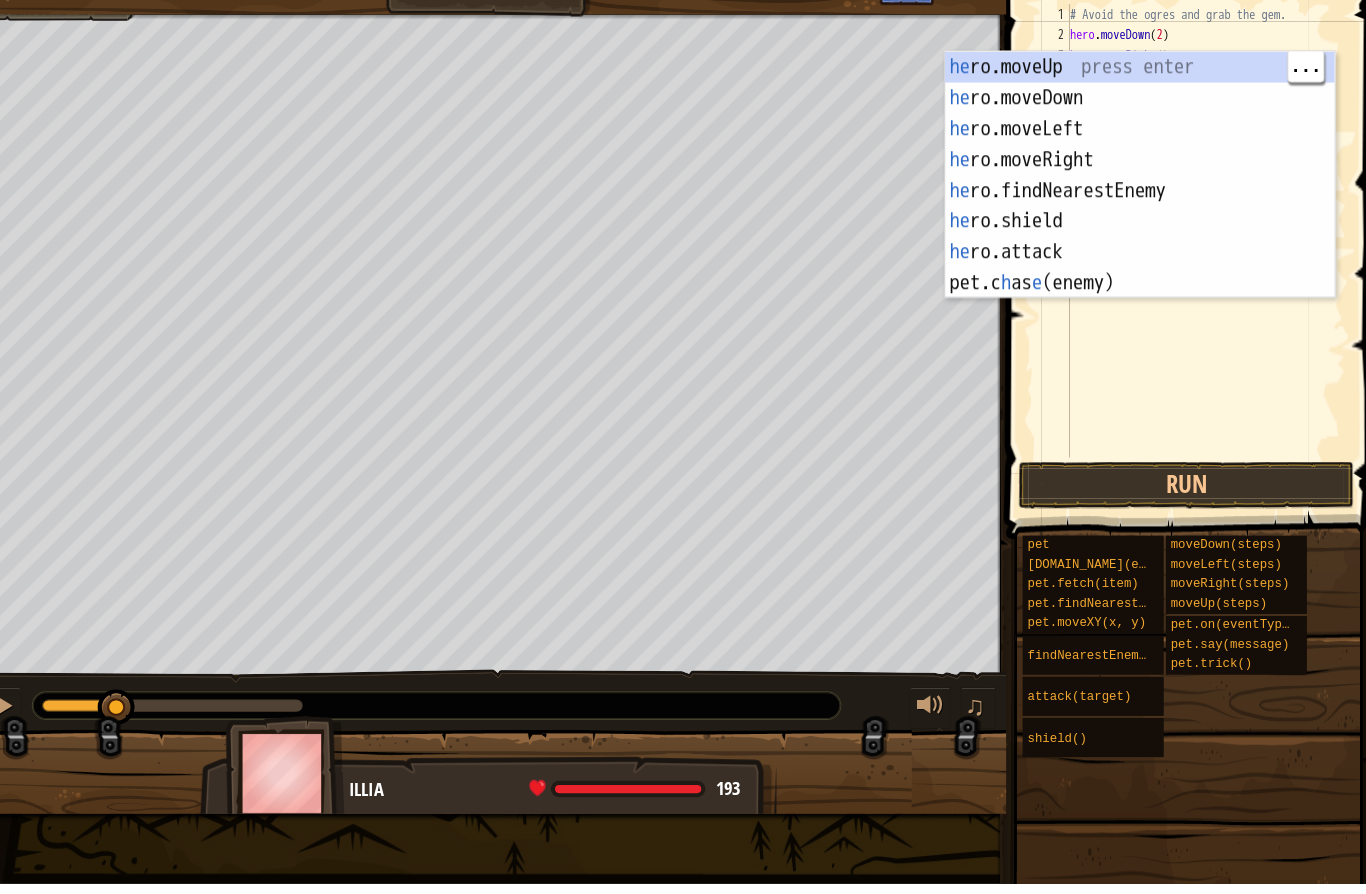 click on "he ro.moveUp press enter he ro.moveDown press enter he ro.moveLeft press enter he ro.moveRight press enter he ro.findNearestEnemy press enter he ro.shield press enter he ro.attack press enter pet.c h as e (enemy) press enter pet.fetc h (it e m) press enter" at bounding box center (1136, 236) 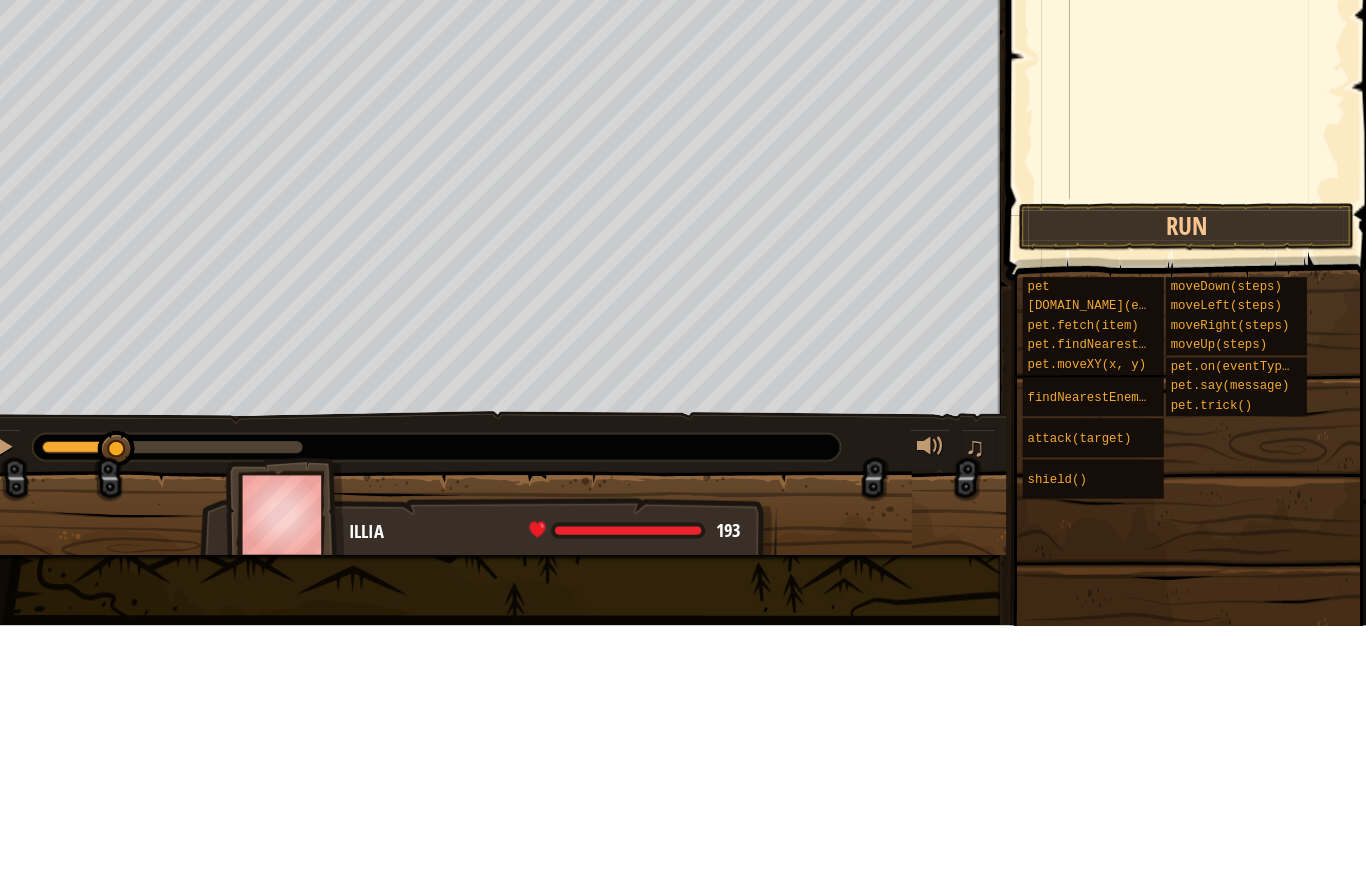 click on "Run" at bounding box center (1181, 507) 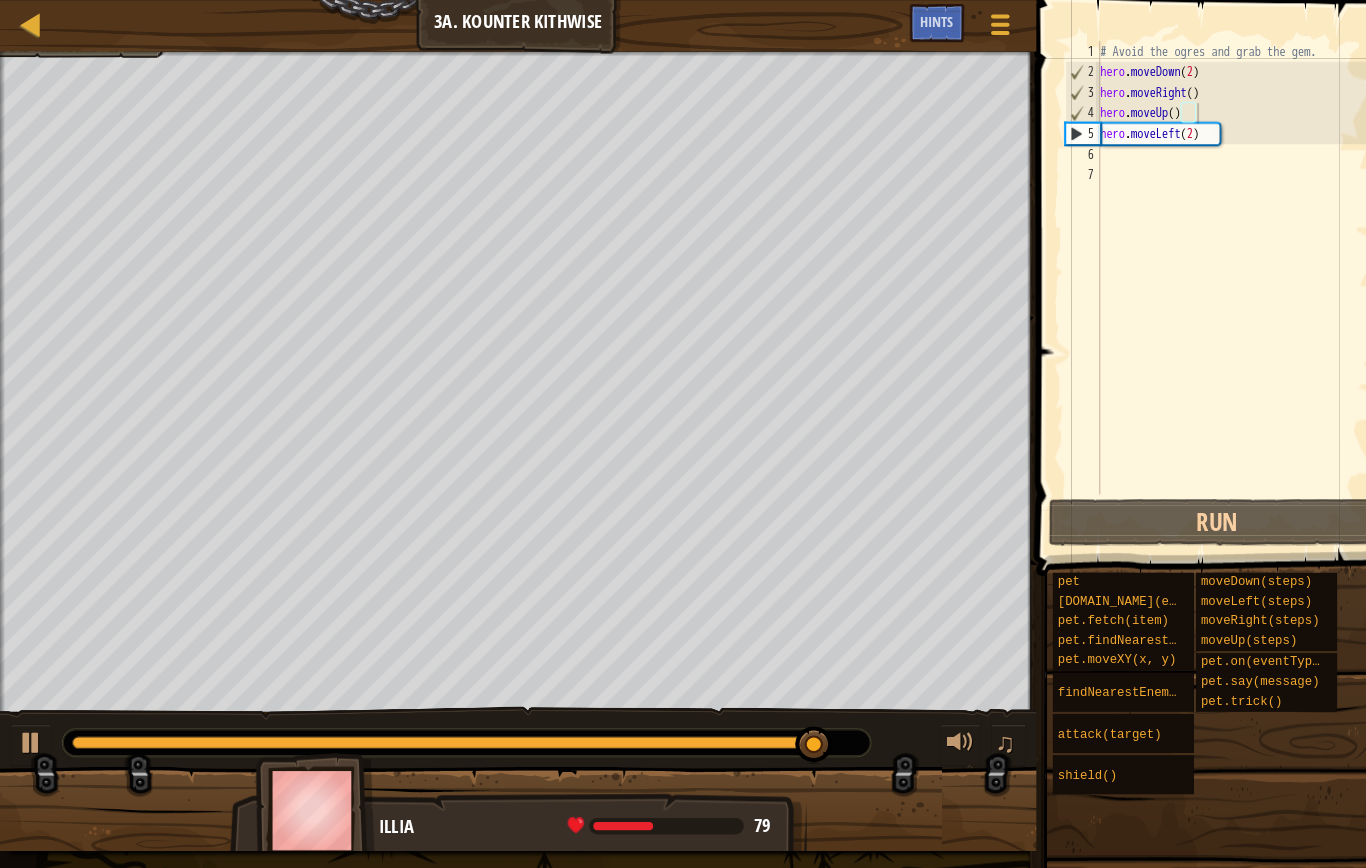 click at bounding box center [0, 0] 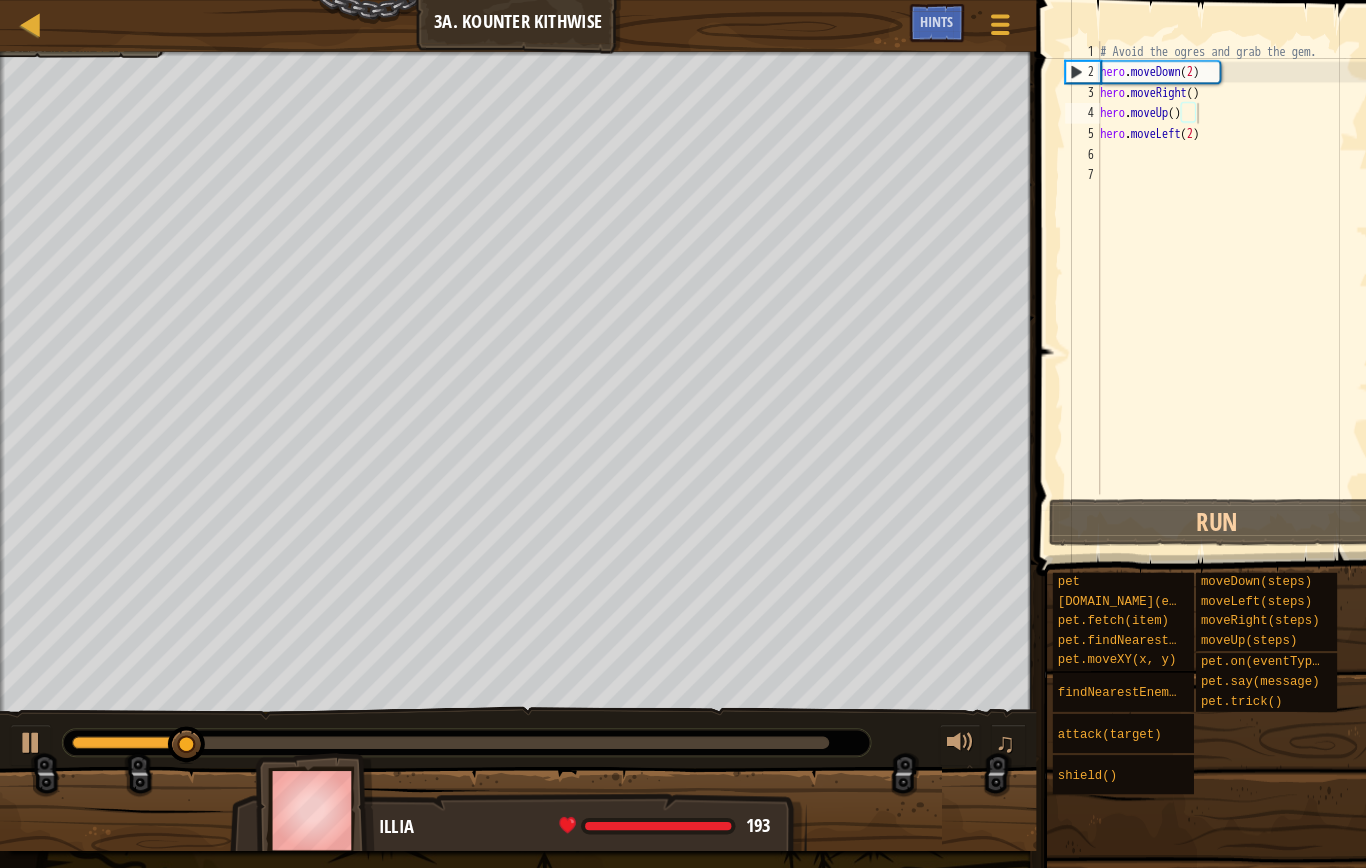 click at bounding box center [30, 721] 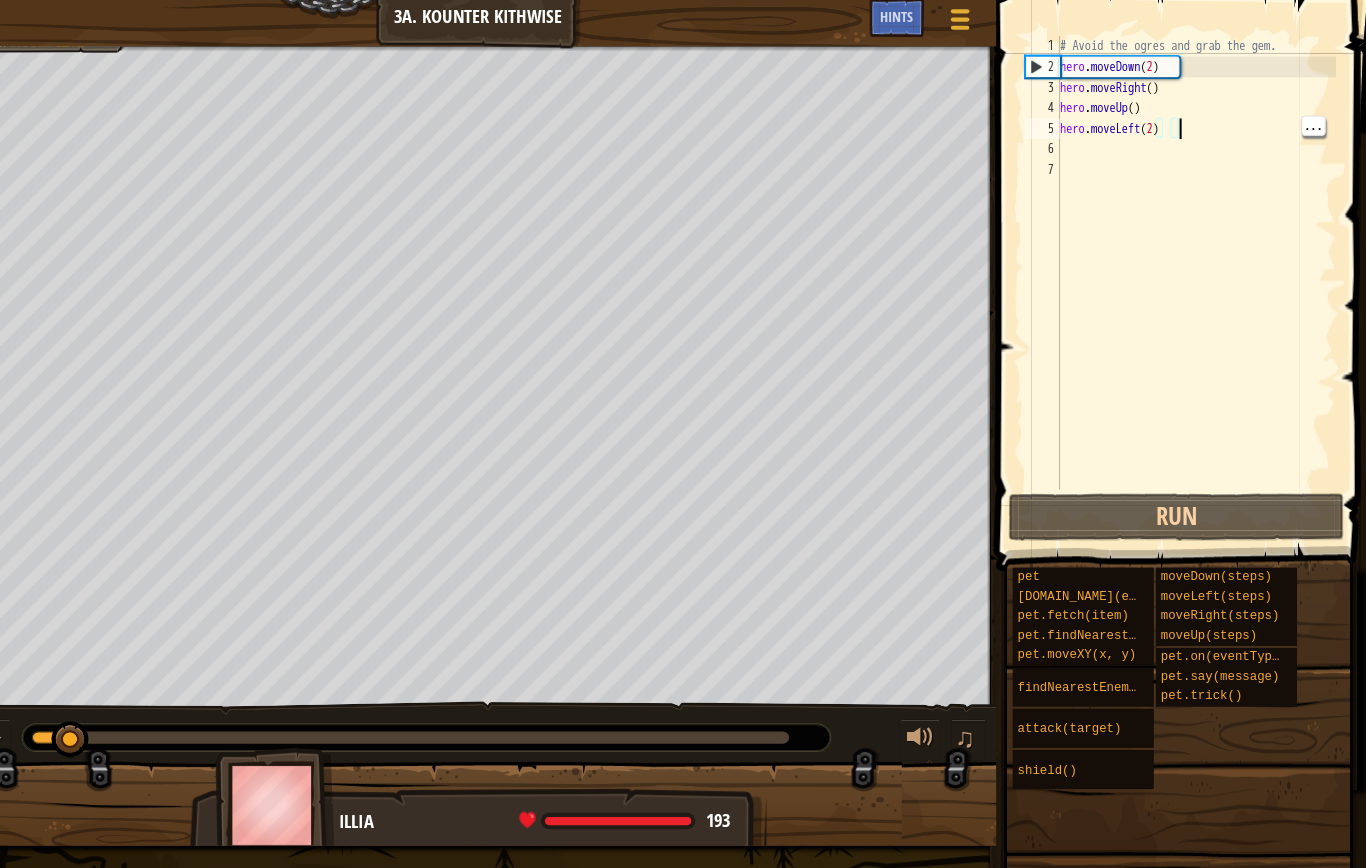 click on "# Avoid the ogres and grab the gem. hero . moveDown ( 2 ) hero . moveRight ( ) hero . moveUp ( ) hero . moveLeft ( 2 )" at bounding box center (1200, 280) 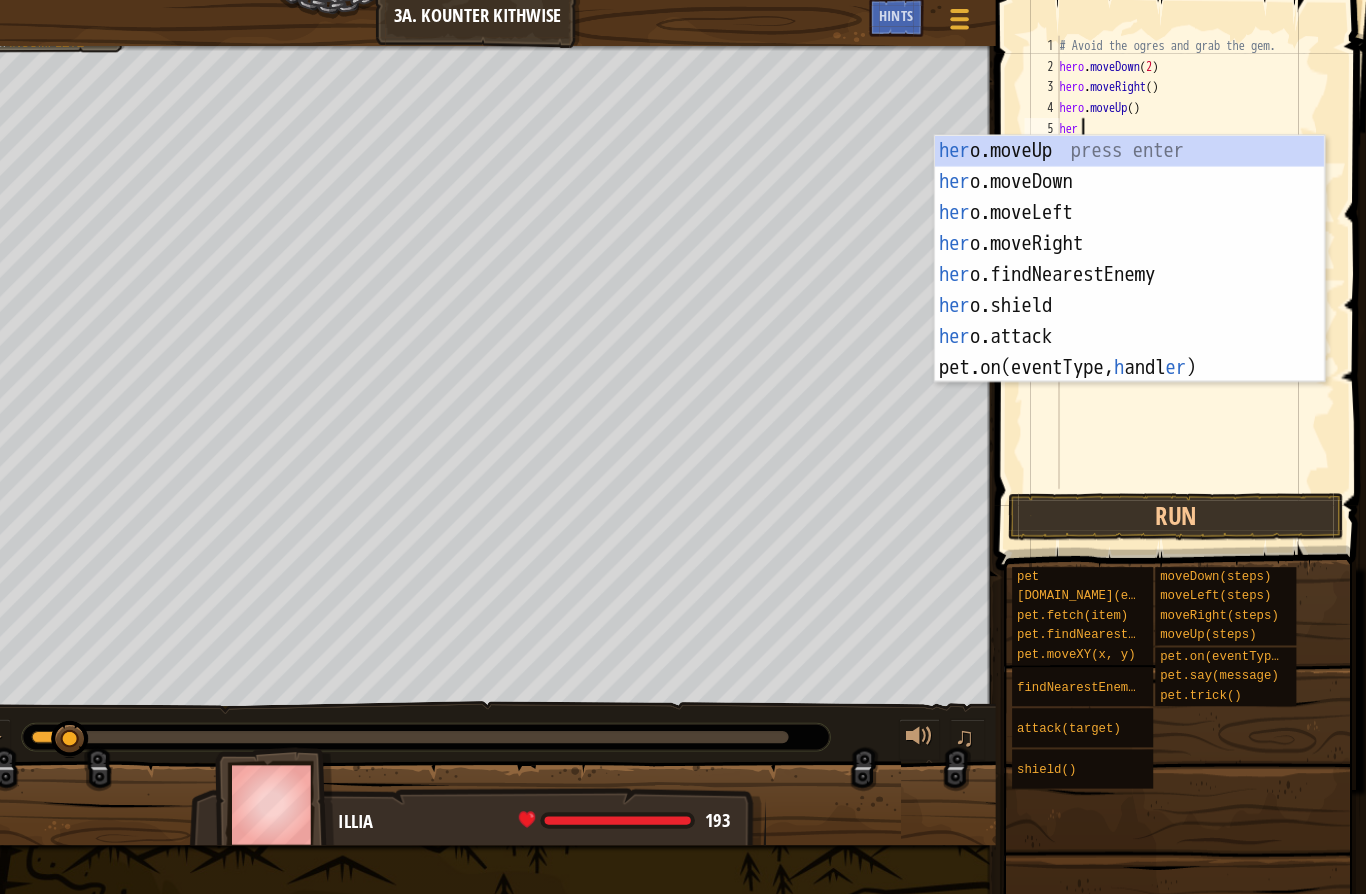 scroll, scrollTop: 21, scrollLeft: 49, axis: both 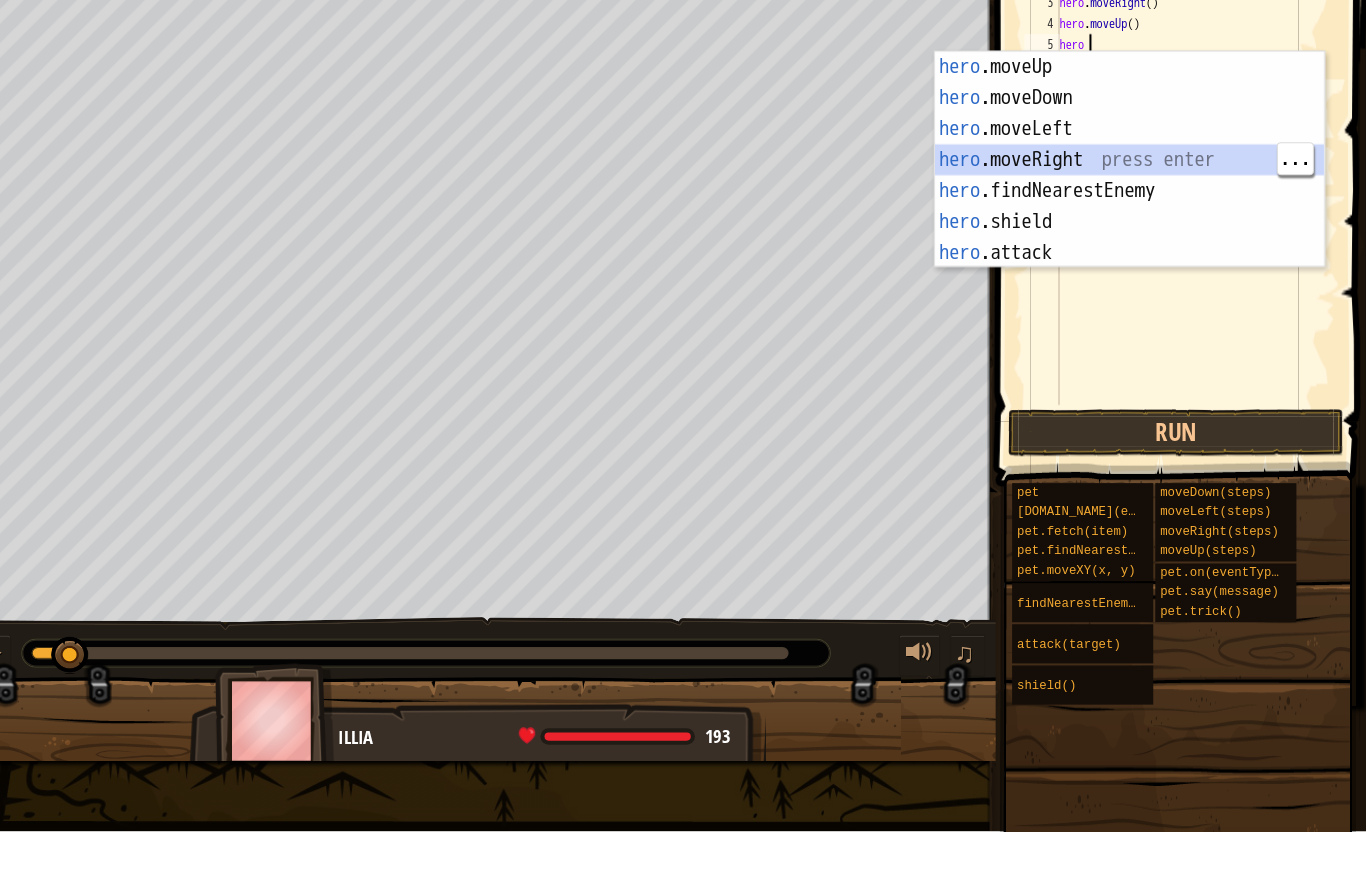 type on "abcde fg" 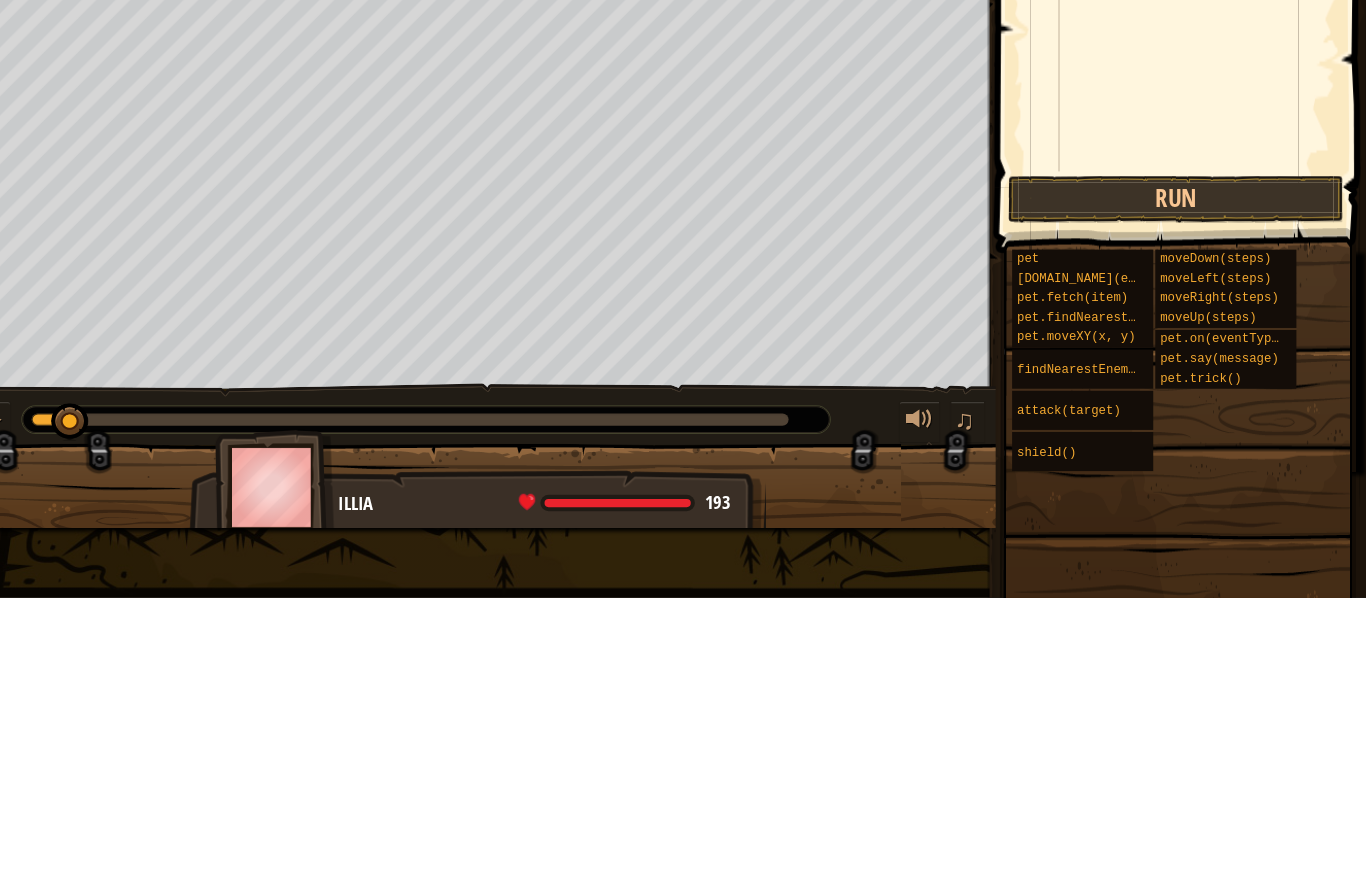 click on "Run" at bounding box center [1181, 507] 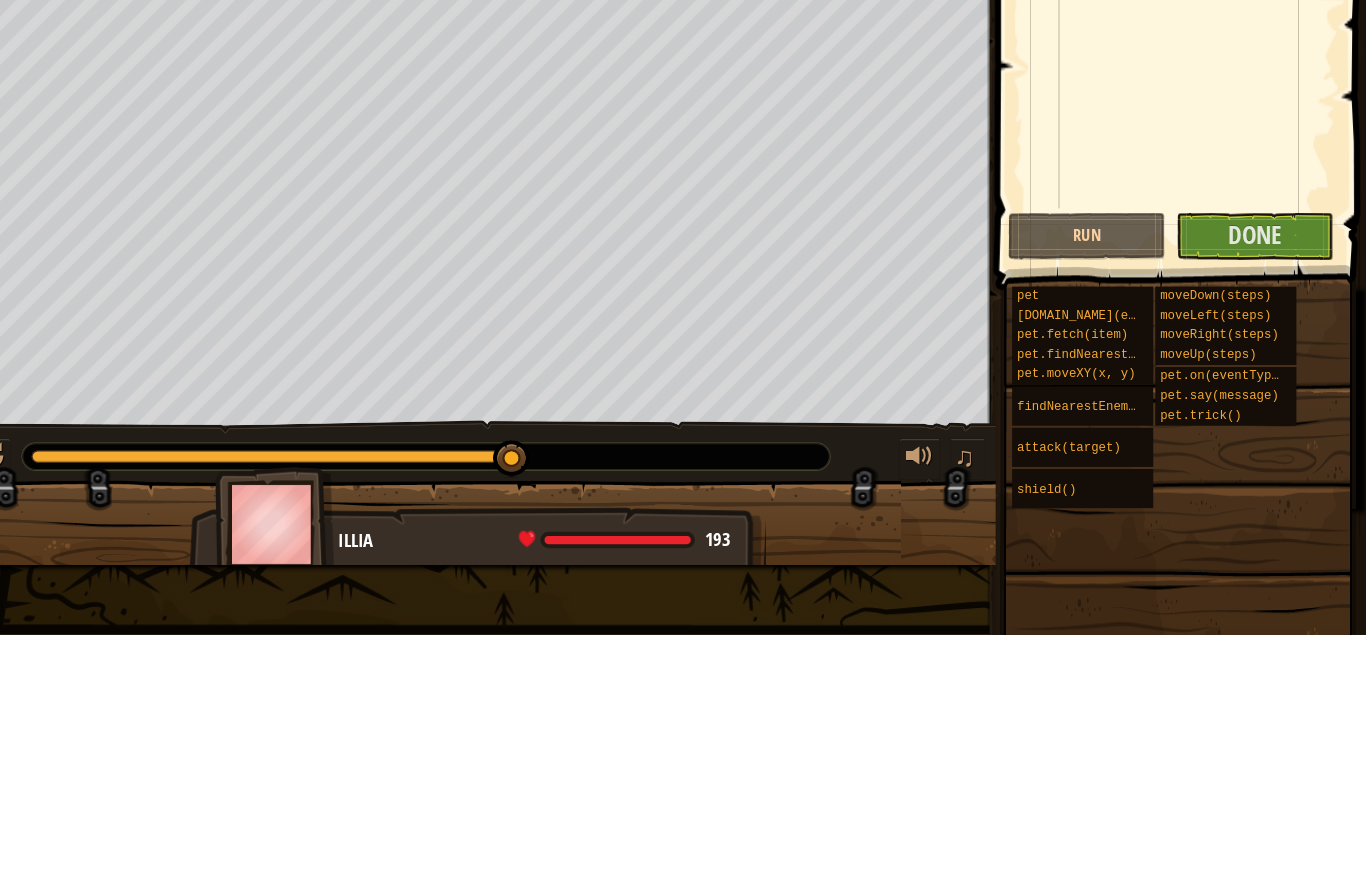 click on "Done" at bounding box center [1258, 506] 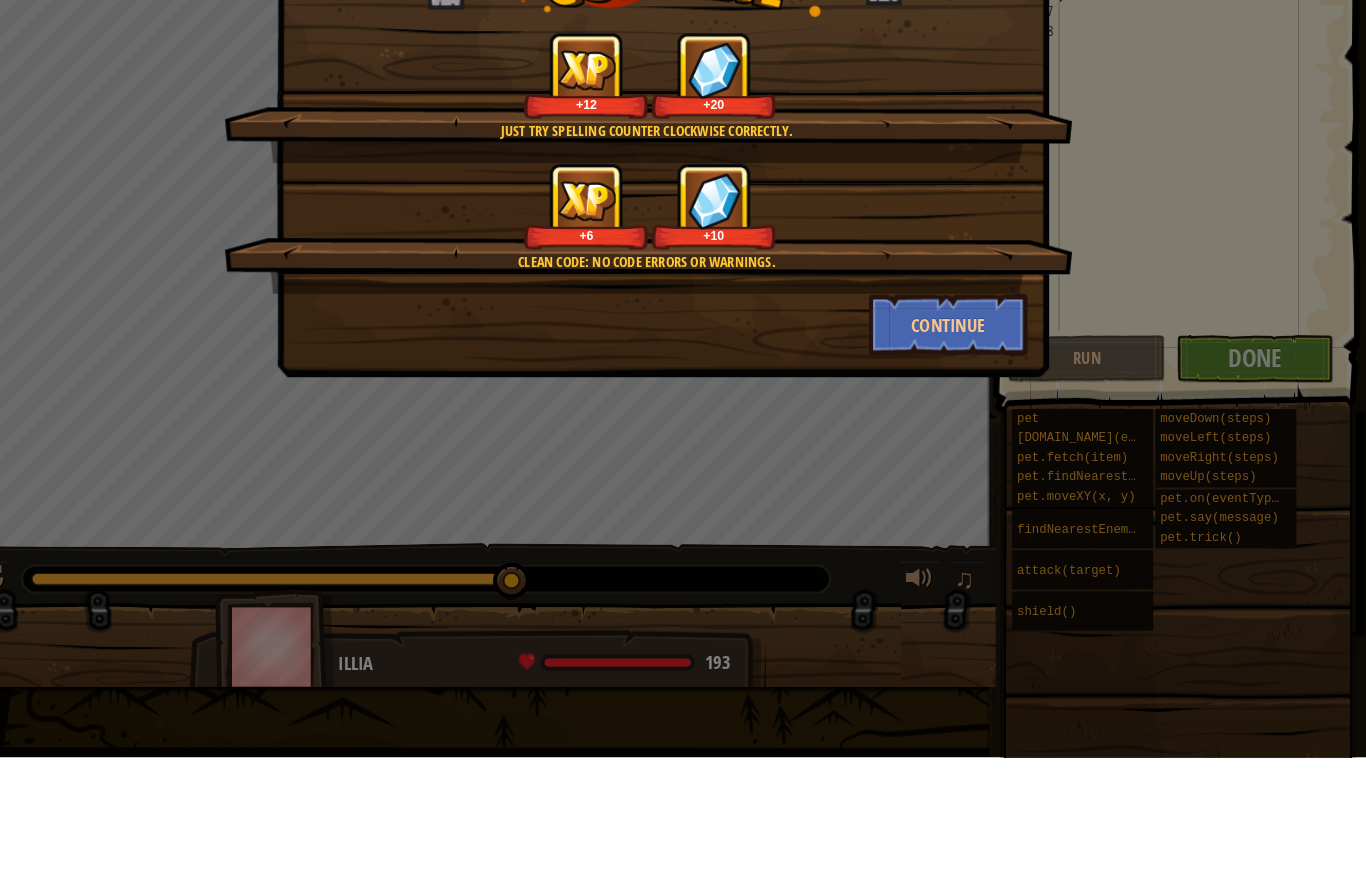 click on "Continue" at bounding box center [960, 474] 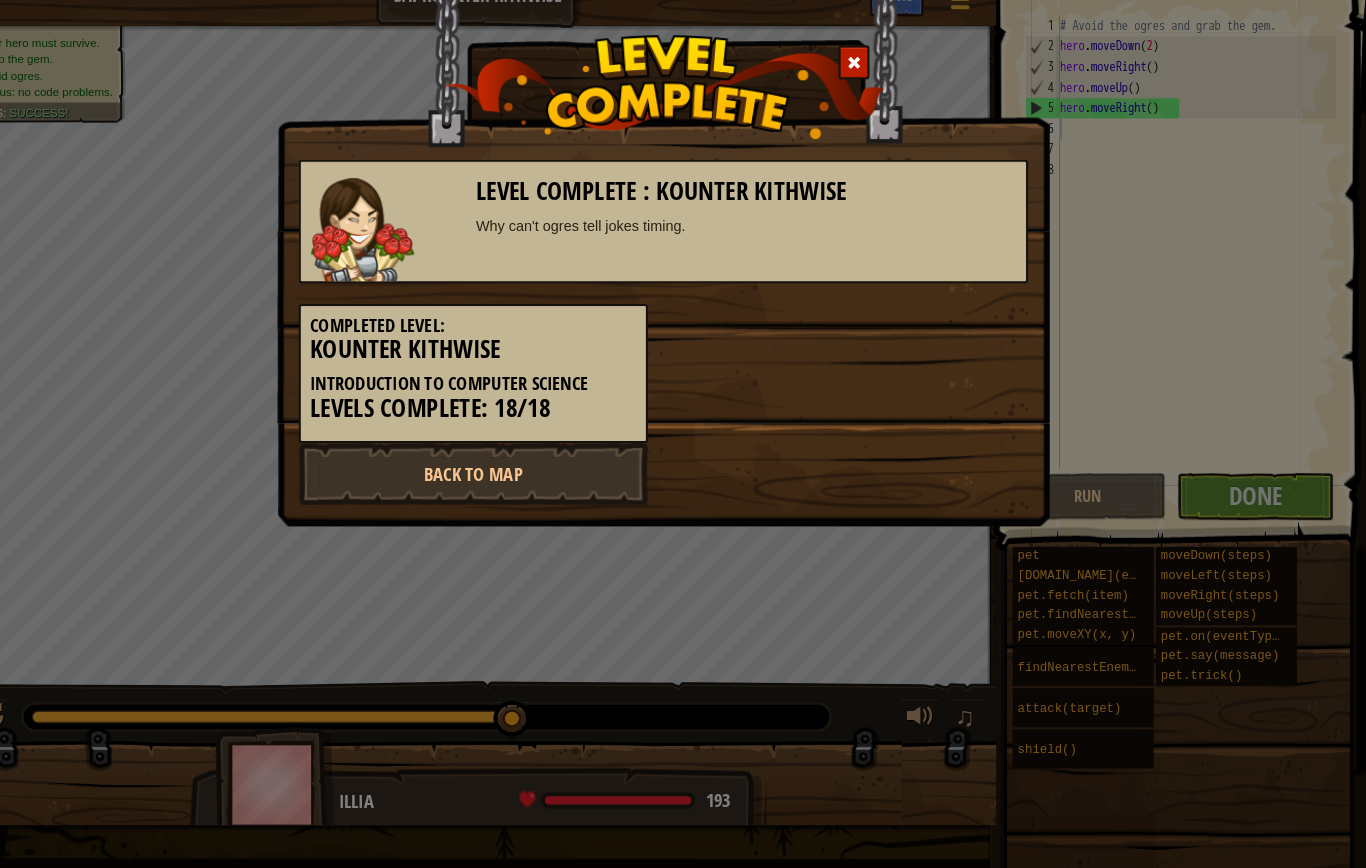 click on "Back to Map" at bounding box center (498, 485) 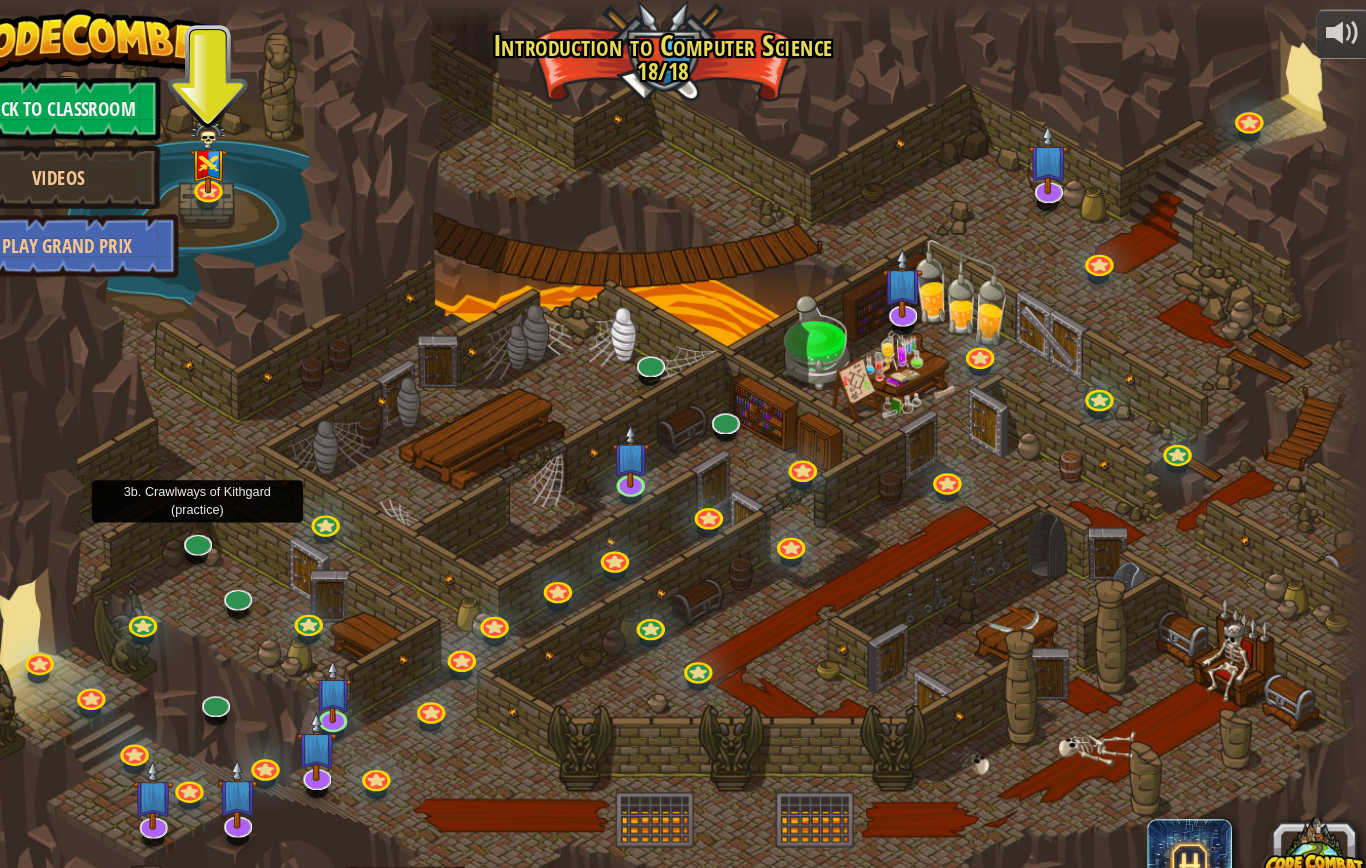 click at bounding box center [241, 515] 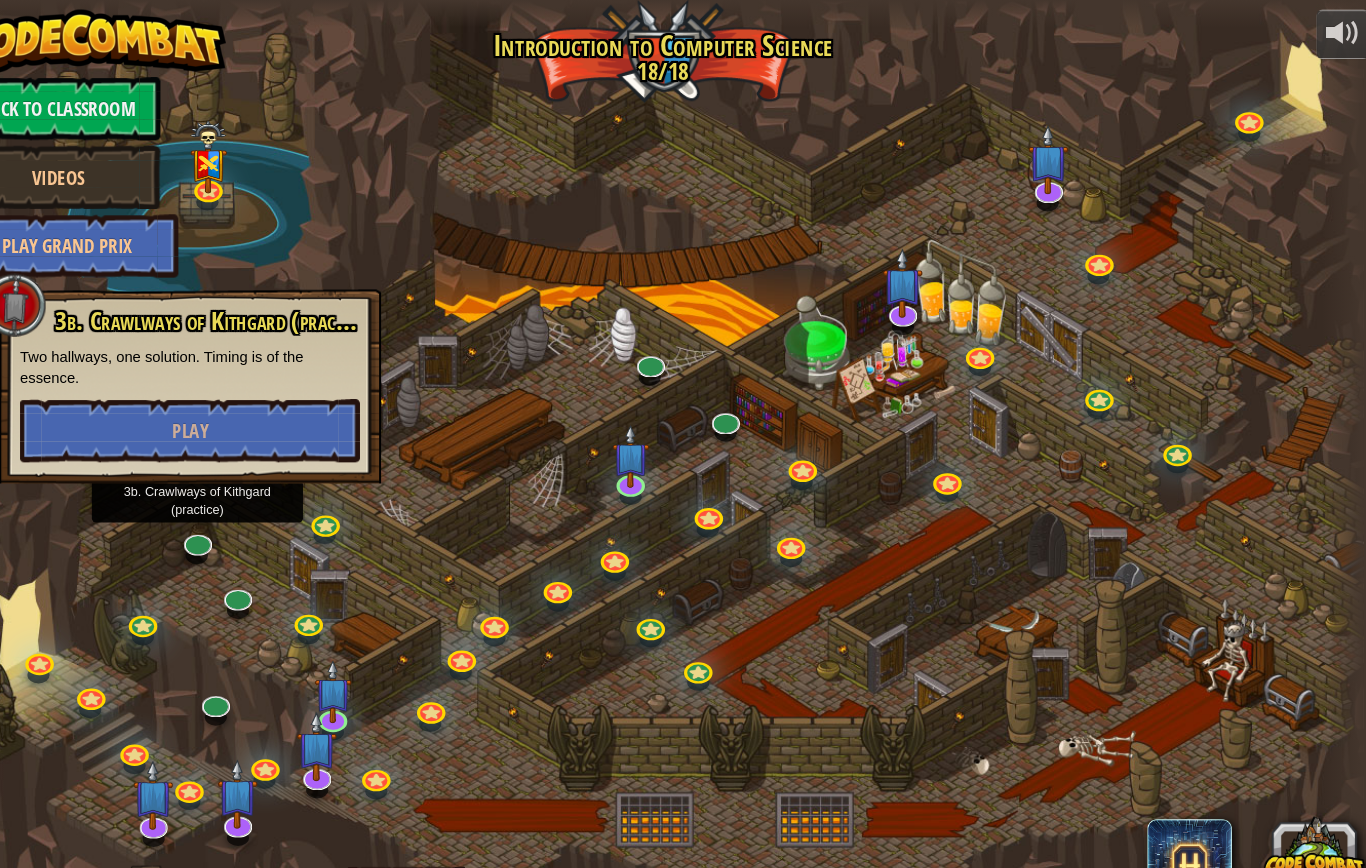 click on "Play" at bounding box center (235, 408) 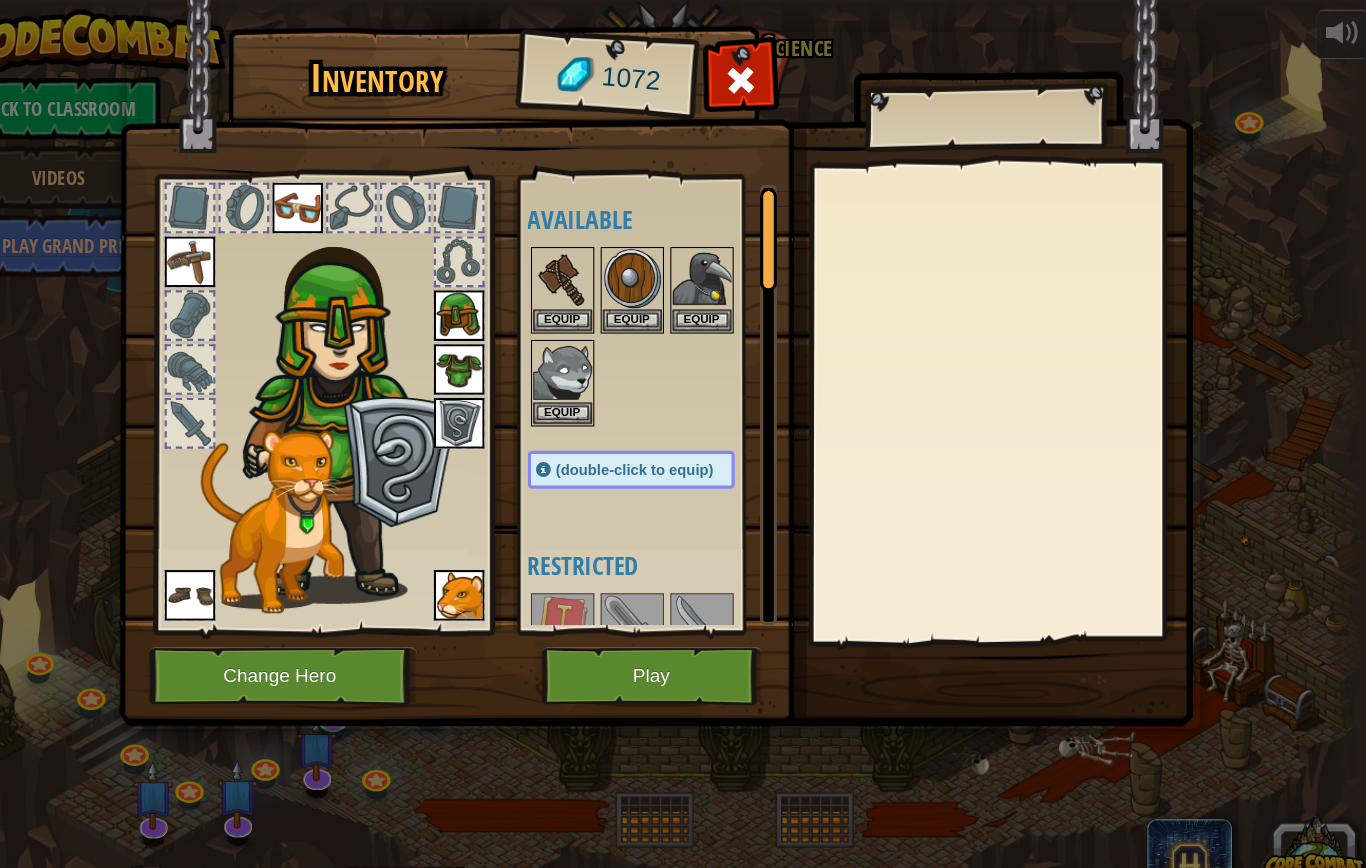 click on "Play" at bounding box center (672, 640) 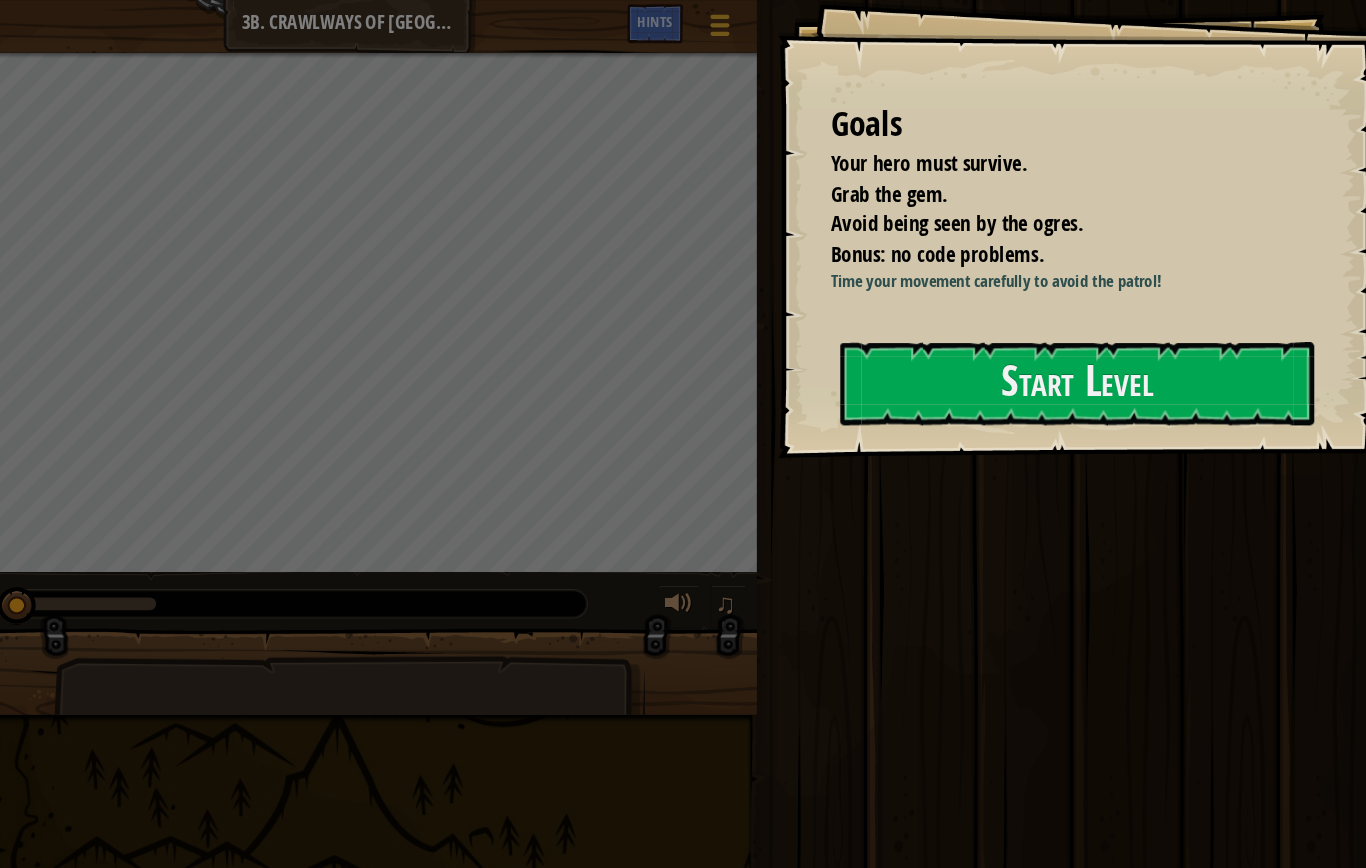 click at bounding box center (1075, 445) 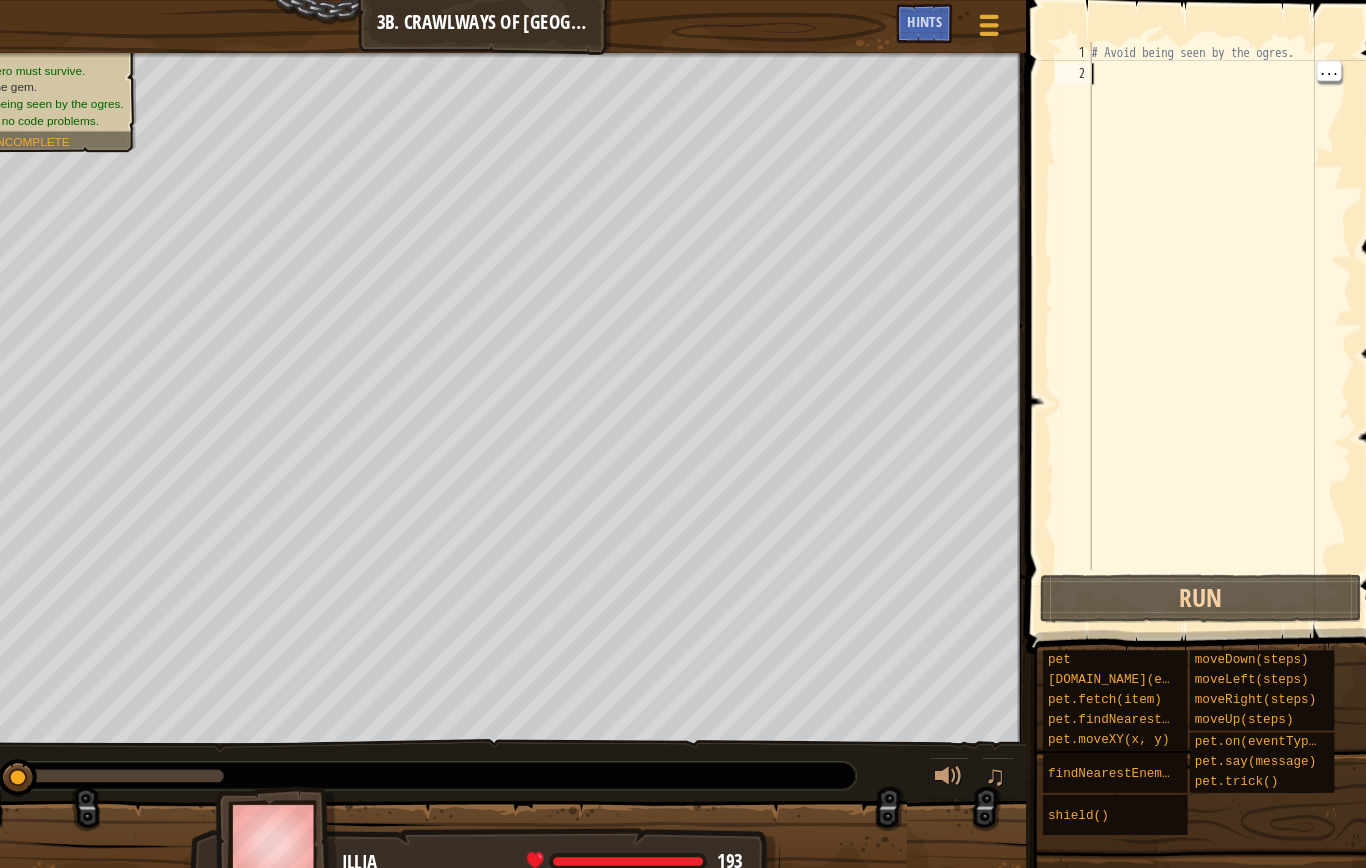 click on "# Avoid being seen by the ogres." at bounding box center [1210, 310] 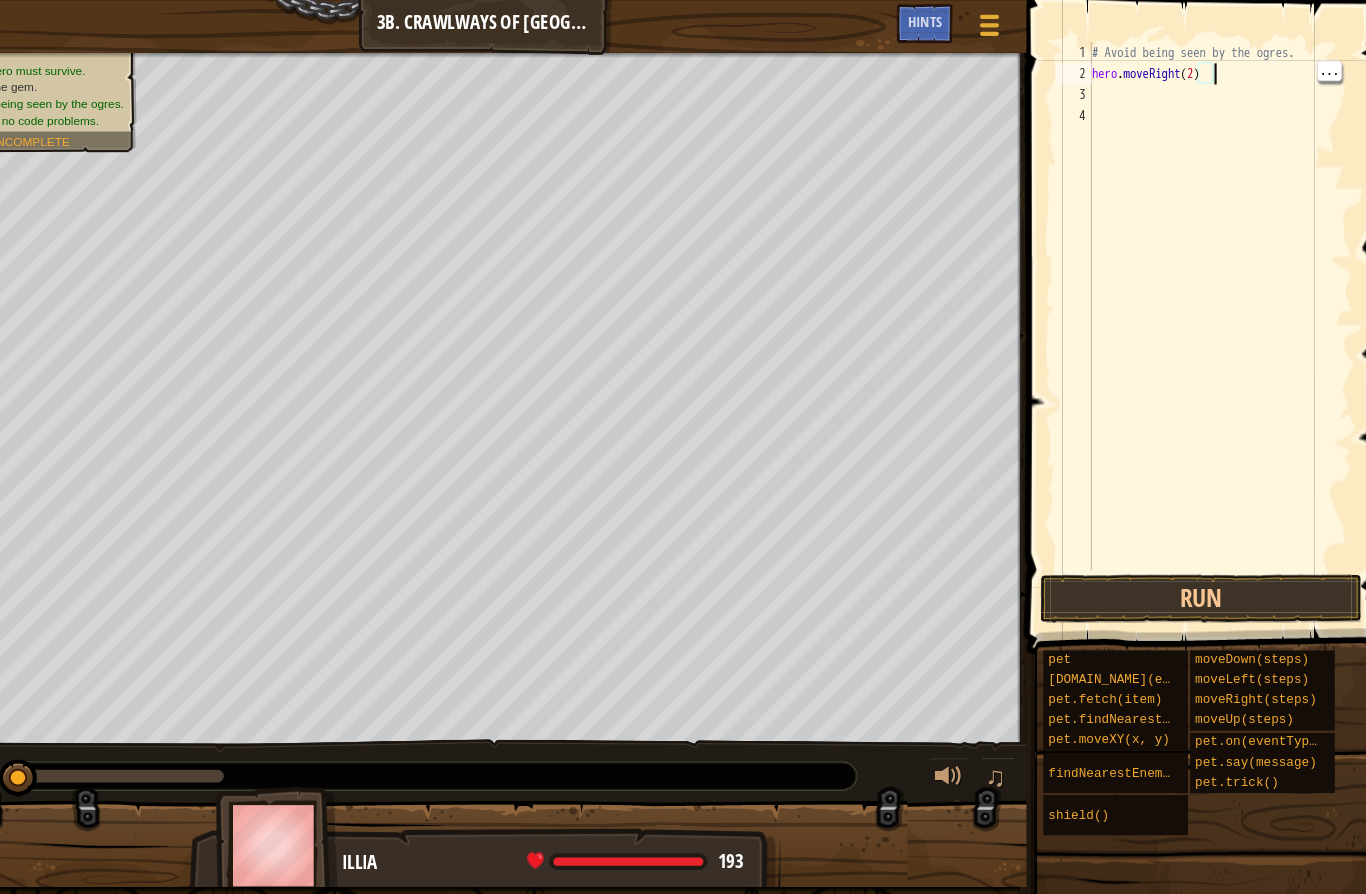 scroll, scrollTop: 21, scrollLeft: 27, axis: both 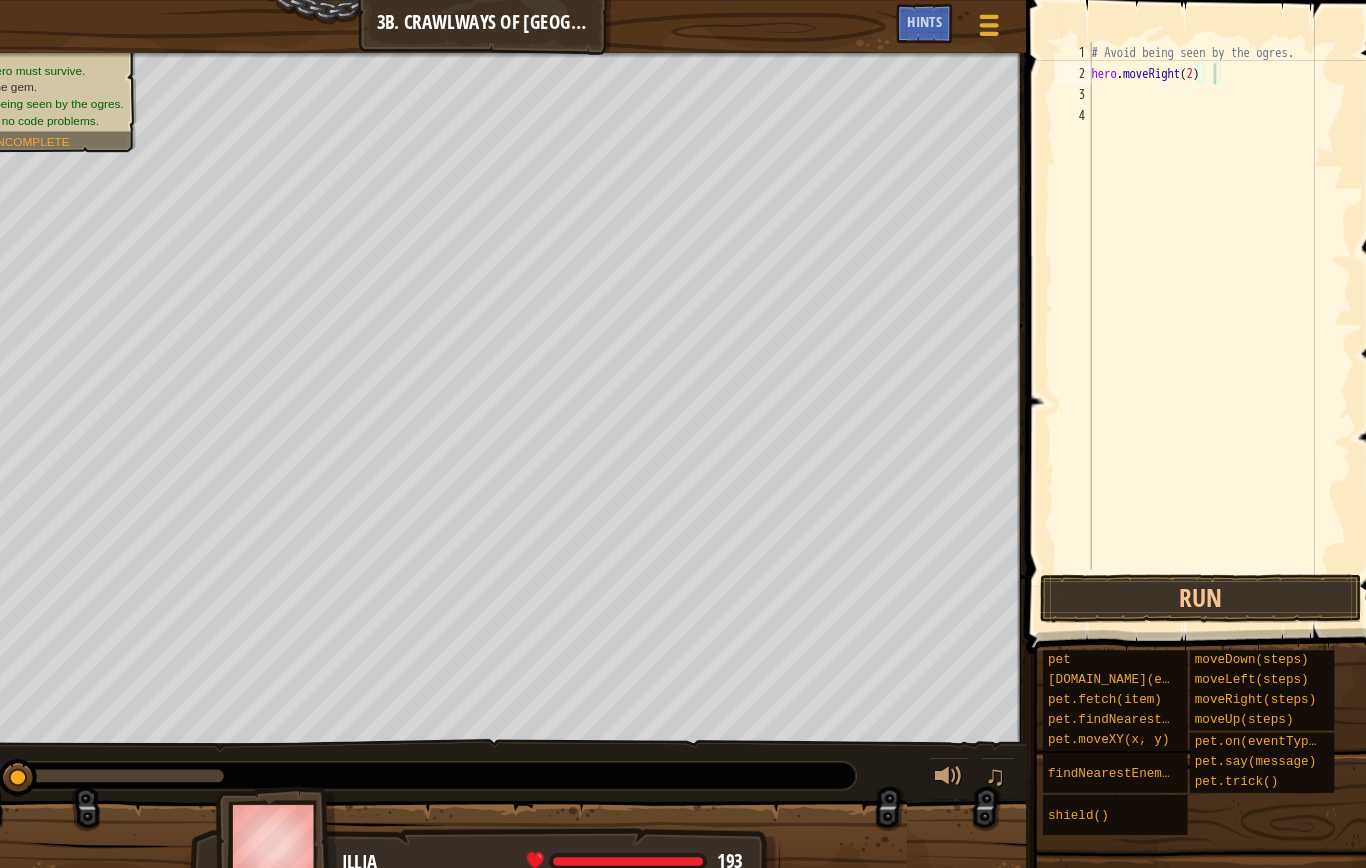 click on "Run" at bounding box center [1192, 567] 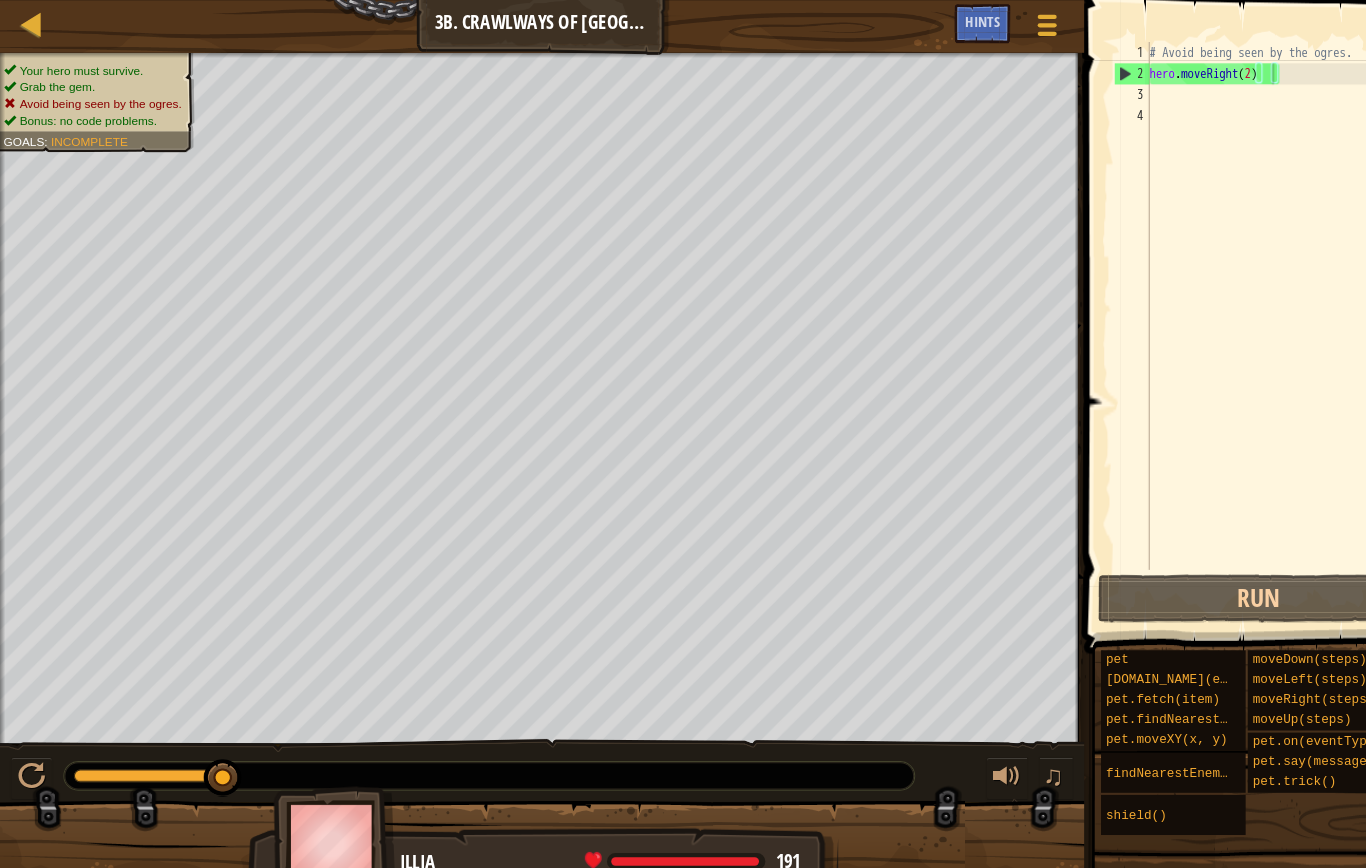click at bounding box center [30, 737] 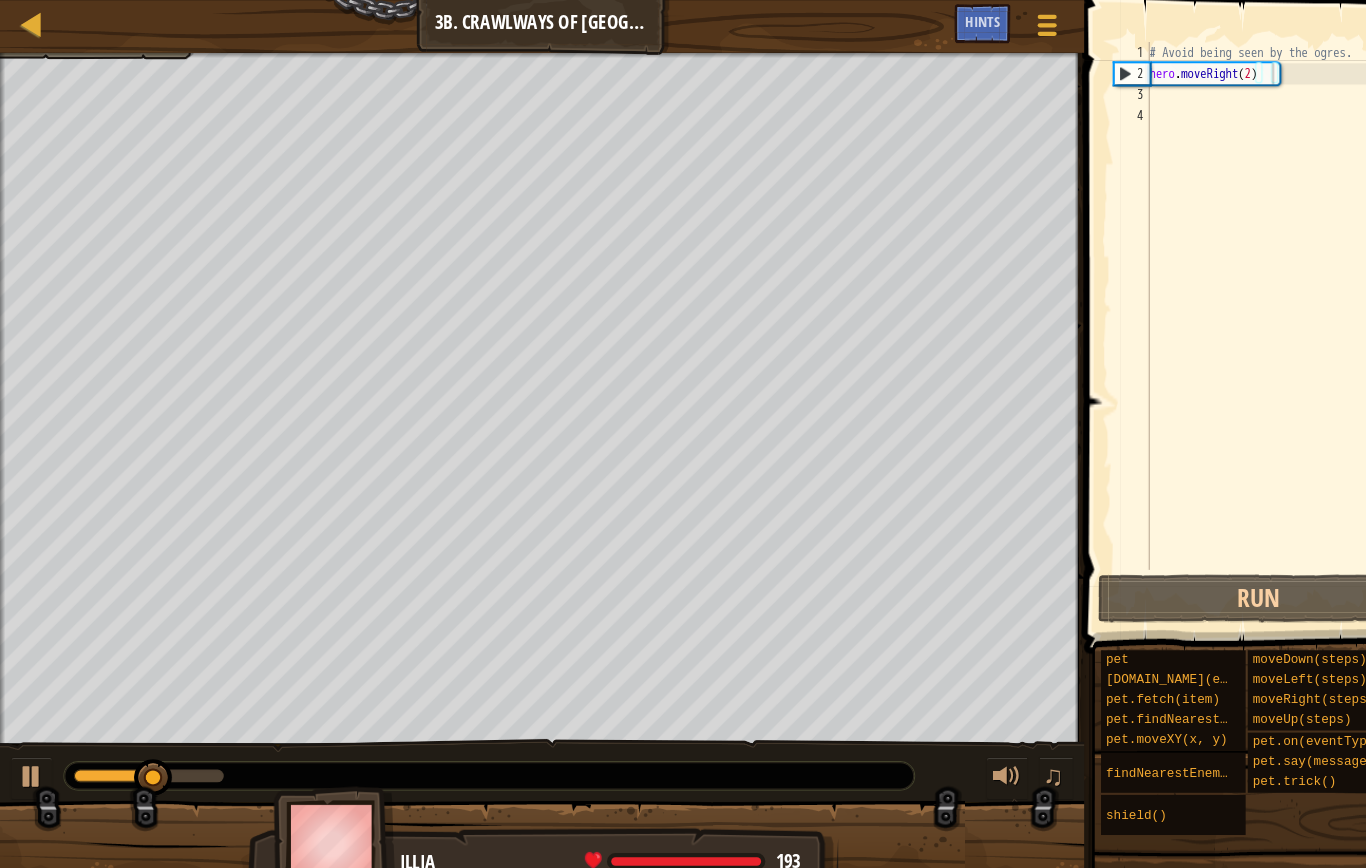 click at bounding box center (30, 737) 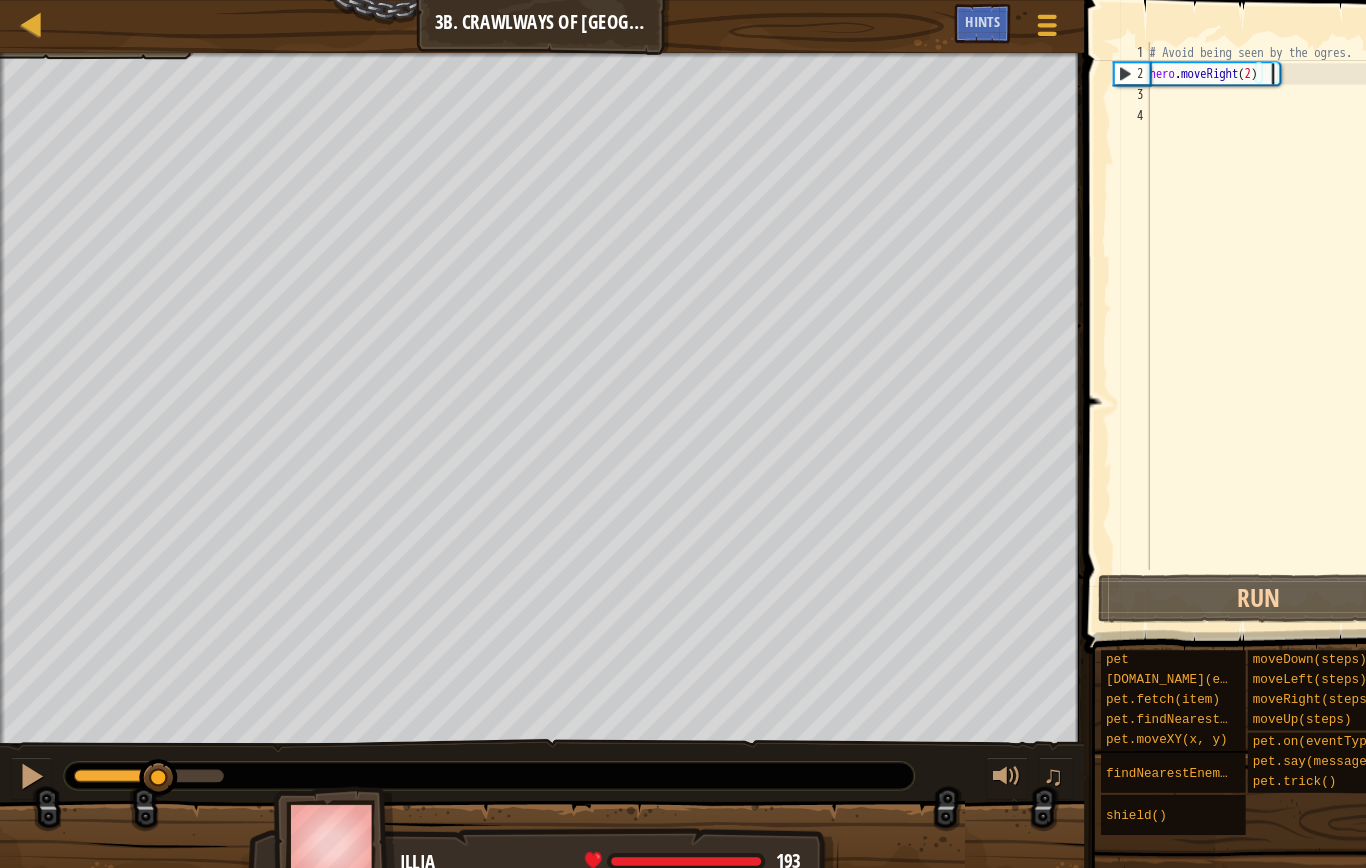 click on "# Avoid being seen by the ogres. hero . moveRight ( 2 )" at bounding box center (1210, 310) 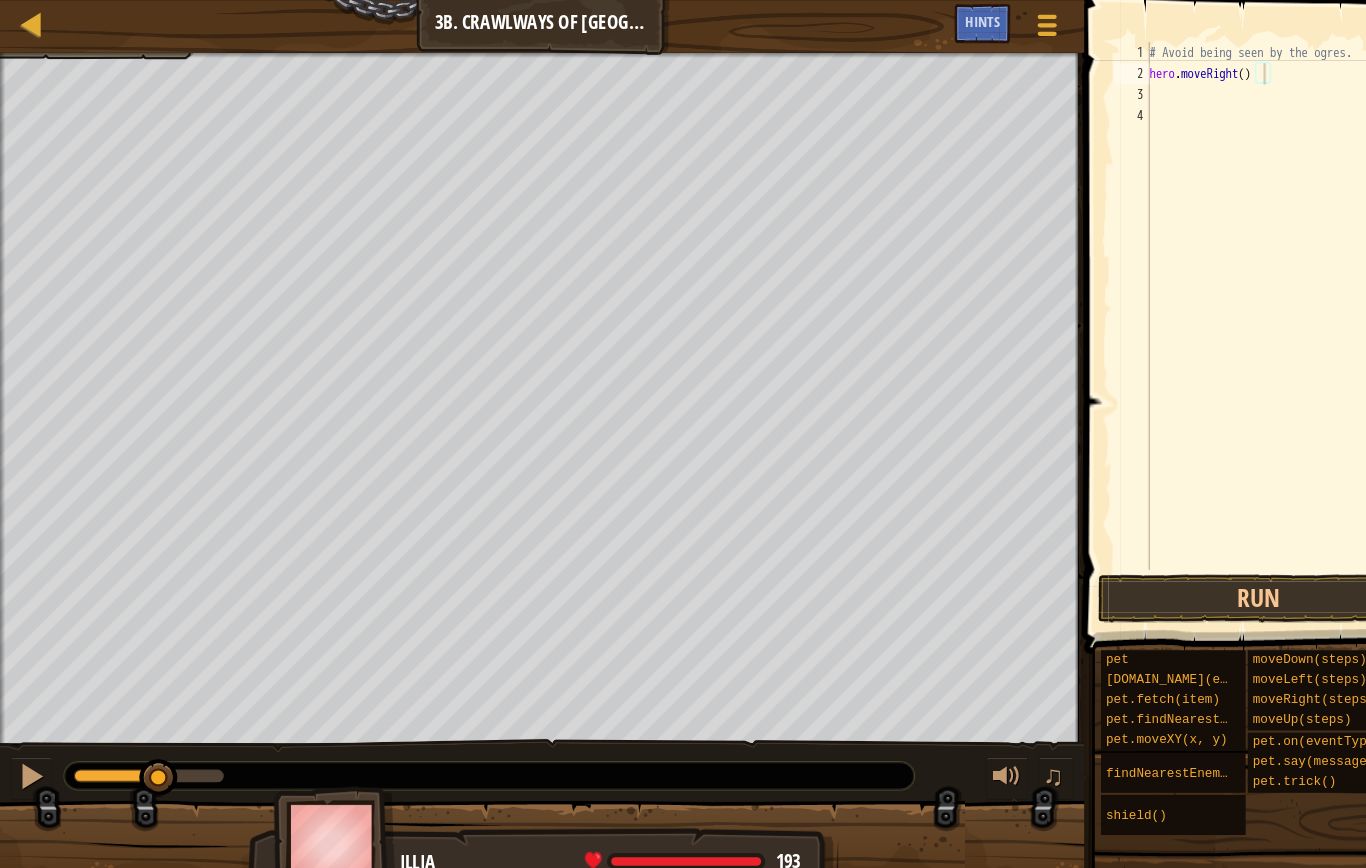 click on "Run" at bounding box center [1192, 567] 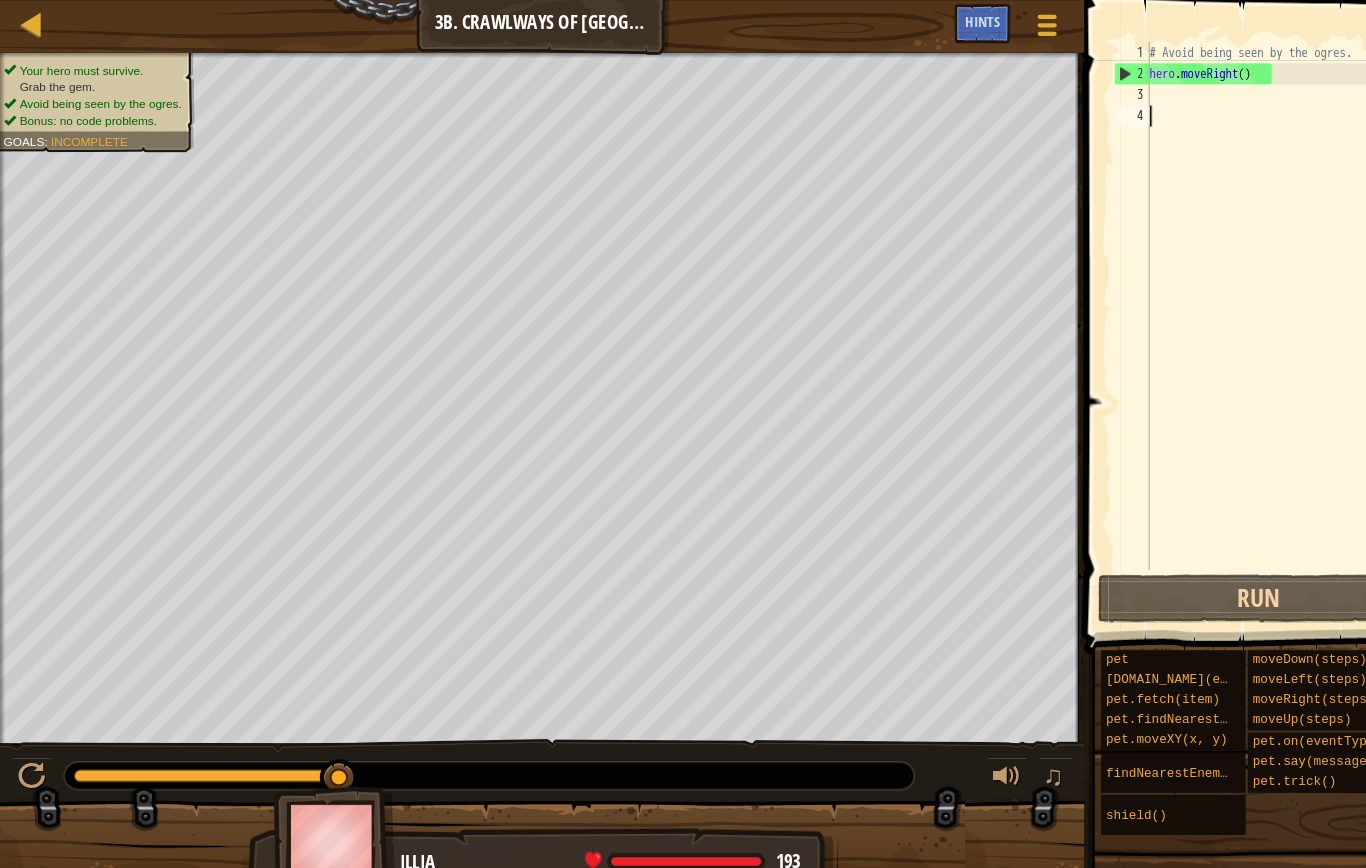 click on "# Avoid being seen by the ogres. hero . moveRight ( )" at bounding box center (1210, 310) 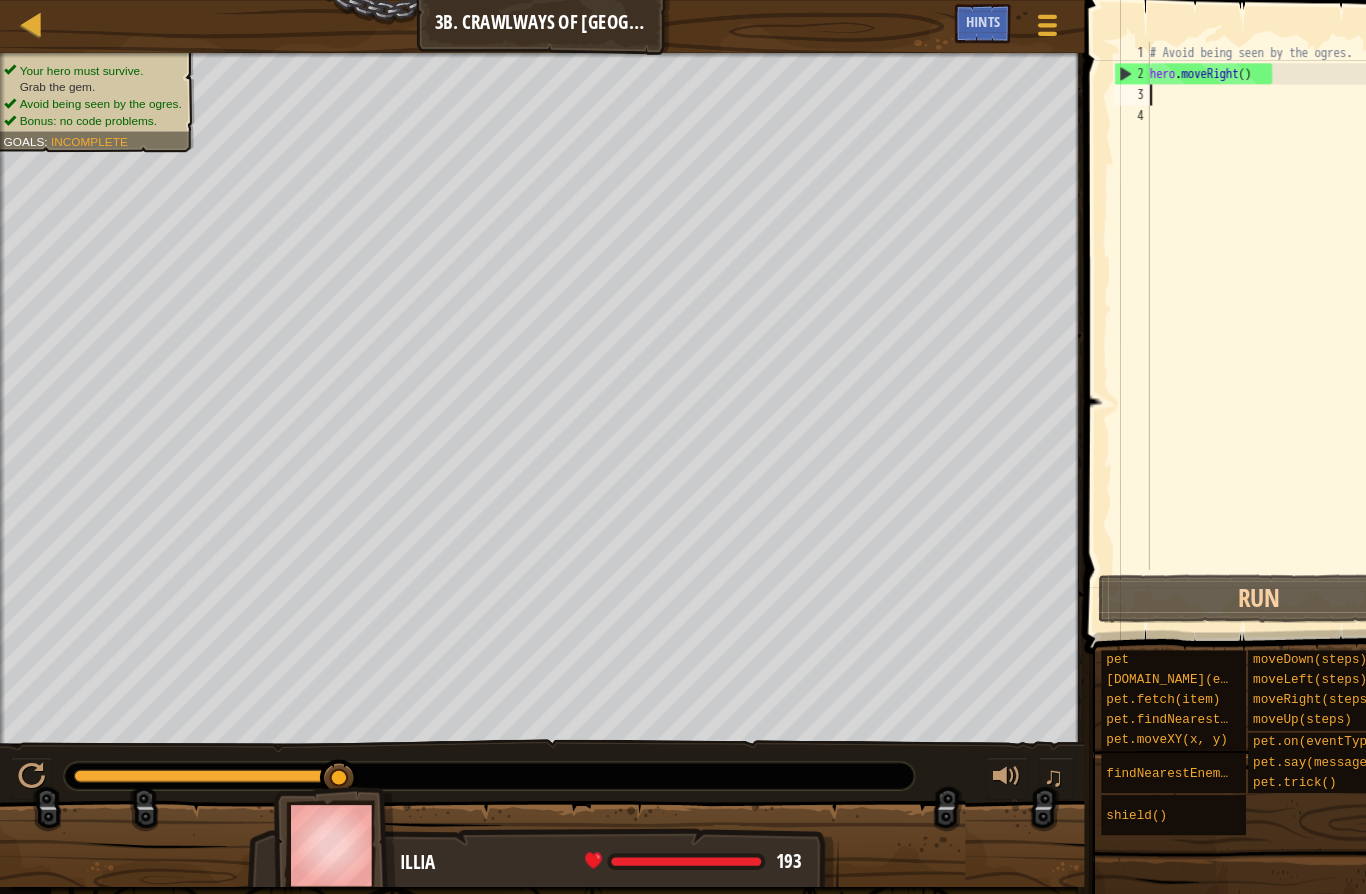 click on "# Avoid being seen by the ogres. hero . moveRight ( )" at bounding box center [1210, 310] 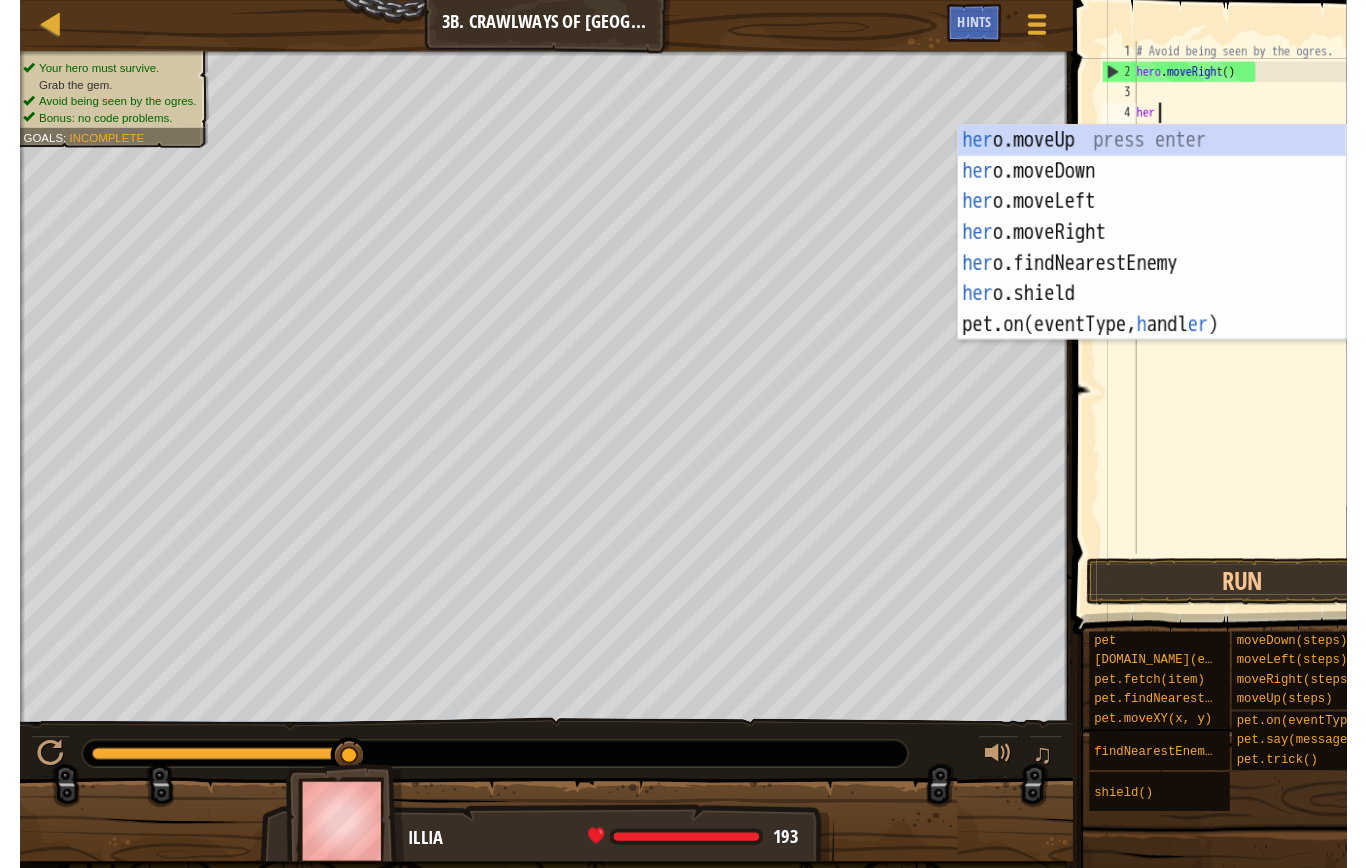 scroll, scrollTop: 21, scrollLeft: 42, axis: both 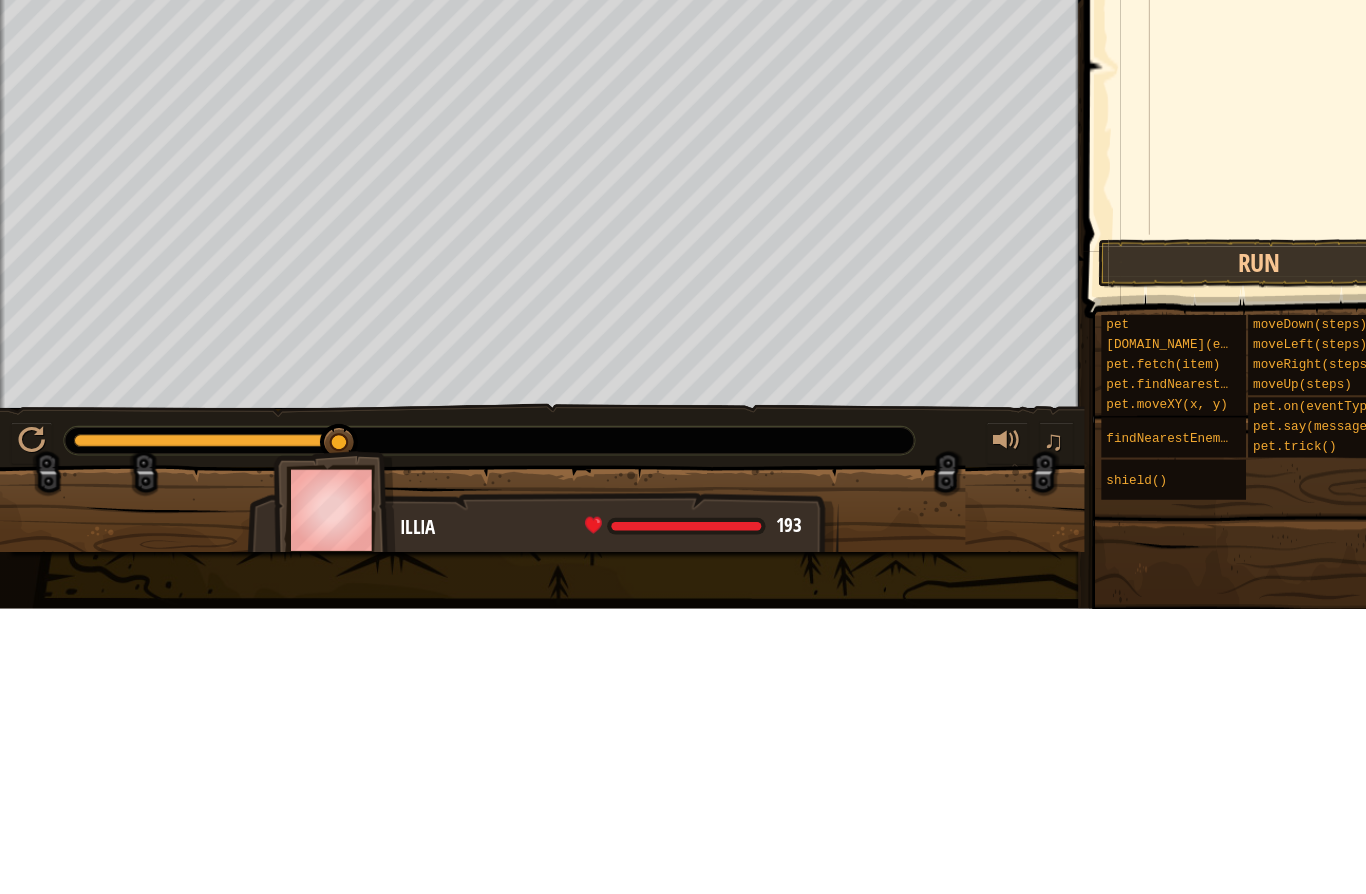 click on "Run" at bounding box center (1192, 567) 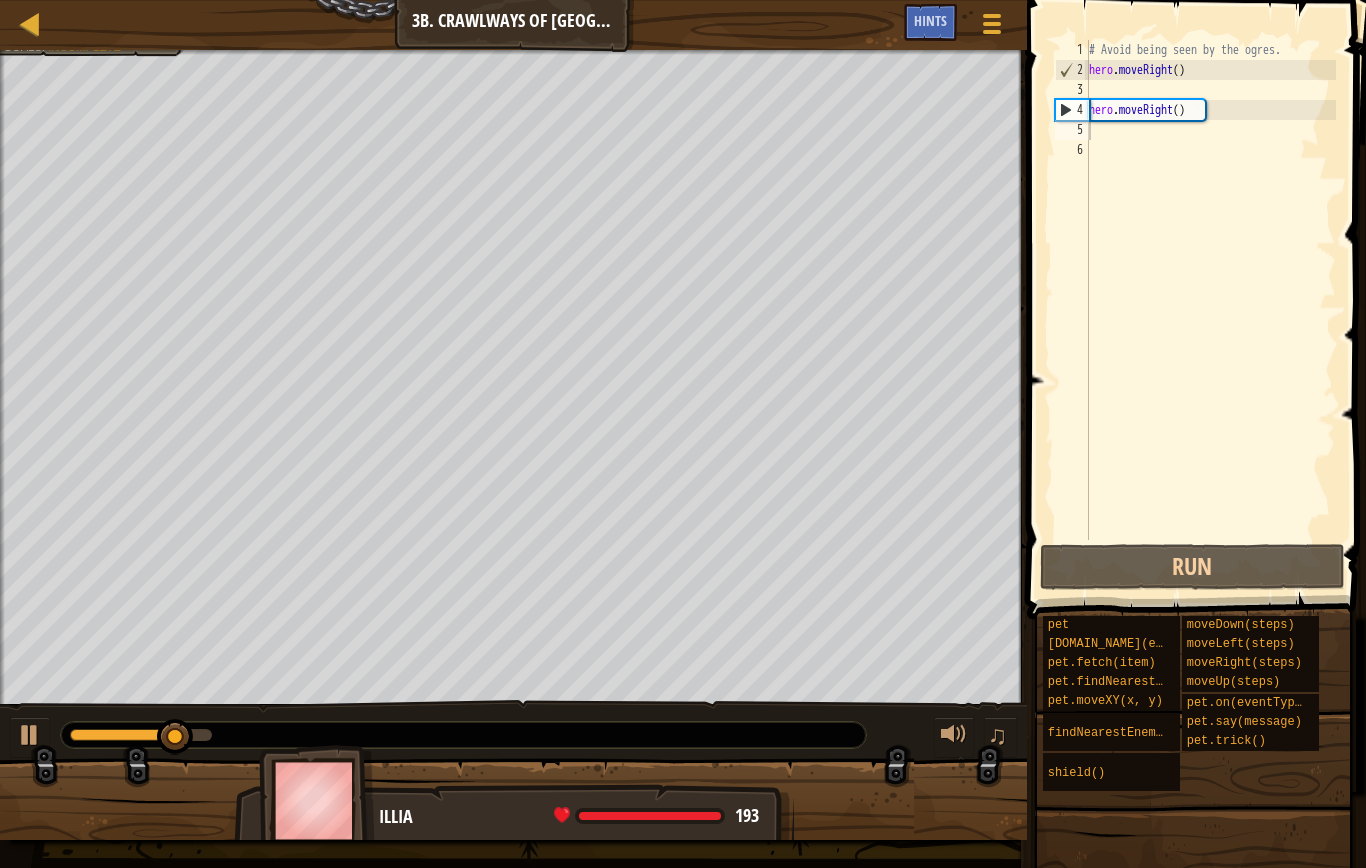 click at bounding box center (30, 735) 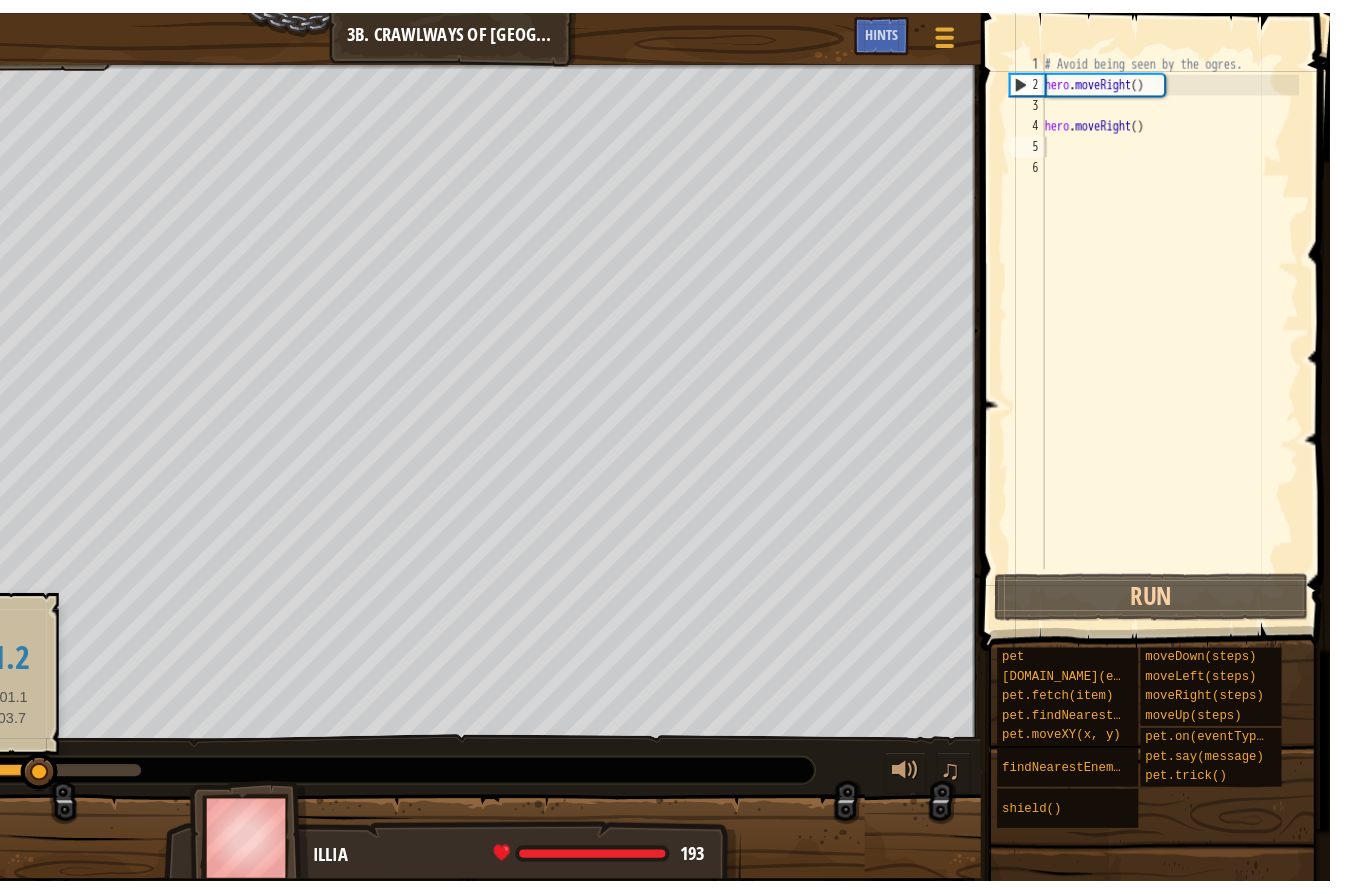 scroll, scrollTop: 0, scrollLeft: 0, axis: both 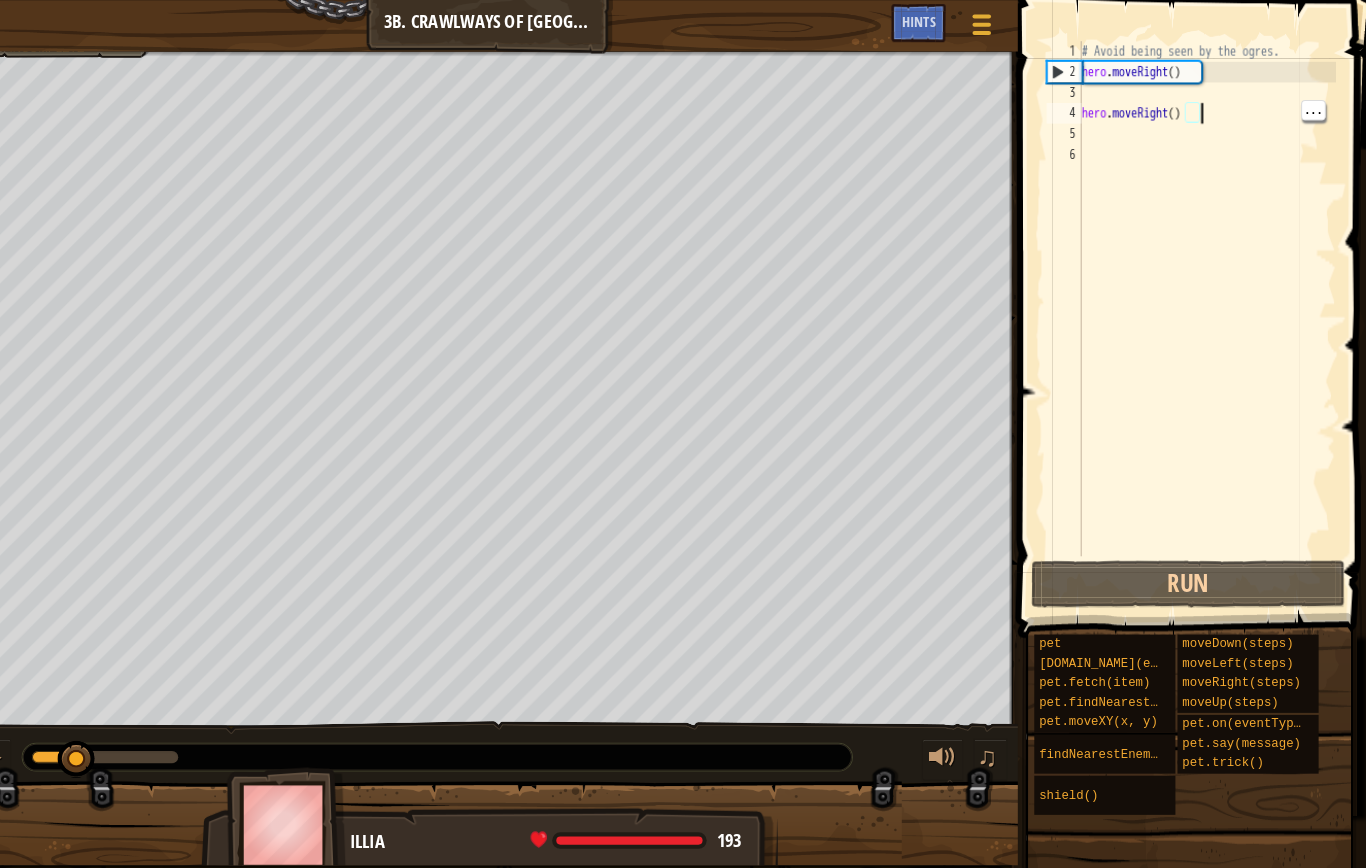 click on "# Avoid being seen by the ogres. hero . moveRight ( ) hero . moveRight ( )" at bounding box center [1210, 310] 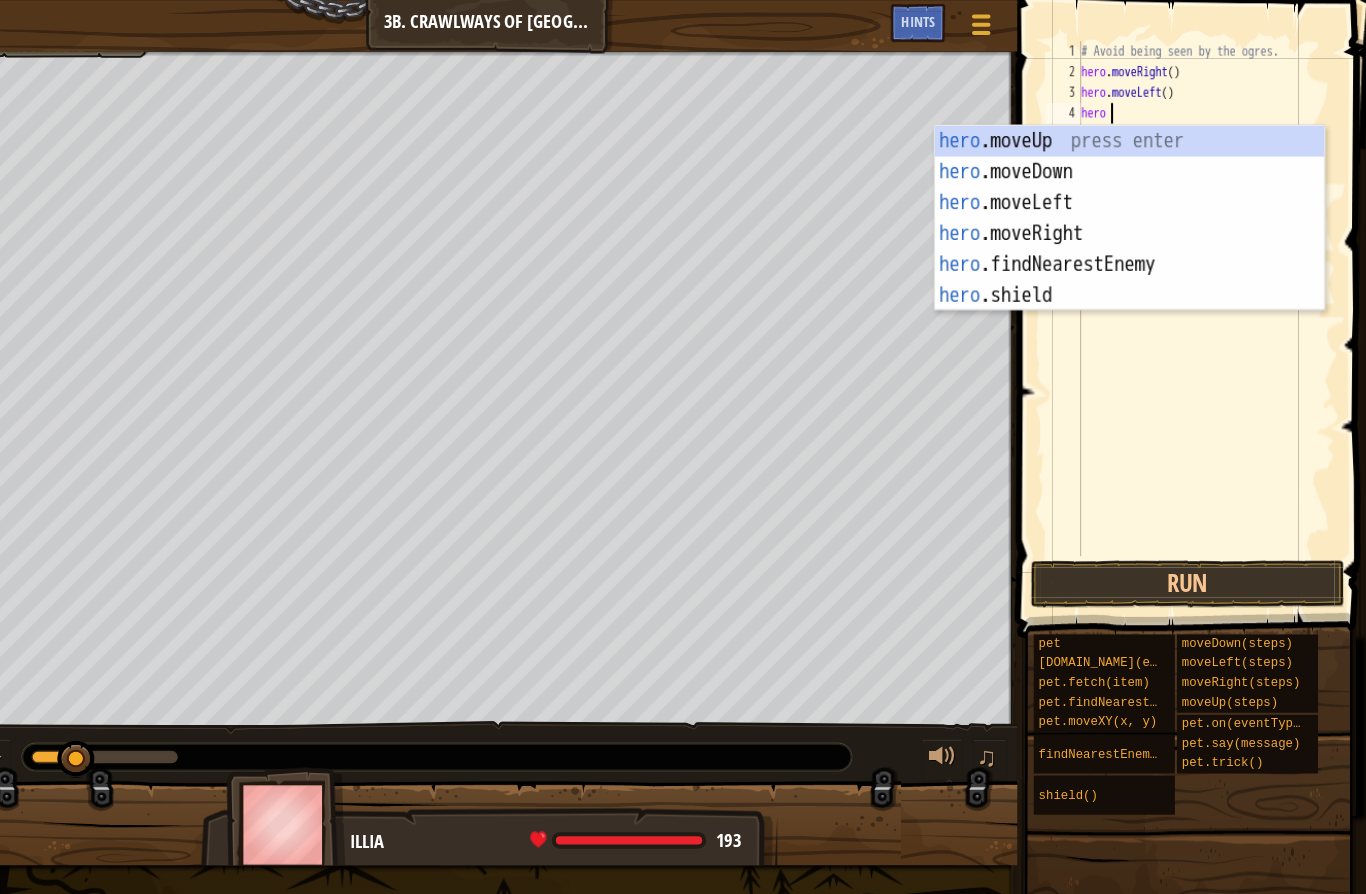 scroll, scrollTop: 21, scrollLeft: 49, axis: both 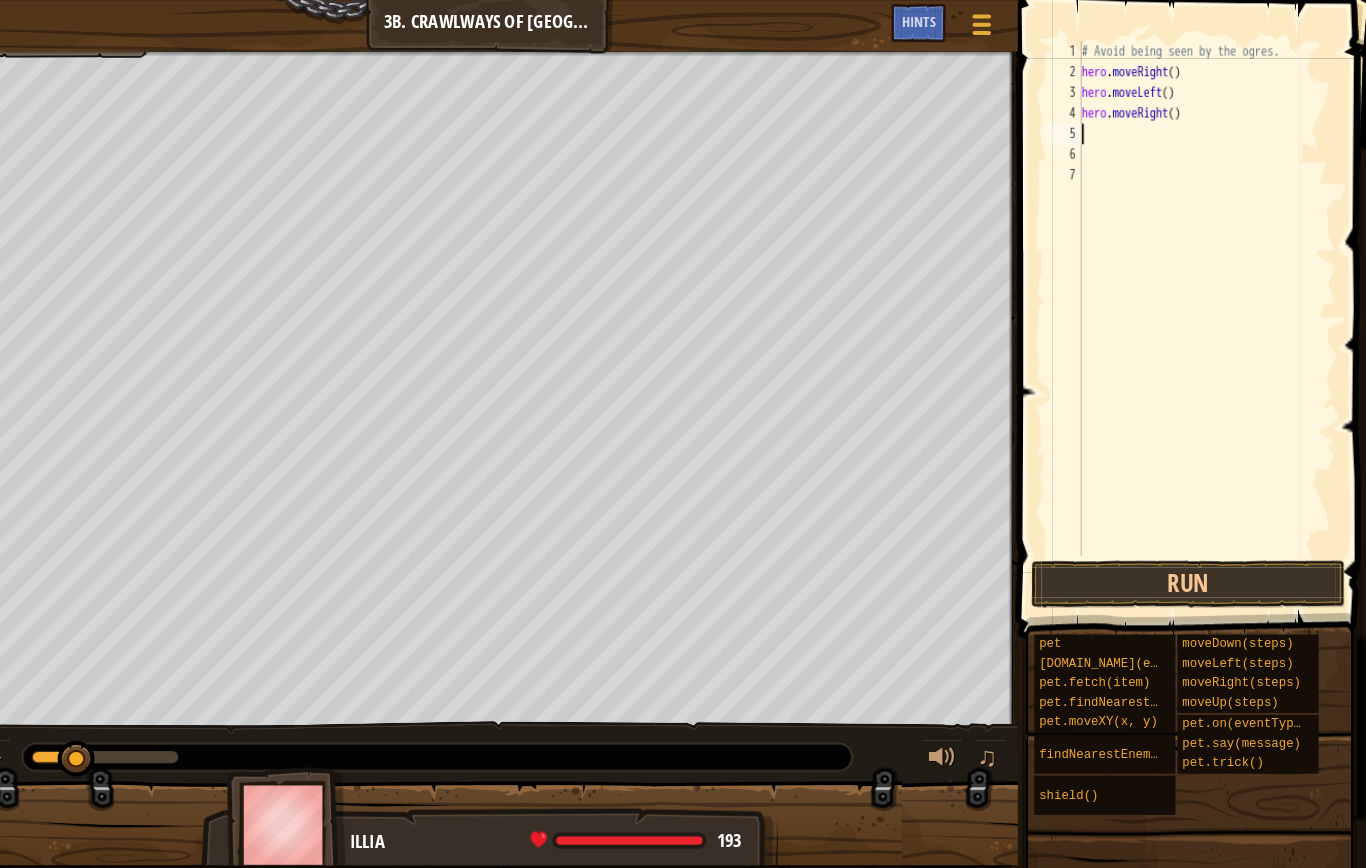 click on "Run" at bounding box center [1192, 567] 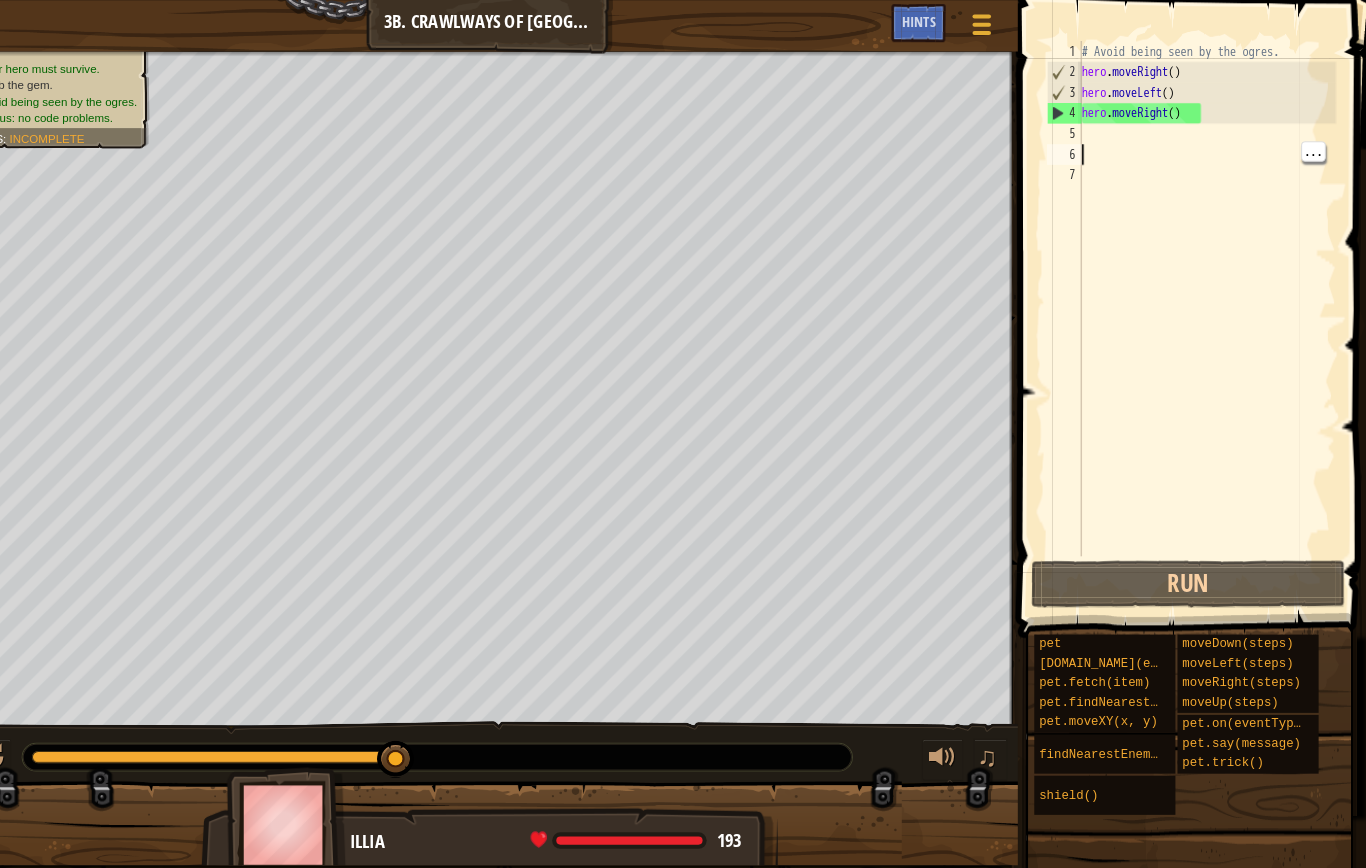 click on "# Avoid being seen by the ogres. hero . moveRight ( ) hero . moveLeft ( ) hero . moveRight ( )" at bounding box center (1210, 310) 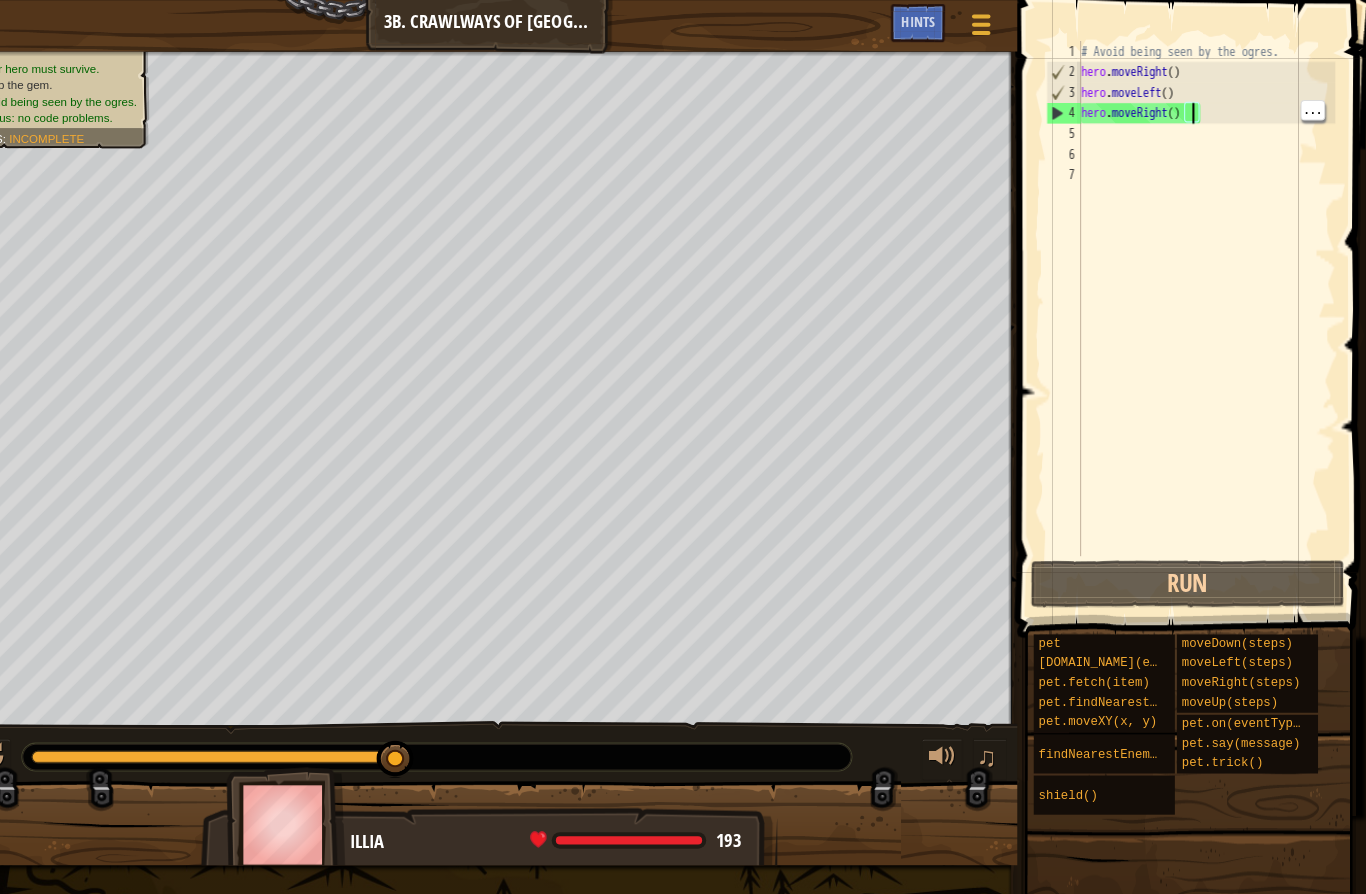 click on "# Avoid being seen by the ogres. hero . moveRight ( ) hero . moveLeft ( ) hero . moveRight ( )" at bounding box center [1210, 310] 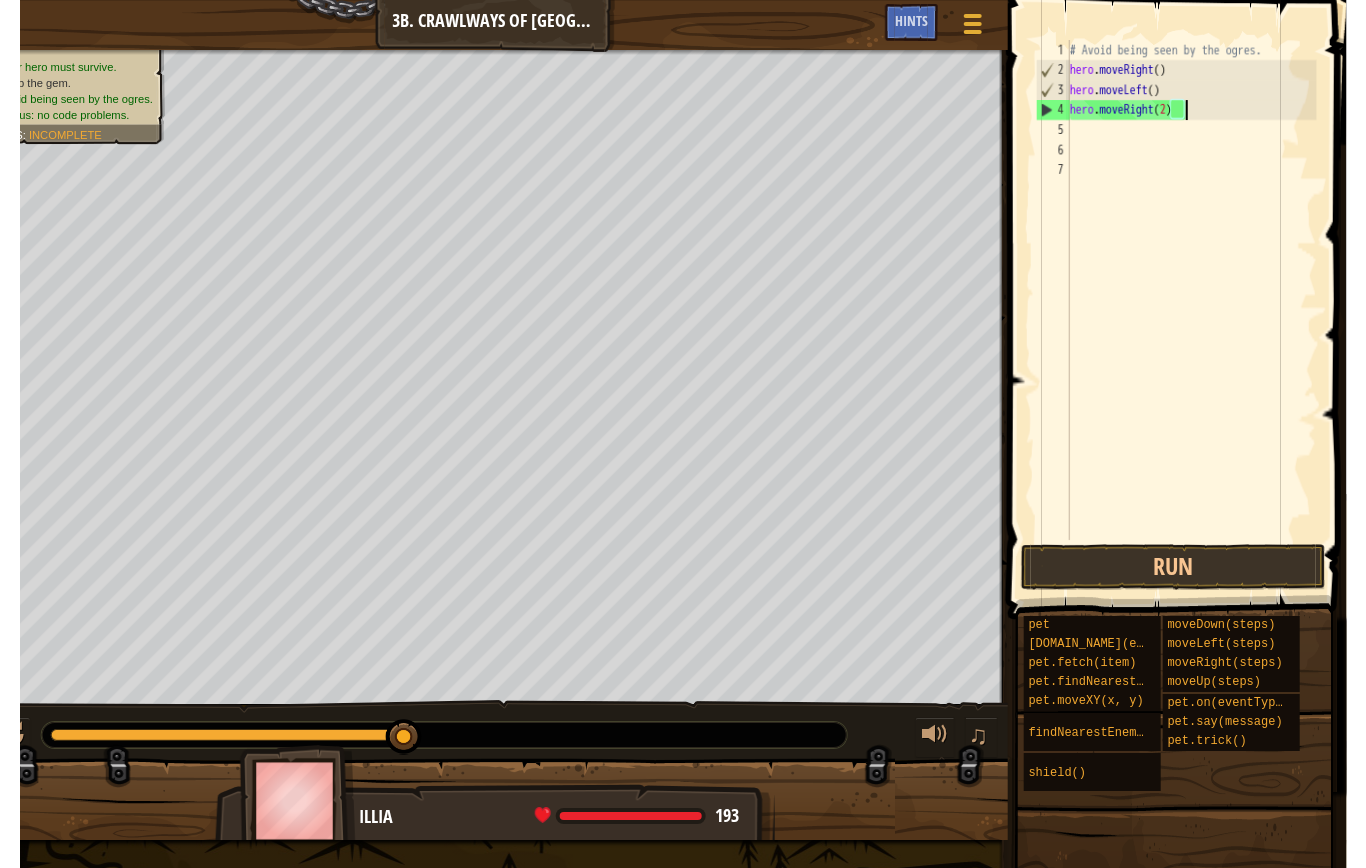 scroll, scrollTop: 21, scrollLeft: 27, axis: both 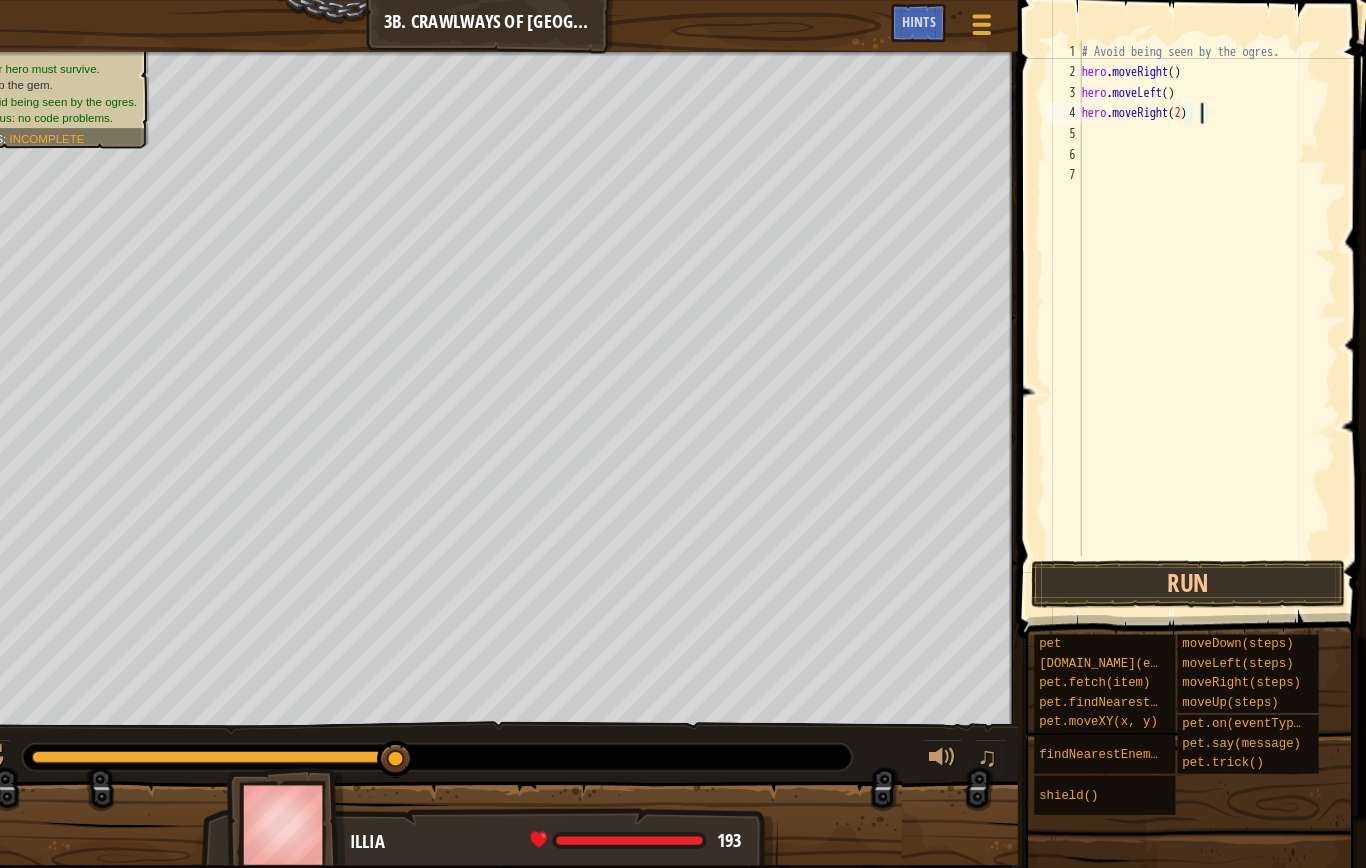 type on "abcde fg" 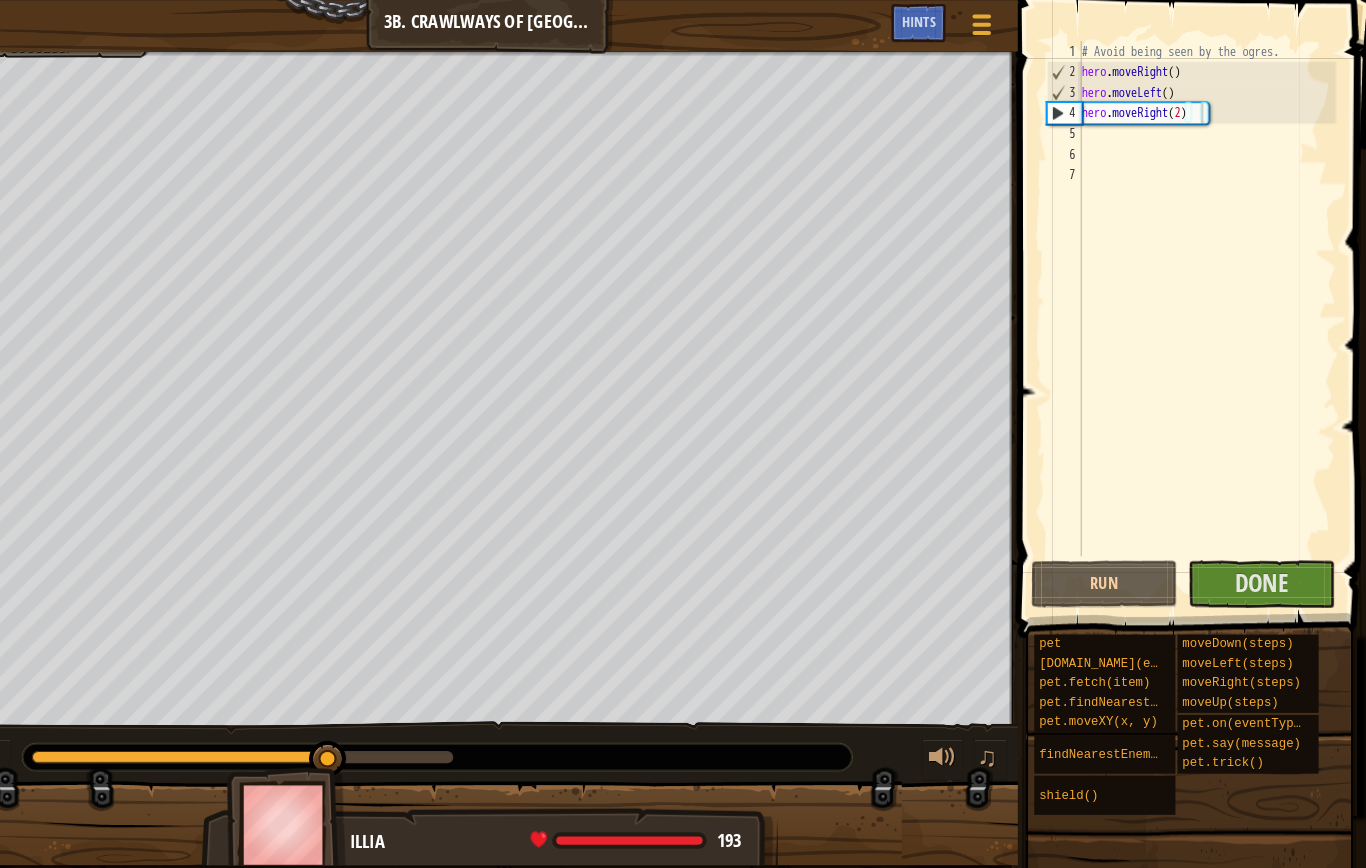 click on "Done" at bounding box center (1263, 566) 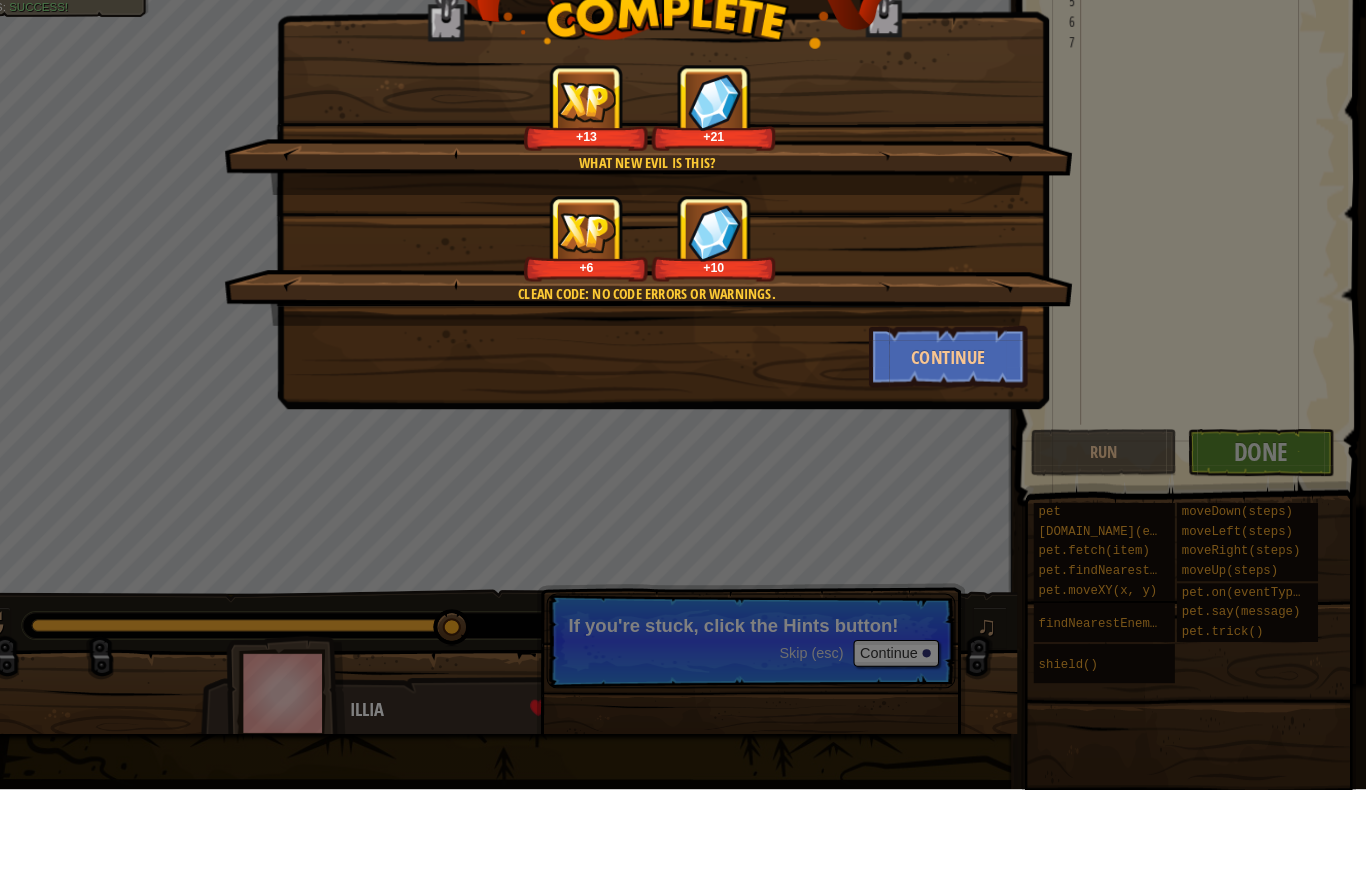 click on "Continue" at bounding box center [960, 474] 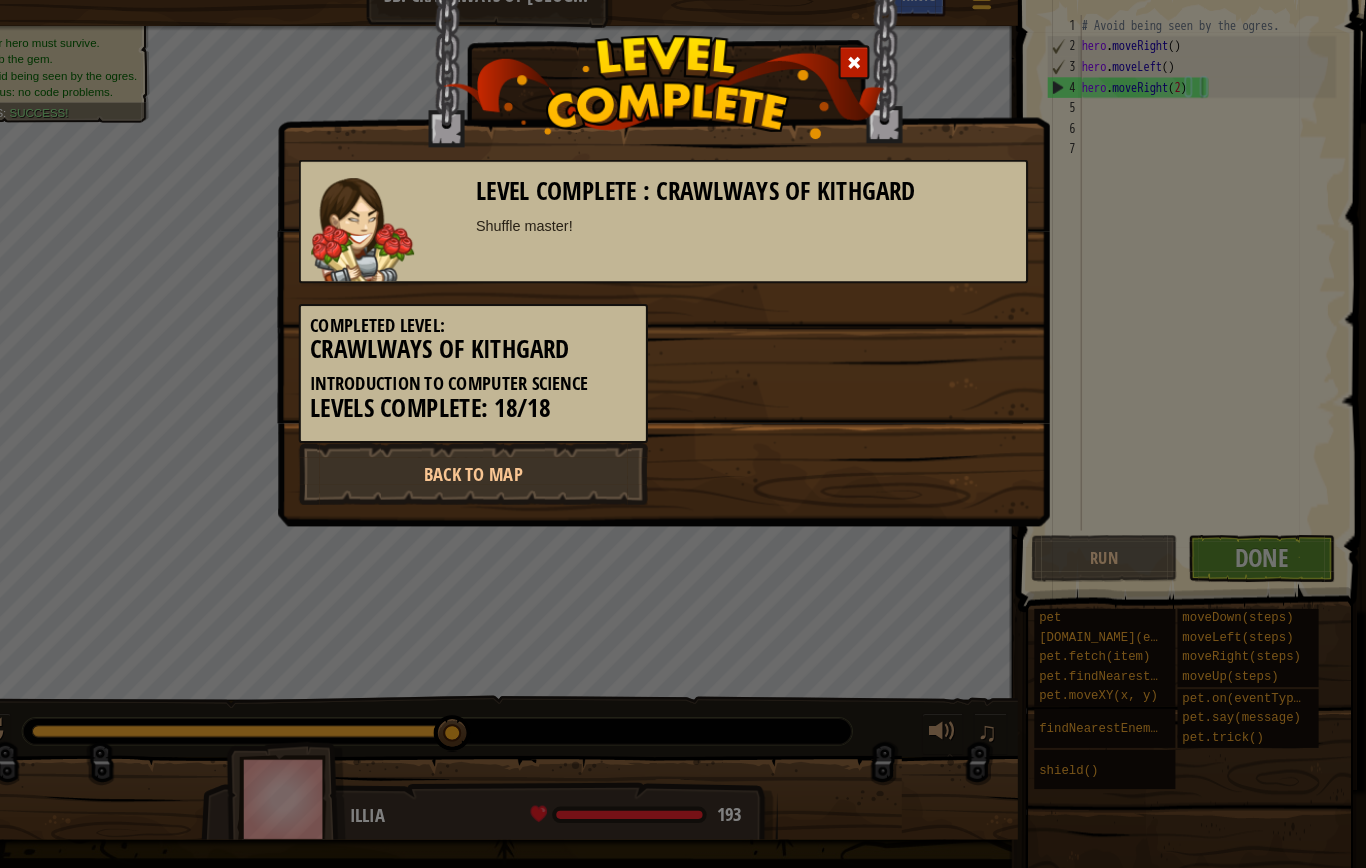 click on "Back to Map" at bounding box center (498, 485) 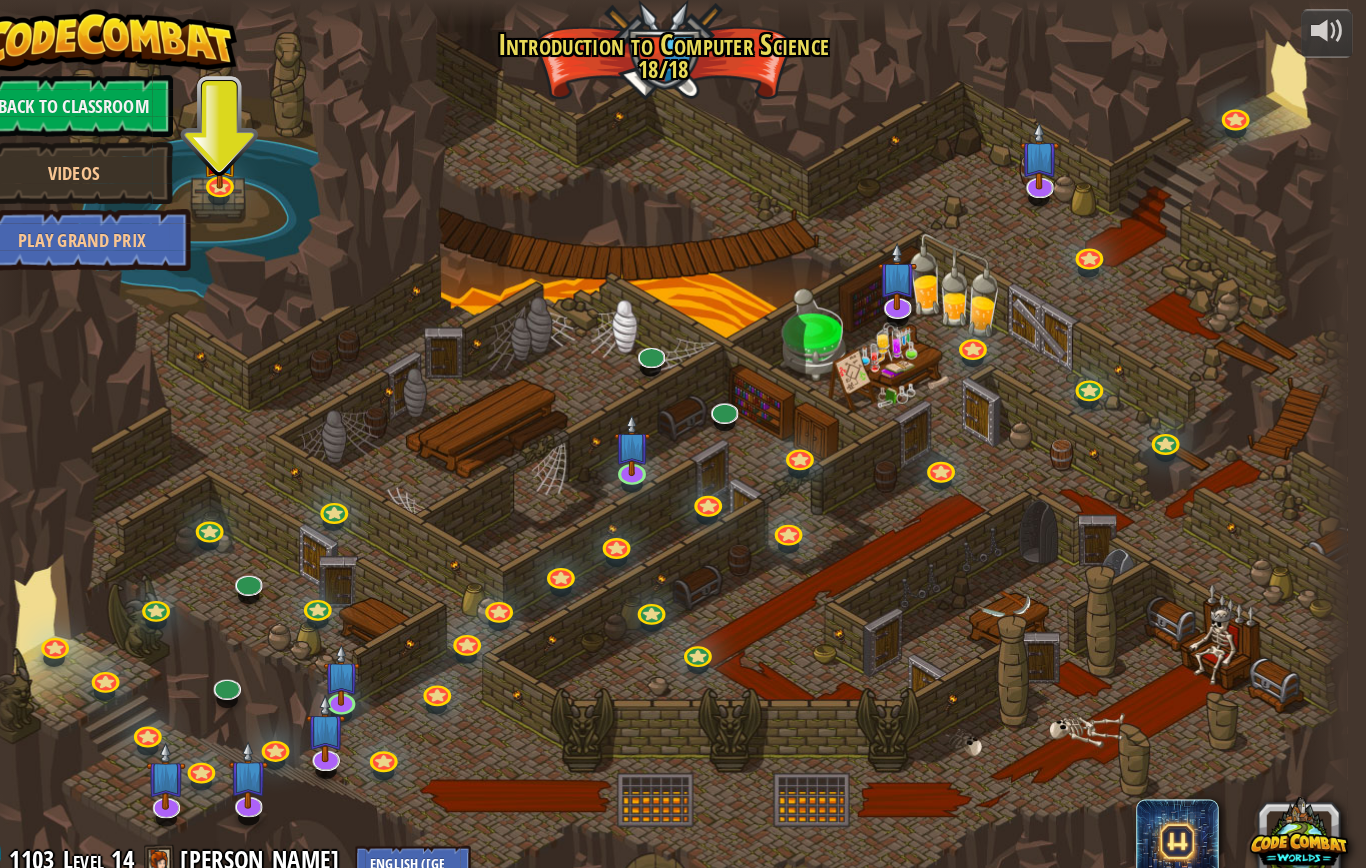 click at bounding box center (279, 568) 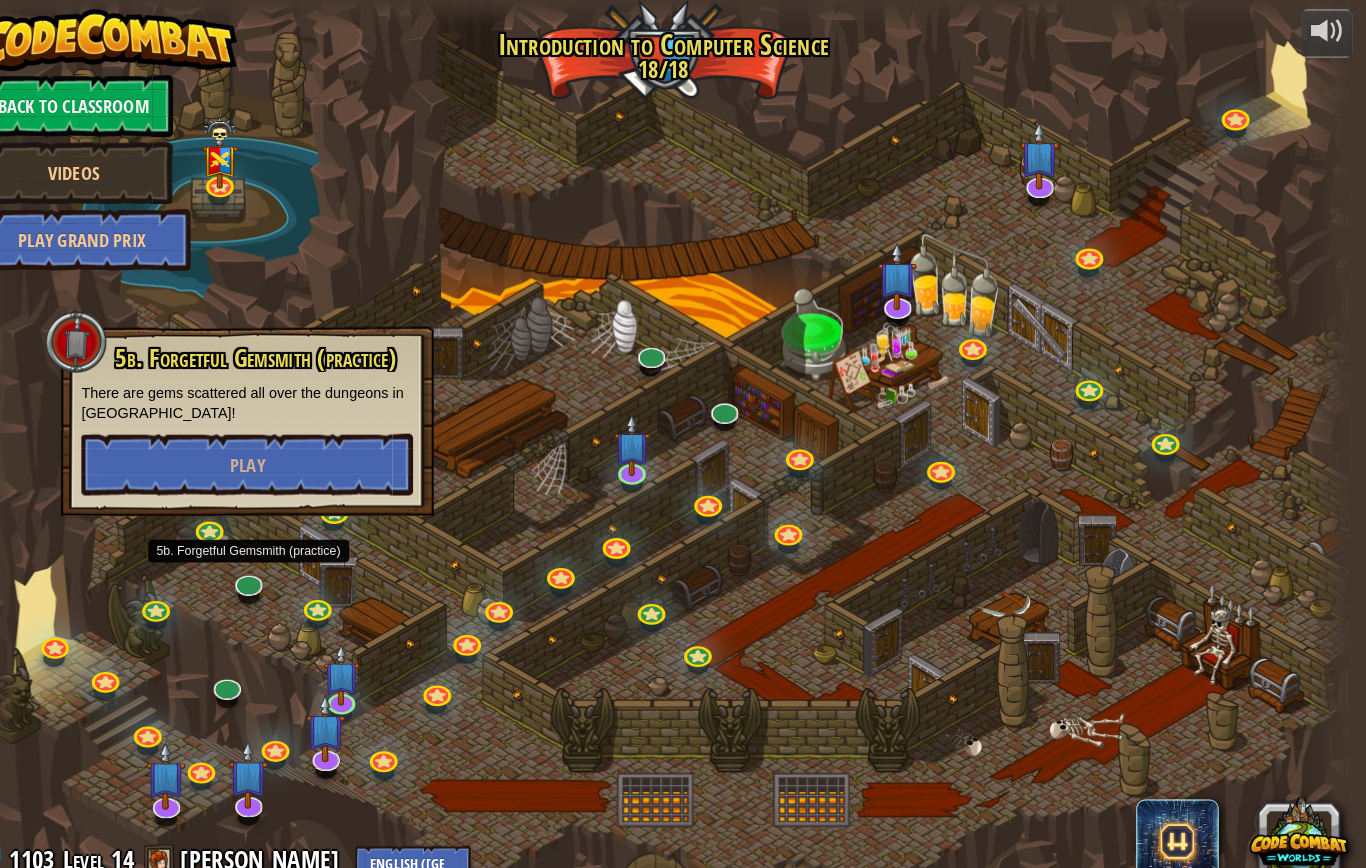 click on "Play" at bounding box center [279, 451] 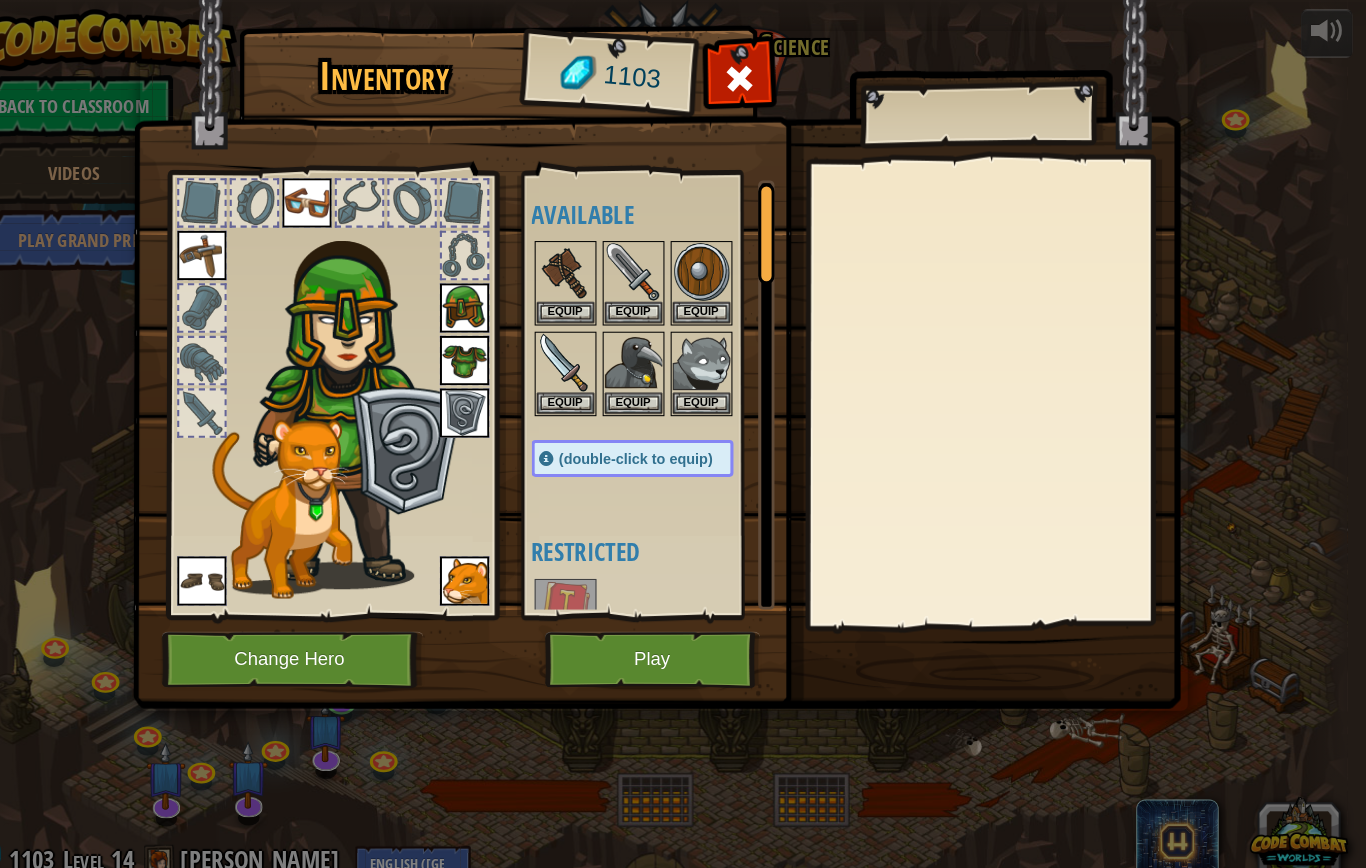 click on "Play" at bounding box center [672, 640] 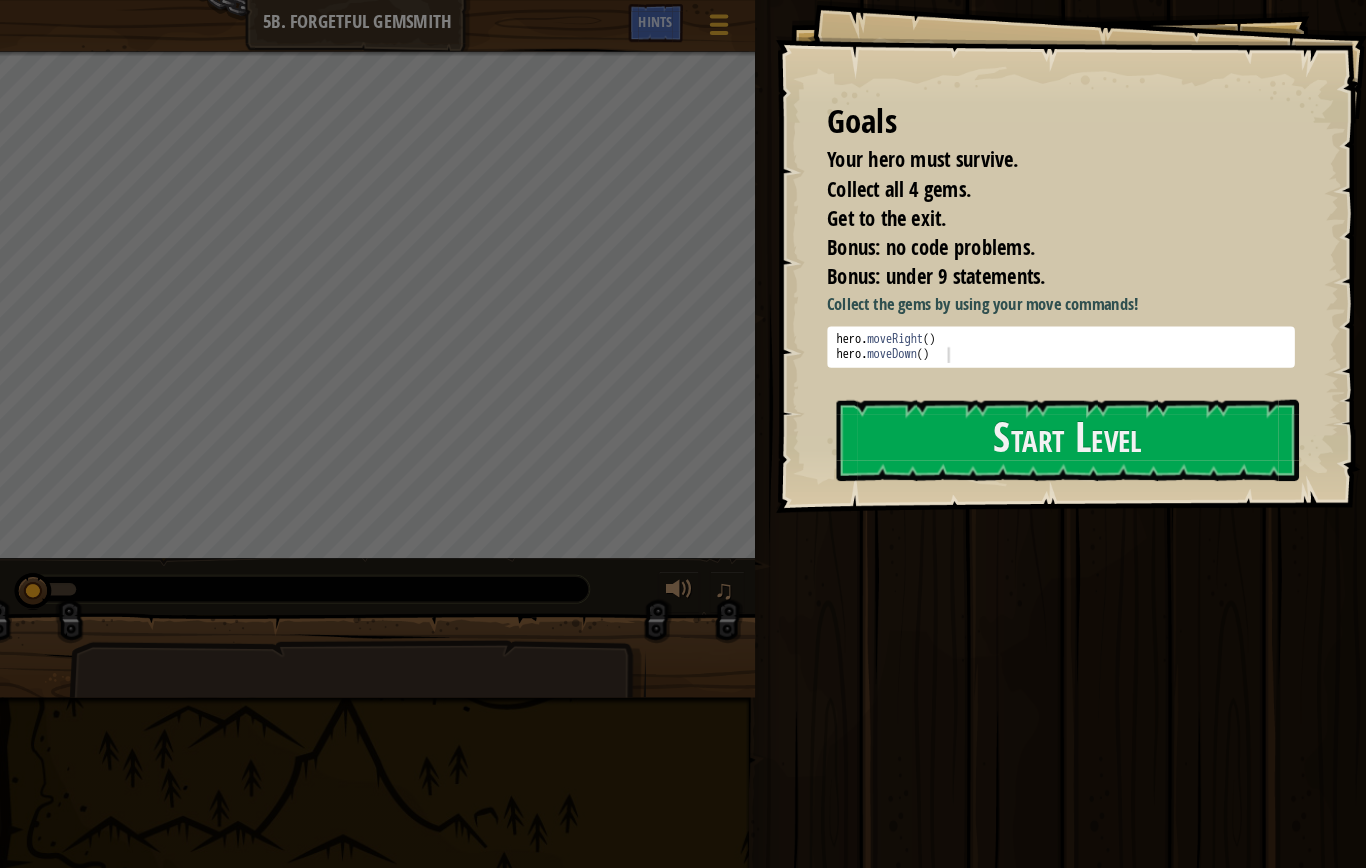 click on "Start Level" at bounding box center (1075, 427) 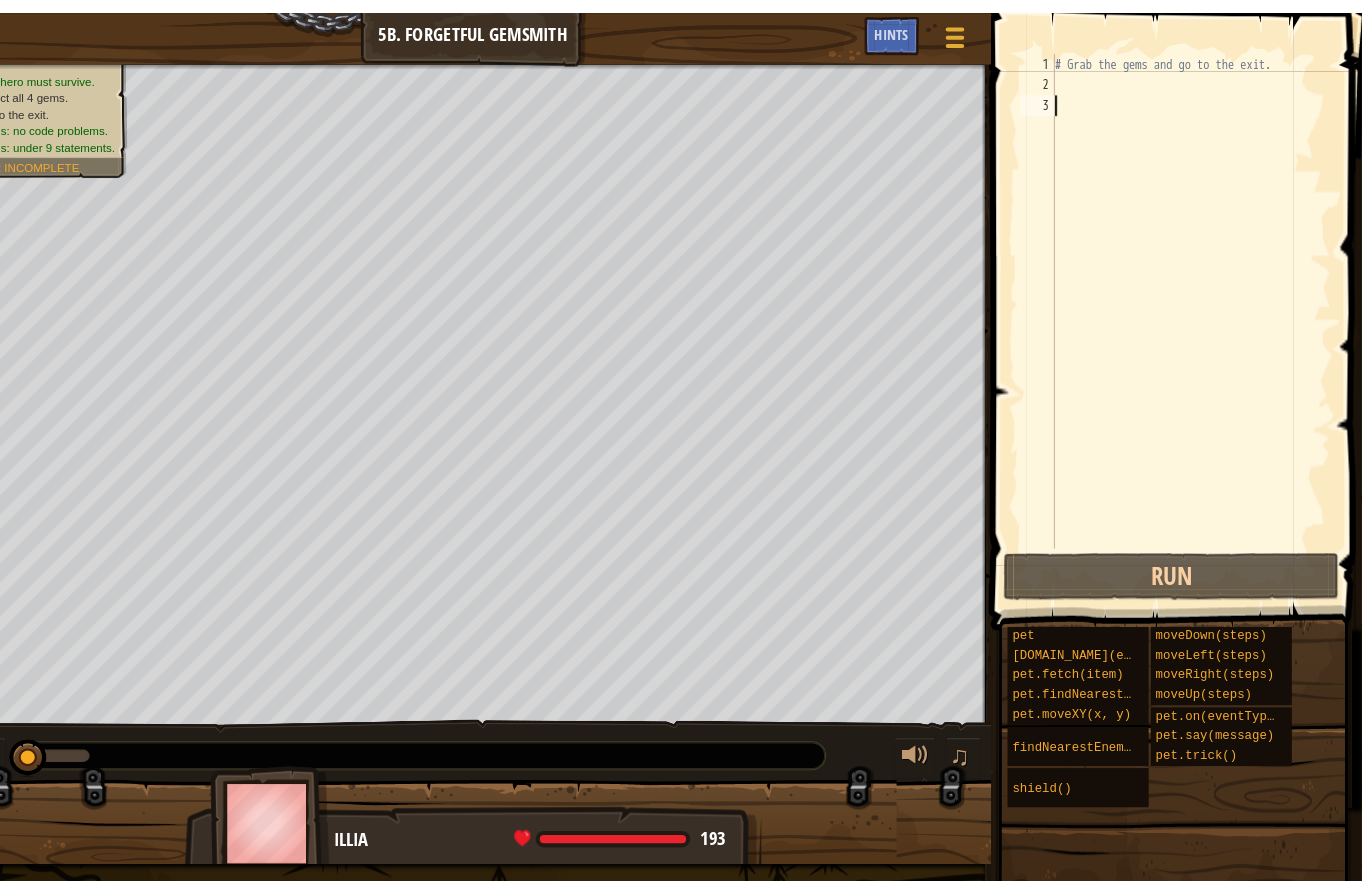 scroll, scrollTop: 0, scrollLeft: 0, axis: both 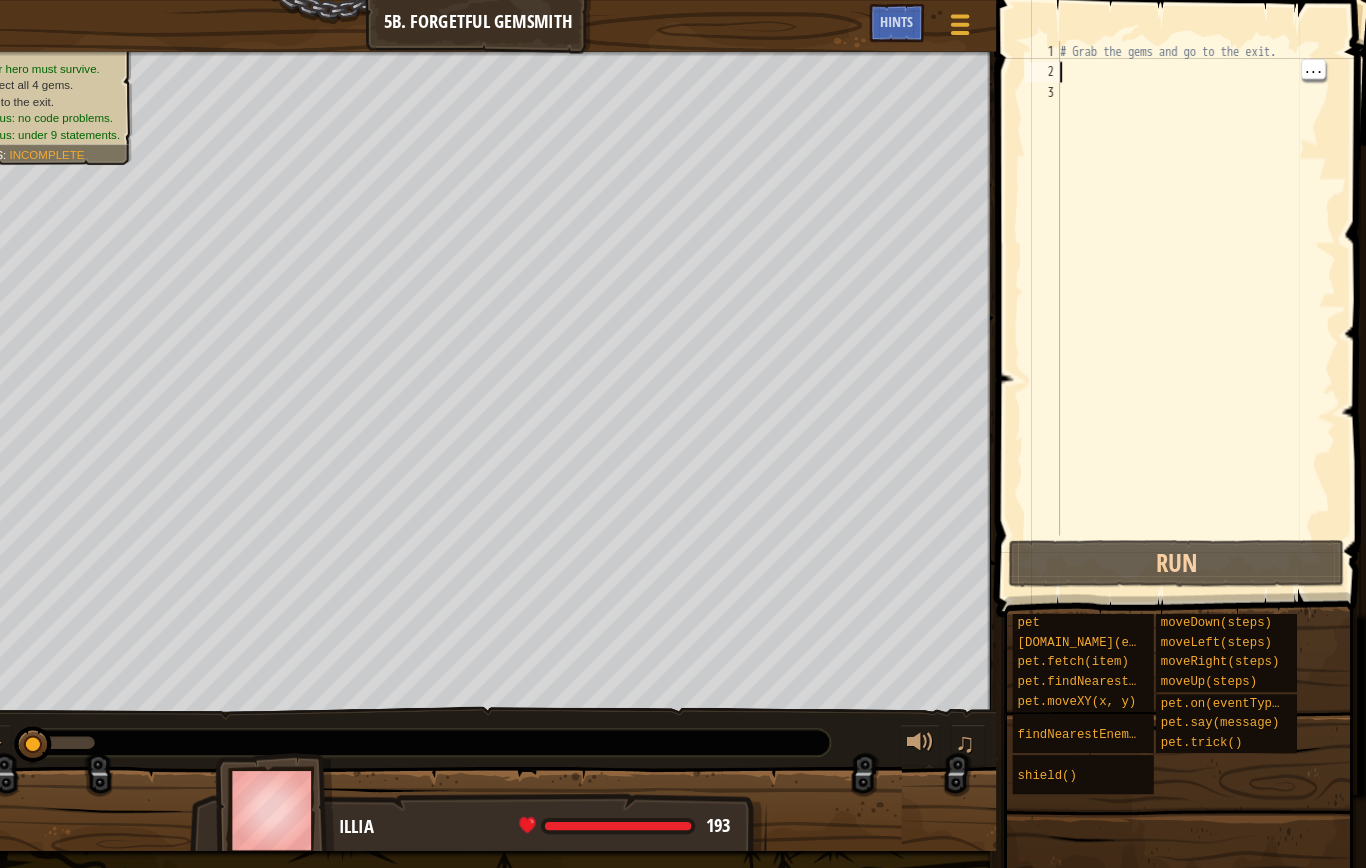 click on "# Grab the gems and go to the exit." at bounding box center (1200, 300) 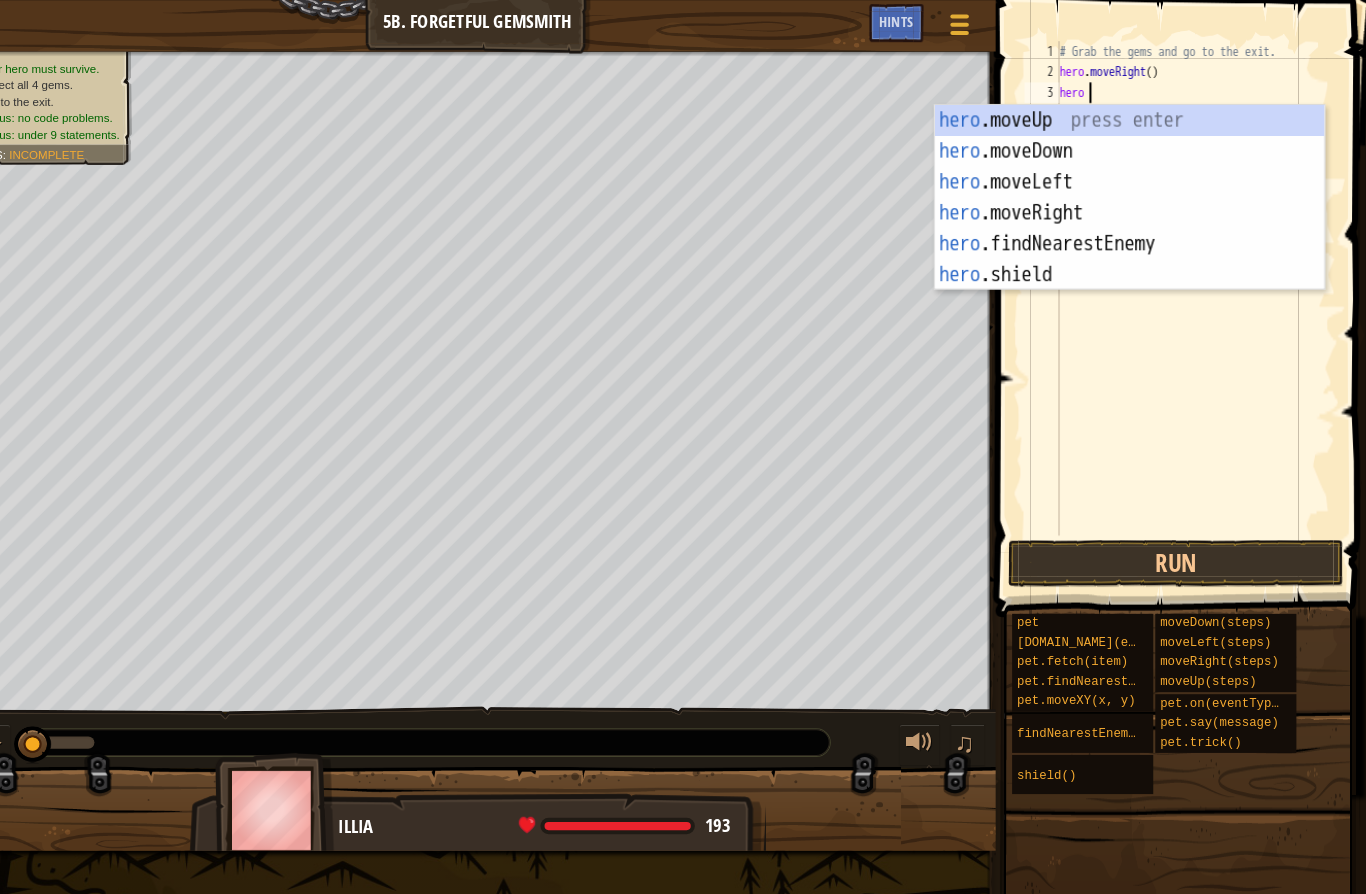 scroll, scrollTop: 21, scrollLeft: 49, axis: both 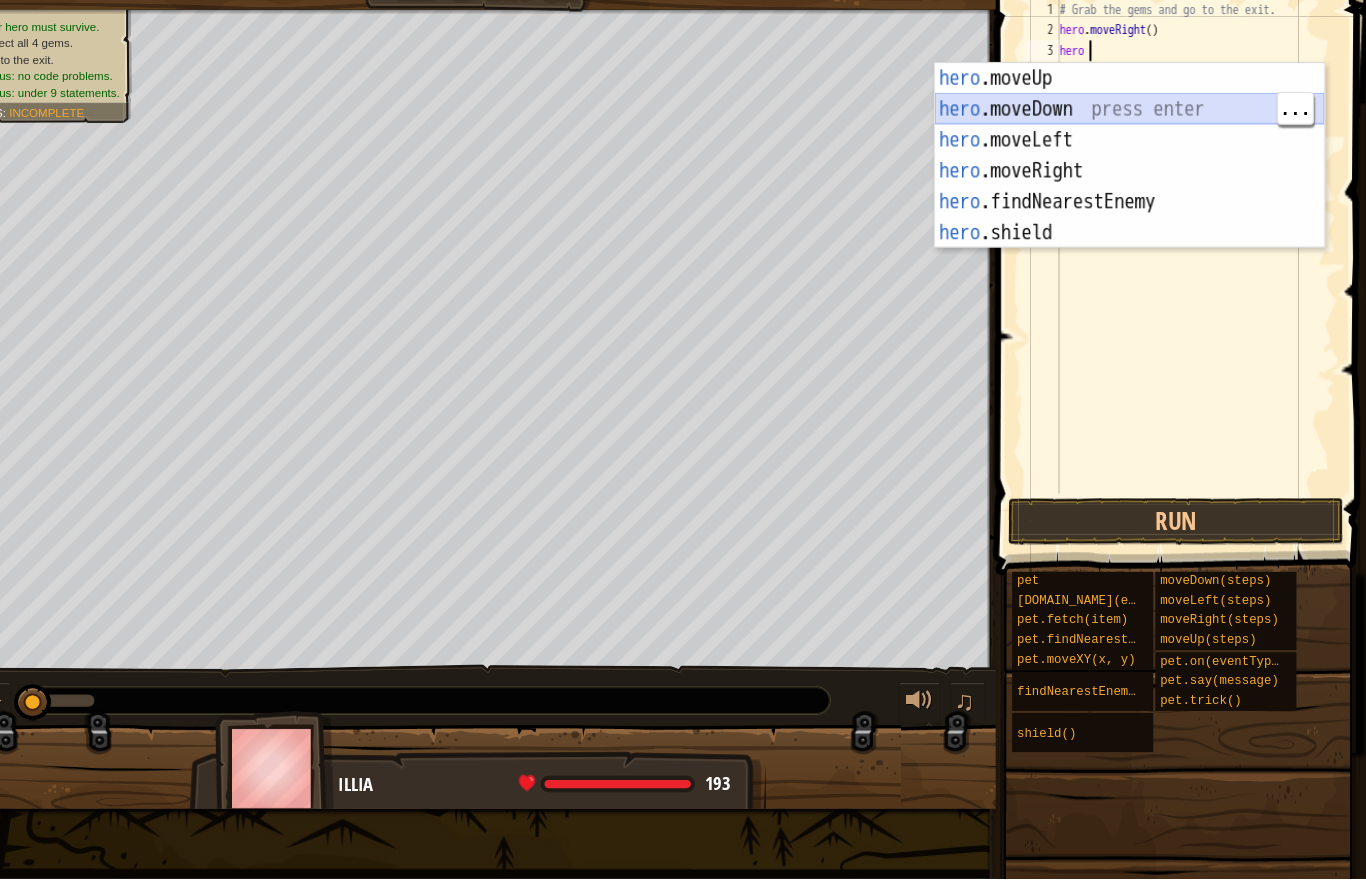 click on "hero .moveUp press enter hero .moveDown press enter hero .moveLeft press enter hero .moveRight press enter hero .findNearestEnemy press enter hero .shield press enter" at bounding box center (1136, 222) 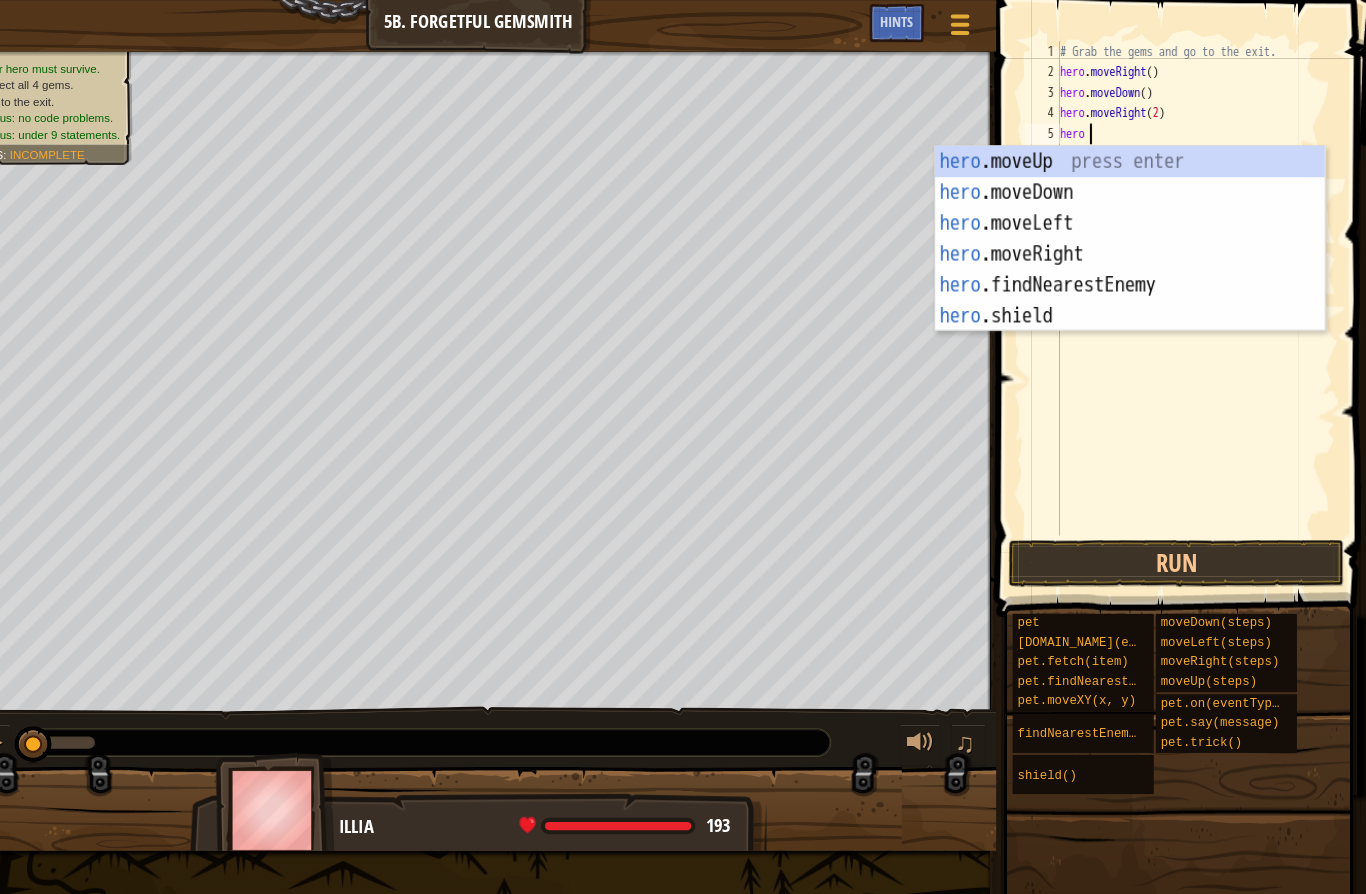 scroll, scrollTop: 21, scrollLeft: 49, axis: both 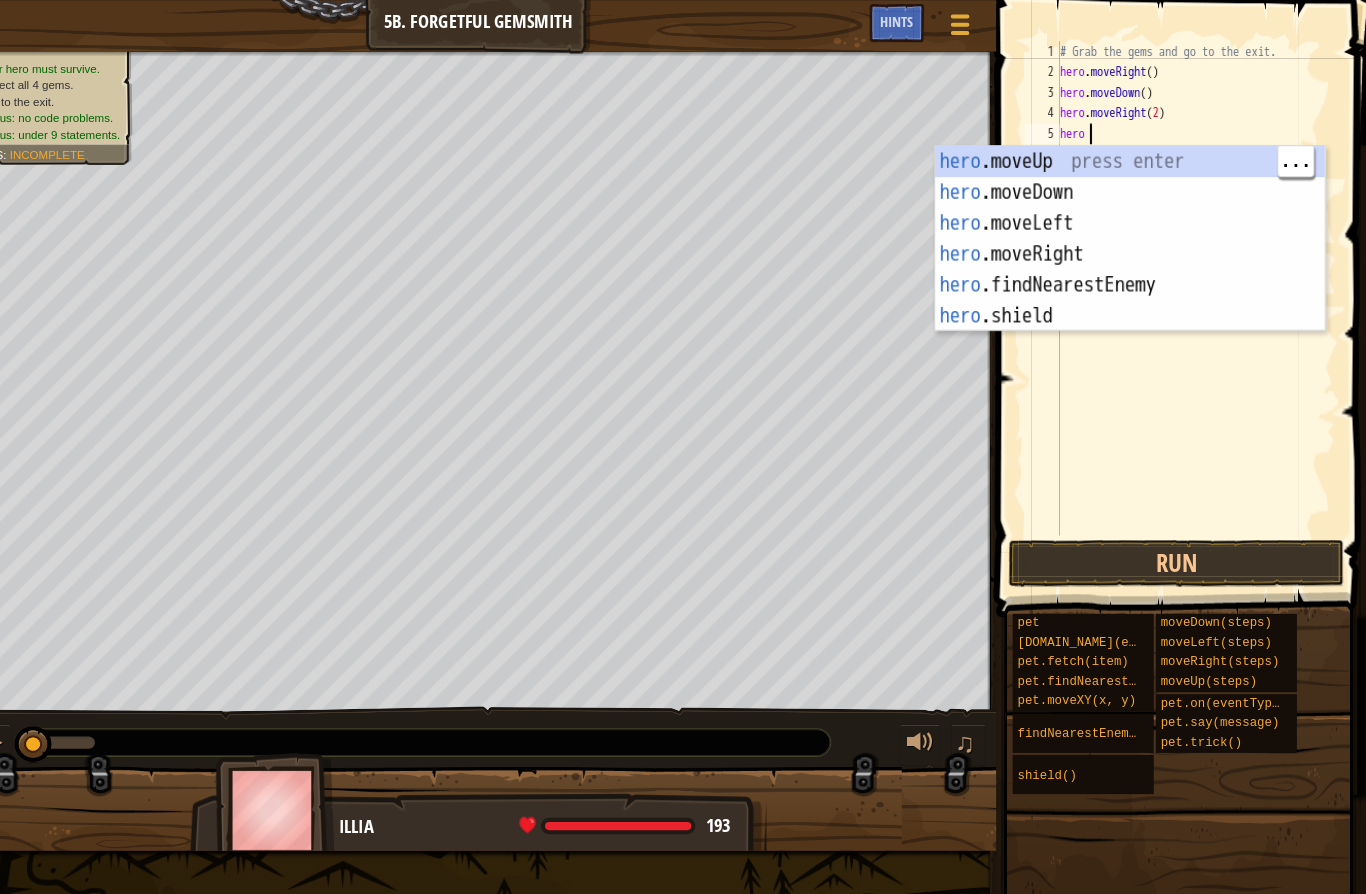 click on "hero .moveUp press enter hero .moveDown press enter hero .moveLeft press enter hero .moveRight press enter hero .findNearestEnemy press enter hero .shield press enter" at bounding box center (1136, 262) 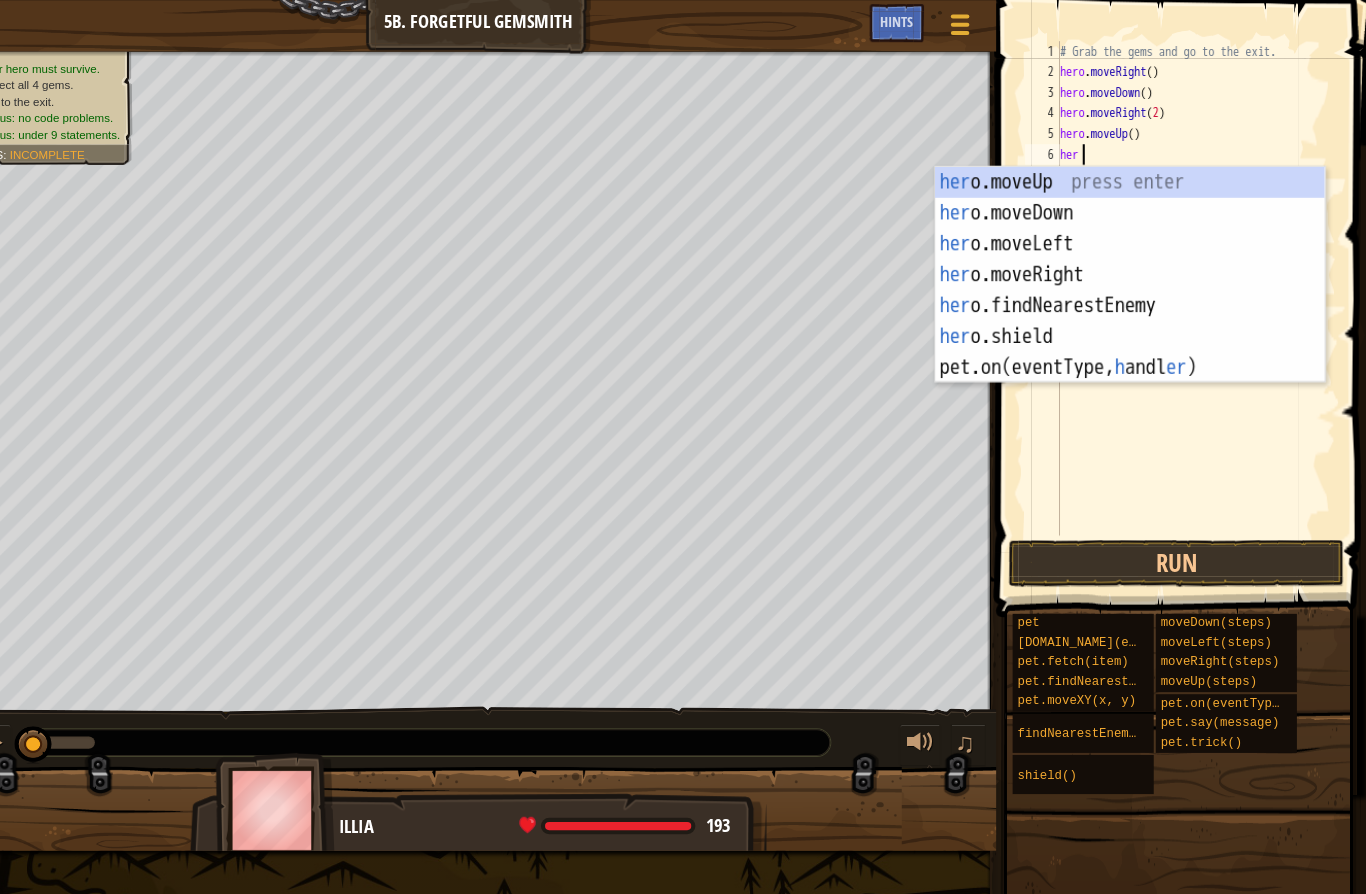 scroll, scrollTop: 21, scrollLeft: 49, axis: both 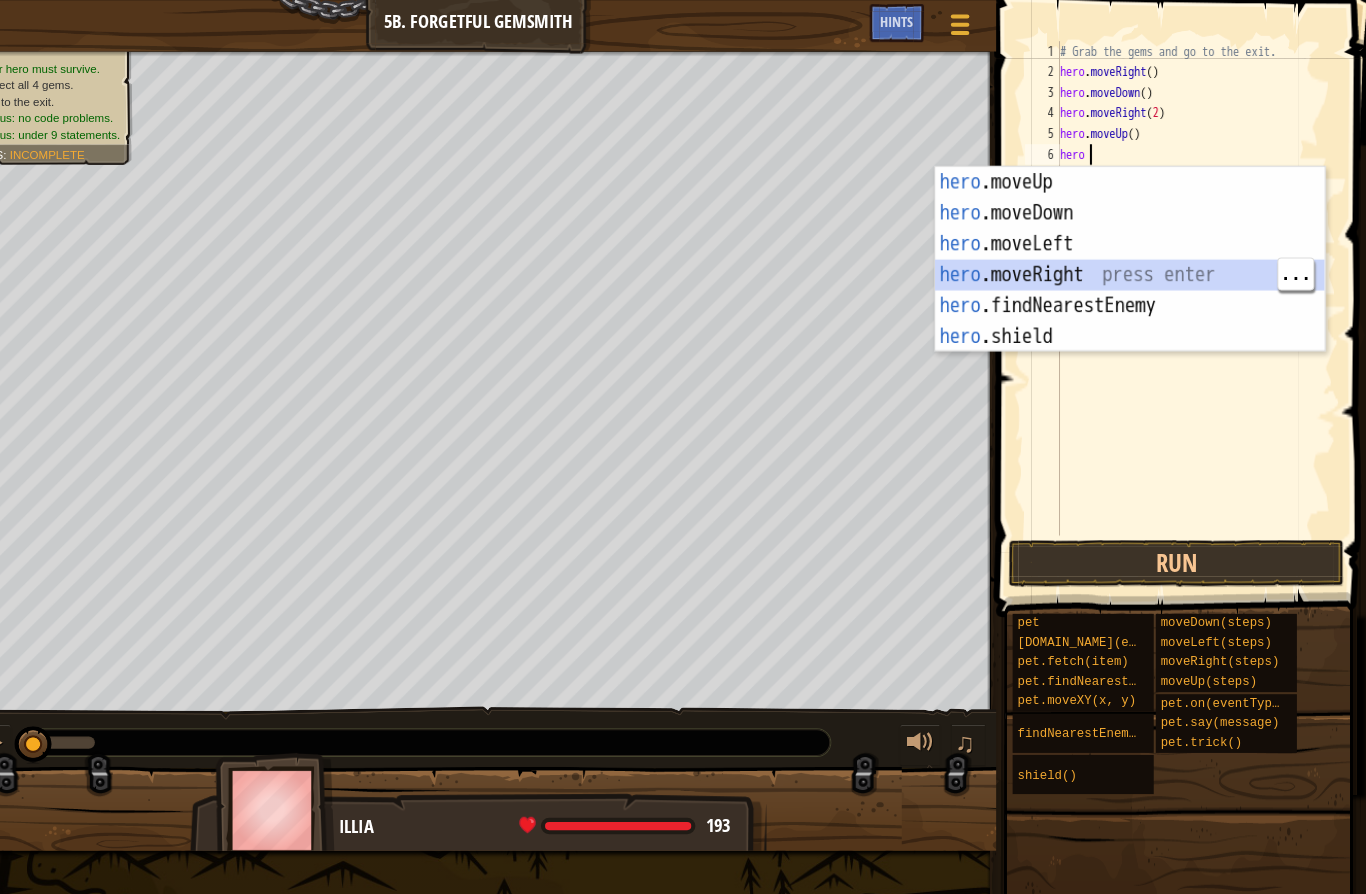 type on "abcde fg" 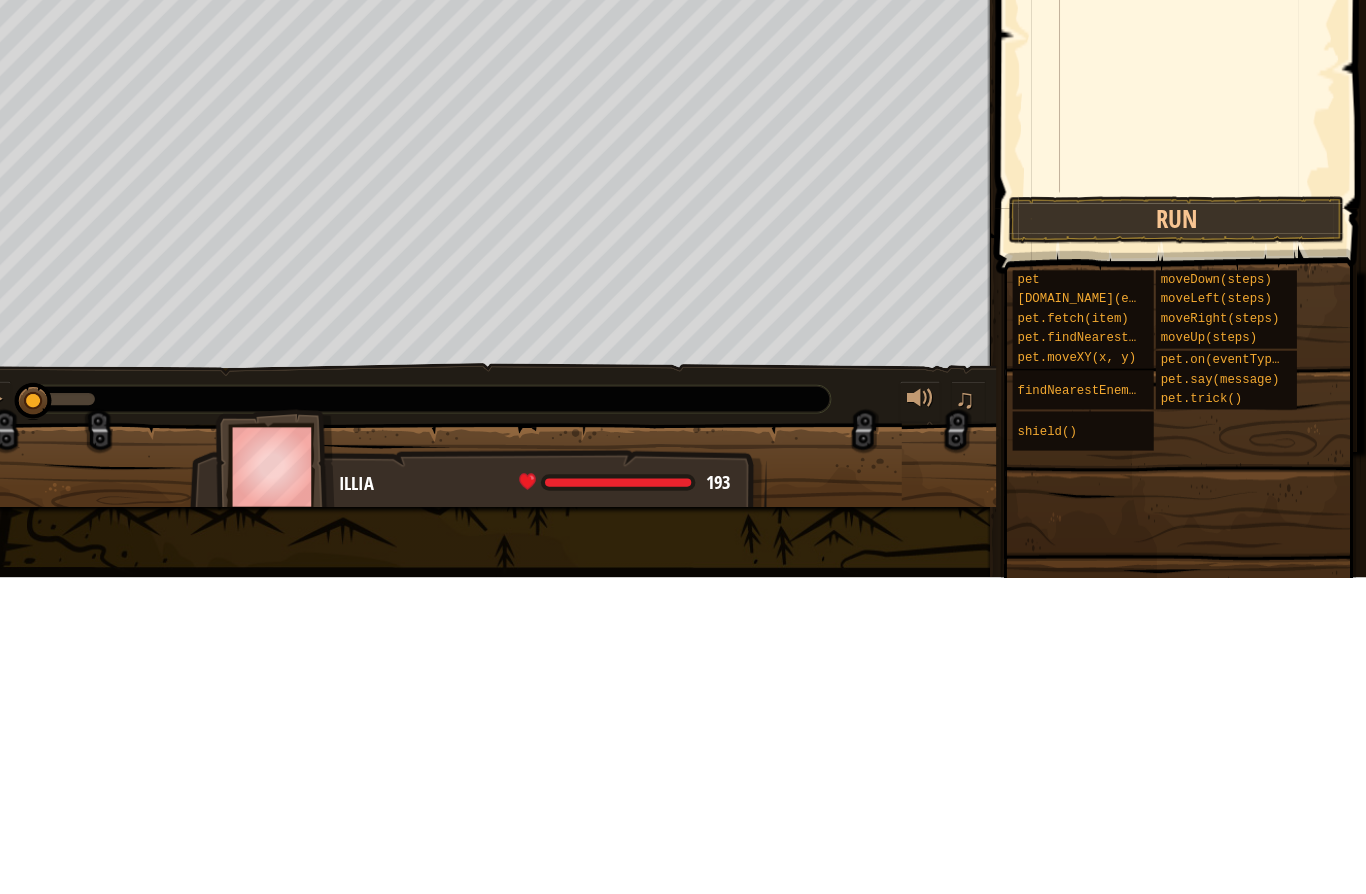 click on "Run" at bounding box center (1181, 547) 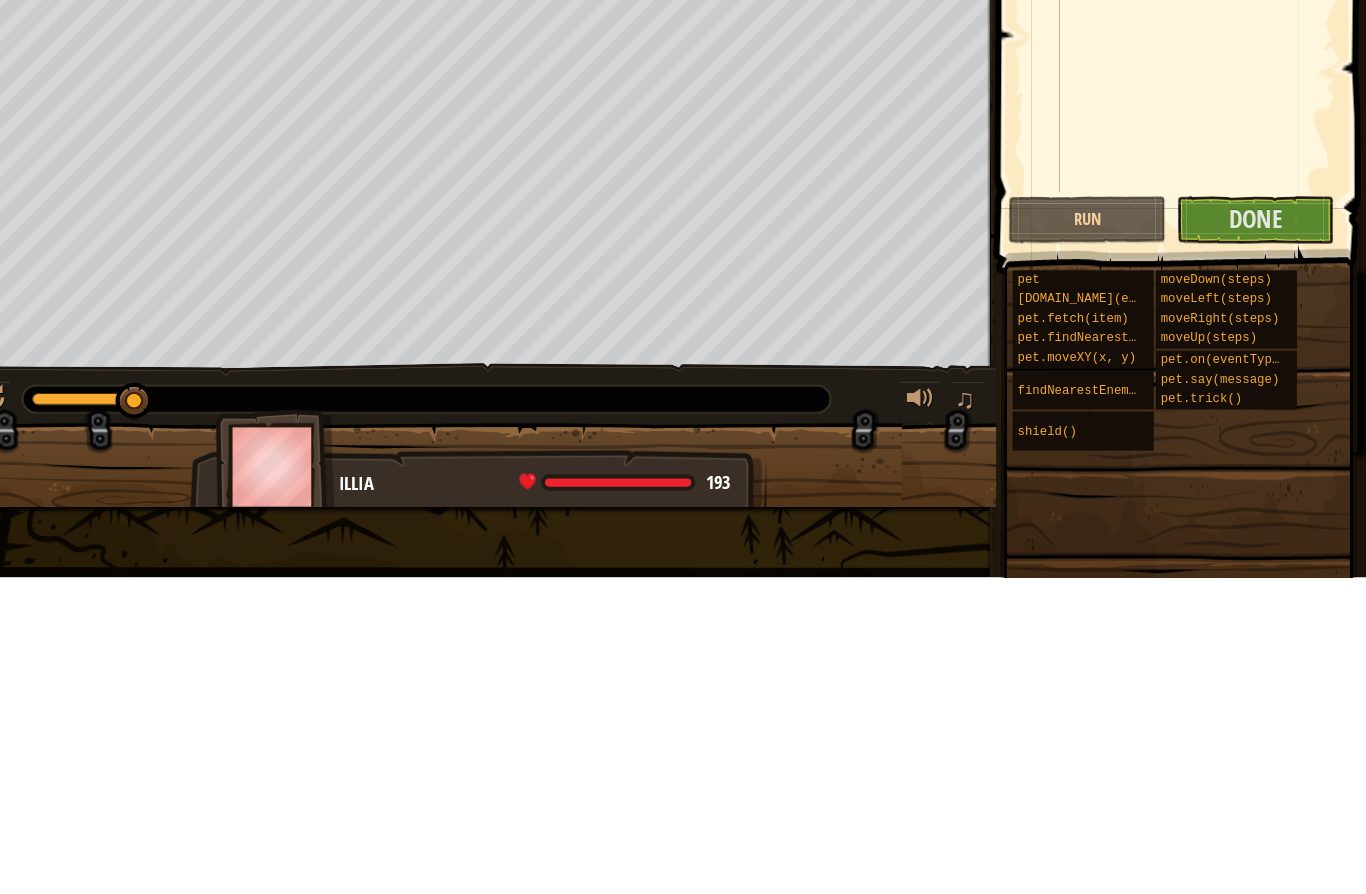 click on "Done" at bounding box center (1257, 547) 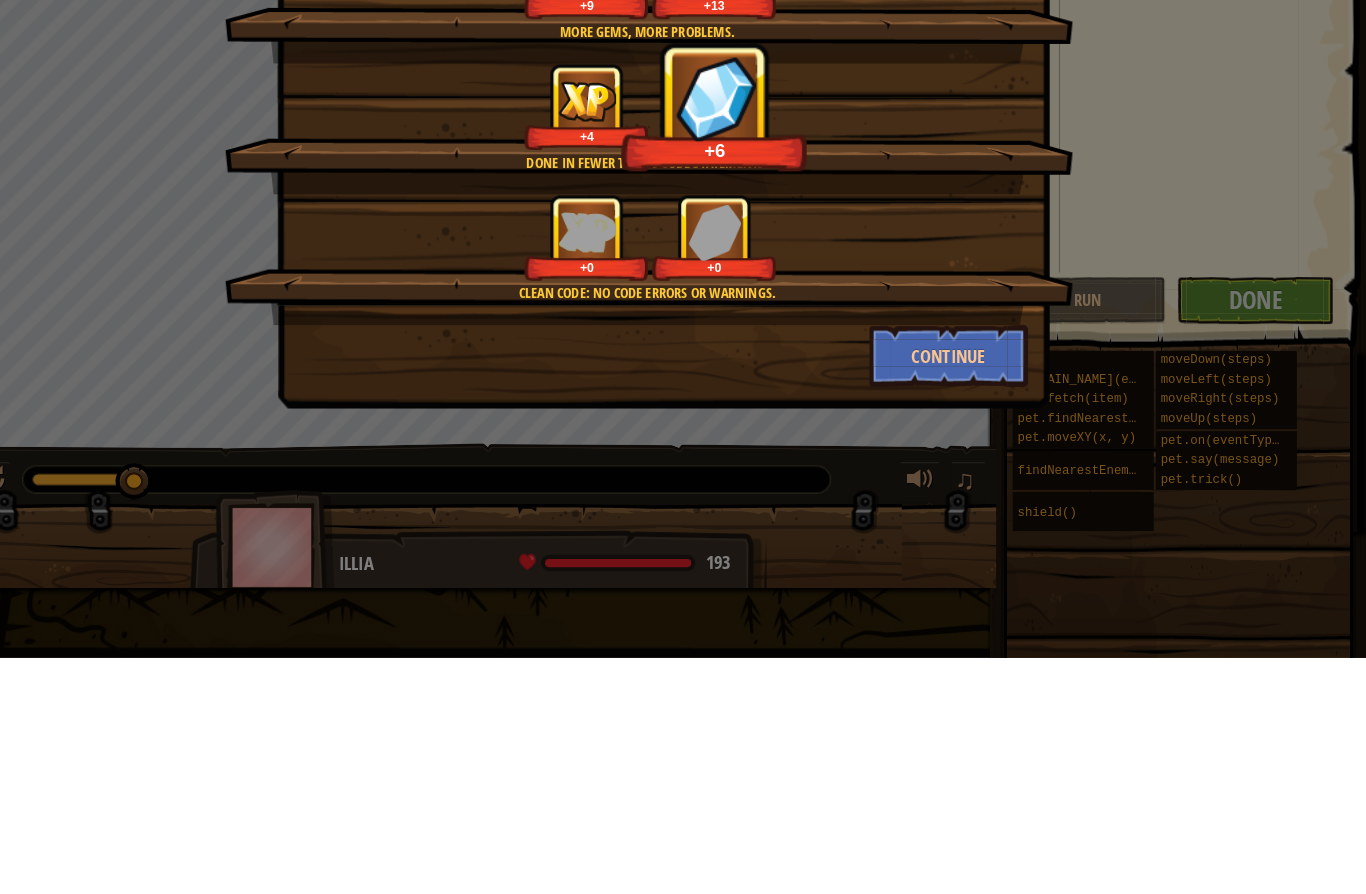 click on "Continue" at bounding box center [960, 601] 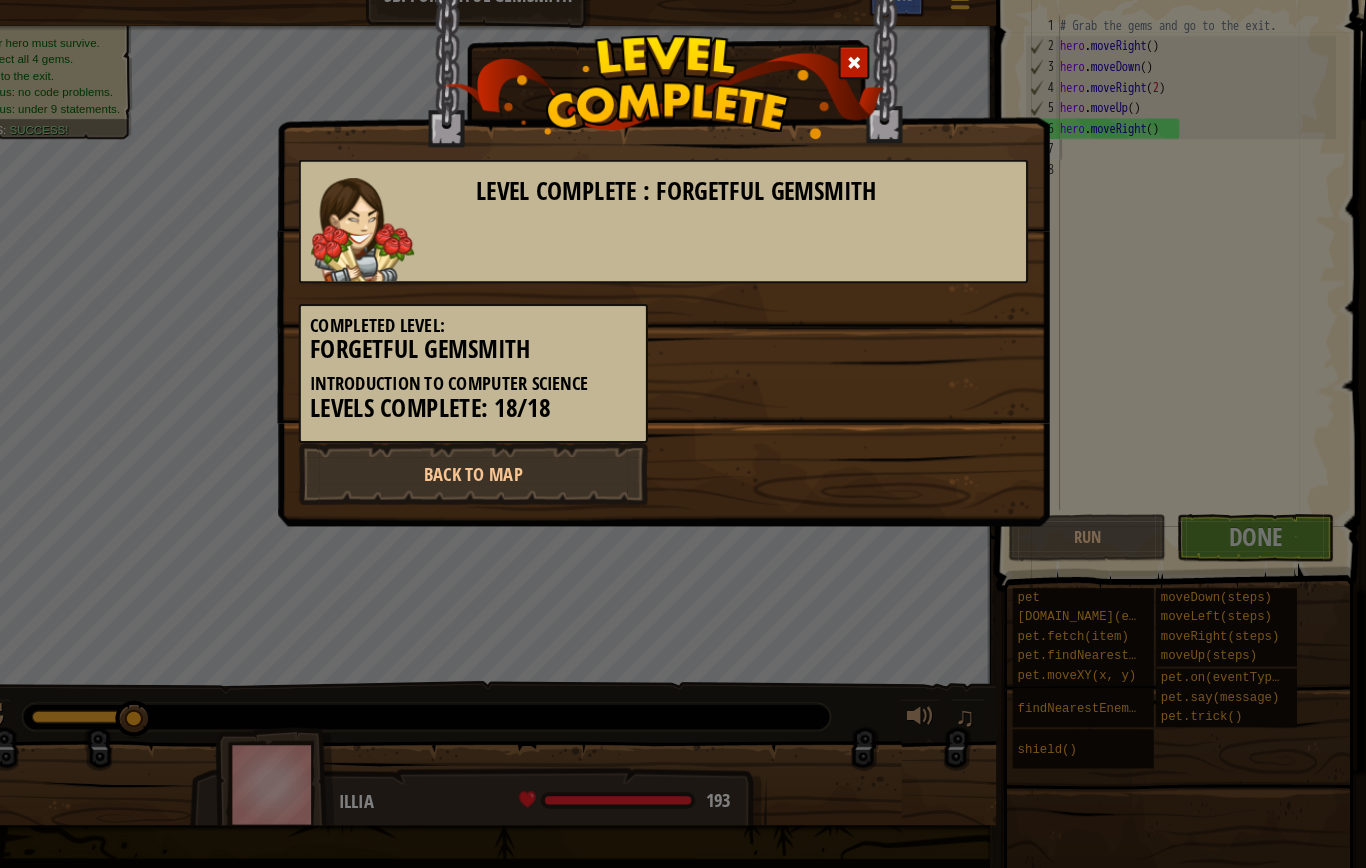 click on "Back to Map" at bounding box center (498, 485) 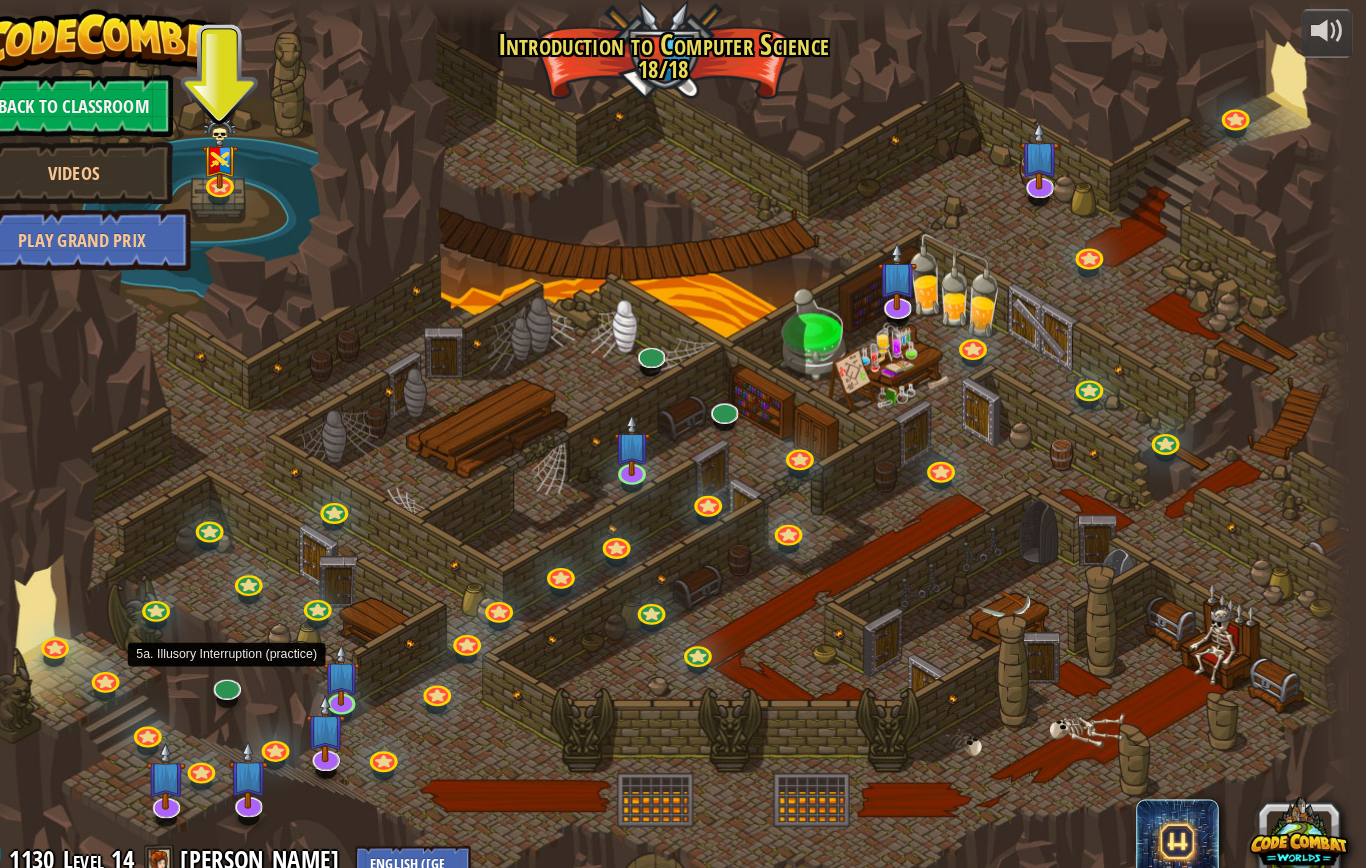 click at bounding box center [258, 668] 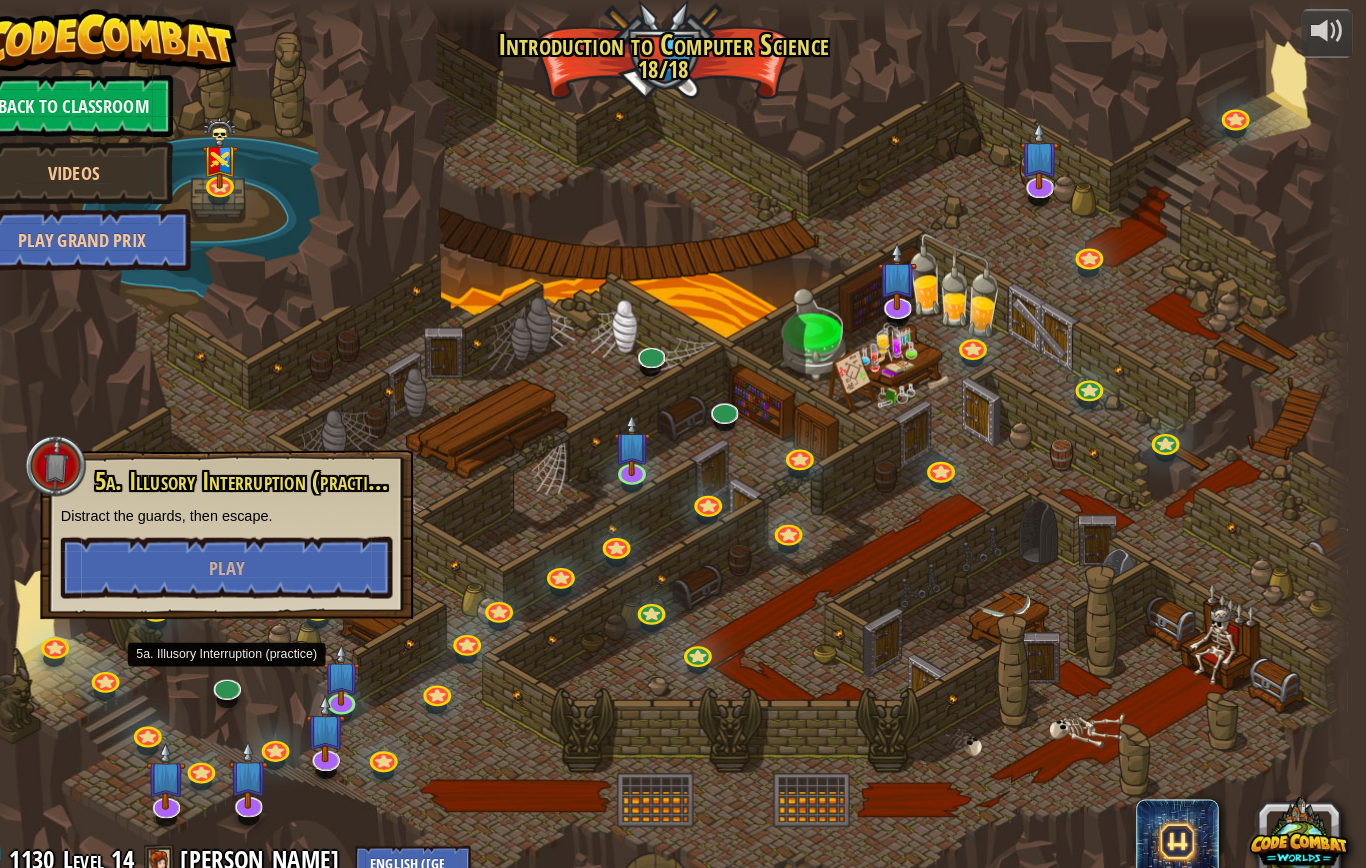 click on "Play" at bounding box center [259, 551] 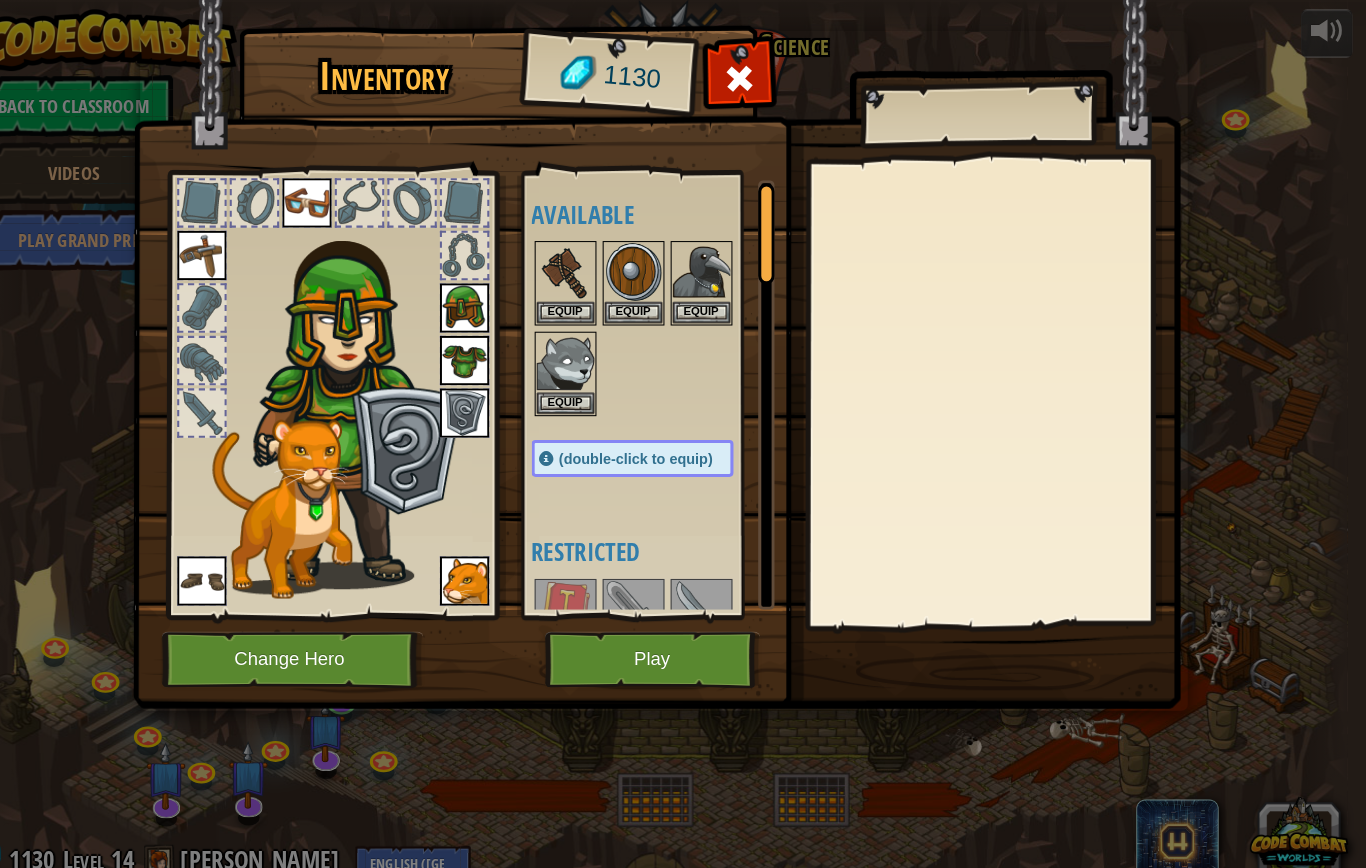 click on "Play" at bounding box center (672, 640) 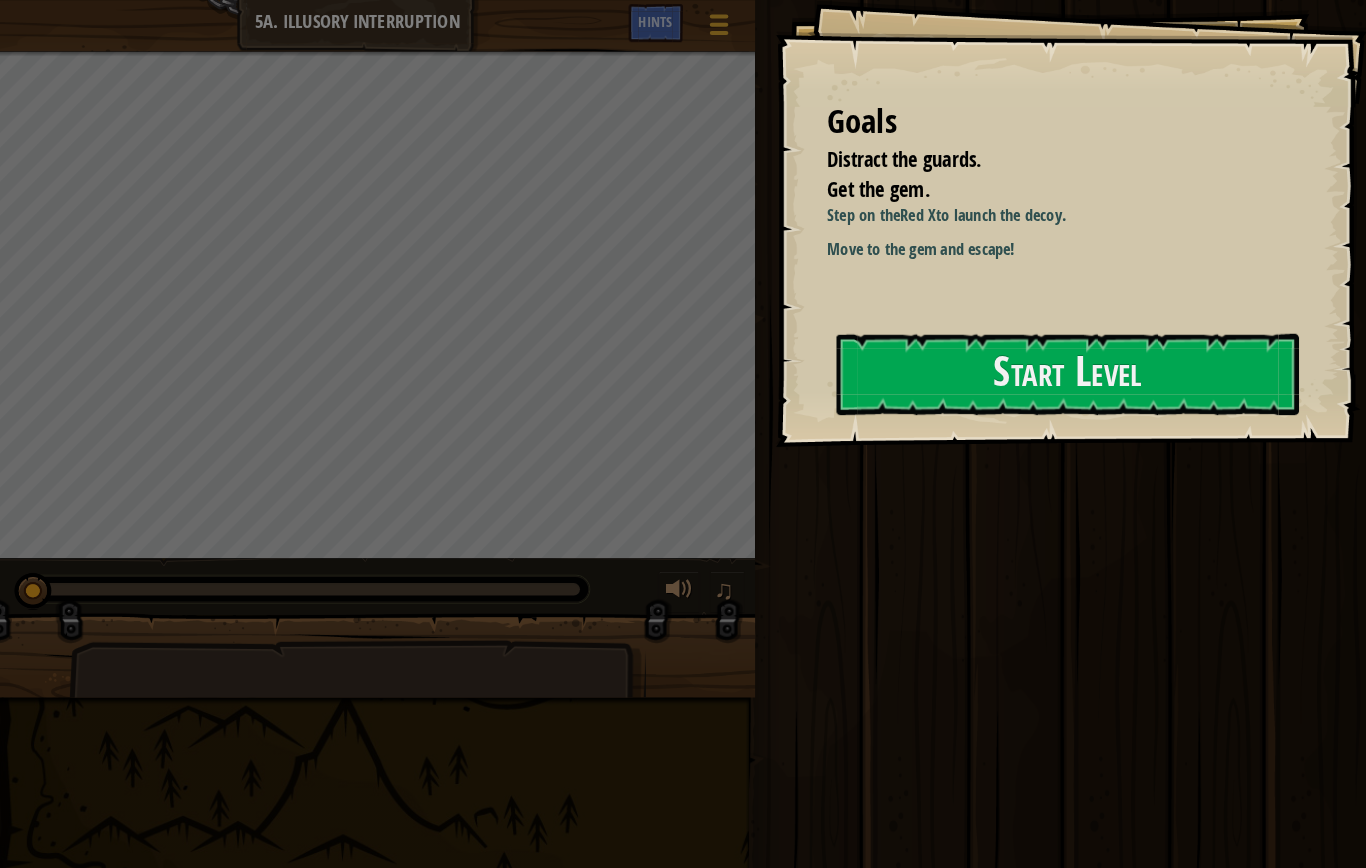 click on "Start Level" at bounding box center [1075, 363] 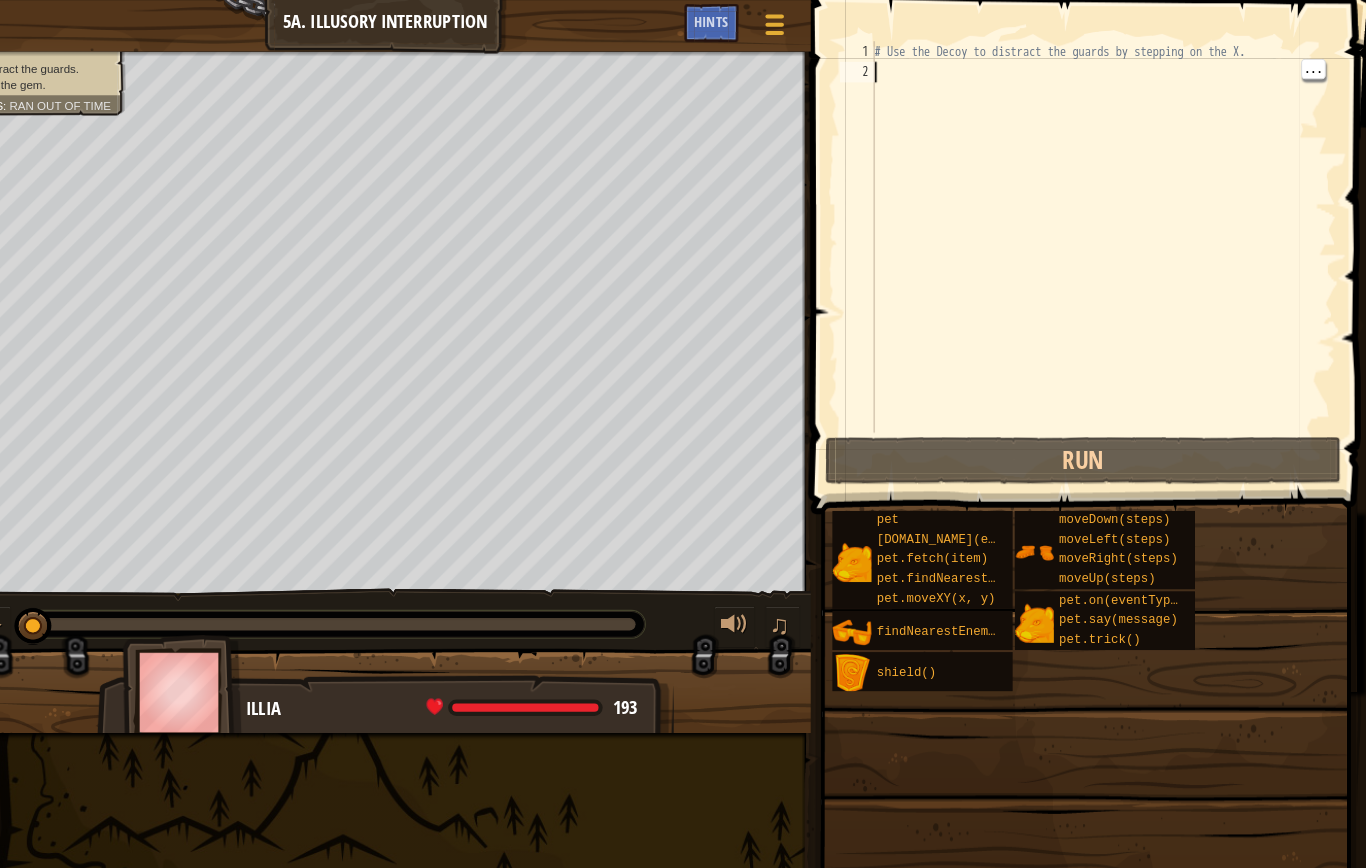 click on "# Use the Decoy to distract the guards by stepping on the X." at bounding box center (1110, 250) 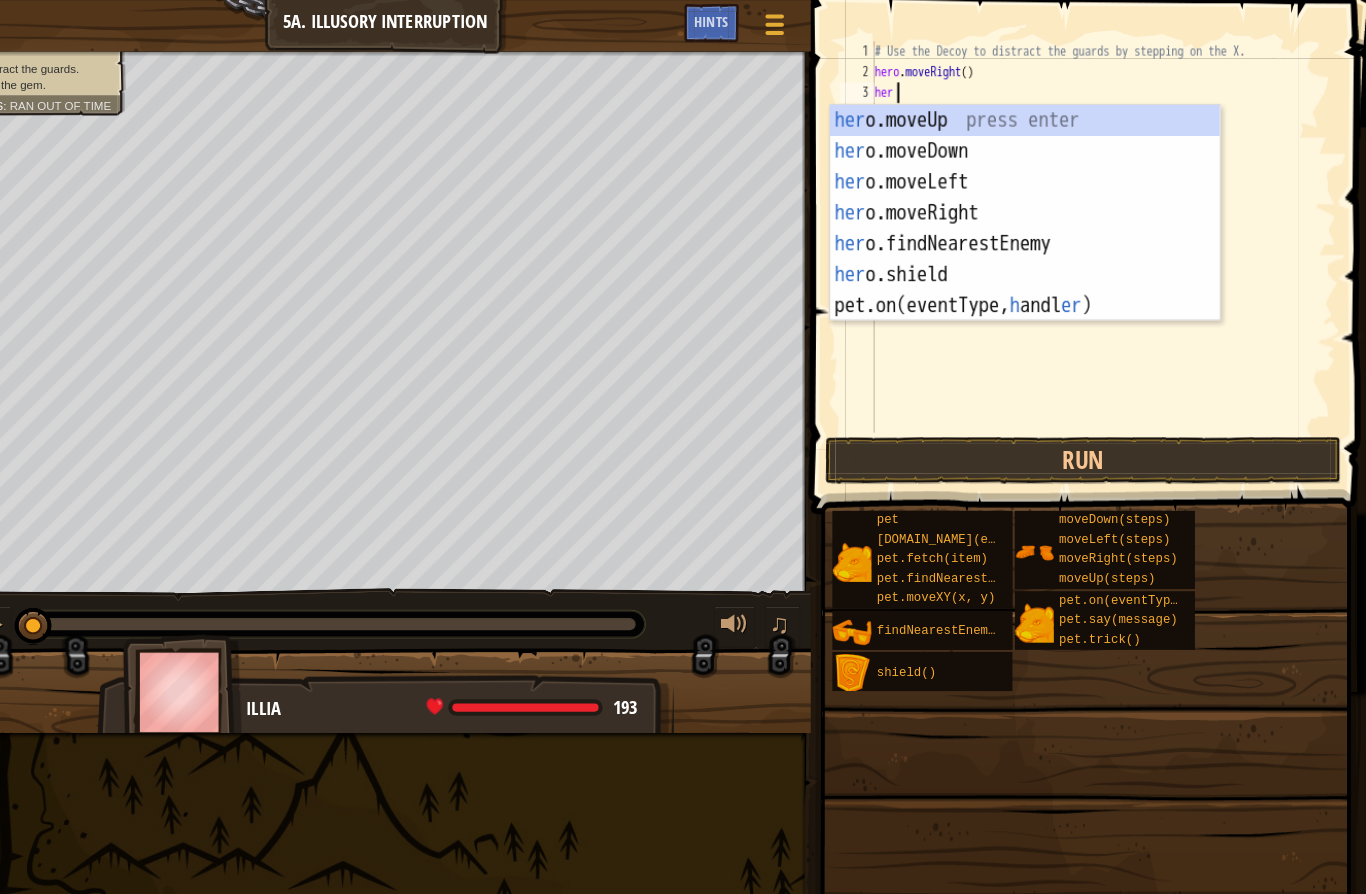 scroll, scrollTop: 21, scrollLeft: 49, axis: both 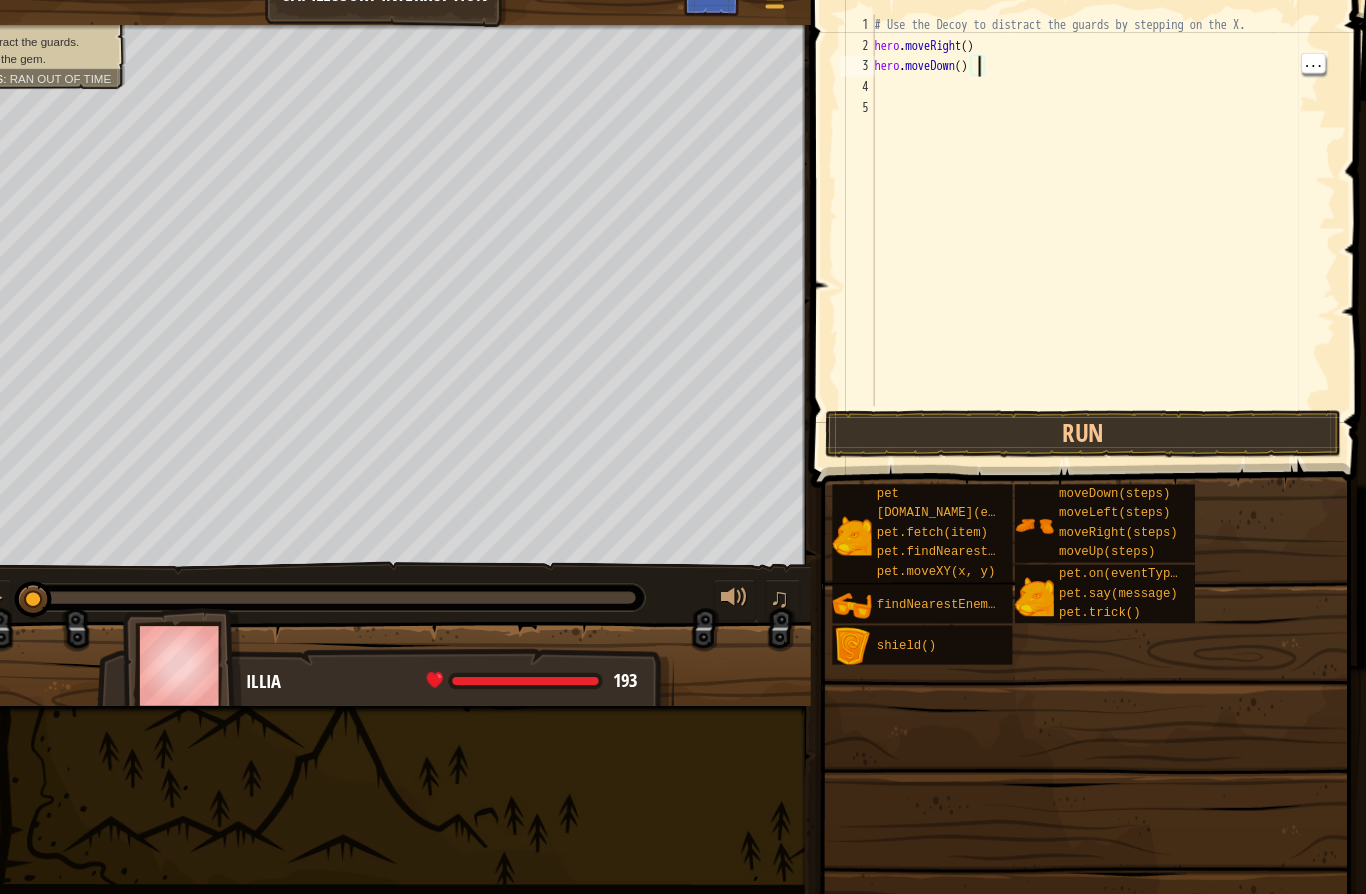 click on "# Use the Decoy to distract the guards by stepping on the X. hero . moveRight ( ) hero . moveDown ( )" at bounding box center [1110, 250] 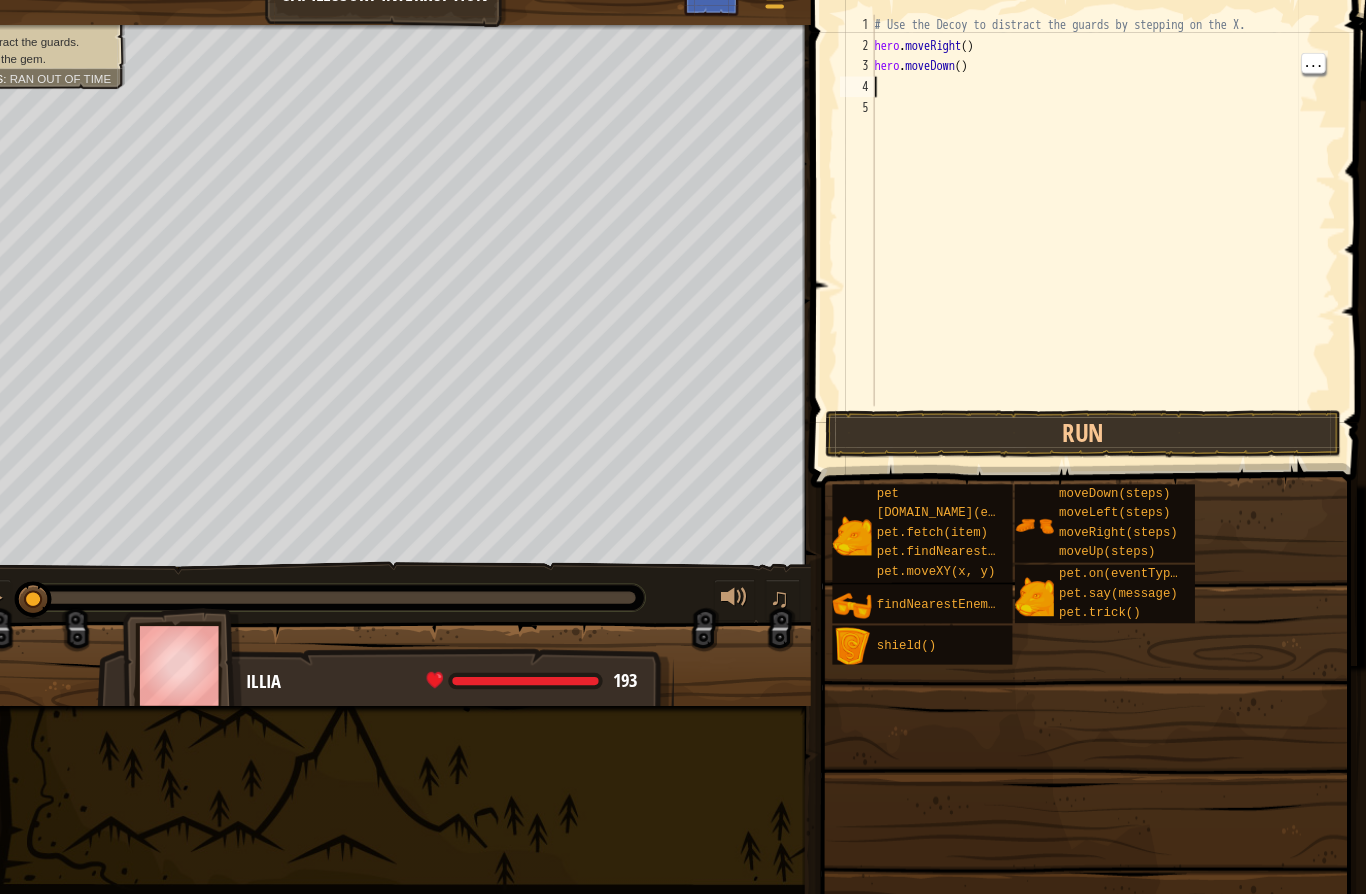 scroll, scrollTop: 21, scrollLeft: 27, axis: both 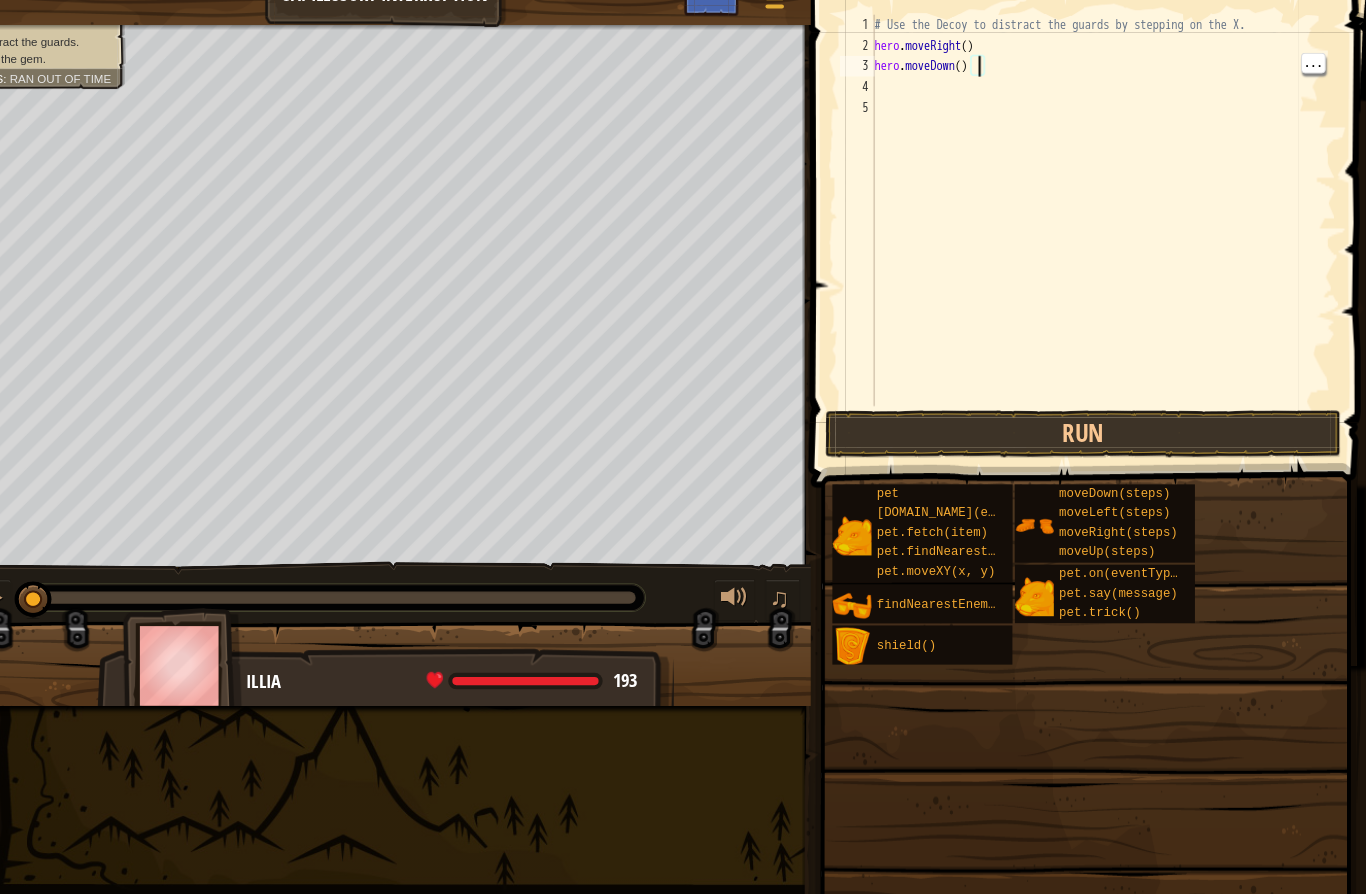 click on "# Use the Decoy to distract the guards by stepping on the X. hero . moveRight ( ) hero . moveDown ( )" at bounding box center (1110, 250) 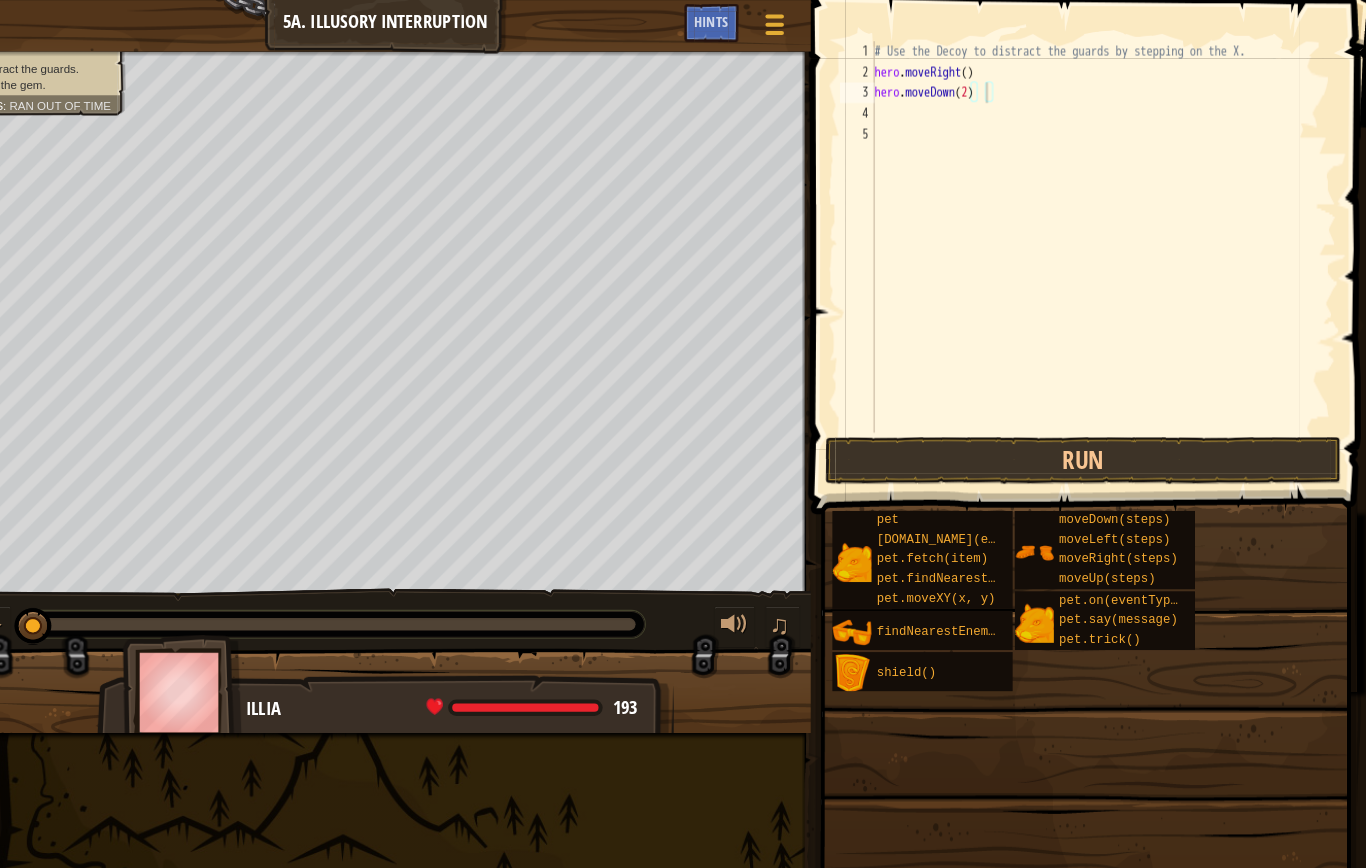 click on "Run" at bounding box center (1090, 447) 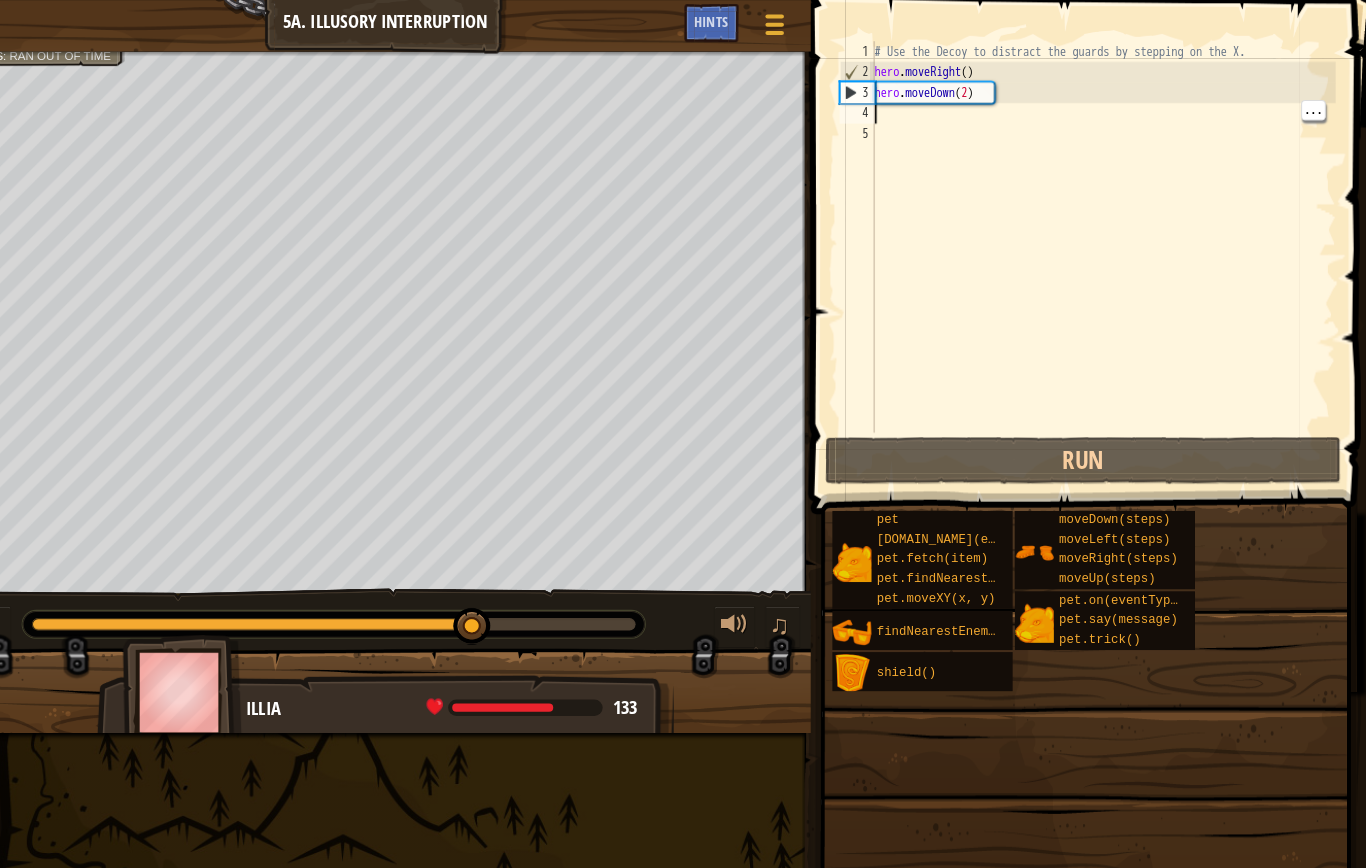 click on "# Use the Decoy to distract the guards by stepping on the X. hero . moveRight ( ) hero . moveDown ( 2 )" at bounding box center (1110, 250) 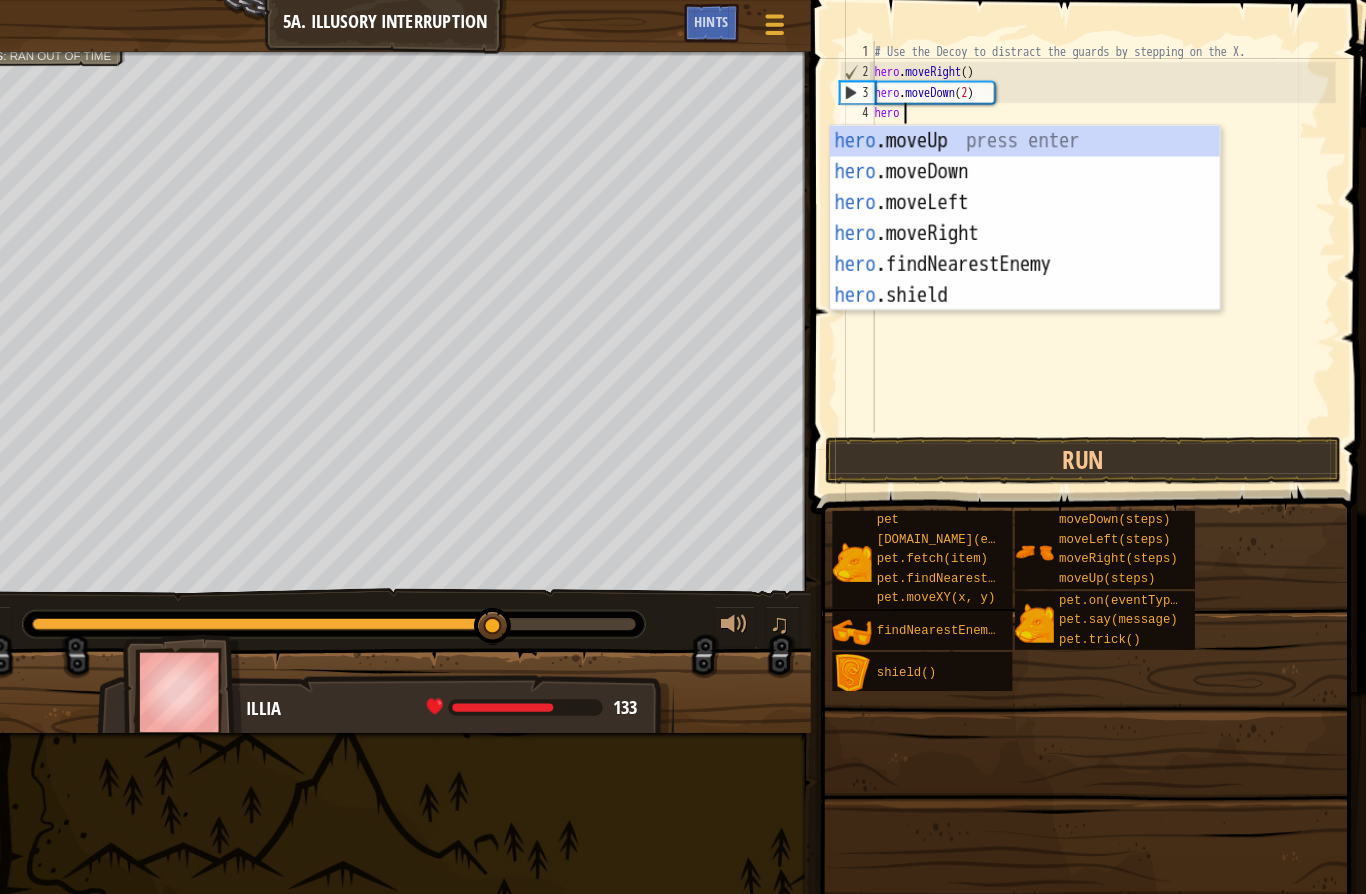 scroll, scrollTop: 21, scrollLeft: 49, axis: both 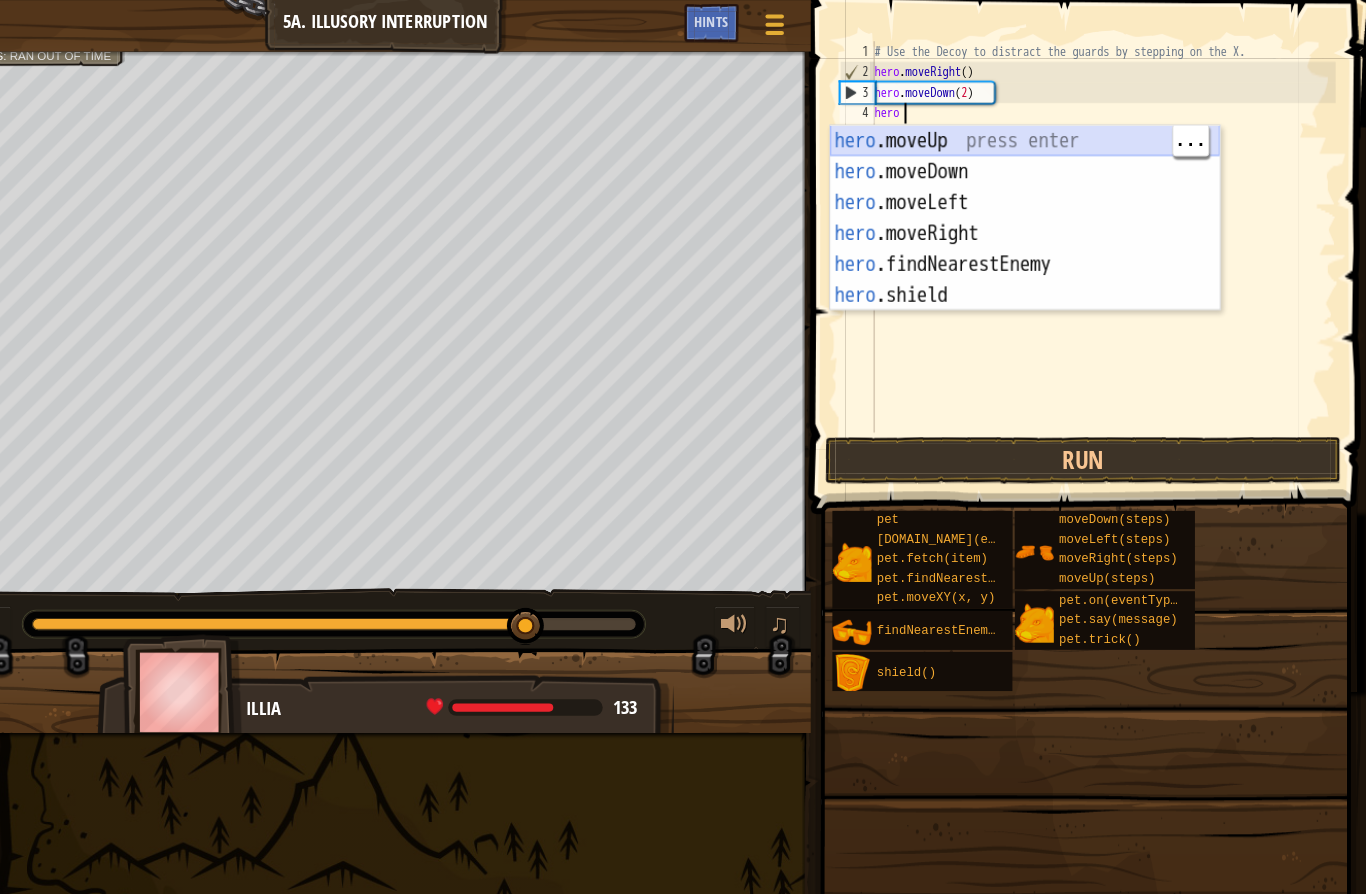click on "hero .moveUp press enter hero .moveDown press enter hero .moveLeft press enter hero .moveRight press enter hero .findNearestEnemy press enter hero .shield press enter" at bounding box center (1034, 242) 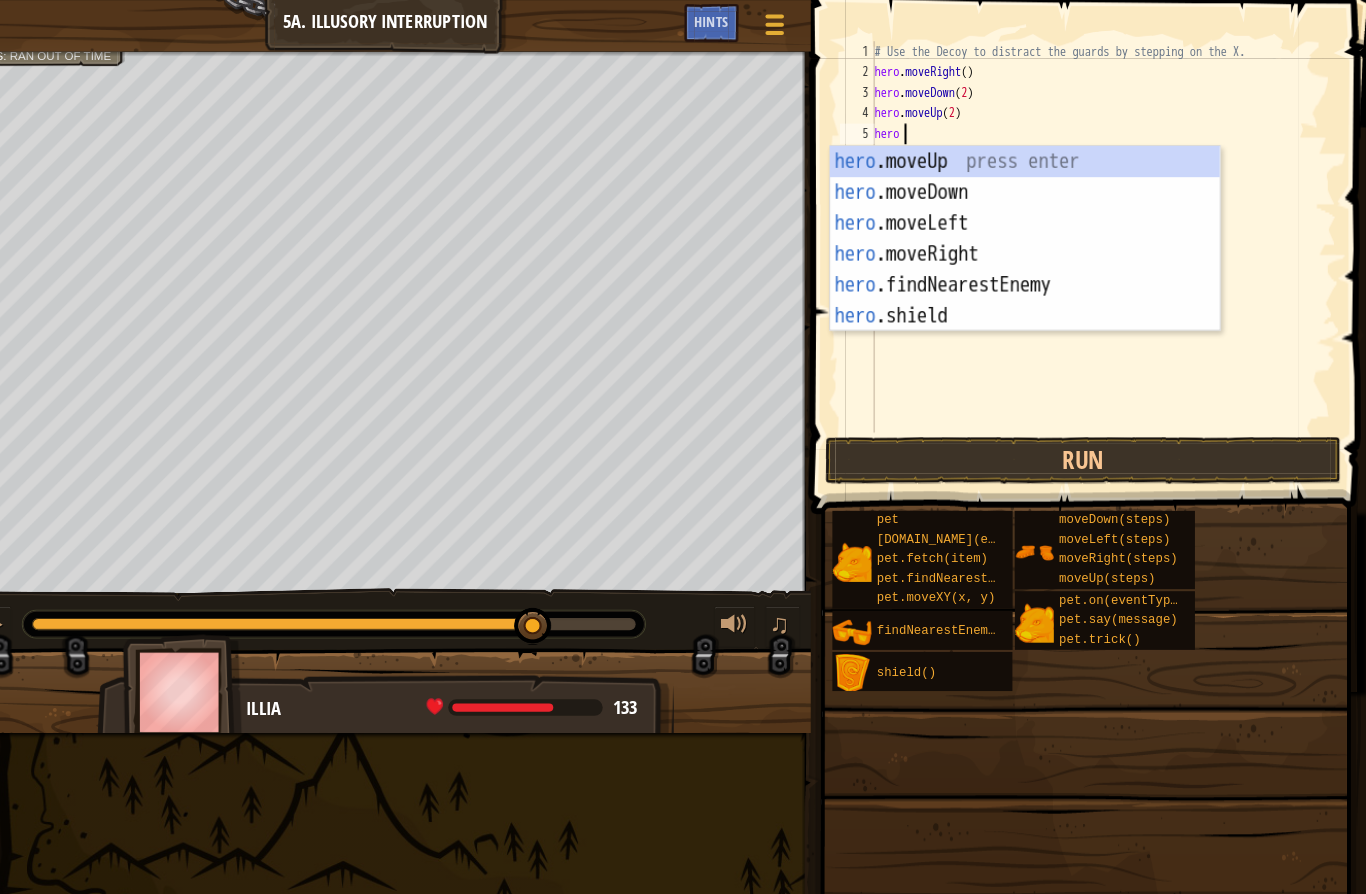 scroll, scrollTop: 21, scrollLeft: 49, axis: both 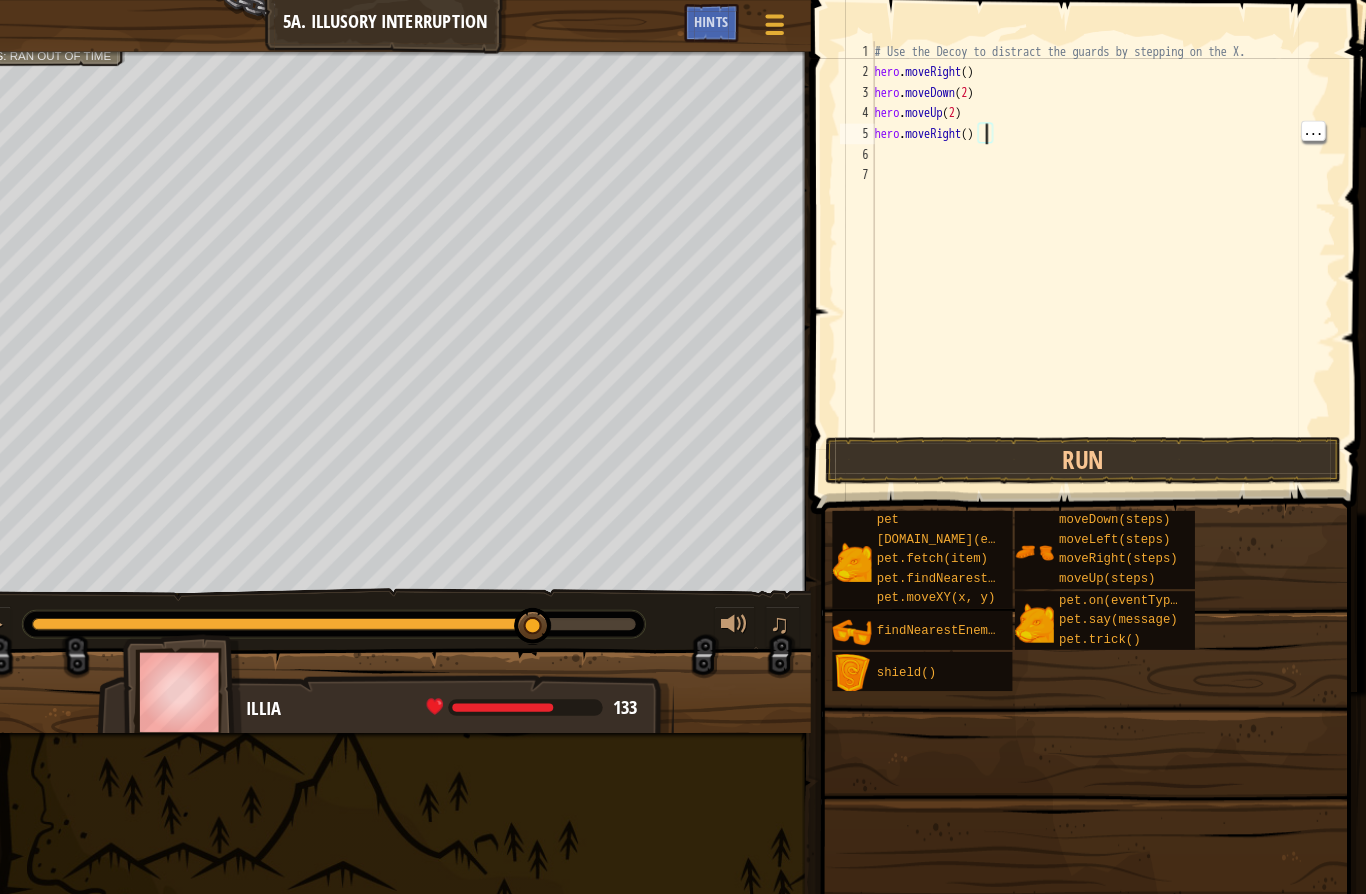 click on "# Use the Decoy to distract the guards by stepping on the X. hero . moveRight ( ) hero . moveDown ( 2 ) hero . moveUp ( 2 ) hero . moveRight ( )" at bounding box center (1110, 250) 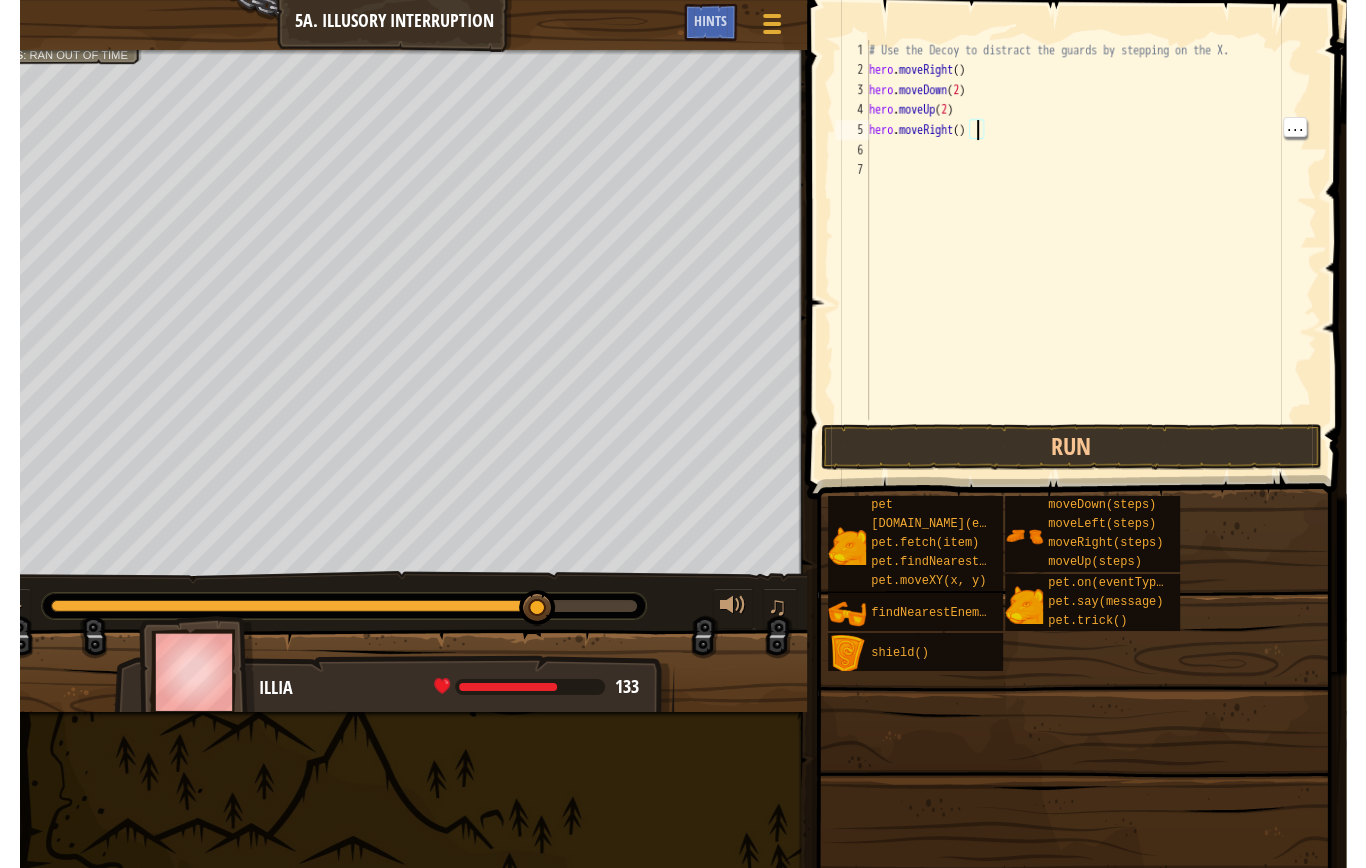scroll, scrollTop: 21, scrollLeft: 27, axis: both 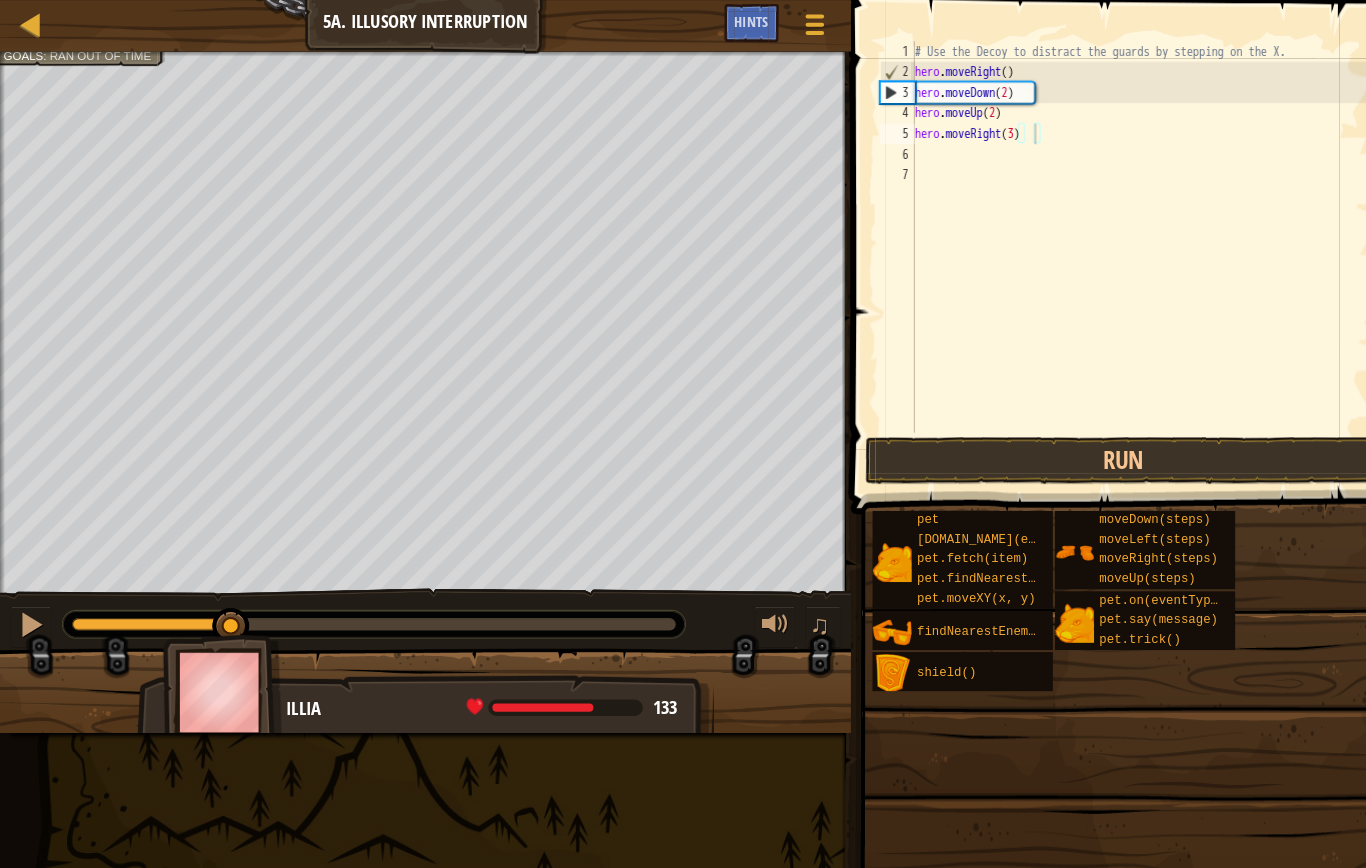 click at bounding box center [30, 606] 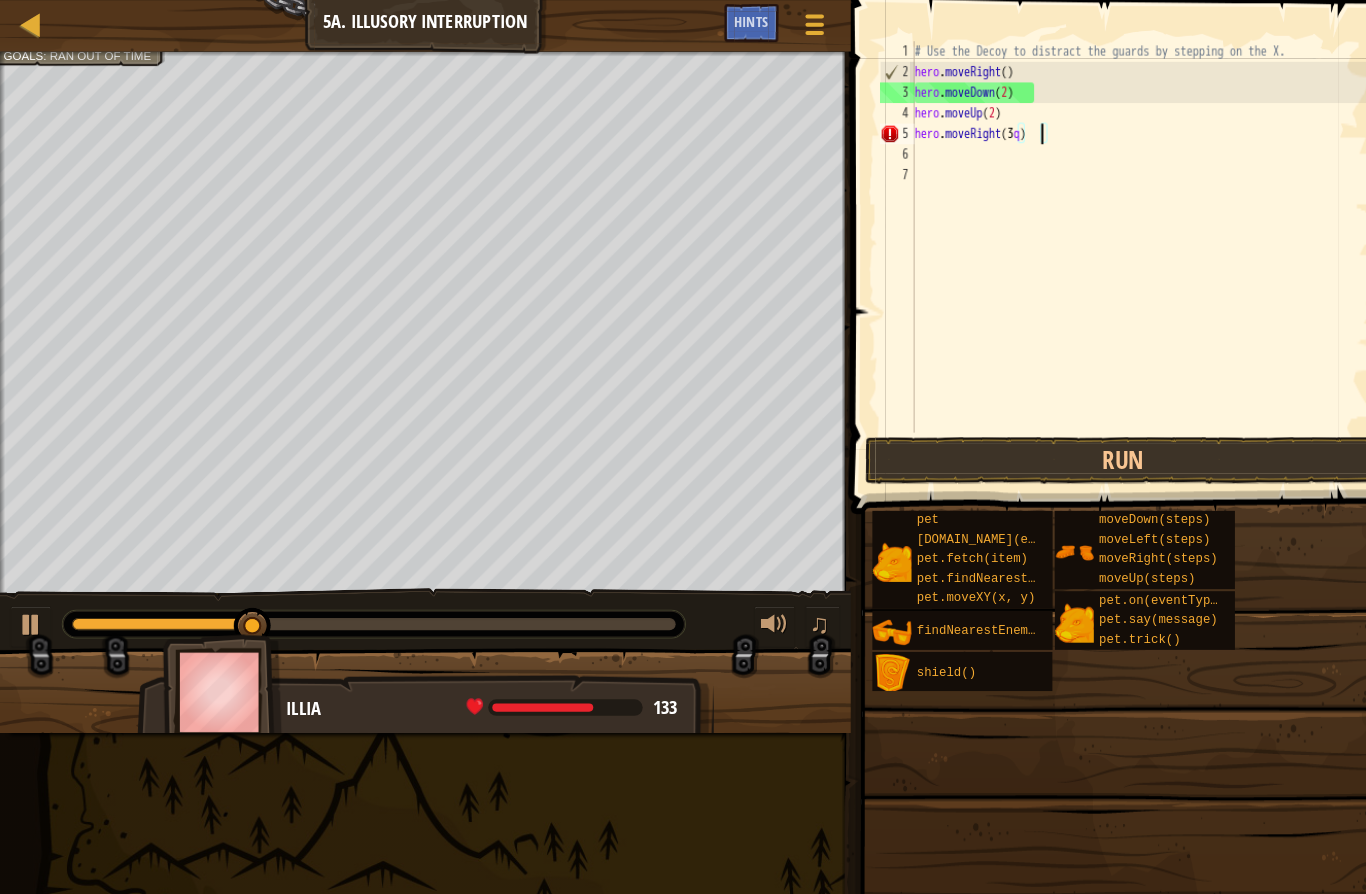 type on "abcde fg" 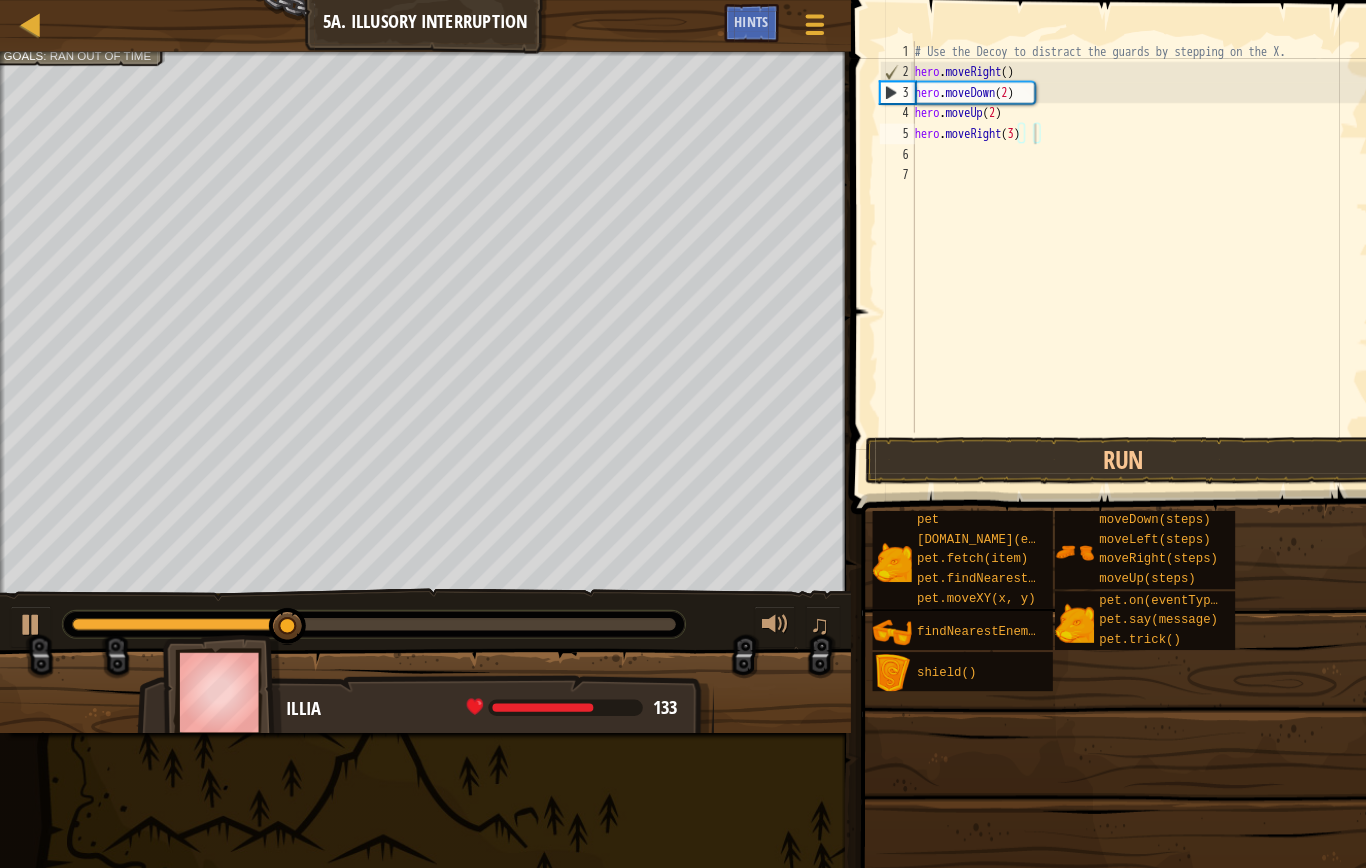 click at bounding box center (30, 606) 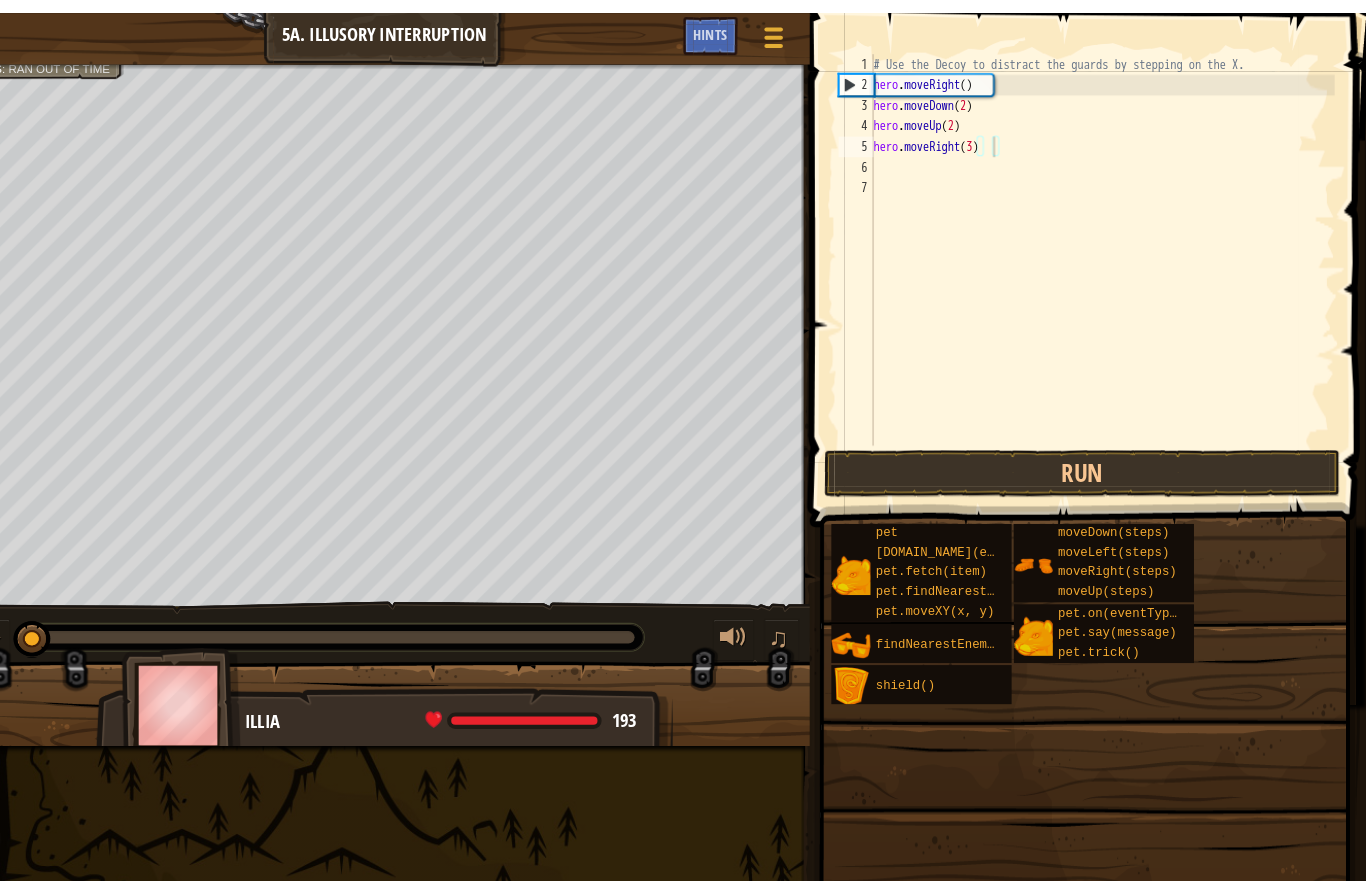 scroll, scrollTop: 0, scrollLeft: 0, axis: both 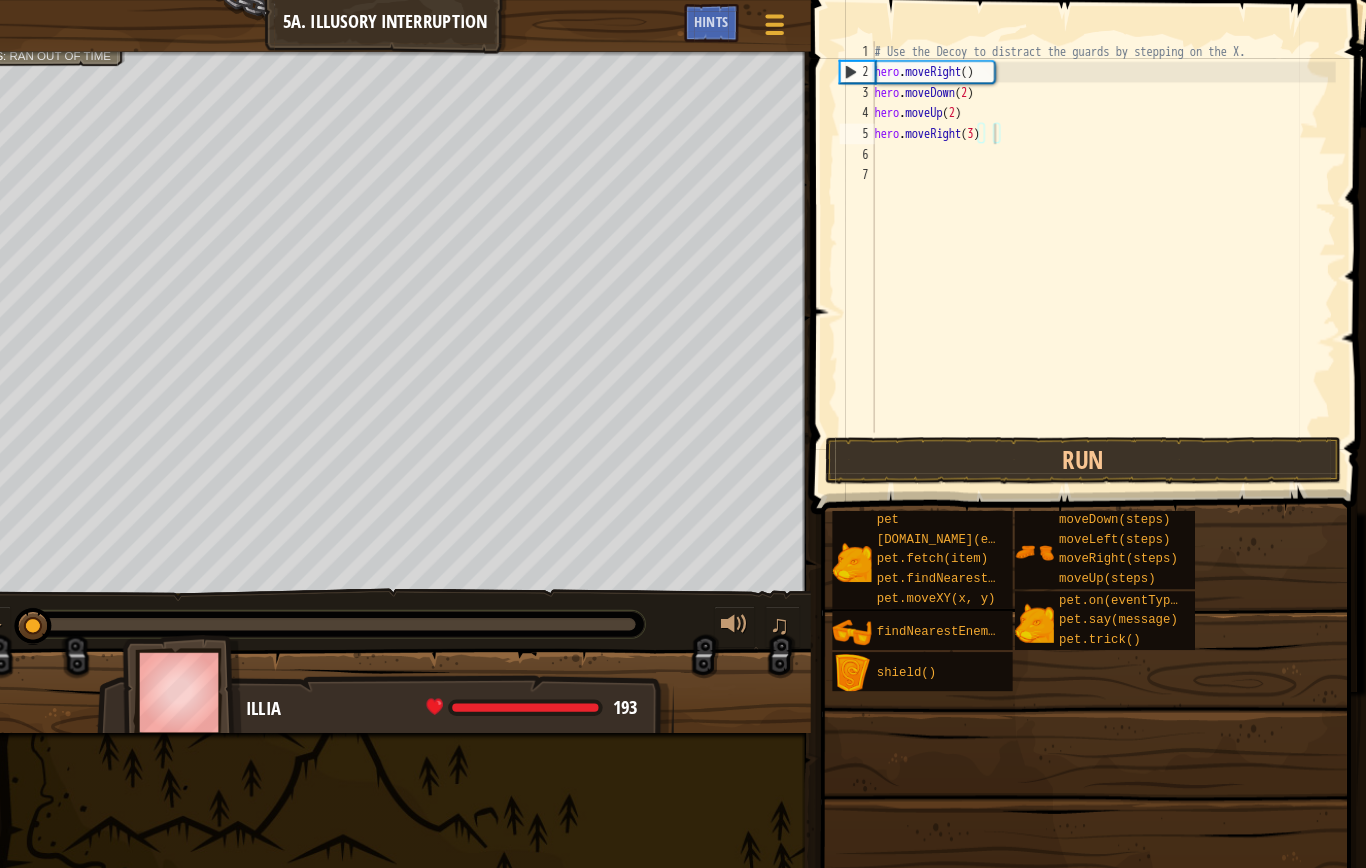 click on "Run" at bounding box center (1090, 447) 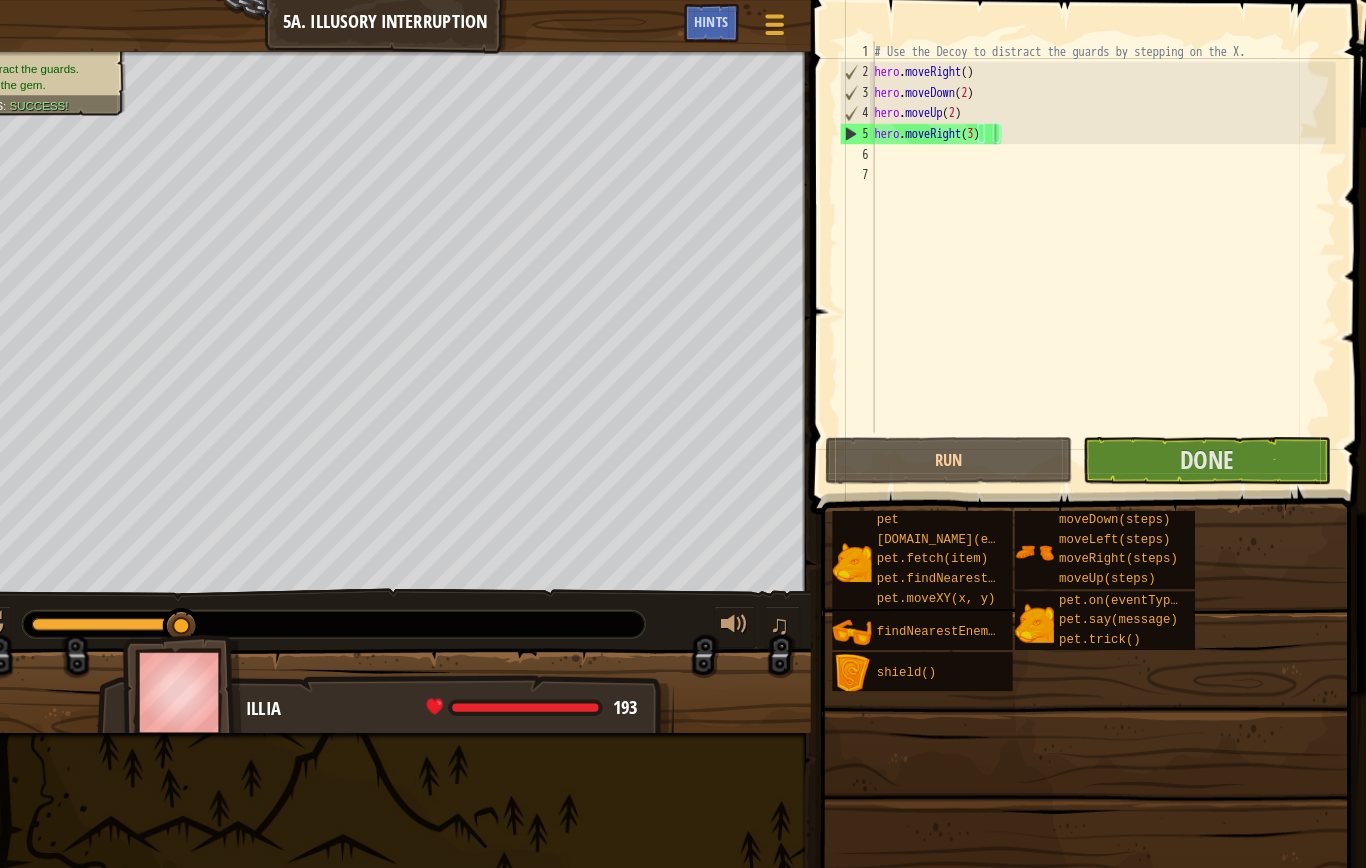 click on "Done" at bounding box center [1210, 446] 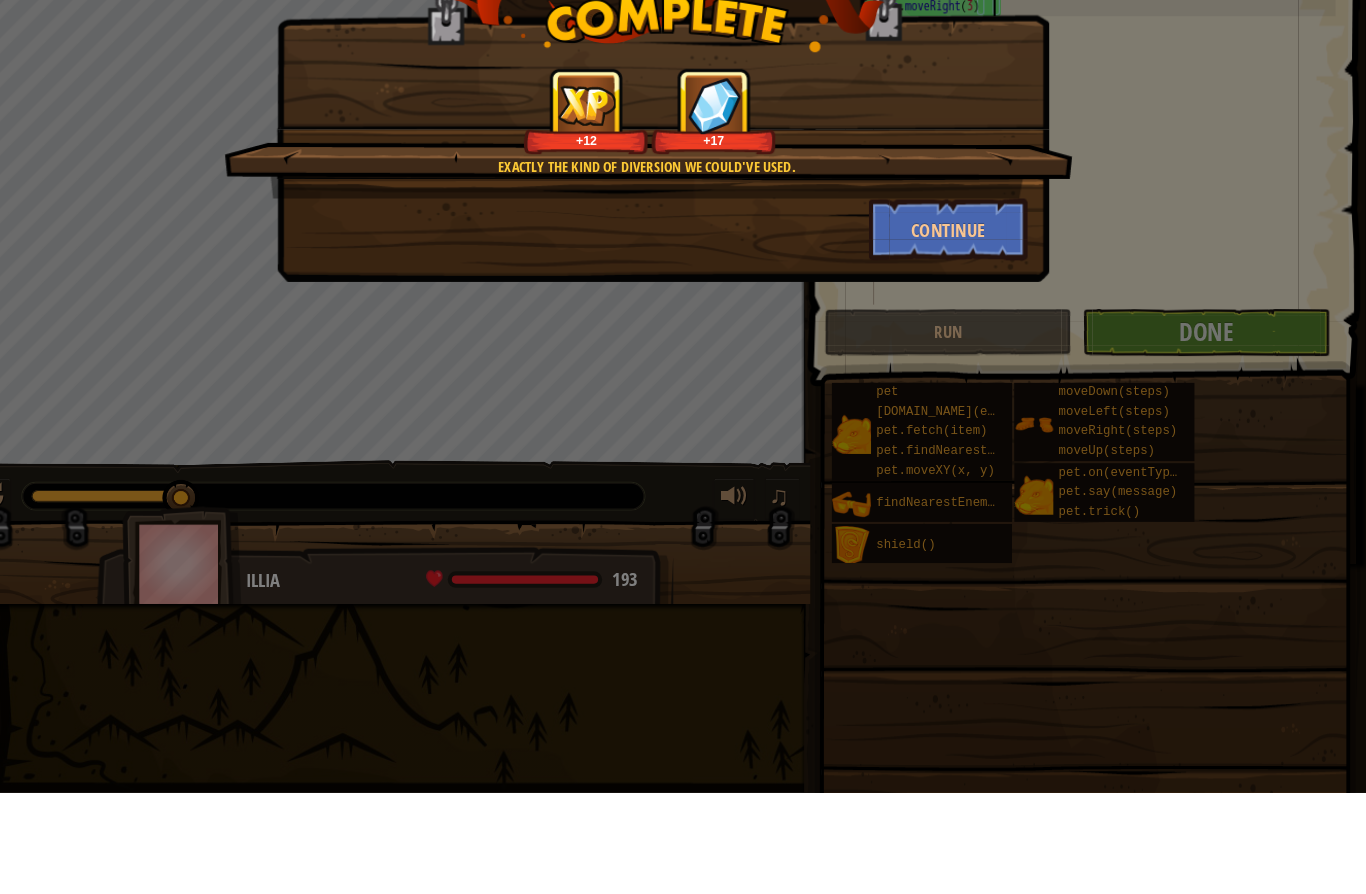 click on "Continue" at bounding box center [960, 347] 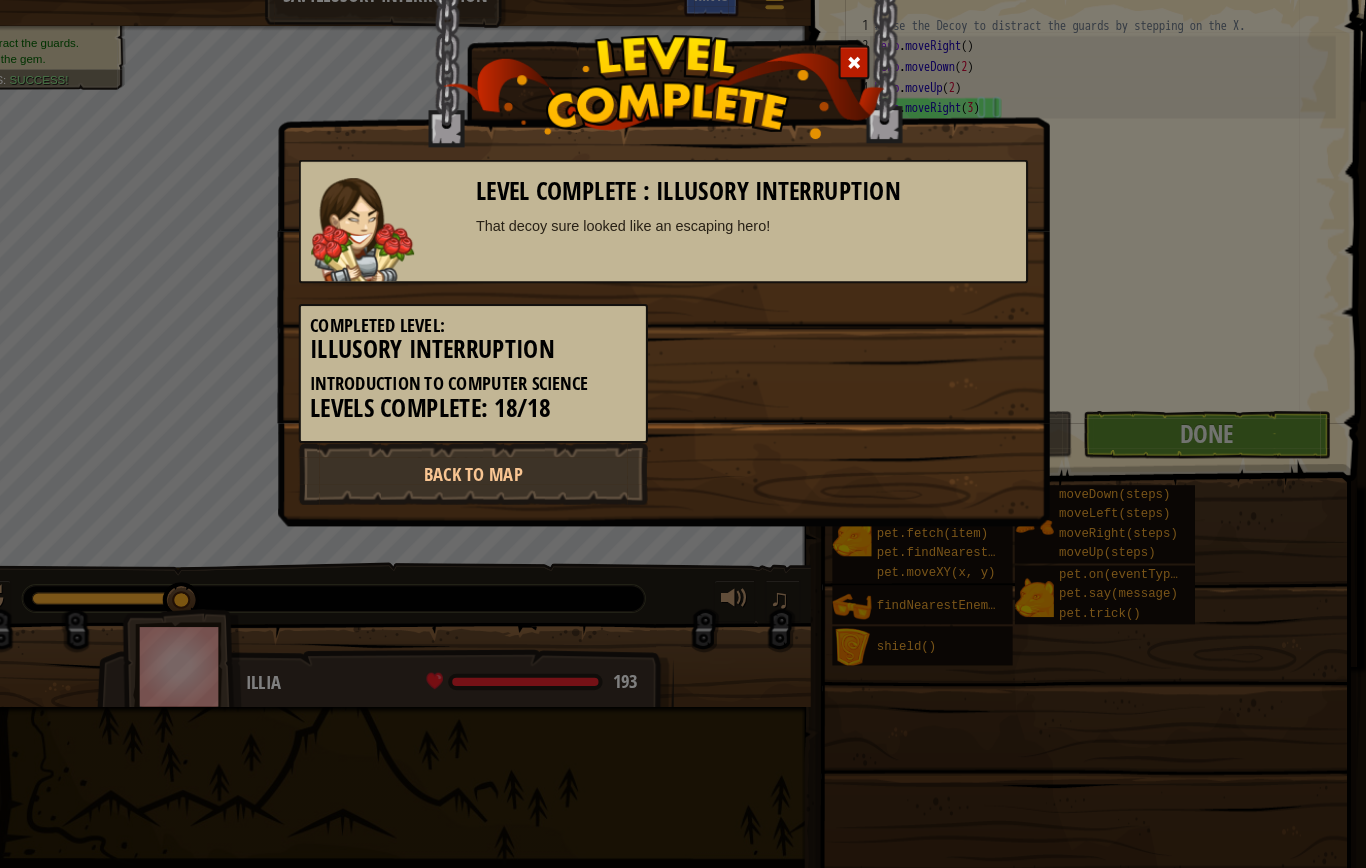 click on "Back to Map" at bounding box center (498, 485) 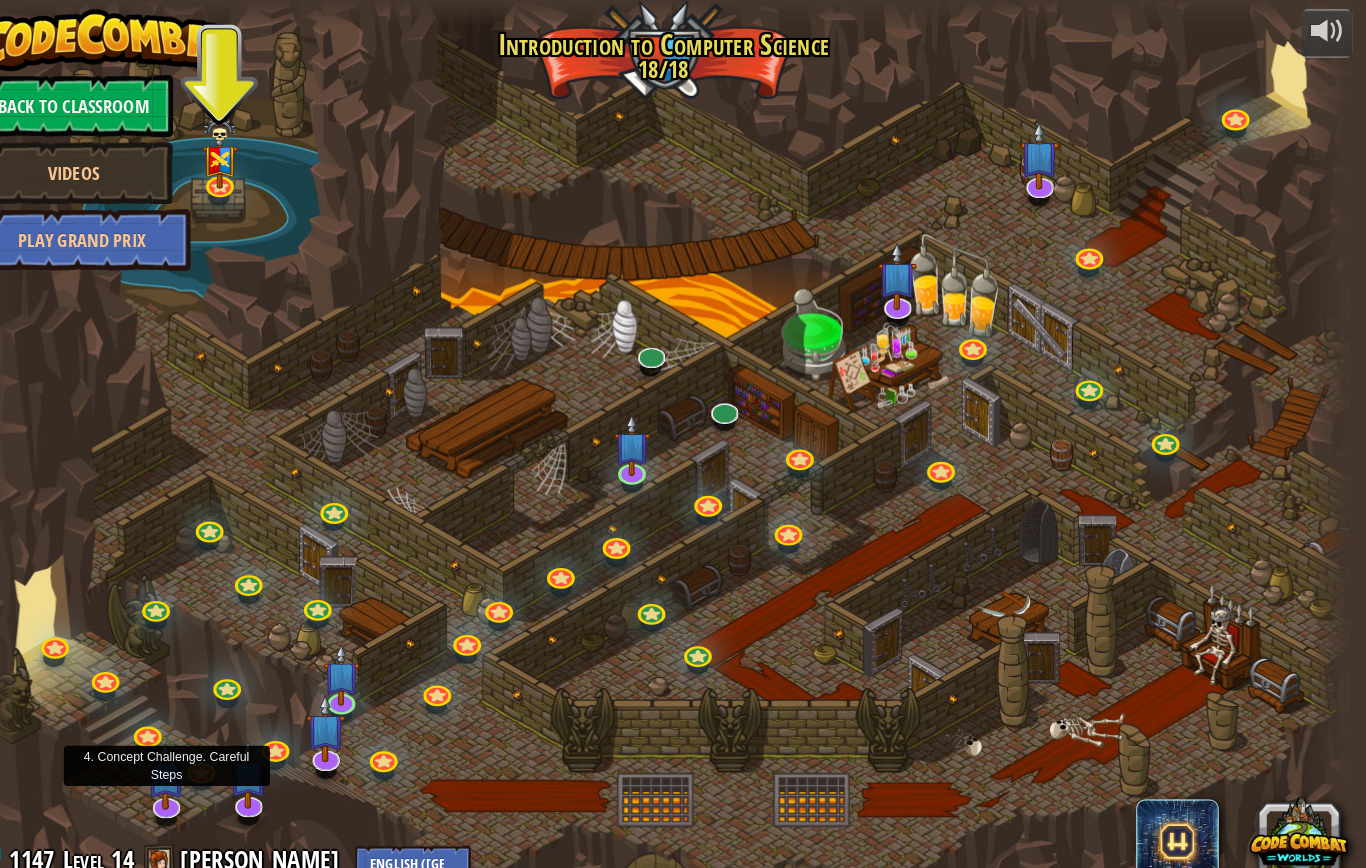 click at bounding box center (201, 754) 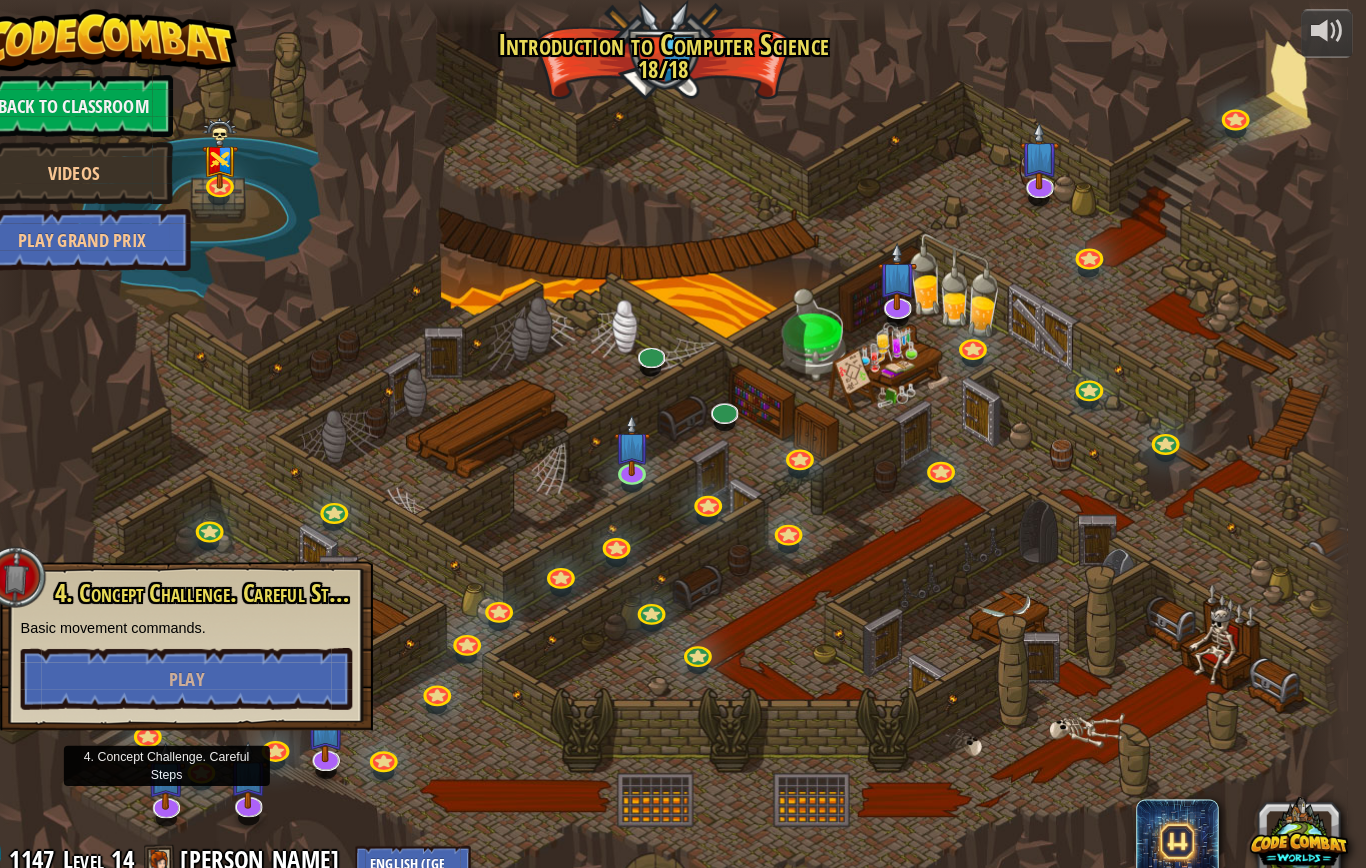 click on "Play" at bounding box center (220, 659) 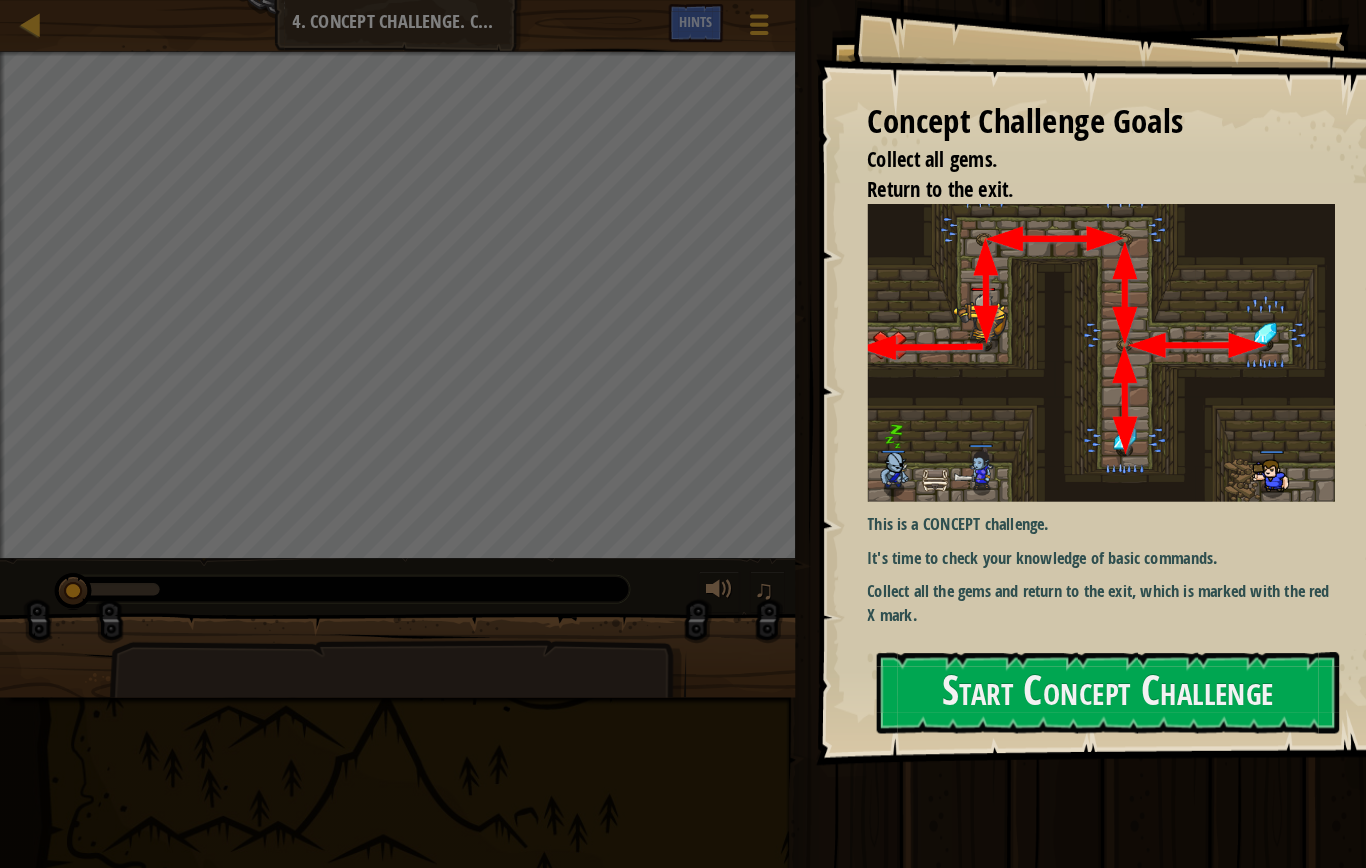 click on "Start Concept Challenge" at bounding box center (1075, 672) 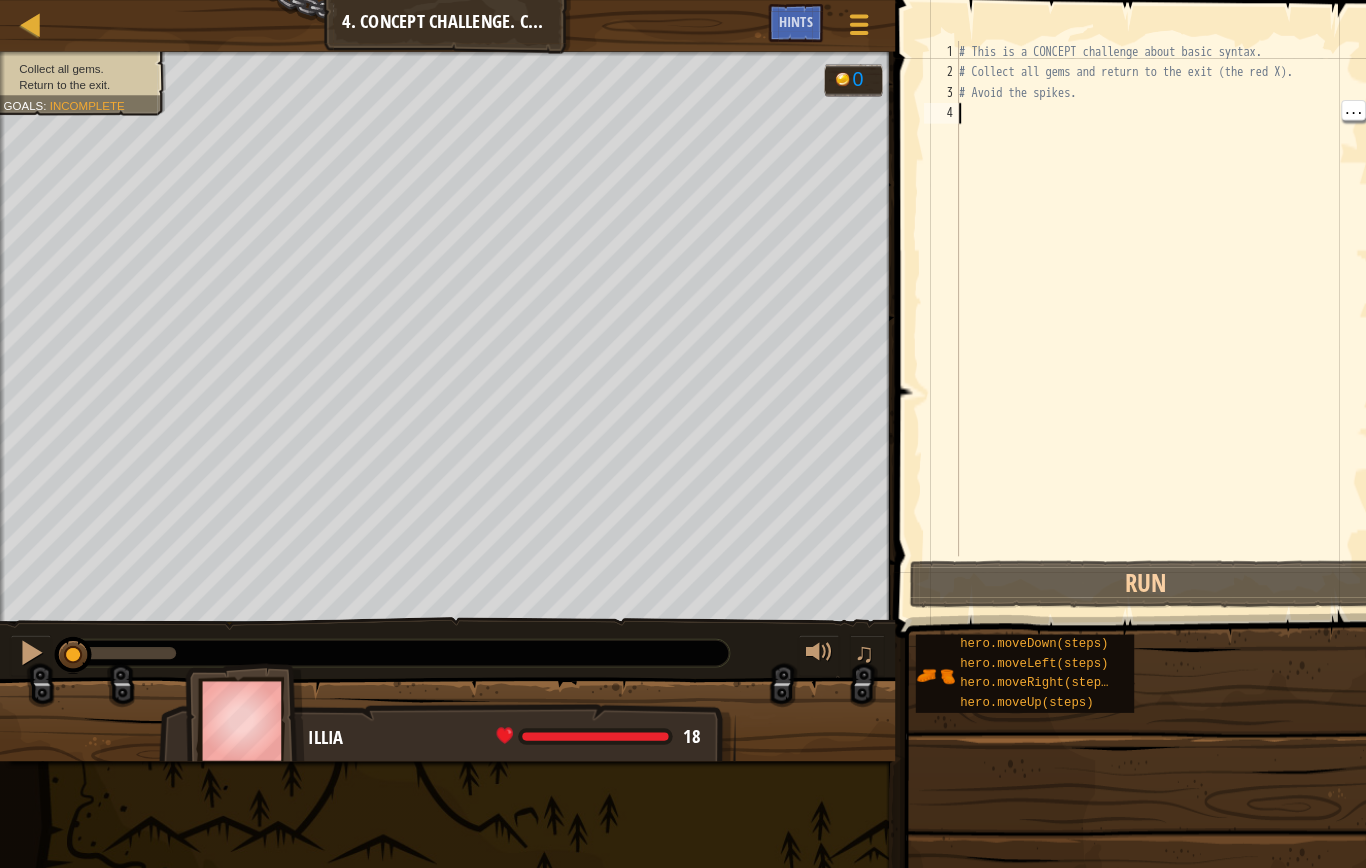 click on "# This is a CONCEPT challenge about basic syntax. # Collect all gems and return to the exit (the red X). # Avoid the spikes." at bounding box center (1131, 310) 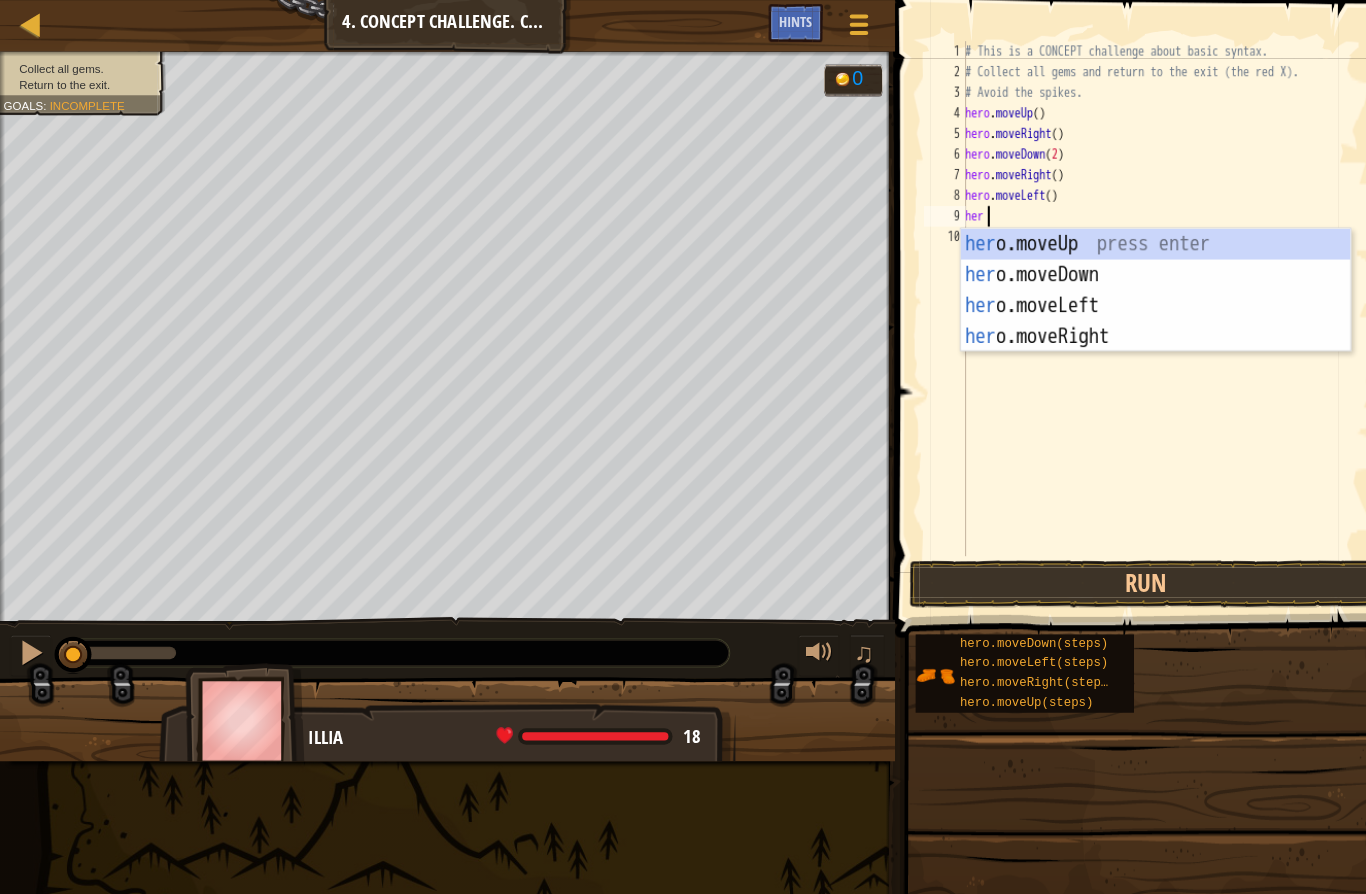 scroll, scrollTop: 21, scrollLeft: 49, axis: both 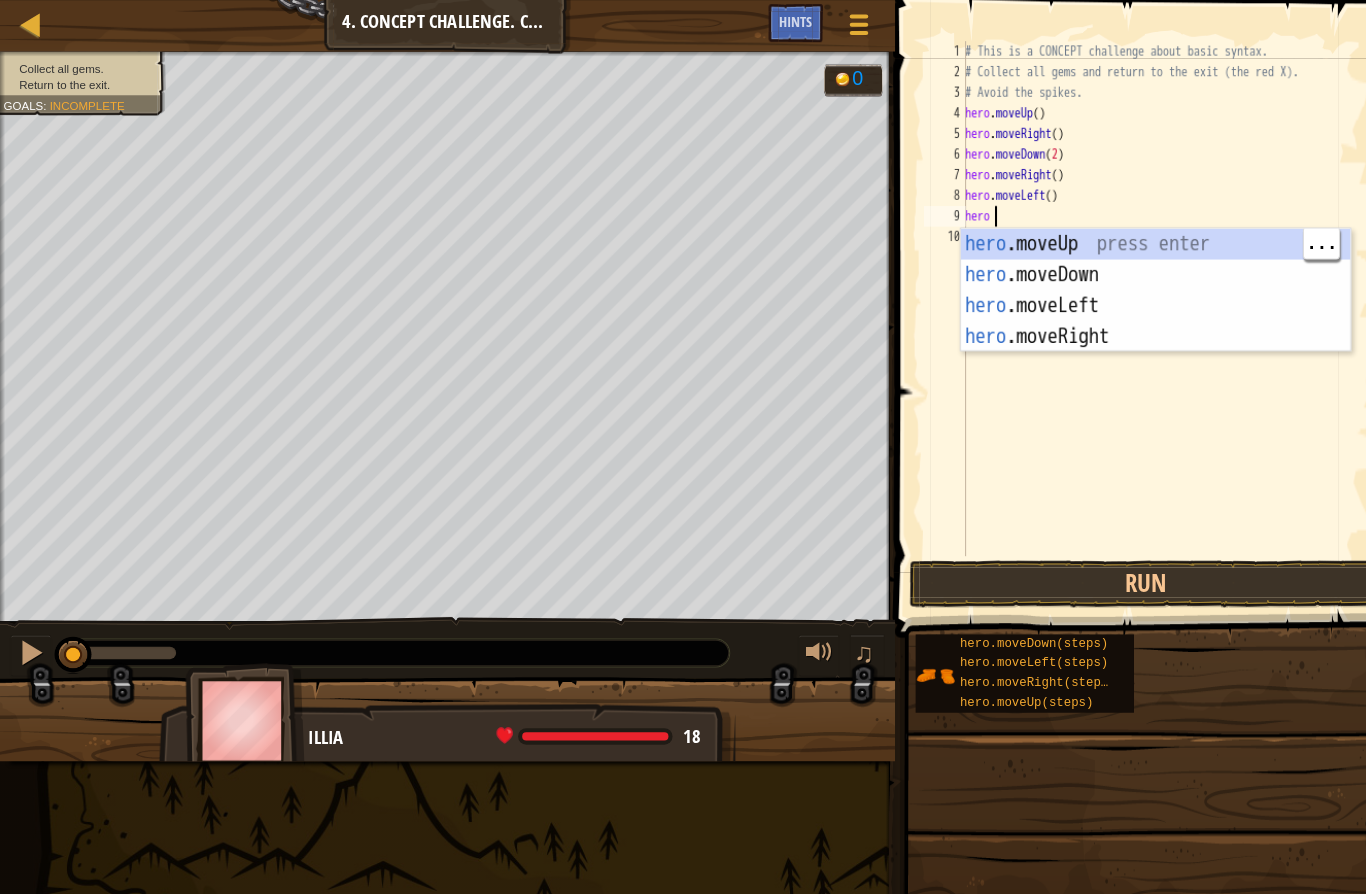click on "hero .moveUp press enter hero .moveDown press enter hero .moveLeft press enter hero .moveRight press enter" at bounding box center (1122, 312) 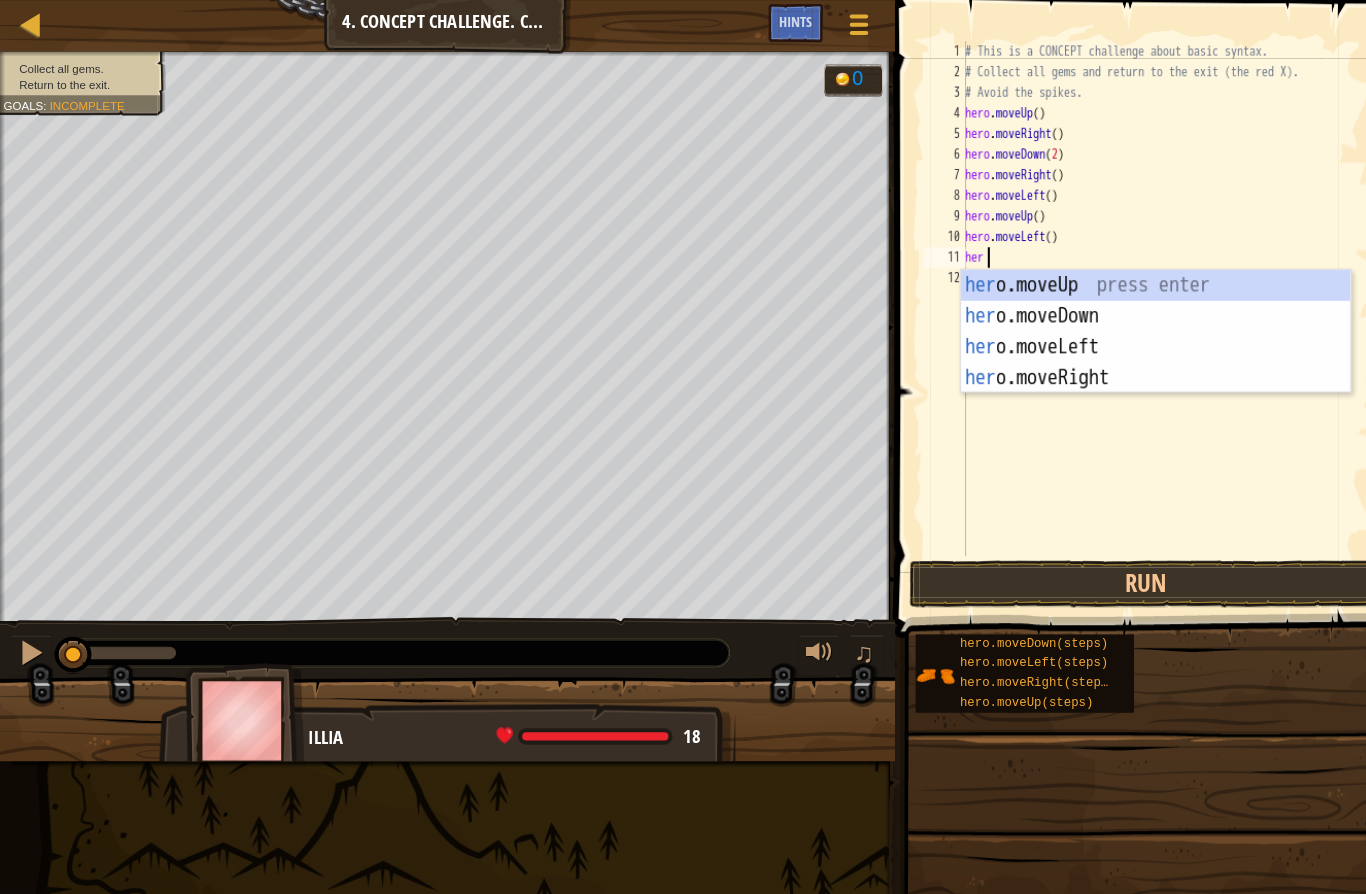 scroll, scrollTop: 21, scrollLeft: 49, axis: both 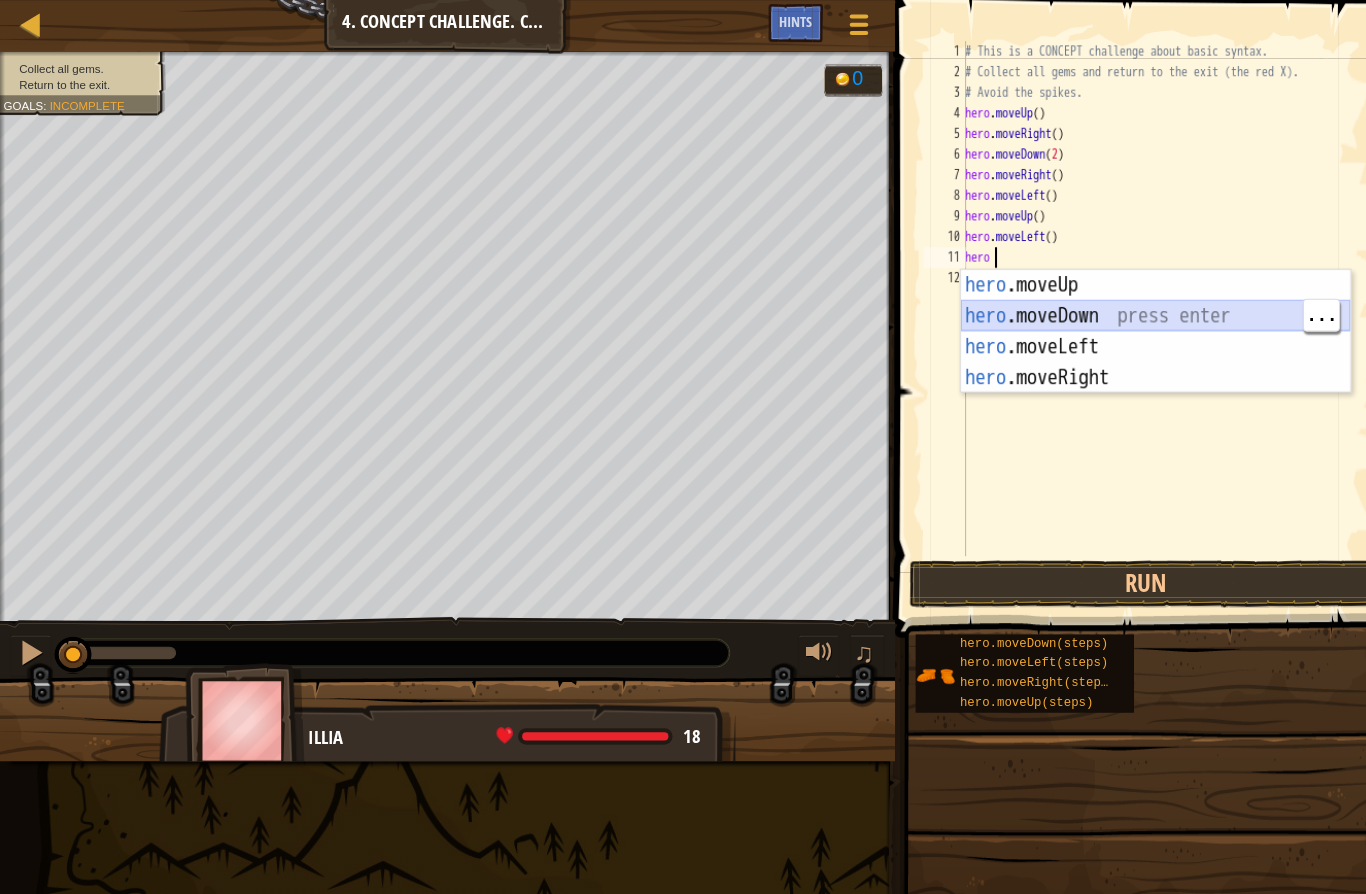click on "hero .moveUp press enter hero .moveDown press enter hero .moveLeft press enter hero .moveRight press enter" at bounding box center (1122, 352) 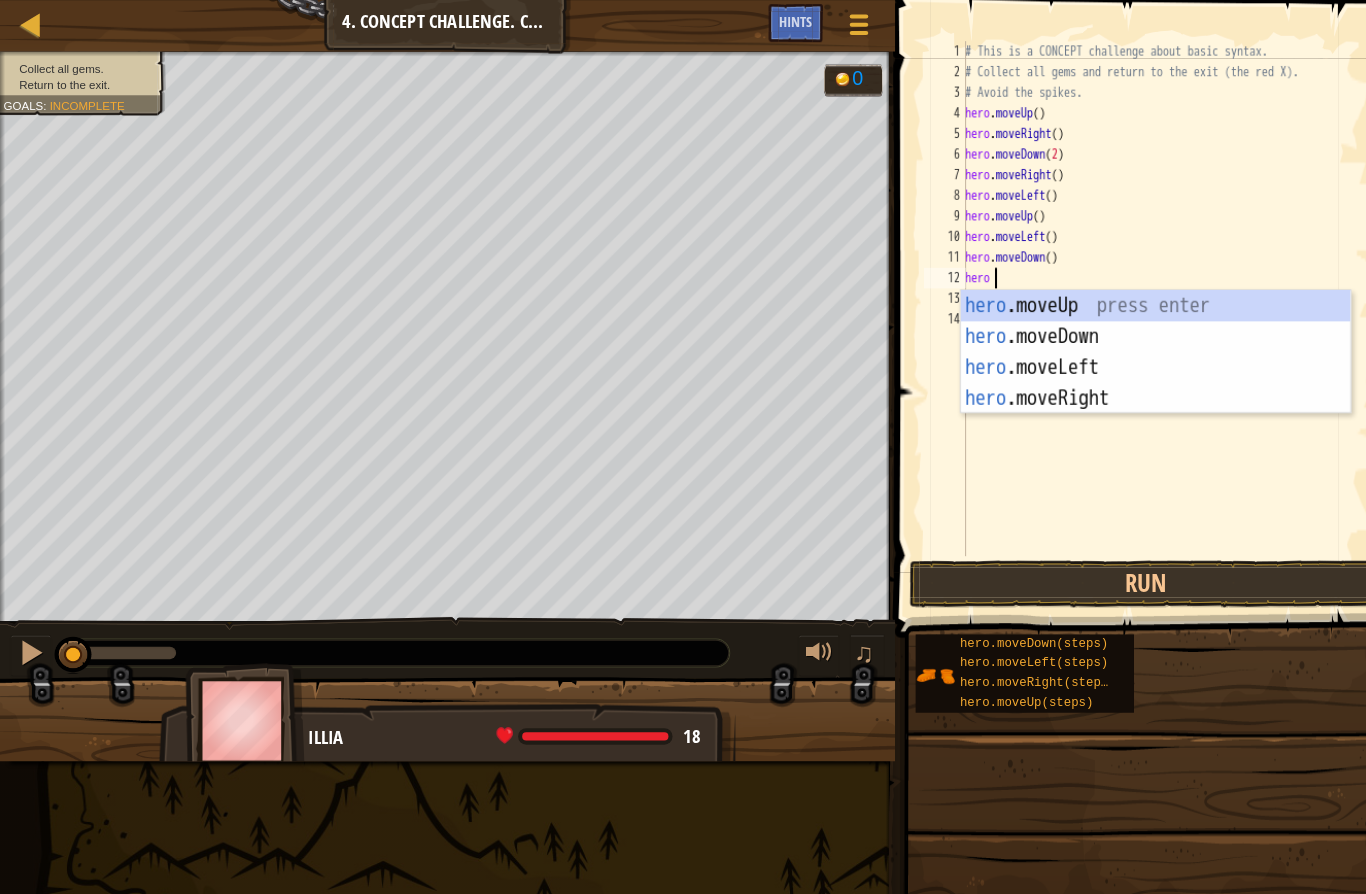 scroll, scrollTop: 21, scrollLeft: 49, axis: both 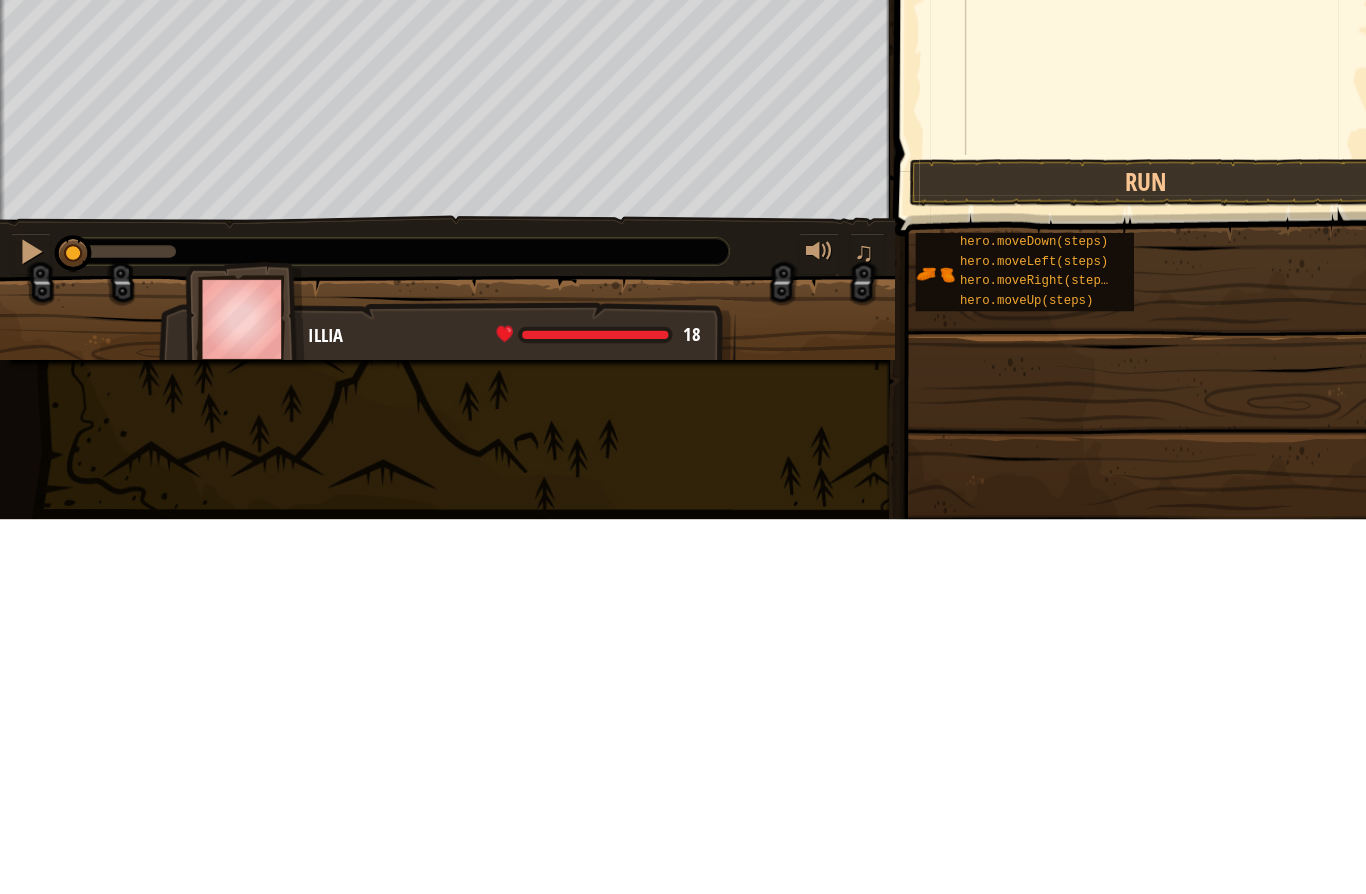 click on "Run" at bounding box center [1112, 567] 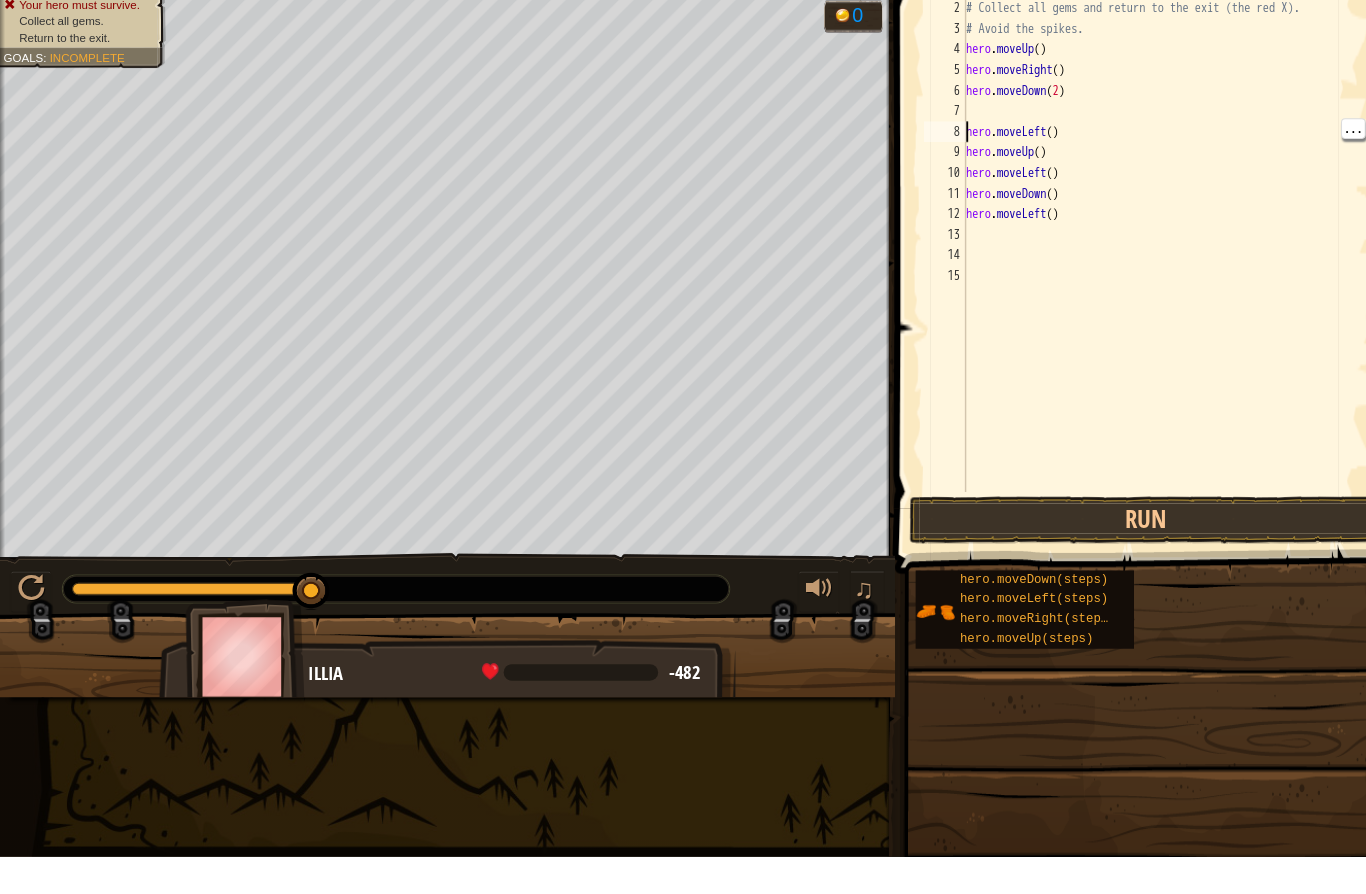 click on "# This is a CONCEPT challenge about basic syntax. # Collect all gems and return to the exit (the red X). # Avoid the spikes. hero . moveUp ( ) hero . moveRight ( ) hero . moveDown ( 2 ) hero . moveLeft ( ) hero . moveUp ( ) hero . moveLeft ( ) hero . moveDown ( ) hero . moveLeft ( )" at bounding box center [1135, 310] 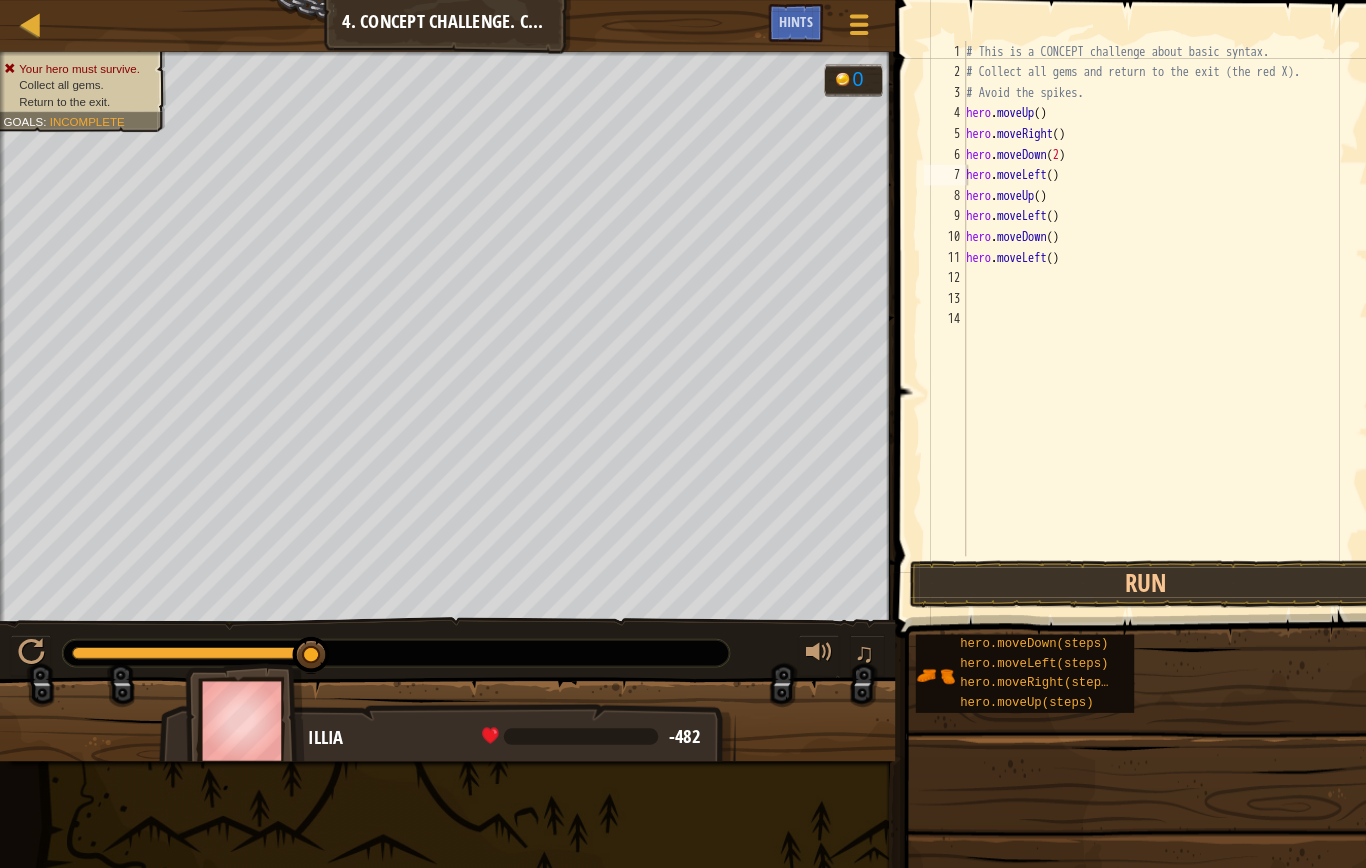 click on "Run" at bounding box center [1112, 567] 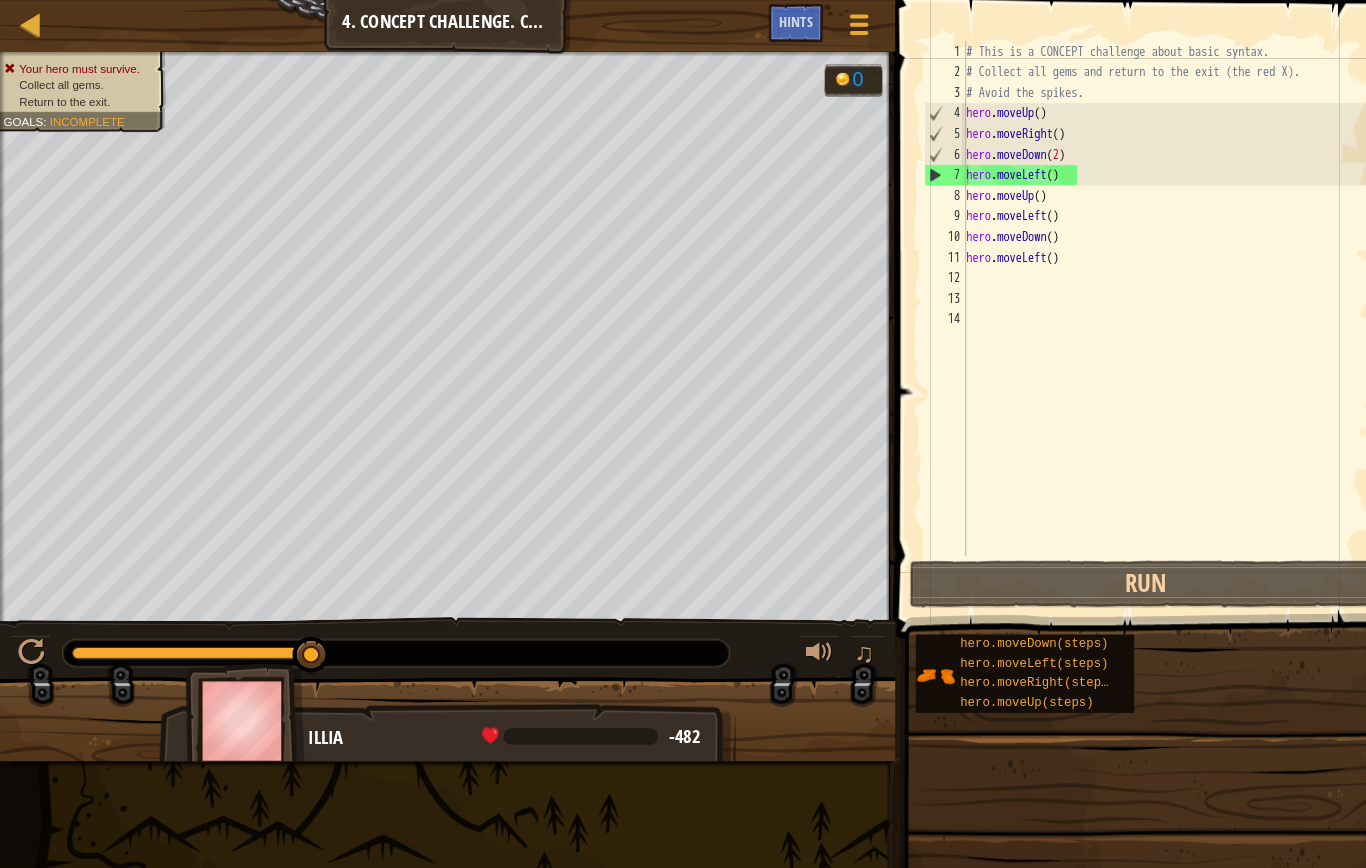 click at bounding box center (30, 634) 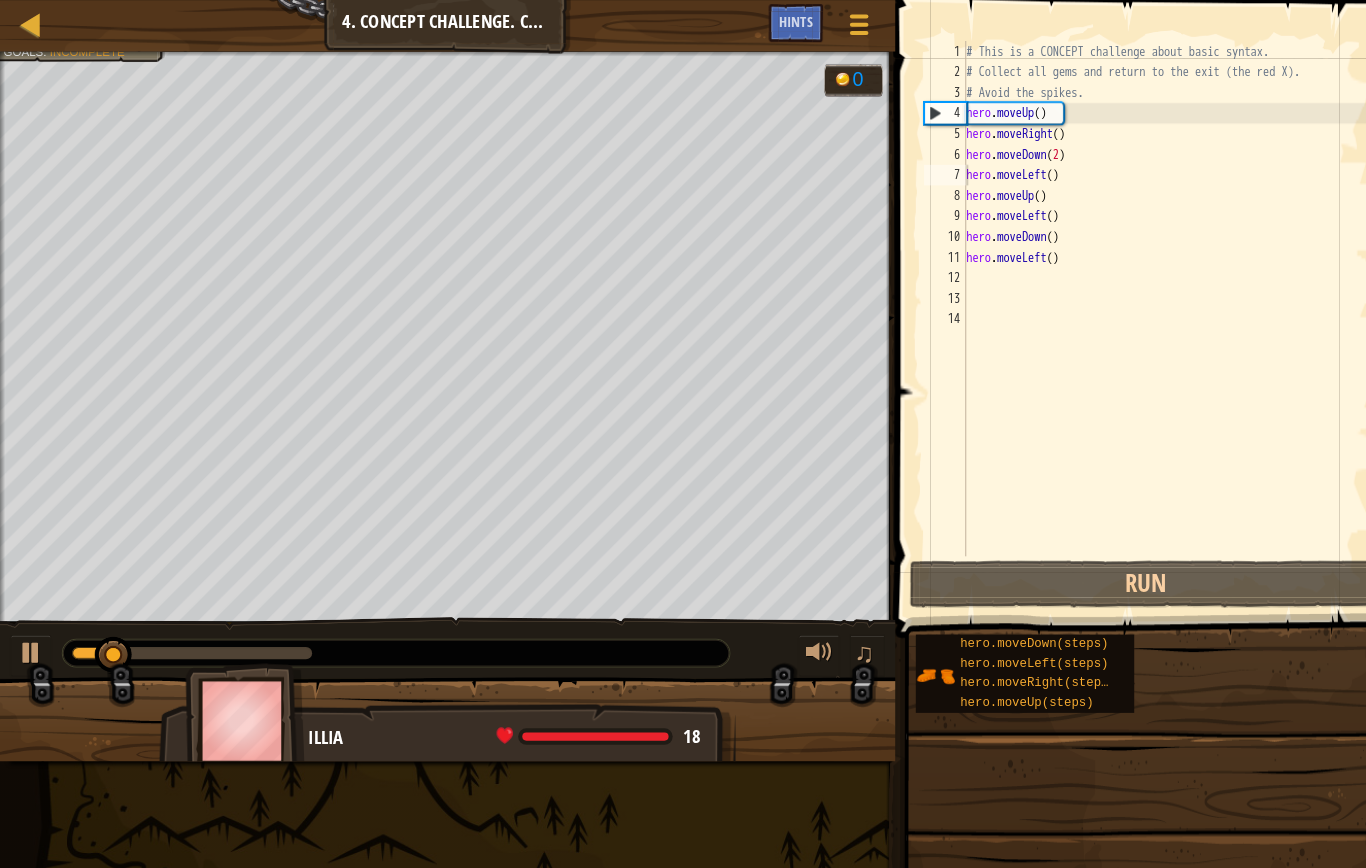 click at bounding box center (30, 634) 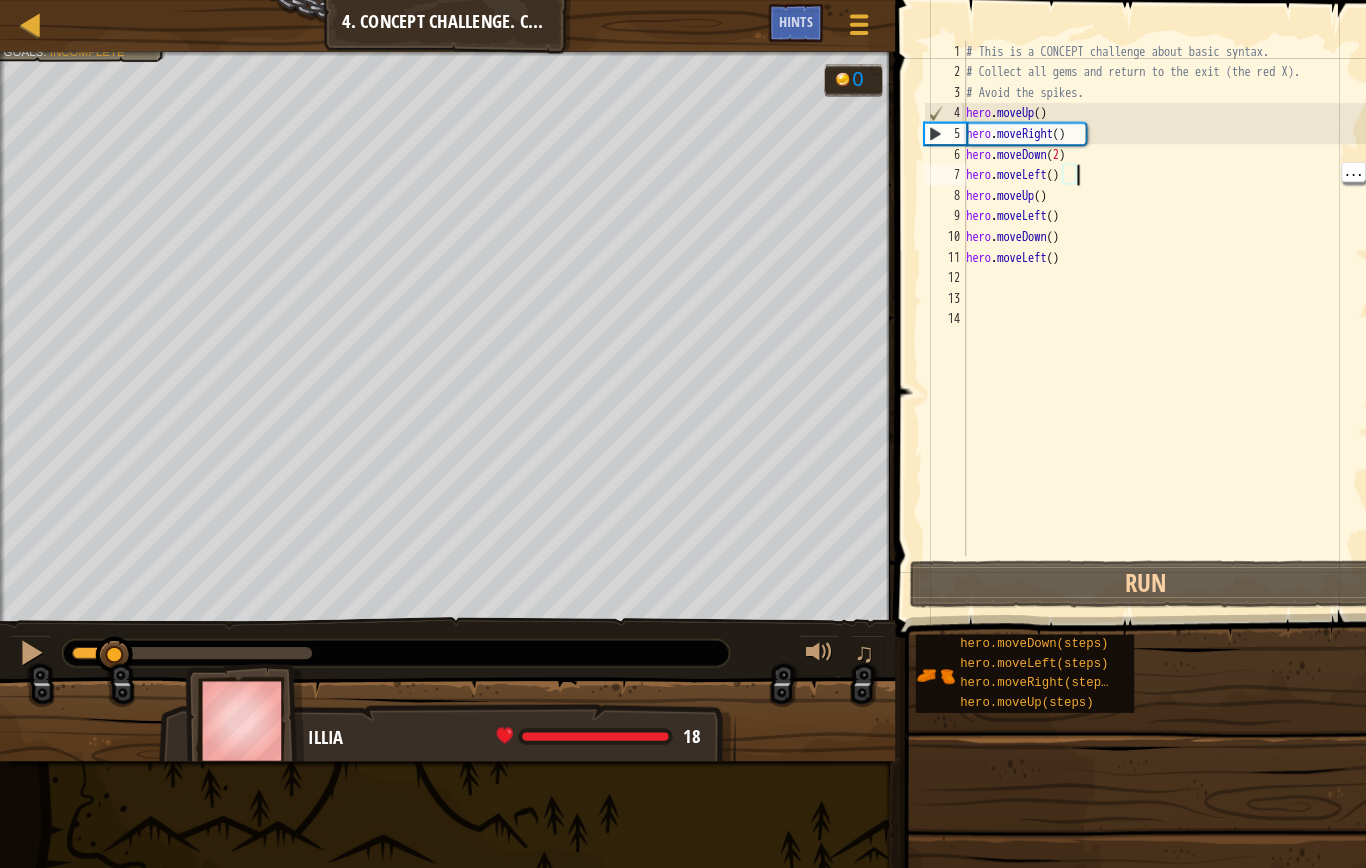 click on "# This is a CONCEPT challenge about basic syntax. # Collect all gems and return to the exit (the red X). # Avoid the spikes. hero . moveUp ( ) hero . moveRight ( ) hero . moveDown ( 2 ) hero . moveLeft ( ) hero . moveUp ( ) hero . moveLeft ( ) hero . moveDown ( ) hero . moveLeft ( )" at bounding box center [1135, 310] 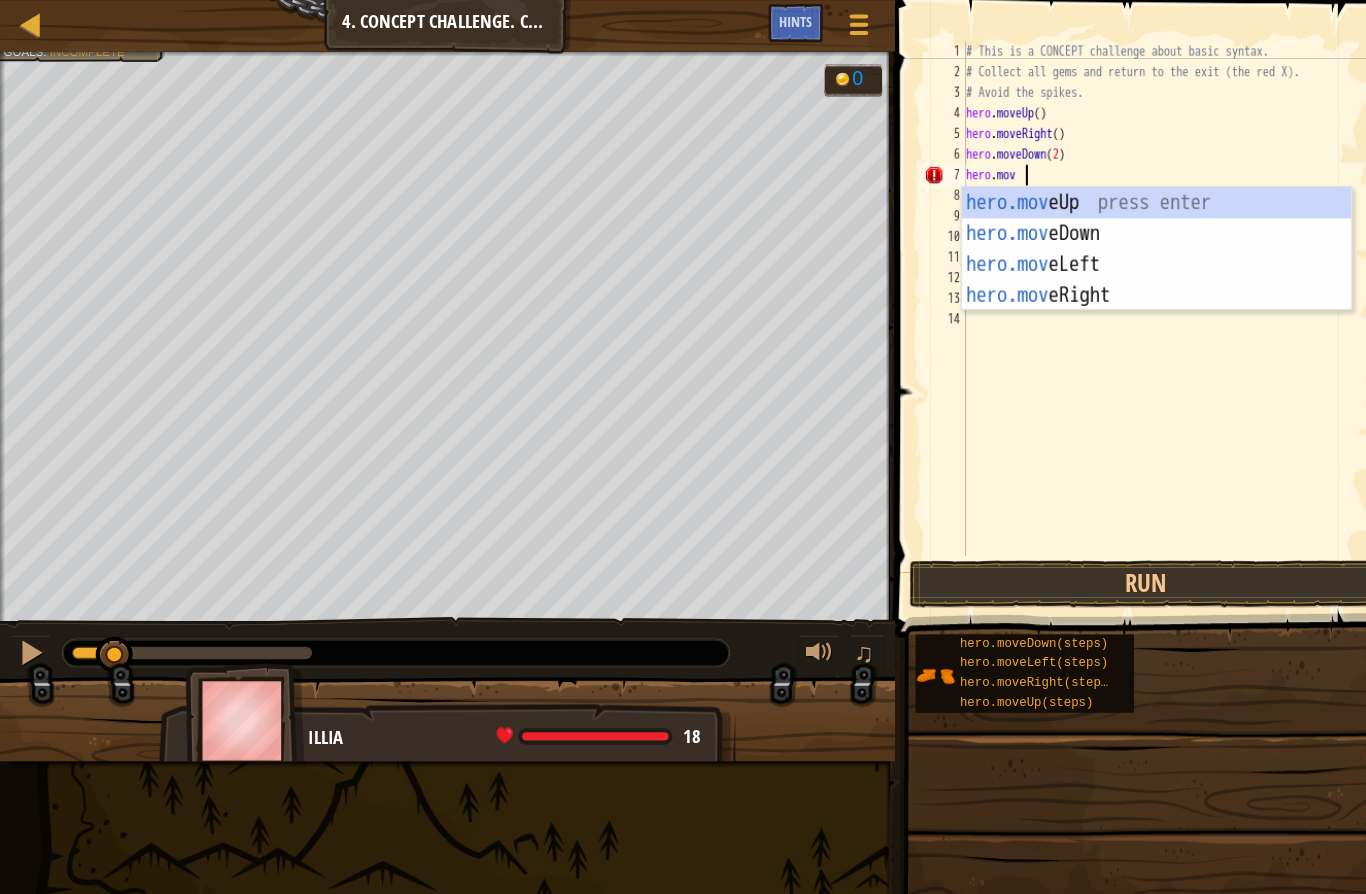 scroll, scrollTop: 21, scrollLeft: 49, axis: both 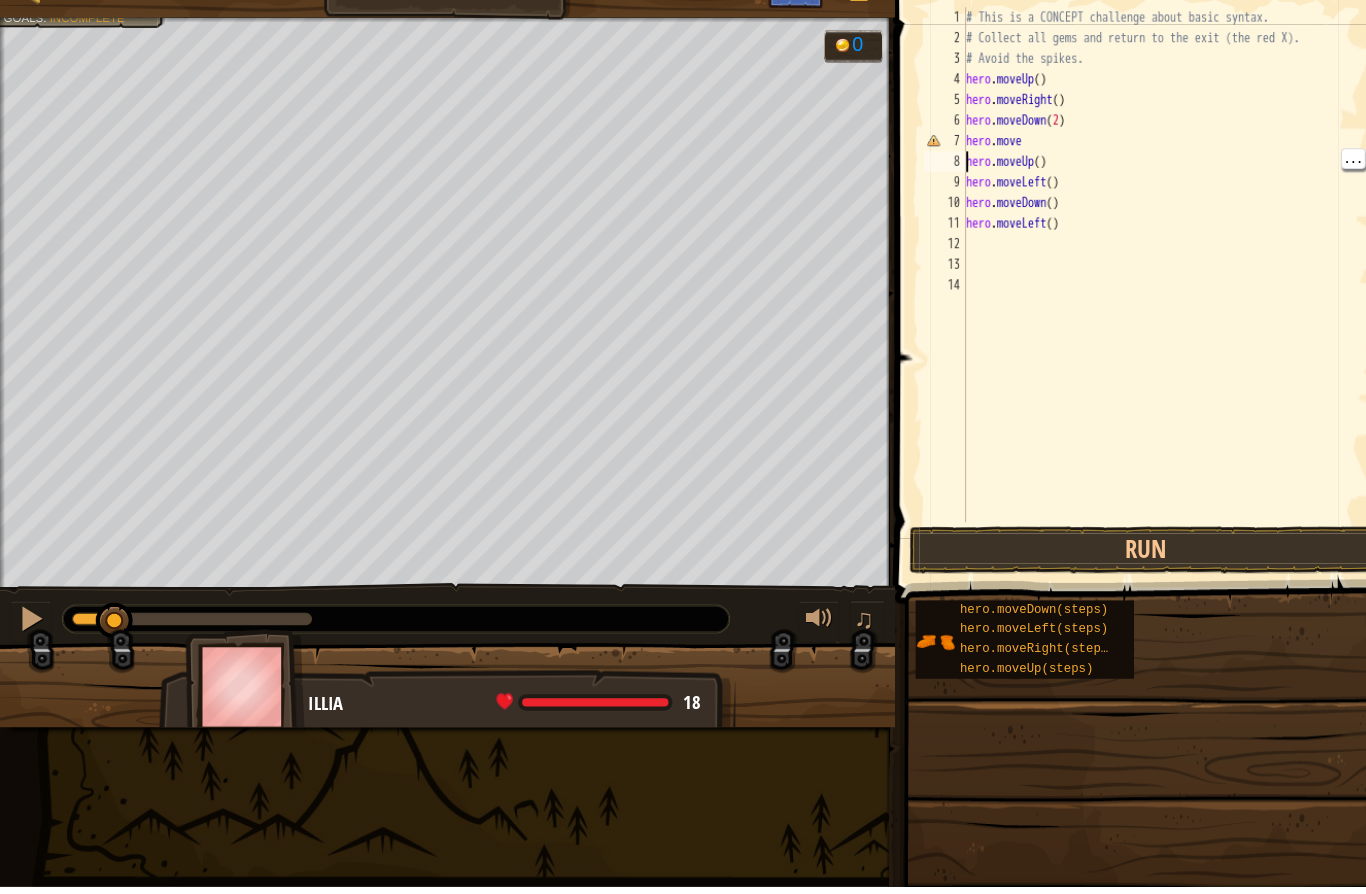 click on "8" at bounding box center [917, 190] 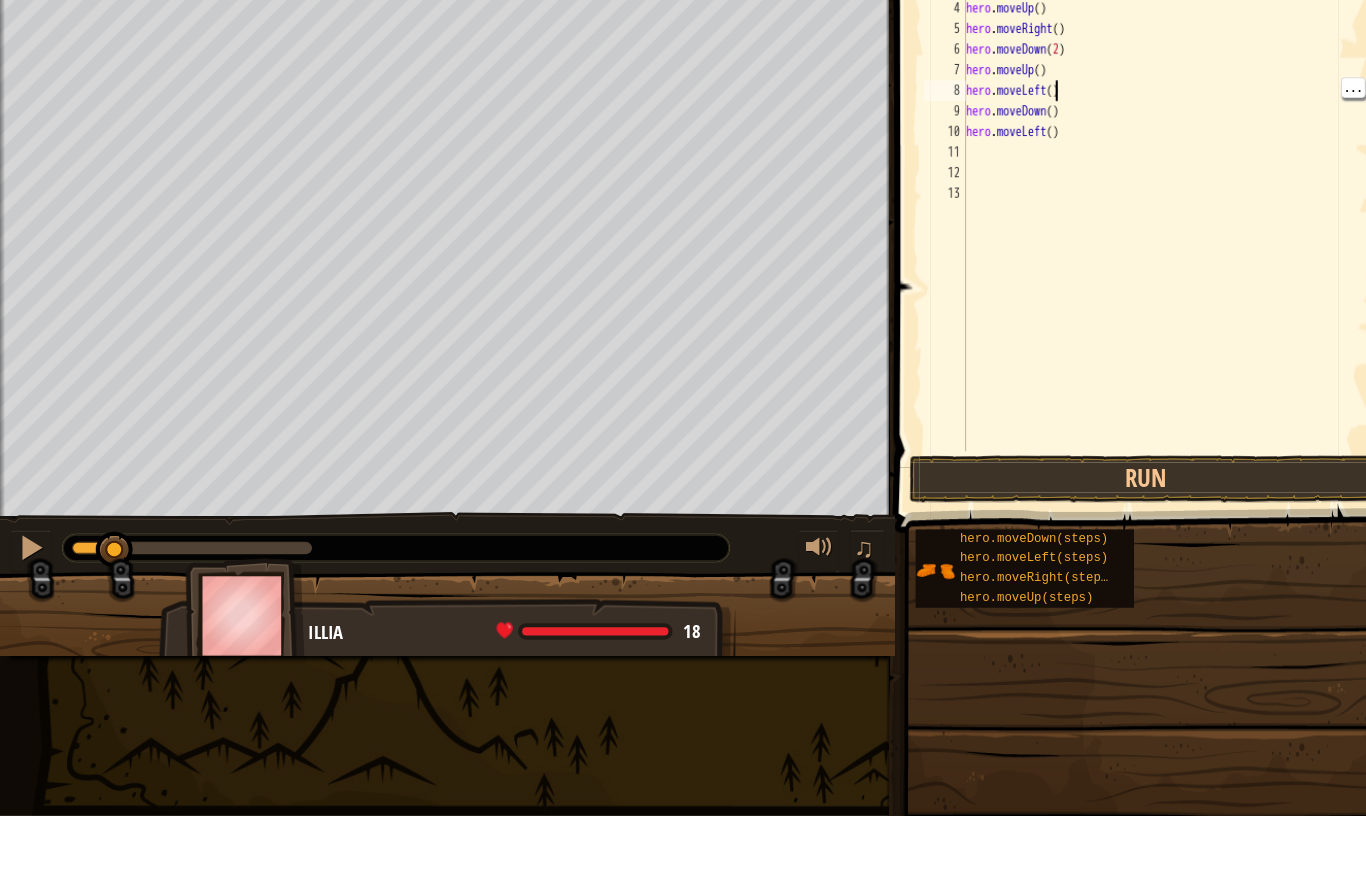 click on "# This is a CONCEPT challenge about basic syntax. # Collect all gems and return to the exit (the red X). # Avoid the spikes. hero . moveUp ( ) hero . moveRight ( ) hero . moveDown ( 2 ) hero . moveUp ( ) hero . moveLeft ( ) hero . moveDown ( ) hero . moveLeft ( )" at bounding box center (1135, 310) 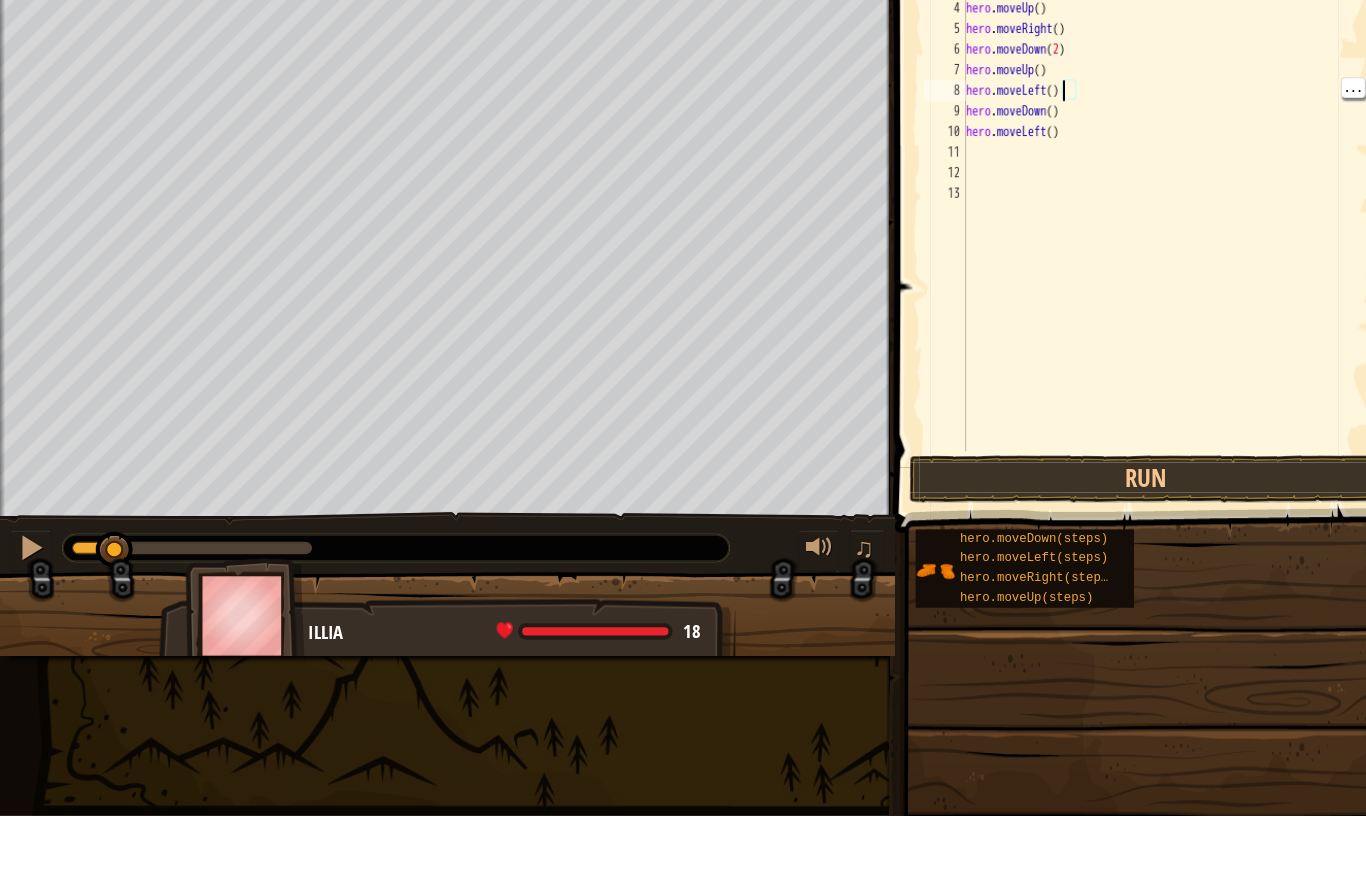 click on "# This is a CONCEPT challenge about basic syntax. # Collect all gems and return to the exit (the red X). # Avoid the spikes. hero . moveUp ( ) hero . moveRight ( ) hero . moveDown ( 2 ) hero . moveUp ( ) hero . moveLeft ( ) hero . moveDown ( ) hero . moveLeft ( )" at bounding box center (1135, 310) 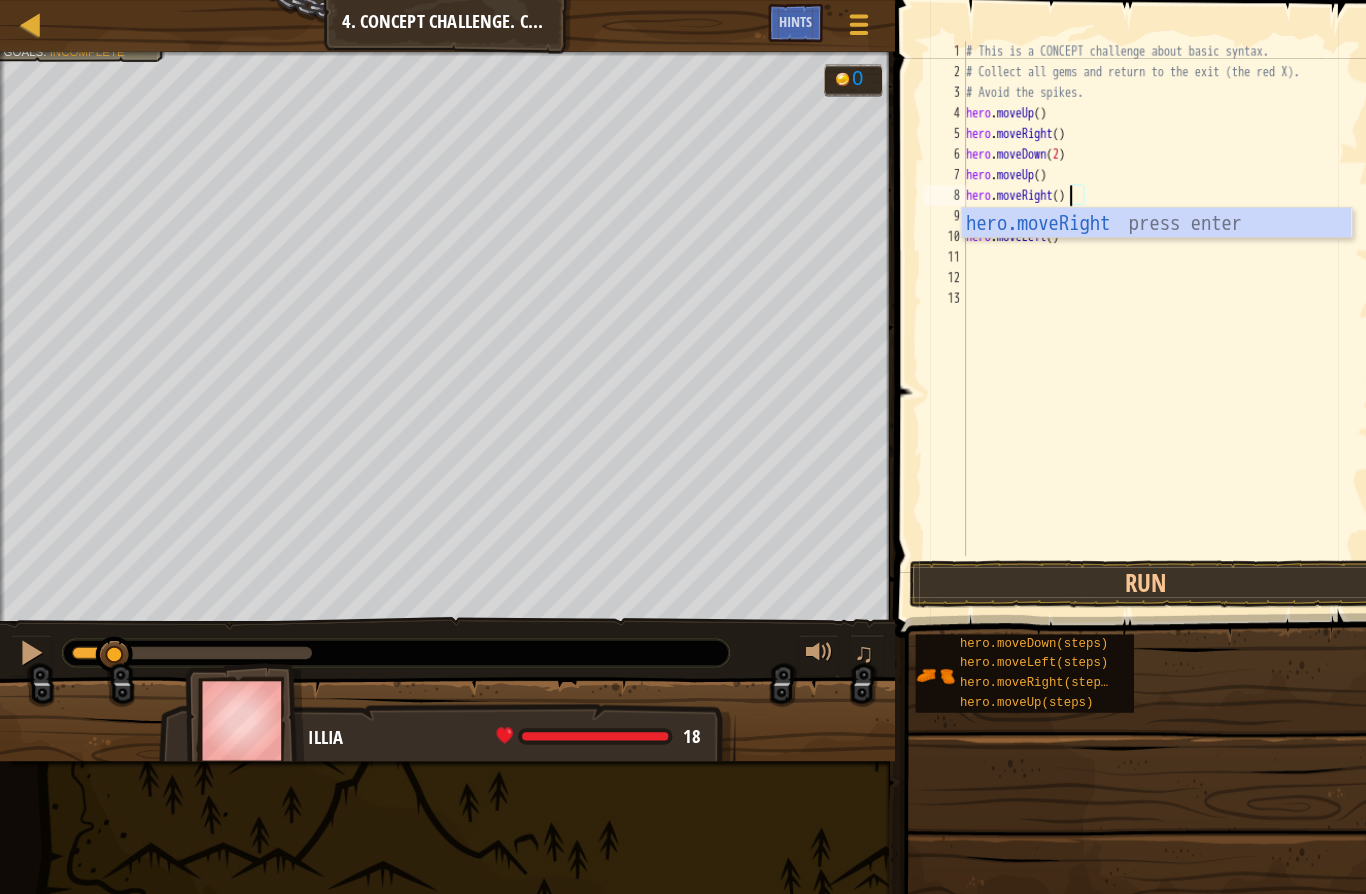 scroll, scrollTop: 21, scrollLeft: 56, axis: both 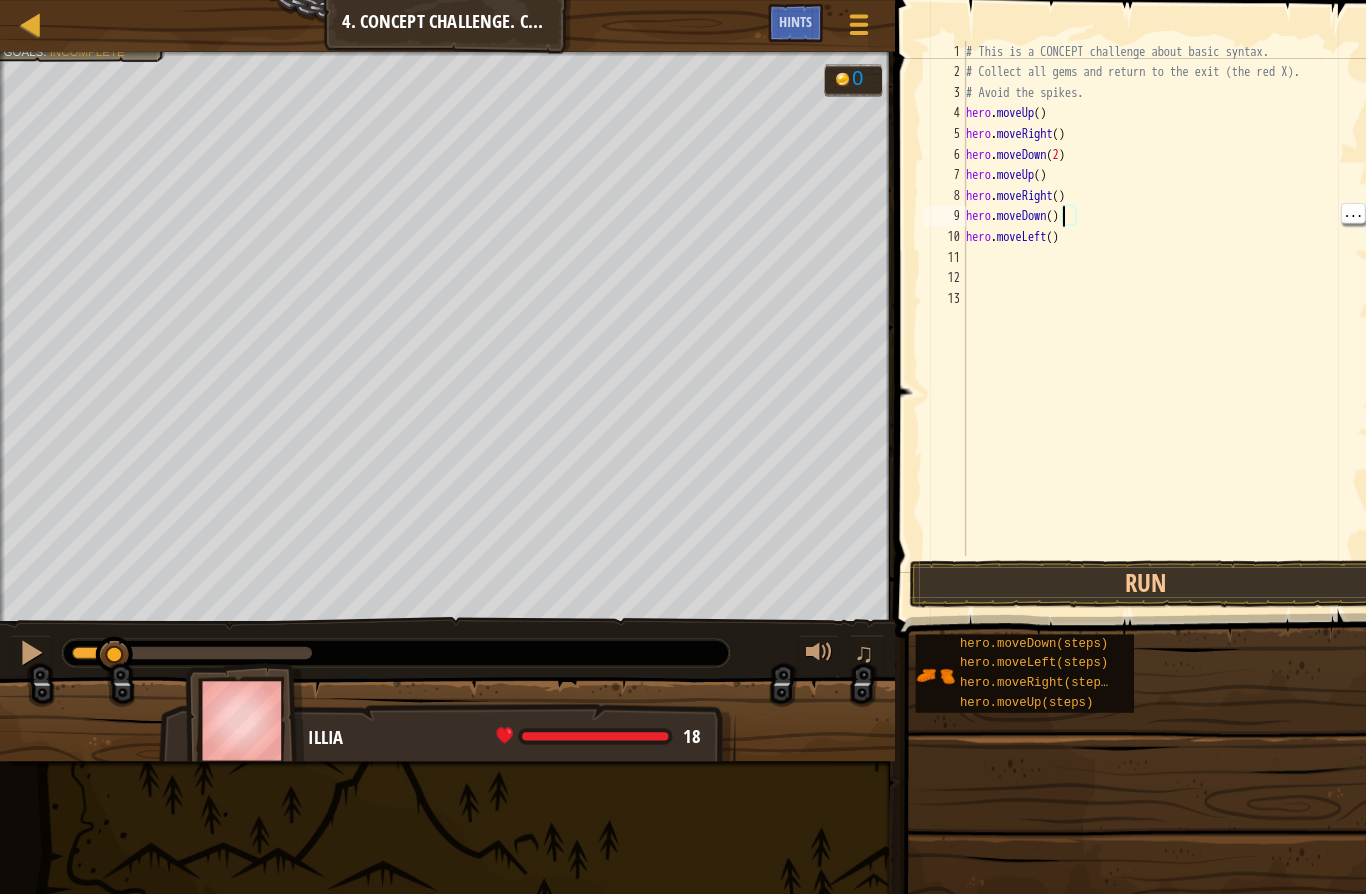 click on "# This is a CONCEPT challenge about basic syntax. # Collect all gems and return to the exit (the red X). # Avoid the spikes. hero . moveUp ( ) hero . moveRight ( ) hero . moveDown ( 2 ) hero . moveUp ( ) hero . moveRight ( ) hero . moveDown ( ) hero . moveLeft ( )" at bounding box center (1135, 310) 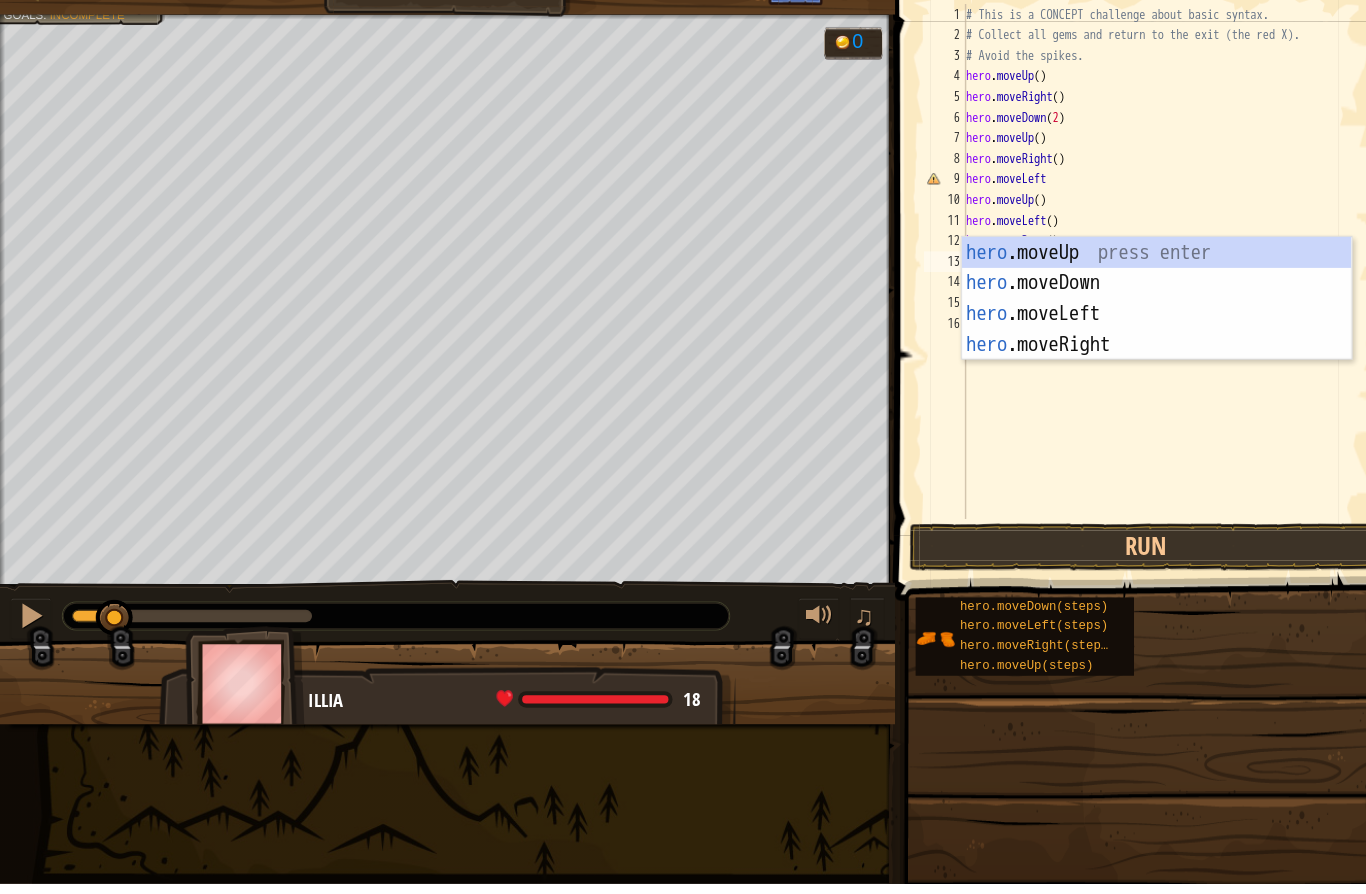 scroll, scrollTop: 21, scrollLeft: 49, axis: both 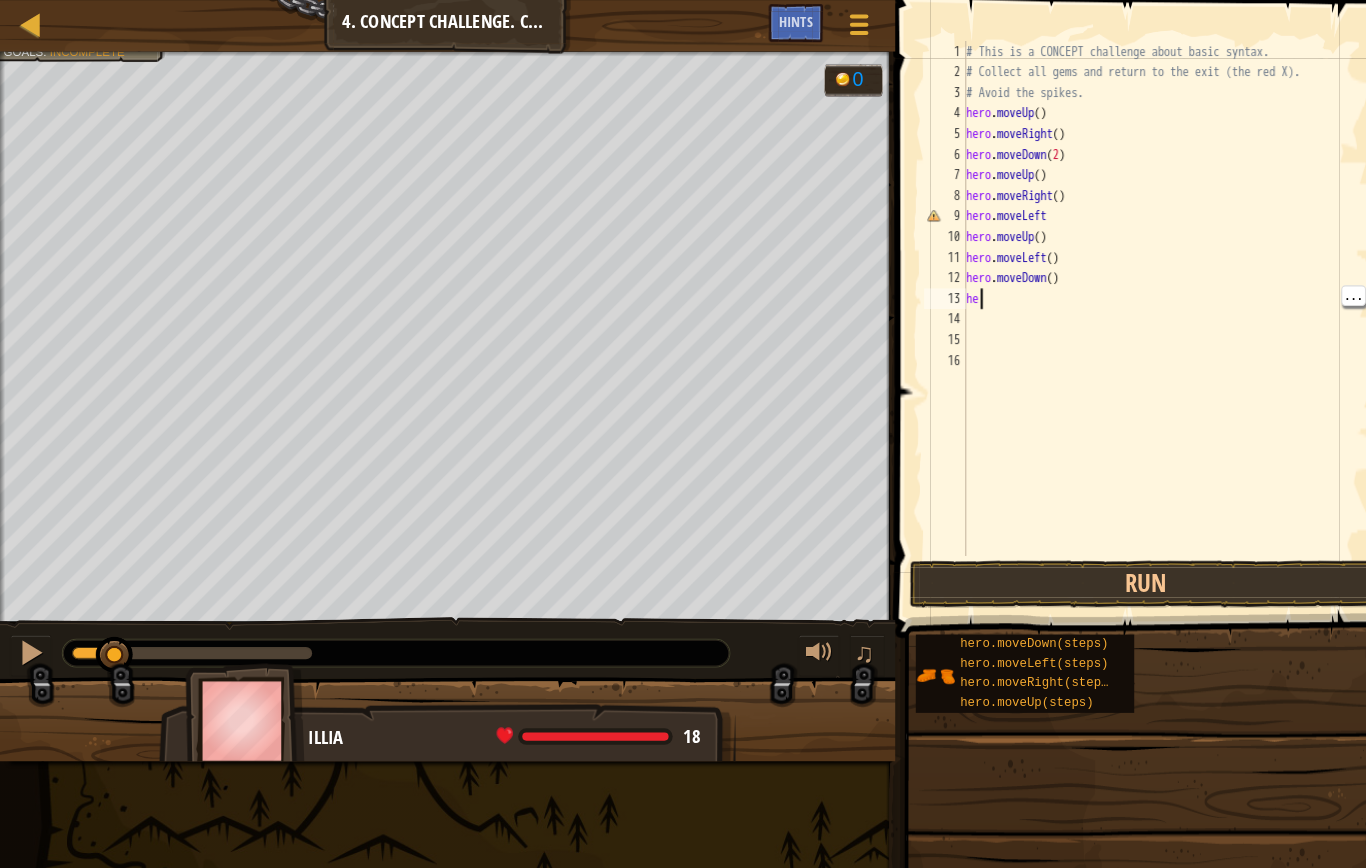click on "# This is a CONCEPT challenge about basic syntax. # Collect all gems and return to the exit (the red X). # Avoid the spikes. hero . moveUp ( ) hero . moveRight ( ) hero . moveDown ( 2 ) hero . moveUp ( ) hero . moveRight ( ) hero . moveLeft hero . moveUp ( ) hero . moveLeft ( ) hero . moveDown ( ) he" at bounding box center [1135, 310] 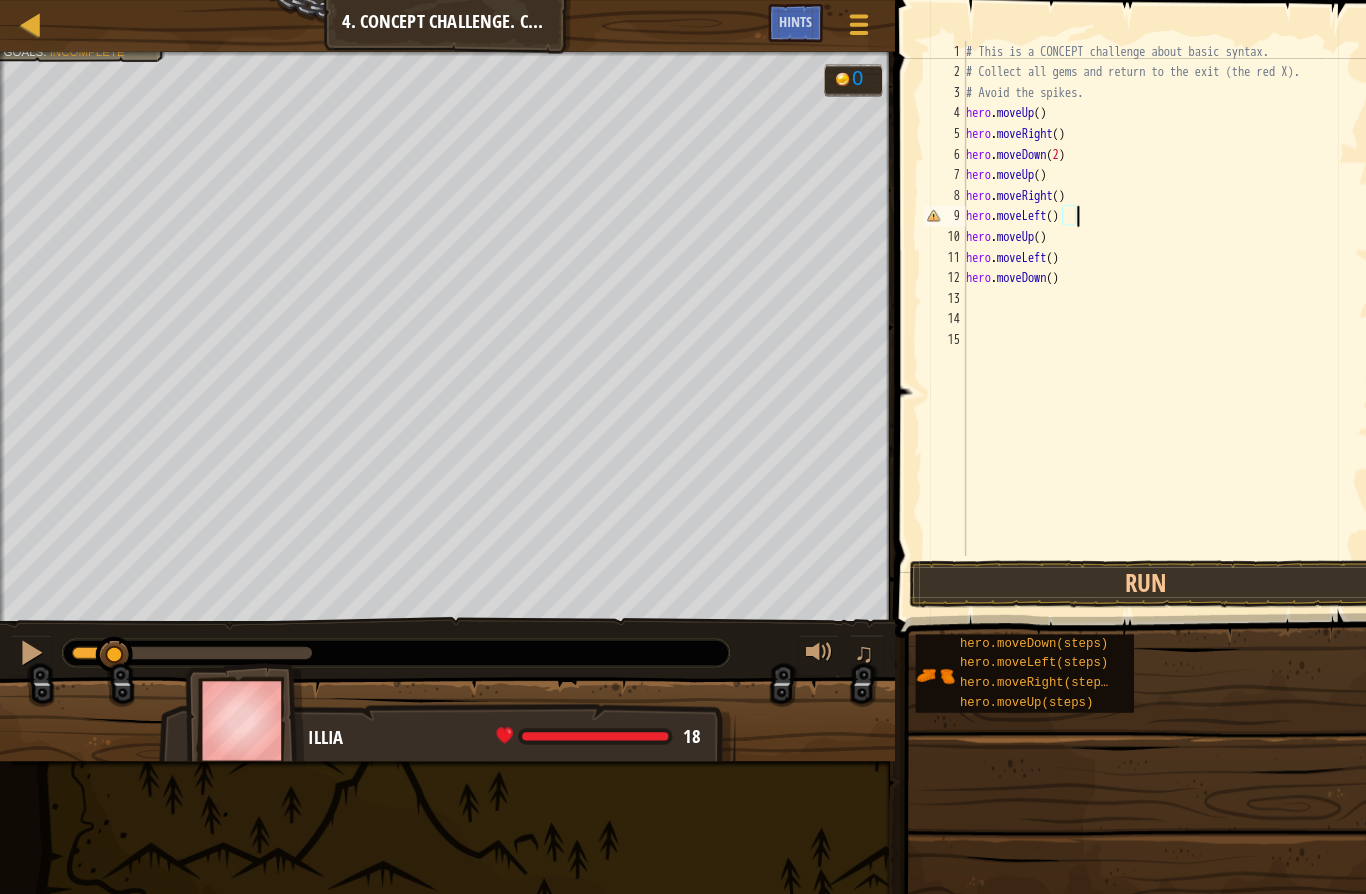 scroll, scrollTop: 21, scrollLeft: 34, axis: both 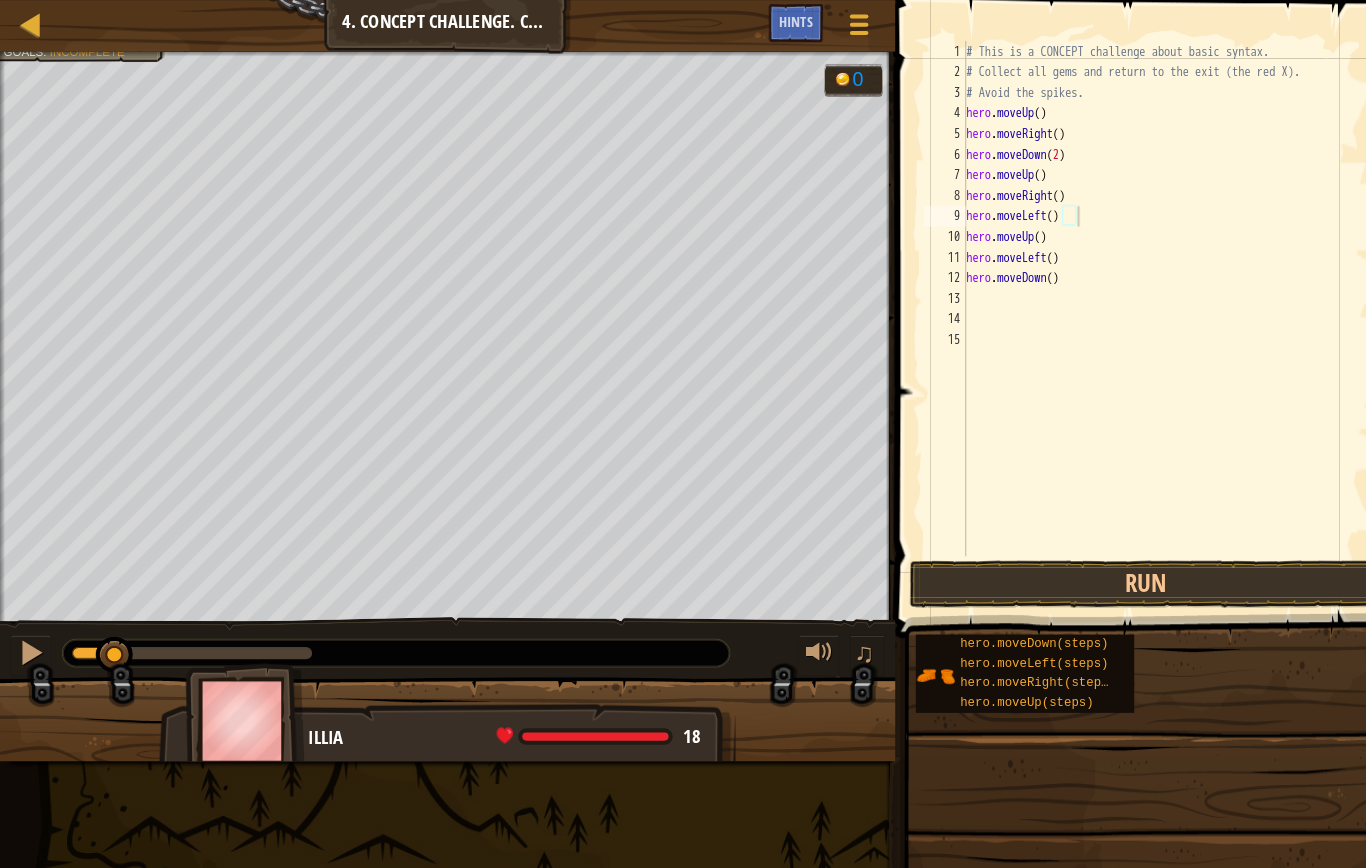 click on "Run" at bounding box center (1112, 567) 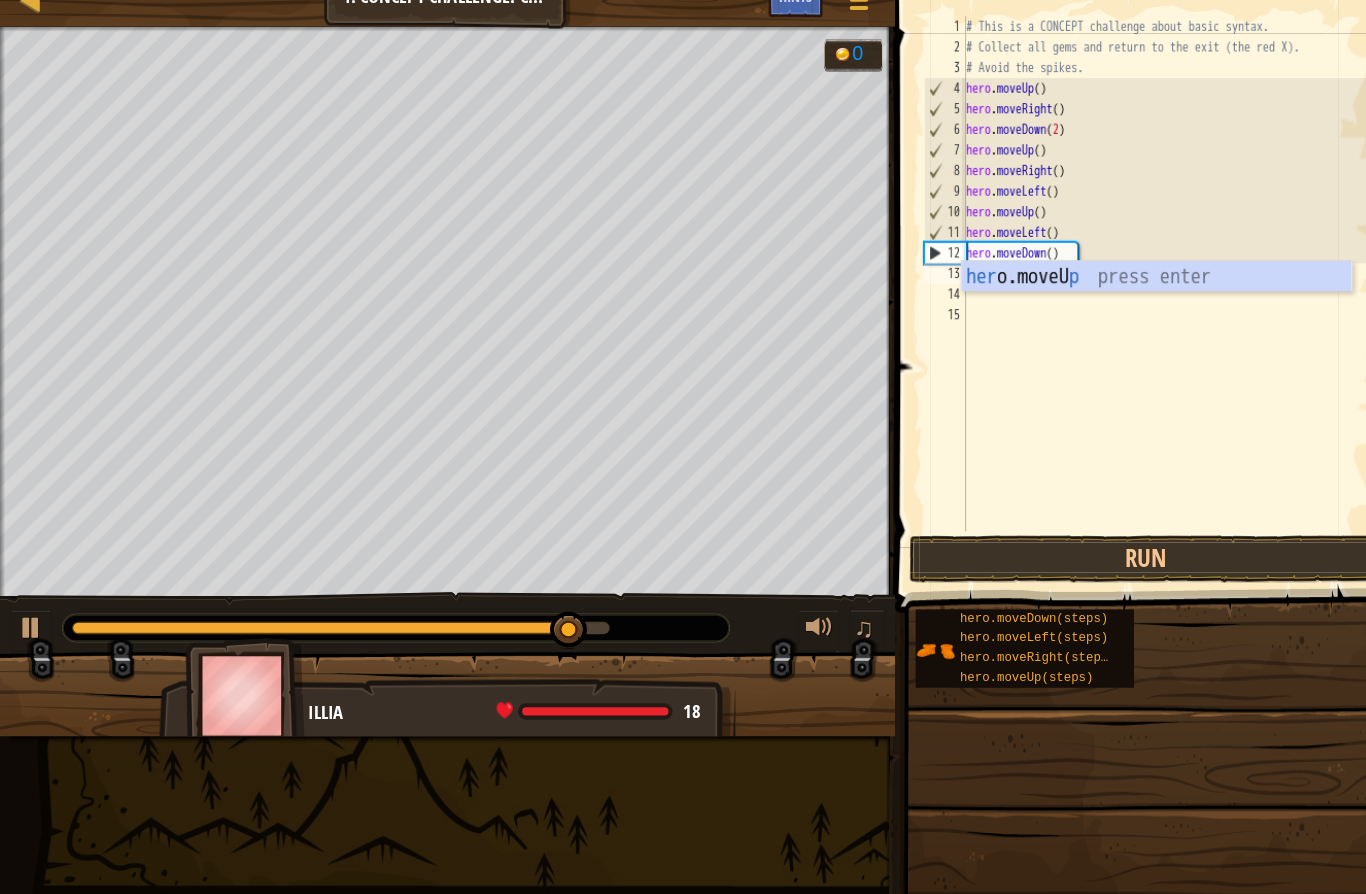 scroll, scrollTop: 21, scrollLeft: 49, axis: both 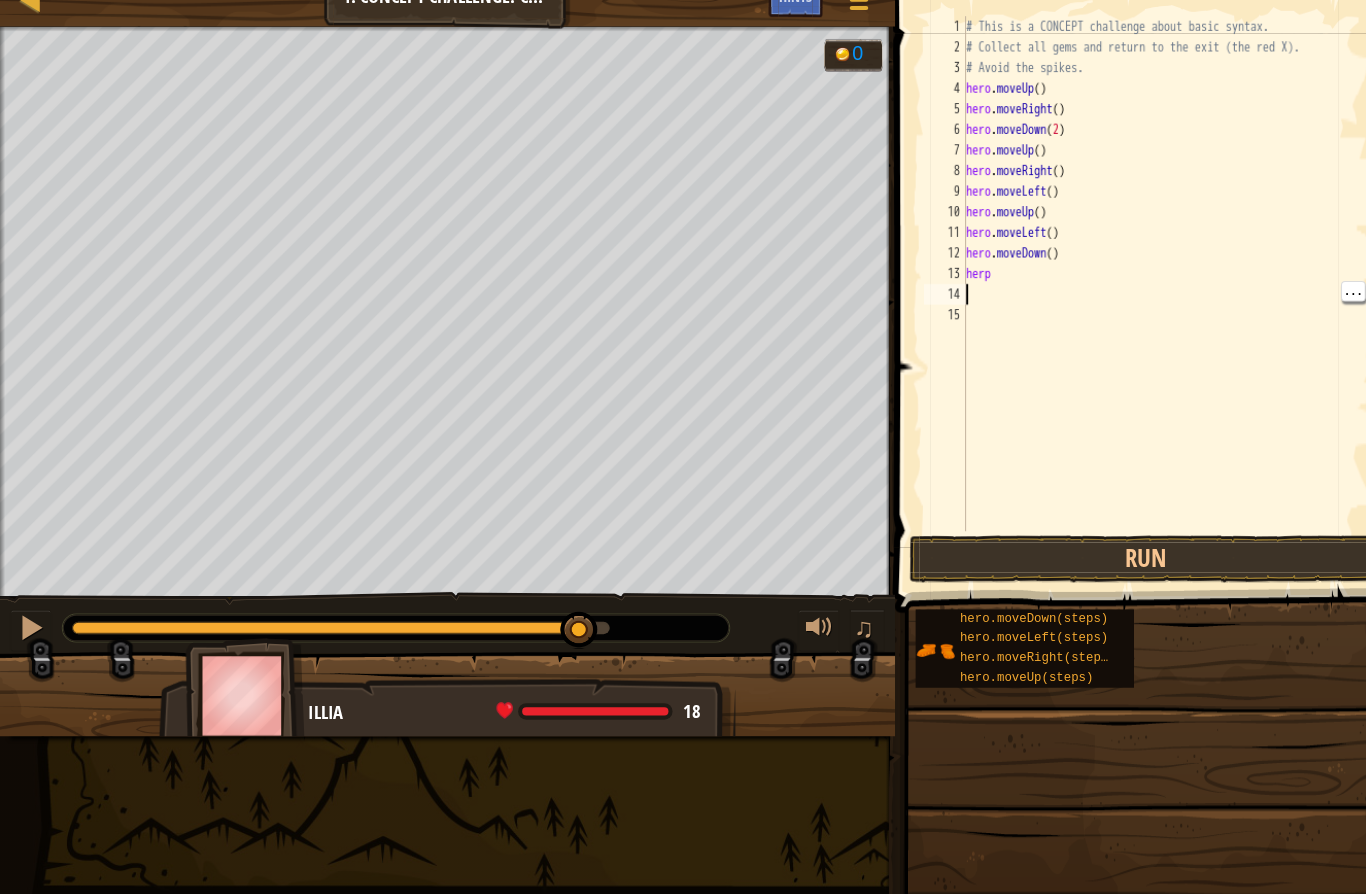 click on "# This is a CONCEPT challenge about basic syntax. # Collect all gems and return to the exit (the red X). # Avoid the spikes. hero . moveUp ( ) hero . moveRight ( ) hero . moveDown ( 2 ) hero . moveUp ( ) hero . moveRight ( ) hero . moveLeft ( ) hero . moveUp ( ) hero . moveLeft ( ) hero . moveDown ( ) herp" at bounding box center (1135, 310) 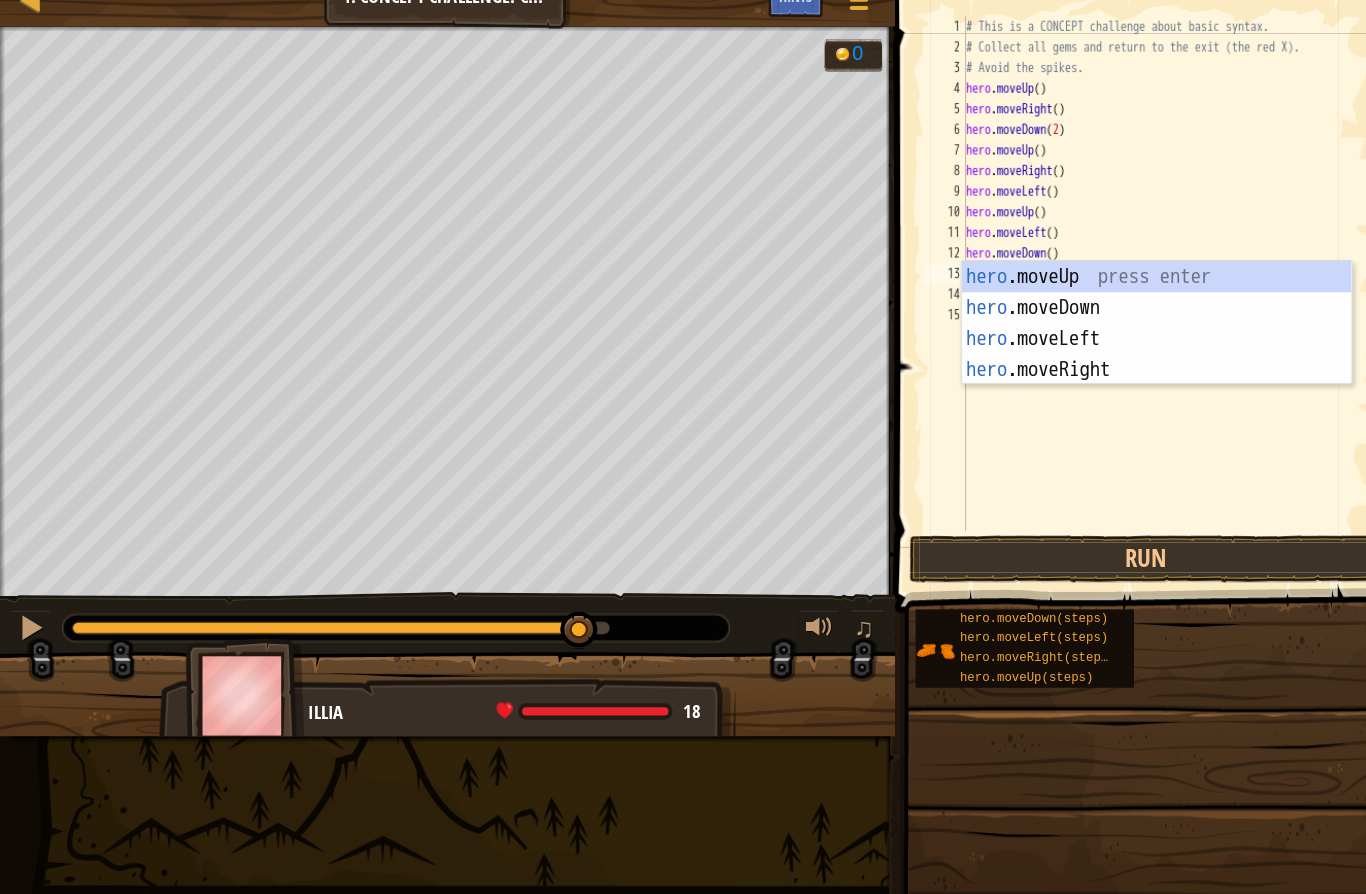 scroll, scrollTop: 21, scrollLeft: 27, axis: both 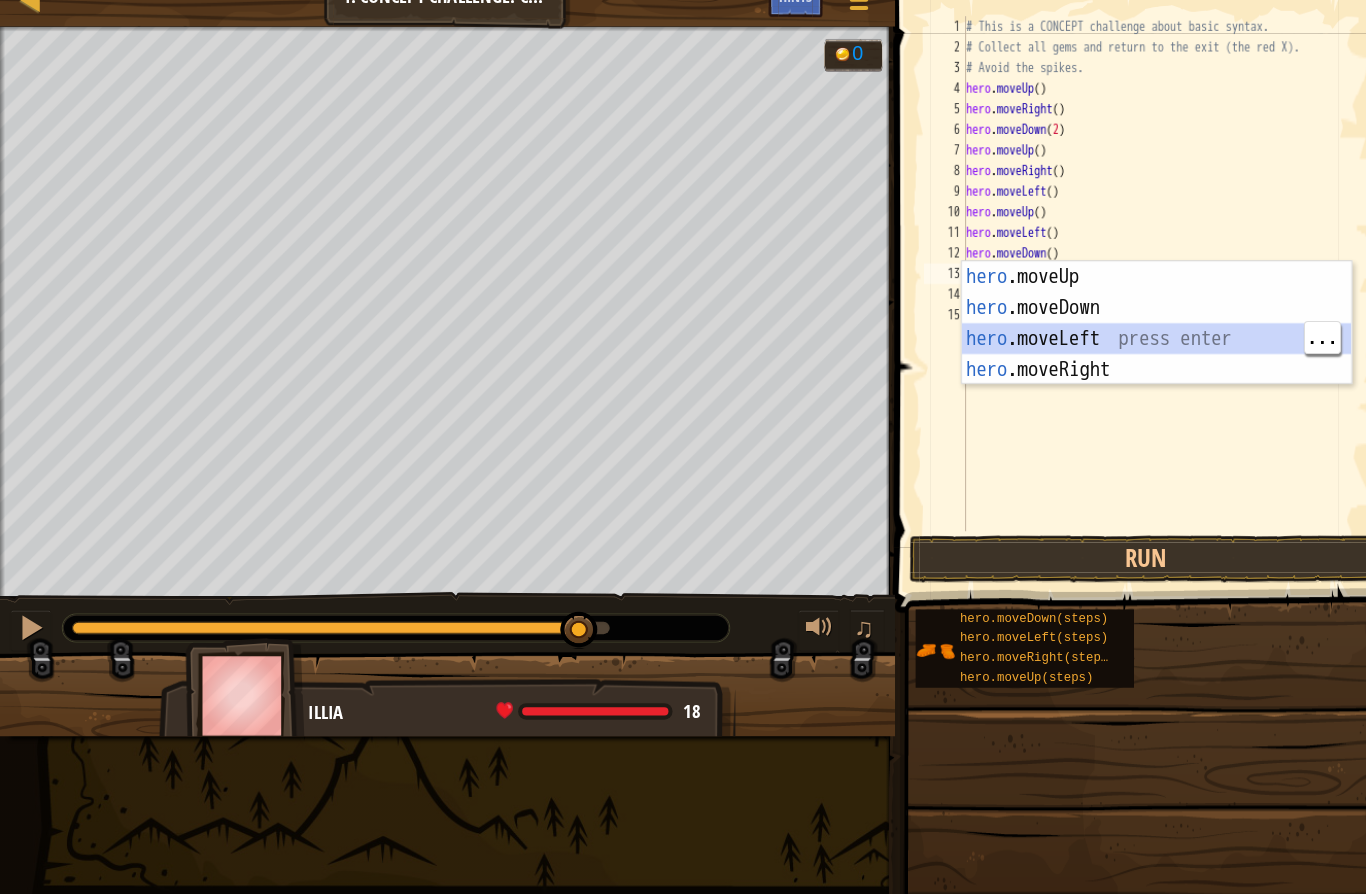 type on "abcde fg" 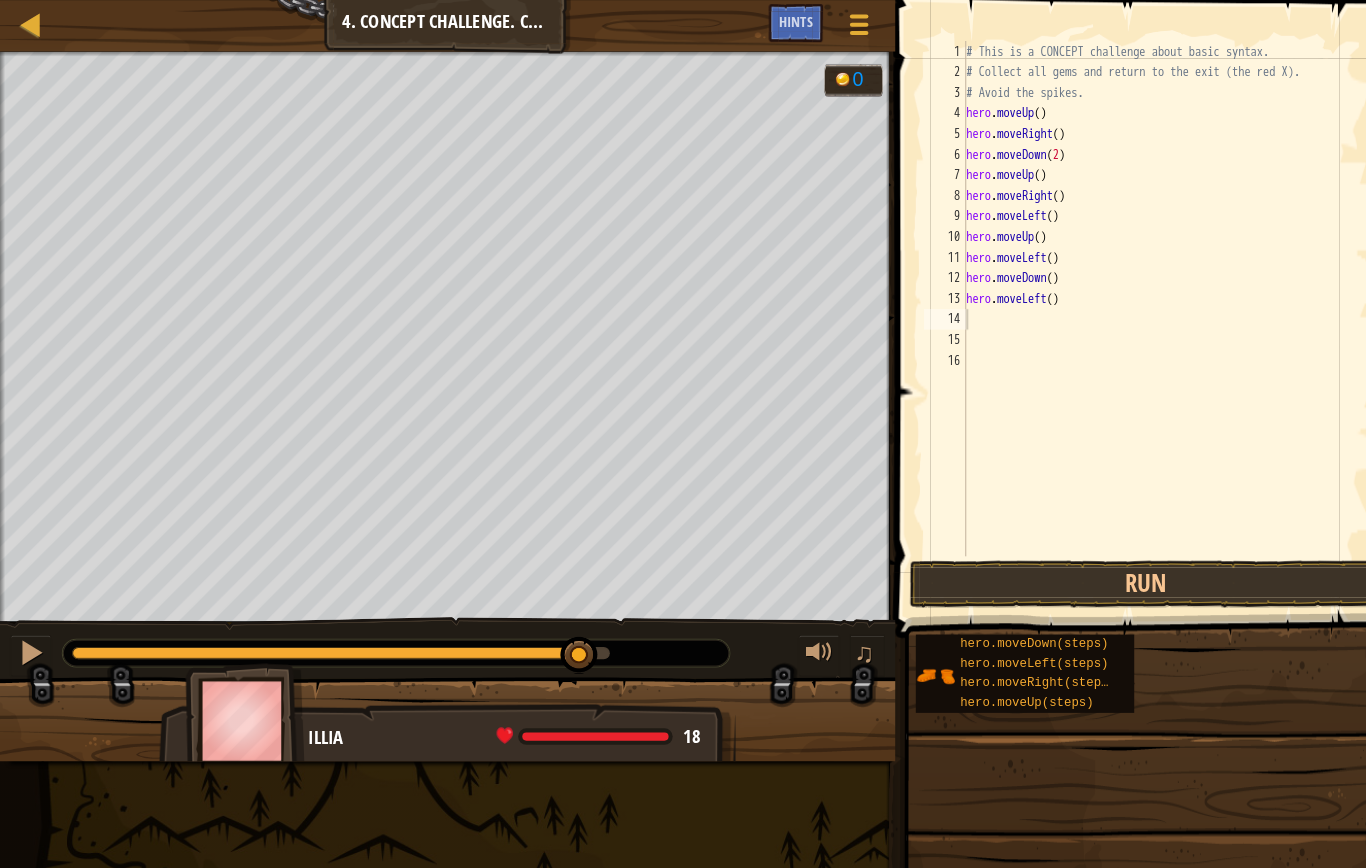 click on "Run" at bounding box center (1112, 567) 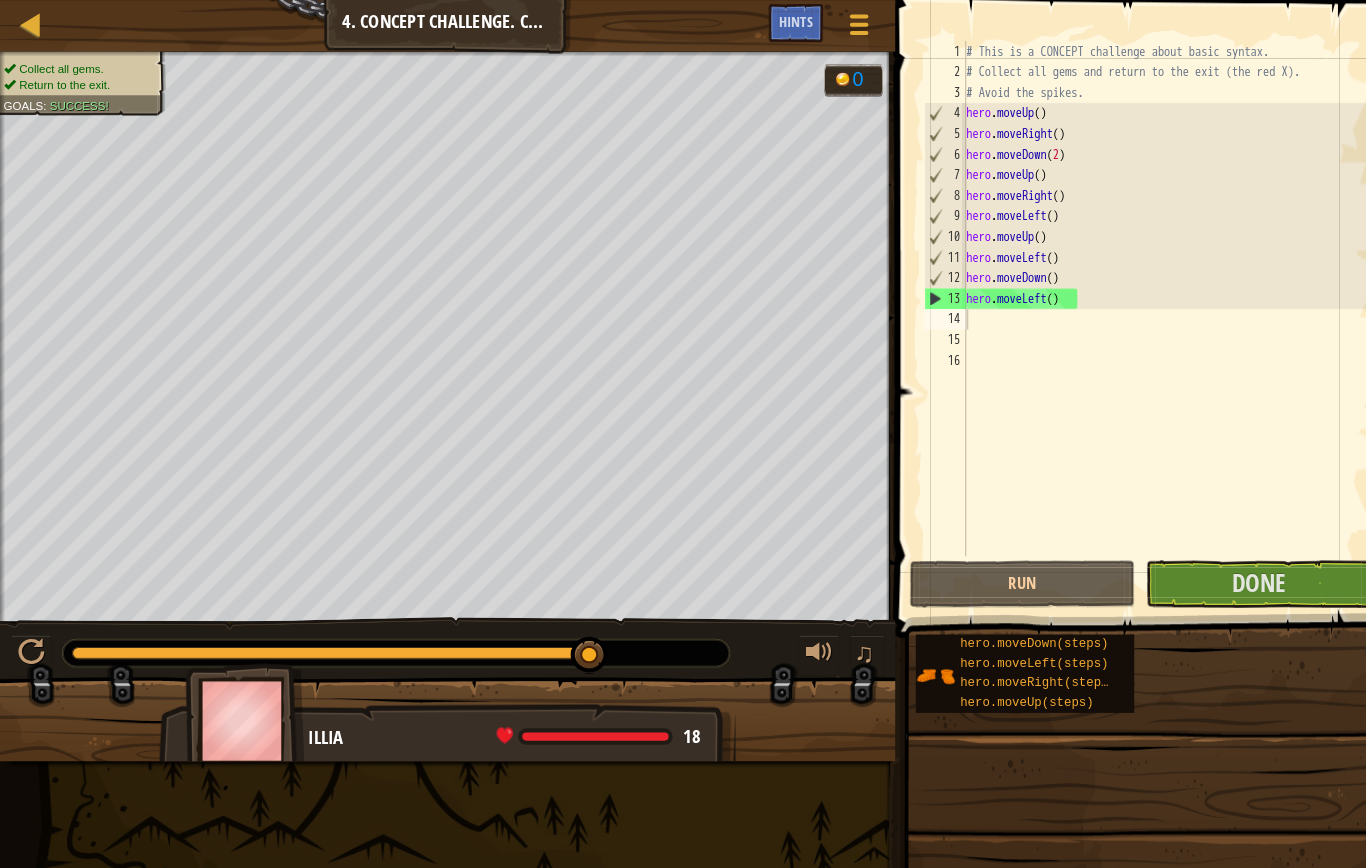 click on "Done" at bounding box center [1222, 566] 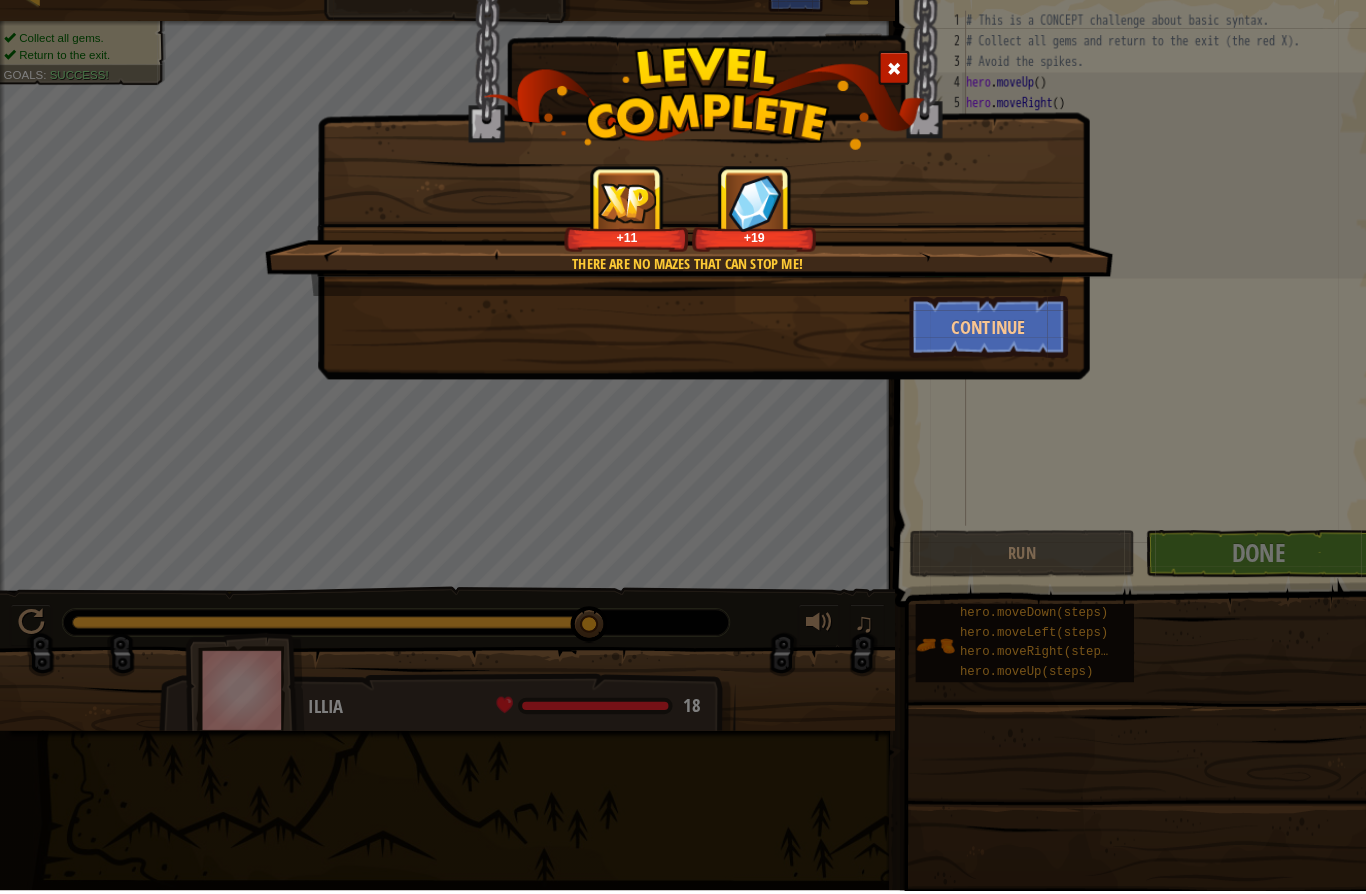 click on "Continue" at bounding box center [960, 347] 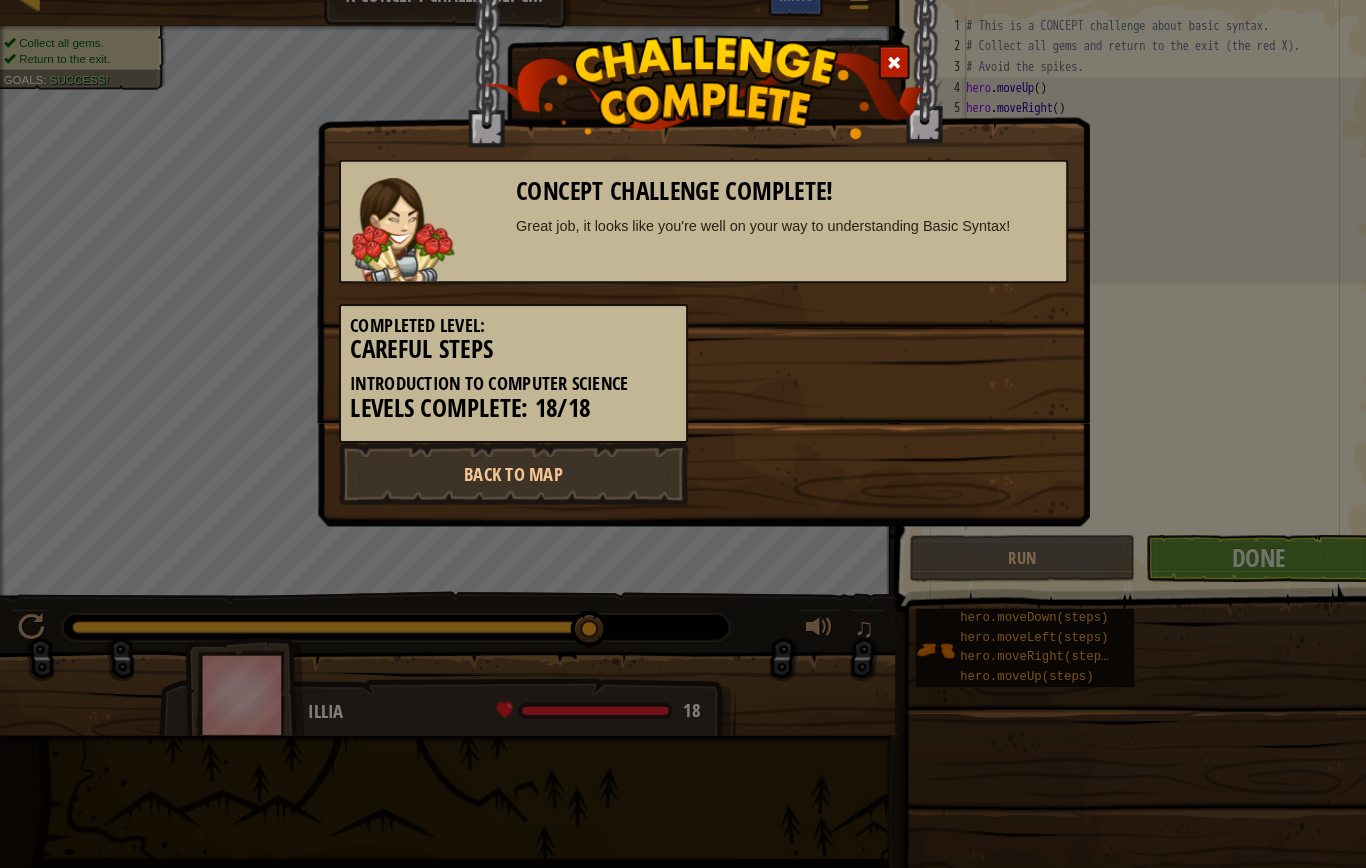 click on "Back to Map" at bounding box center [498, 485] 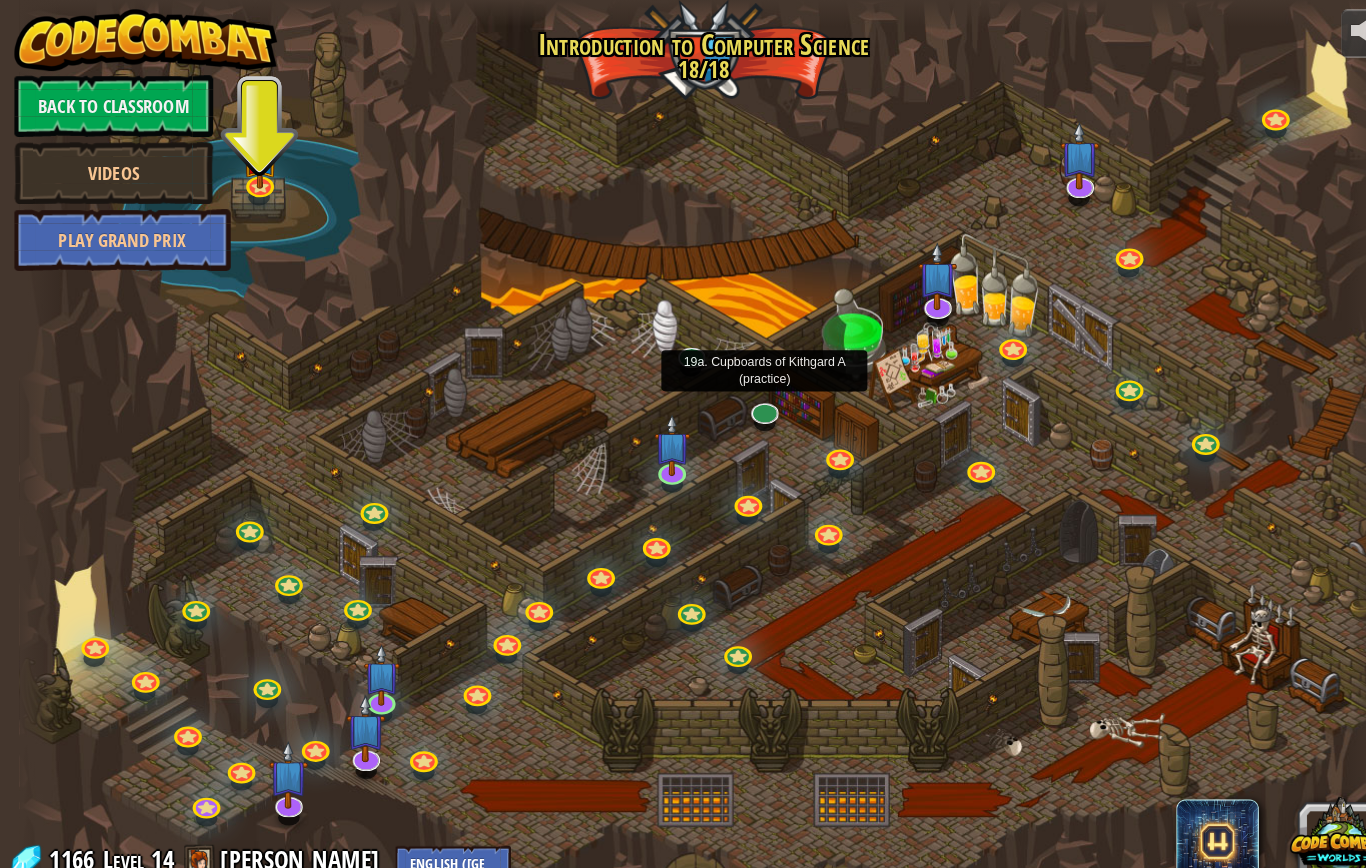 click at bounding box center [741, 400] 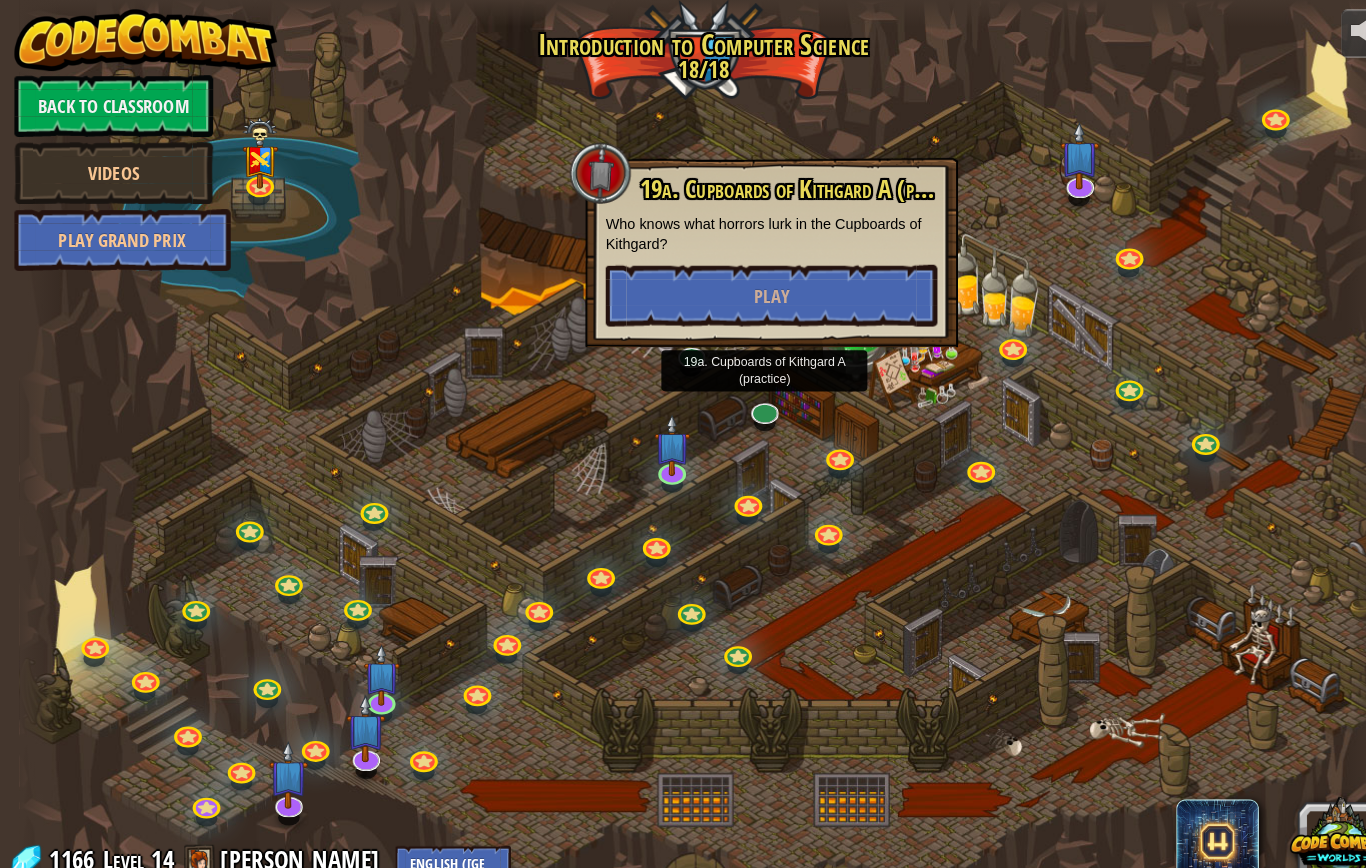 click on "Play" at bounding box center (749, 287) 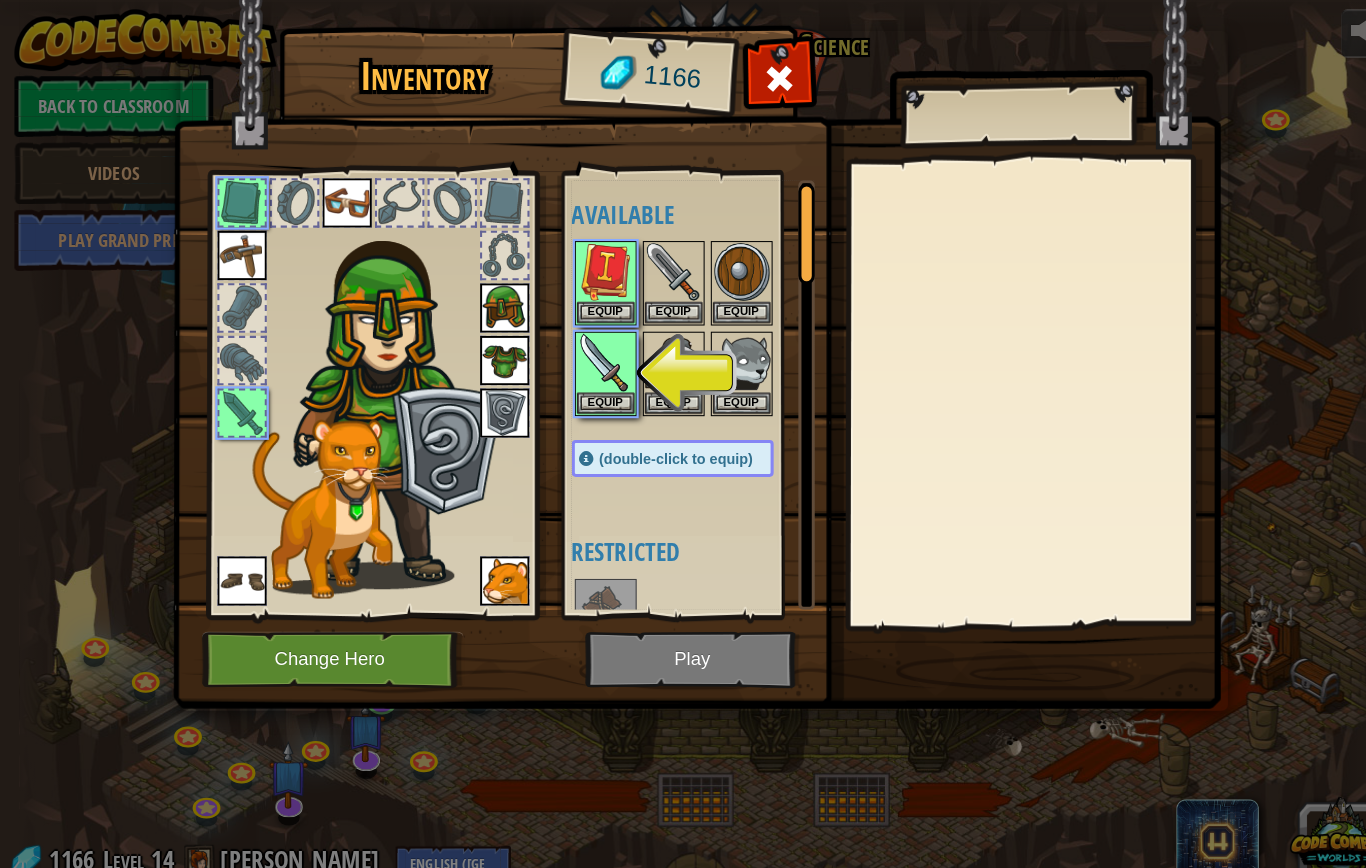 click on "Equip" at bounding box center (588, 303) 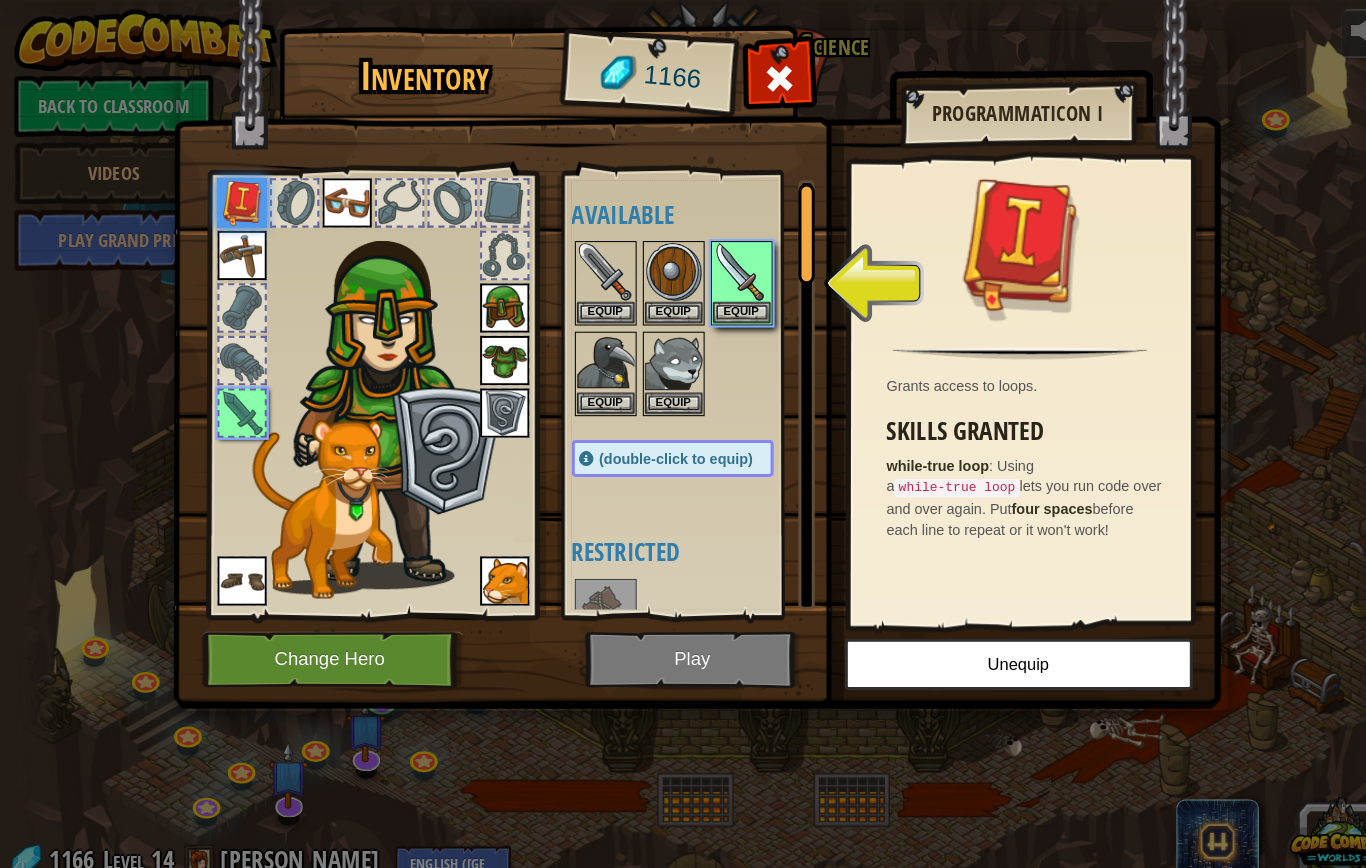 click on "Equip" at bounding box center [720, 303] 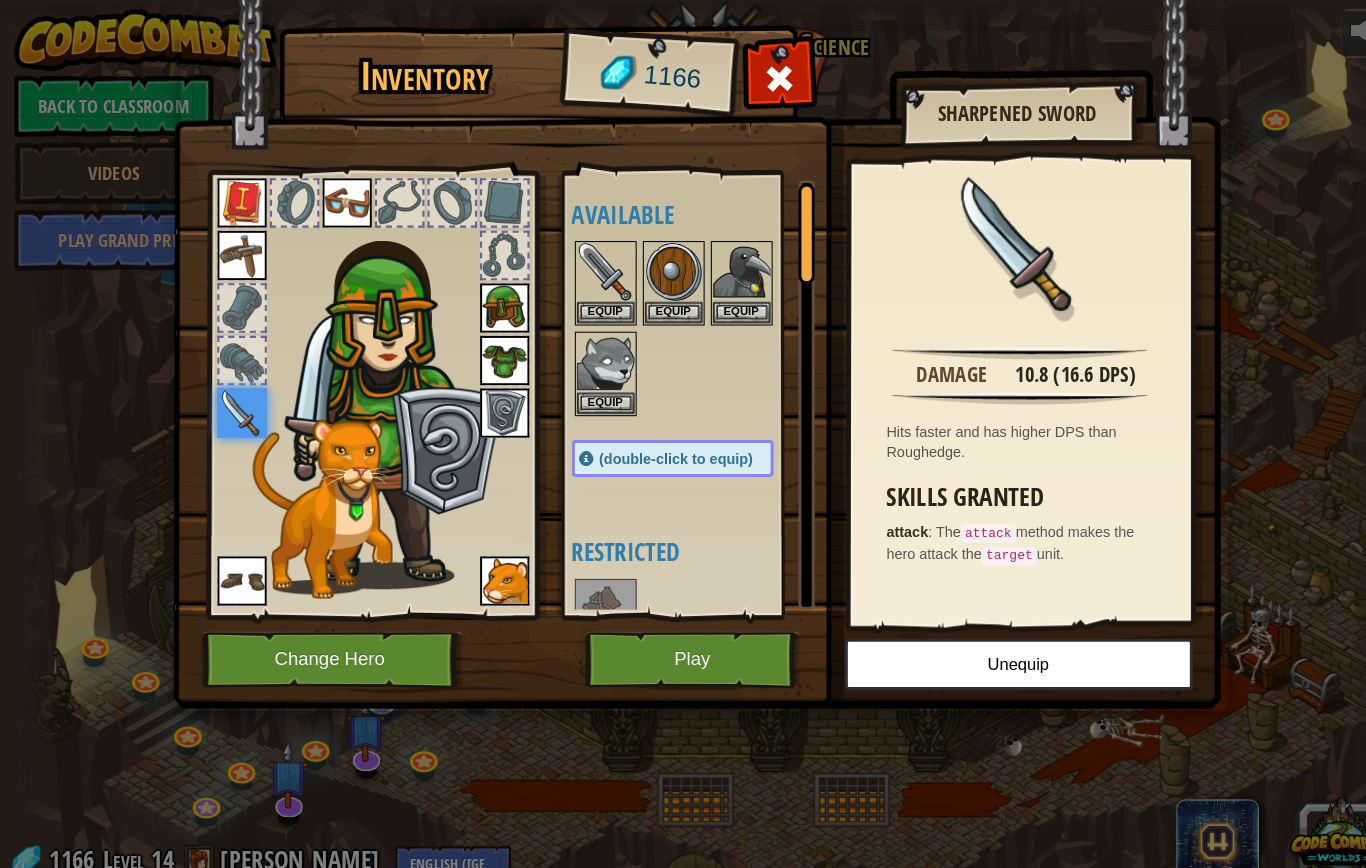 click at bounding box center [490, 350] 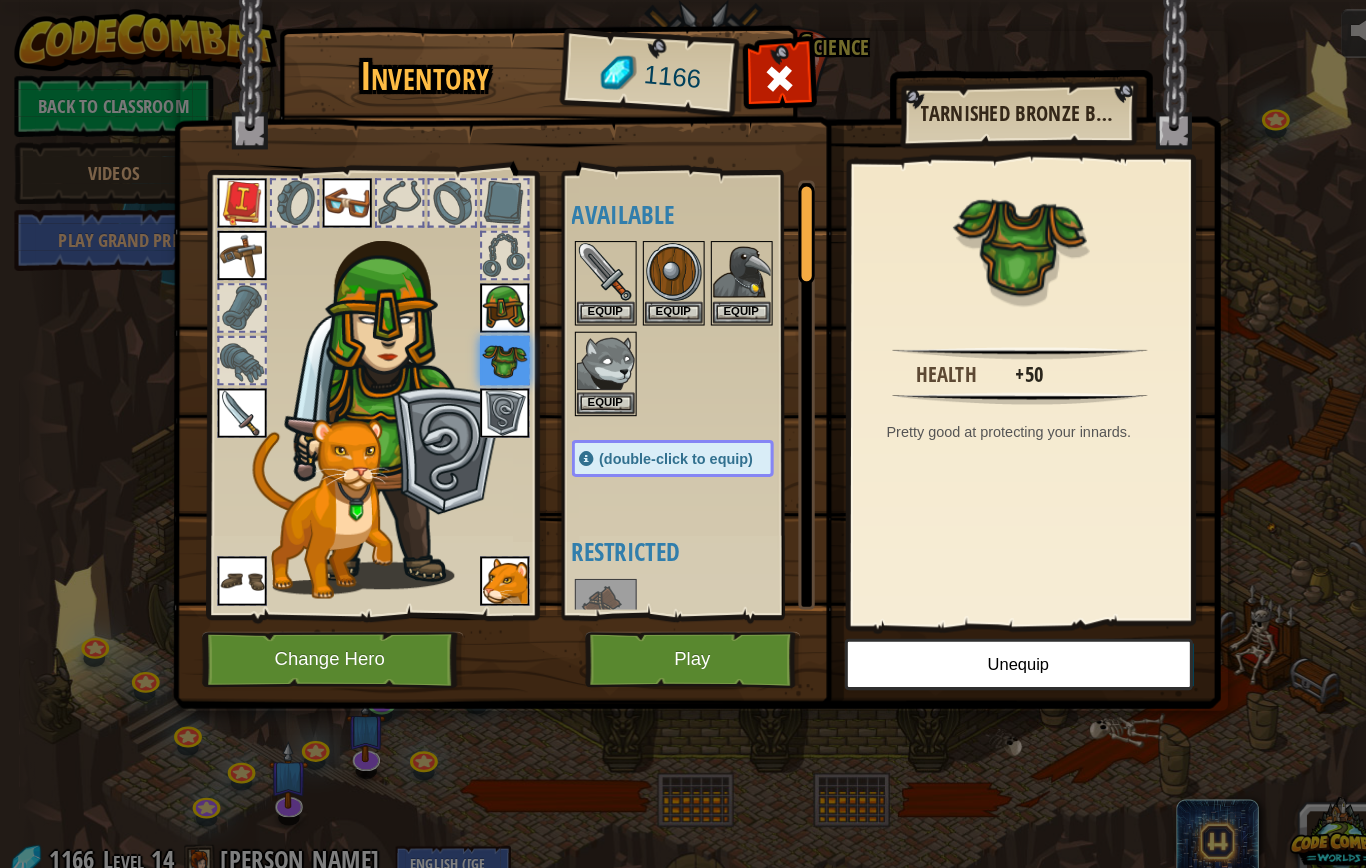 click on "Play" at bounding box center (672, 640) 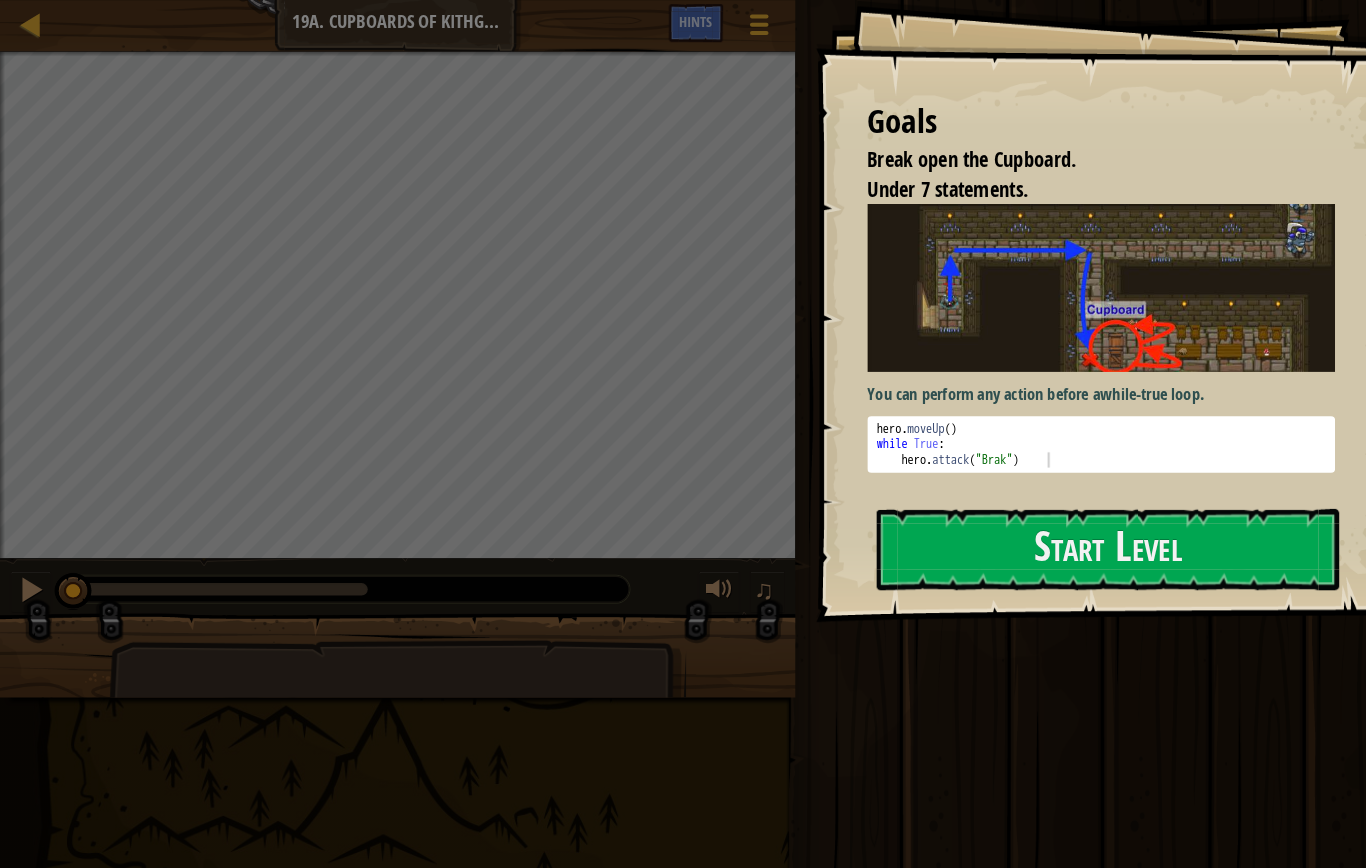click on "Start Level" at bounding box center [1075, 533] 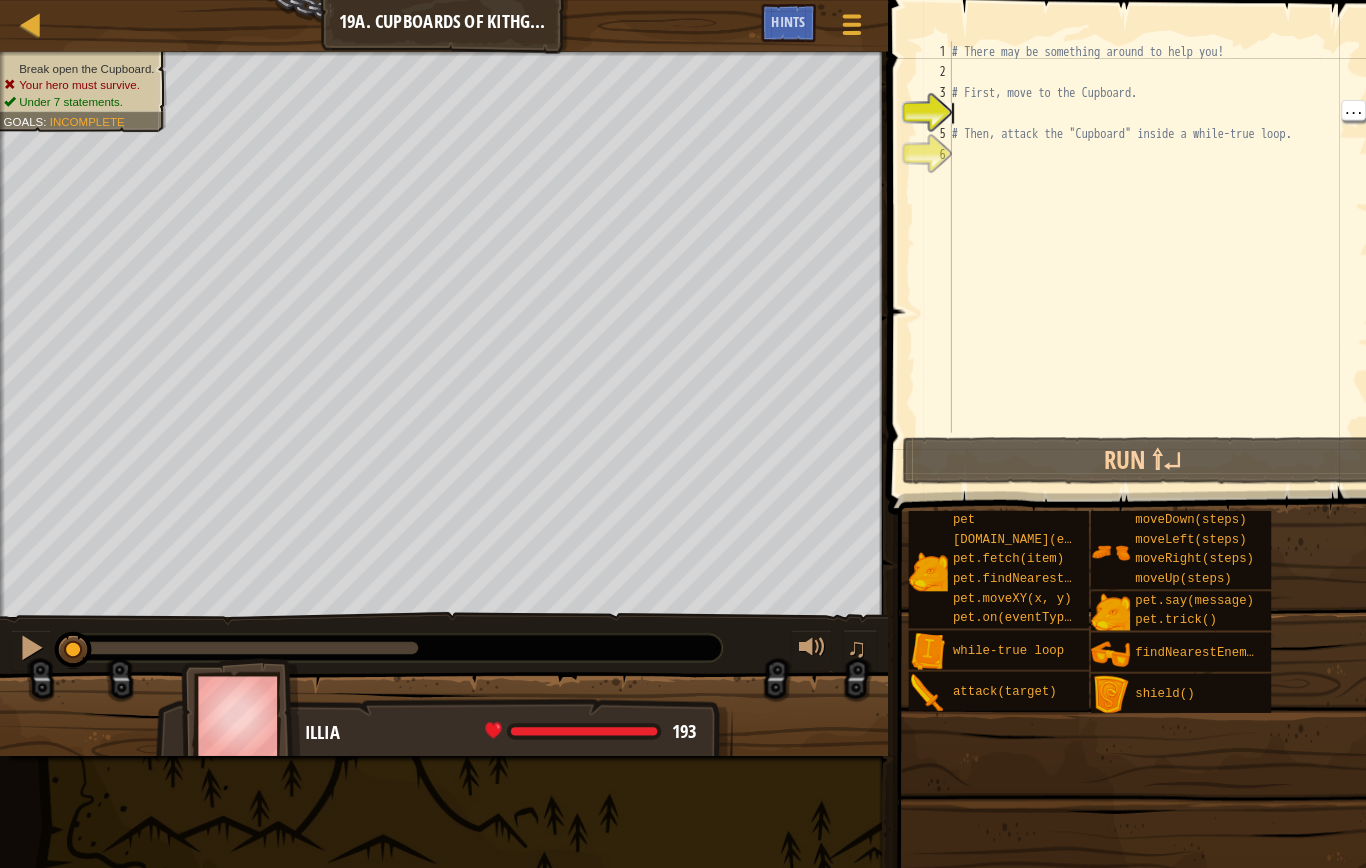 click on "# There may be something around to help you! # First, move to the Cupboard. # Then, attack the "Cupboard" inside a while-true loop." at bounding box center [1128, 250] 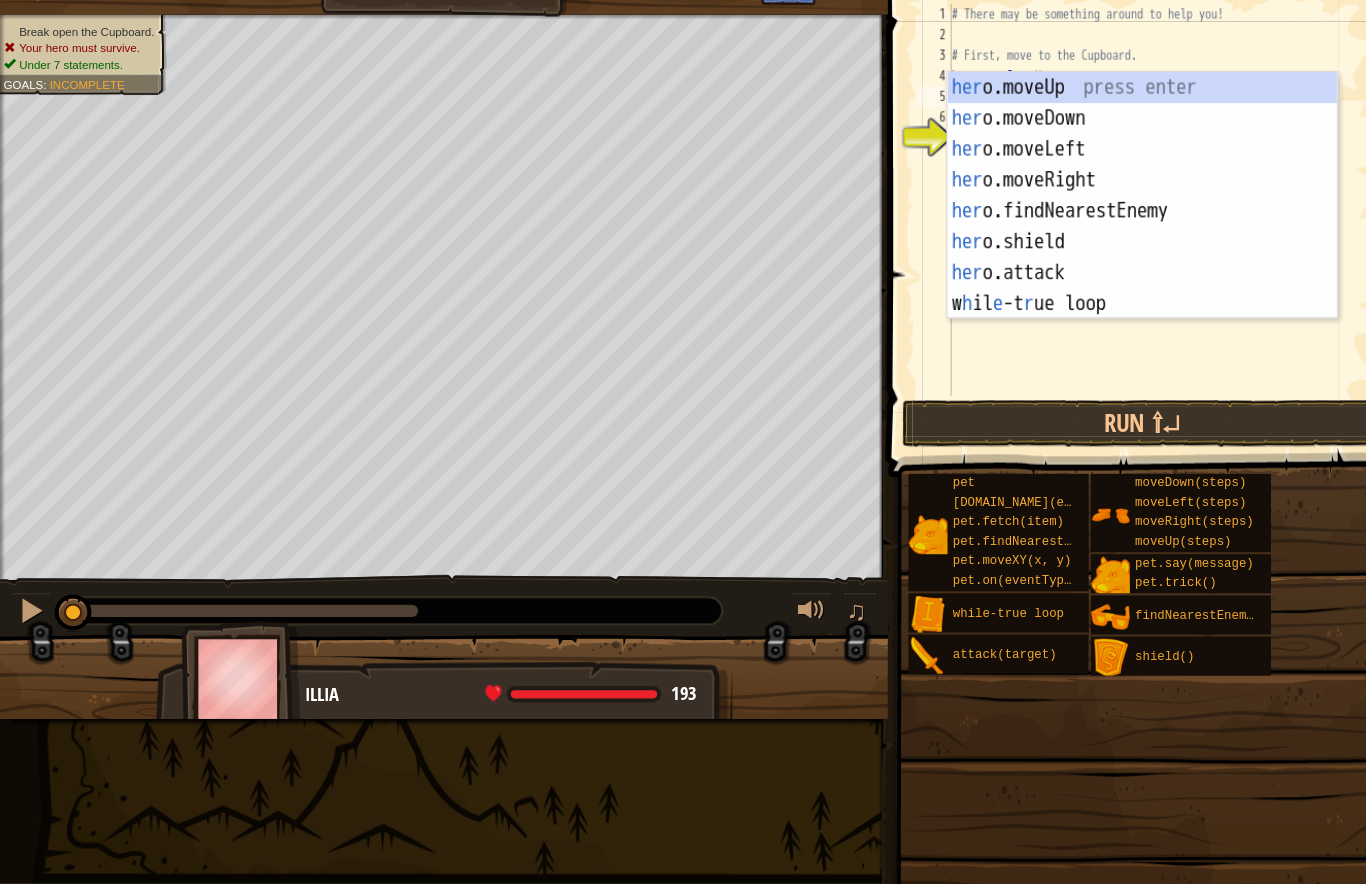 scroll, scrollTop: 21, scrollLeft: 49, axis: both 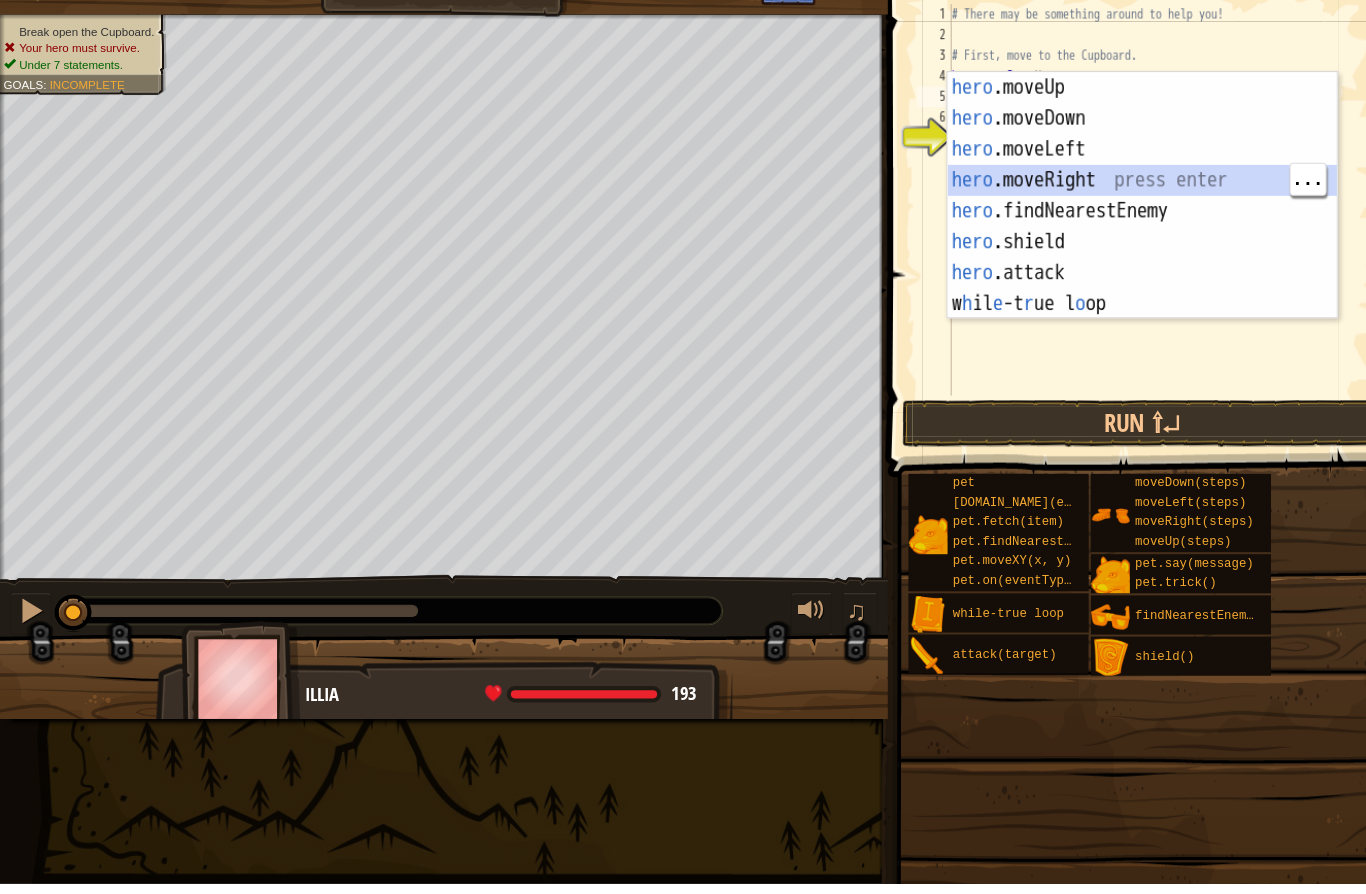 click on "hero .moveUp press enter hero .moveDown press enter hero .moveLeft press enter hero .moveRight press enter hero .findNearestEnemy press enter hero .shield press enter hero .attack press enter w h il e -t r ue l o op press enter" at bounding box center [1109, 256] 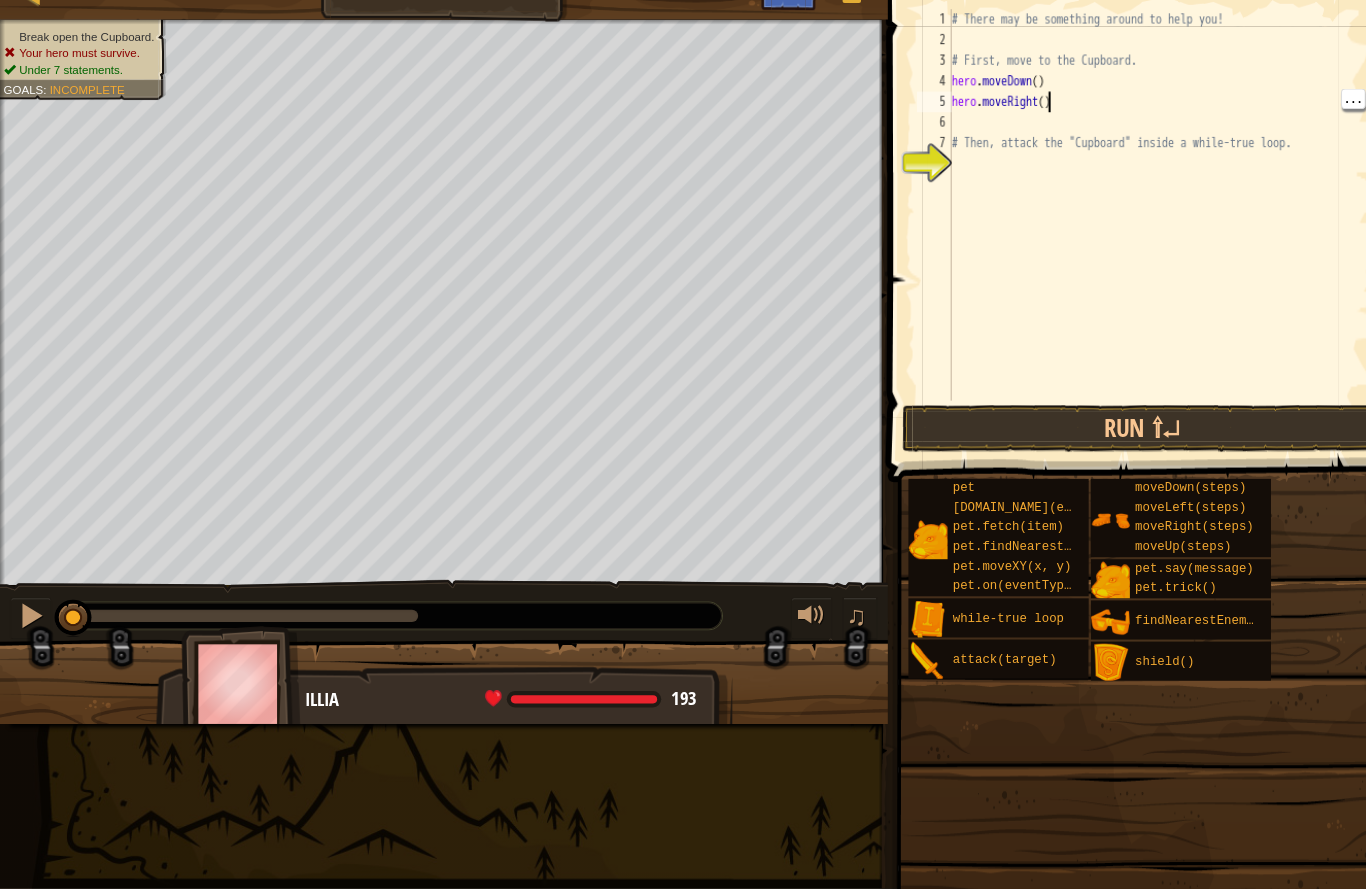 click on "# There may be something around to help you! # First, move to the Cupboard. hero . moveDown ( ) hero . moveRight ( ) # Then, attack the "Cupboard" inside a while-true loop." at bounding box center [1128, 250] 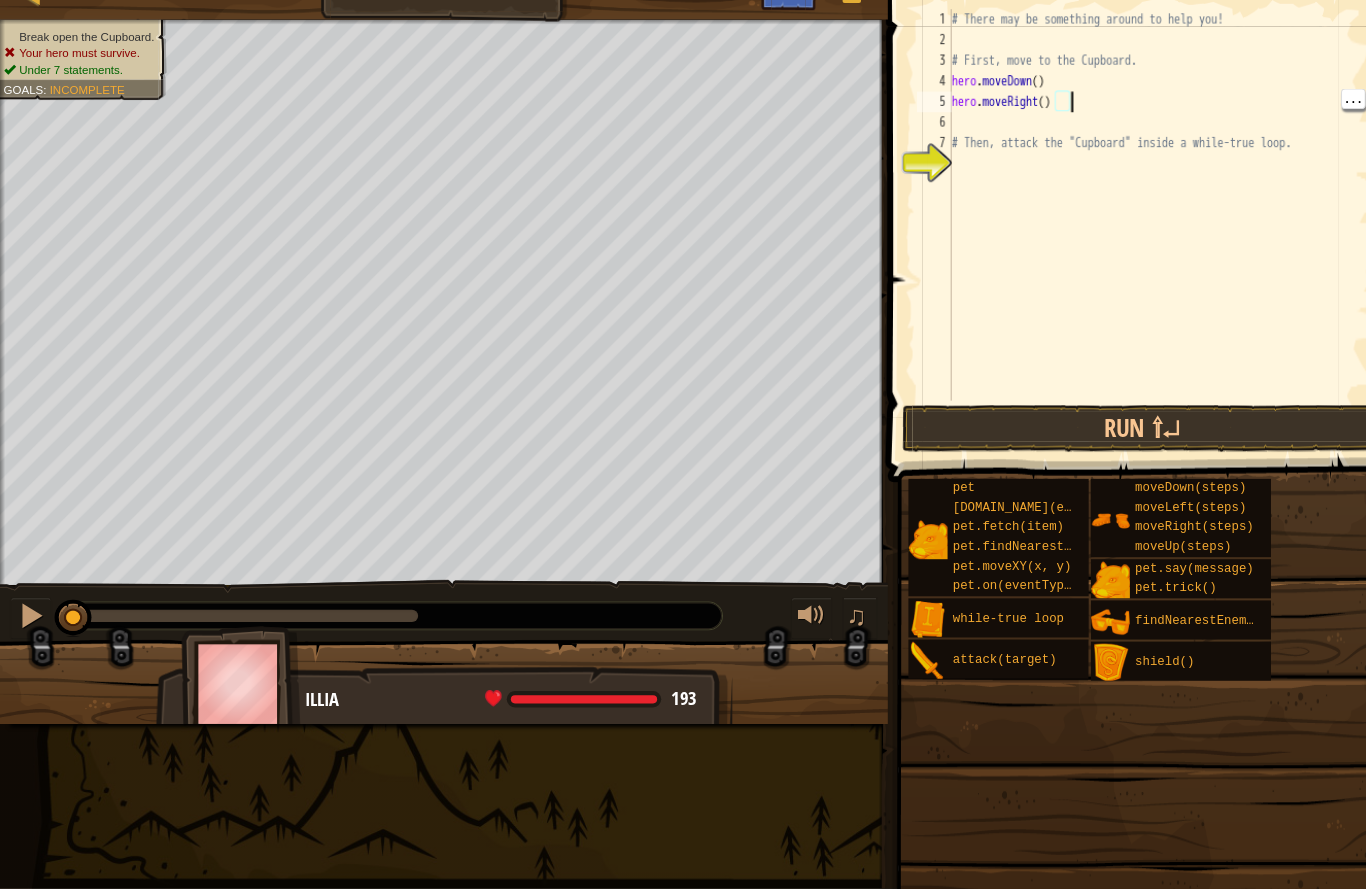 click on "# There may be something around to help you! # First, move to the Cupboard. hero . moveDown ( ) hero . moveRight ( ) # Then, attack the "Cupboard" inside a while-true loop." at bounding box center (1128, 250) 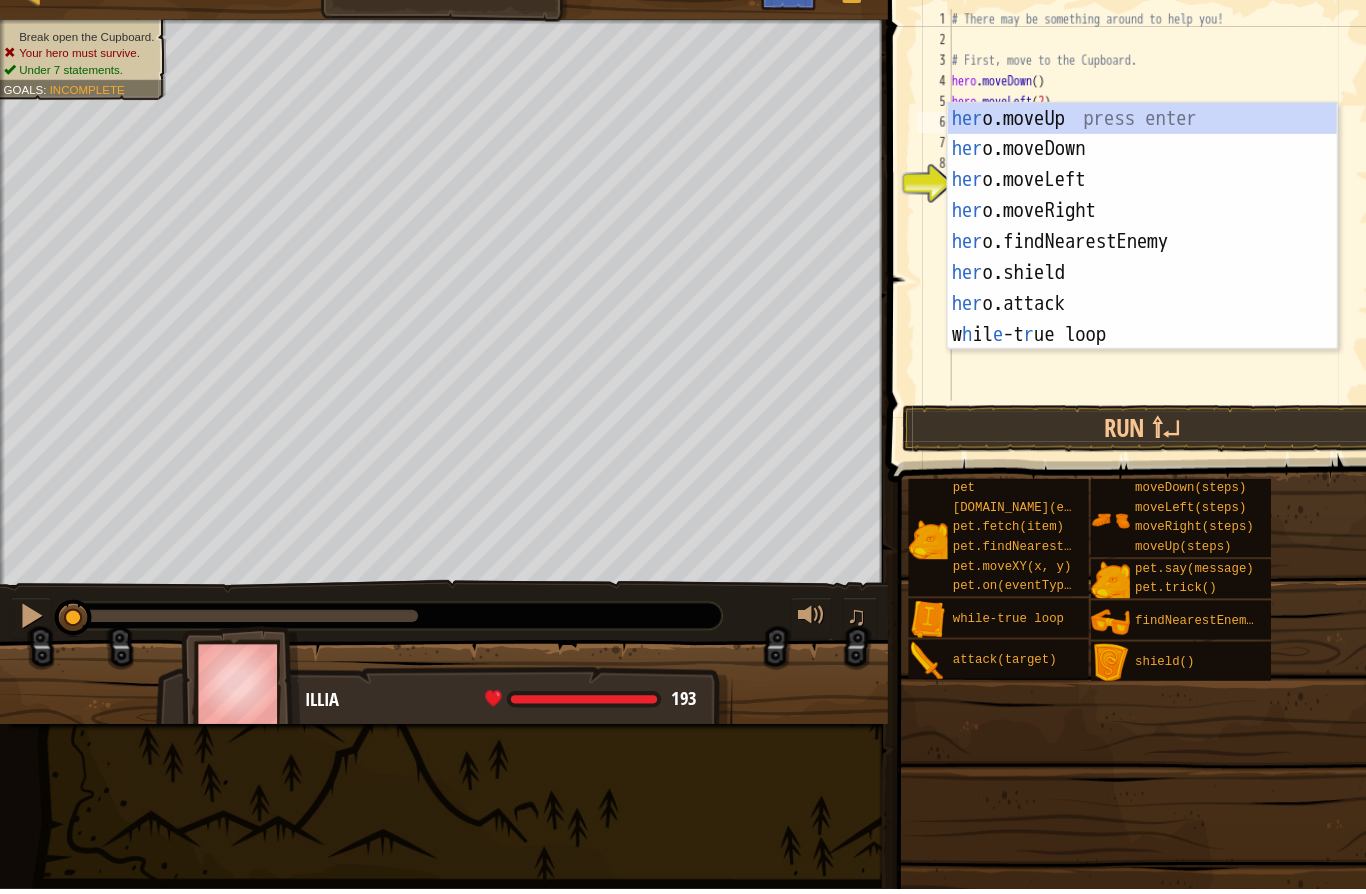 scroll, scrollTop: 21, scrollLeft: 49, axis: both 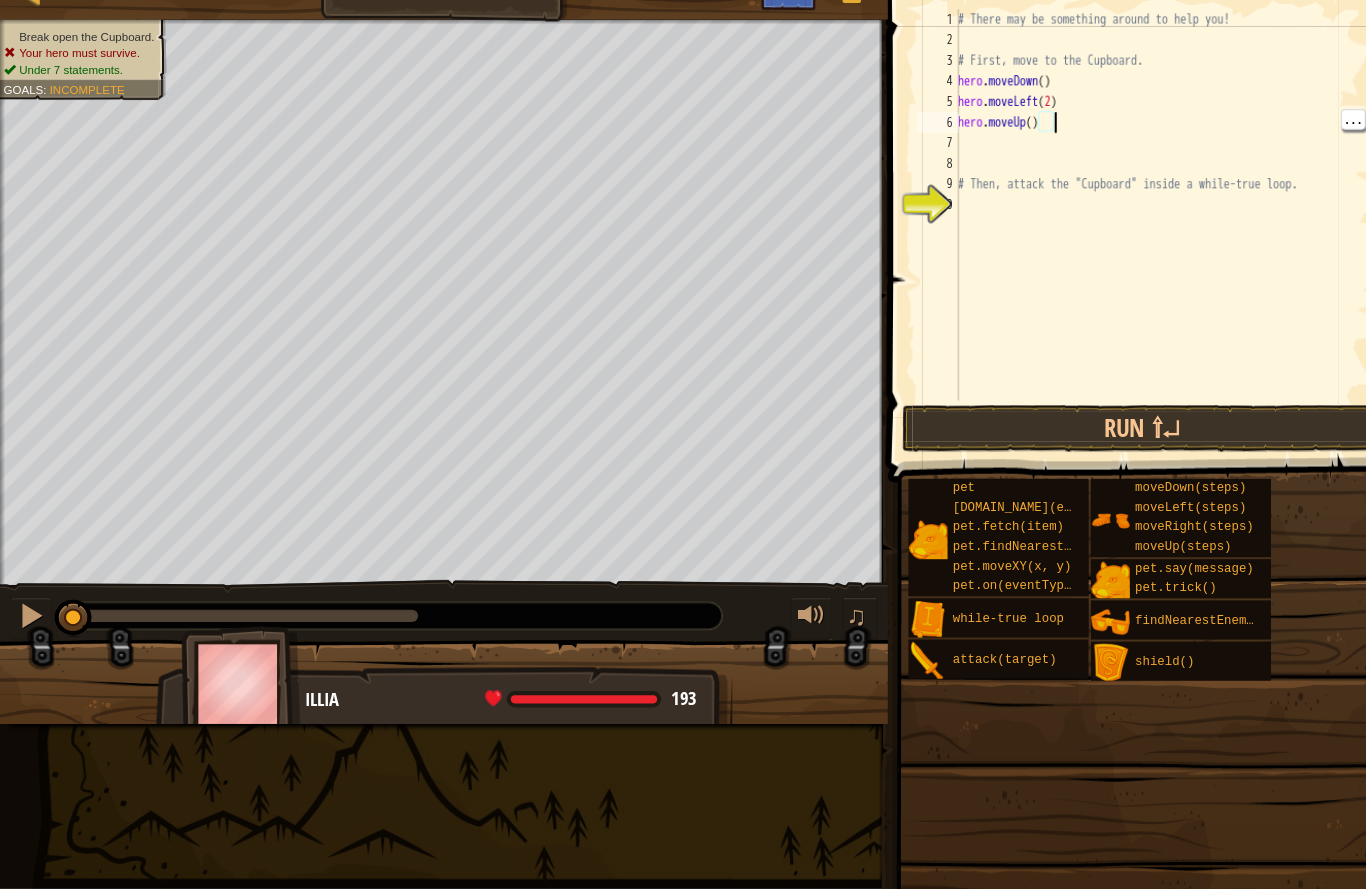 click on "# There may be something around to help you! # First, move to the Cupboard. hero . moveDown ( ) hero . moveLeft ( 2 ) hero . moveUp ( ) # Then, attack the "Cupboard" inside a while-true loop." at bounding box center (1131, 250) 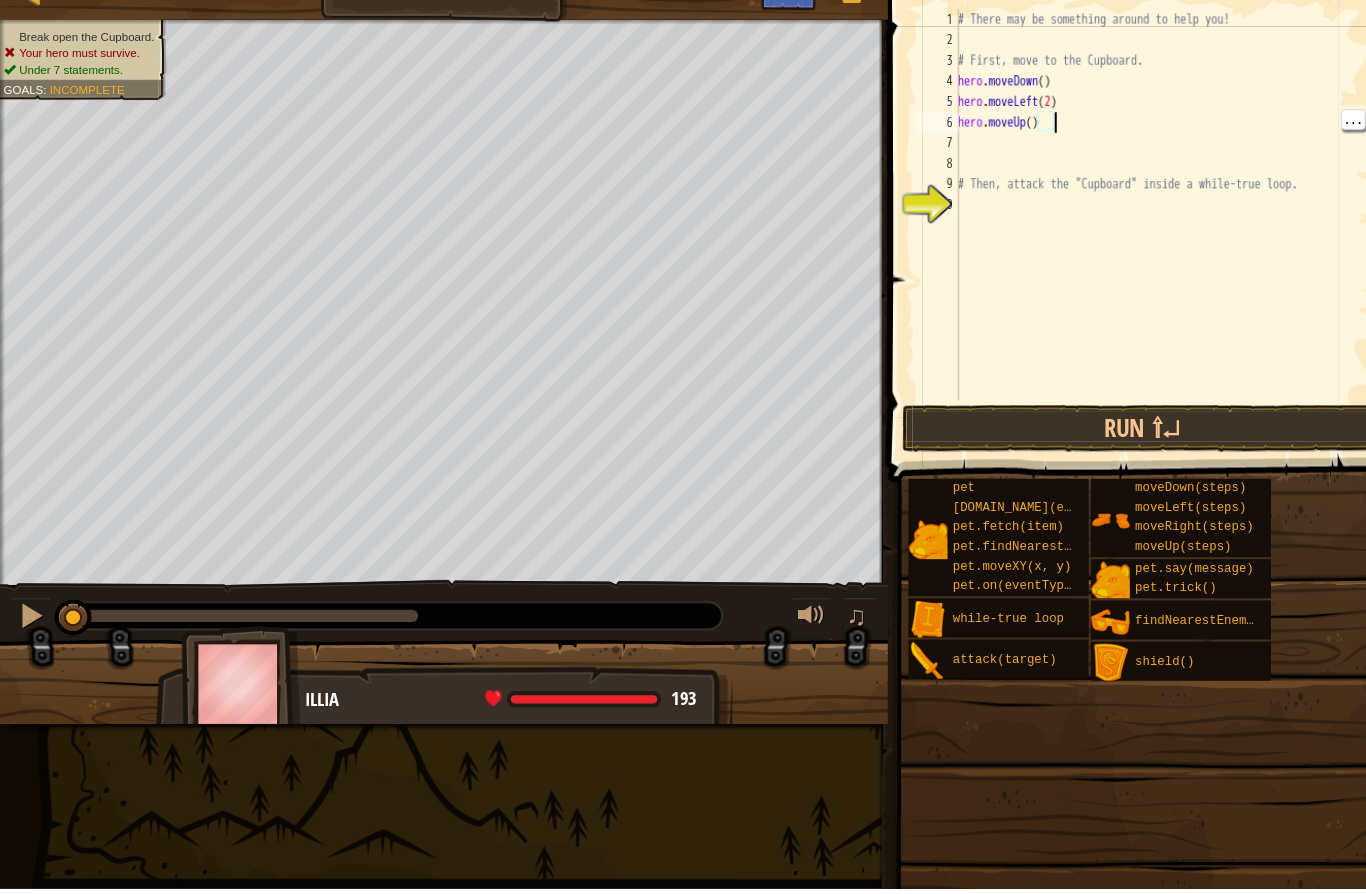 click on "# There may be something around to help you! # First, move to the Cupboard. hero . moveDown ( ) hero . moveLeft ( 2 ) hero . moveUp ( ) # Then, attack the "Cupboard" inside a while-true loop." at bounding box center (1131, 250) 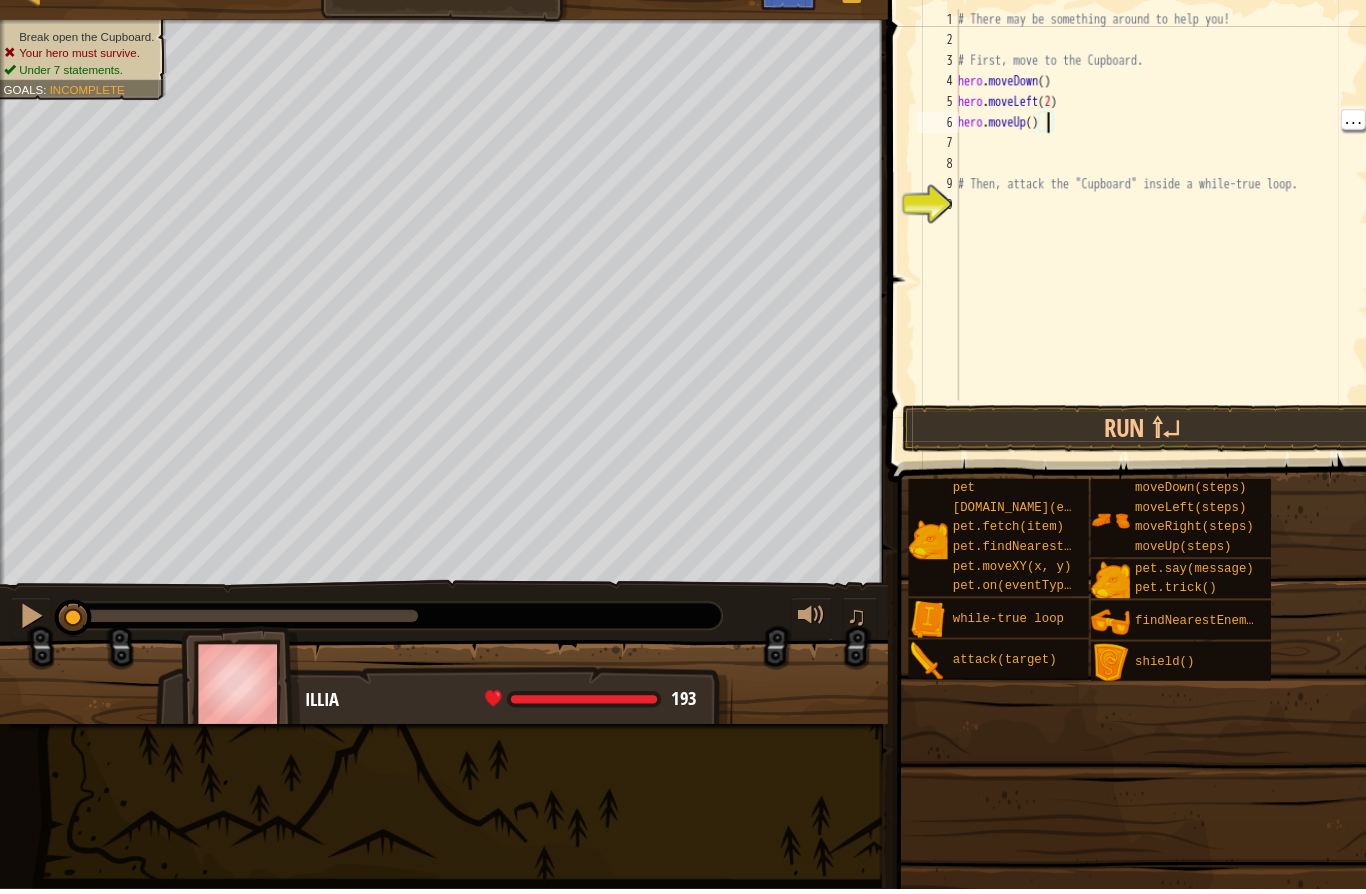 click on "# There may be something around to help you! # First, move to the Cupboard. hero . moveDown ( ) hero . moveLeft ( 2 ) hero . moveUp ( ) # Then, attack the "Cupboard" inside a while-true loop." at bounding box center [1131, 250] 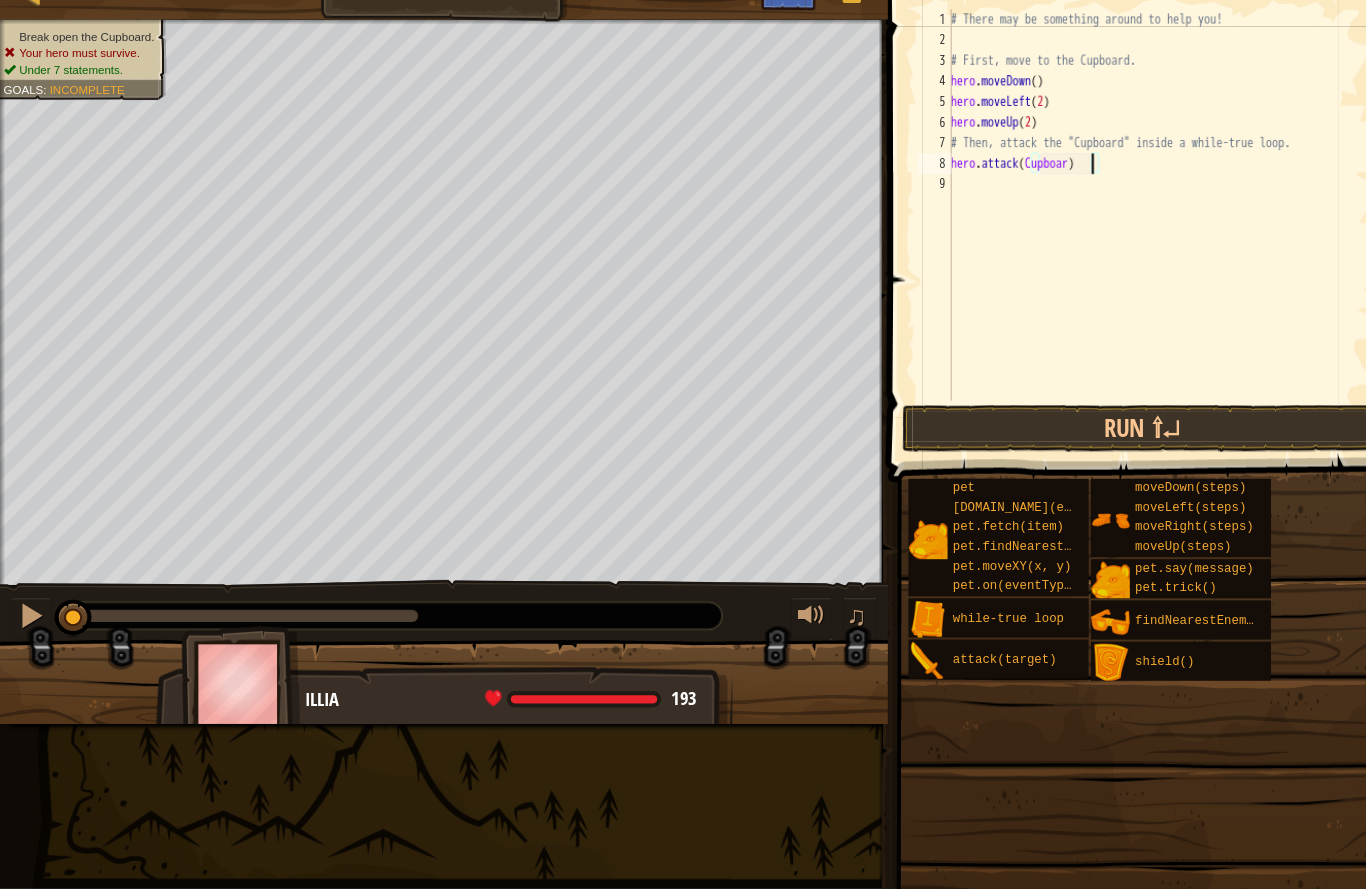 scroll, scrollTop: 21, scrollLeft: 78, axis: both 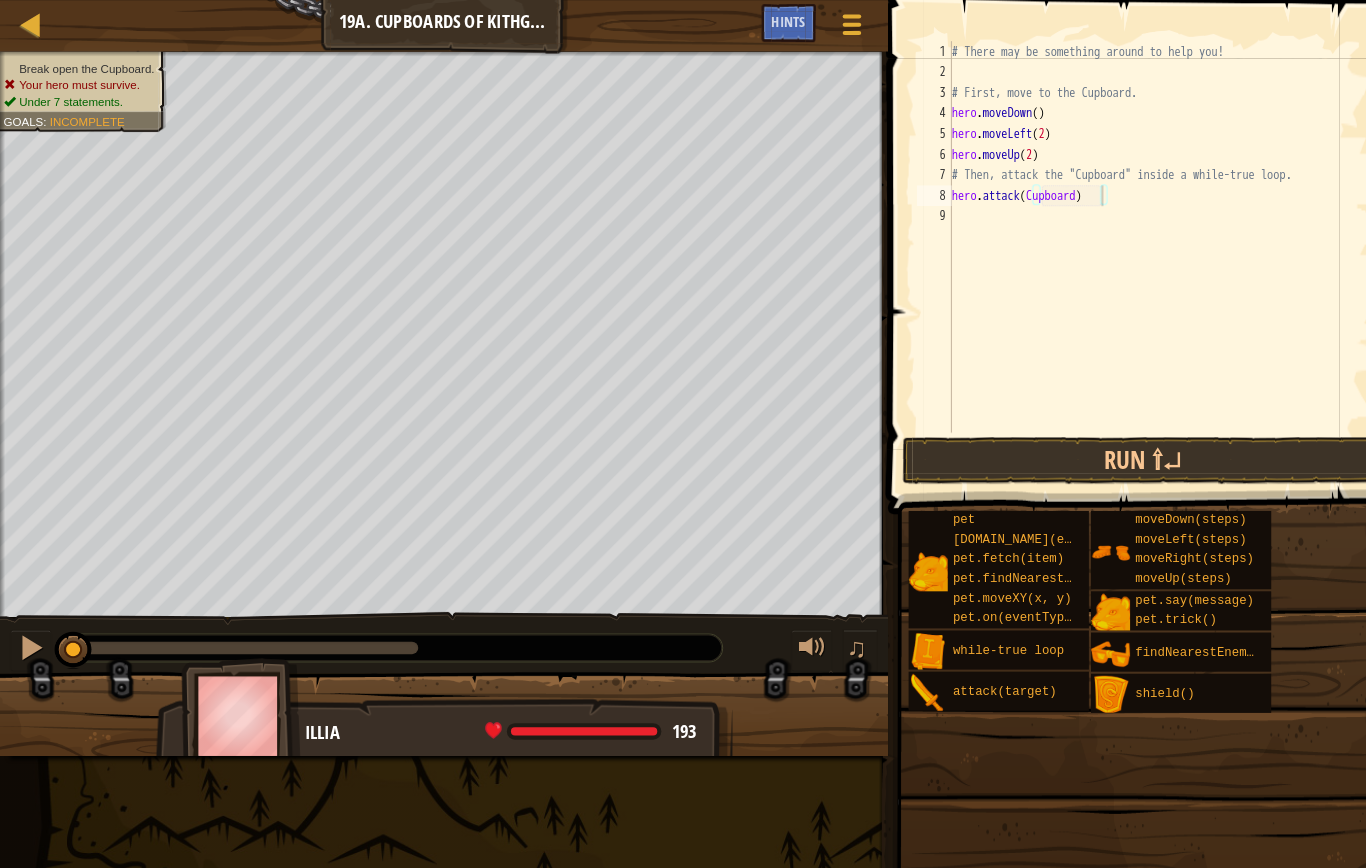 click on "Run ⇧↵" at bounding box center [1109, 447] 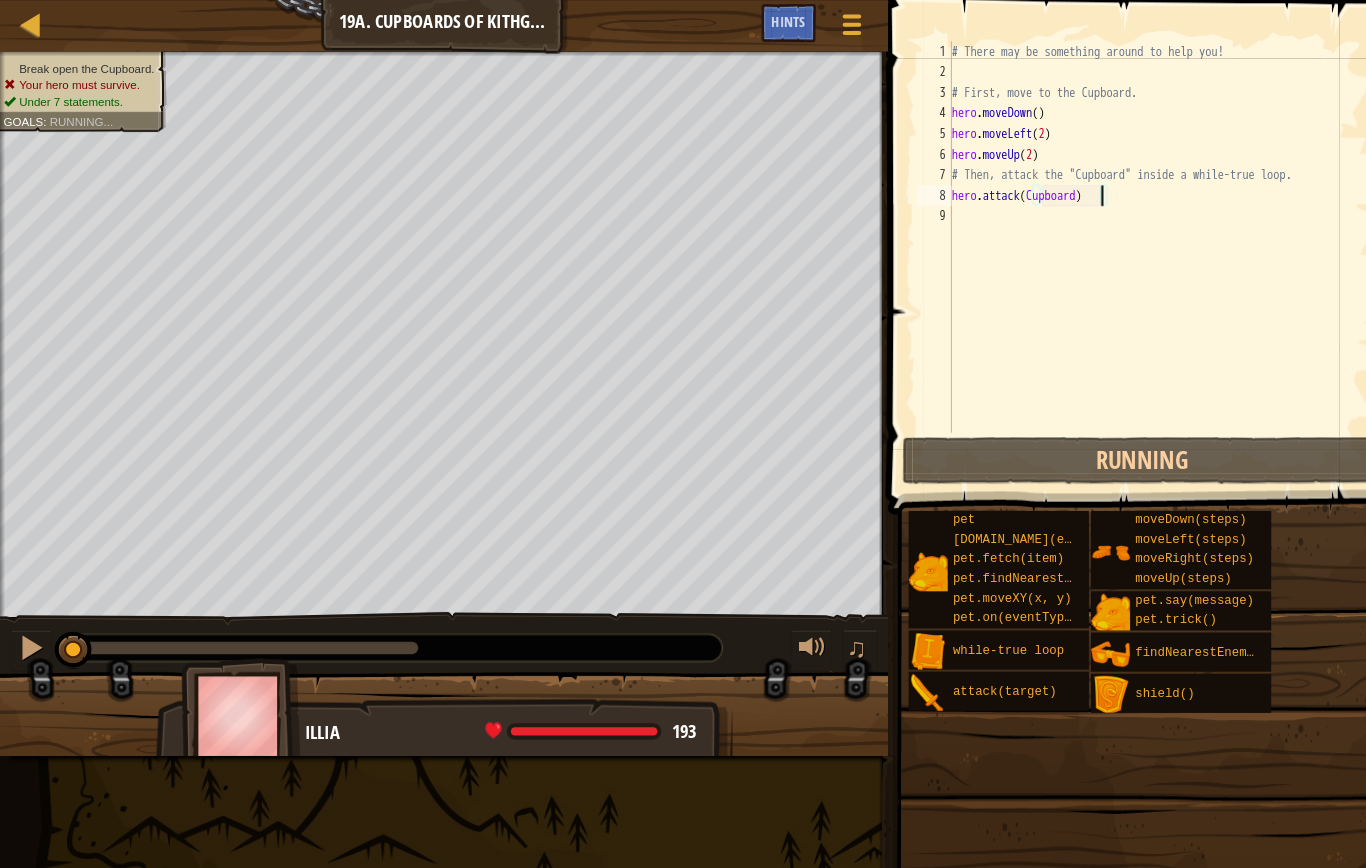 scroll, scrollTop: 21, scrollLeft: 60, axis: both 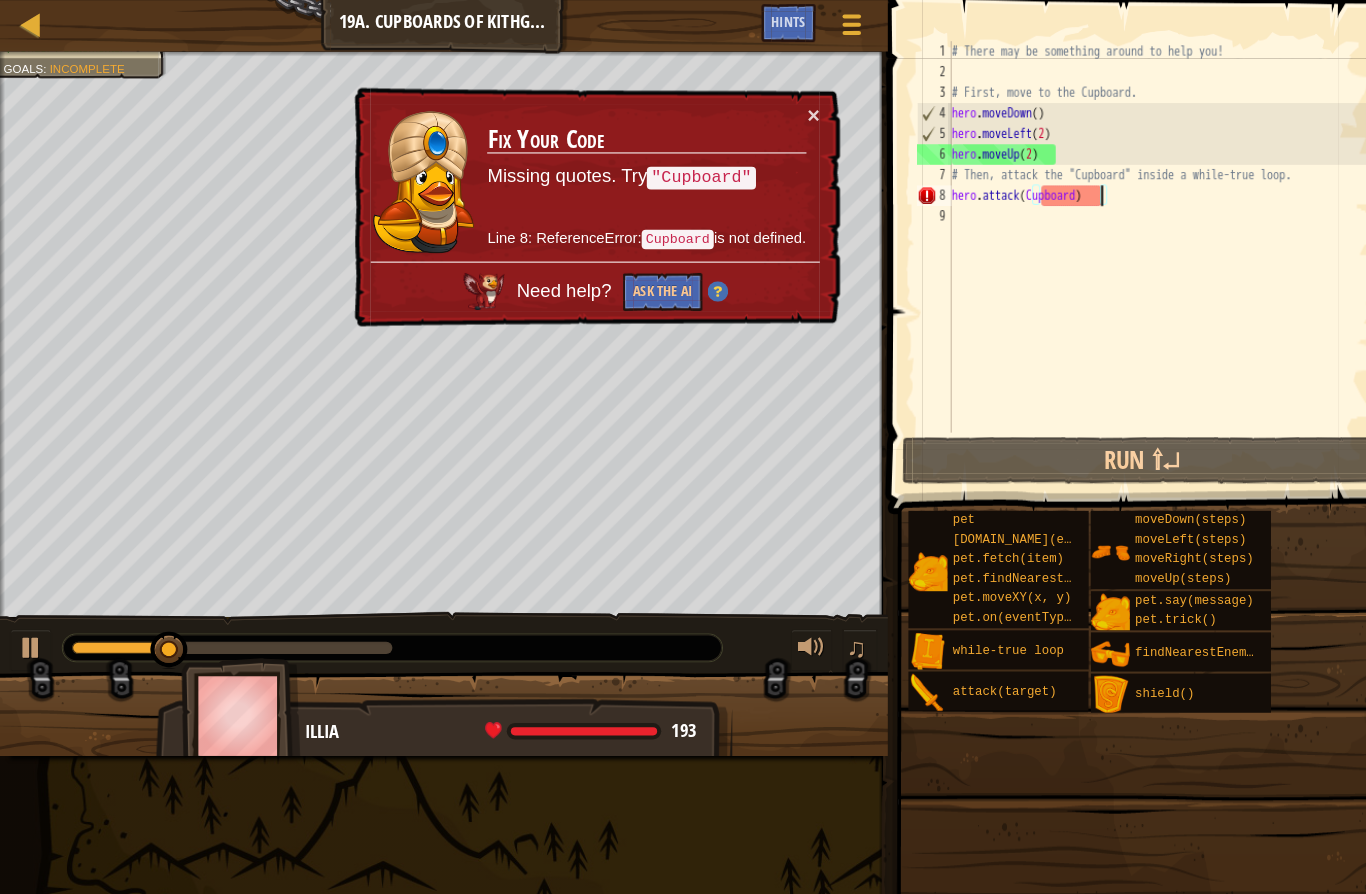 click on "Ask the AI" at bounding box center (643, 283) 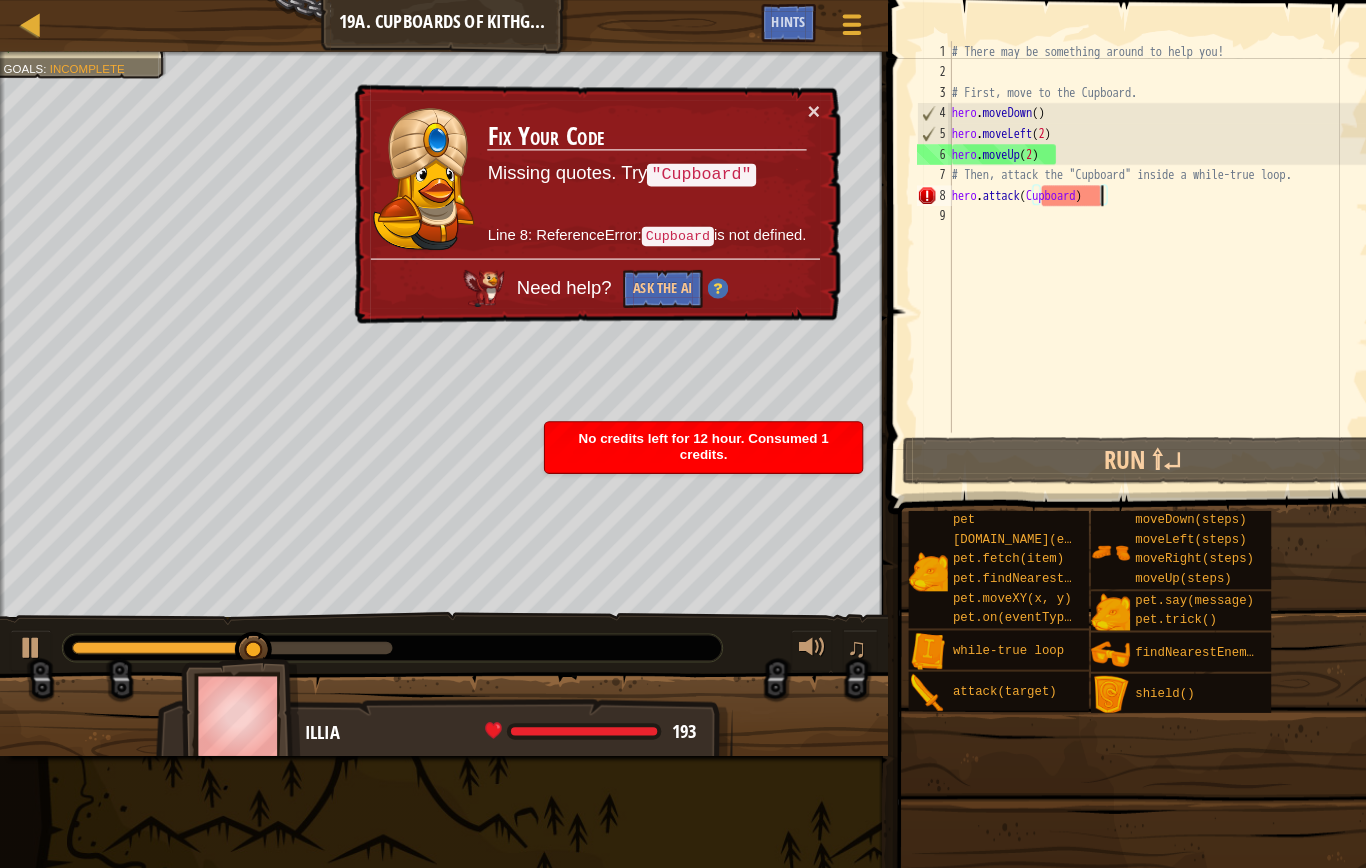 click at bounding box center (30, 629) 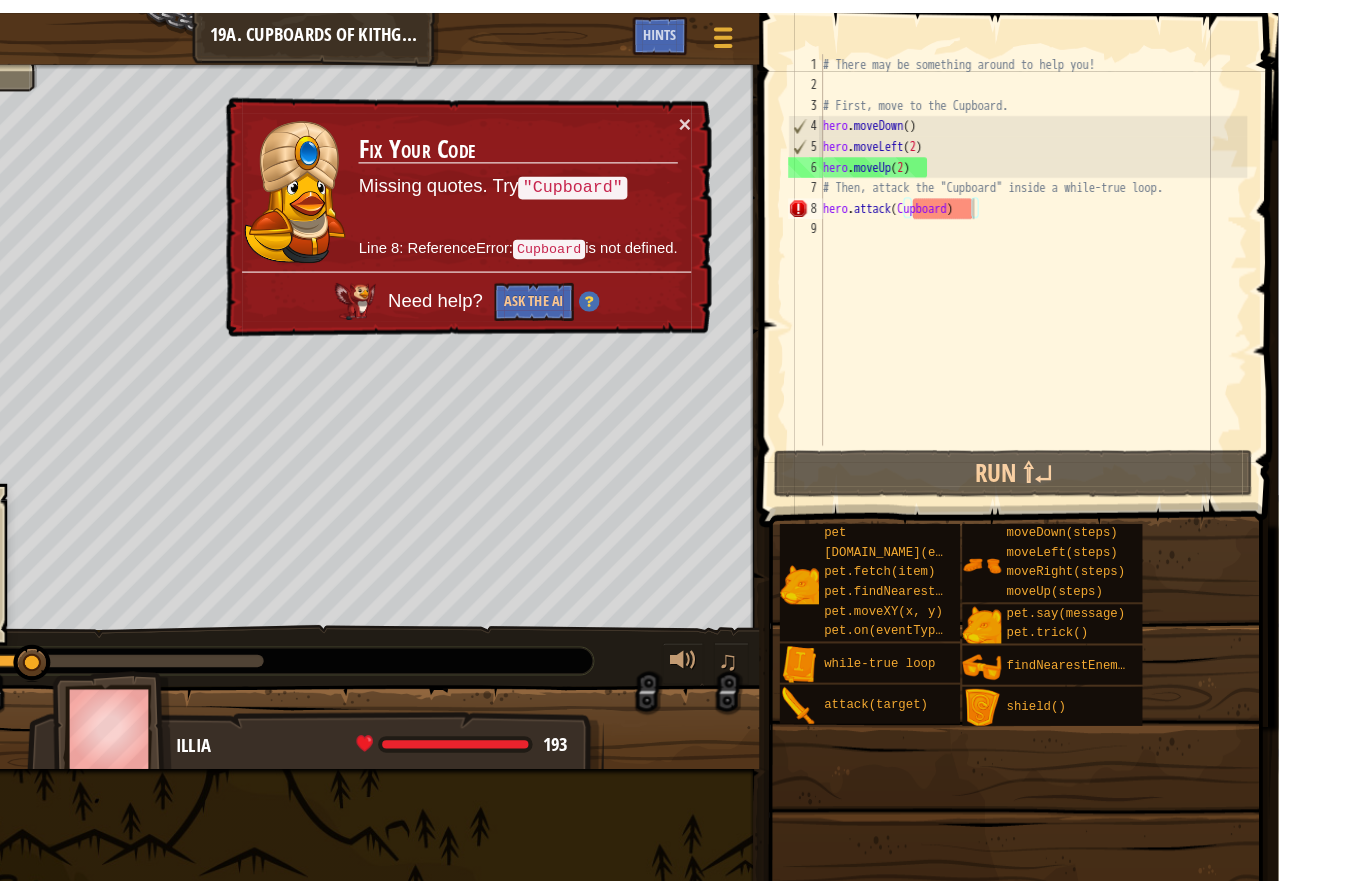 scroll, scrollTop: 0, scrollLeft: 0, axis: both 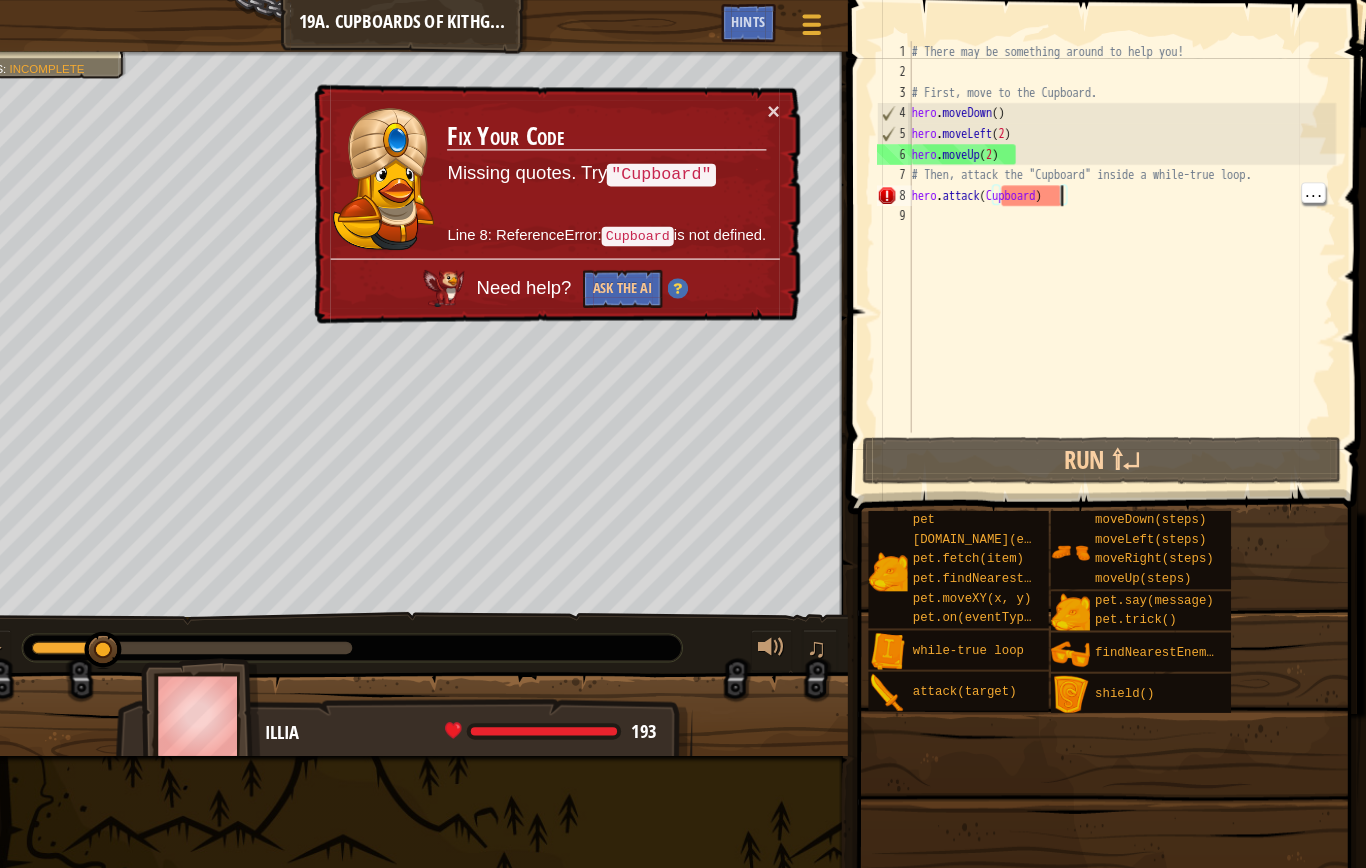 click on "# There may be something around to help you! # First, move to the Cupboard. hero . moveDown ( ) hero . moveLeft ( 2 ) hero . moveUp ( 2 ) # Then, attack the "Cupboard" inside a while-true loop. hero . attack ( Cupboard )" at bounding box center [1128, 250] 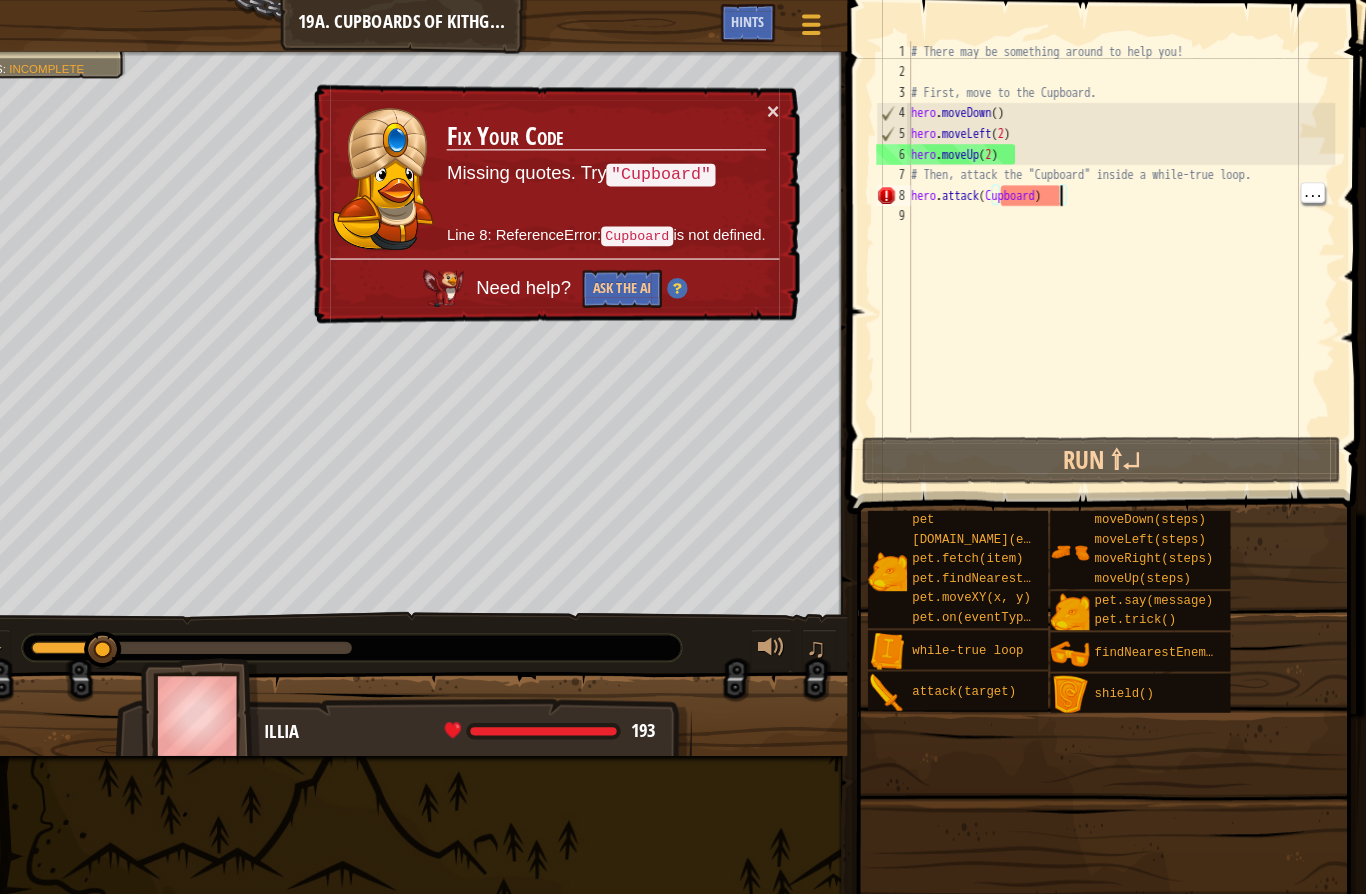 click on "# There may be something around to help you! # First, move to the Cupboard. hero . moveDown ( ) hero . moveLeft ( 2 ) hero . moveUp ( 2 ) # Then, attack the "Cupboard" inside a while-true loop. hero . attack ( Cupboard )" at bounding box center (1128, 250) 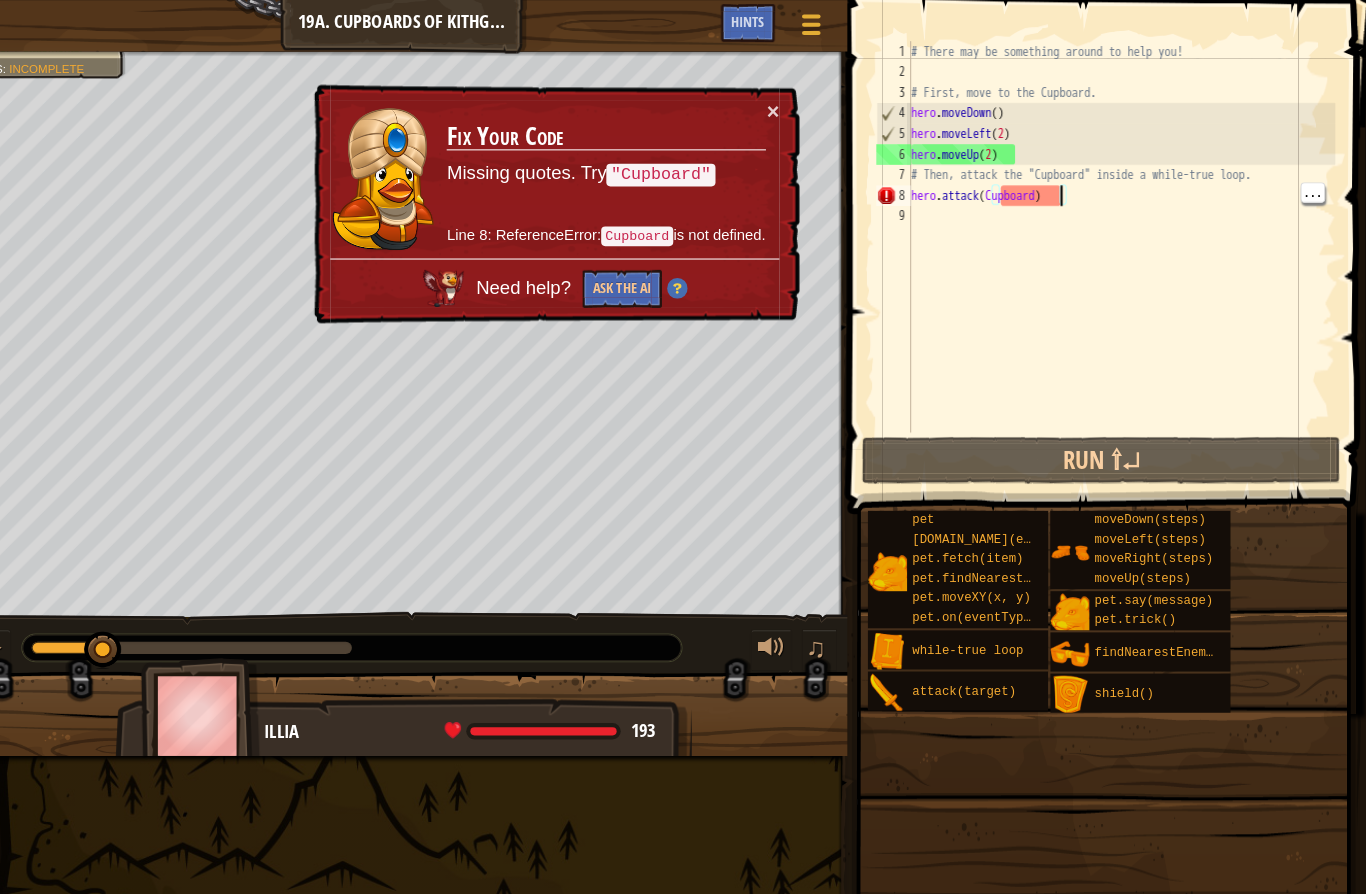 scroll, scrollTop: 21, scrollLeft: 27, axis: both 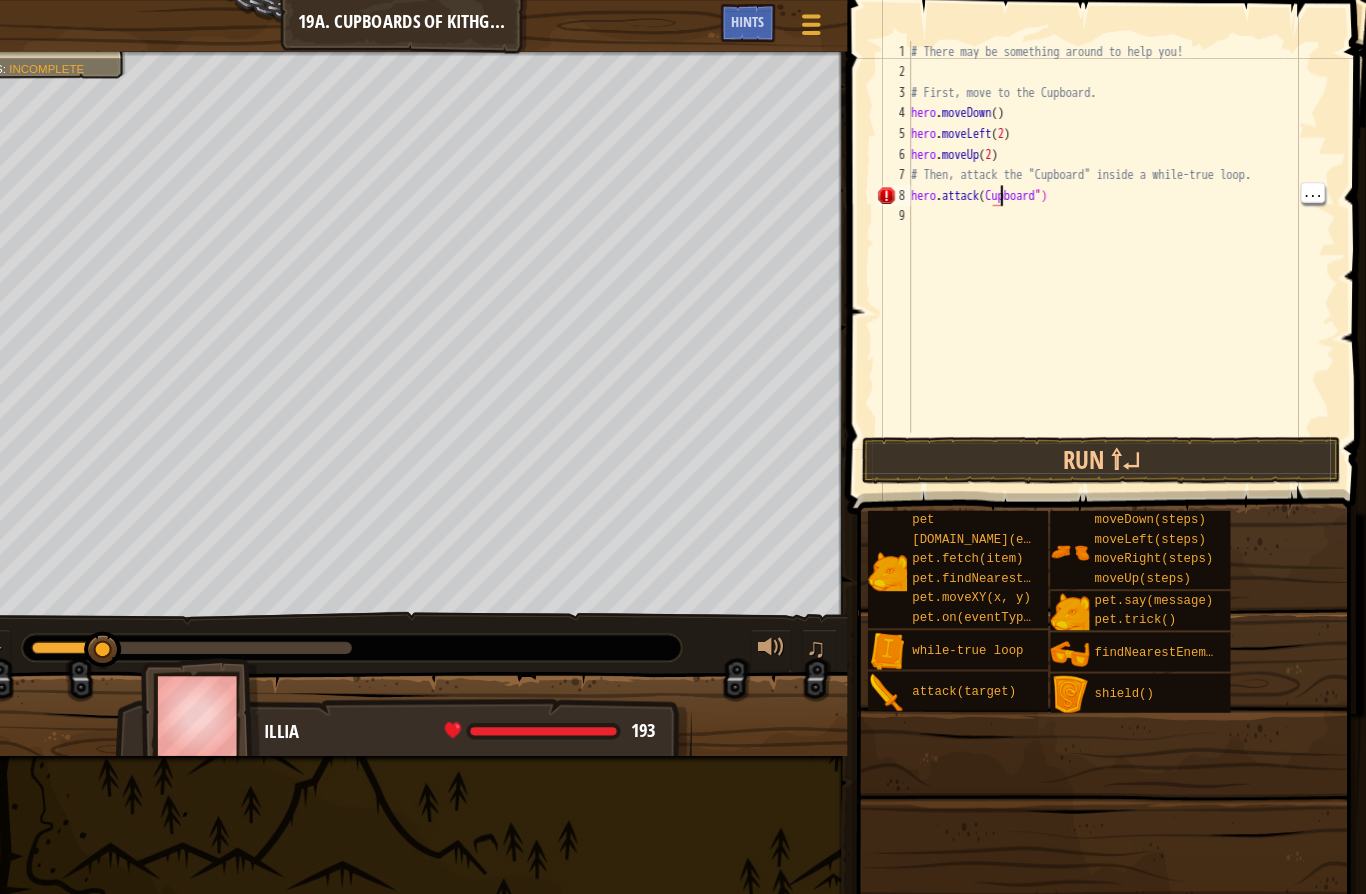 click on "# There may be something around to help you! # First, move to the Cupboard. hero . moveDown ( ) hero . moveLeft ( 2 ) hero . moveUp ( 2 ) # Then, attack the "Cupboard" inside a while-true loop. hero . attack ( Cupboard ")" at bounding box center [1128, 250] 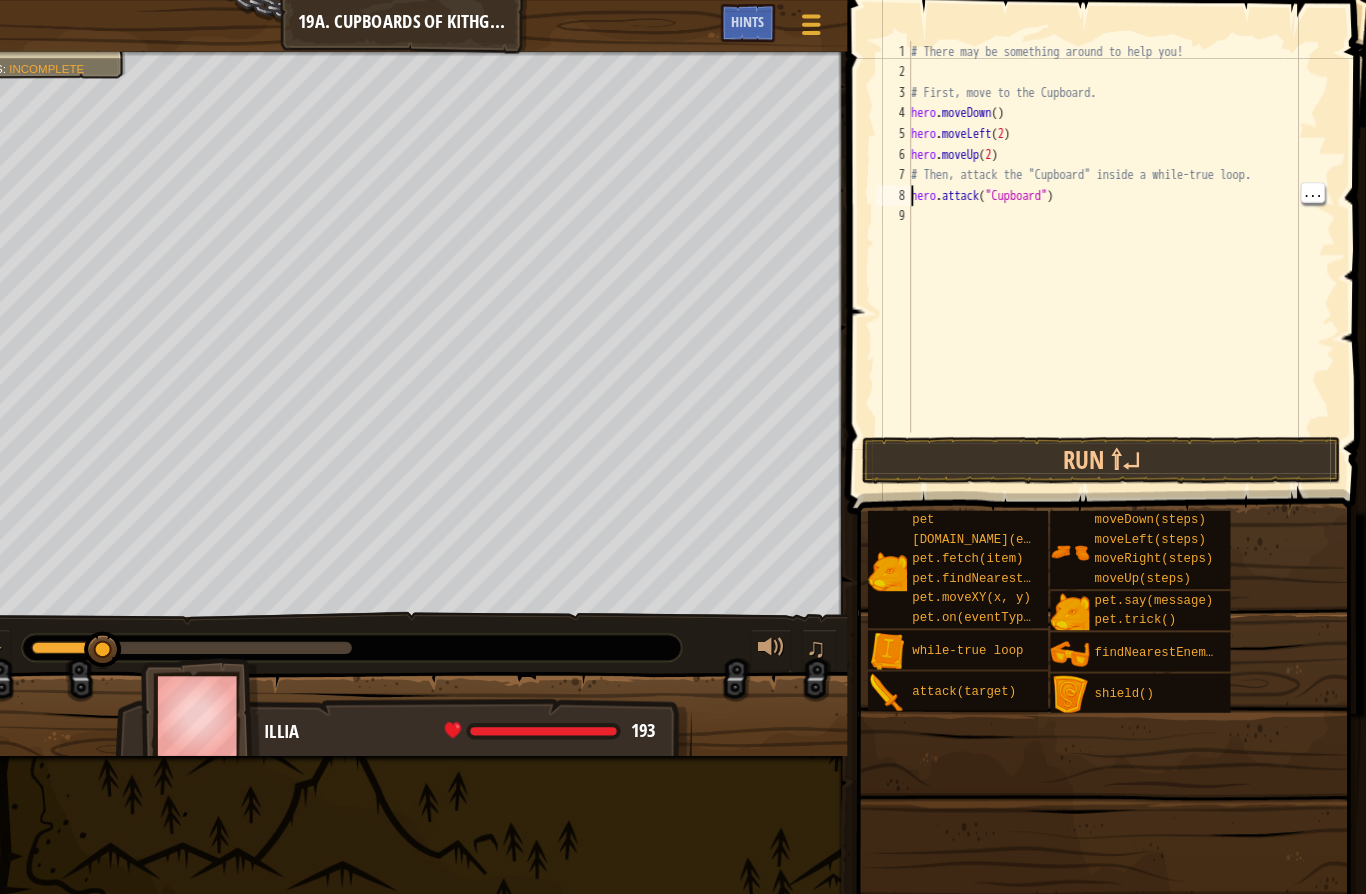 click on "# There may be something around to help you! # First, move to the Cupboard. hero . moveDown ( ) hero . moveLeft ( 2 ) hero . moveUp ( 2 ) # Then, attack the "Cupboard" inside a while-true loop. hero . attack ( "Cupboard" )" at bounding box center [1128, 250] 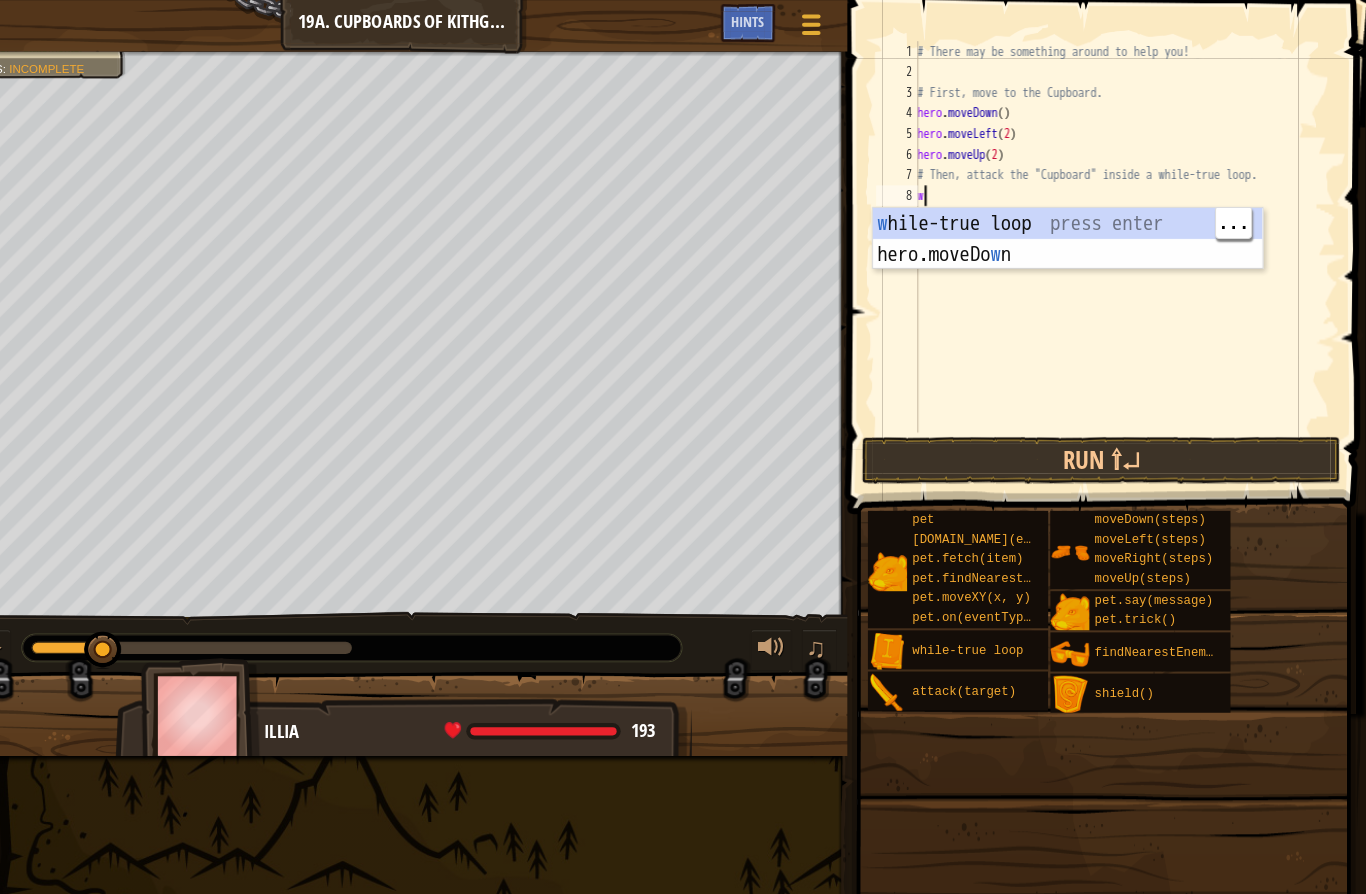 type on "abcde fg" 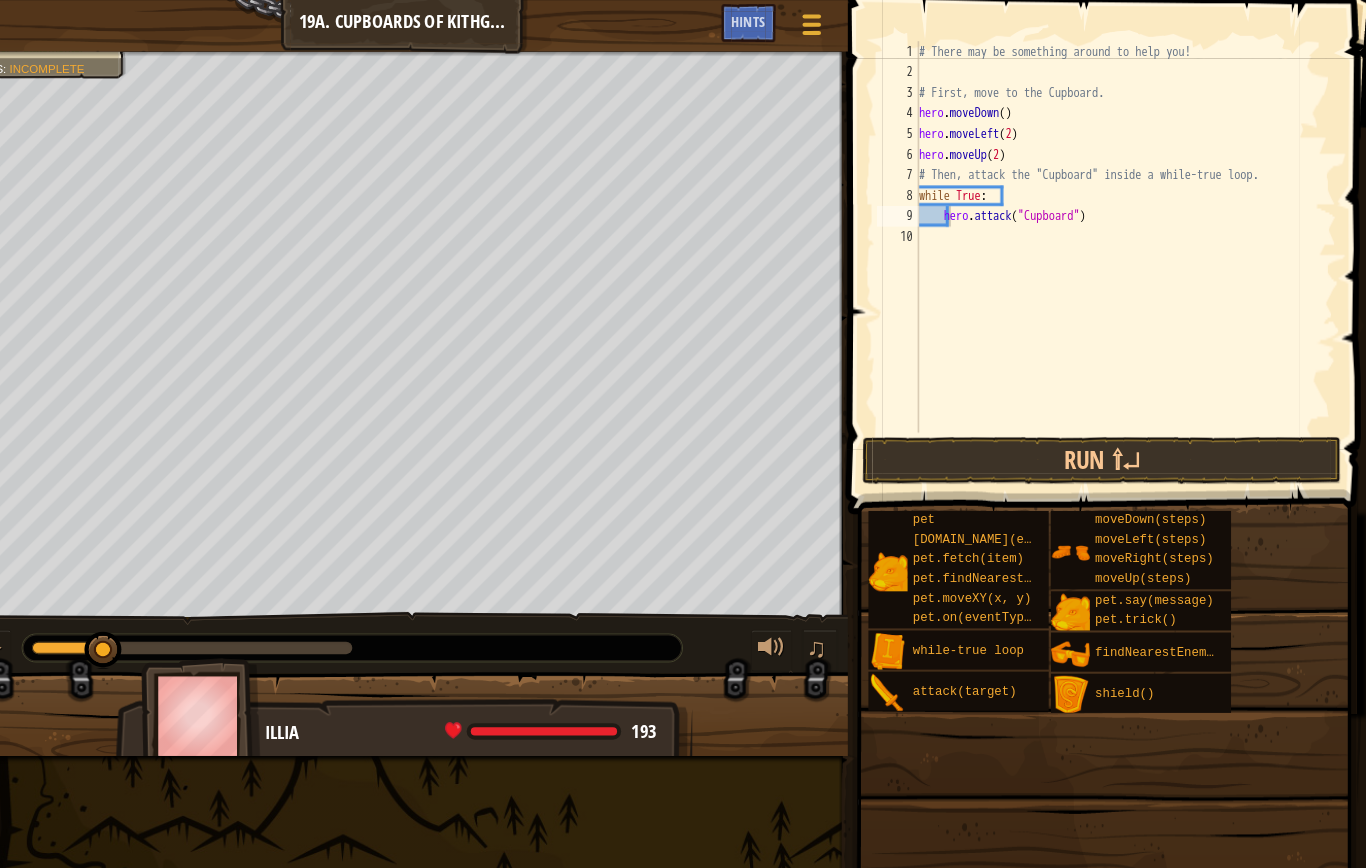 click on "Run ⇧↵" at bounding box center (1109, 447) 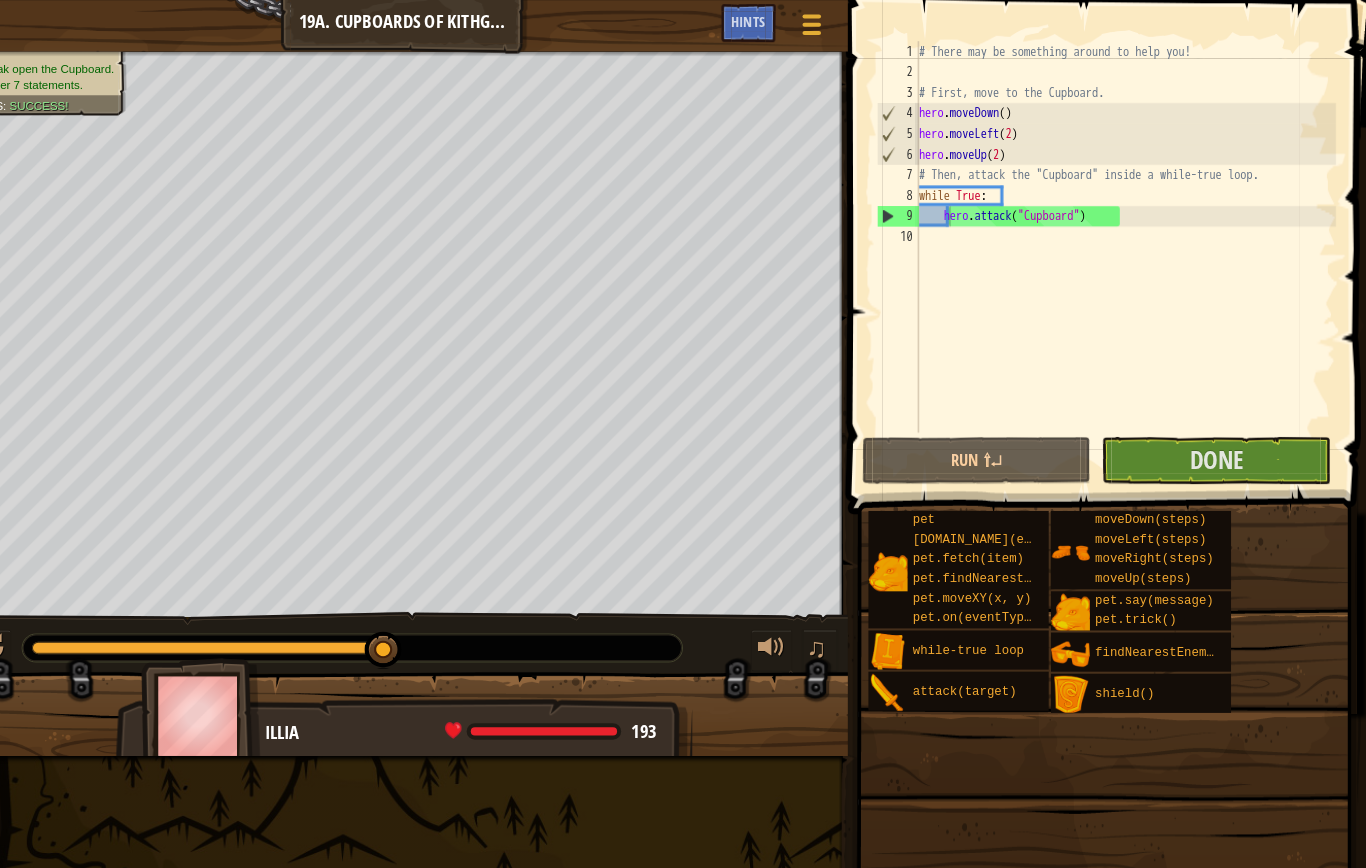 click on "Done" at bounding box center [1219, 447] 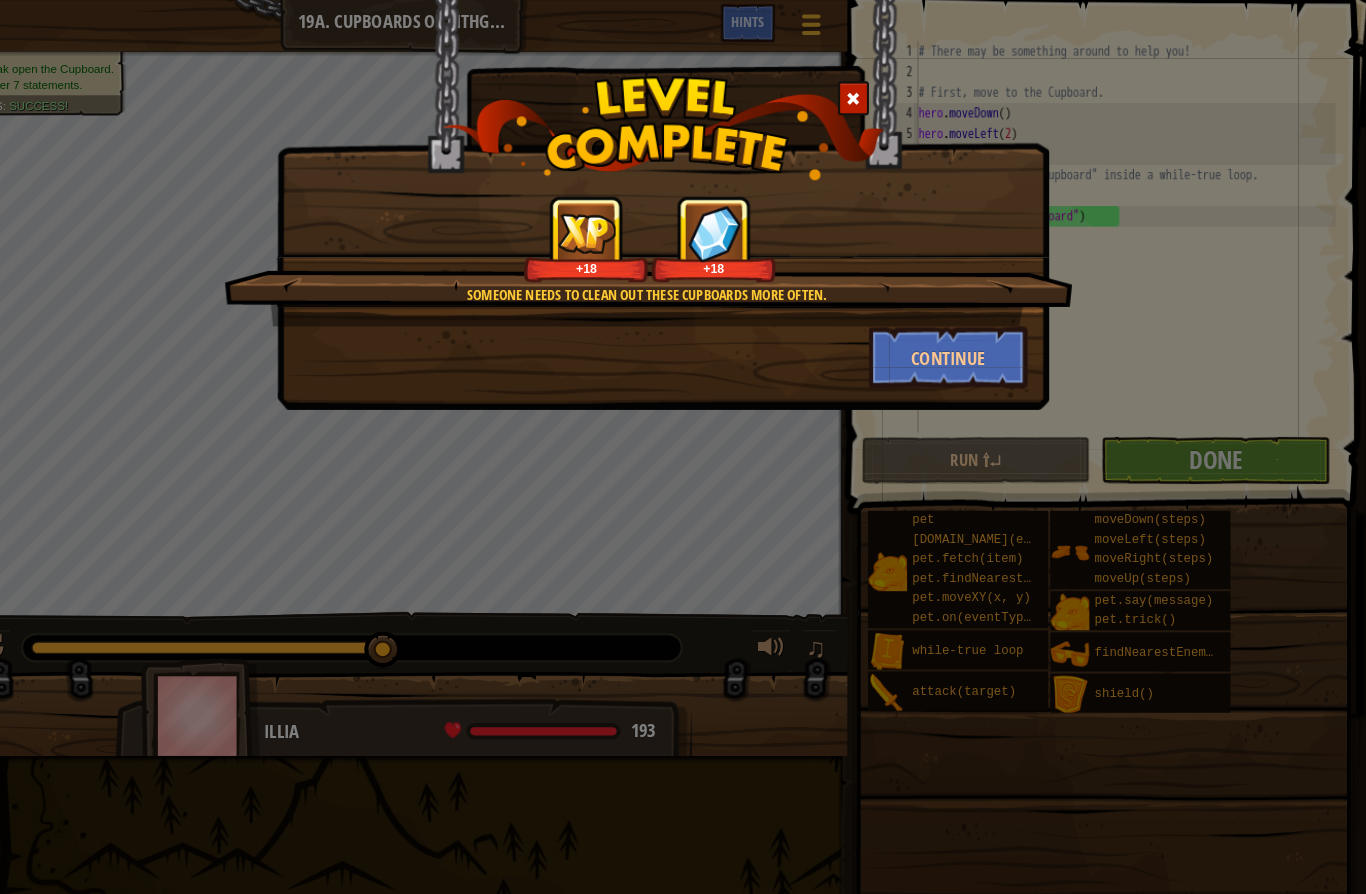 click on "Continue" at bounding box center (960, 347) 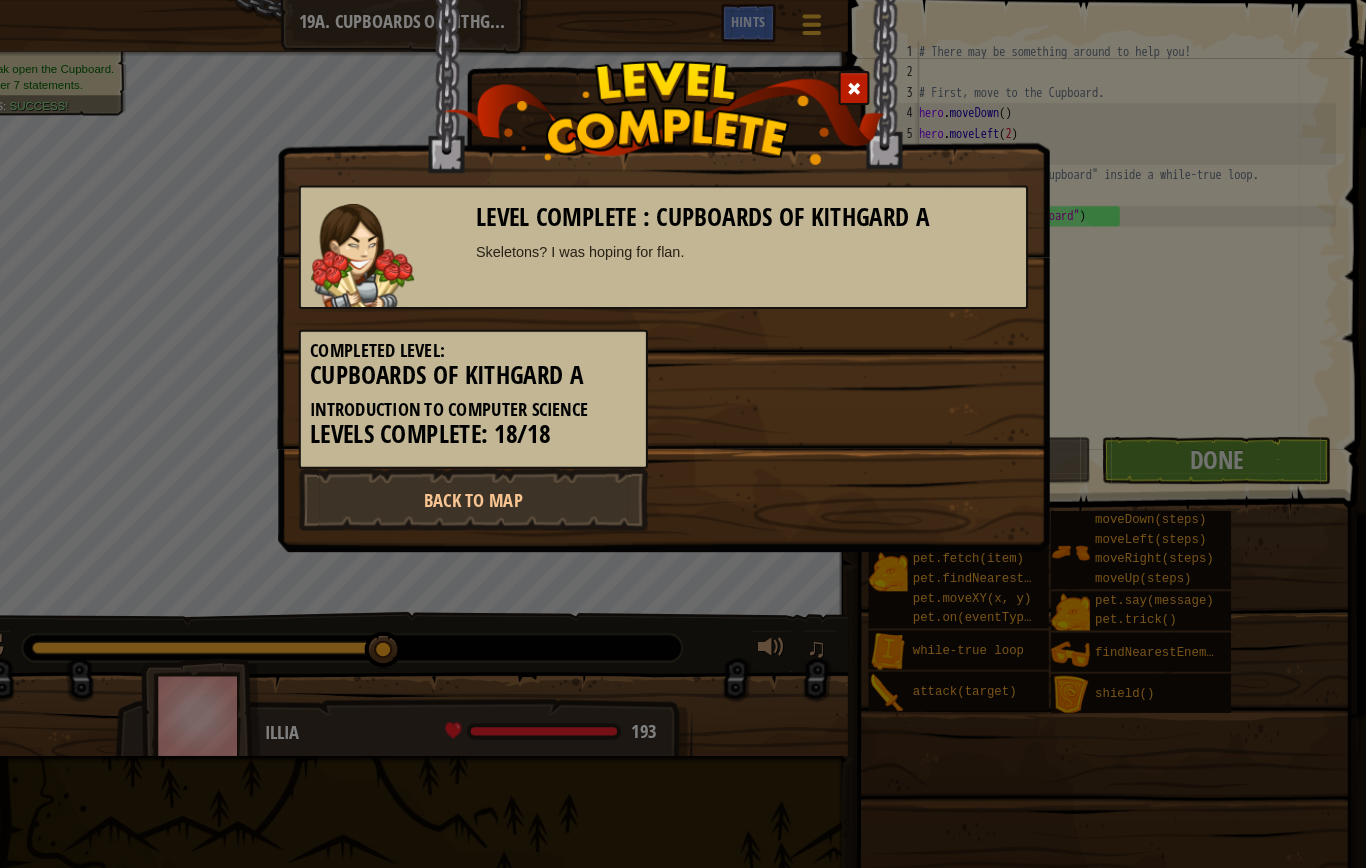 click on "Back to Map" at bounding box center [498, 485] 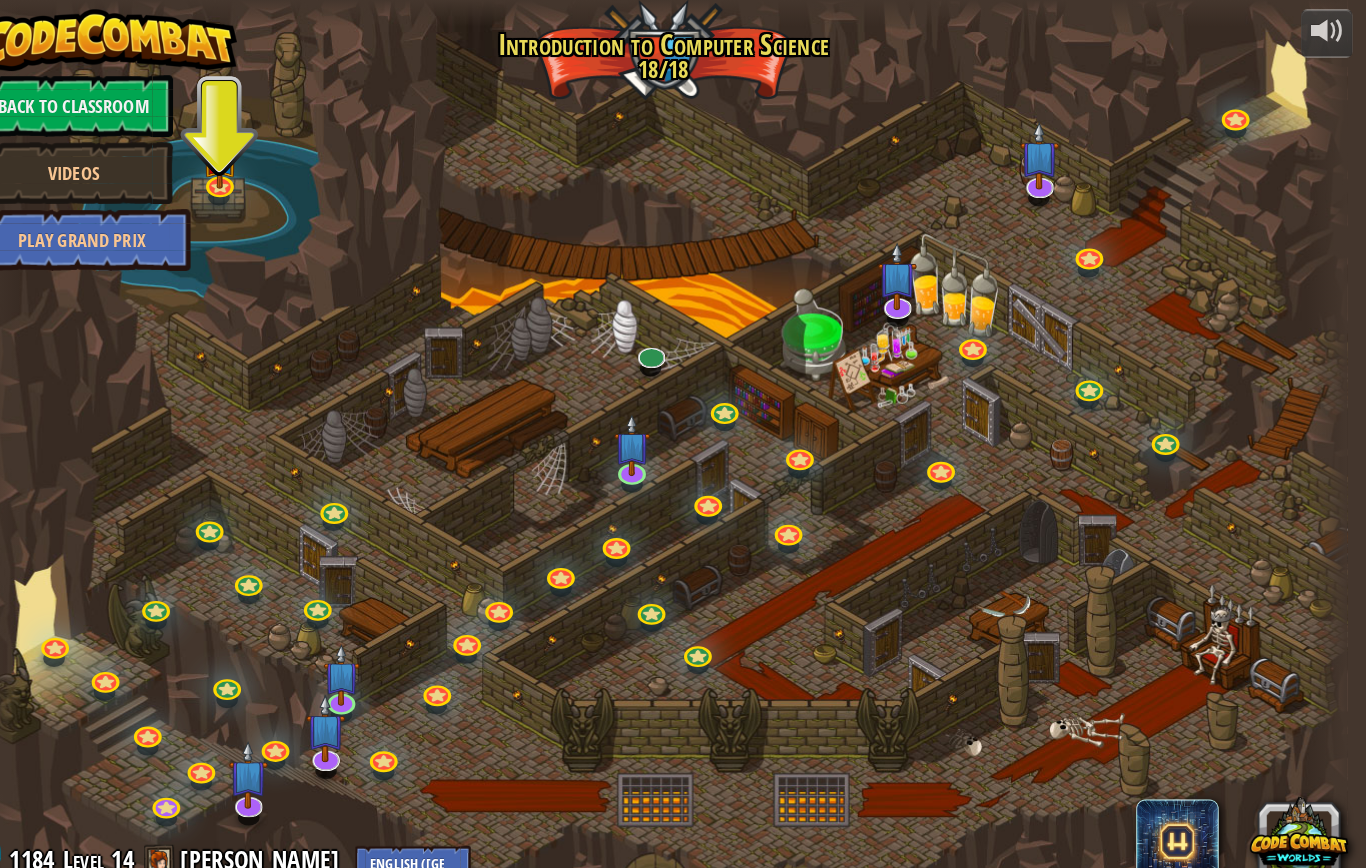 click at bounding box center [670, 347] 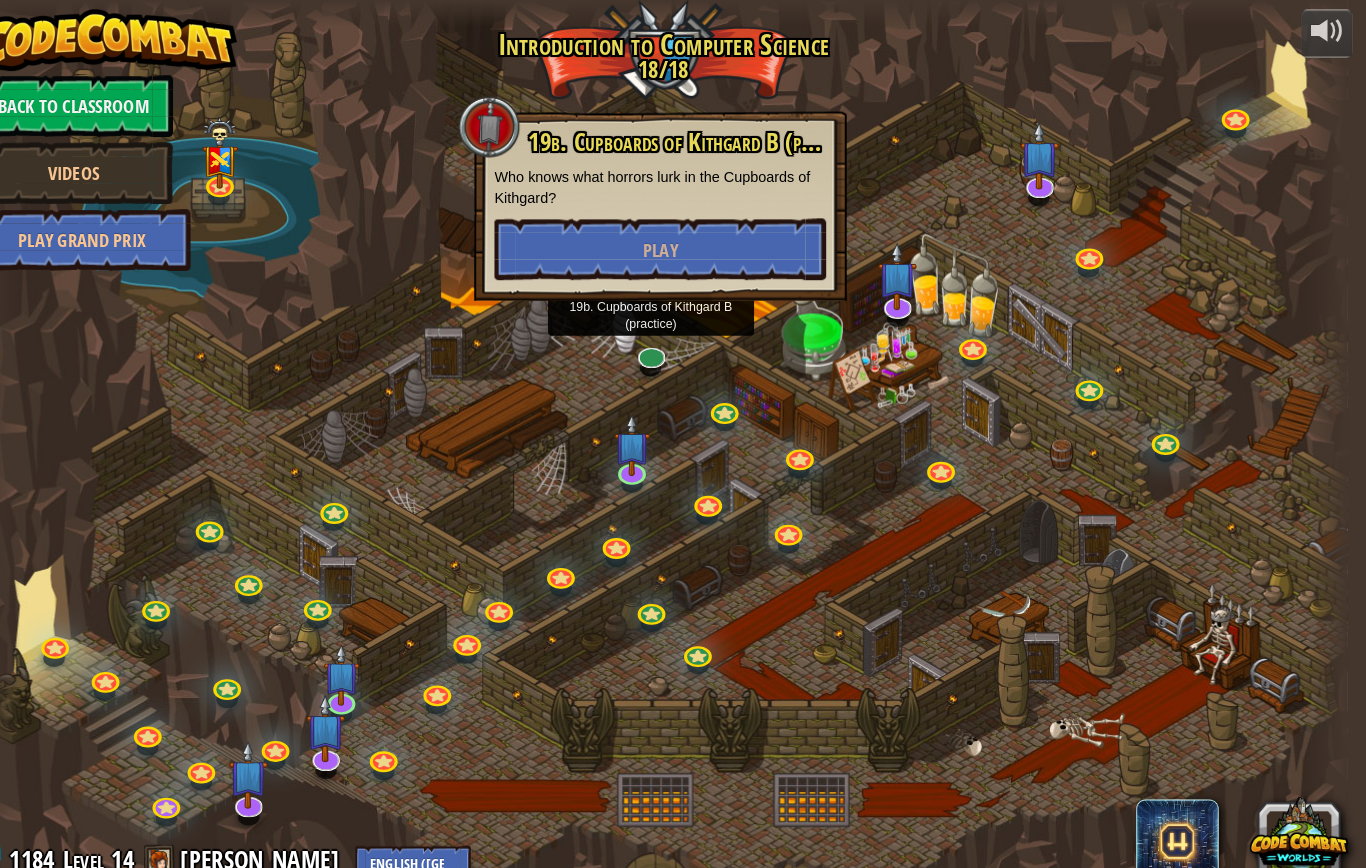 click on "Play" at bounding box center [680, 242] 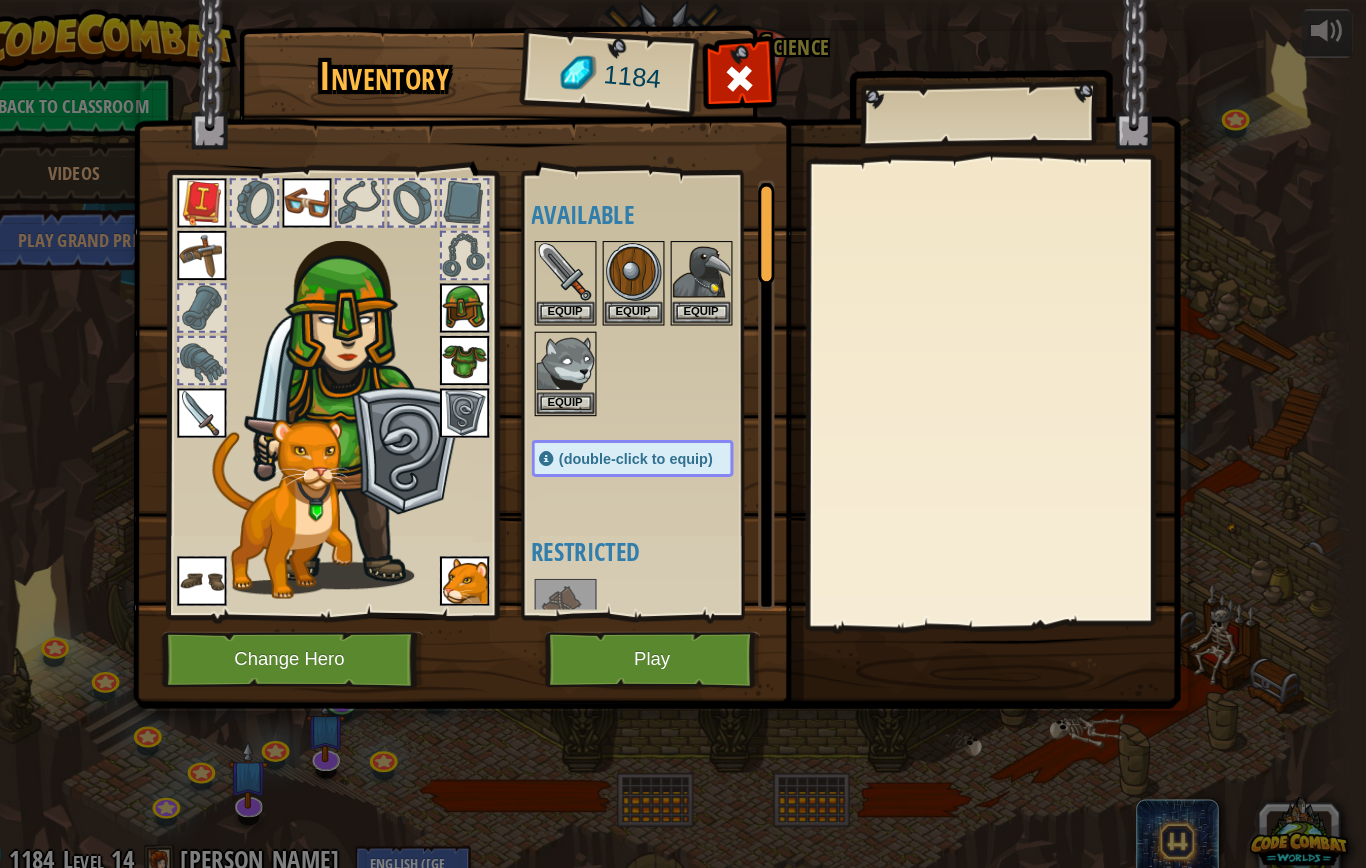 click on "Play" at bounding box center [672, 640] 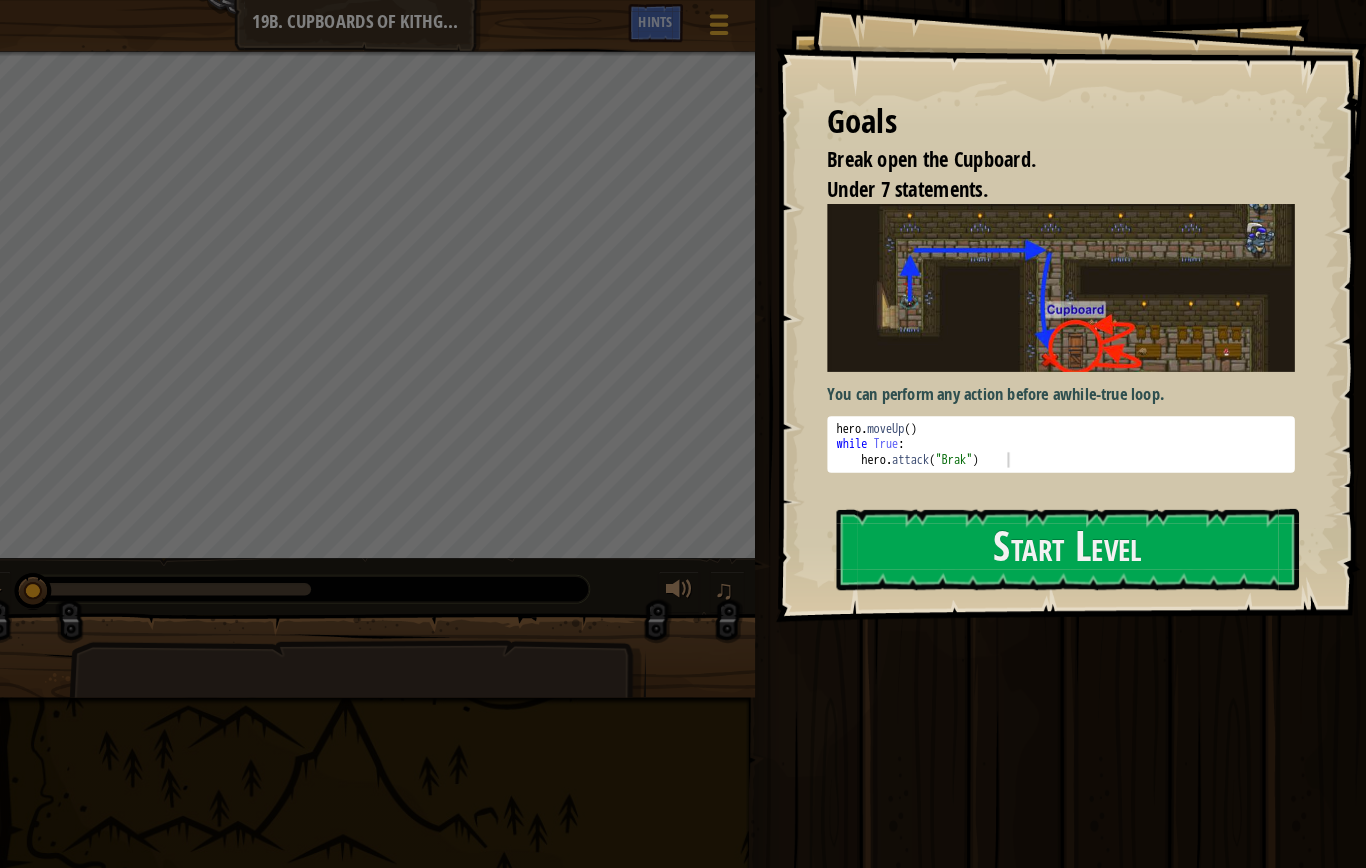 click on "Start Level" at bounding box center [1075, 533] 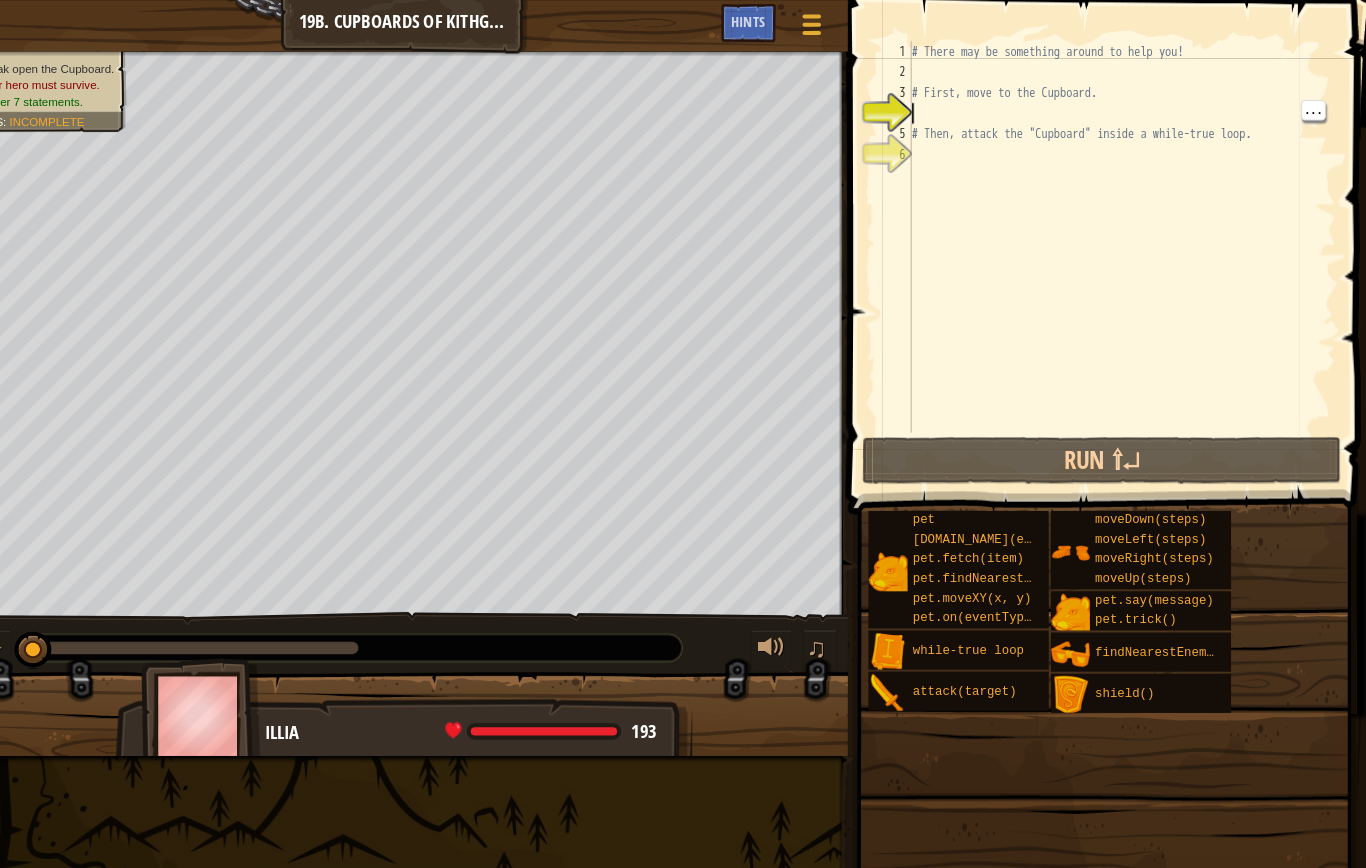 click on "# There may be something around to help you! # First, move to the Cupboard. # Then, attack the "Cupboard" inside a while-true loop." at bounding box center [1128, 250] 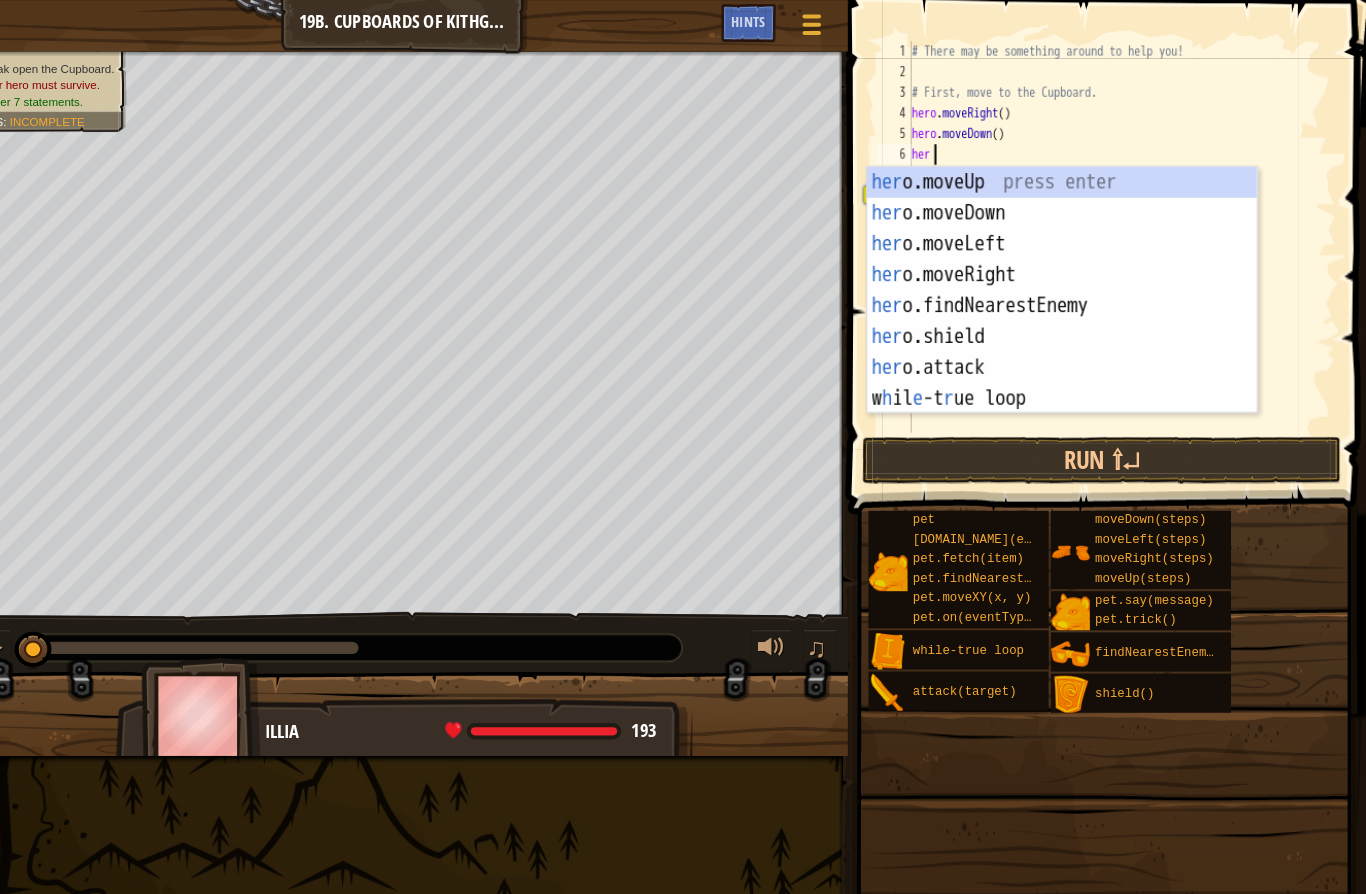 scroll, scrollTop: 21, scrollLeft: 49, axis: both 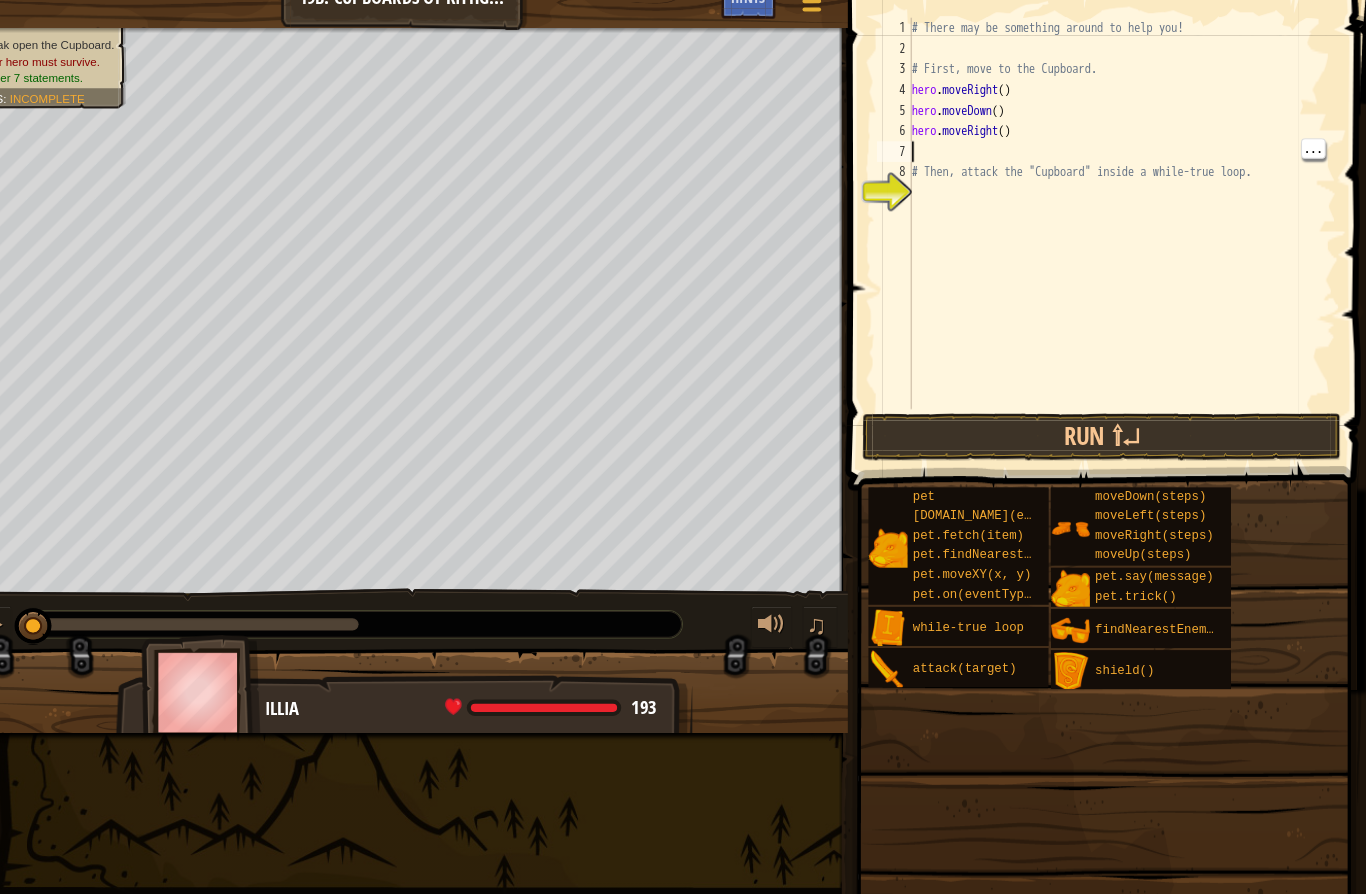click on "# There may be something around to help you! # First, move to the Cupboard. hero . moveRight ( ) hero . moveDown ( ) hero . moveRight ( ) # Then, attack the "Cupboard" inside a while-true loop." at bounding box center (1128, 250) 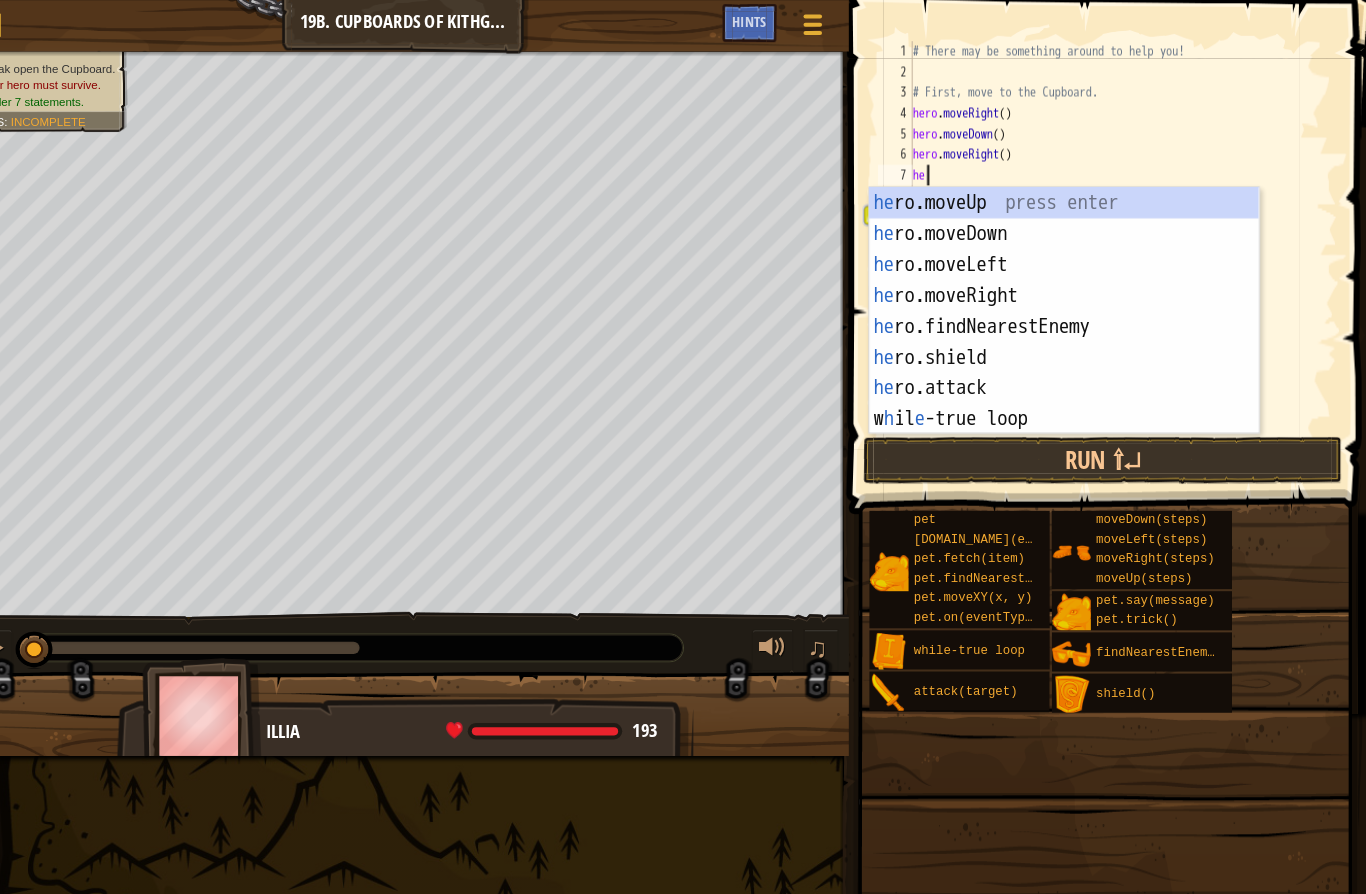scroll, scrollTop: 21, scrollLeft: 49, axis: both 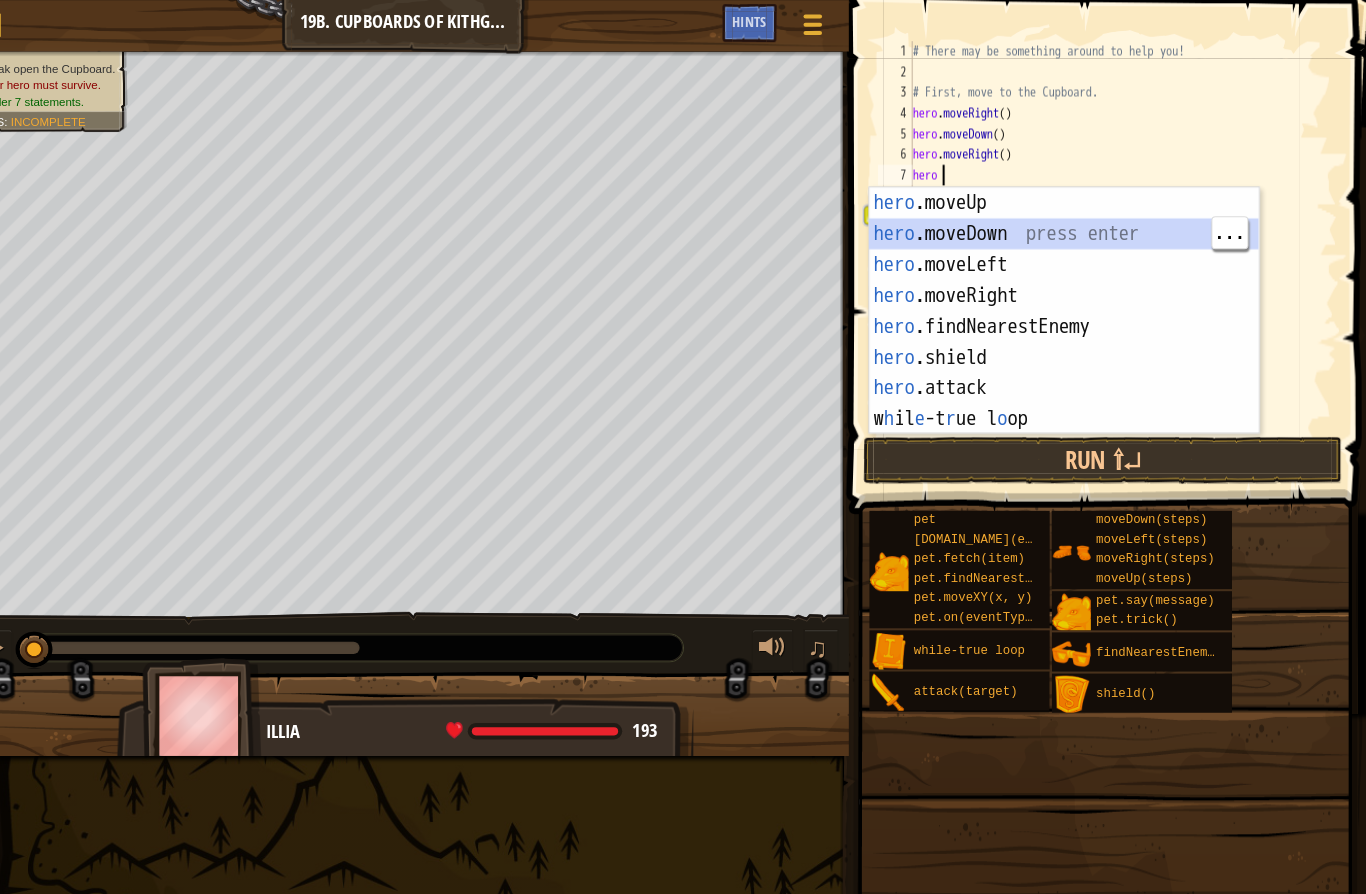 click on "hero .moveUp press enter hero .moveDown press enter hero .moveLeft press enter hero .moveRight press enter hero .findNearestEnemy press enter hero .shield press enter hero .attack press enter w h il e -t r ue l o op press enter" at bounding box center (1071, 332) 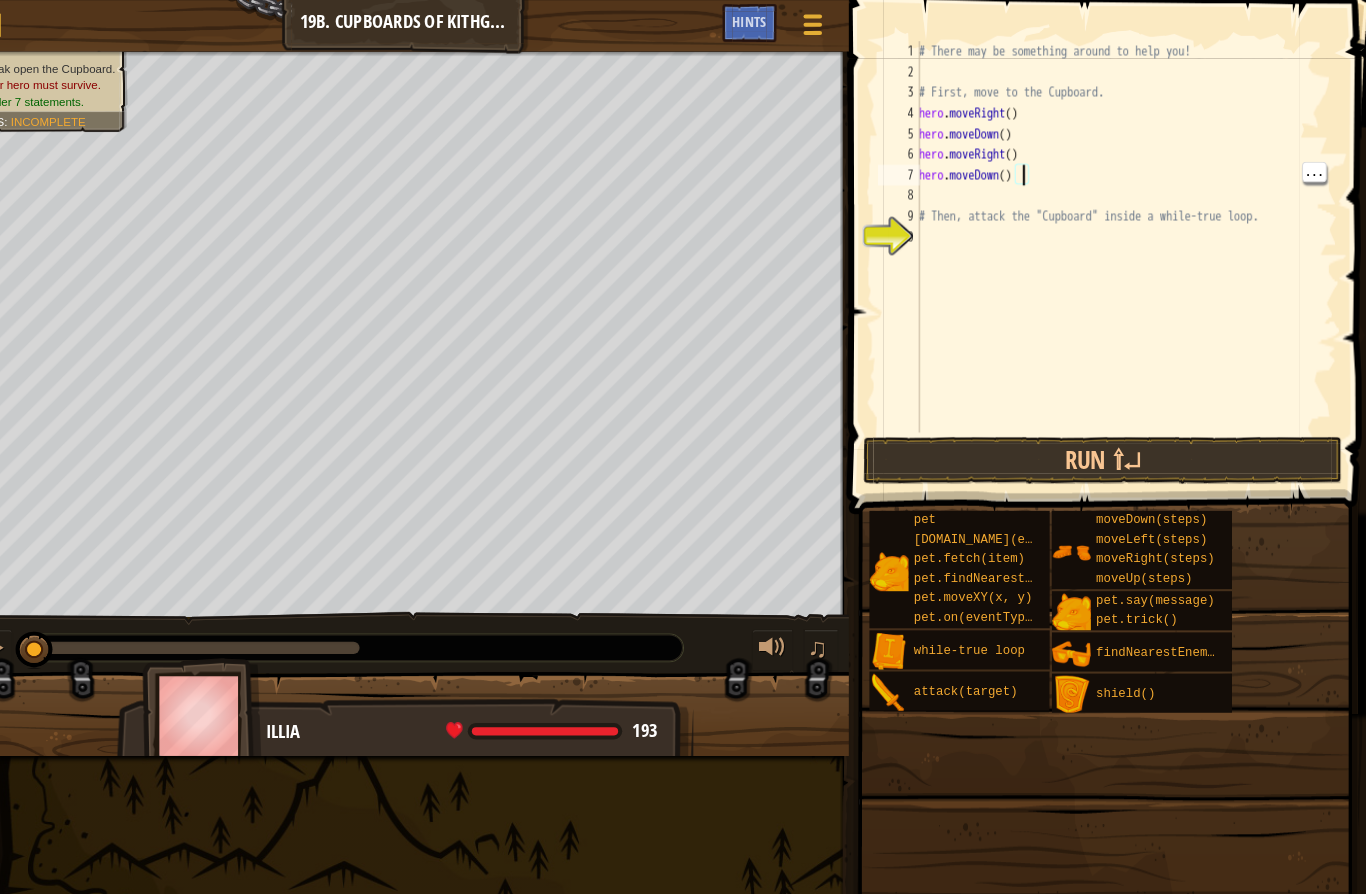 click on "# There may be something around to help you! # First, move to the Cupboard. hero . moveRight ( ) hero . moveDown ( ) hero . moveRight ( ) hero . moveDown ( ) # Then, attack the "Cupboard" inside a while-true loop." at bounding box center (1131, 250) 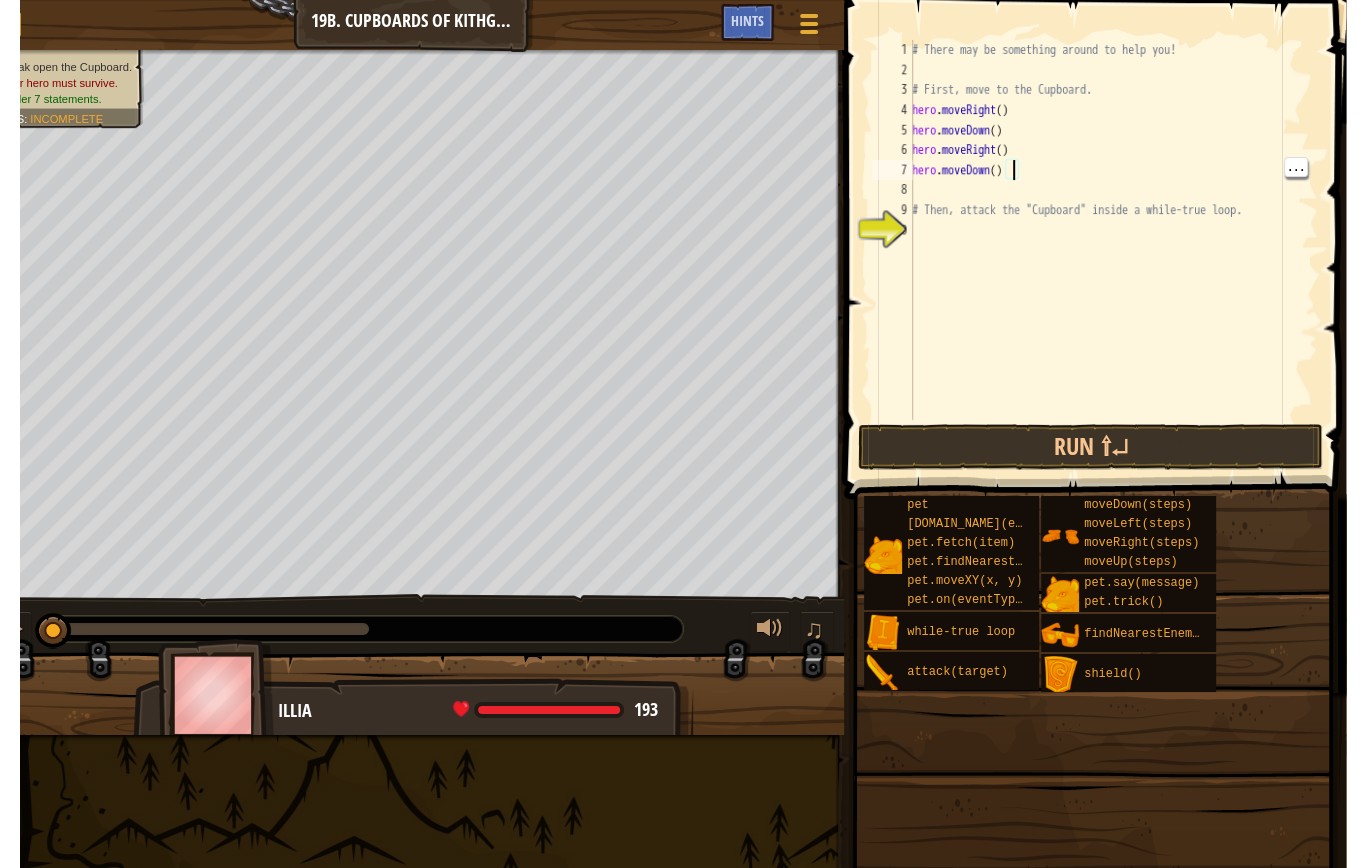 scroll, scrollTop: 21, scrollLeft: 27, axis: both 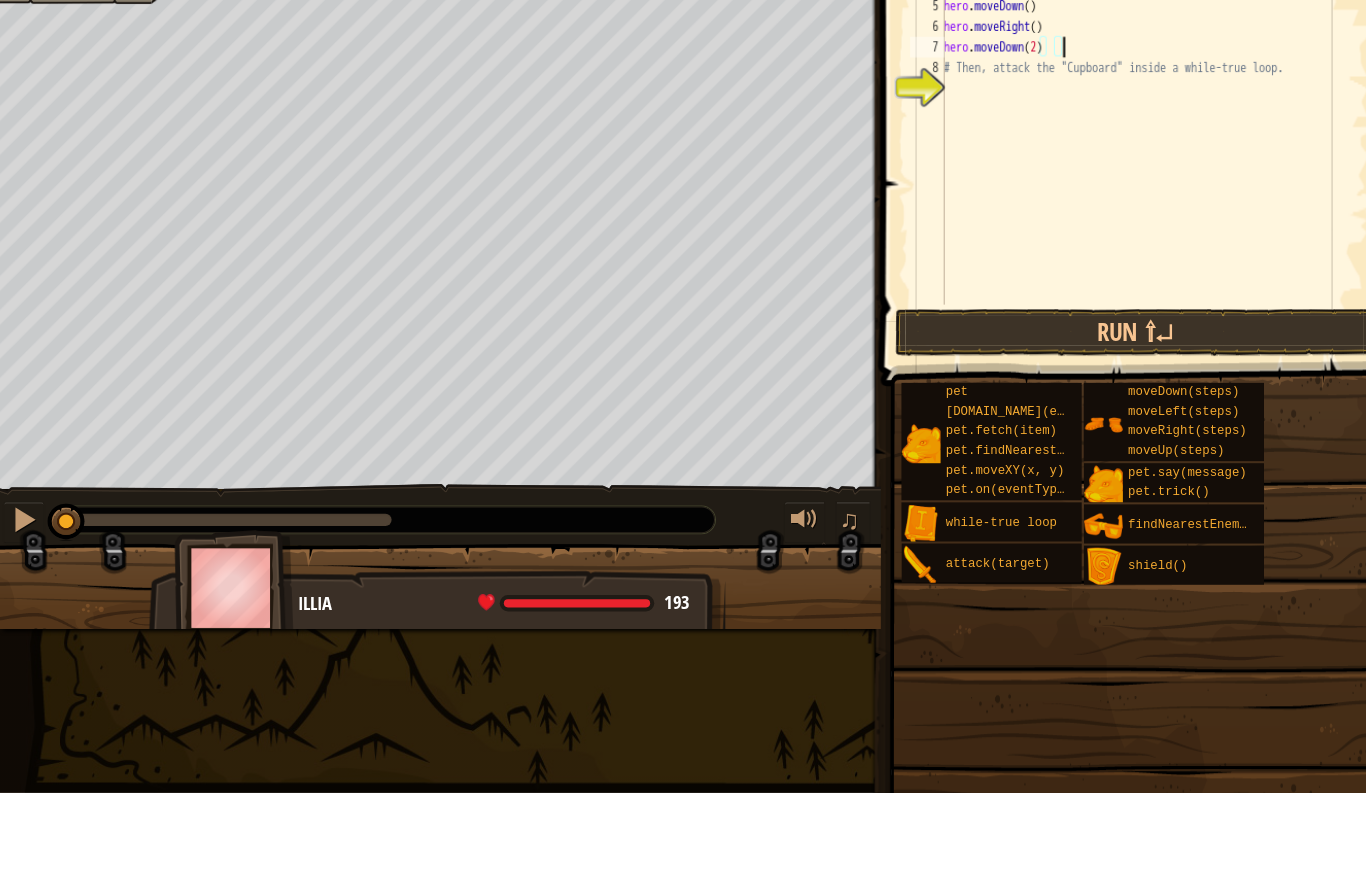click on "Run ⇧↵" at bounding box center (1109, 447) 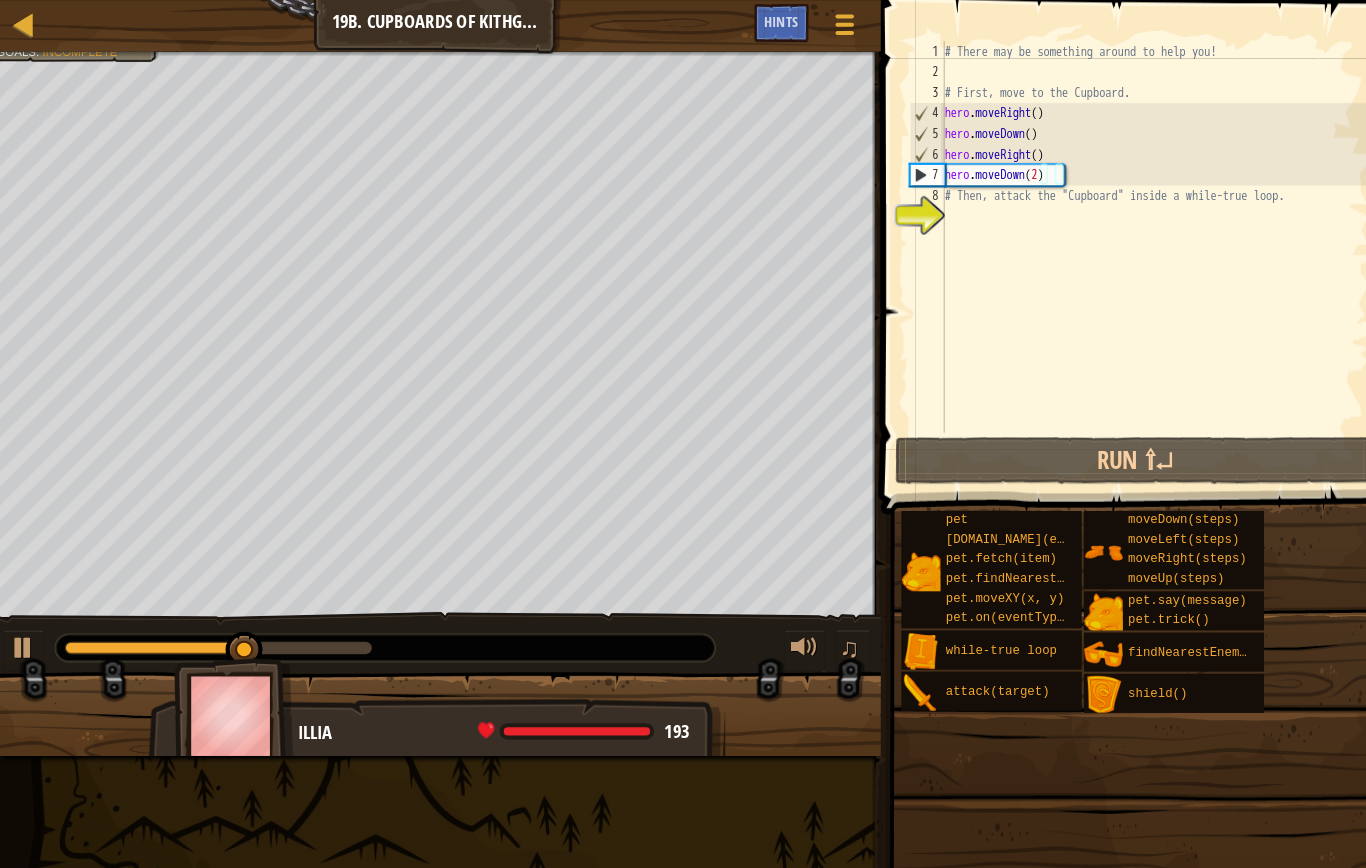 click at bounding box center [30, 629] 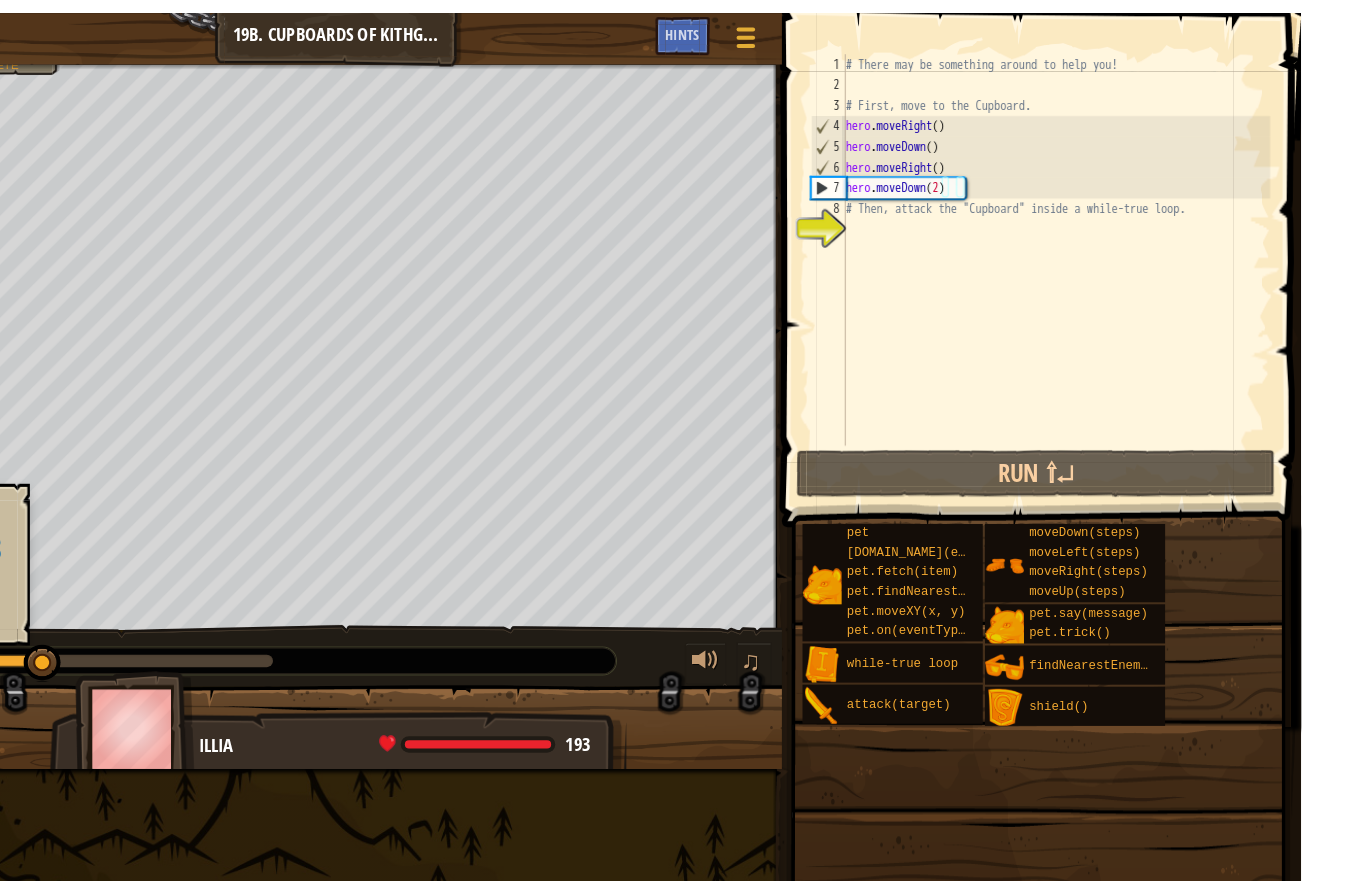 scroll, scrollTop: 0, scrollLeft: 0, axis: both 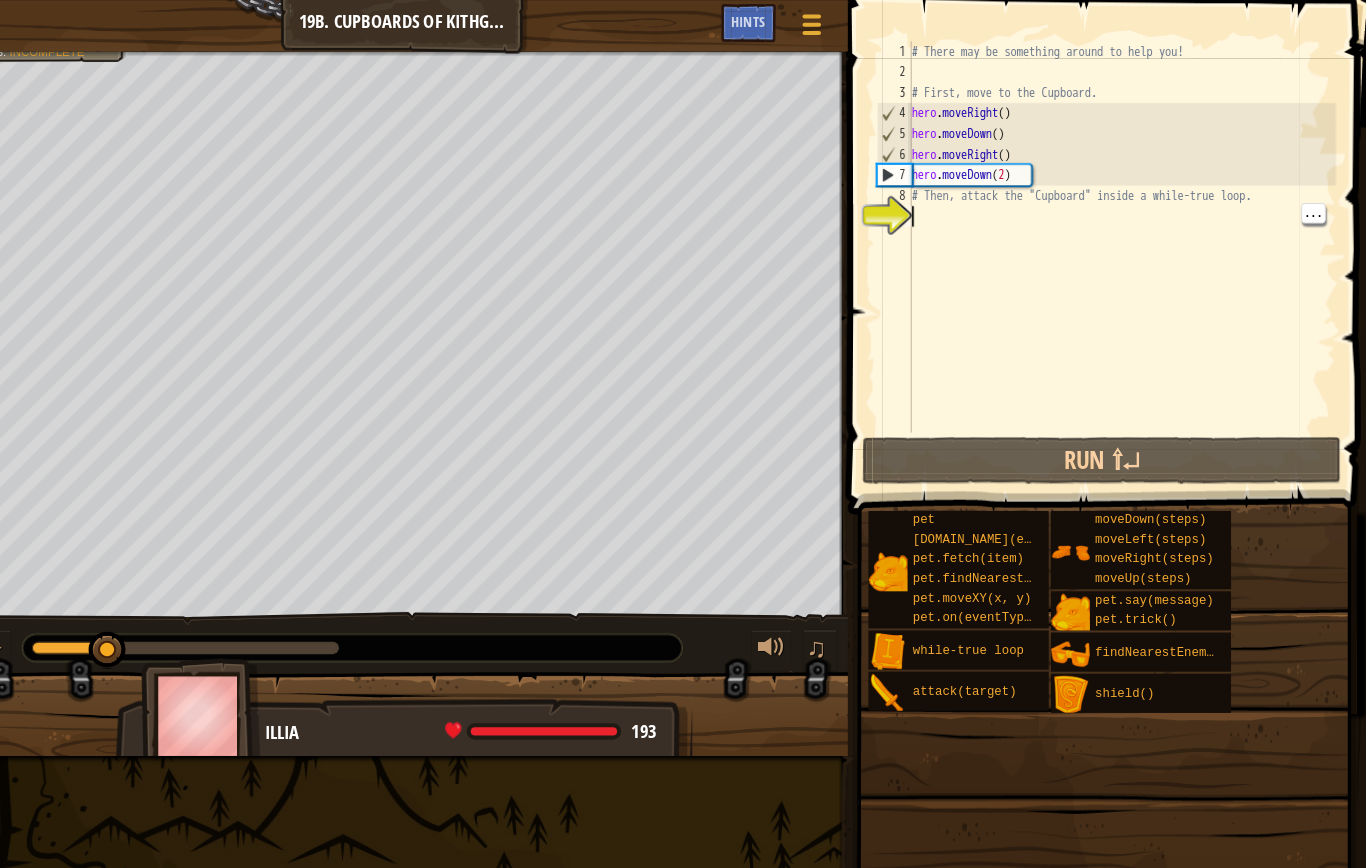 click on "# There may be something around to help you! # First, move to the Cupboard. hero . moveRight ( ) hero . moveDown ( ) hero . moveRight ( ) hero . moveDown ( 2 ) # Then, attack the "Cupboard" inside a while-true loop." at bounding box center (1128, 250) 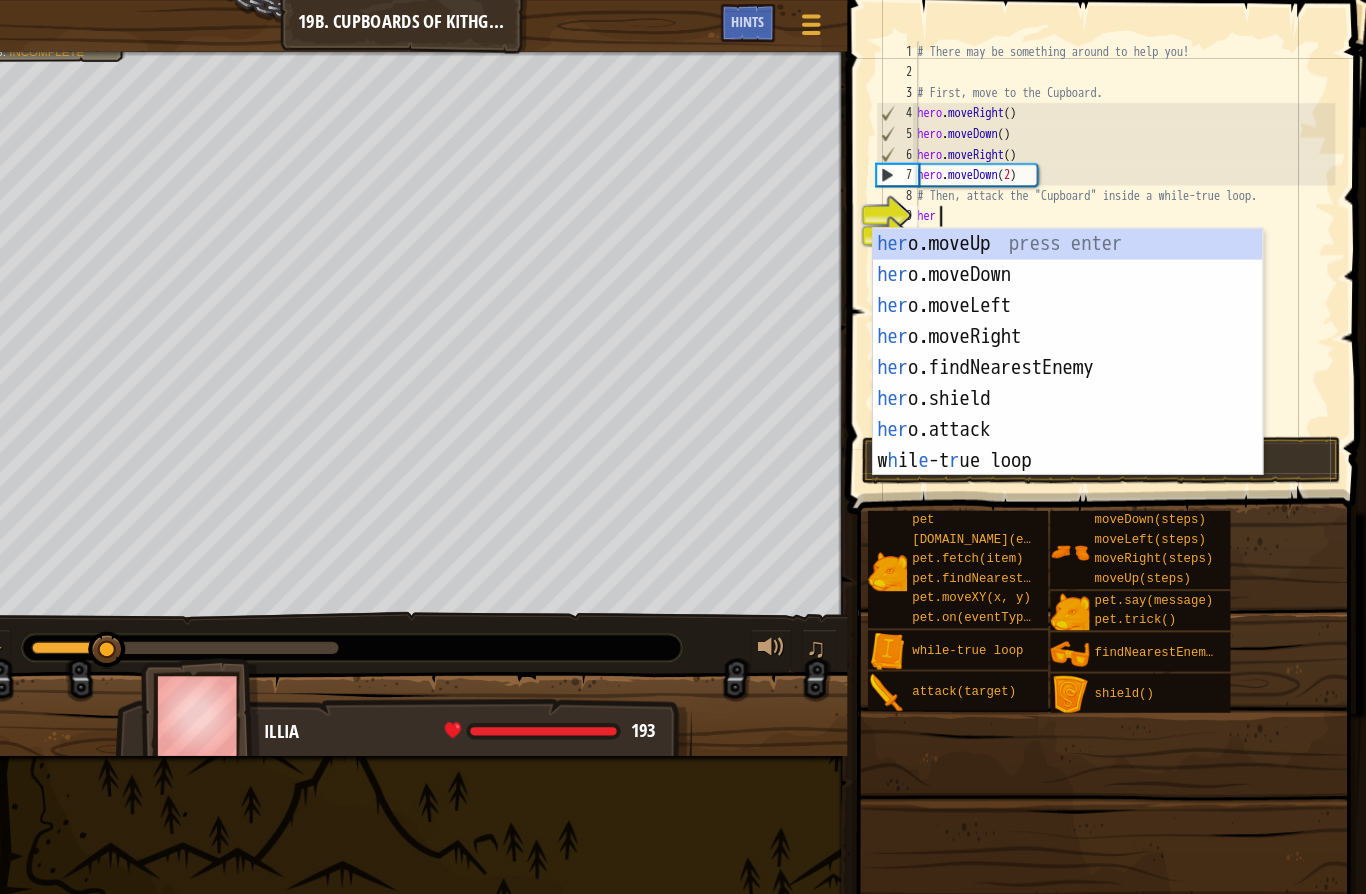 scroll, scrollTop: 21, scrollLeft: 34, axis: both 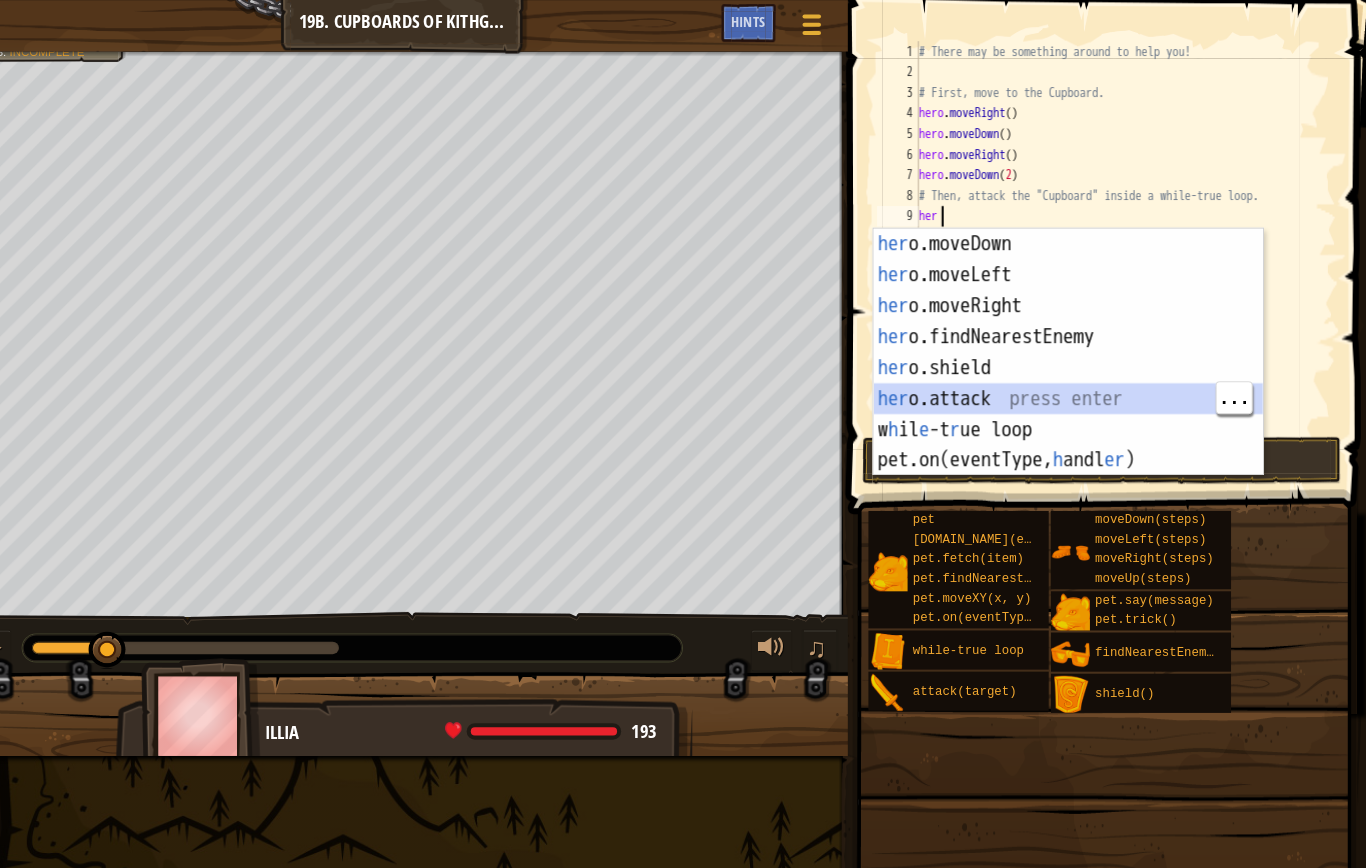click on "her o.moveDown press enter her o.moveLeft press enter her o.moveRight press enter her o.findNearestEnemy press enter her o.shield press enter her o.attack press enter w h il e -t r ue loop press enter pet.on(eventType,  h andl er ) press enter" at bounding box center (1076, 372) 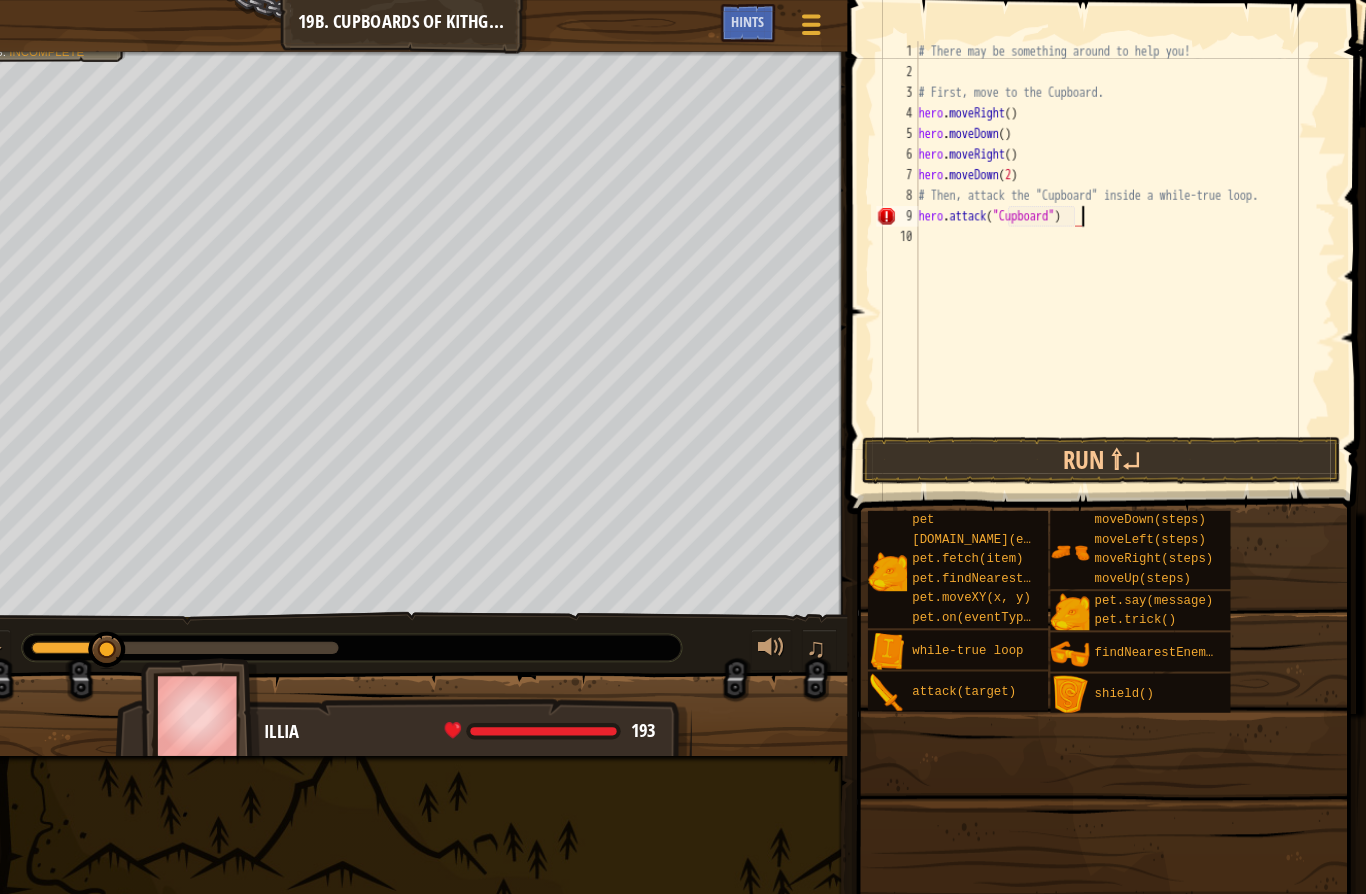 scroll, scrollTop: 21, scrollLeft: 92, axis: both 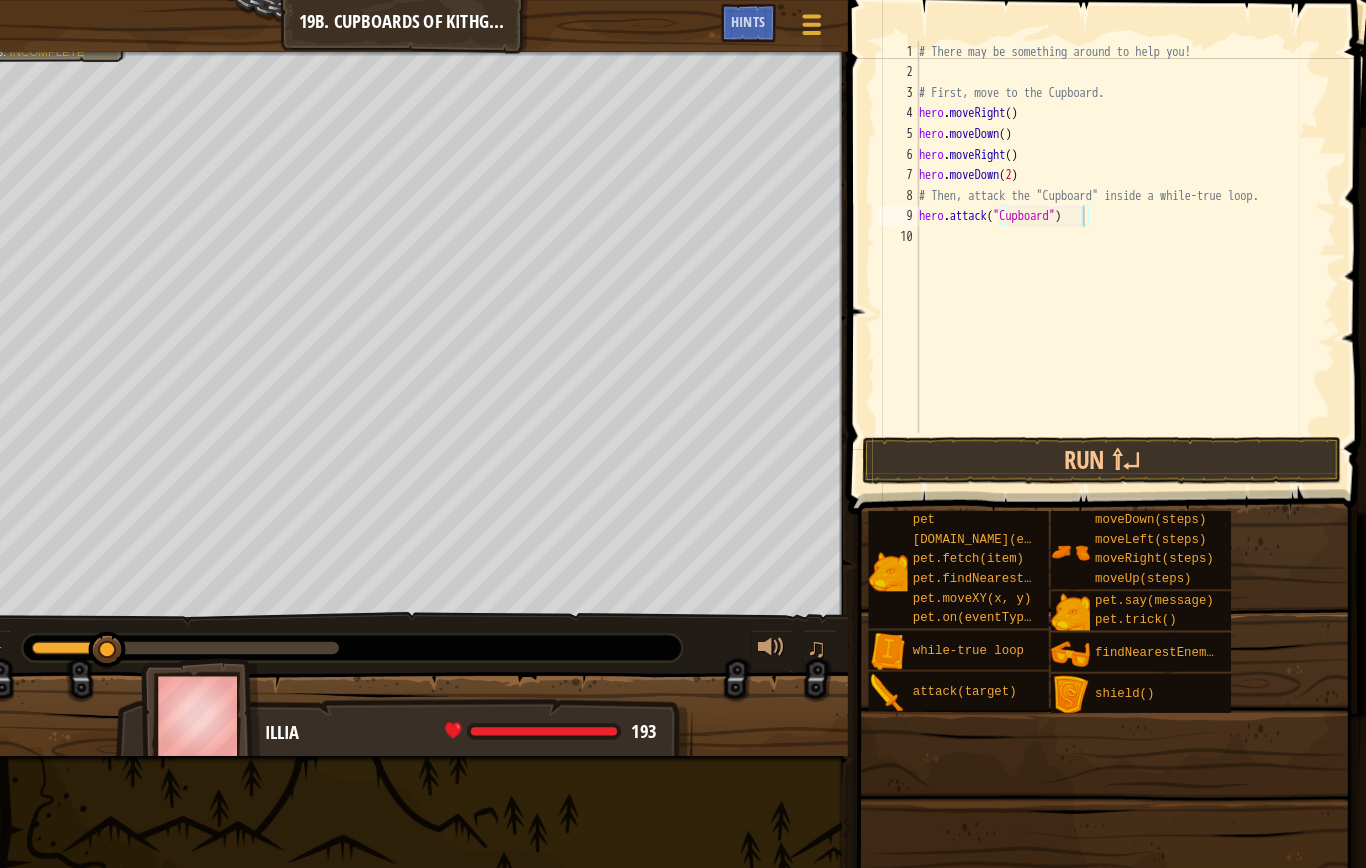 type on "abcde fg" 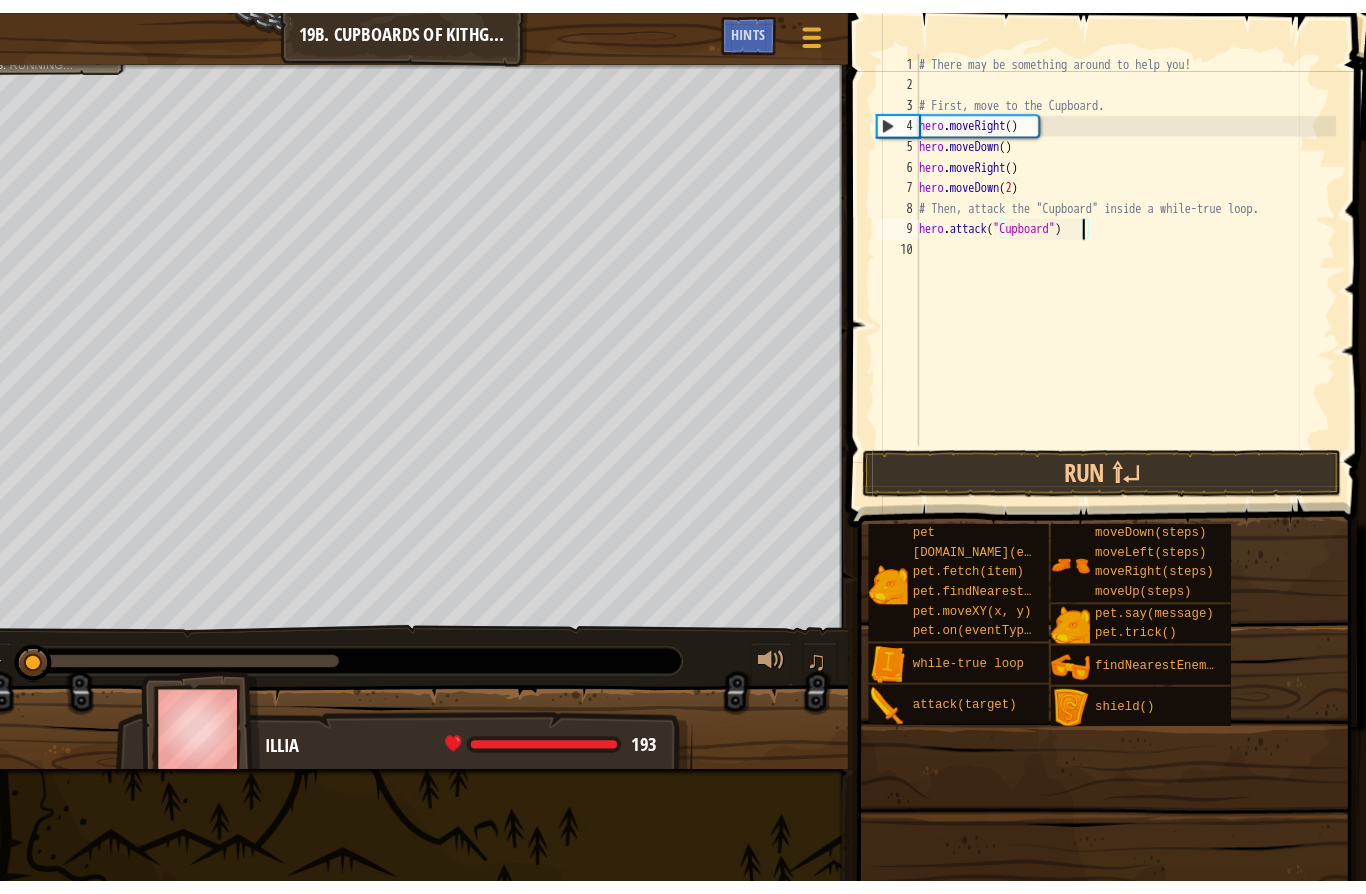 scroll, scrollTop: 21, scrollLeft: 60, axis: both 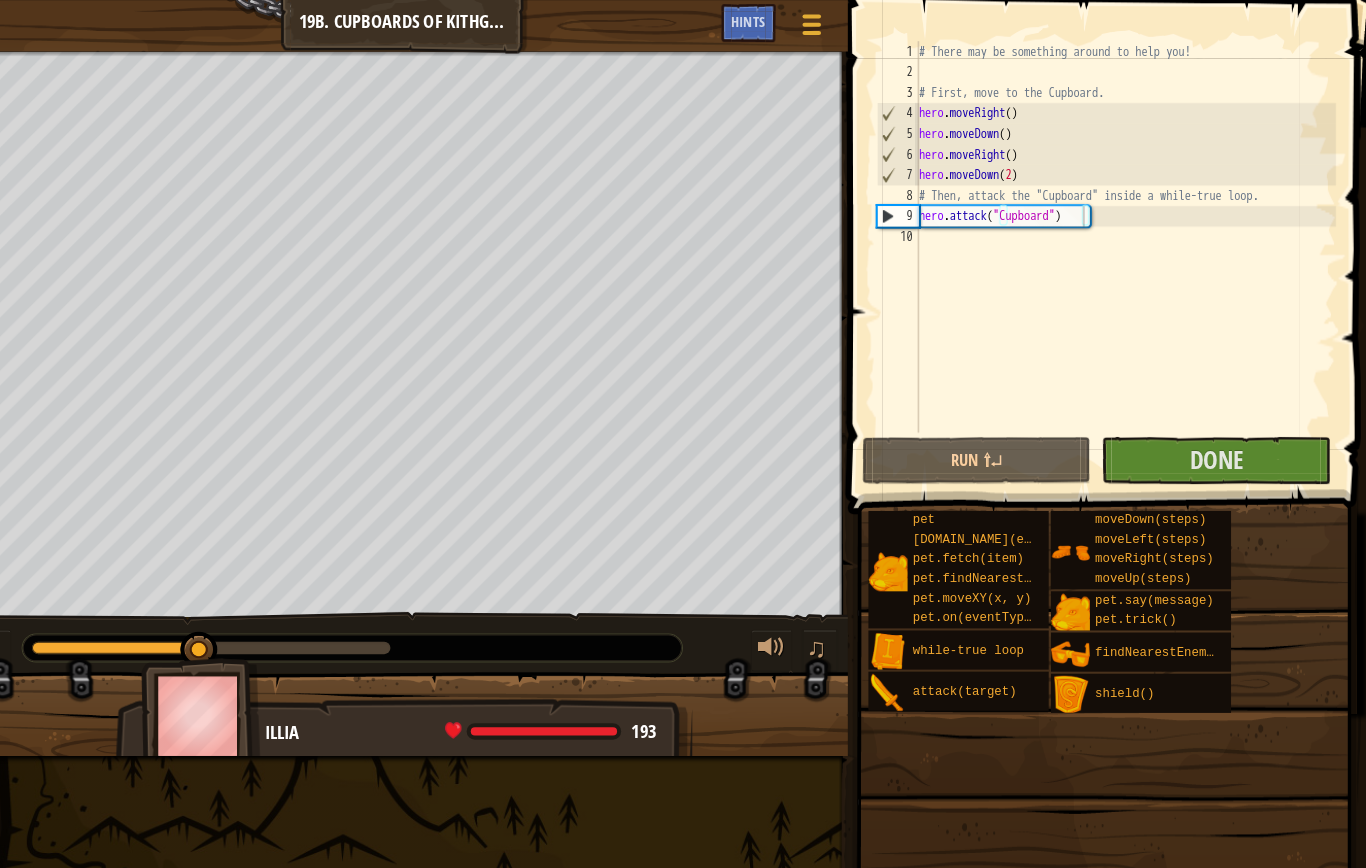 click on "Done" at bounding box center [1220, 446] 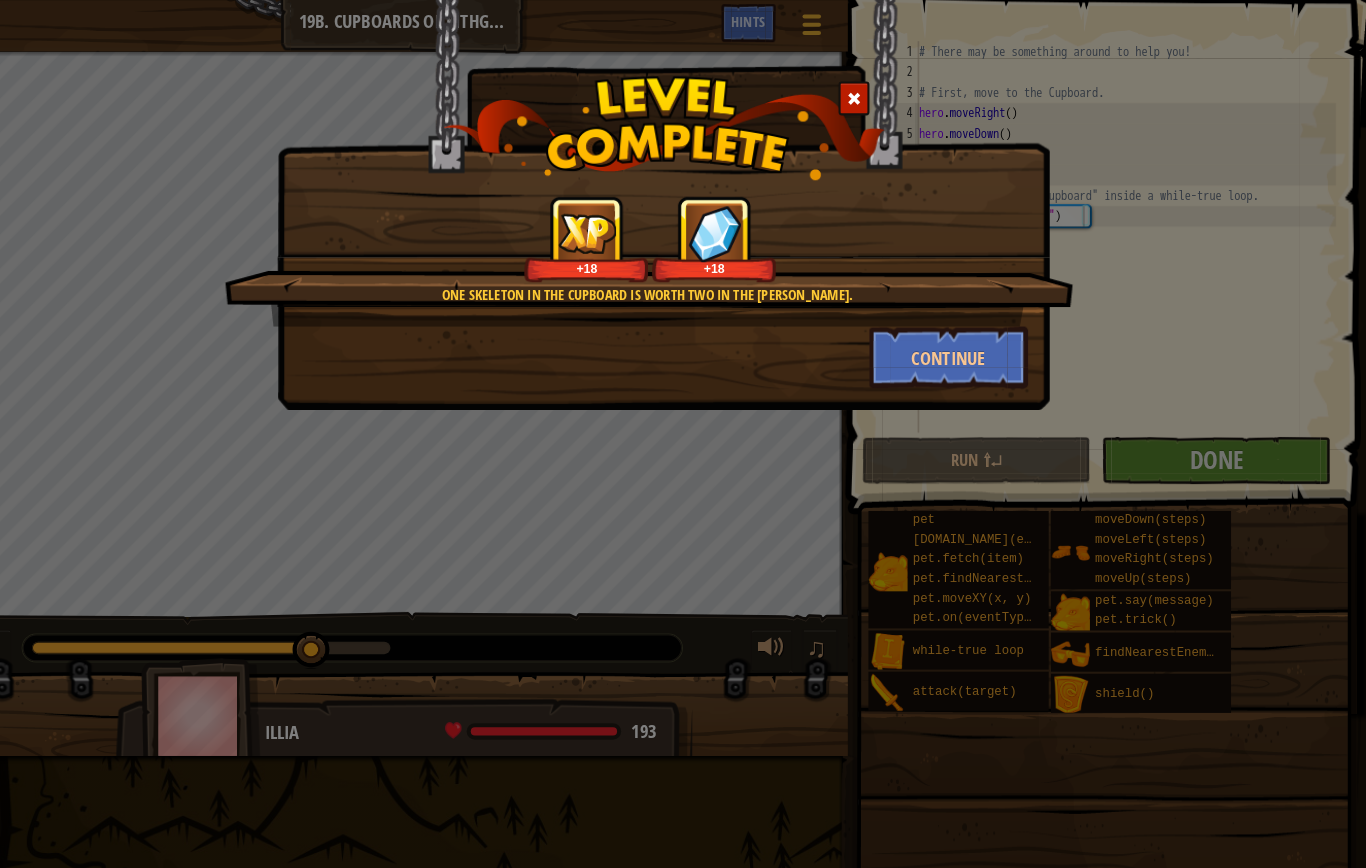 click on "Continue" at bounding box center (960, 347) 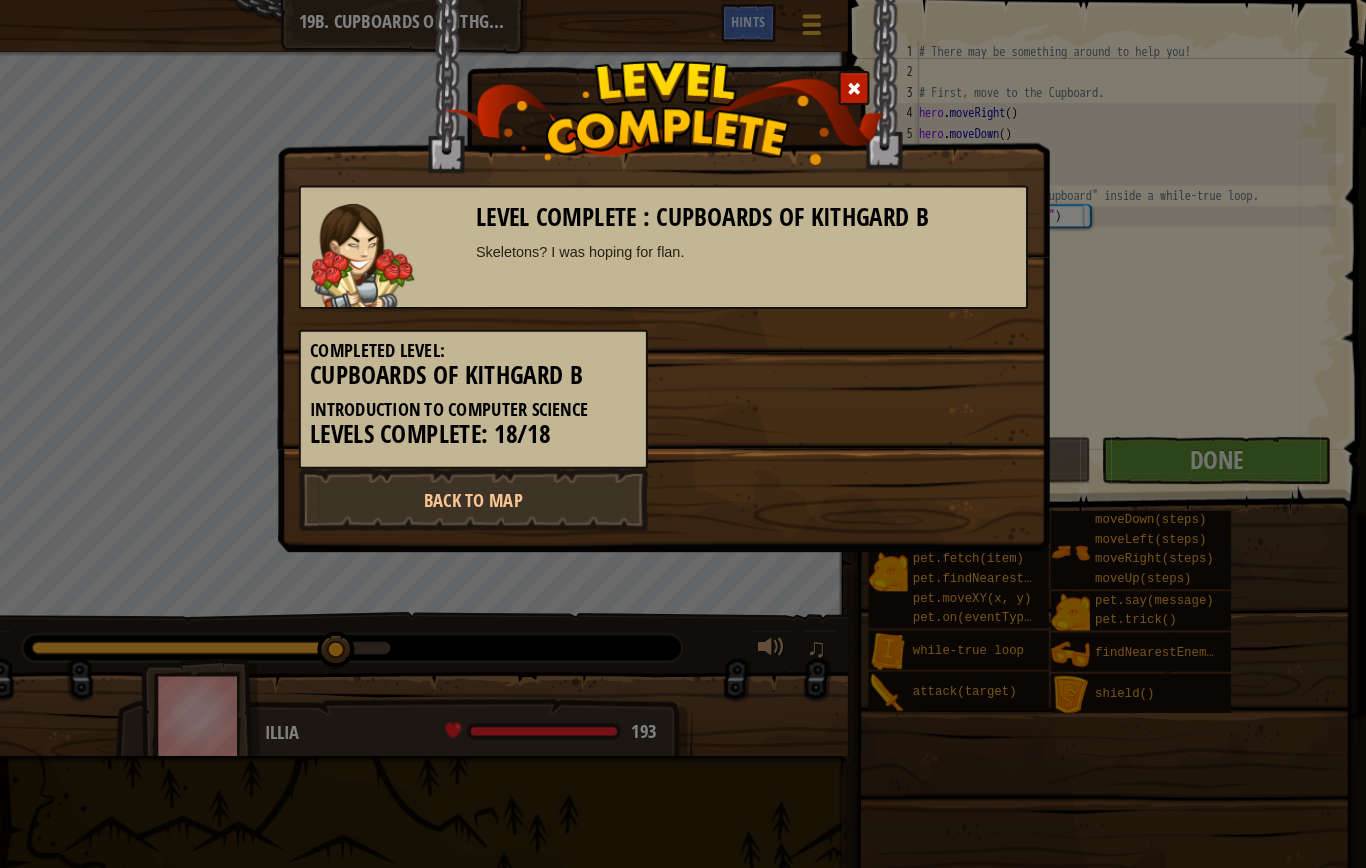click on "Back to Map" at bounding box center (498, 485) 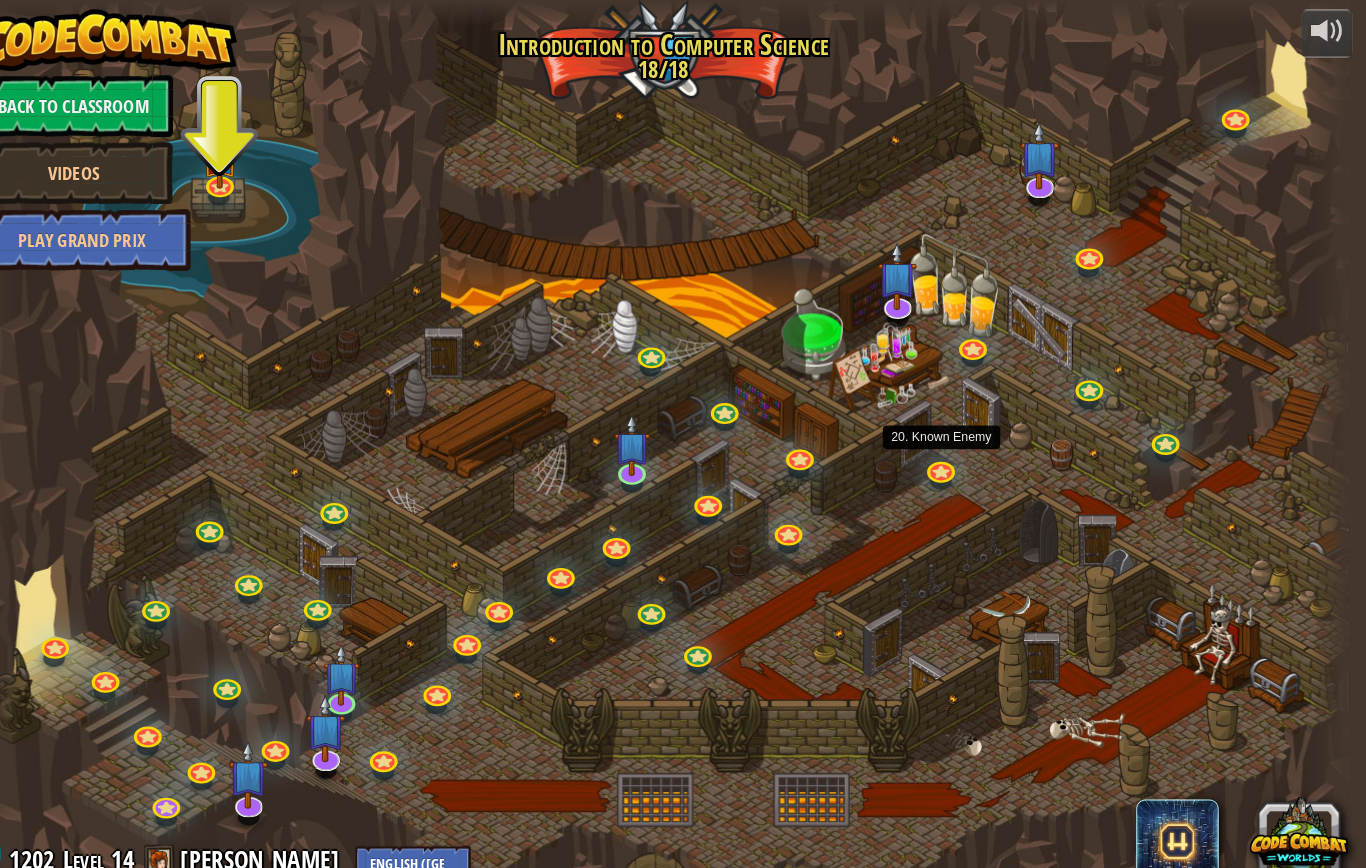 click at bounding box center [952, 458] 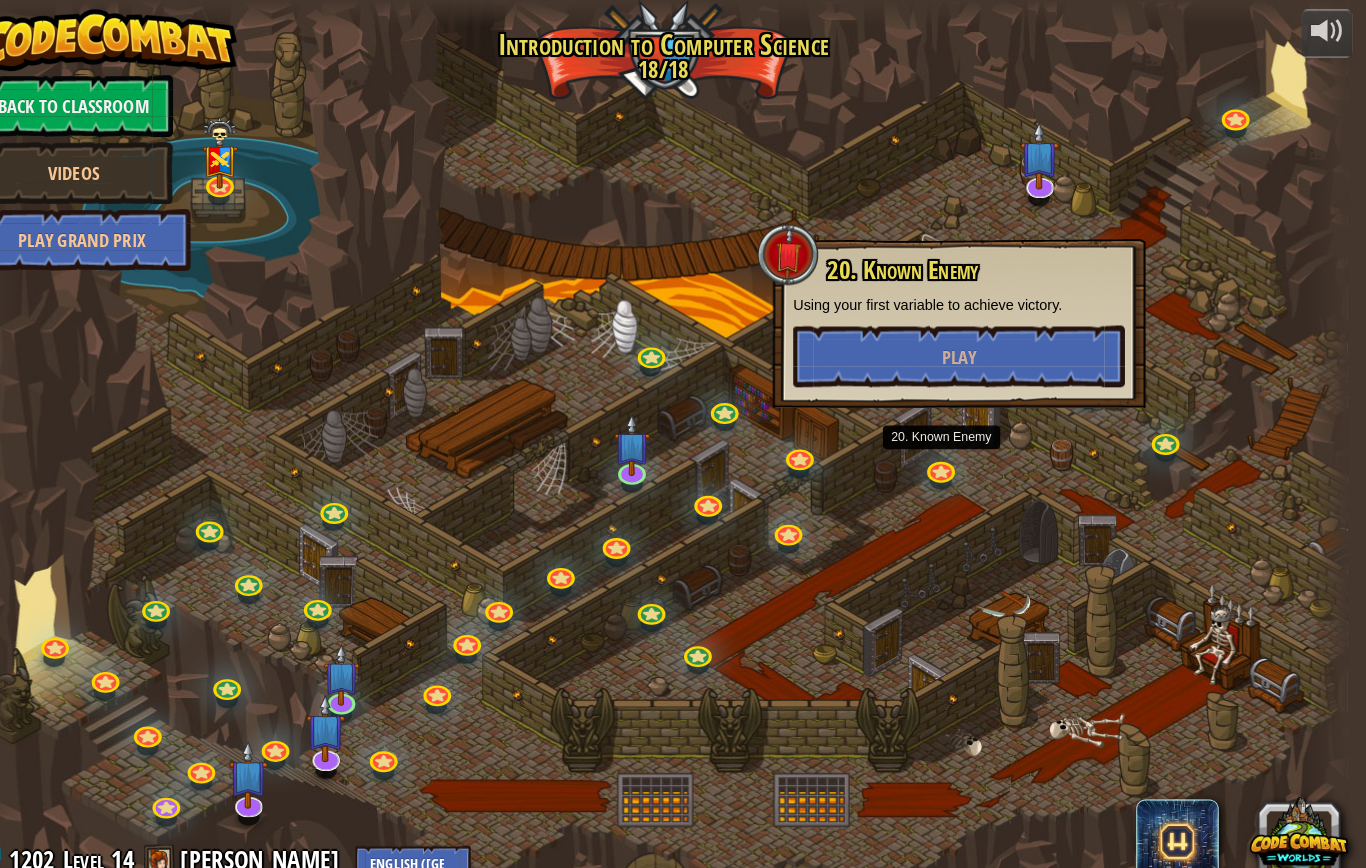 click on "Play" at bounding box center [970, 346] 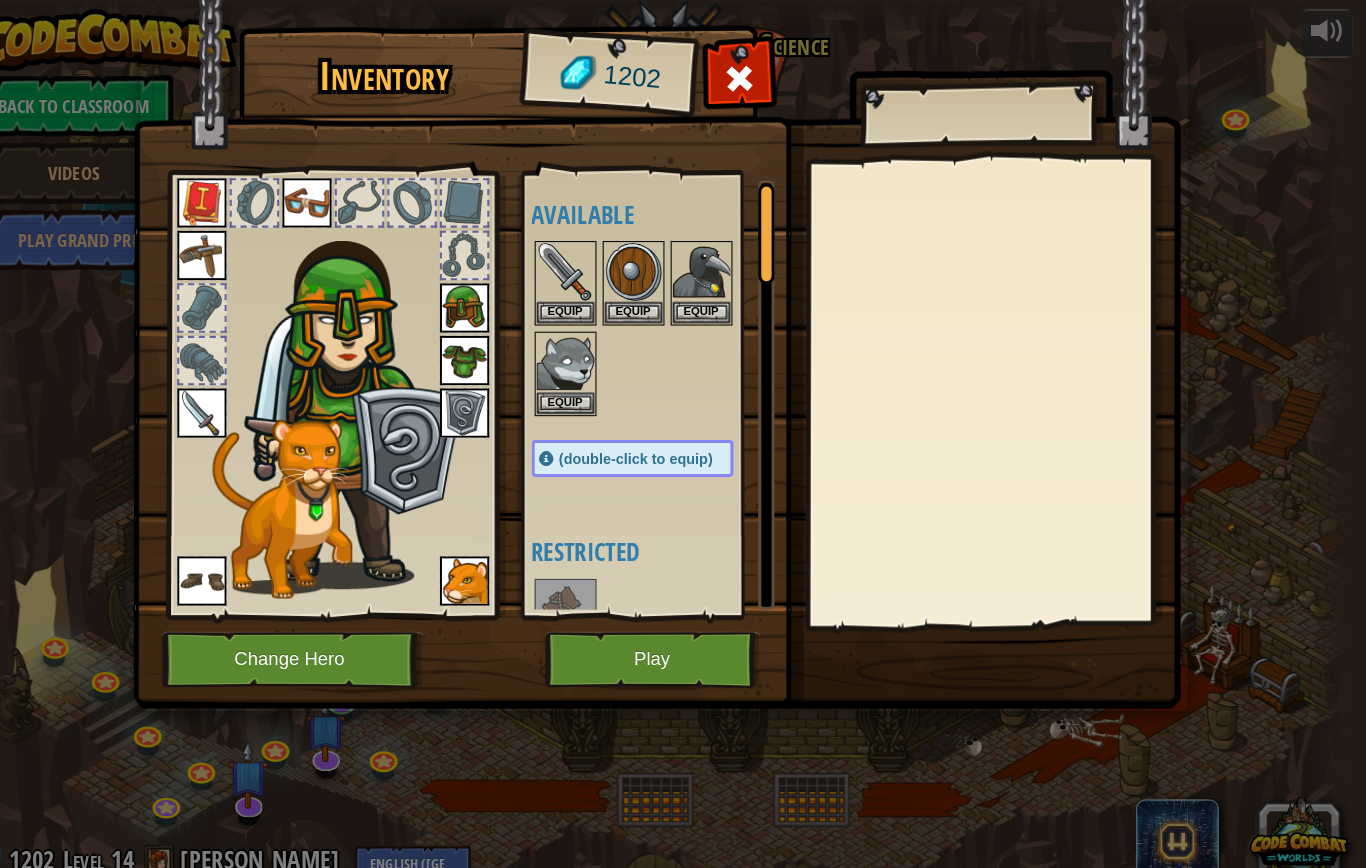 click at bounding box center (756, 76) 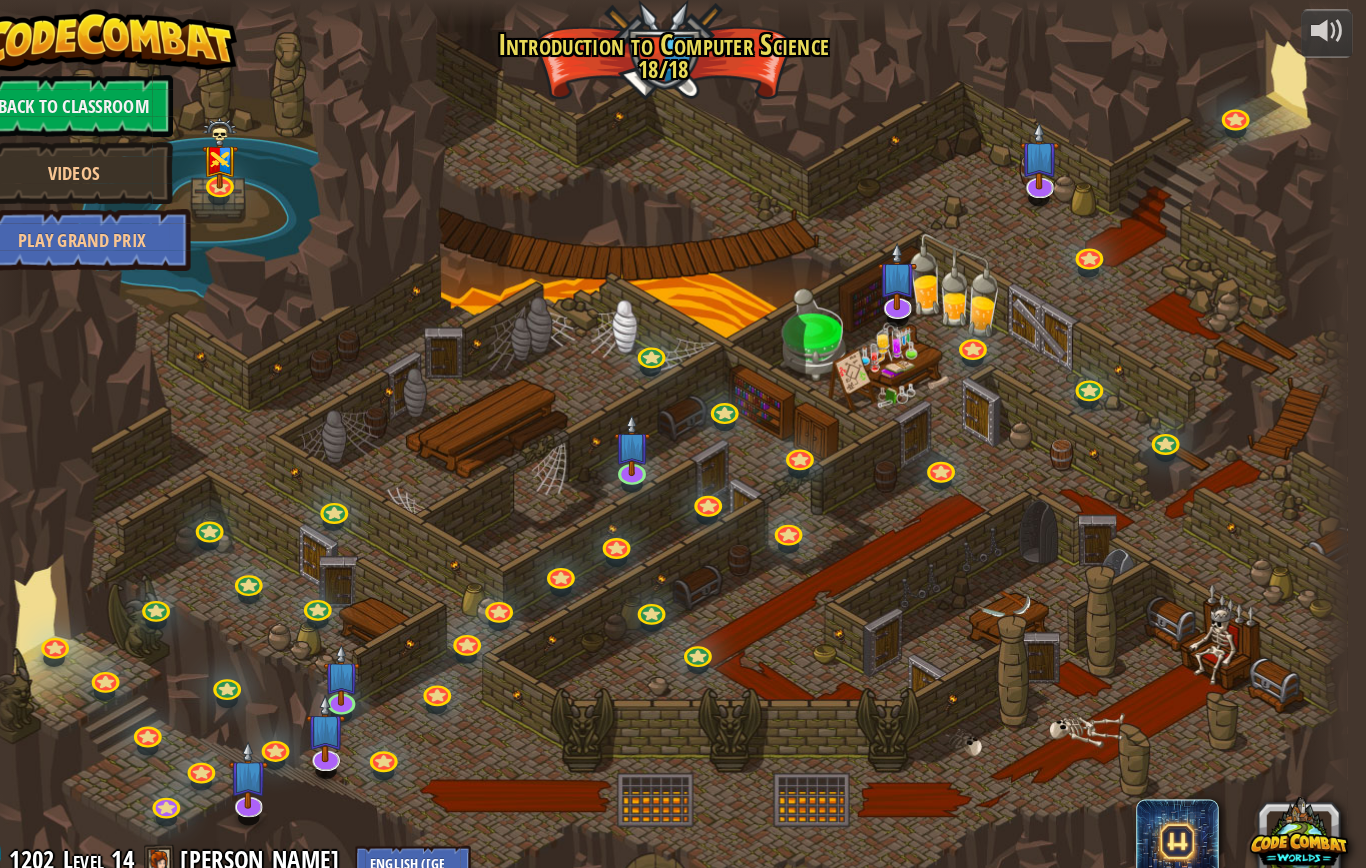 click at bounding box center (983, 339) 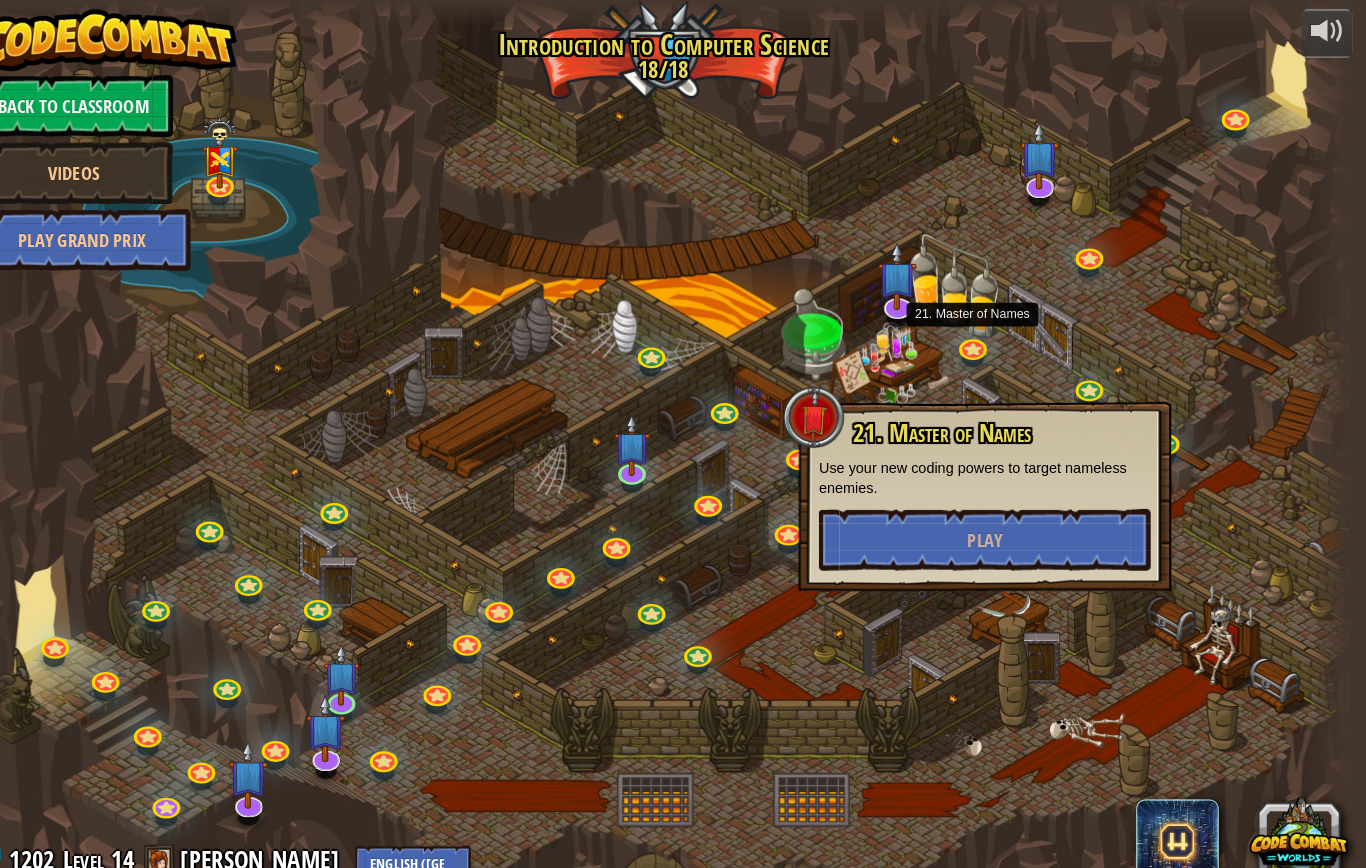 click on "Play" at bounding box center (995, 524) 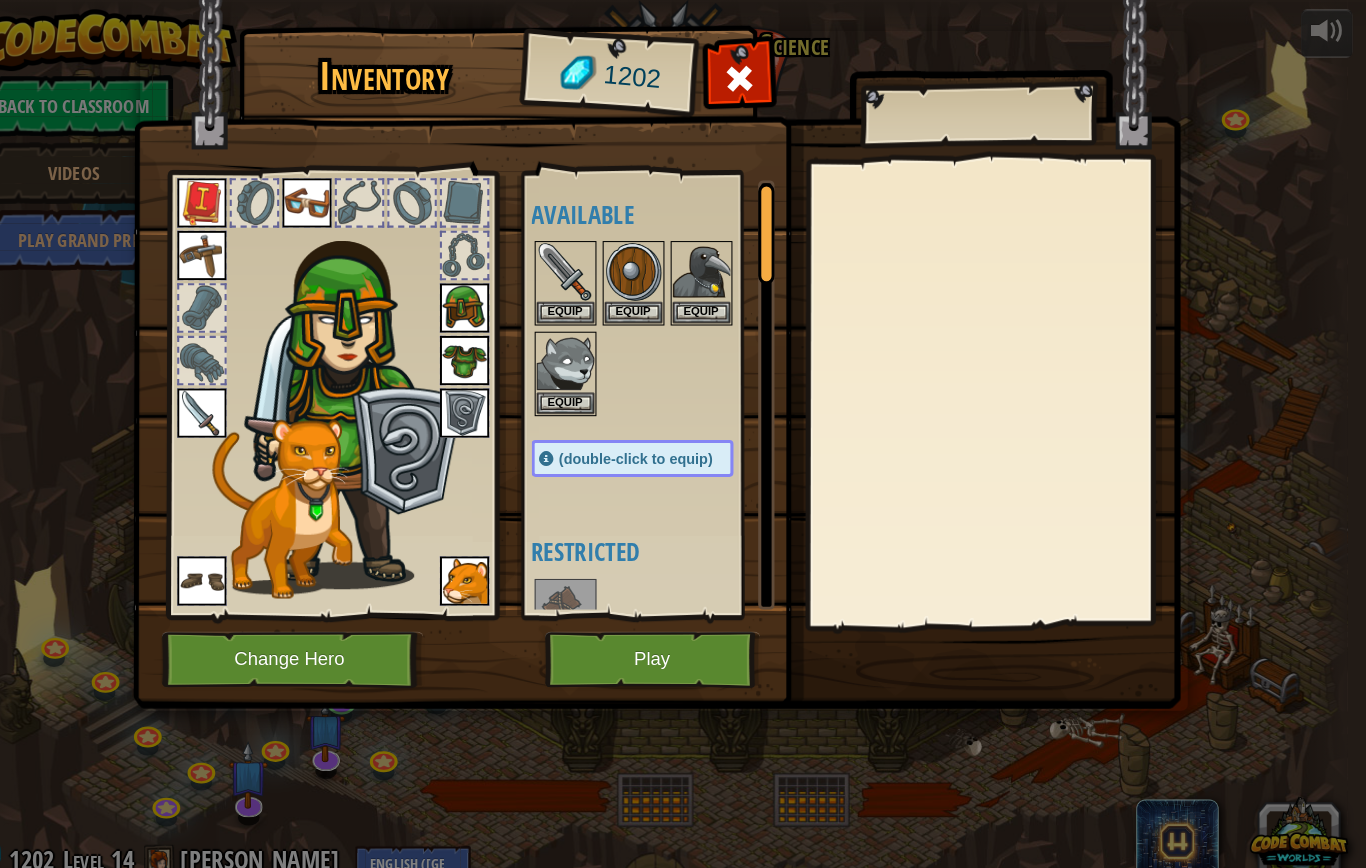 click on "Play" at bounding box center [672, 640] 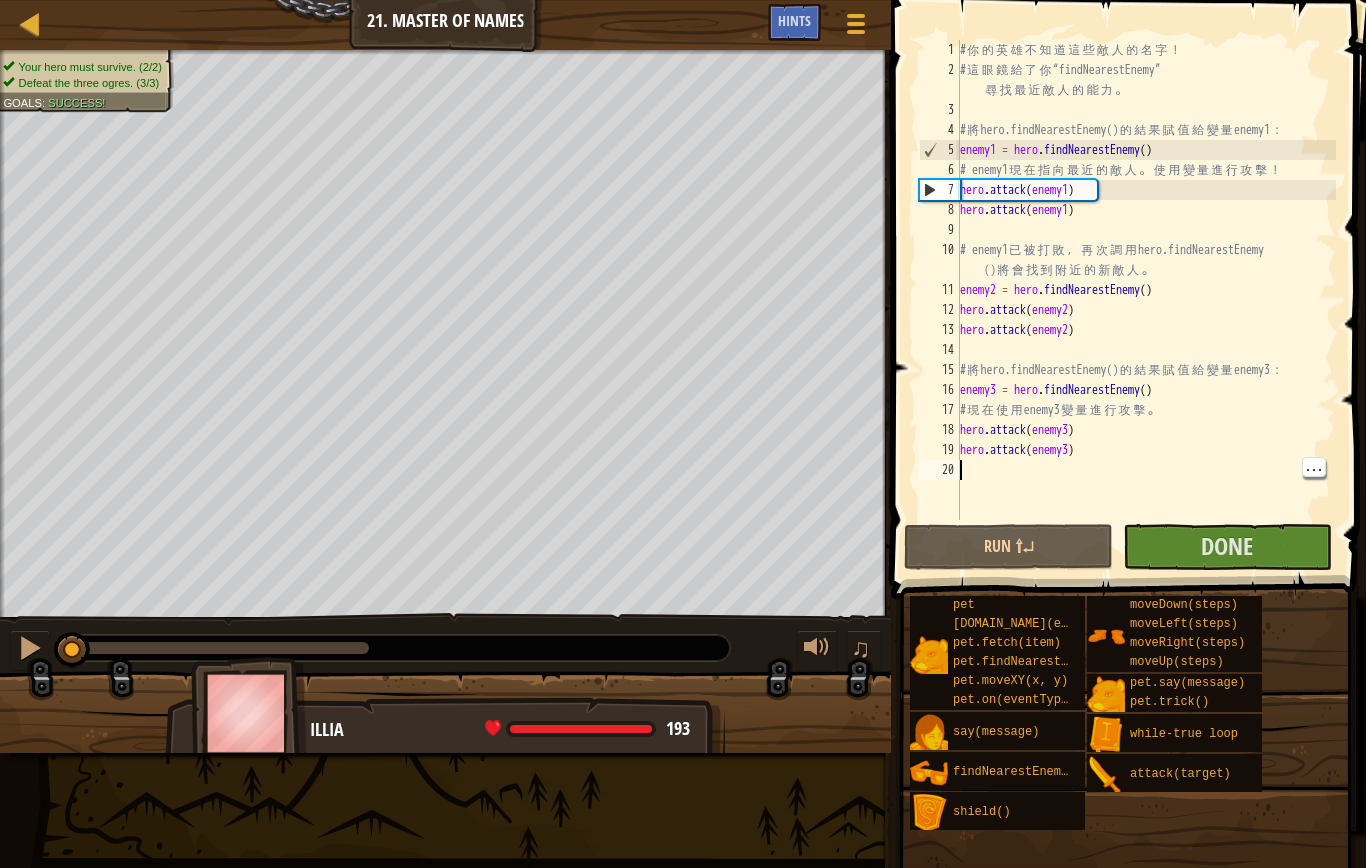 click on "Done" at bounding box center [1227, 546] 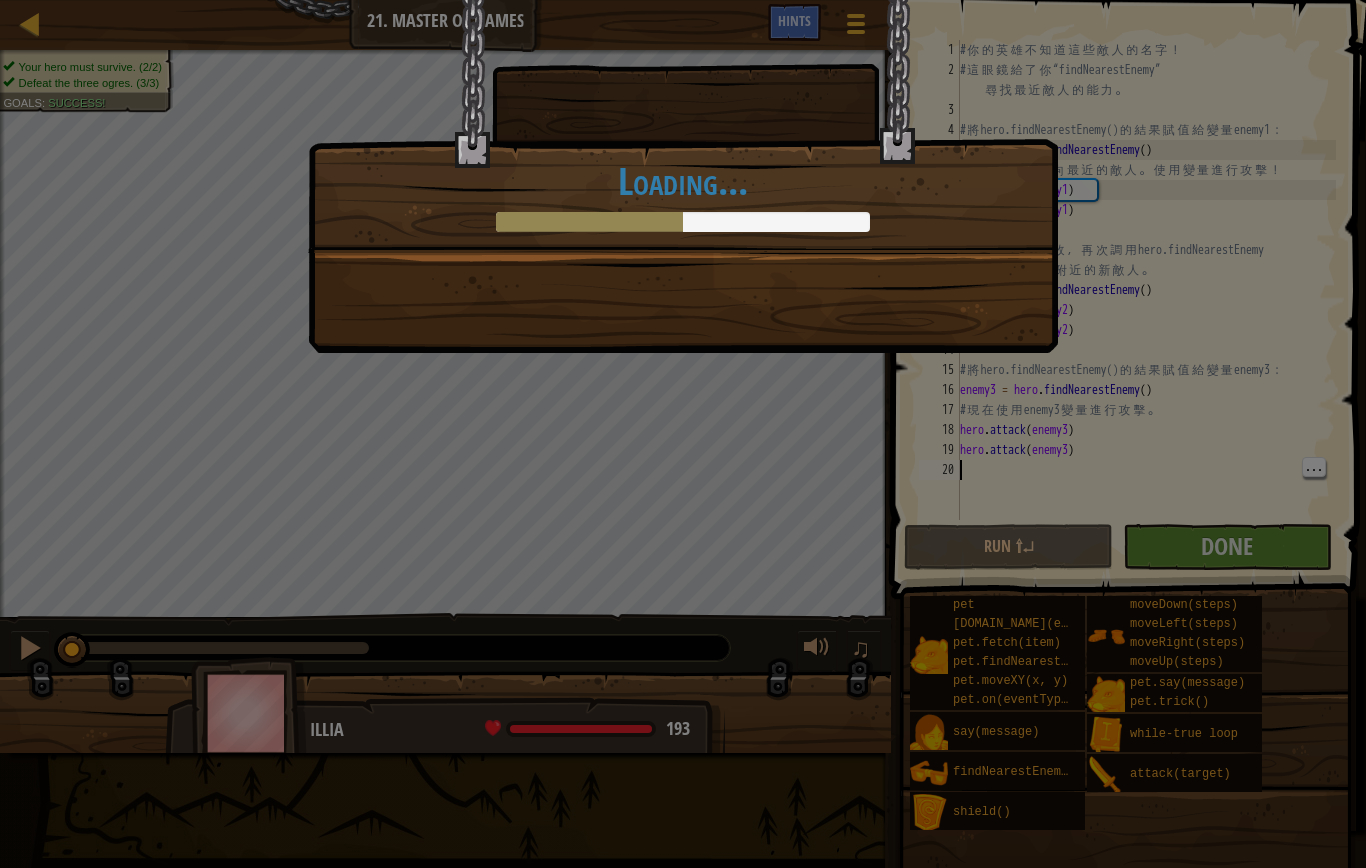 click on "Soon you will be master of programming! +20 +29 New Item Clean code: no code errors or warnings. +10 +14 Continue Loading..." at bounding box center (683, 434) 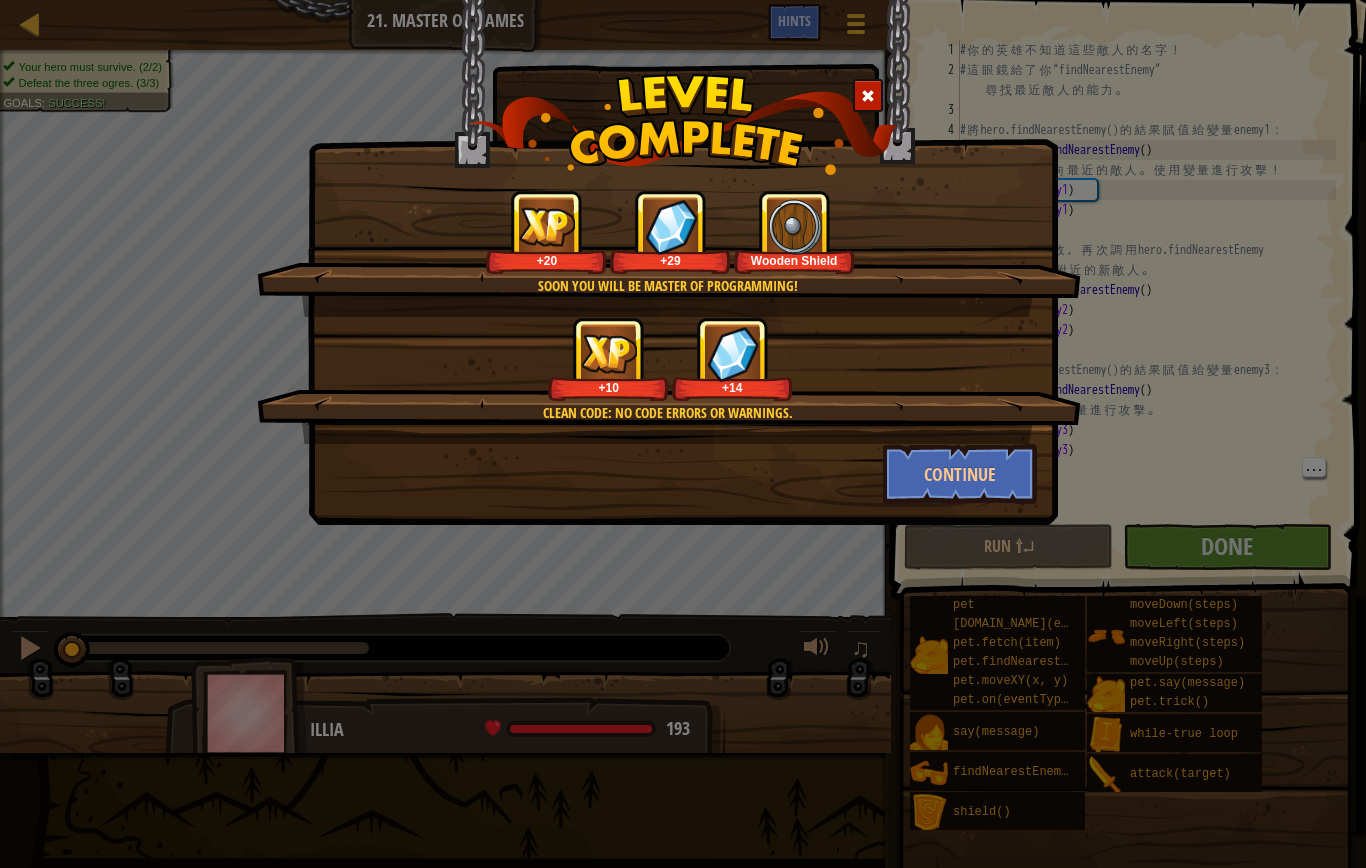click on "Continue" at bounding box center [960, 474] 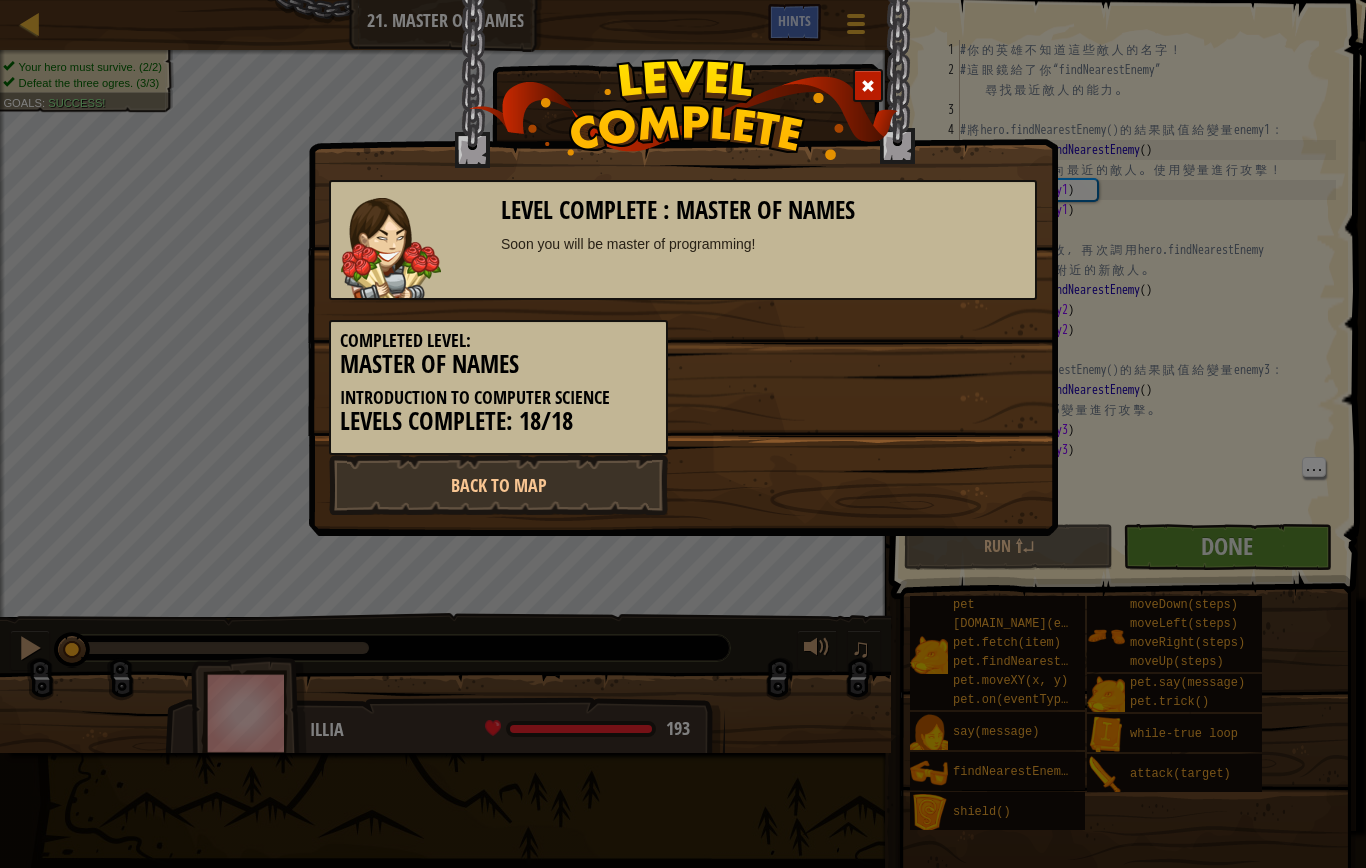 click on "Back to Map" at bounding box center (498, 485) 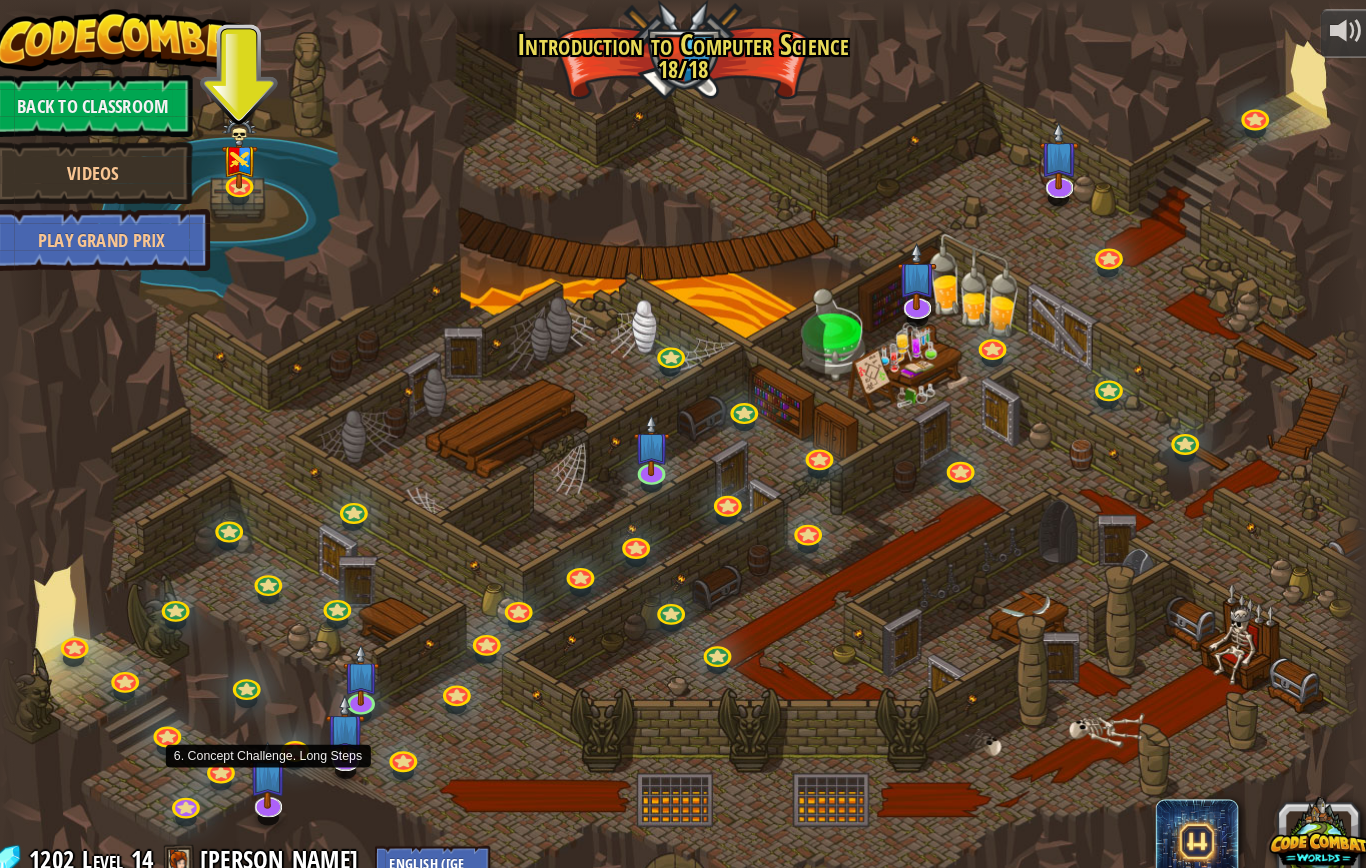 click at bounding box center [281, 752] 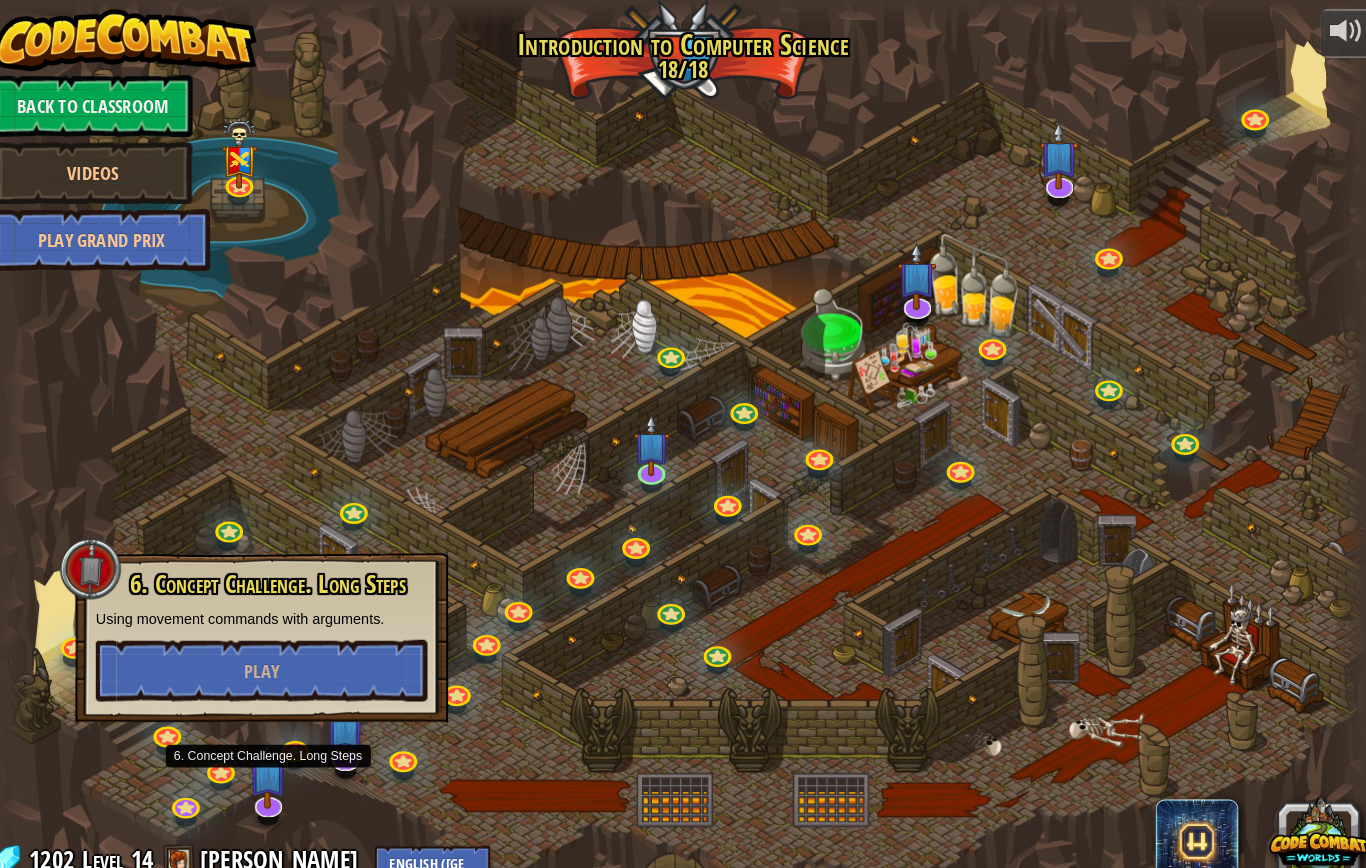click on "Play" at bounding box center [274, 651] 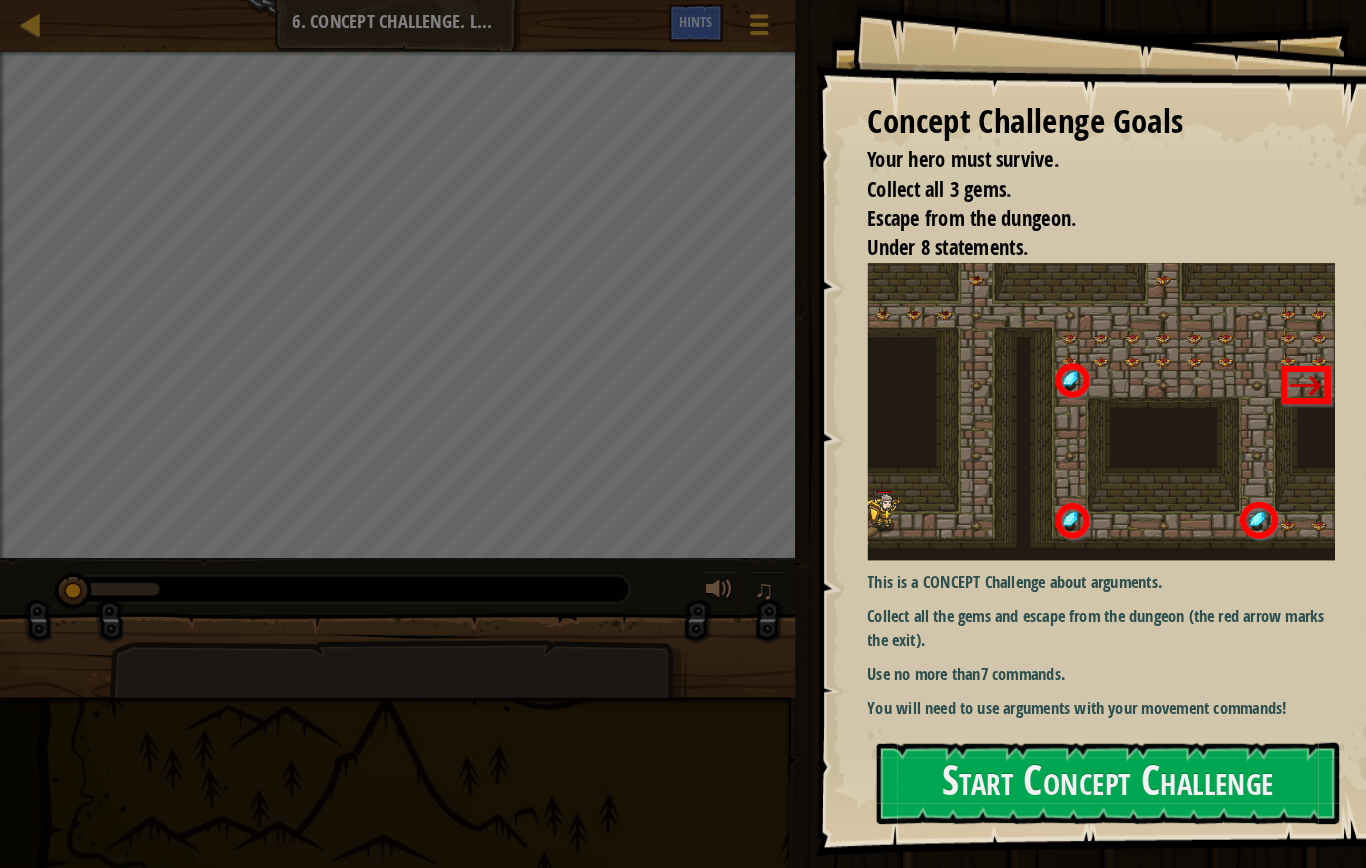 click on "Start Concept Challenge" at bounding box center (1075, 760) 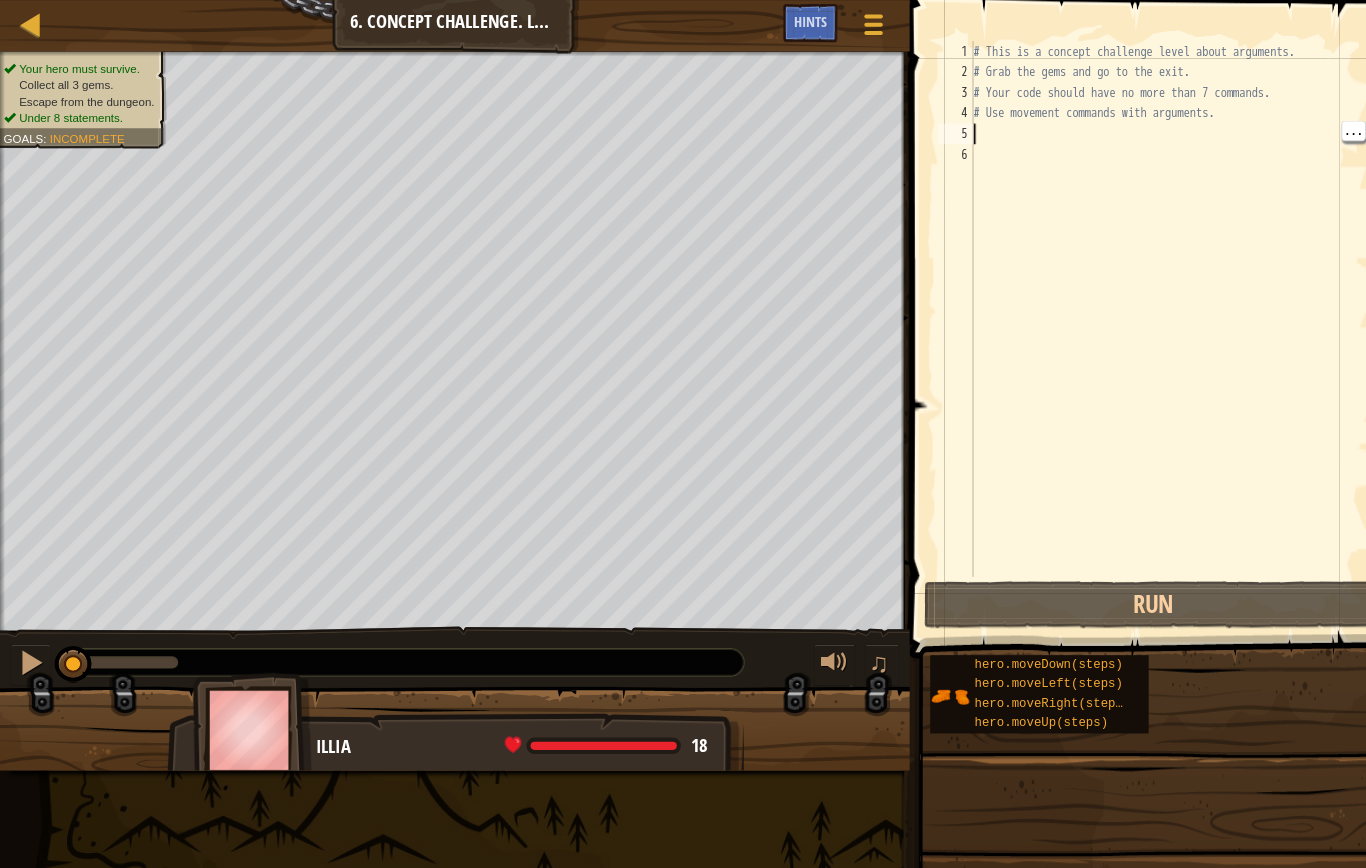 click on "# This is a concept challenge level about arguments. # Grab the gems and go to the exit. # Your code should have no more than 7 commands. # Use movement commands with arguments." at bounding box center (1138, 320) 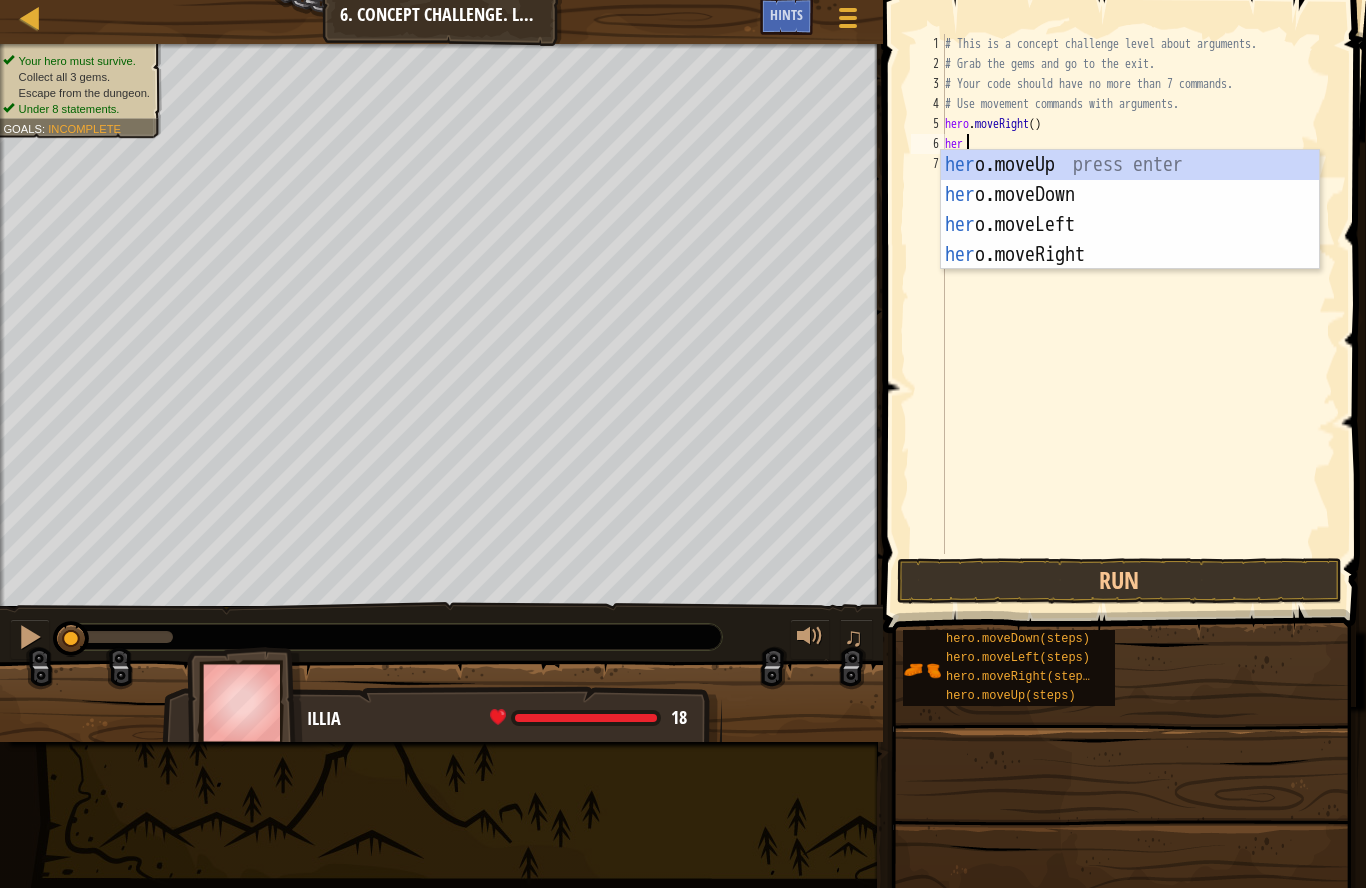 scroll, scrollTop: 21, scrollLeft: 49, axis: both 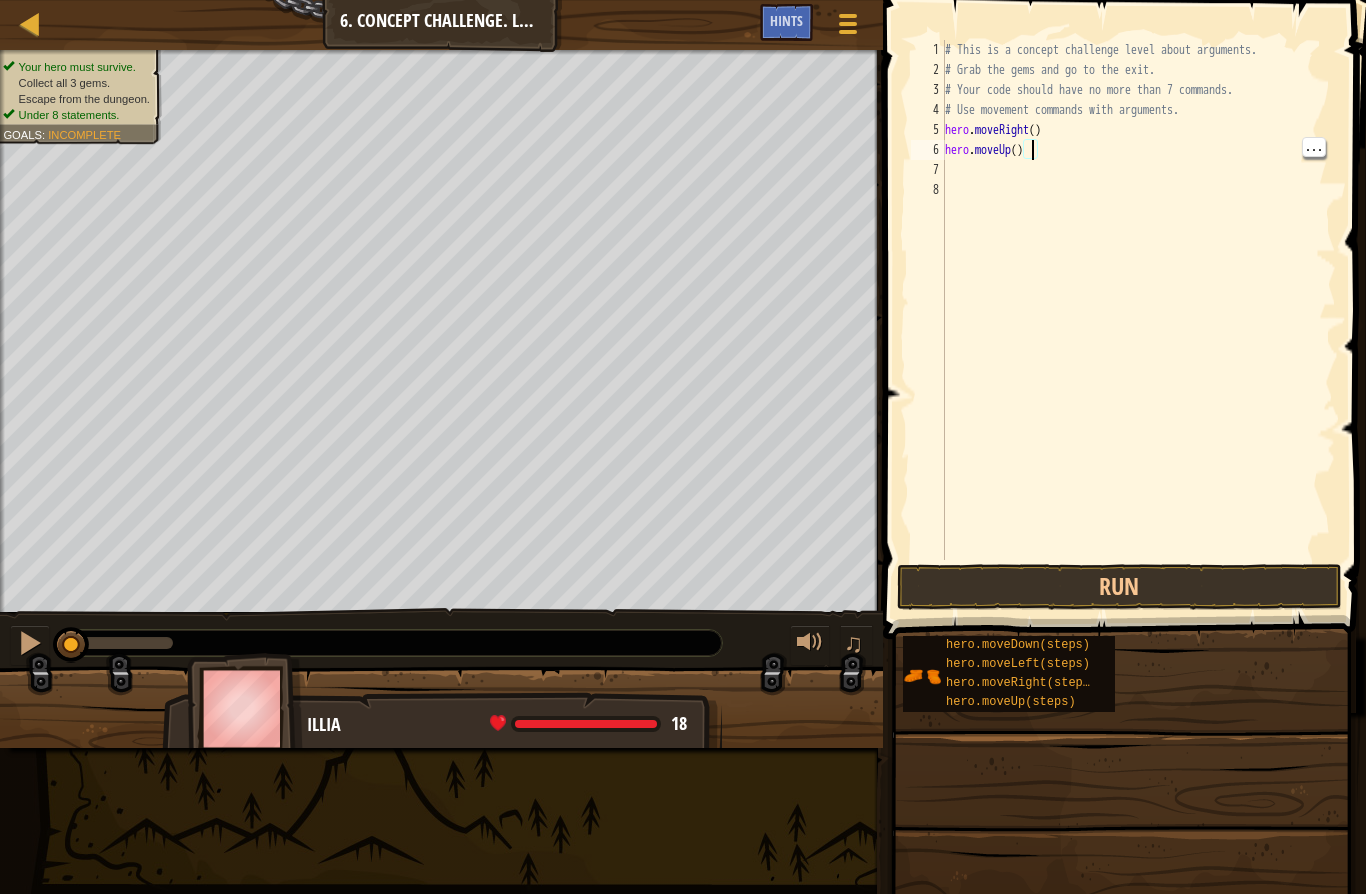click on "# This is a concept challenge level about arguments. # Grab the gems and go to the exit. # Your code should have no more than 7 commands. # Use movement commands with arguments. hero . moveRight ( ) hero . moveUp ( )" at bounding box center [1138, 320] 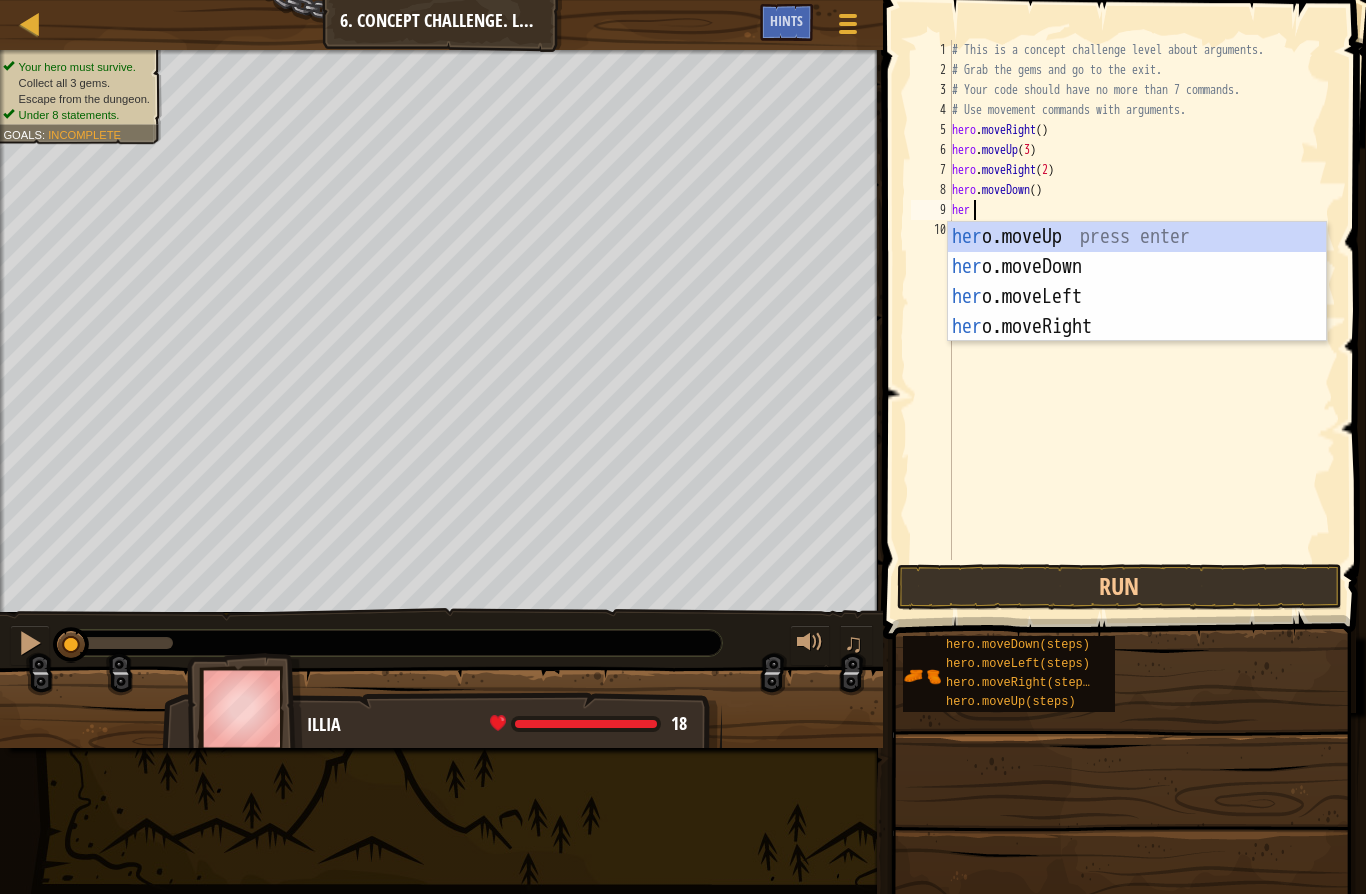scroll, scrollTop: 21, scrollLeft: 49, axis: both 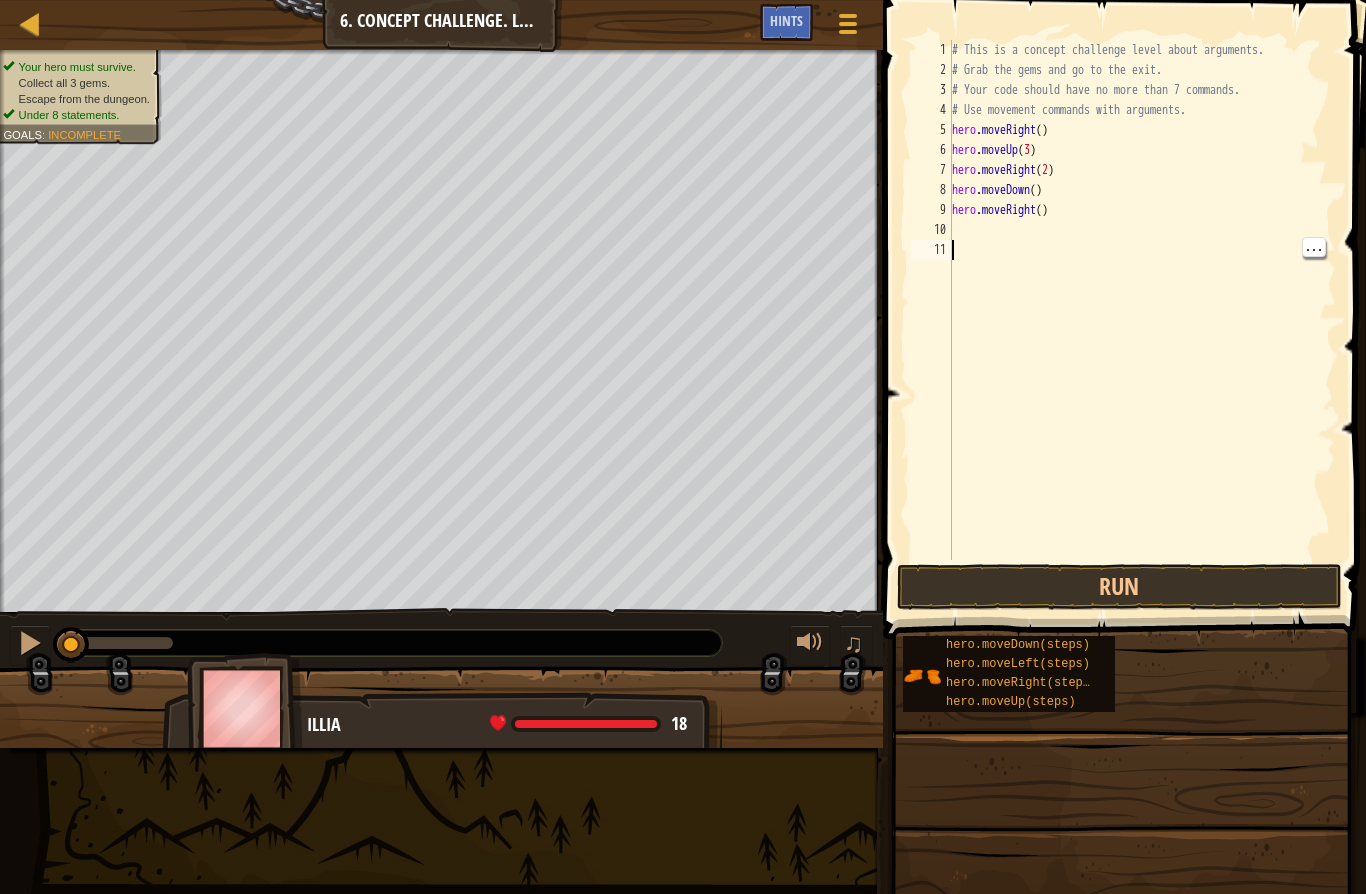click on "# This is a concept challenge level about arguments. # Grab the gems and go to the exit. # Your code should have no more than 7 commands. # Use movement commands with arguments. hero . moveRight ( ) hero . moveUp ( 3 ) hero . moveRight ( 2 ) hero . moveDown ( ) hero . moveRight ( )" at bounding box center (1142, 320) 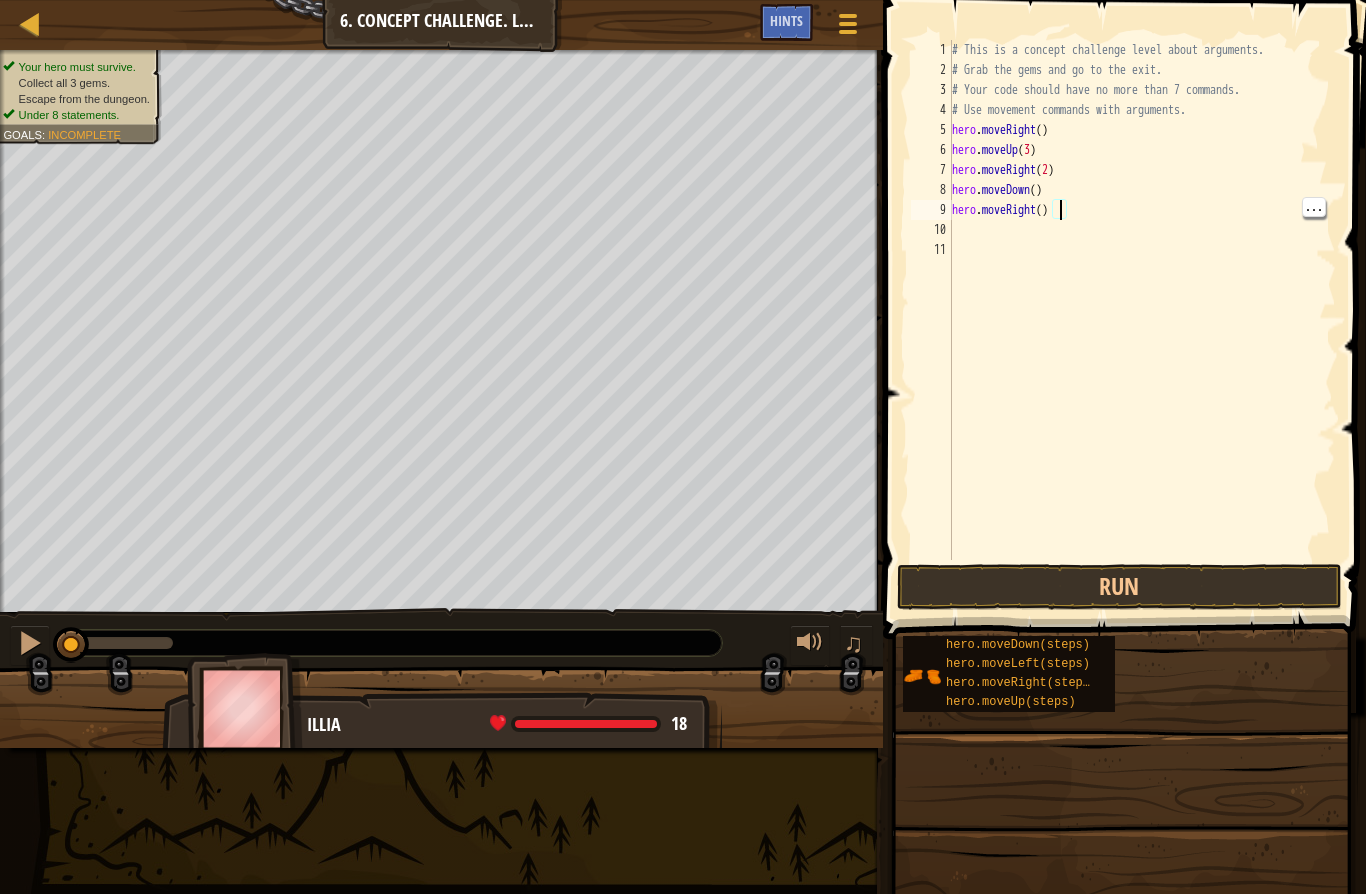 click on "# This is a concept challenge level about arguments. # Grab the gems and go to the exit. # Your code should have no more than 7 commands. # Use movement commands with arguments. hero . moveRight ( ) hero . moveUp ( 3 ) hero . moveRight ( 2 ) hero . moveDown ( ) hero . moveRight ( )" at bounding box center (1142, 320) 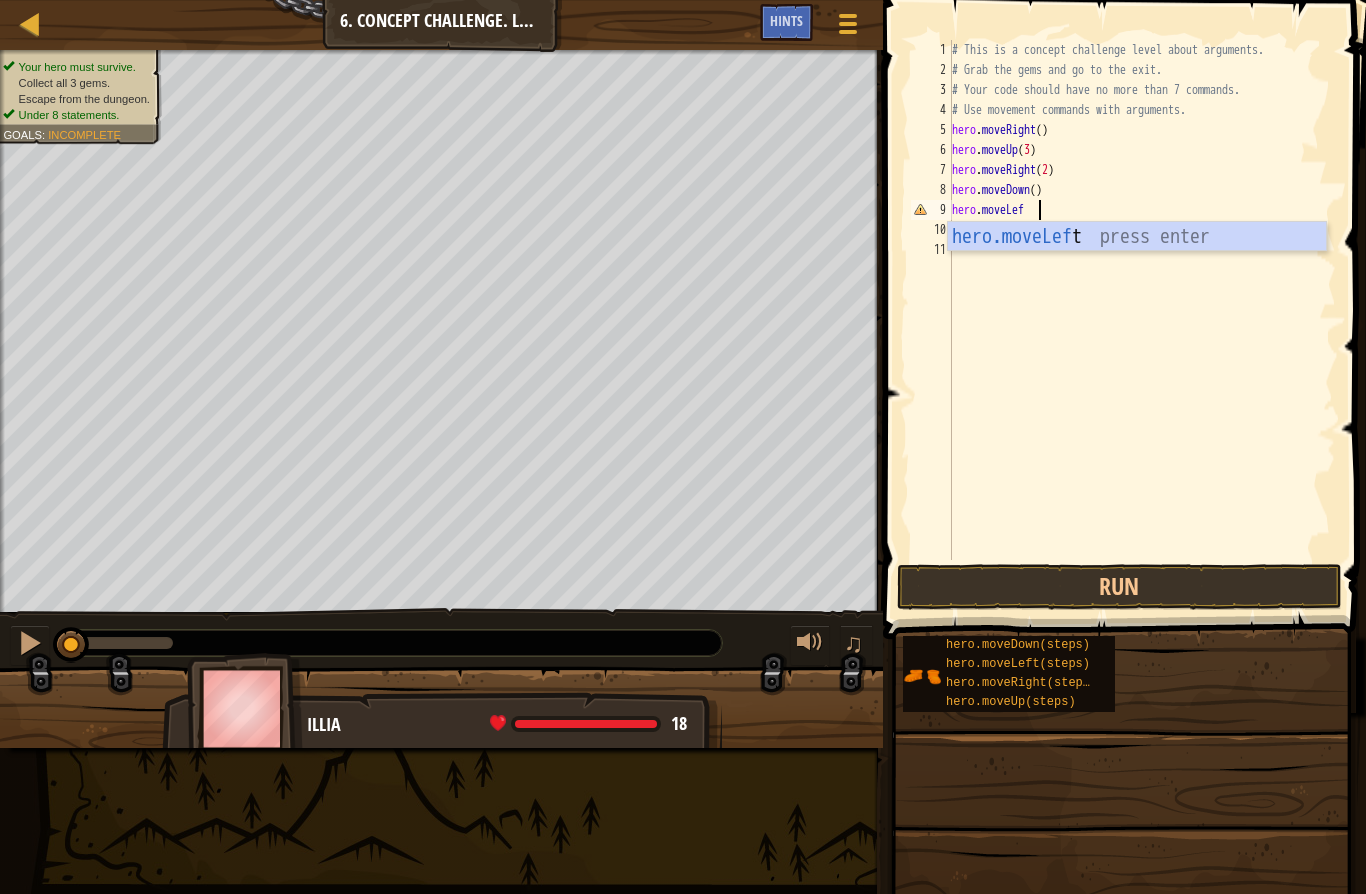 scroll, scrollTop: 21, scrollLeft: 49, axis: both 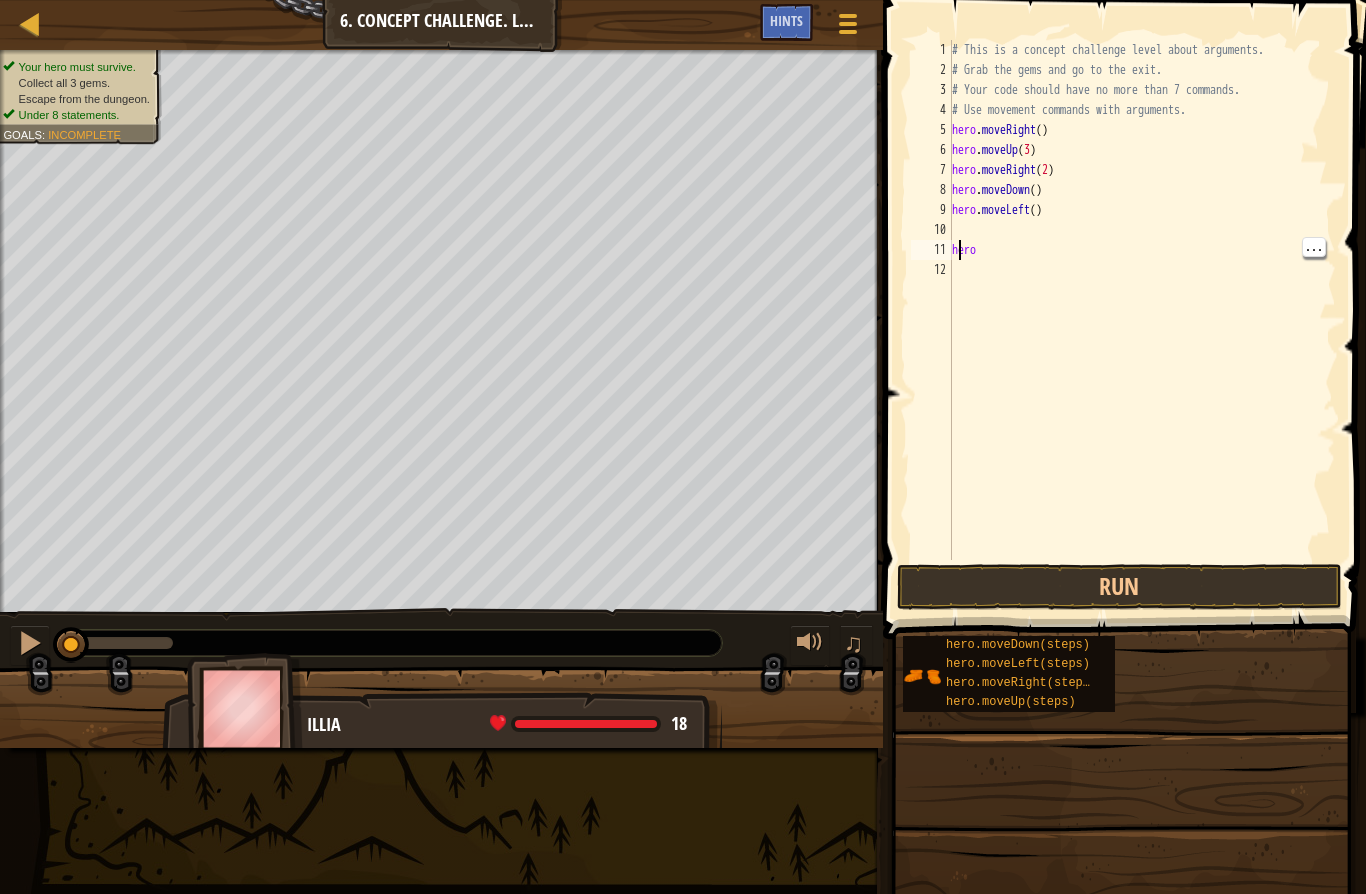 click on "# This is a concept challenge level about arguments. # Grab the gems and go to the exit. # Your code should have no more than 7 commands. # Use movement commands with arguments. hero . moveRight ( ) hero . moveUp ( 3 ) hero . moveRight ( 2 ) hero . moveDown ( ) hero . moveLeft ( ) hero" at bounding box center [1142, 320] 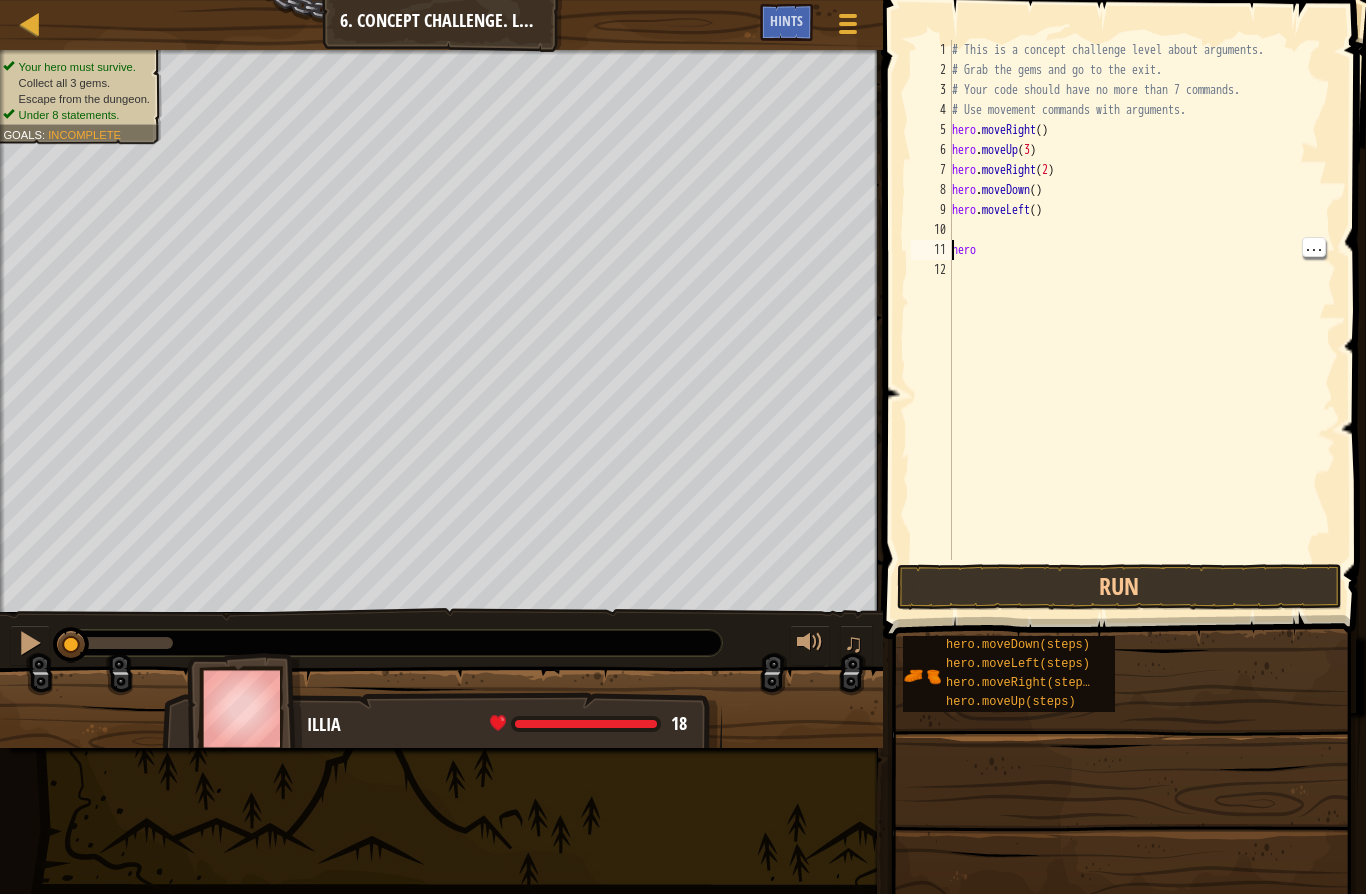 click on "# This is a concept challenge level about arguments. # Grab the gems and go to the exit. # Your code should have no more than 7 commands. # Use movement commands with arguments. hero . moveRight ( ) hero . moveUp ( 3 ) hero . moveRight ( 2 ) hero . moveDown ( ) hero . moveLeft ( ) hero" at bounding box center [1142, 320] 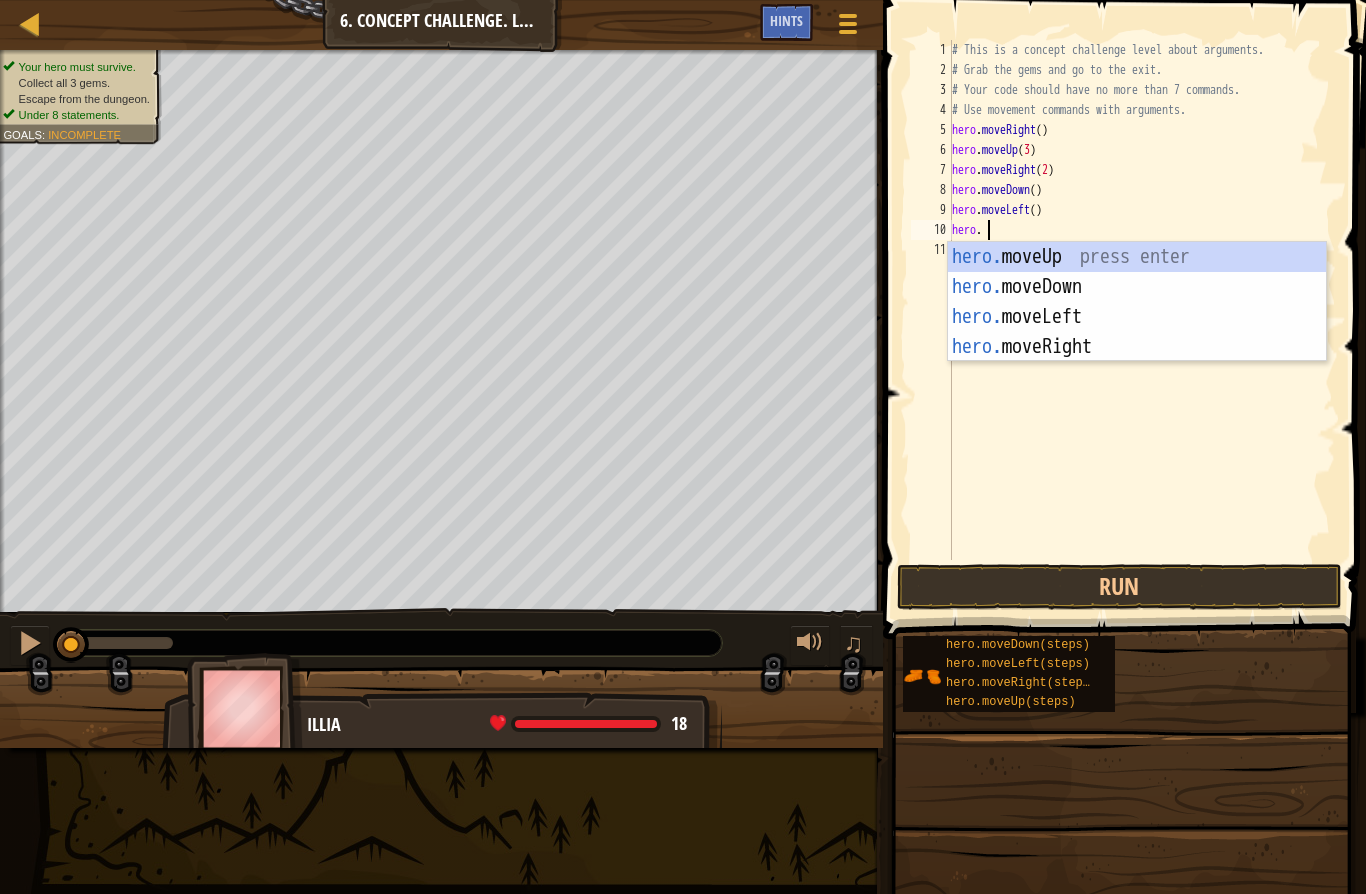 scroll, scrollTop: 21, scrollLeft: 27, axis: both 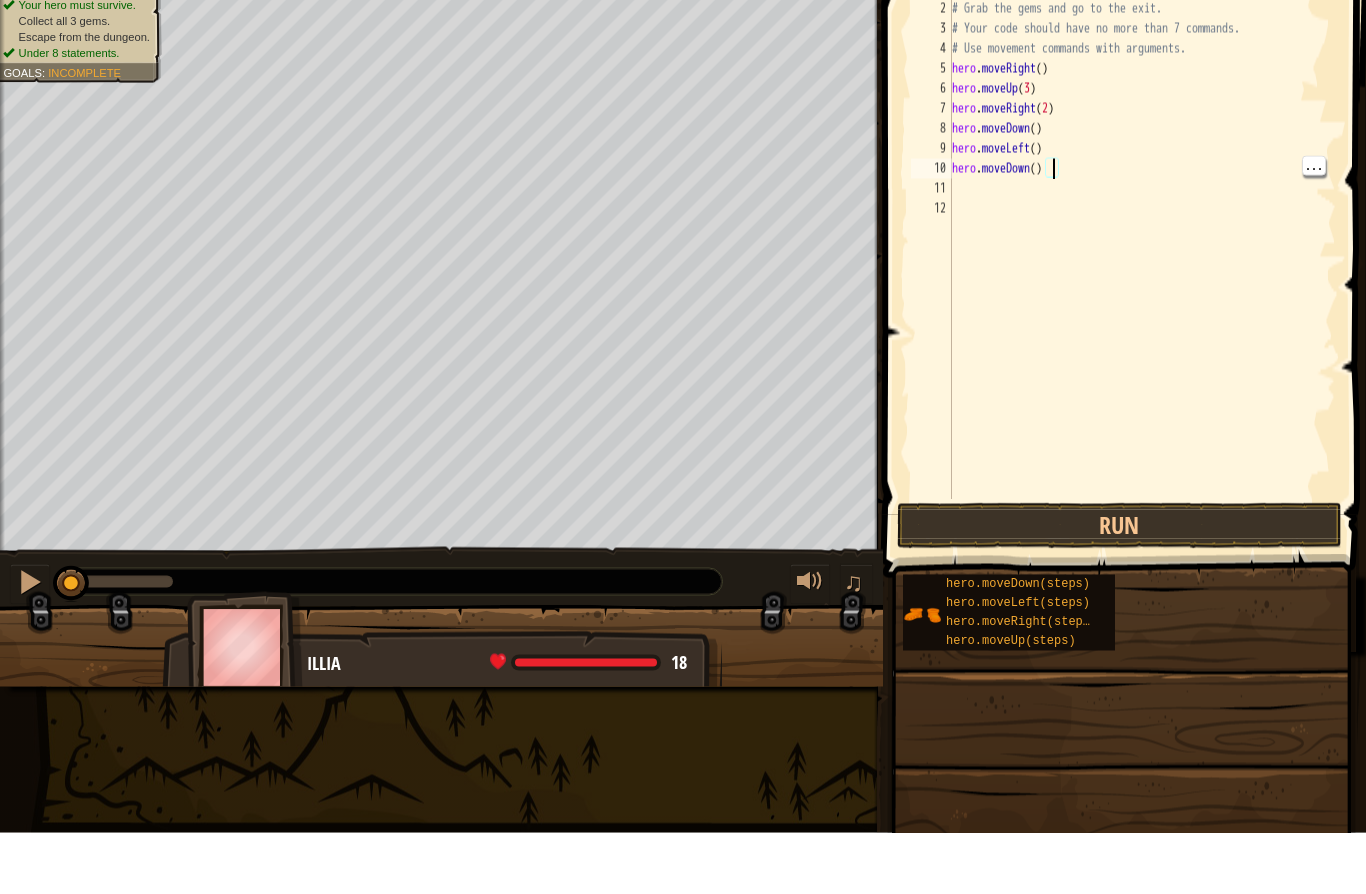 click on "# This is a concept challenge level about arguments. # Grab the gems and go to the exit. # Your code should have no more than 7 commands. # Use movement commands with arguments. hero . moveRight ( ) hero . moveUp ( 3 ) hero . moveRight ( 2 ) hero . moveDown ( ) hero . moveLeft ( ) hero . moveDown ( )" at bounding box center [1142, 320] 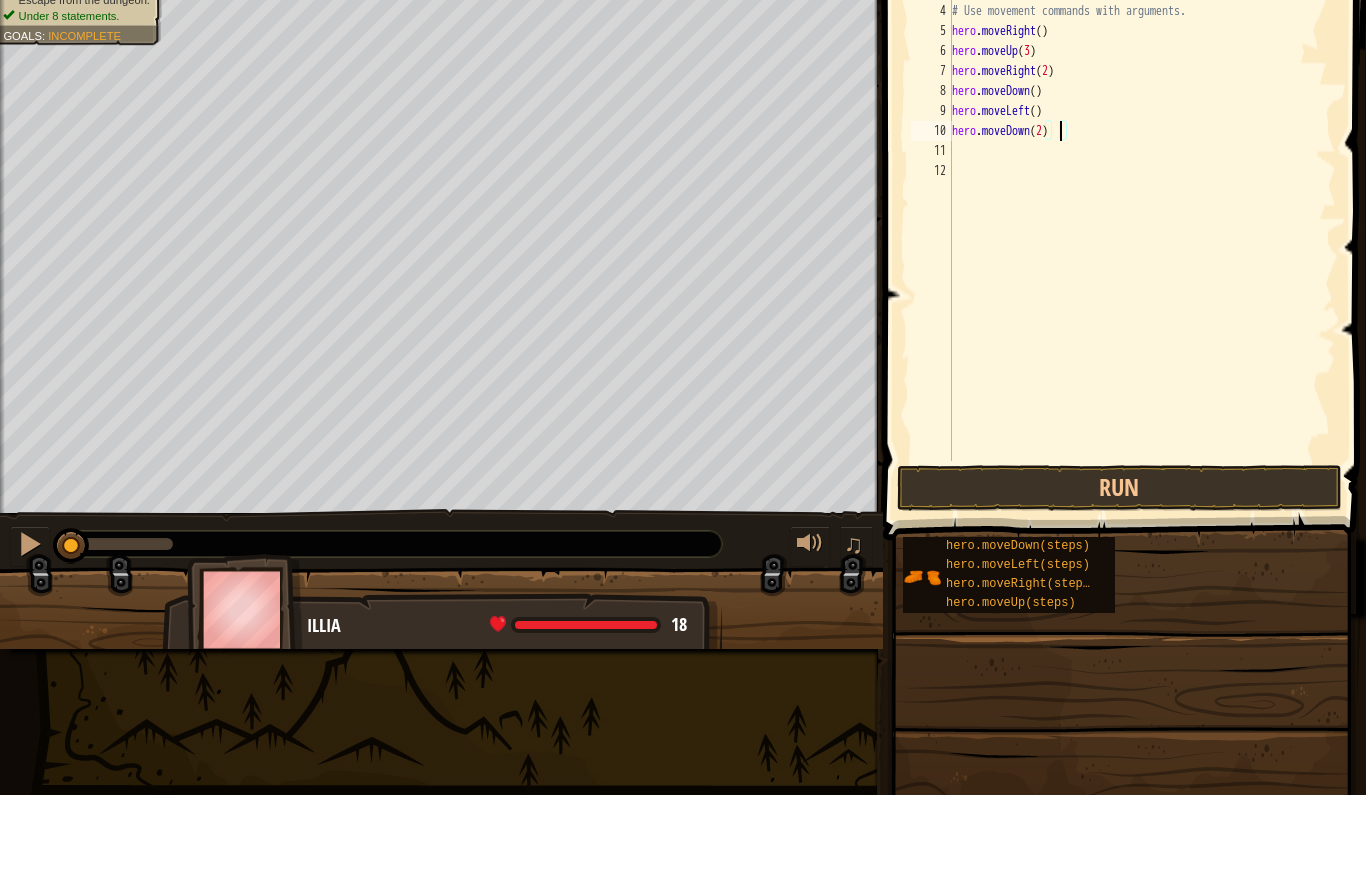 click on "# This is a concept challenge level about arguments. # Grab the gems and go to the exit. # Your code should have no more than 7 commands. # Use movement commands with arguments. hero . moveRight ( ) hero . moveUp ( 3 ) hero . moveRight ( 2 ) hero . moveDown ( ) hero . moveLeft ( ) hero . moveDown ( 2 )" at bounding box center (1142, 320) 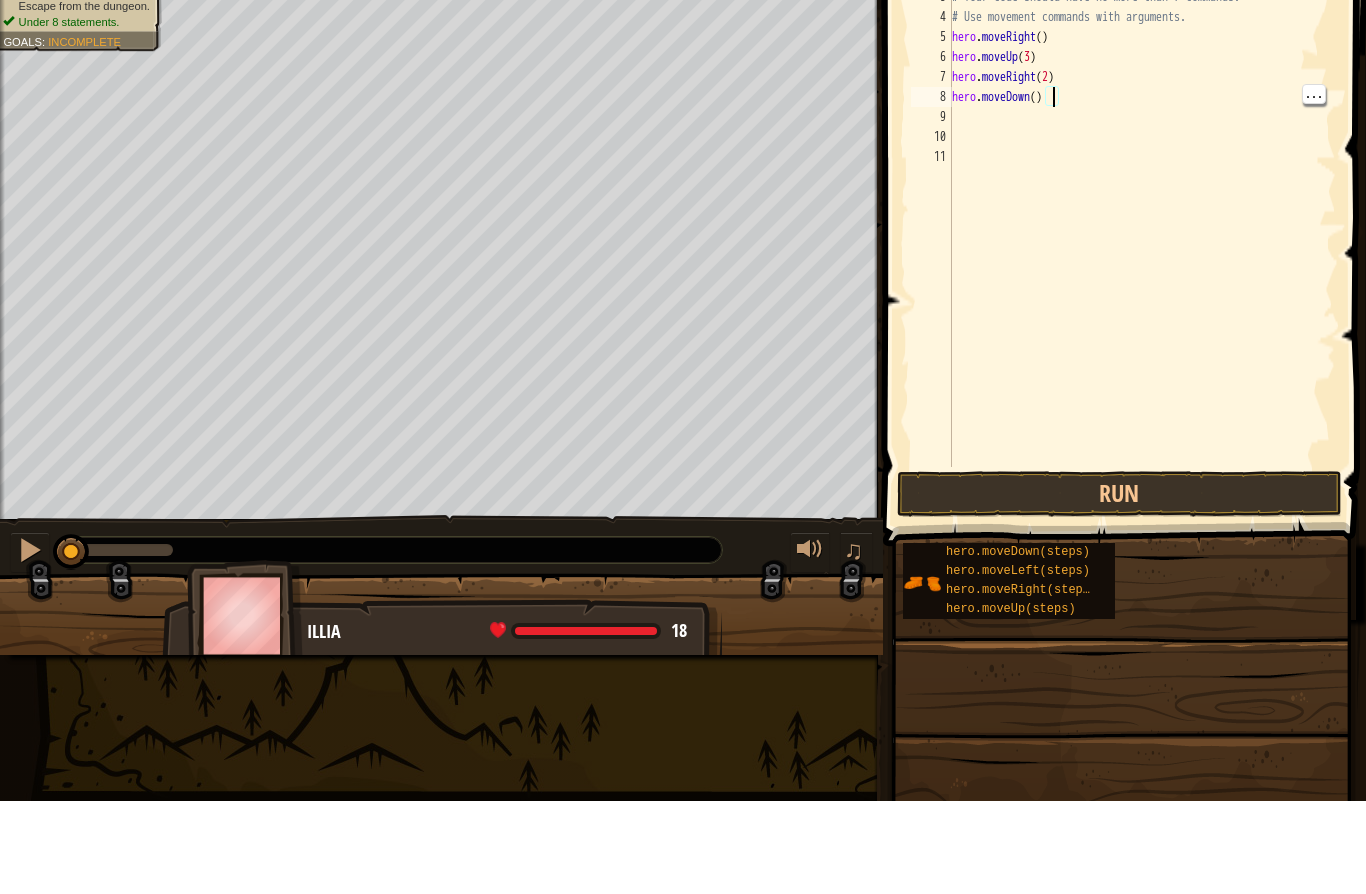 scroll, scrollTop: 21, scrollLeft: 27, axis: both 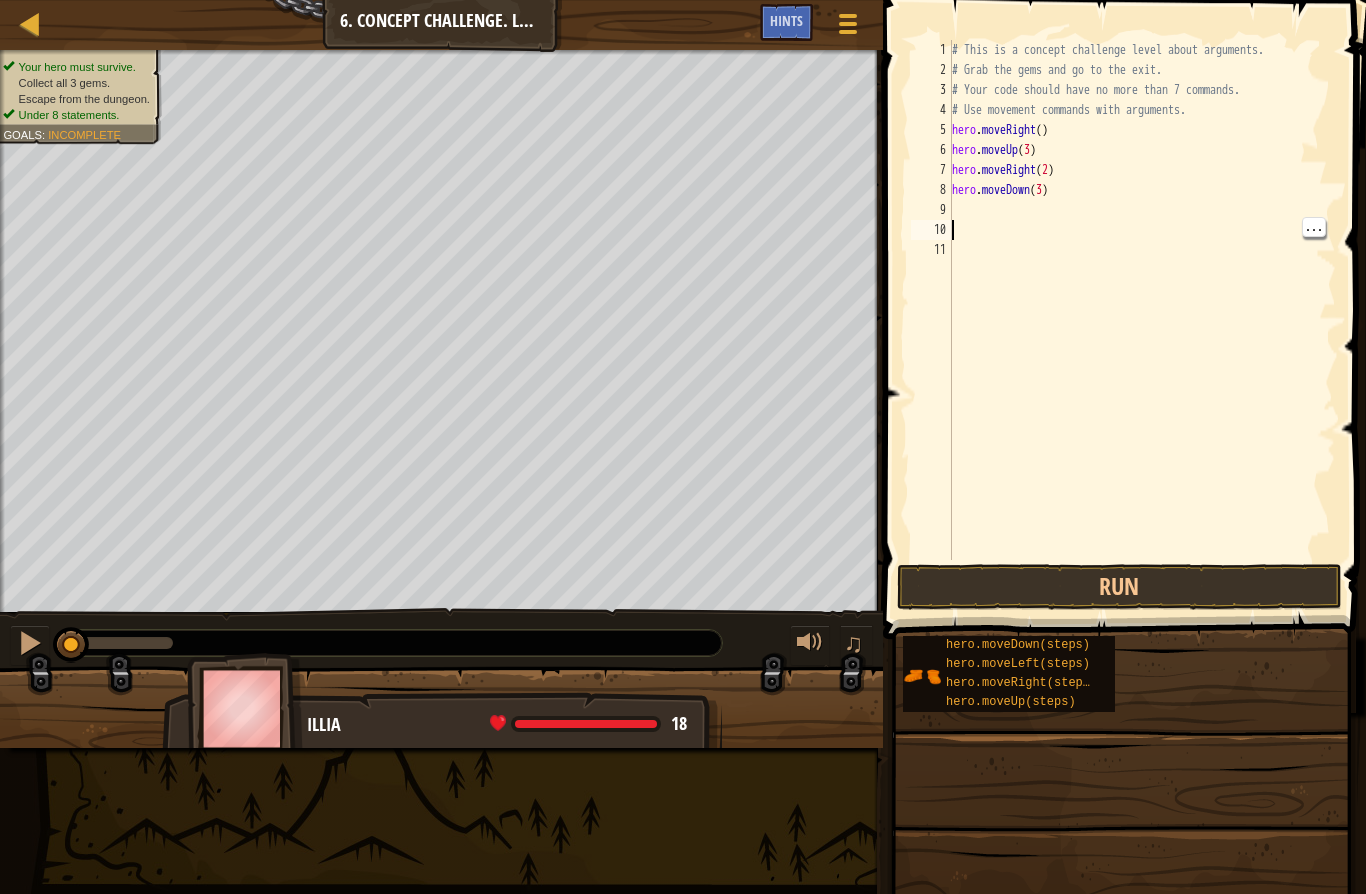 click on "# This is a concept challenge level about arguments. # Grab the gems and go to the exit. # Your code should have no more than 7 commands. # Use movement commands with arguments. hero . moveRight ( ) hero . moveUp ( 3 ) hero . moveRight ( 2 ) hero . moveDown ( 3 )" at bounding box center (1142, 320) 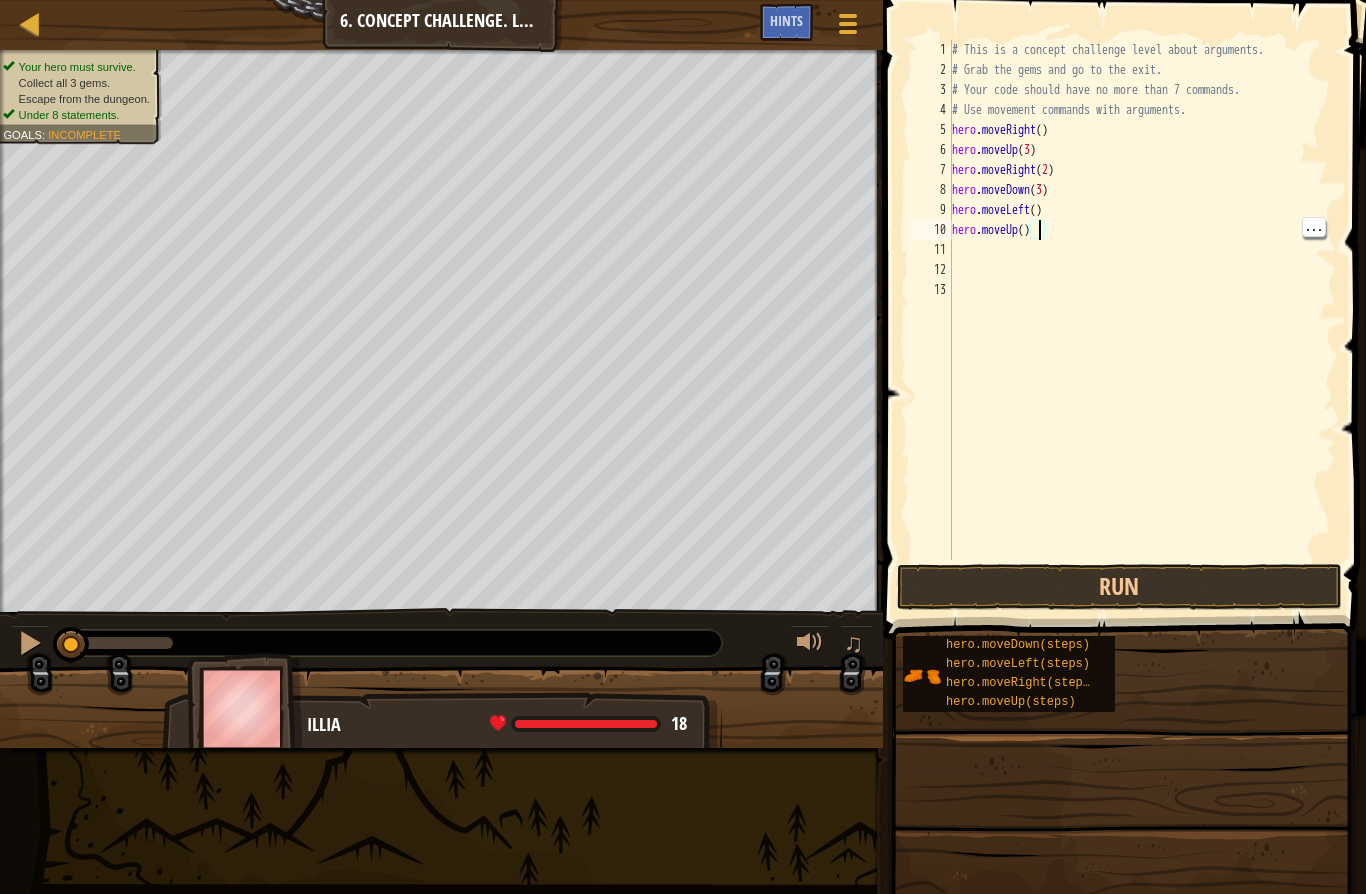 scroll, scrollTop: 21, scrollLeft: 27, axis: both 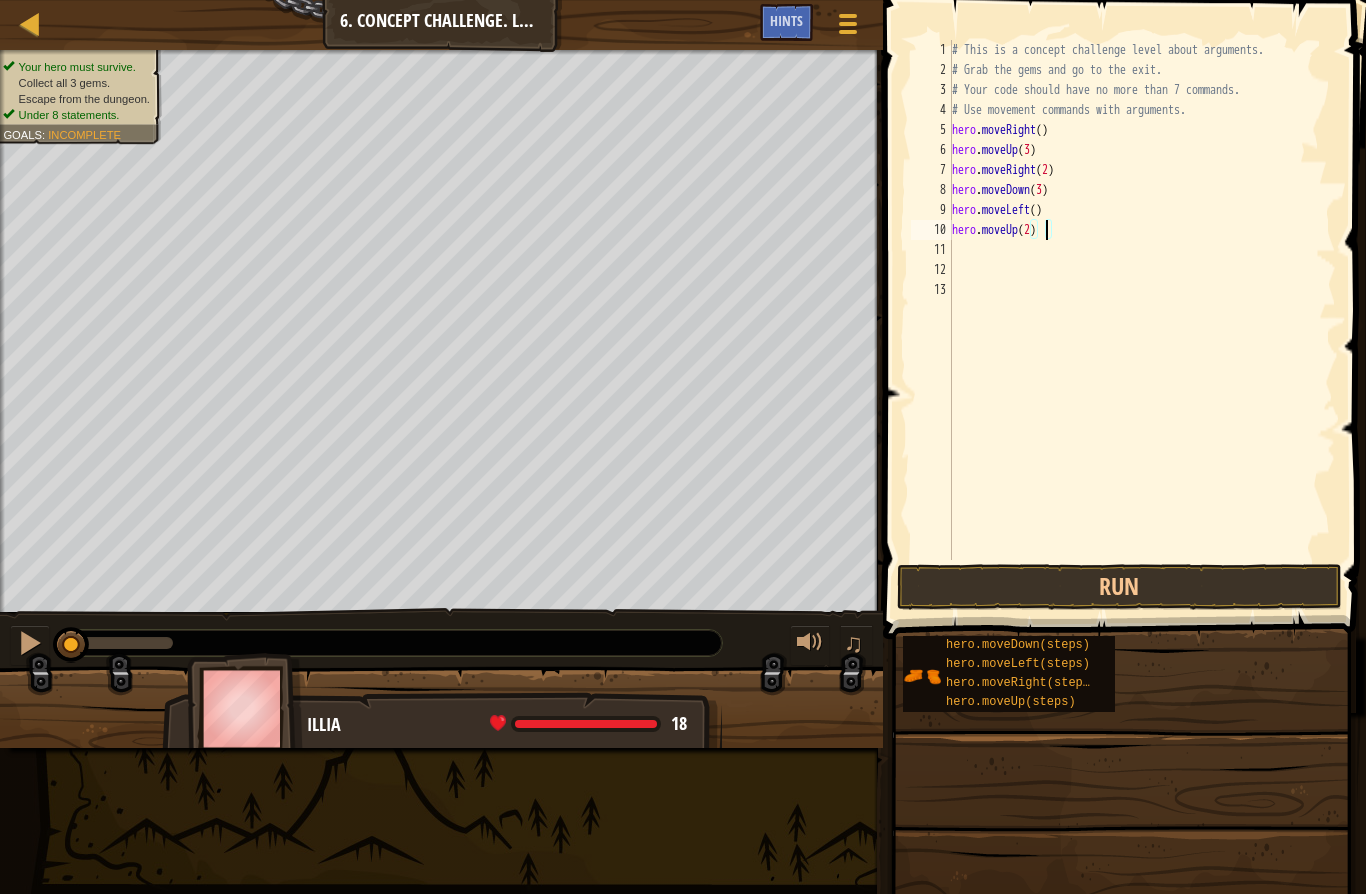 click on "# This is a concept challenge level about arguments. # Grab the gems and go to the exit. # Your code should have no more than 7 commands. # Use movement commands with arguments. hero . moveRight ( ) hero . moveUp ( 3 ) hero . moveRight ( 2 ) hero . moveDown ( 3 ) hero . moveLeft ( ) hero . moveUp ( 2 )" at bounding box center [1142, 320] 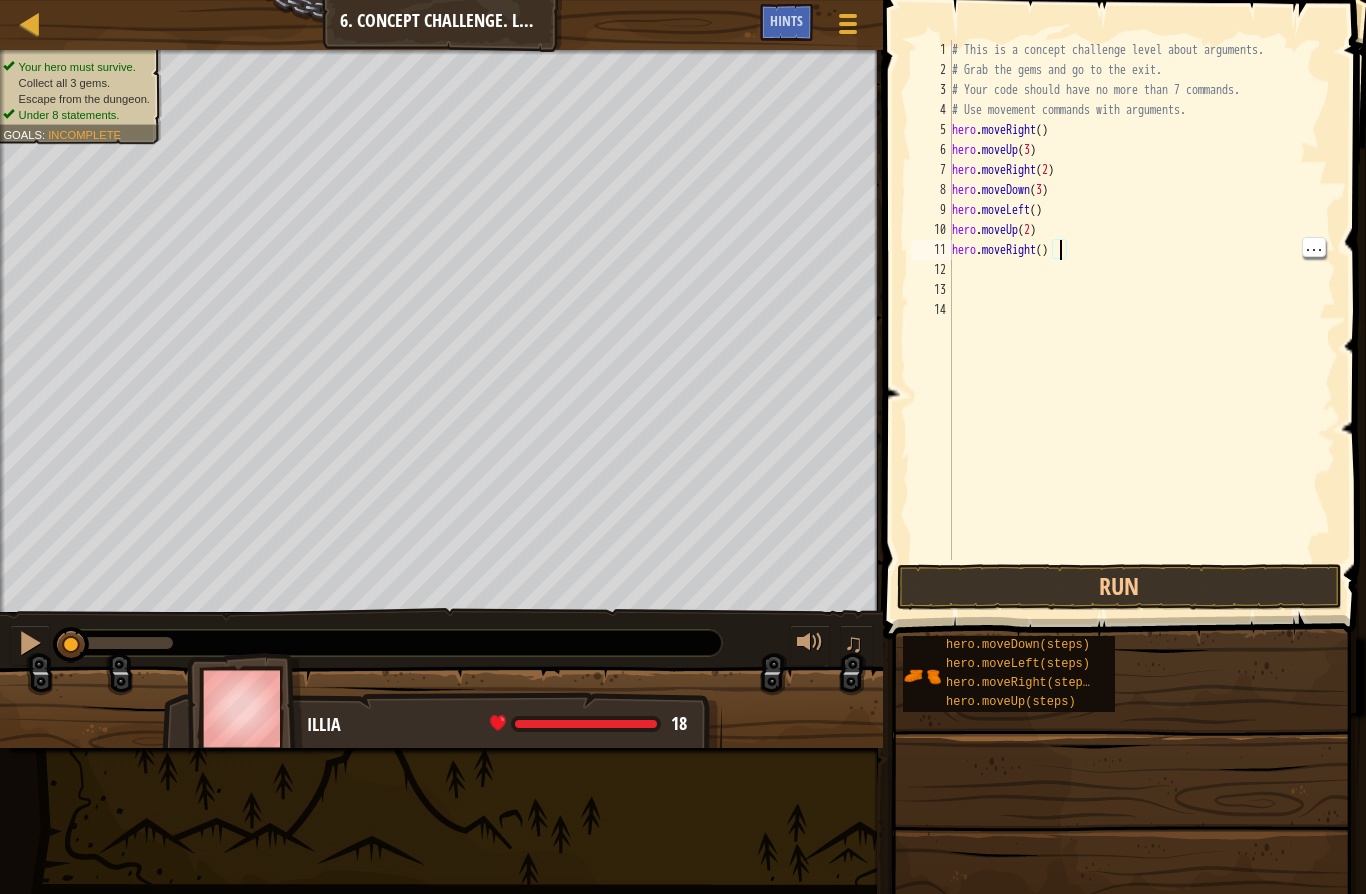 scroll, scrollTop: 21, scrollLeft: 27, axis: both 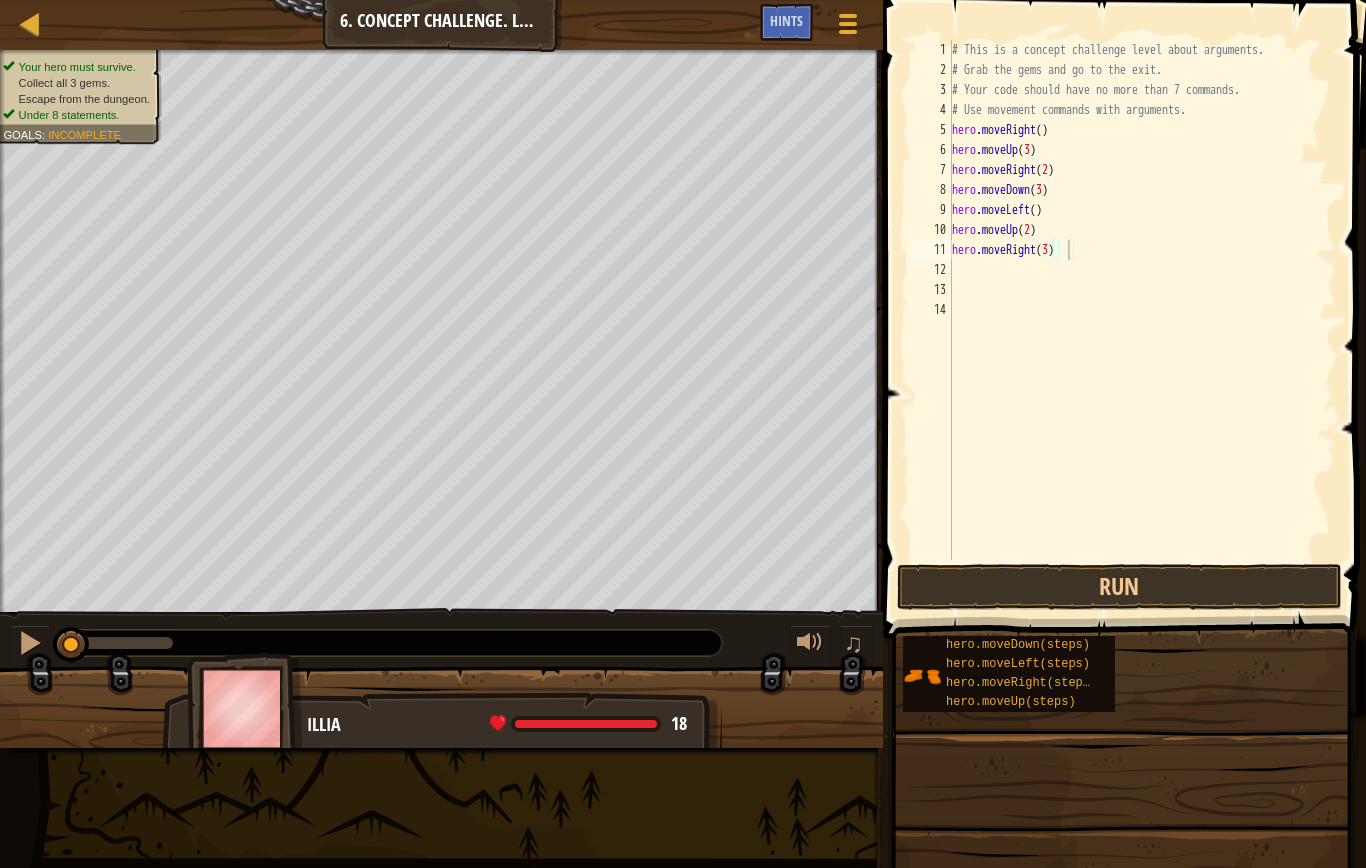type on "abcde fg" 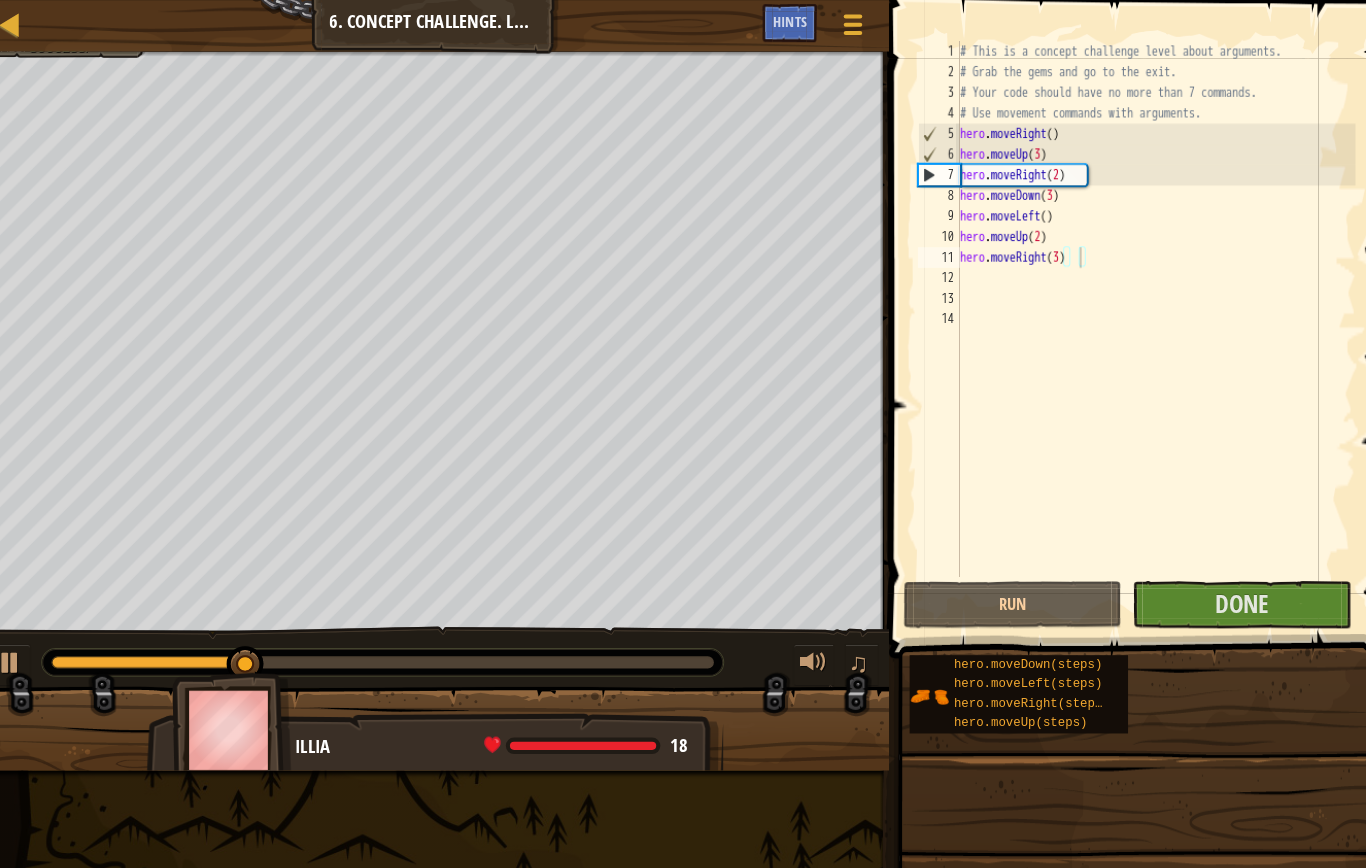 click on "Run" at bounding box center [1003, 587] 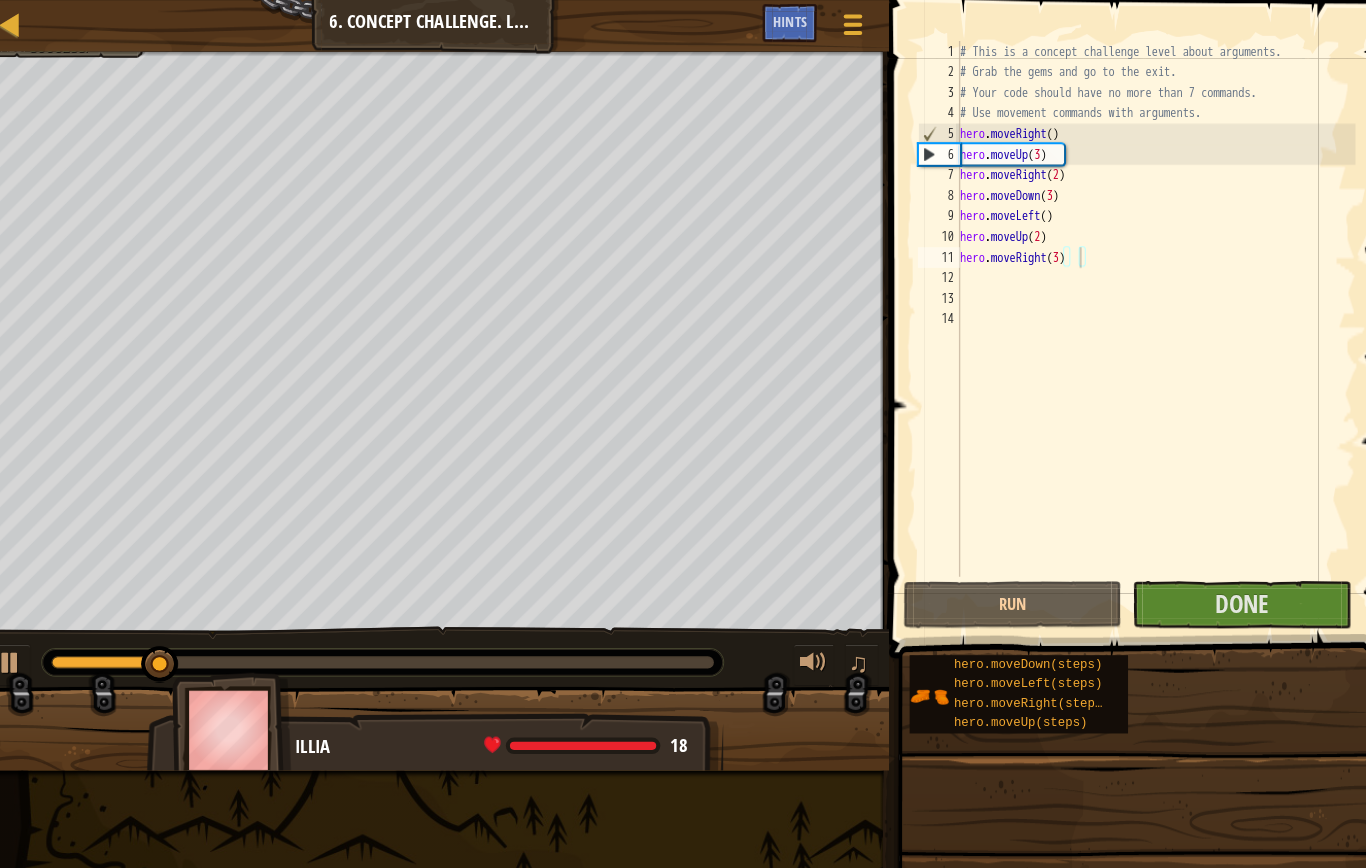 click on "Run" at bounding box center (1003, 587) 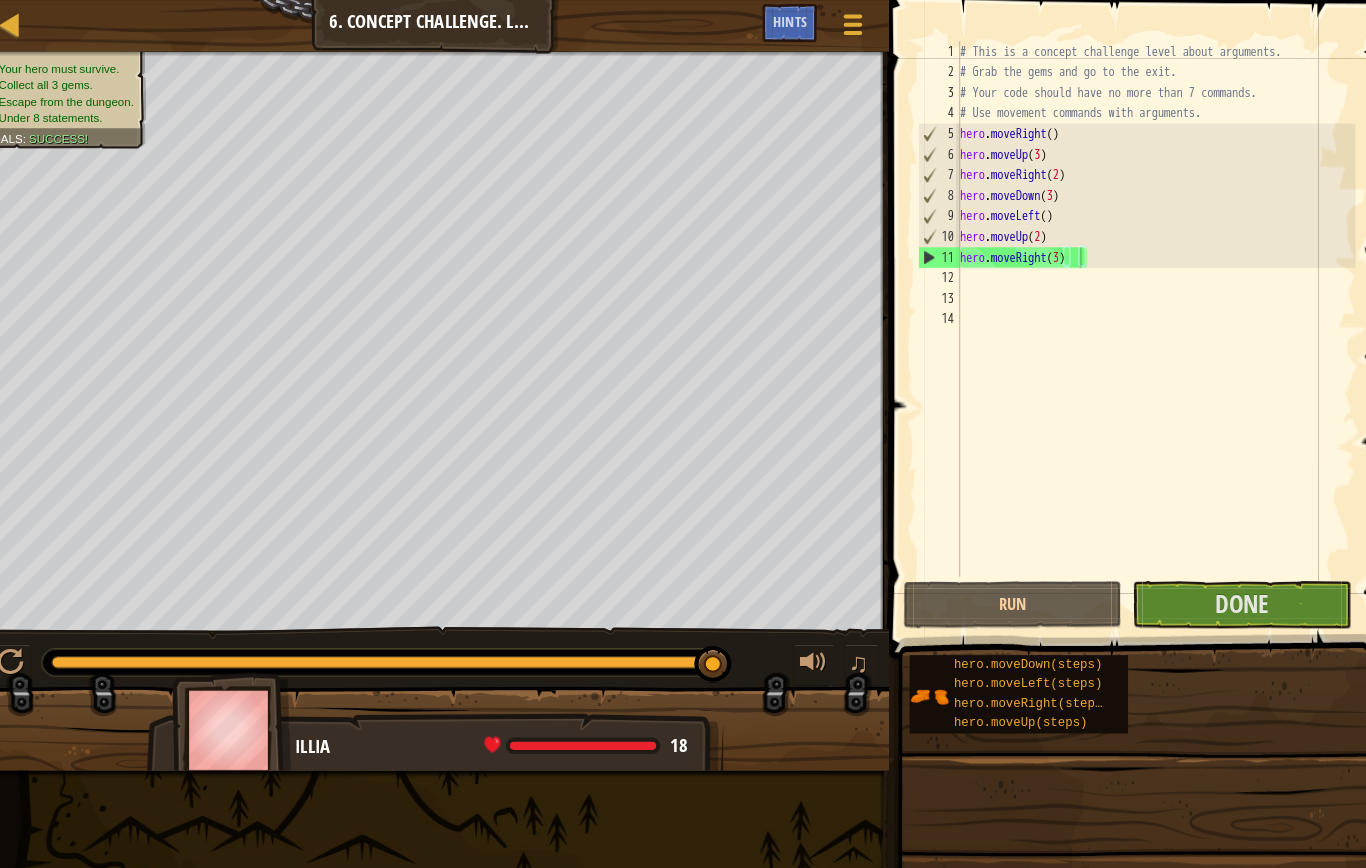click on "Done" at bounding box center [1225, 587] 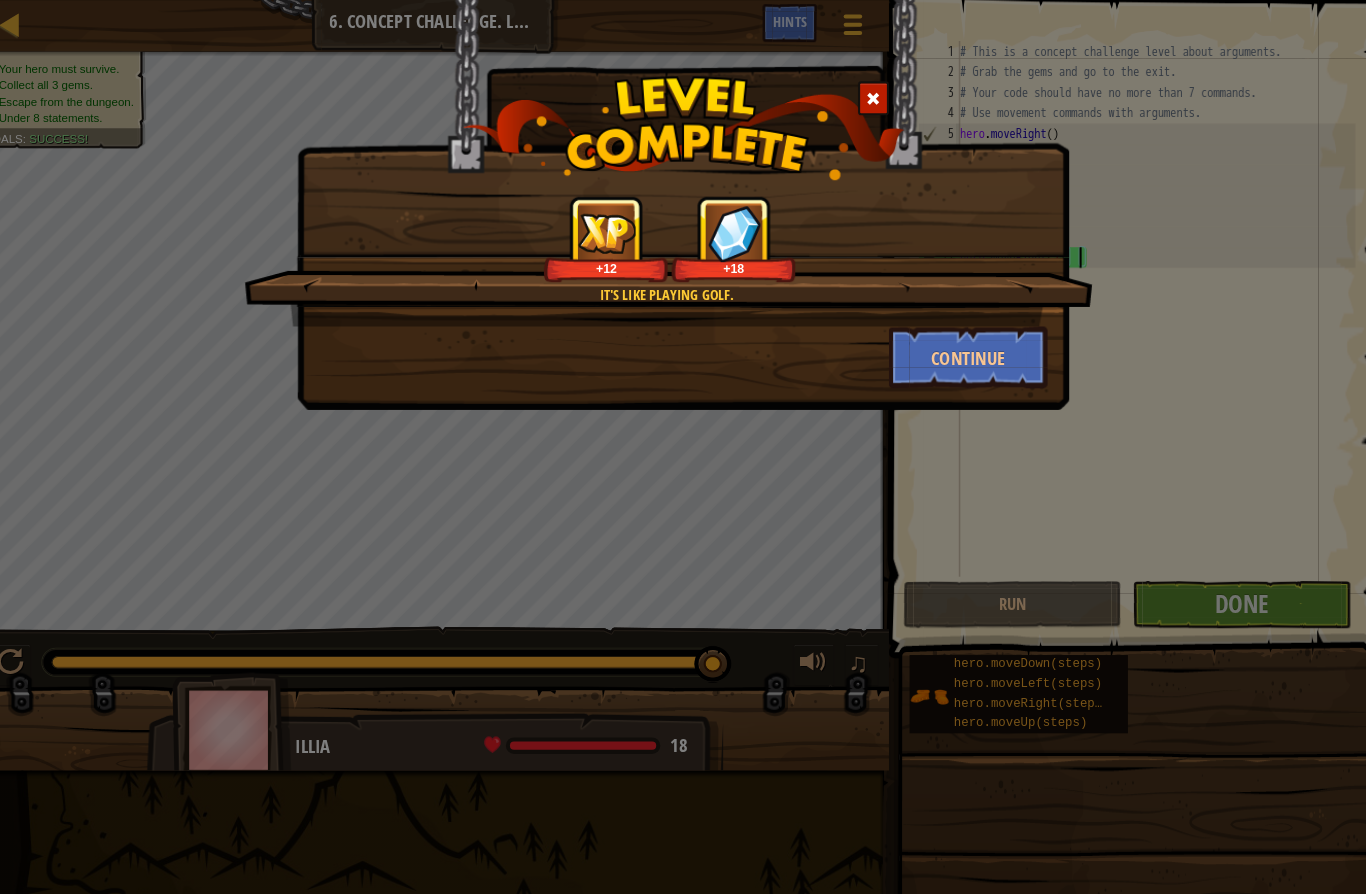 click on "Continue" at bounding box center [960, 347] 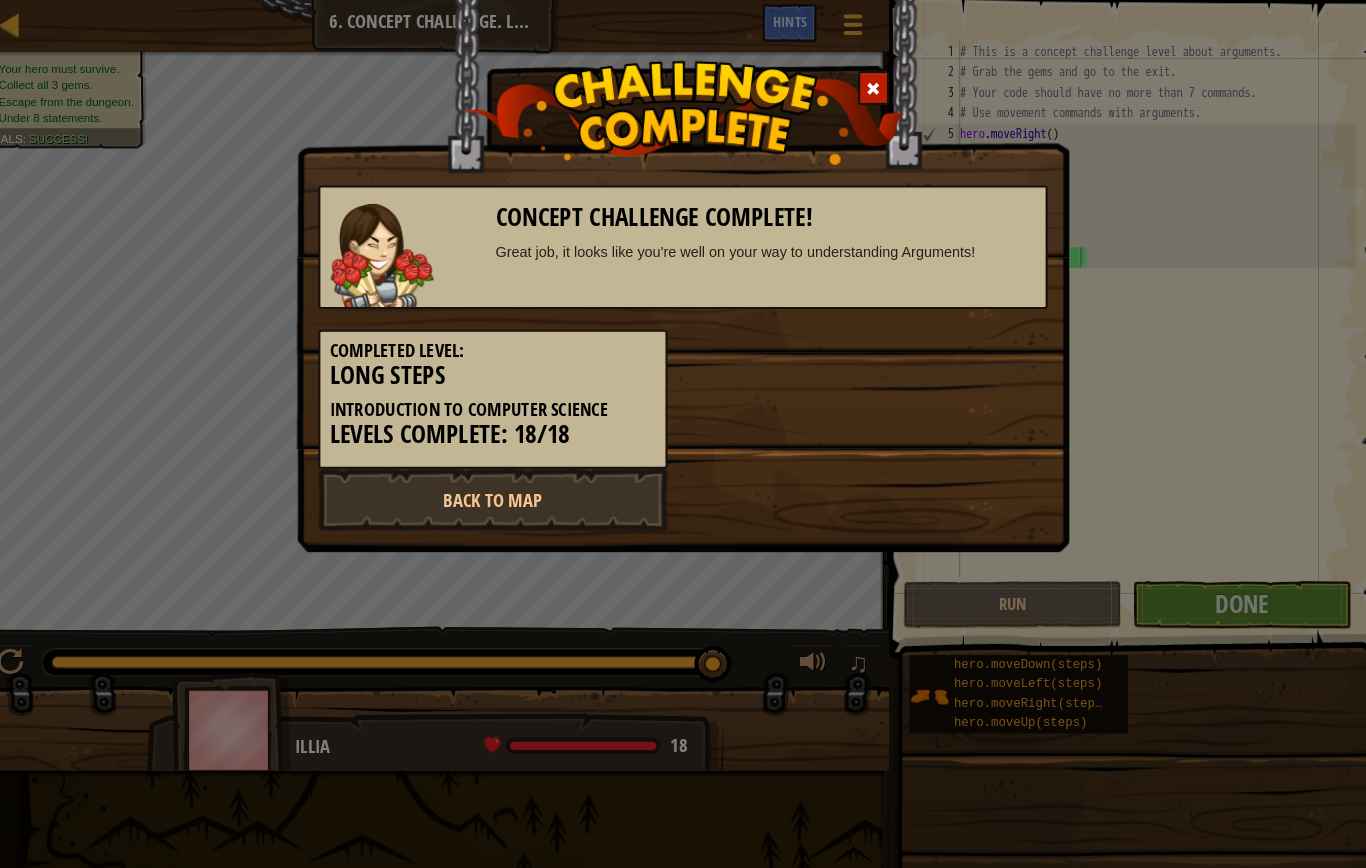 click on "Back to Map" at bounding box center (498, 485) 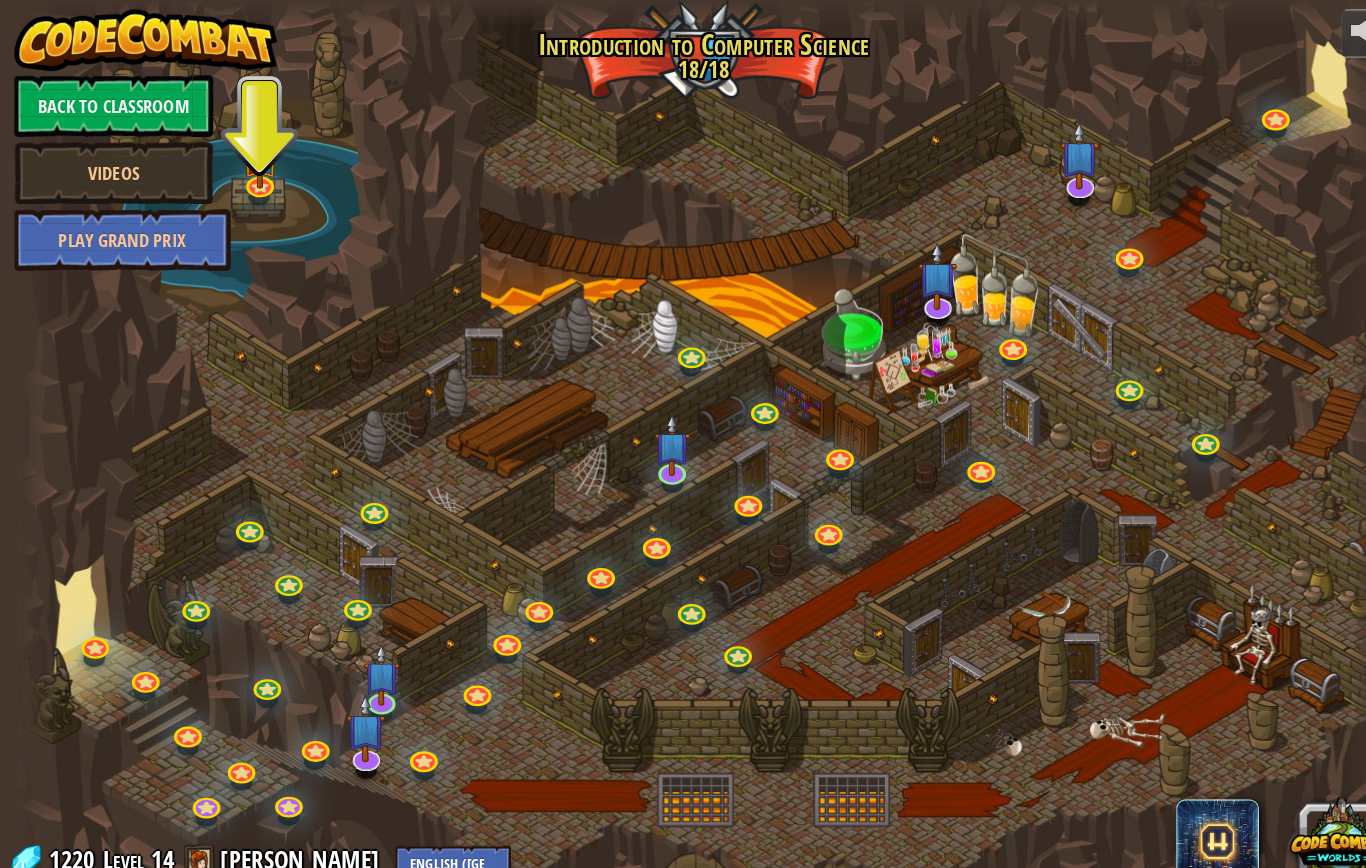 click at bounding box center (355, 708) 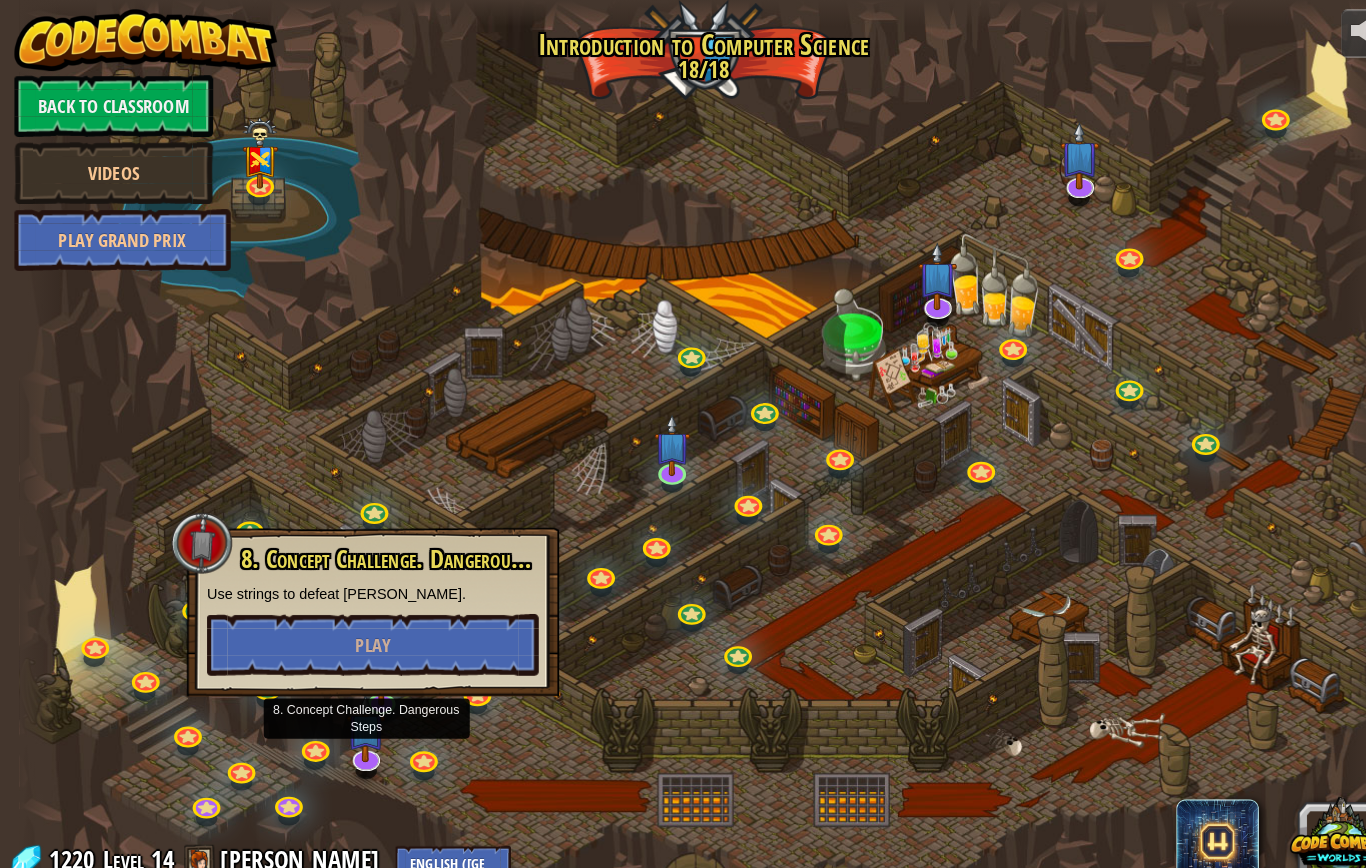 click on "Play" at bounding box center (362, 626) 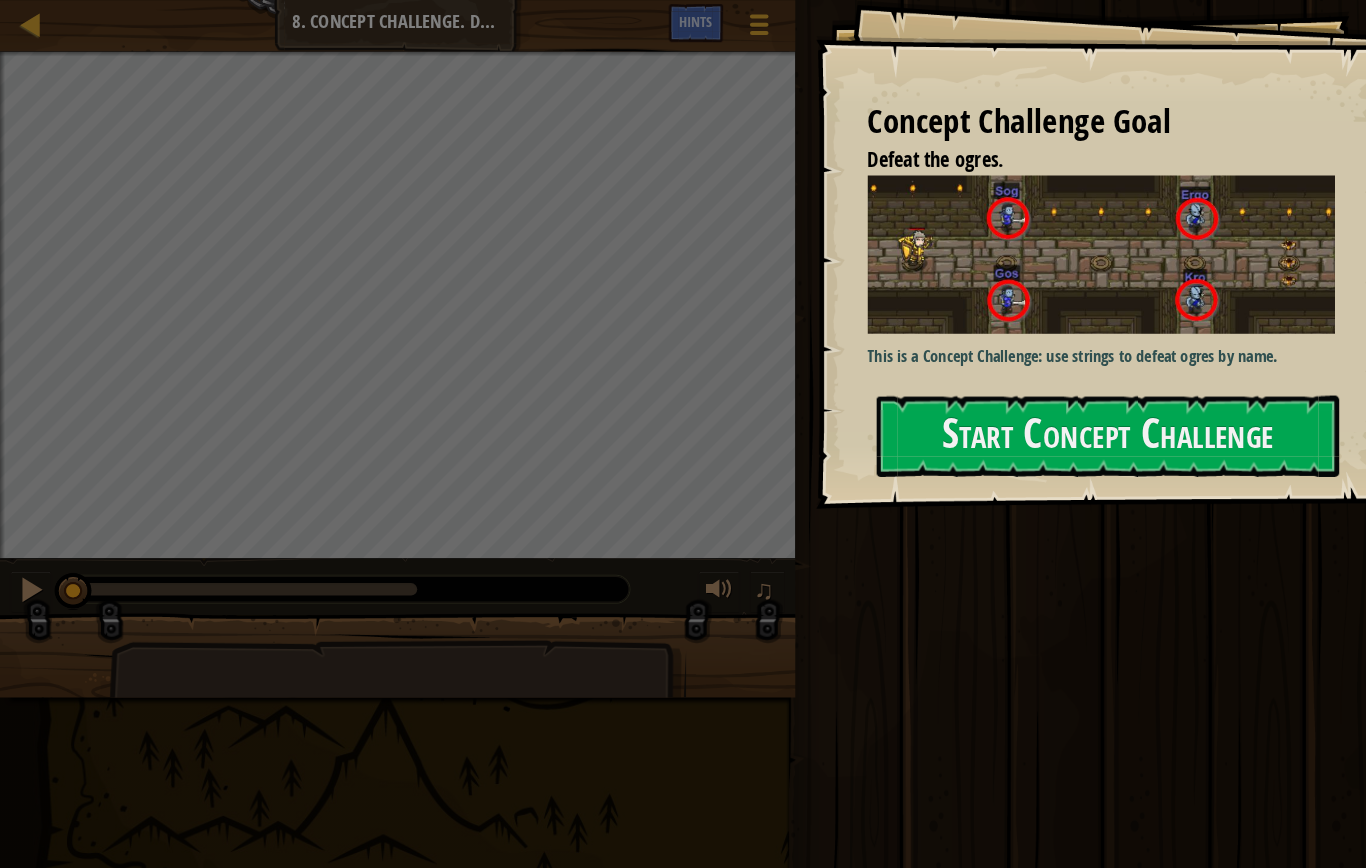 click on "Start Concept Challenge" at bounding box center [1075, 423] 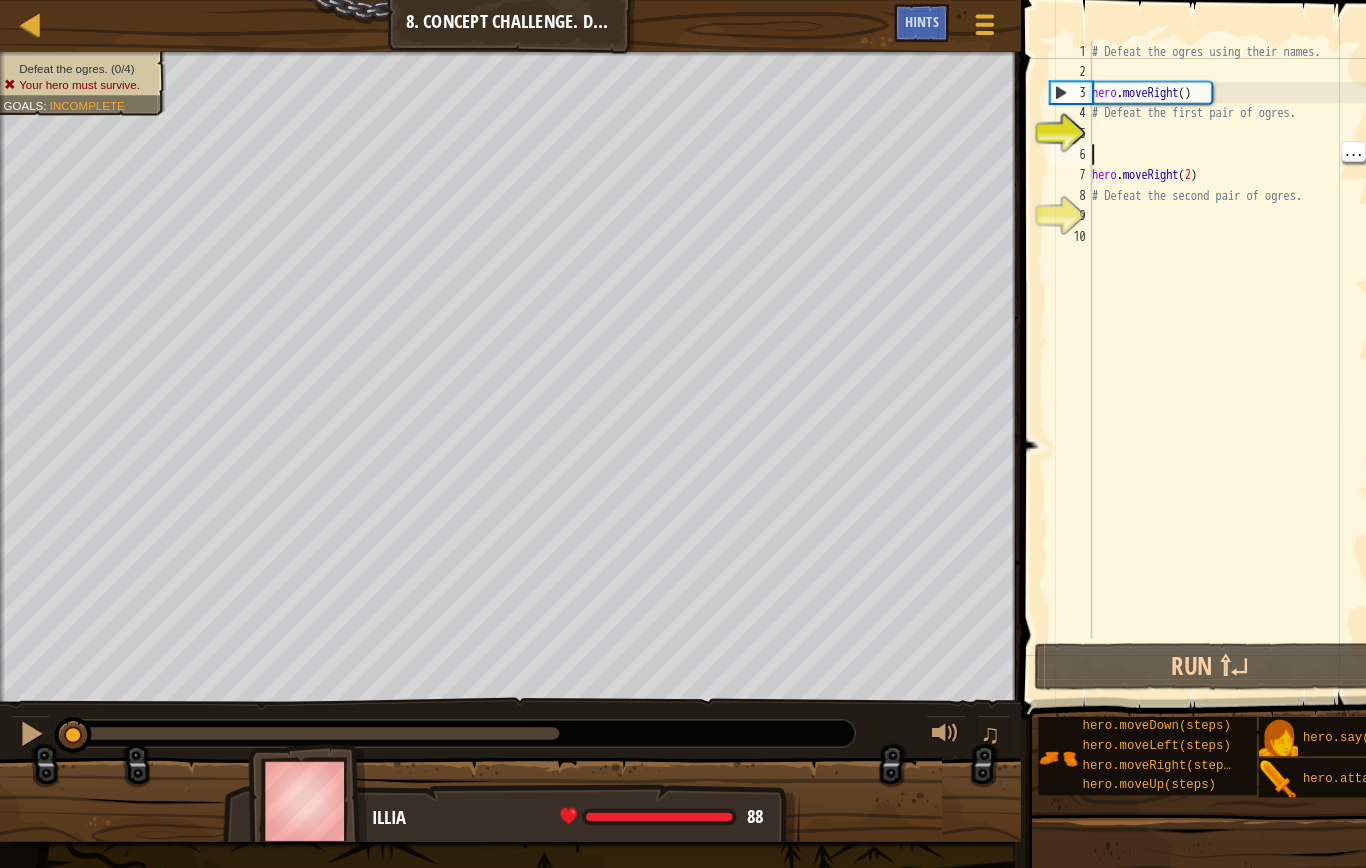 click on "# Defeat the ogres using their names. hero . moveRight ( ) # Defeat the first pair of ogres. hero . moveRight ( 2 ) # Defeat the second pair of ogres." at bounding box center [1196, 350] 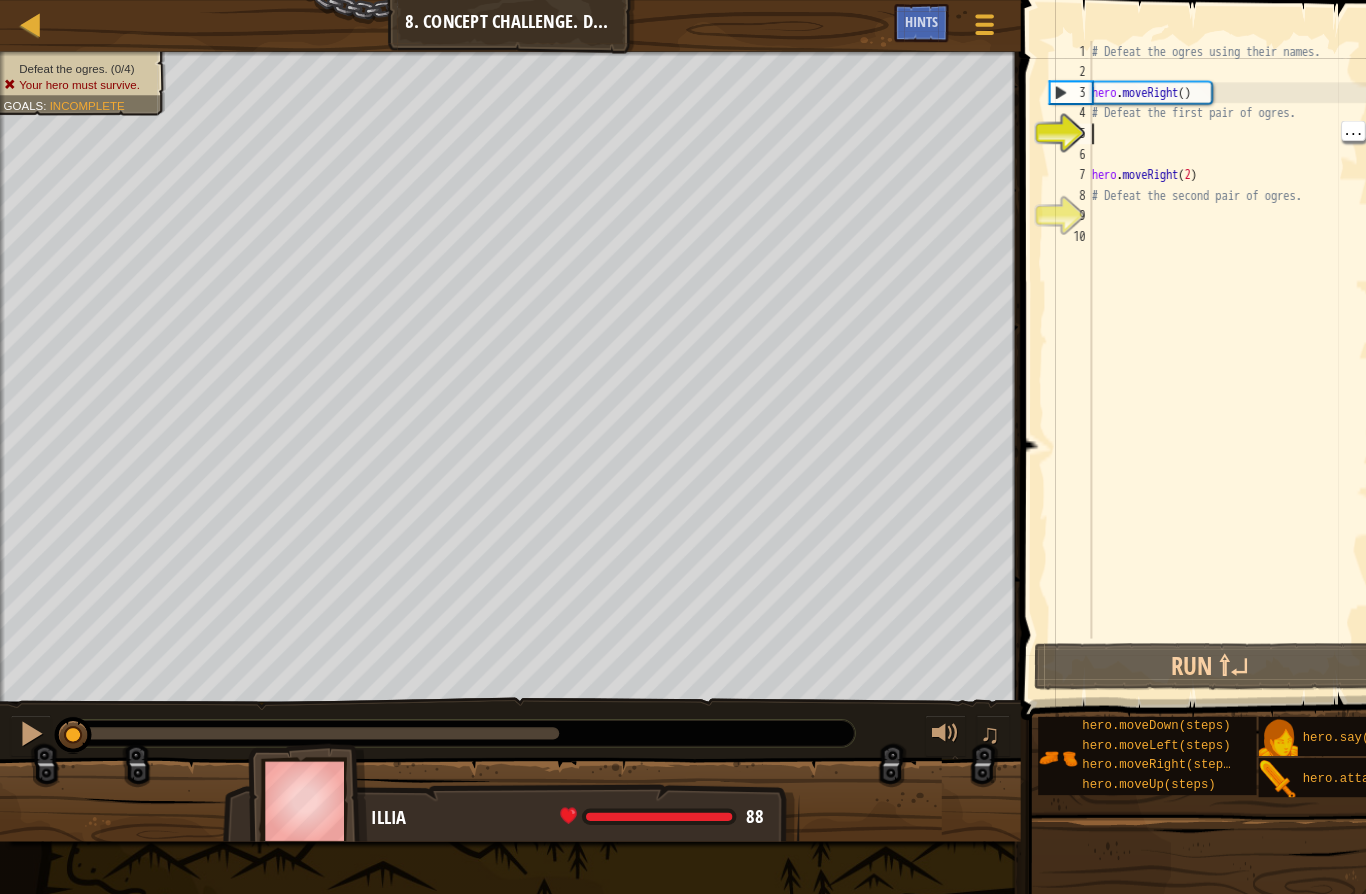click on "# Defeat the ogres using their names. hero . moveRight ( ) # Defeat the first pair of ogres. hero . moveRight ( 2 ) # Defeat the second pair of ogres." at bounding box center (1196, 350) 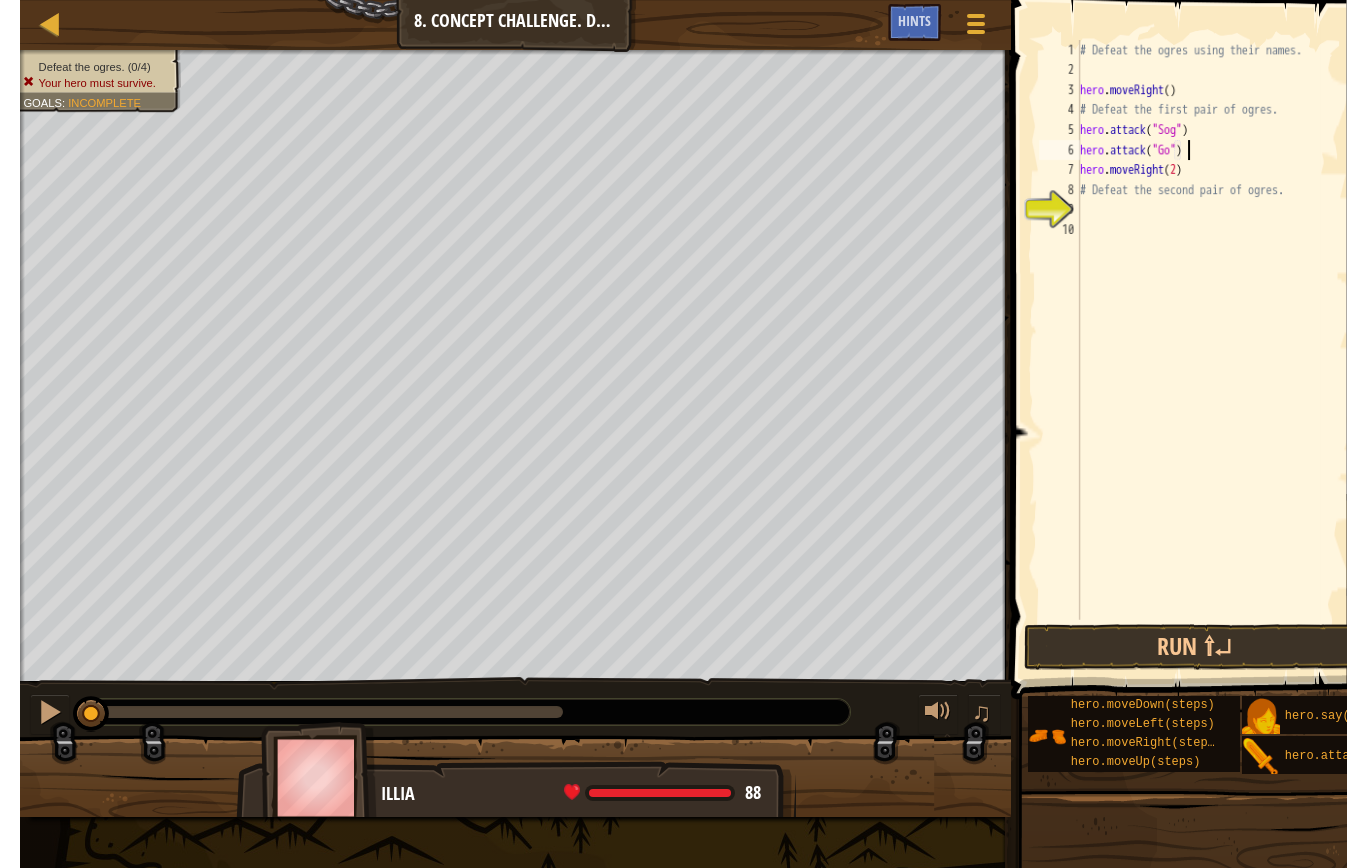 scroll, scrollTop: 21, scrollLeft: 42, axis: both 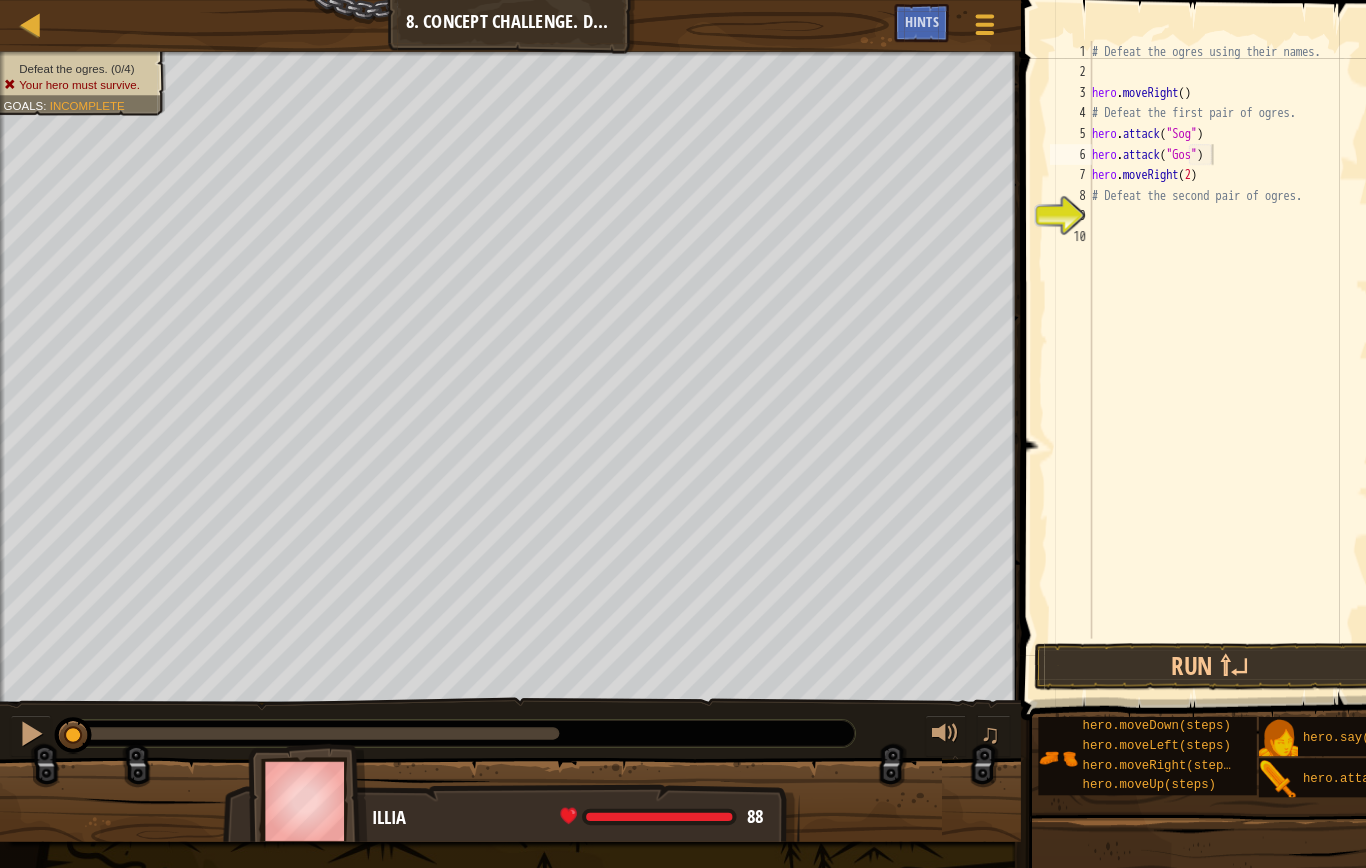 click on "Run ⇧↵" at bounding box center [1174, 647] 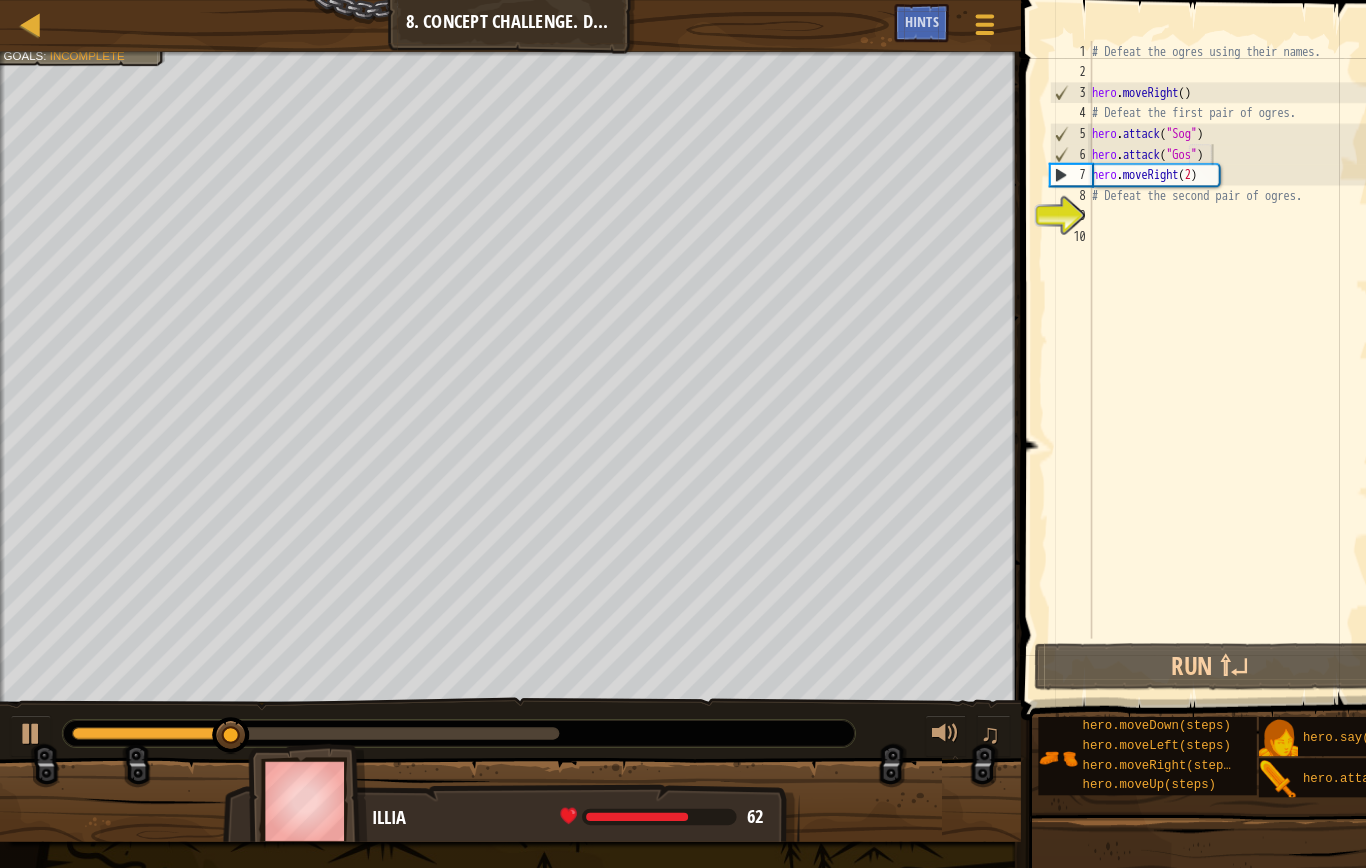 click at bounding box center (30, 714) 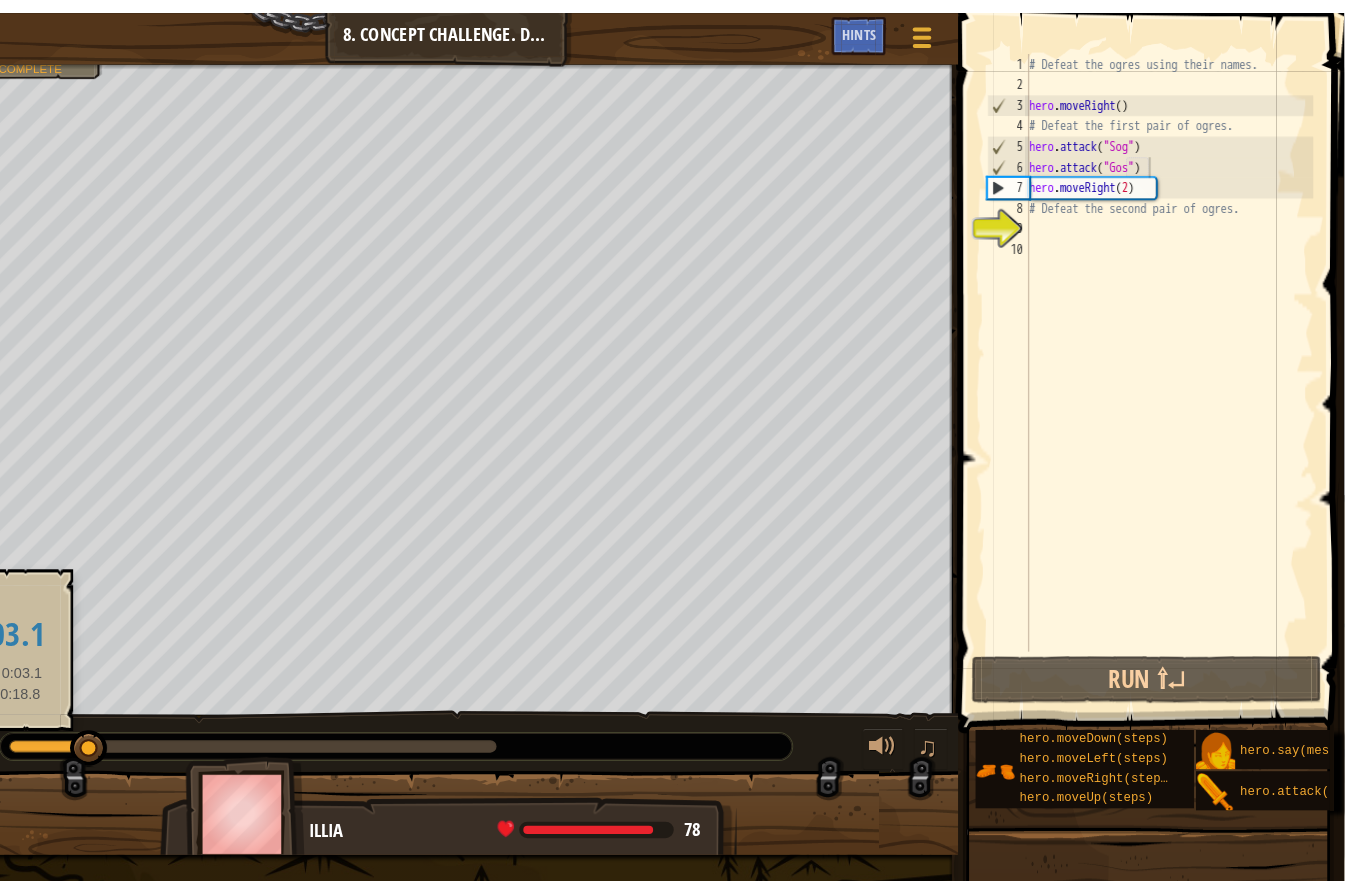 scroll, scrollTop: 0, scrollLeft: 0, axis: both 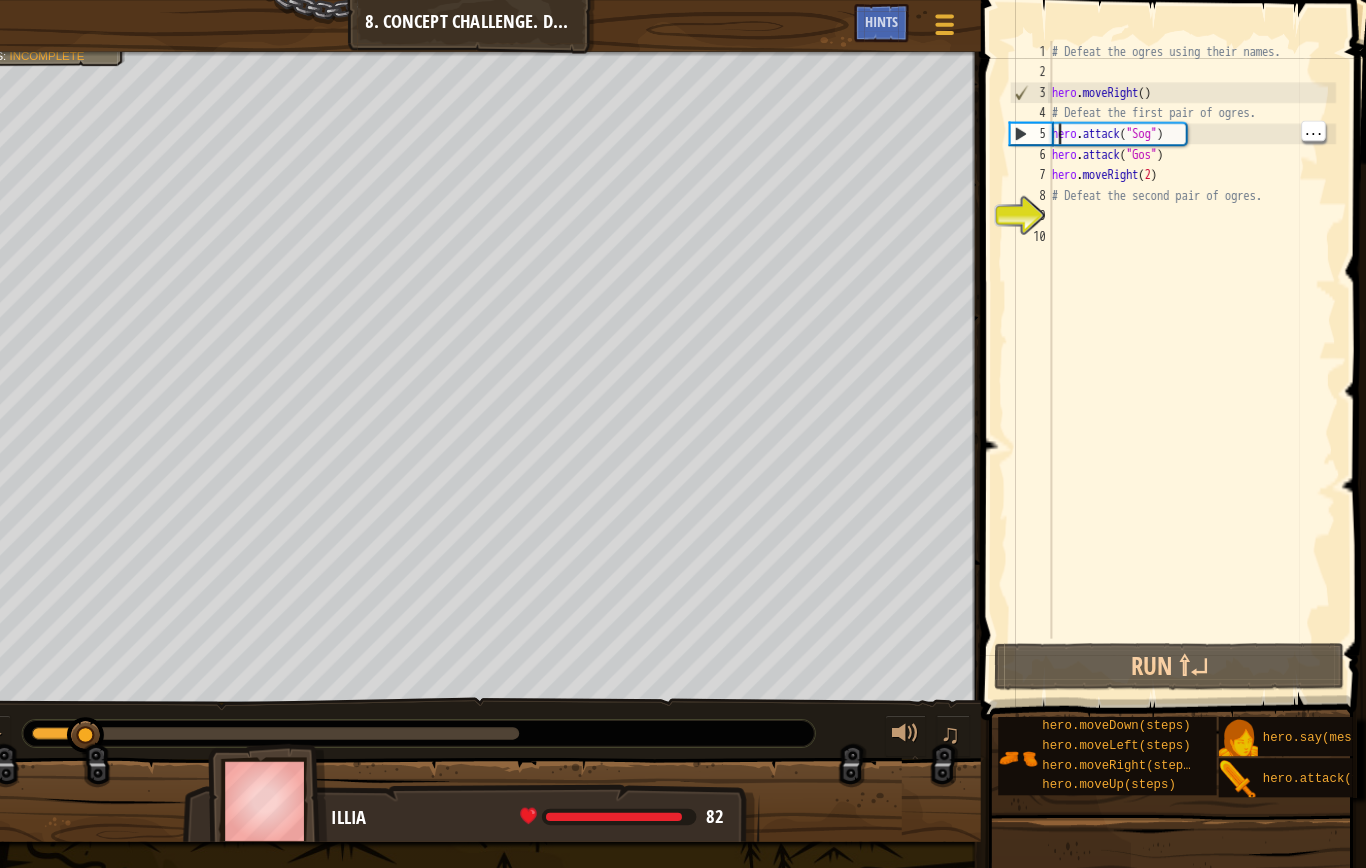 click on "# Defeat the ogres using their names. hero . moveRight ( ) # Defeat the first pair of ogres. hero . attack ( "Sog" ) hero . attack ( "Gos" ) hero . moveRight ( 2 ) # Defeat the second pair of ogres." at bounding box center (1196, 350) 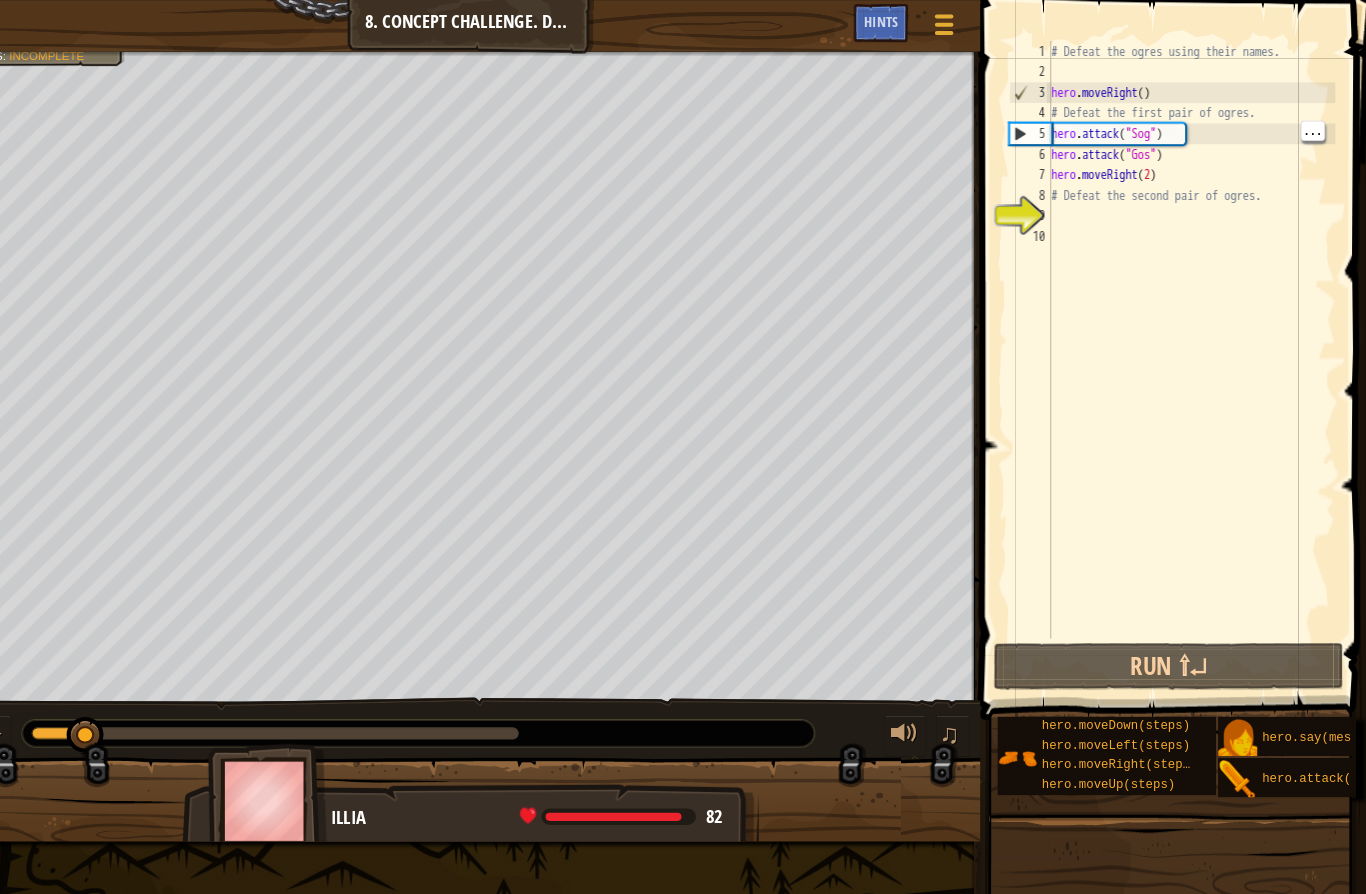 click on "# Defeat the ogres using their names. hero . moveRight ( ) # Defeat the first pair of ogres. hero . attack ( "Sog" ) hero . attack ( "Gos" ) hero . moveRight ( 2 ) # Defeat the second pair of ogres." at bounding box center (1196, 350) 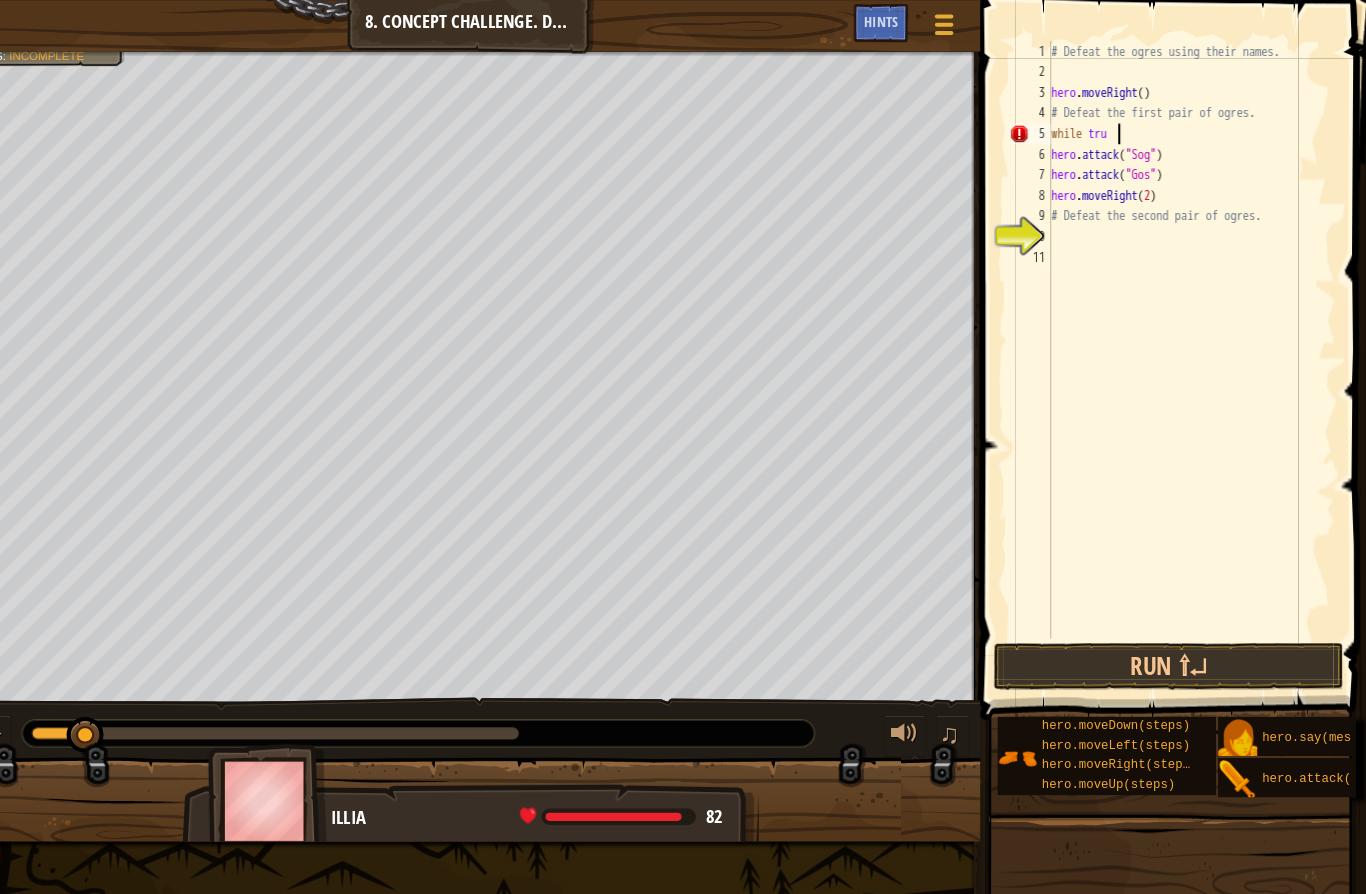 scroll, scrollTop: 21, scrollLeft: 42, axis: both 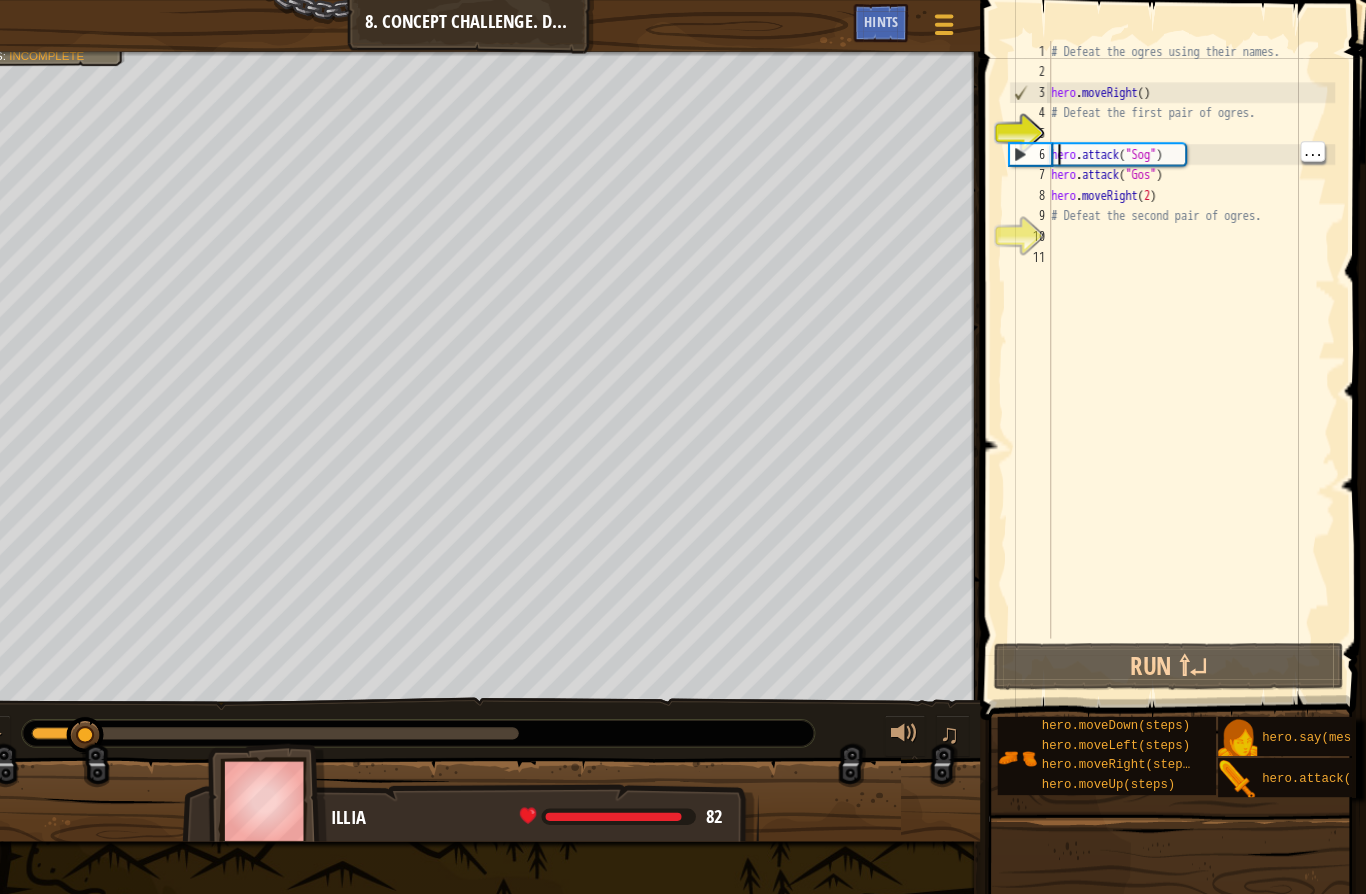 click on "# Defeat the ogres using their names. hero . moveRight ( ) # Defeat the first pair of ogres. hero . attack ( "Sog" ) hero . attack ( "Gos" ) hero . moveRight ( 2 ) # Defeat the second pair of ogres." at bounding box center (1196, 350) 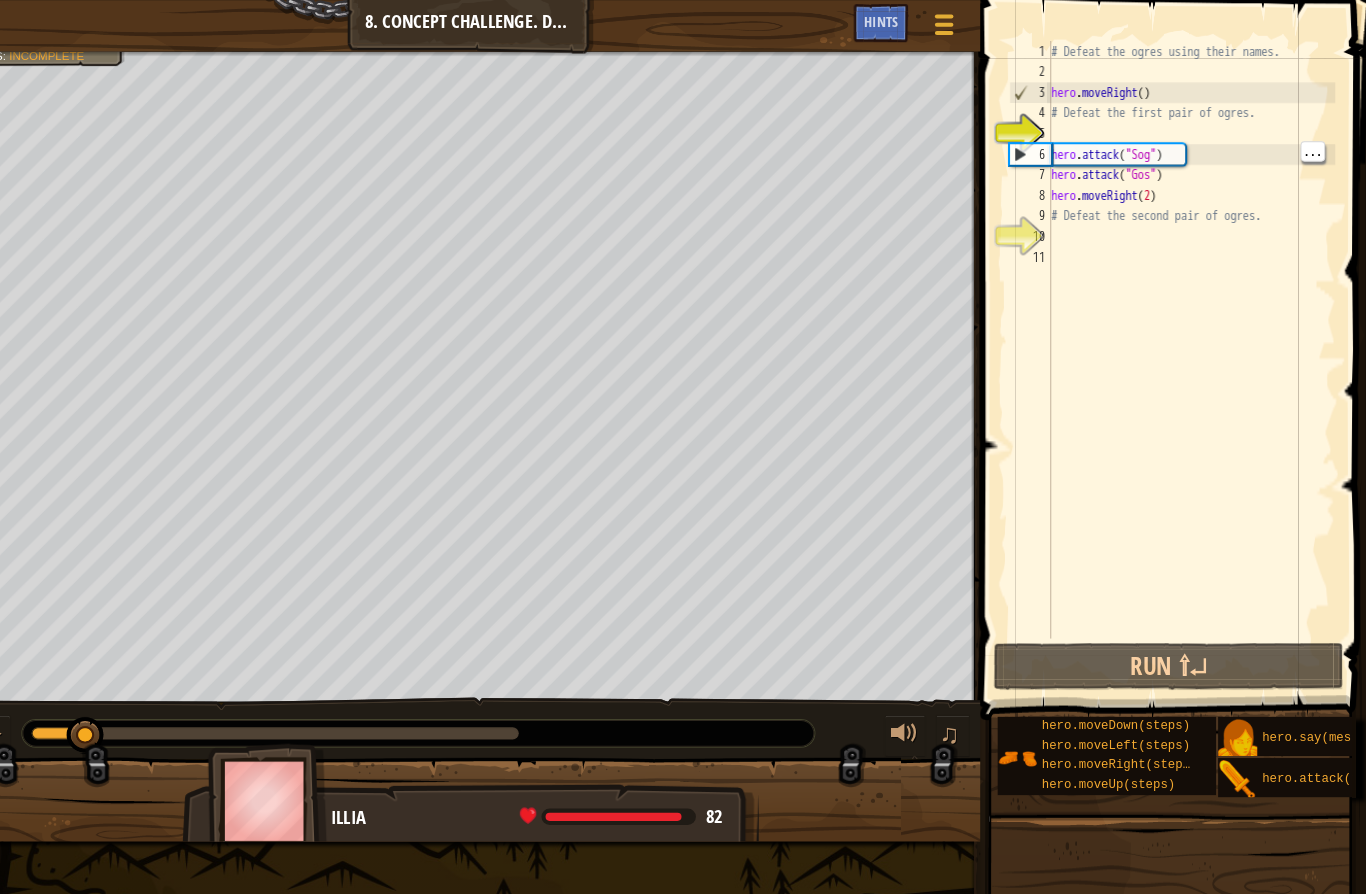 click on "6" at bounding box center [1040, 150] 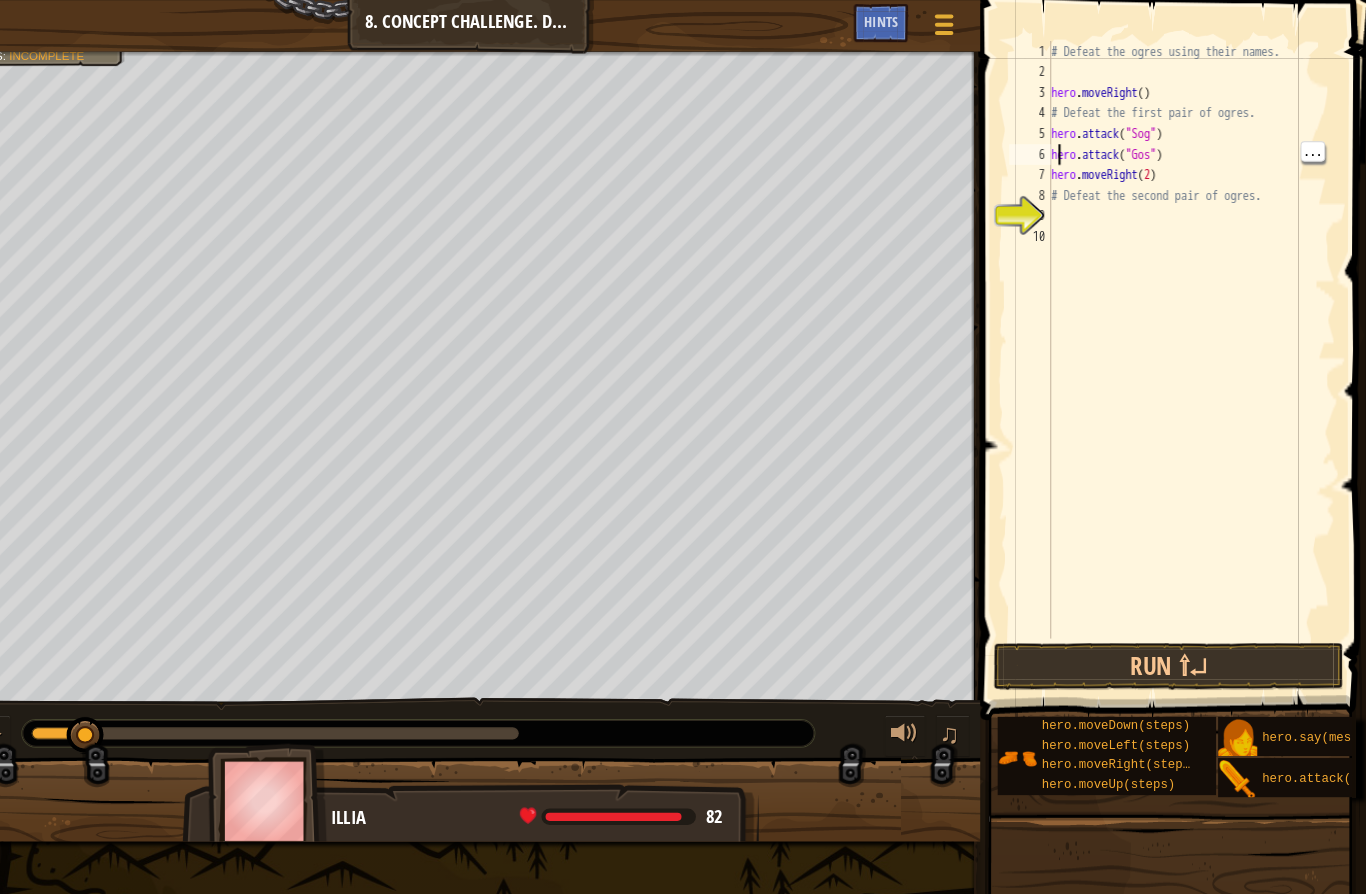 click on "# Defeat the ogres using their names. hero . moveRight ( ) # Defeat the first pair of ogres. hero . attack ( "Sog" ) hero . attack ( "Gos" ) hero . moveRight ( 2 ) # Defeat the second pair of ogres." at bounding box center (1196, 350) 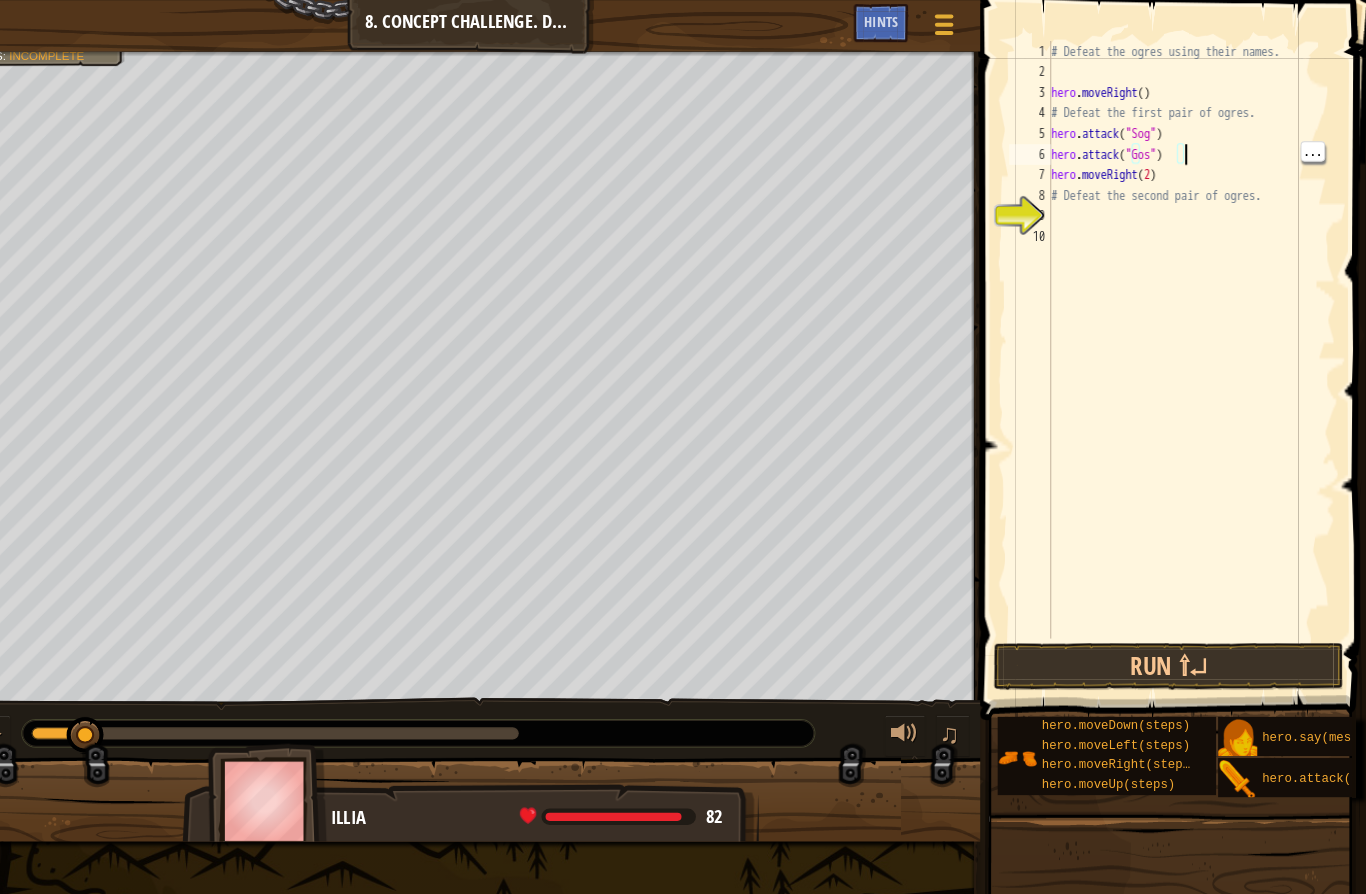 click on "# Defeat the ogres using their names. hero . moveRight ( ) # Defeat the first pair of ogres. hero . attack ( "Sog" ) hero . attack ( "Gos" ) hero . moveRight ( 2 ) # Defeat the second pair of ogres." at bounding box center (1196, 350) 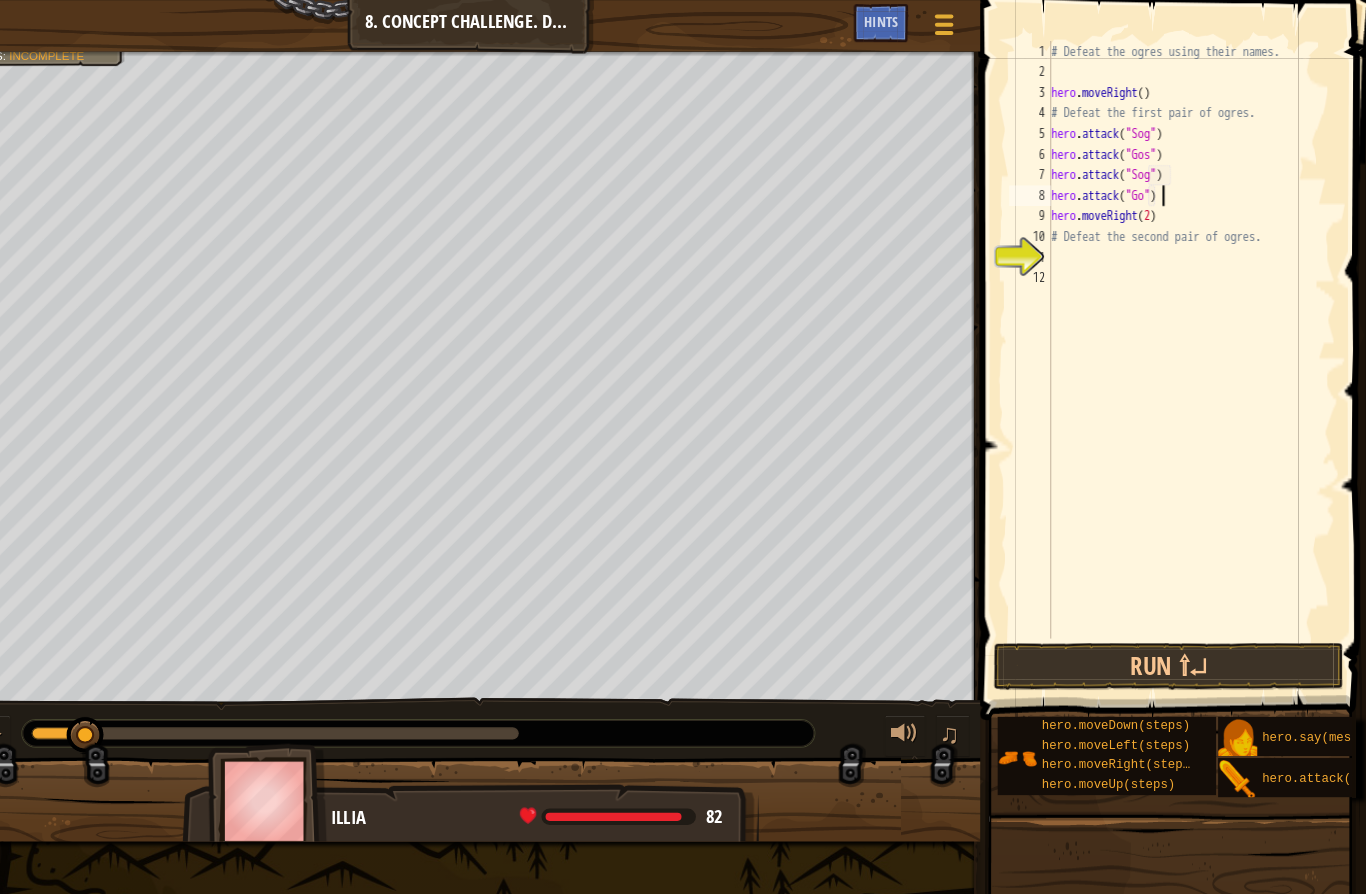 scroll, scrollTop: 21, scrollLeft: 42, axis: both 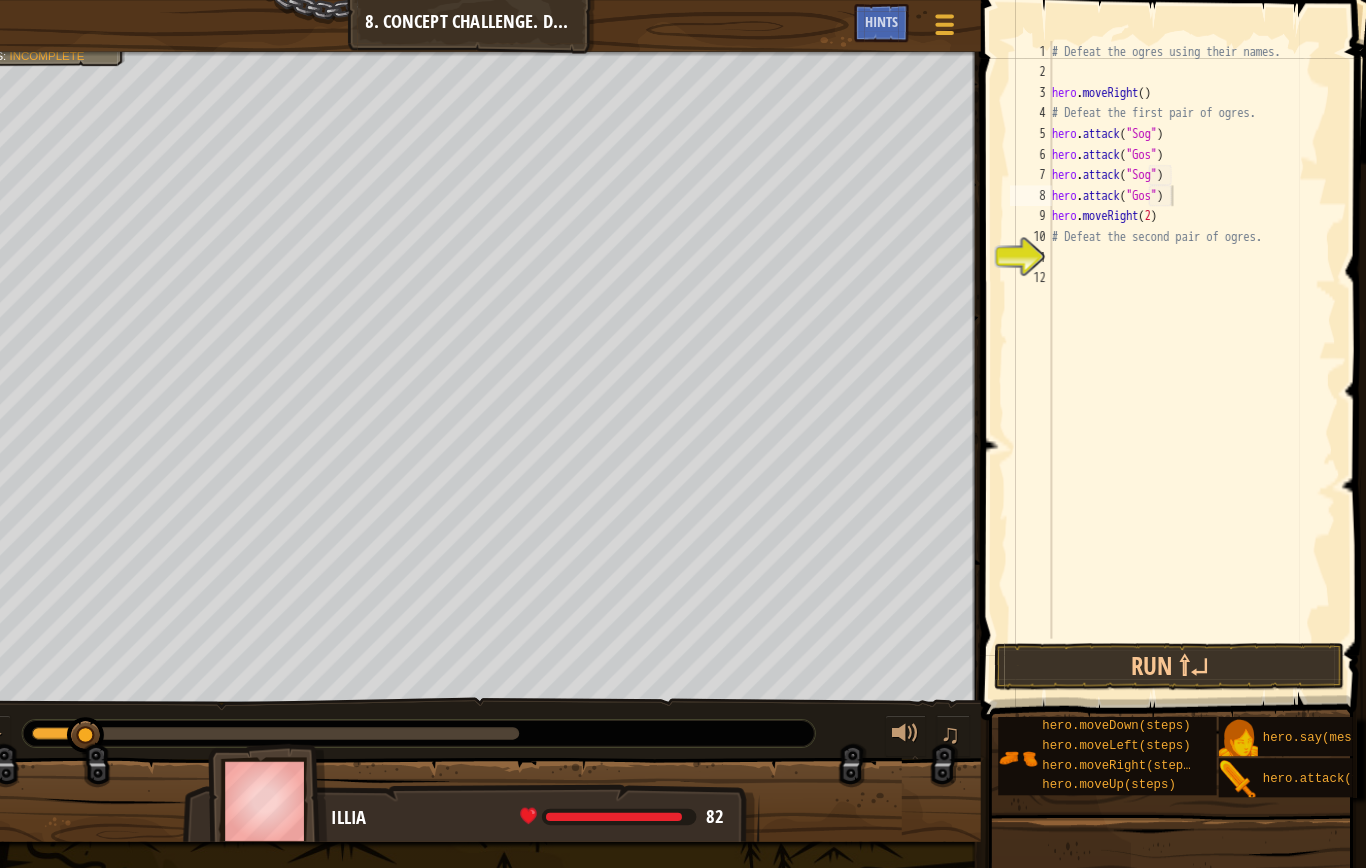 click on "Run ⇧↵" at bounding box center [1174, 647] 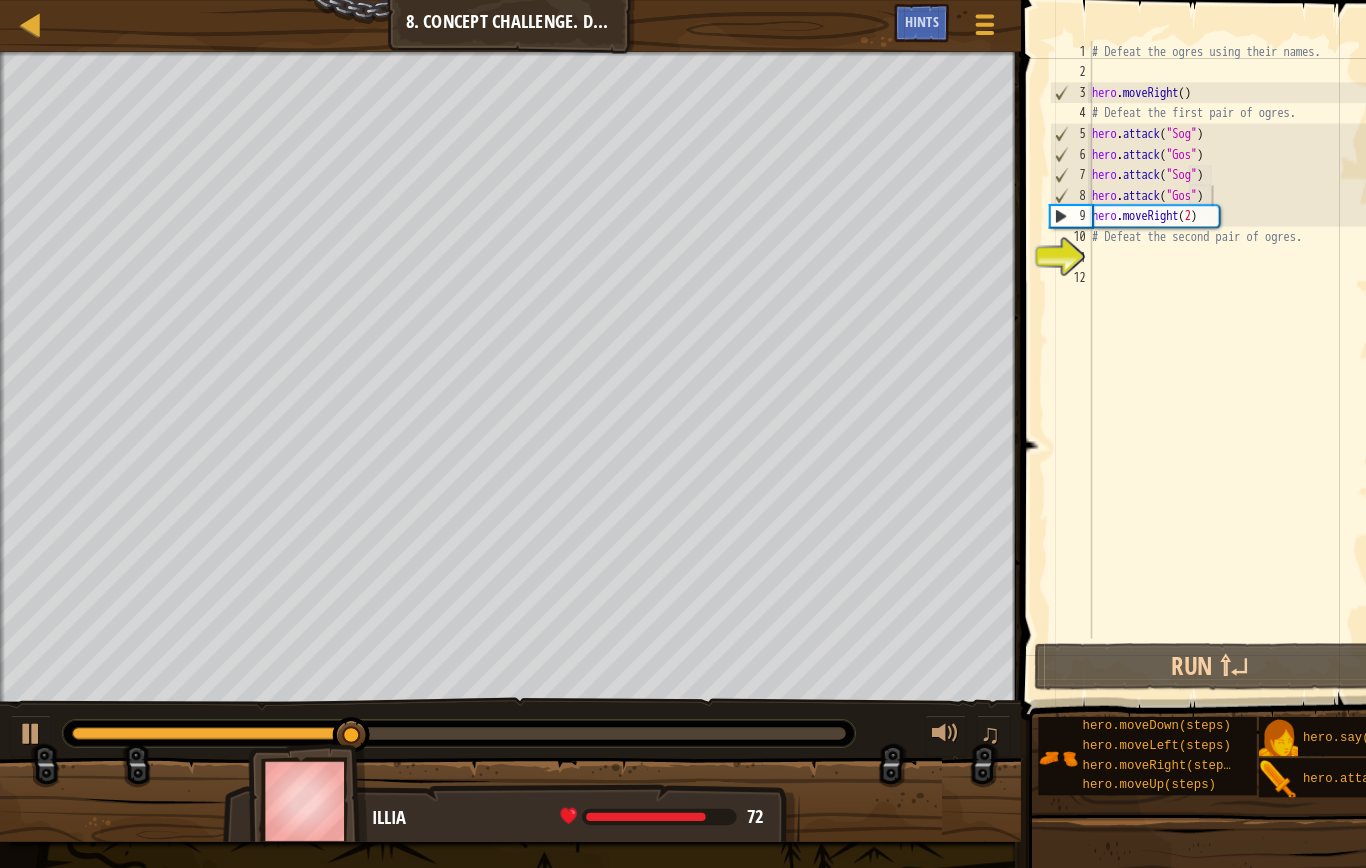 click at bounding box center [30, 712] 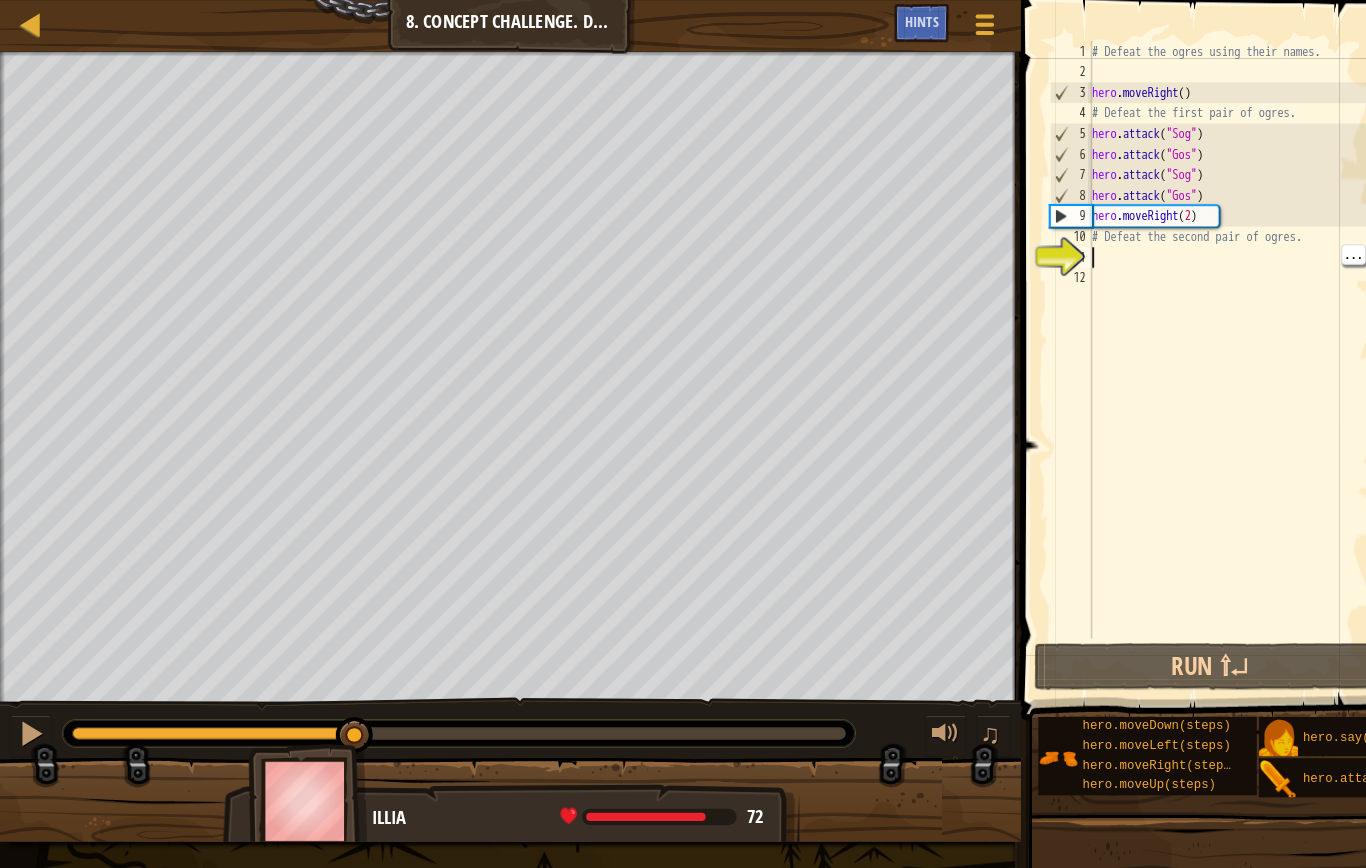 click on "# Defeat the ogres using their names. hero . moveRight ( ) # Defeat the first pair of ogres. hero . attack ( "Sog" ) hero . attack ( "Gos" ) hero . attack ( "Sog" ) hero . attack ( "Gos" ) hero . moveRight ( 2 ) # Defeat the second pair of ogres." at bounding box center (1196, 350) 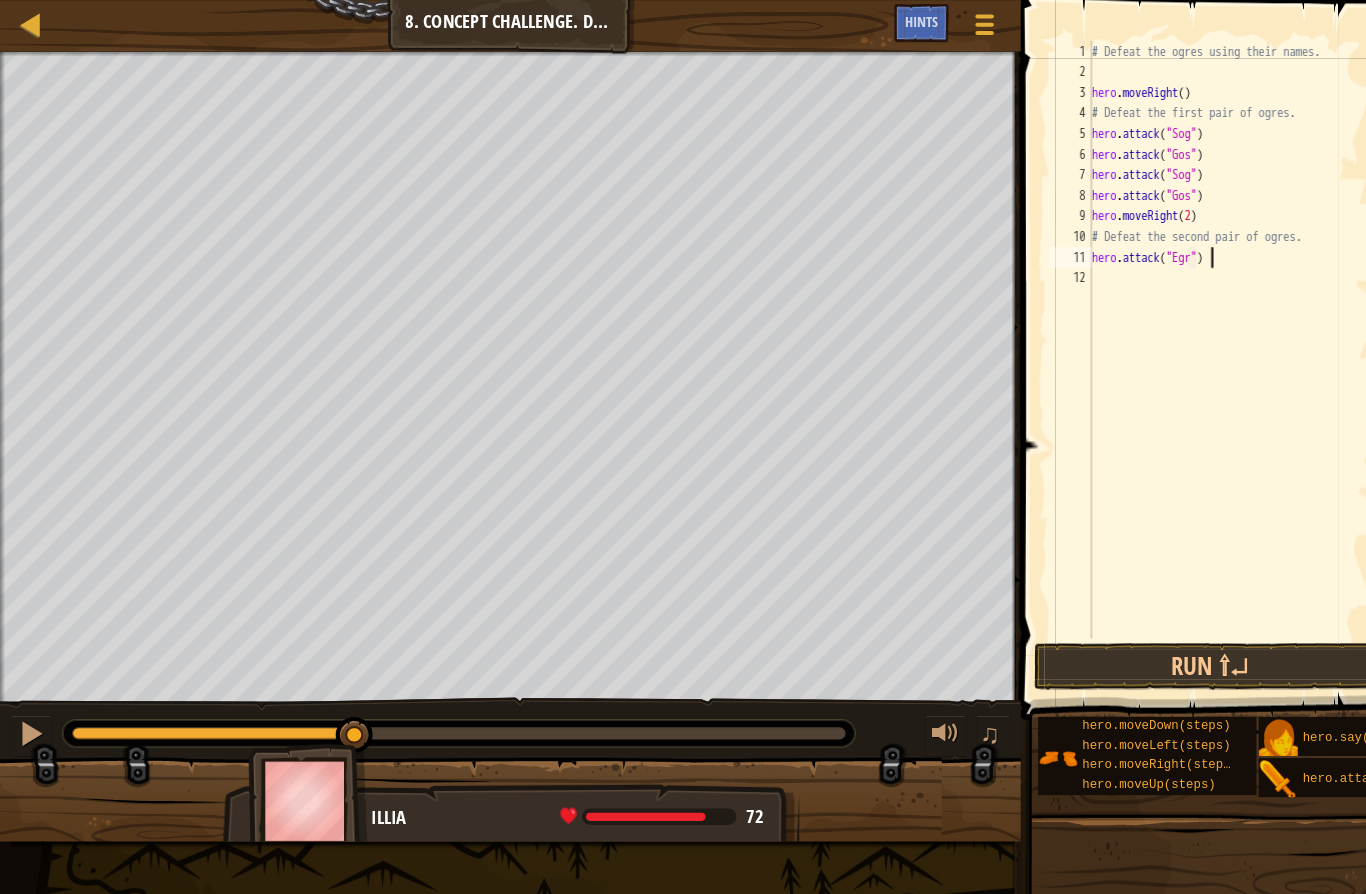 scroll, scrollTop: 21, scrollLeft: 49, axis: both 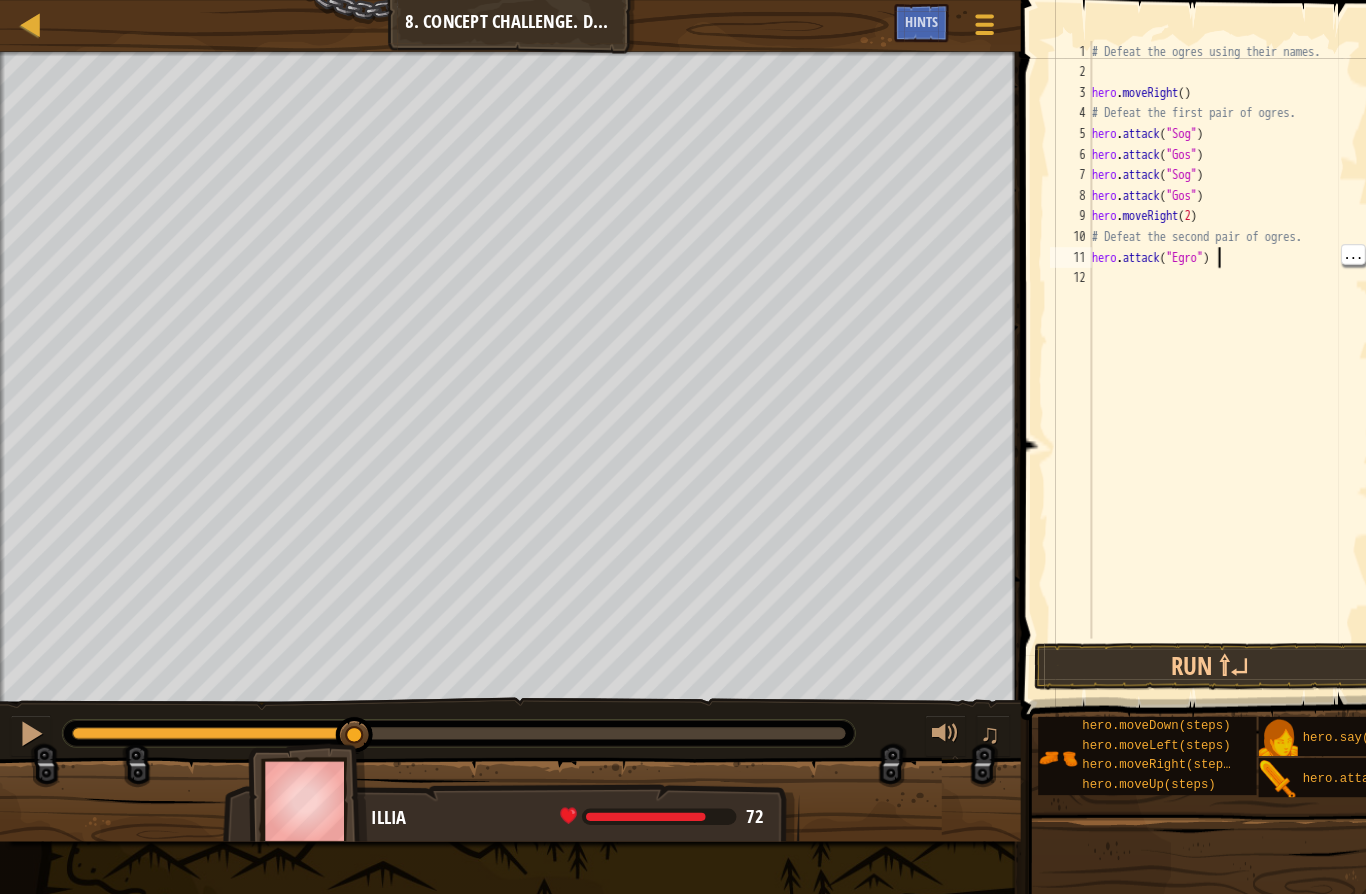 click on "# Defeat the ogres using their names. hero . moveRight ( ) # Defeat the first pair of ogres. hero . attack ( "Sog" ) hero . attack ( "Gos" ) hero . attack ( "Sog" ) hero . attack ( "Gos" ) hero . moveRight ( 2 ) # Defeat the second pair of ogres. hero . attack ( "Egro" )" at bounding box center (1196, 350) 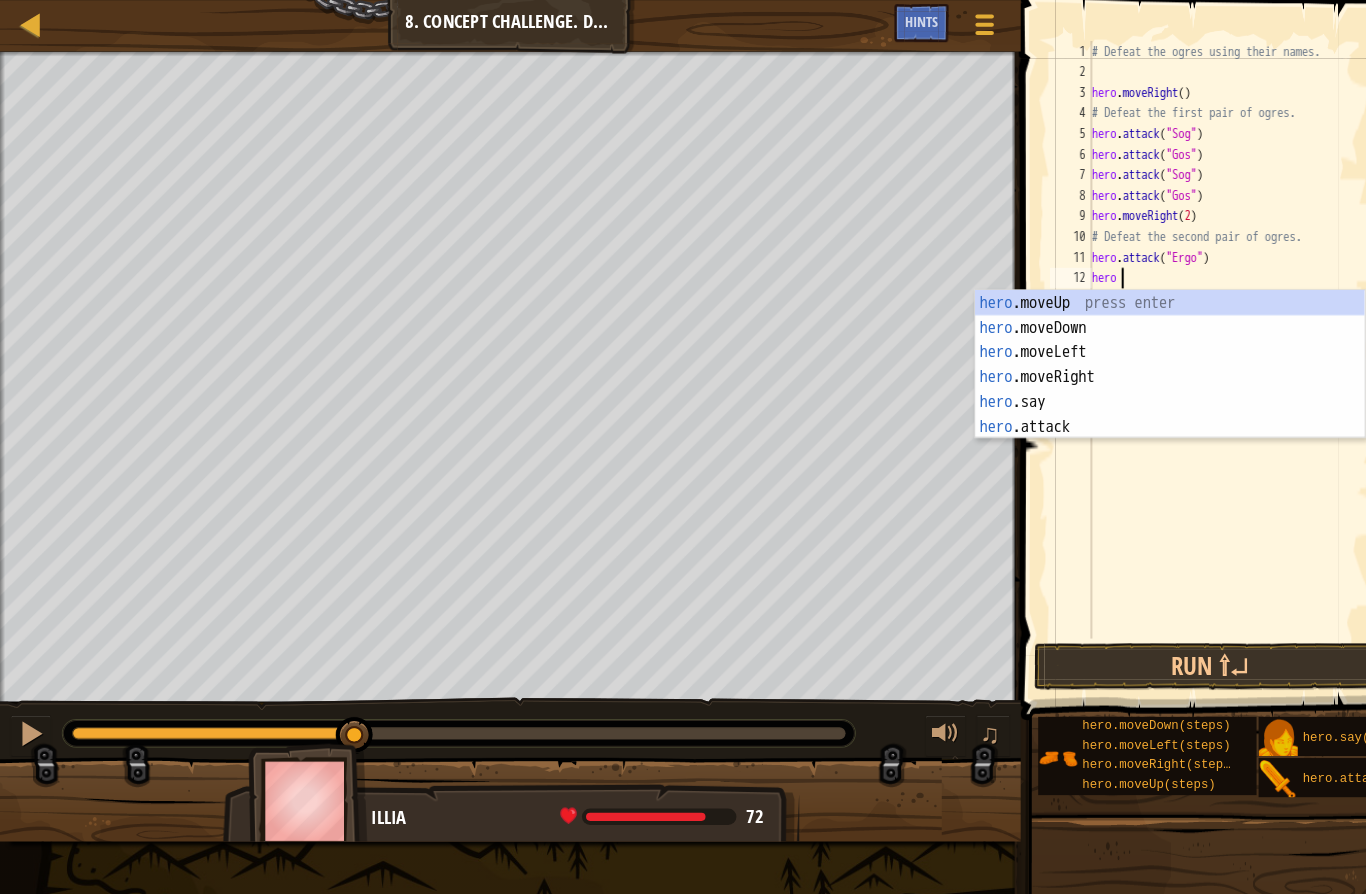 scroll, scrollTop: 21, scrollLeft: 42, axis: both 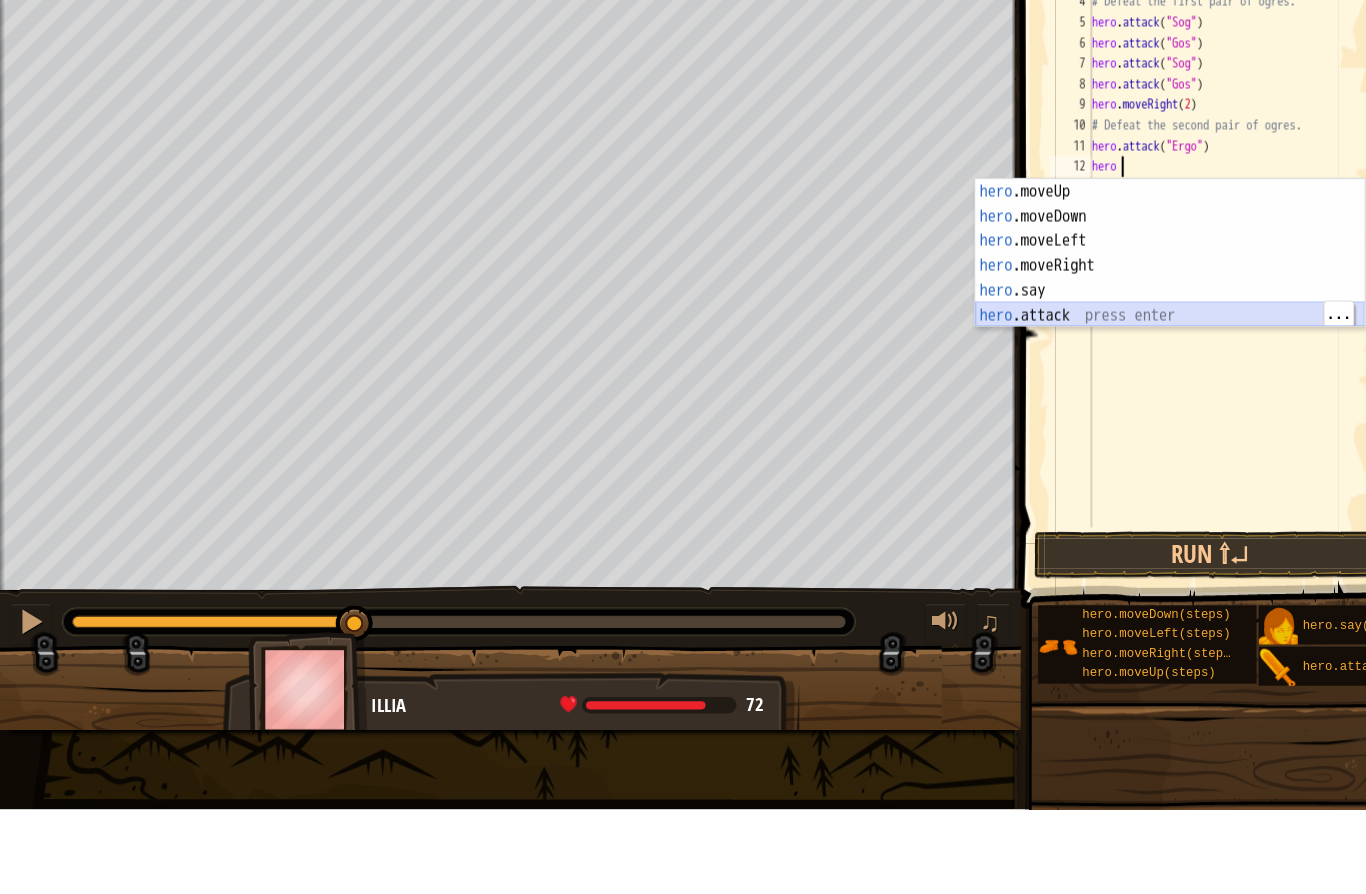 click on "hero .moveUp press enter hero .moveDown press enter hero .moveLeft press enter hero .moveRight press enter hero .say press enter hero .attack press enter" at bounding box center (1136, 378) 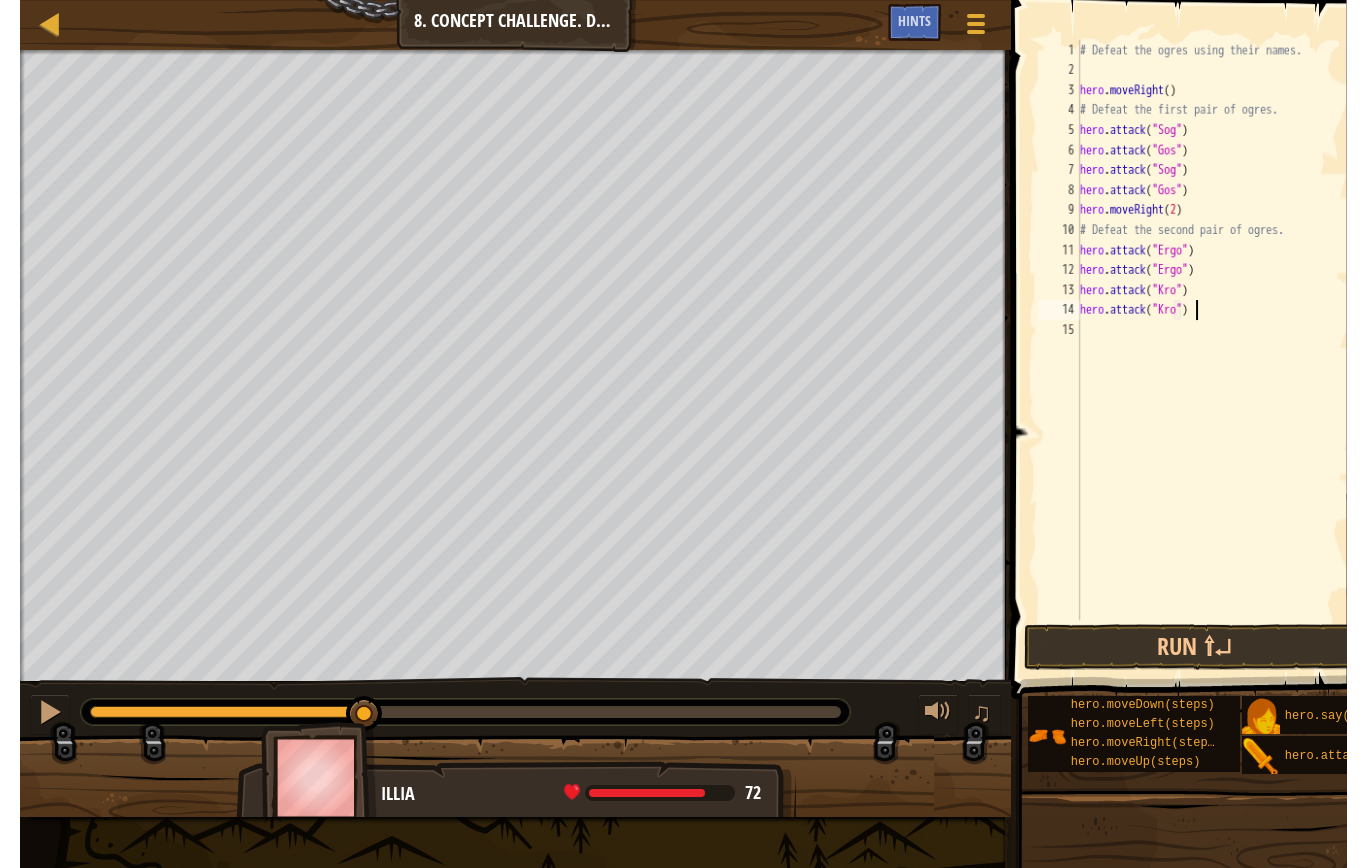 scroll, scrollTop: 21, scrollLeft: 42, axis: both 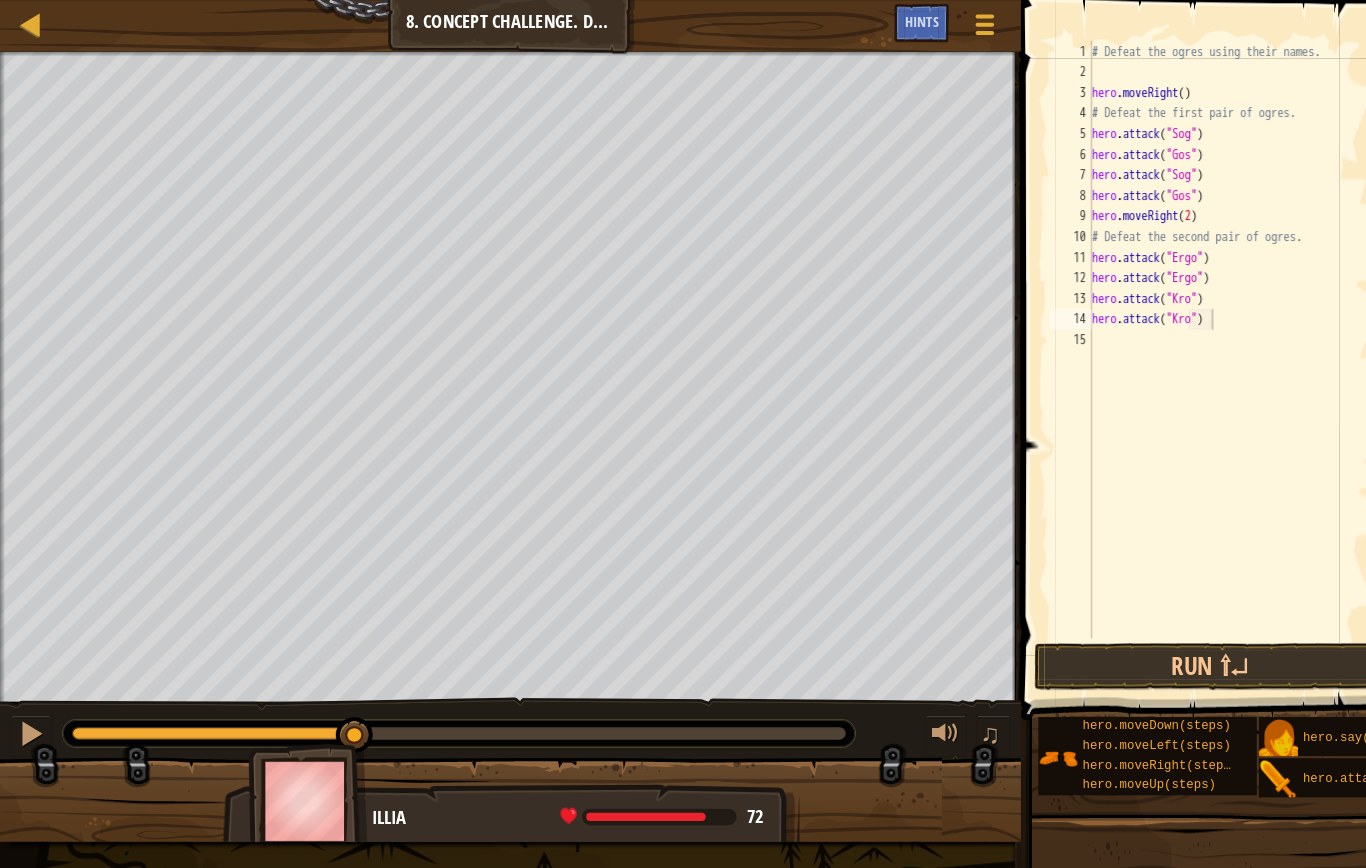 type on "abcde fg" 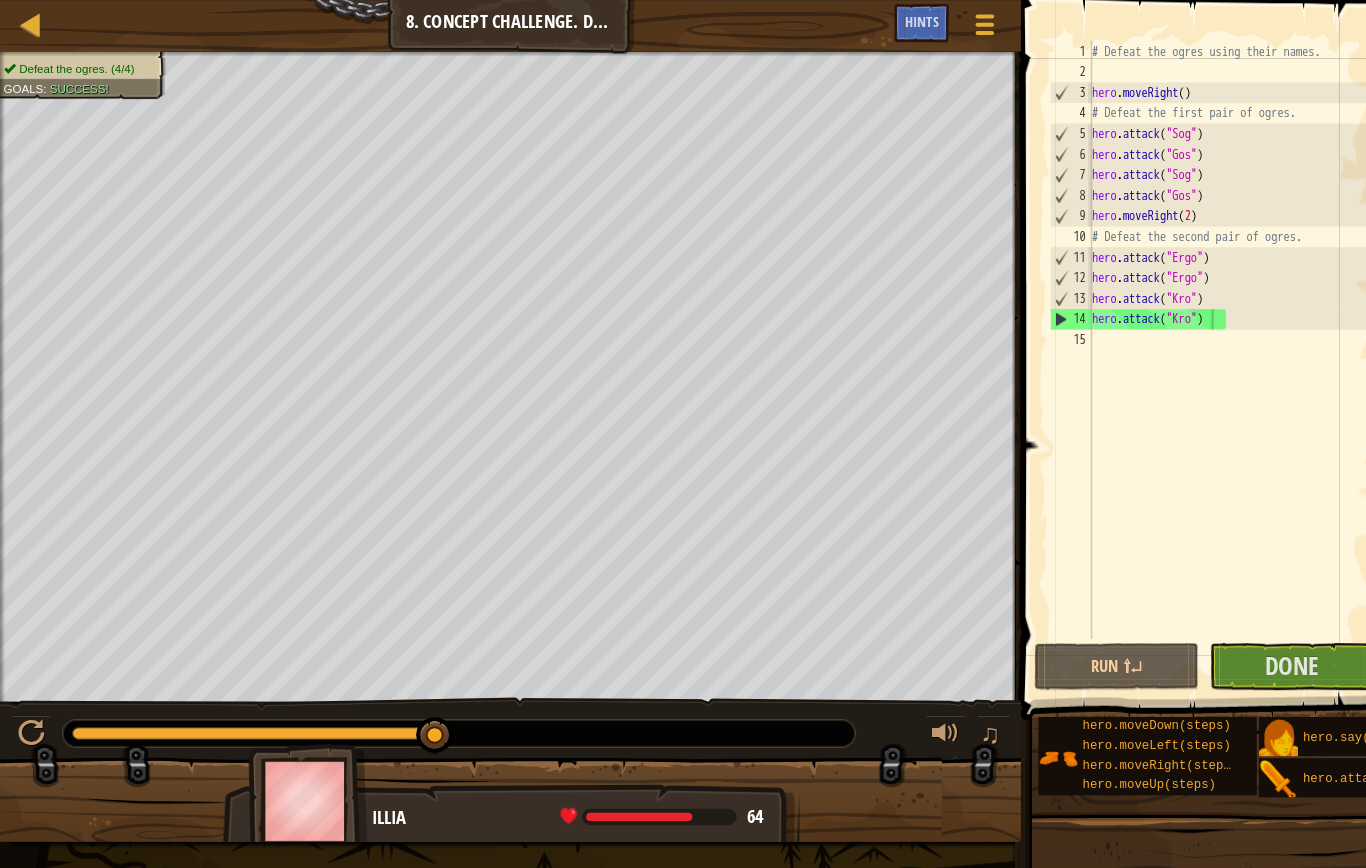 click on "Done" at bounding box center [1254, 646] 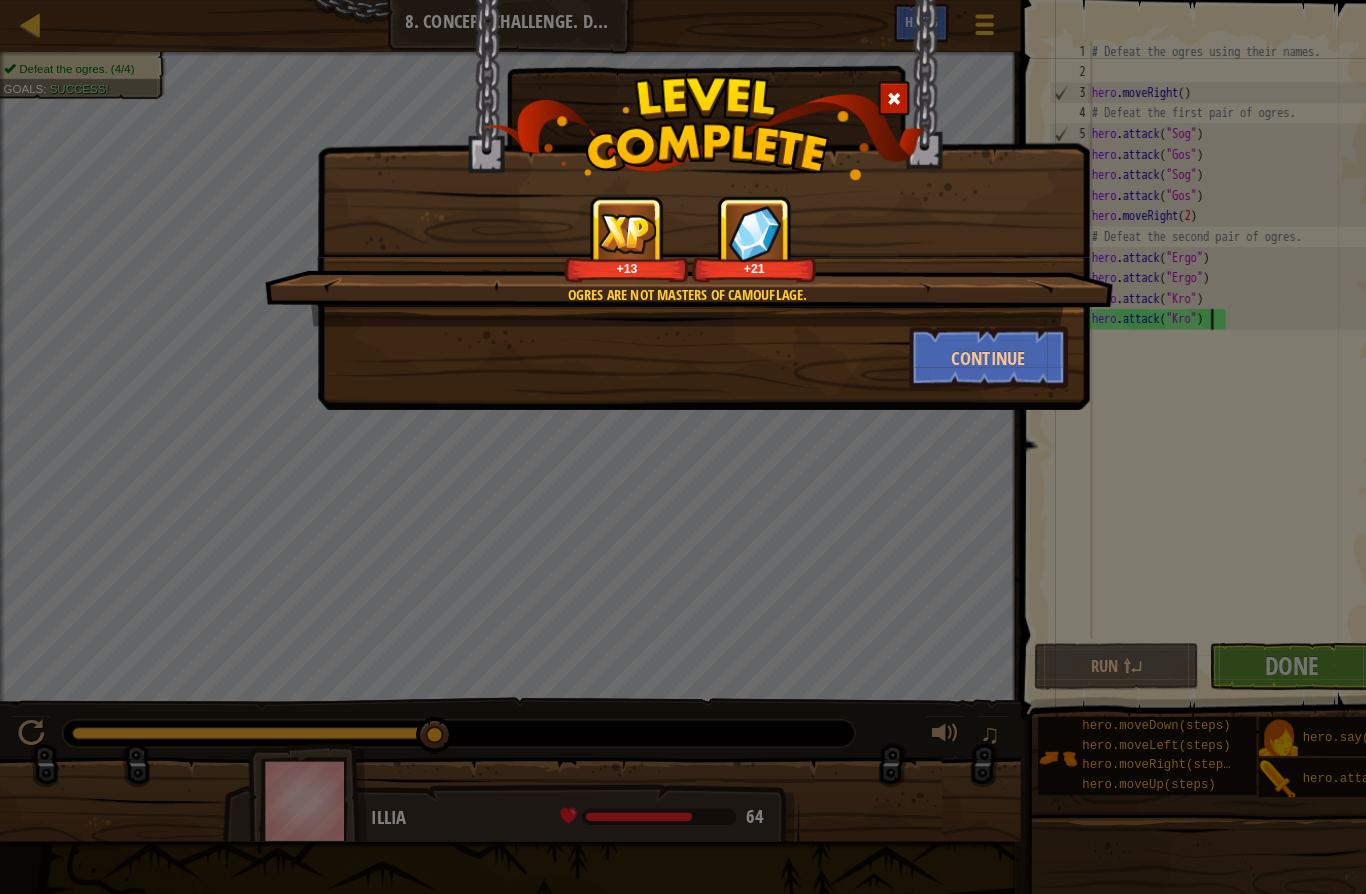 click on "Continue" at bounding box center (960, 347) 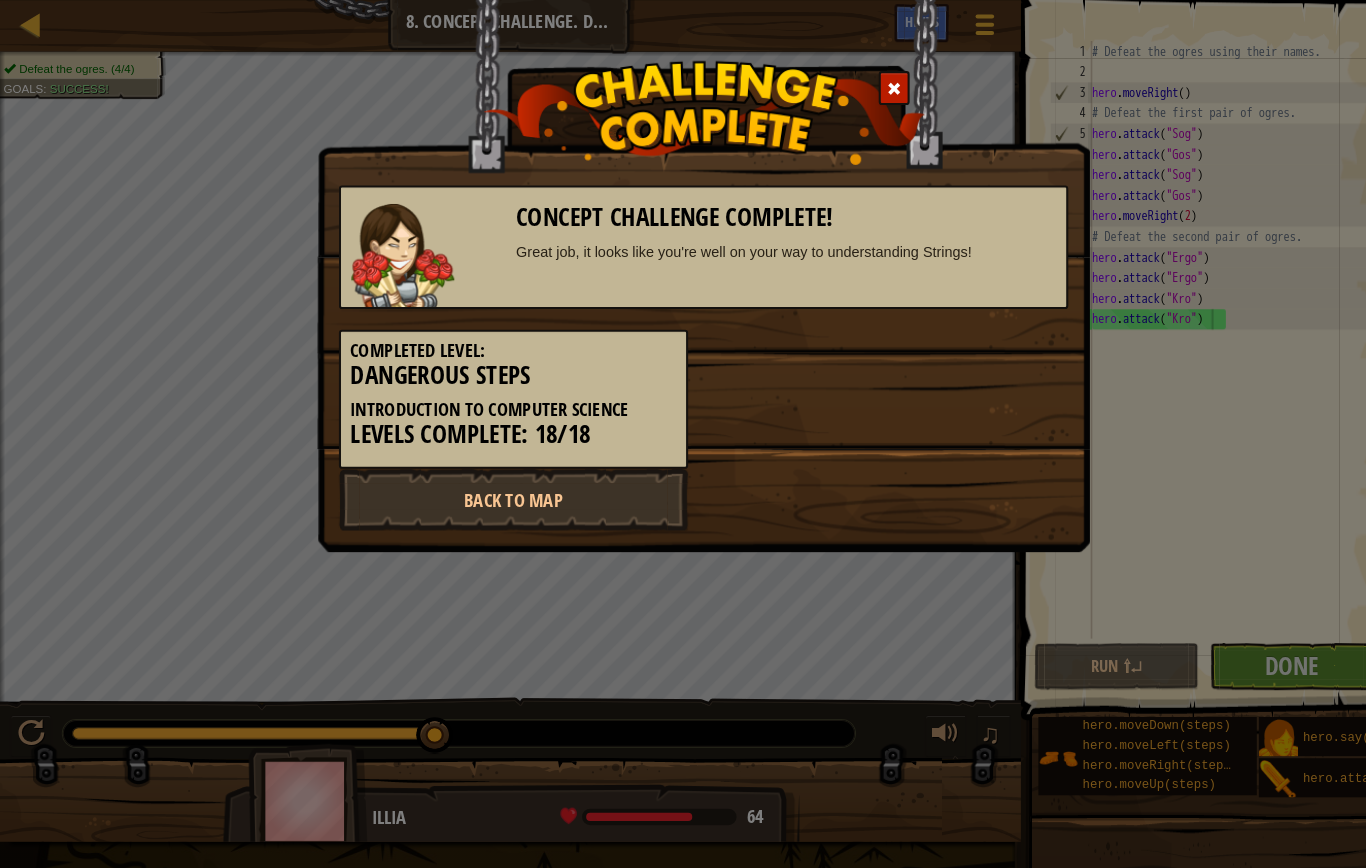 click on "Back to Map" at bounding box center [498, 485] 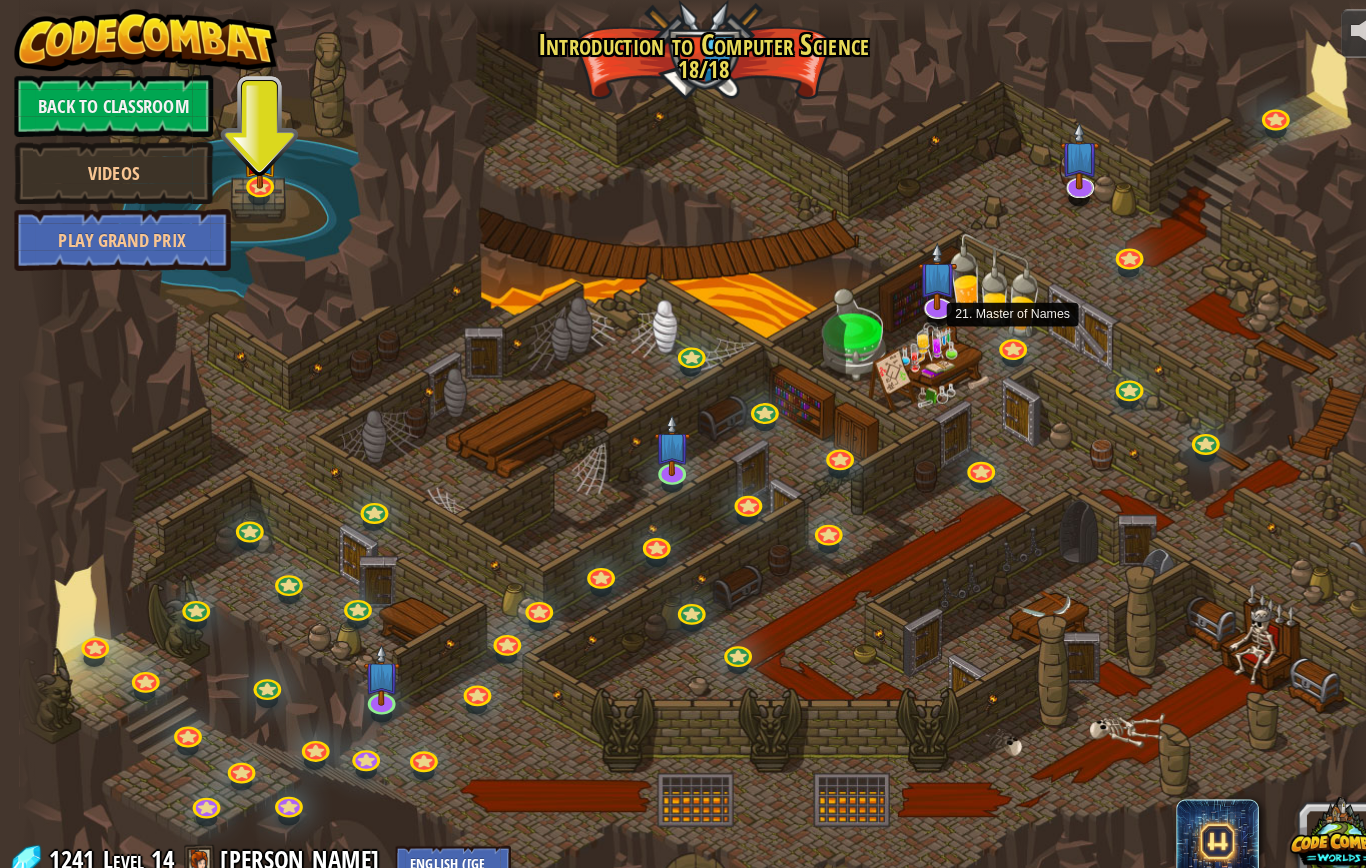 click at bounding box center (983, 339) 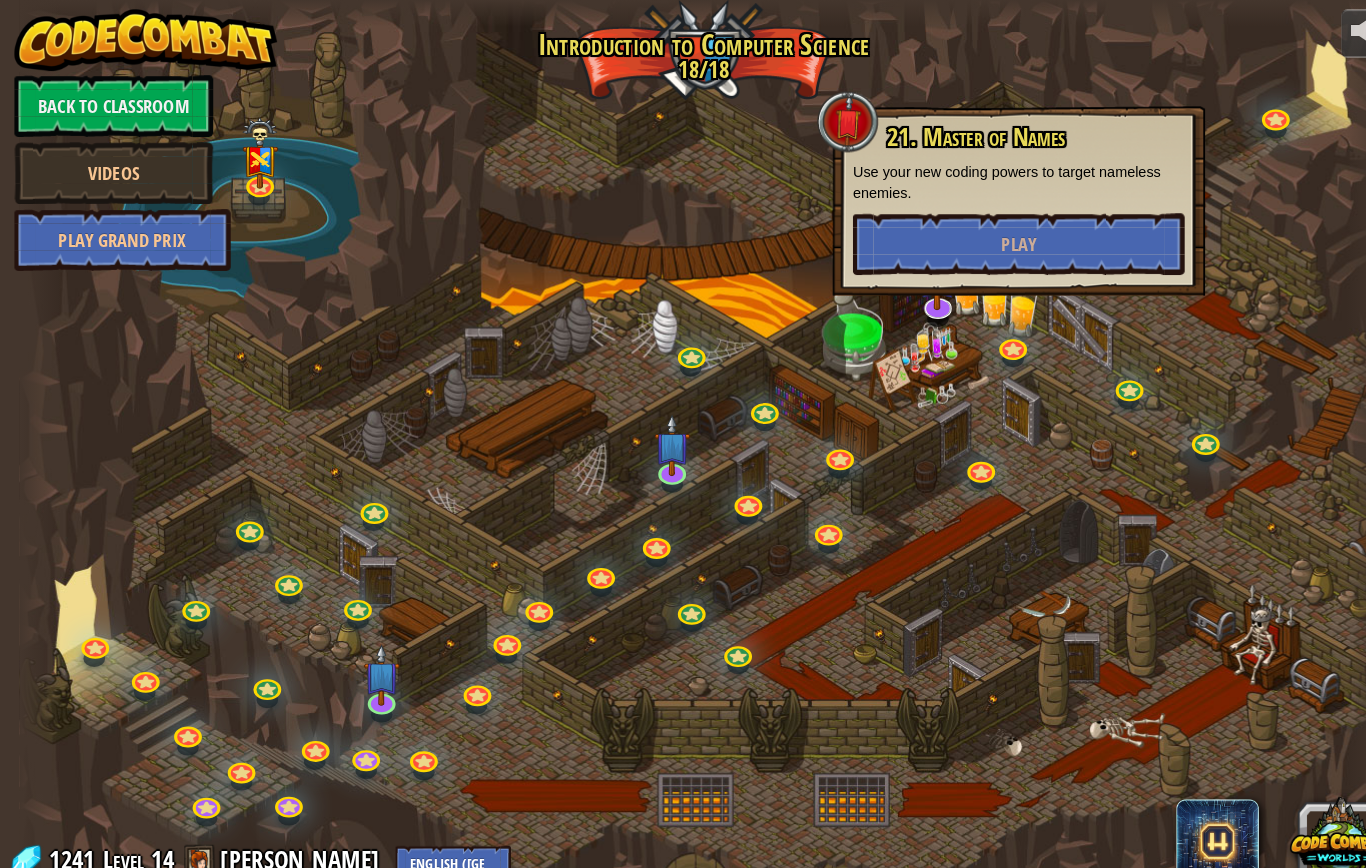 click at bounding box center (909, 298) 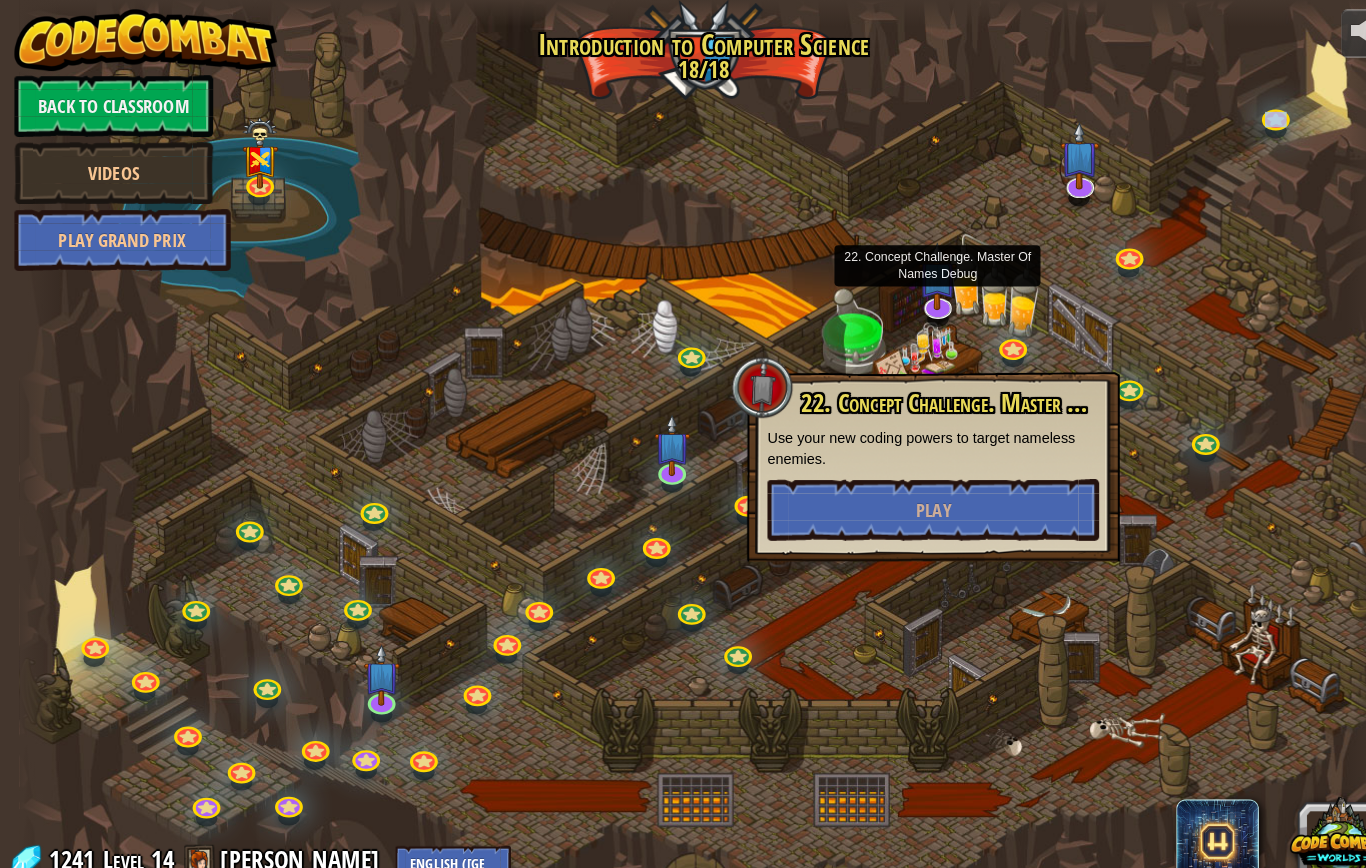 click at bounding box center (1096, 379) 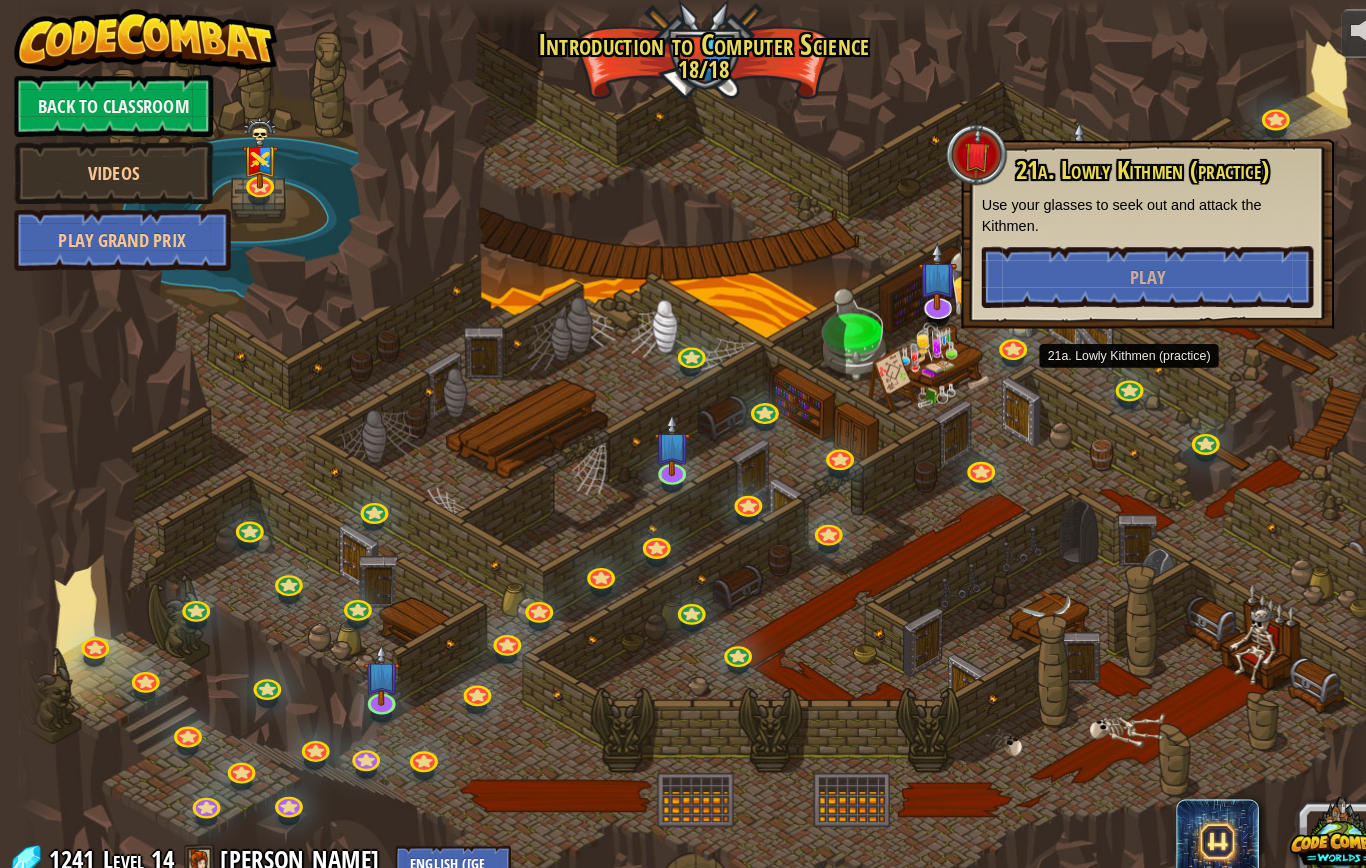 click at bounding box center (1170, 431) 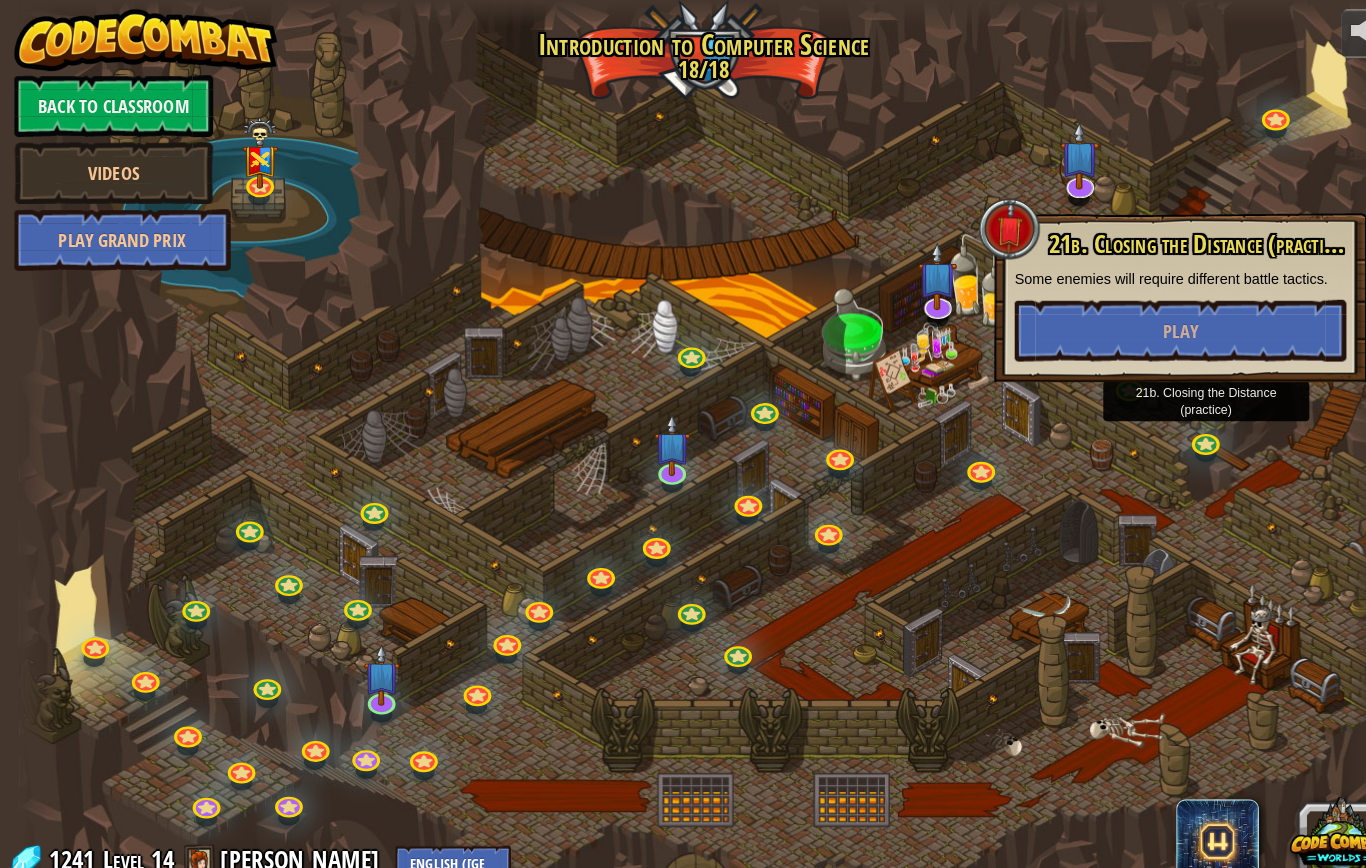 click on "Play" at bounding box center (1146, 321) 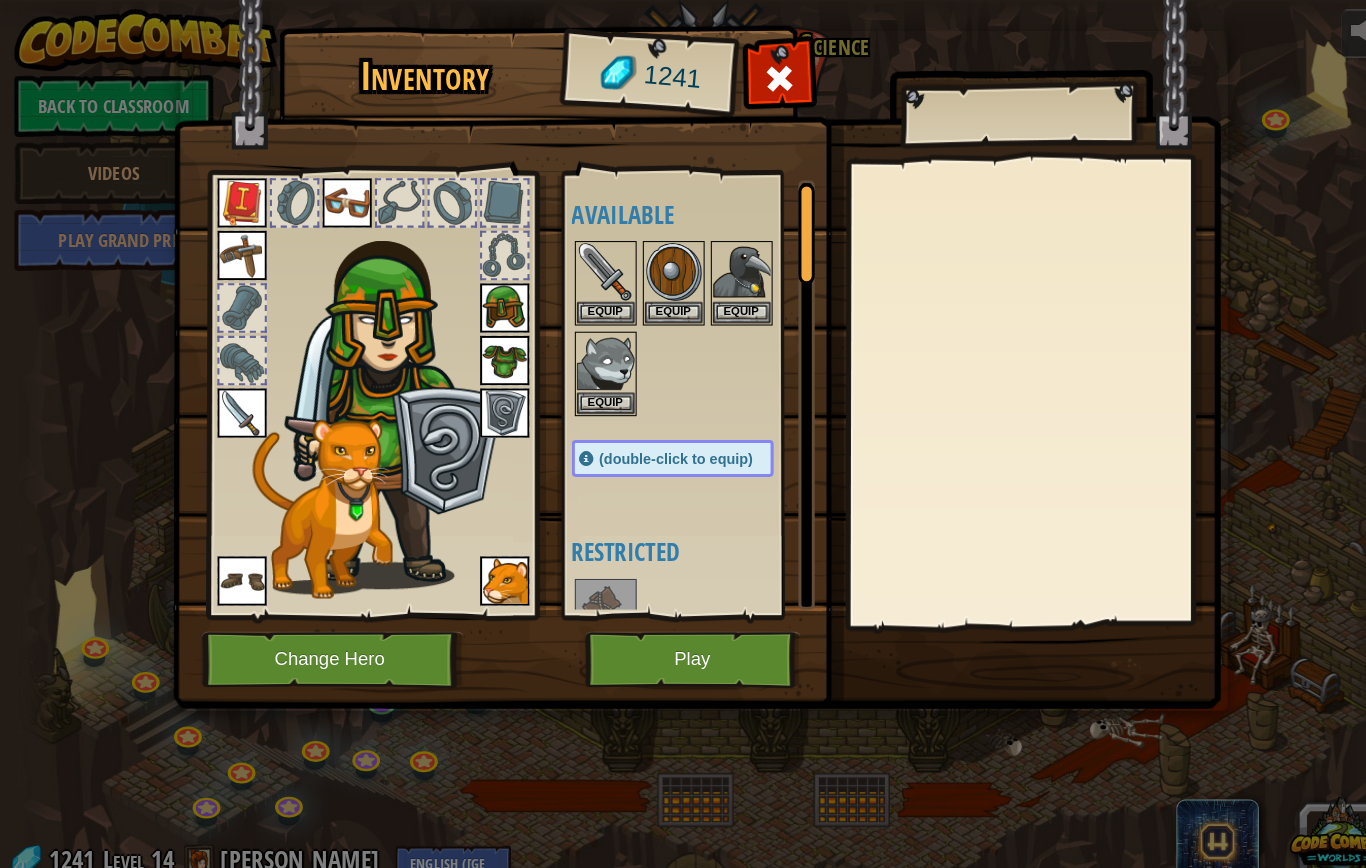 click on "Play" at bounding box center [672, 640] 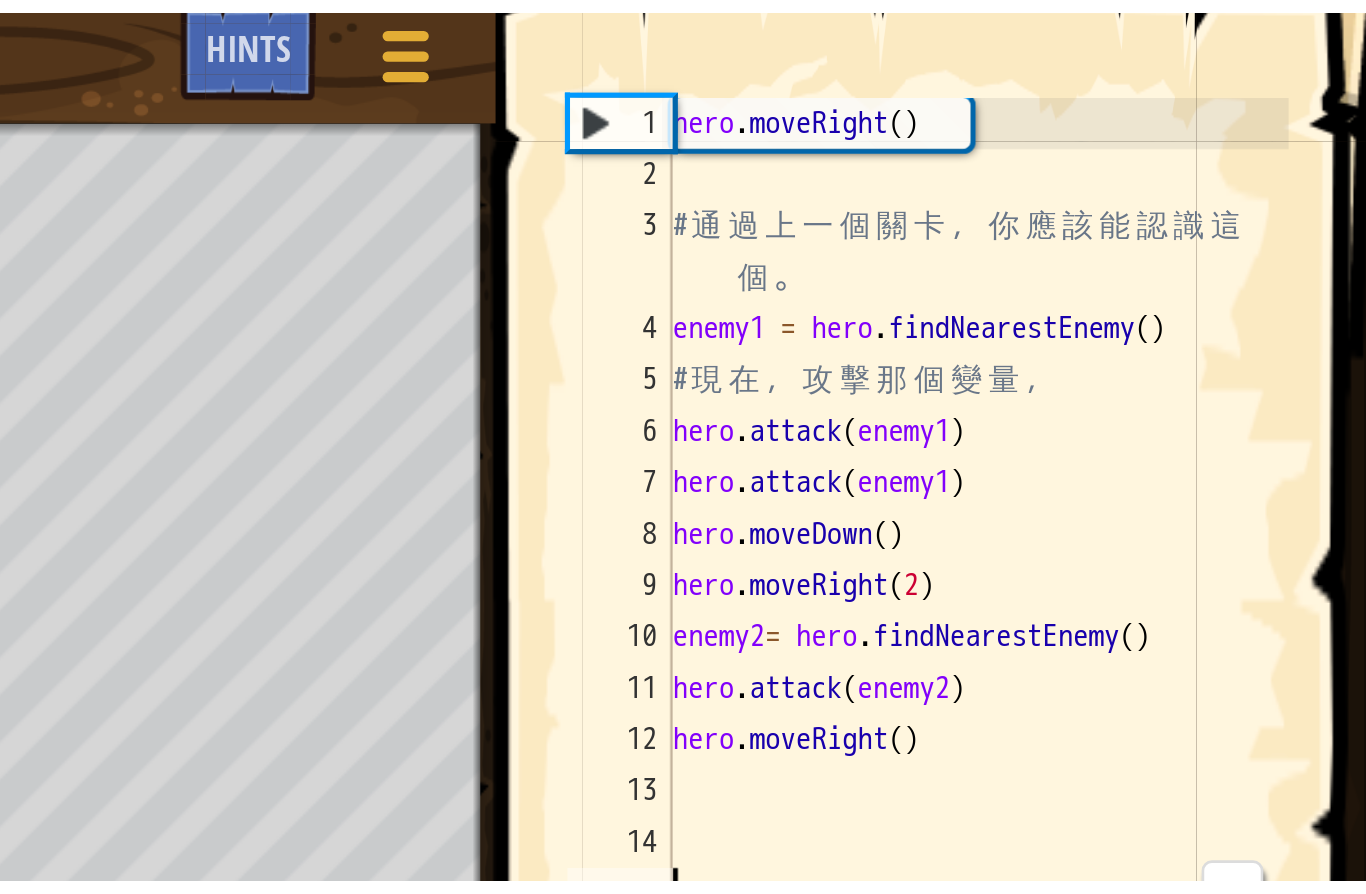 scroll, scrollTop: 0, scrollLeft: 0, axis: both 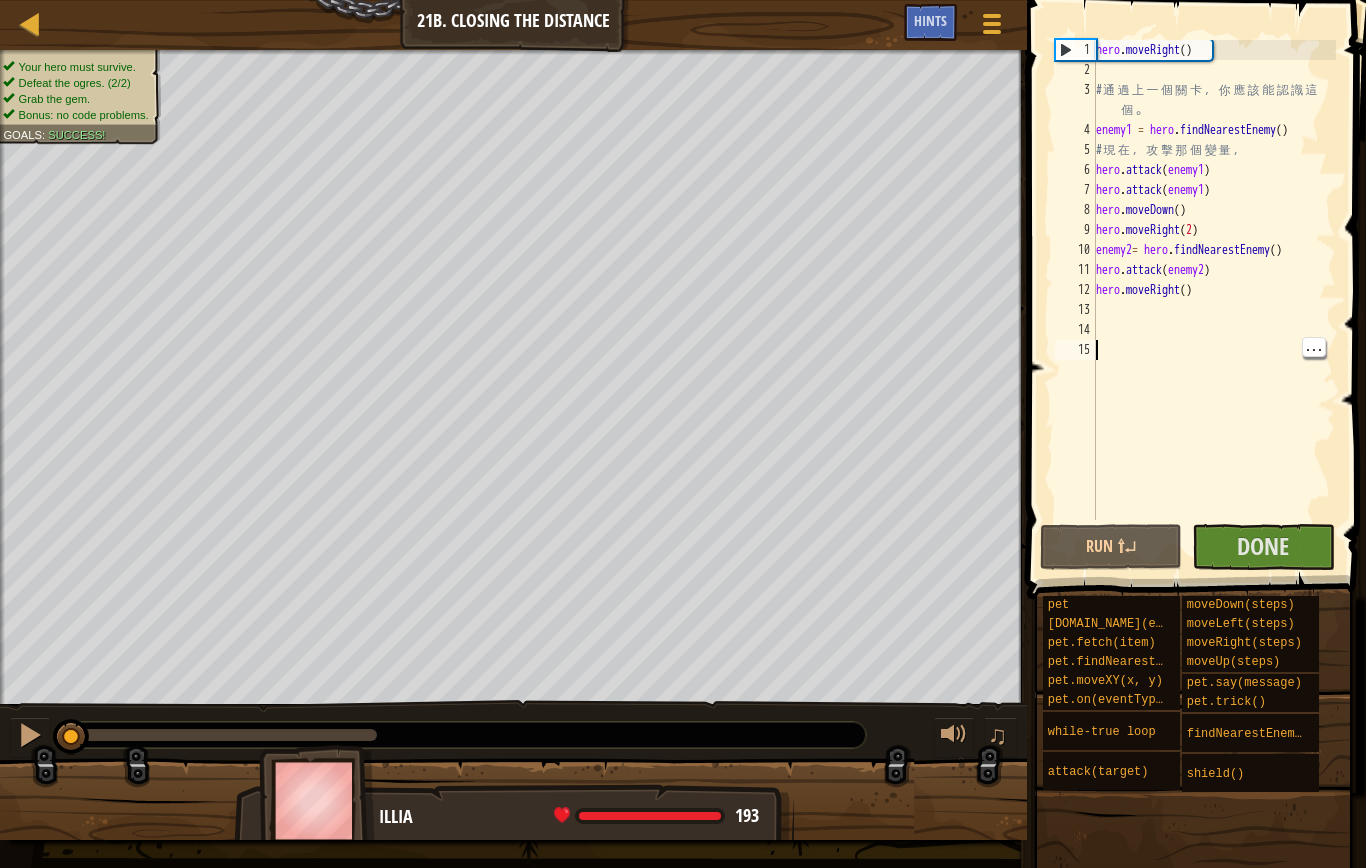 click on "Run ⇧↵" at bounding box center [1111, 547] 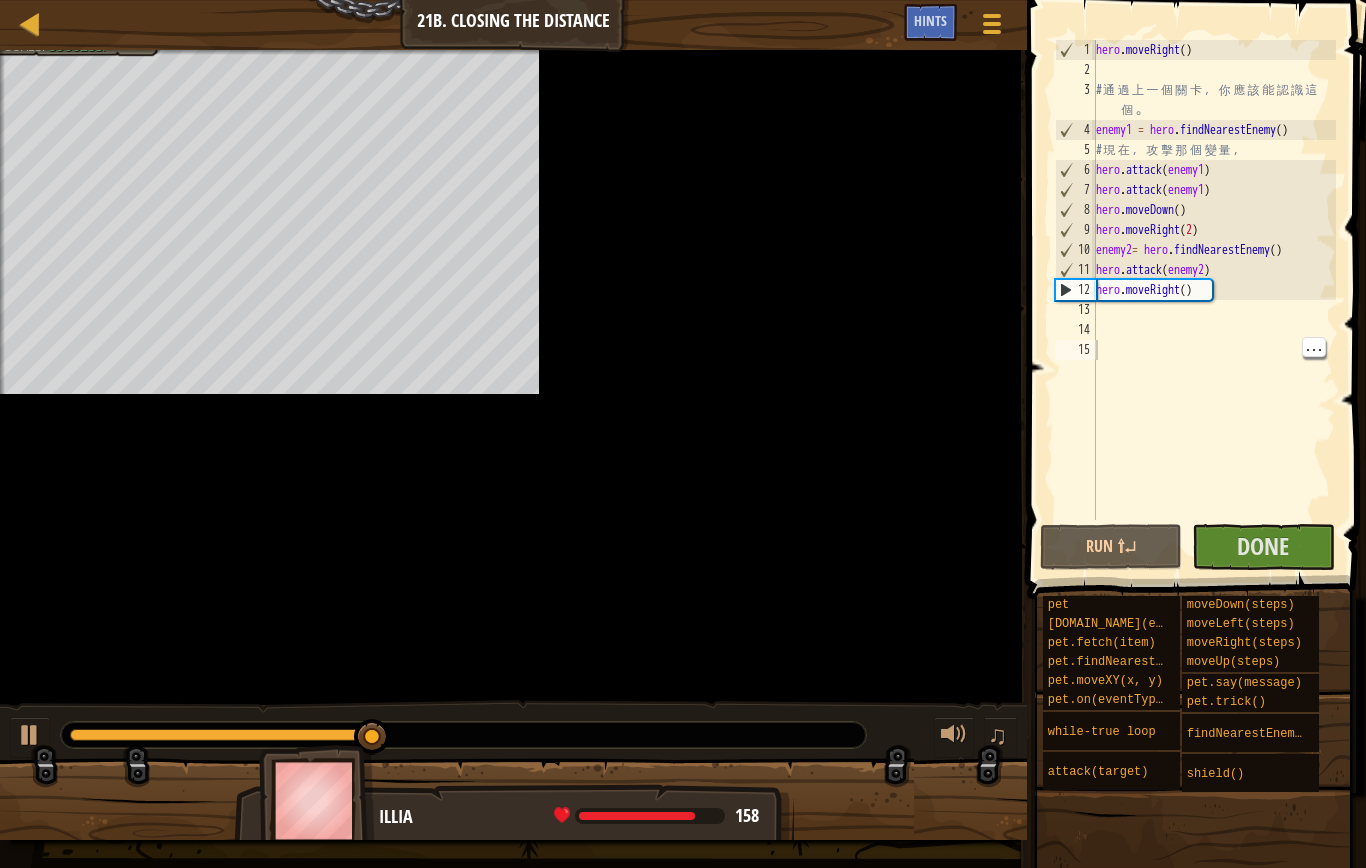 click on "Done" at bounding box center [1263, 547] 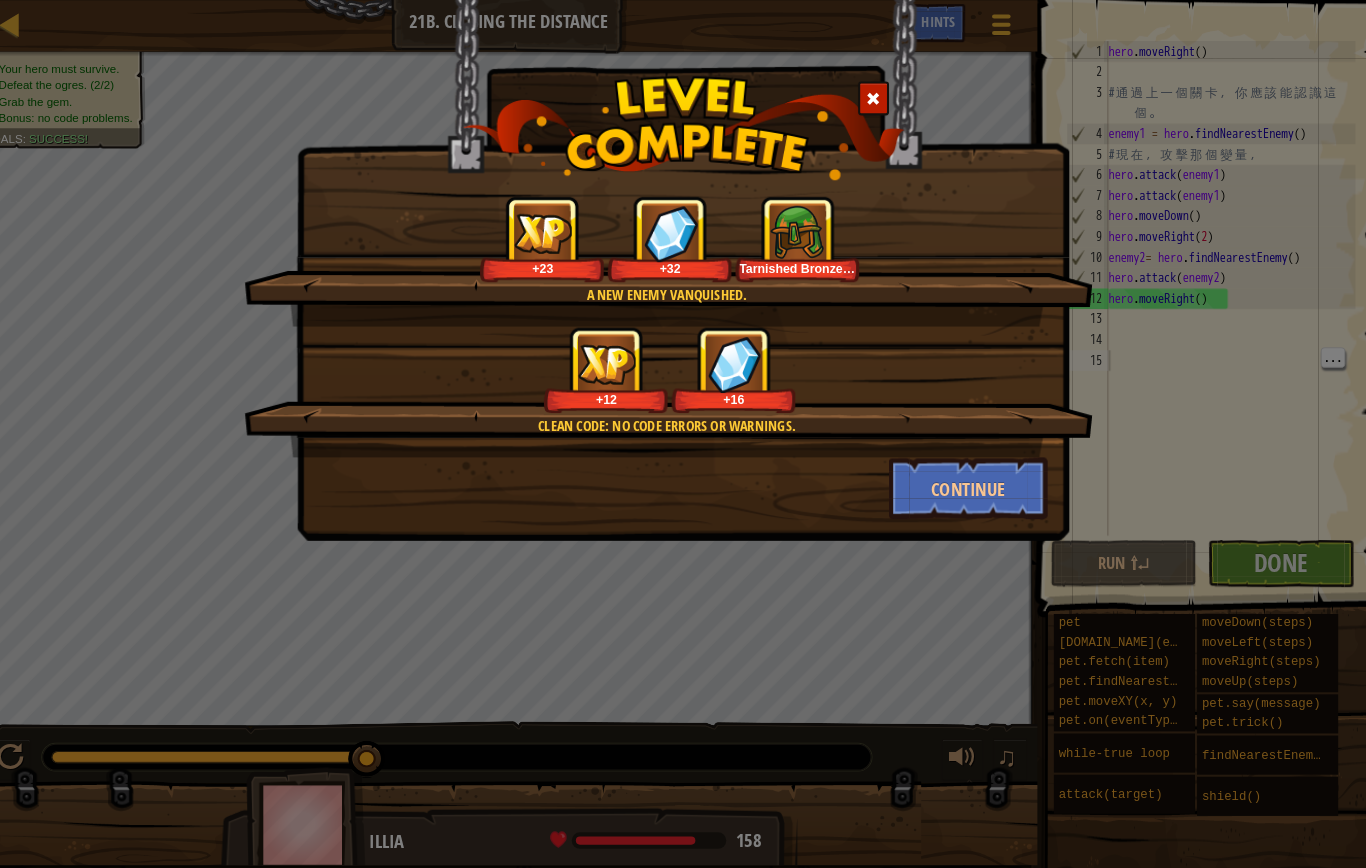 click on "Continue" at bounding box center [960, 474] 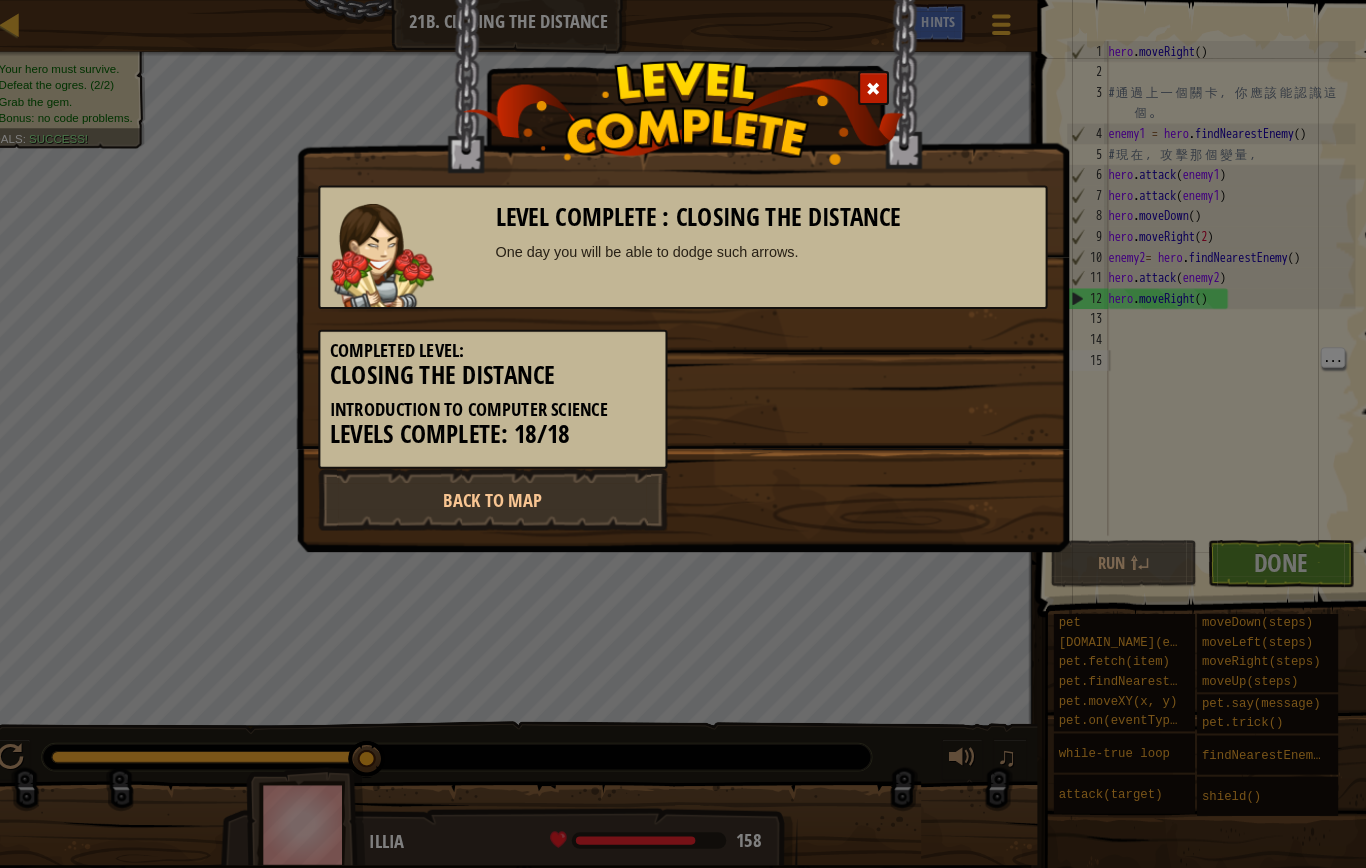 click on "Back to Map" at bounding box center [498, 485] 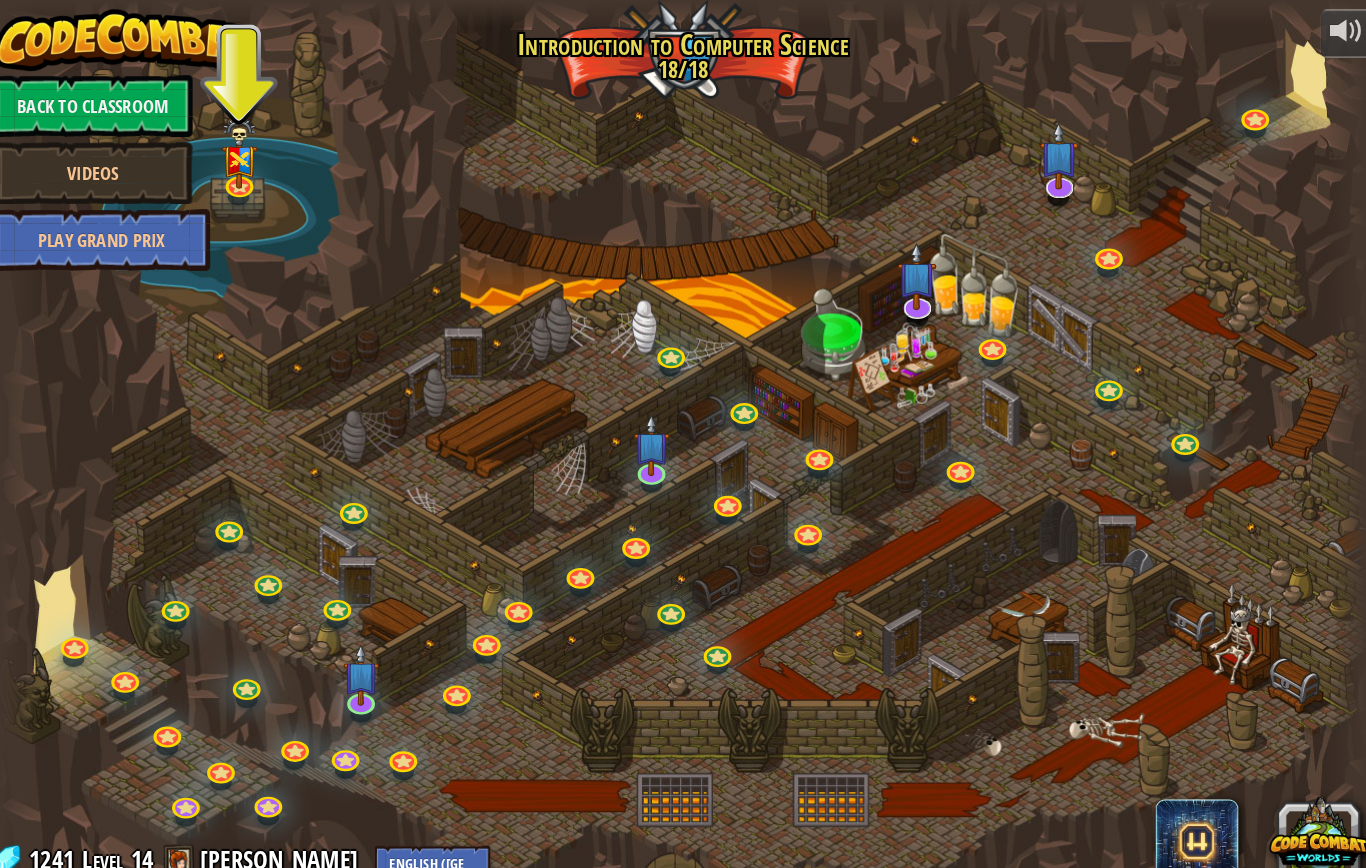 click at bounding box center [370, 655] 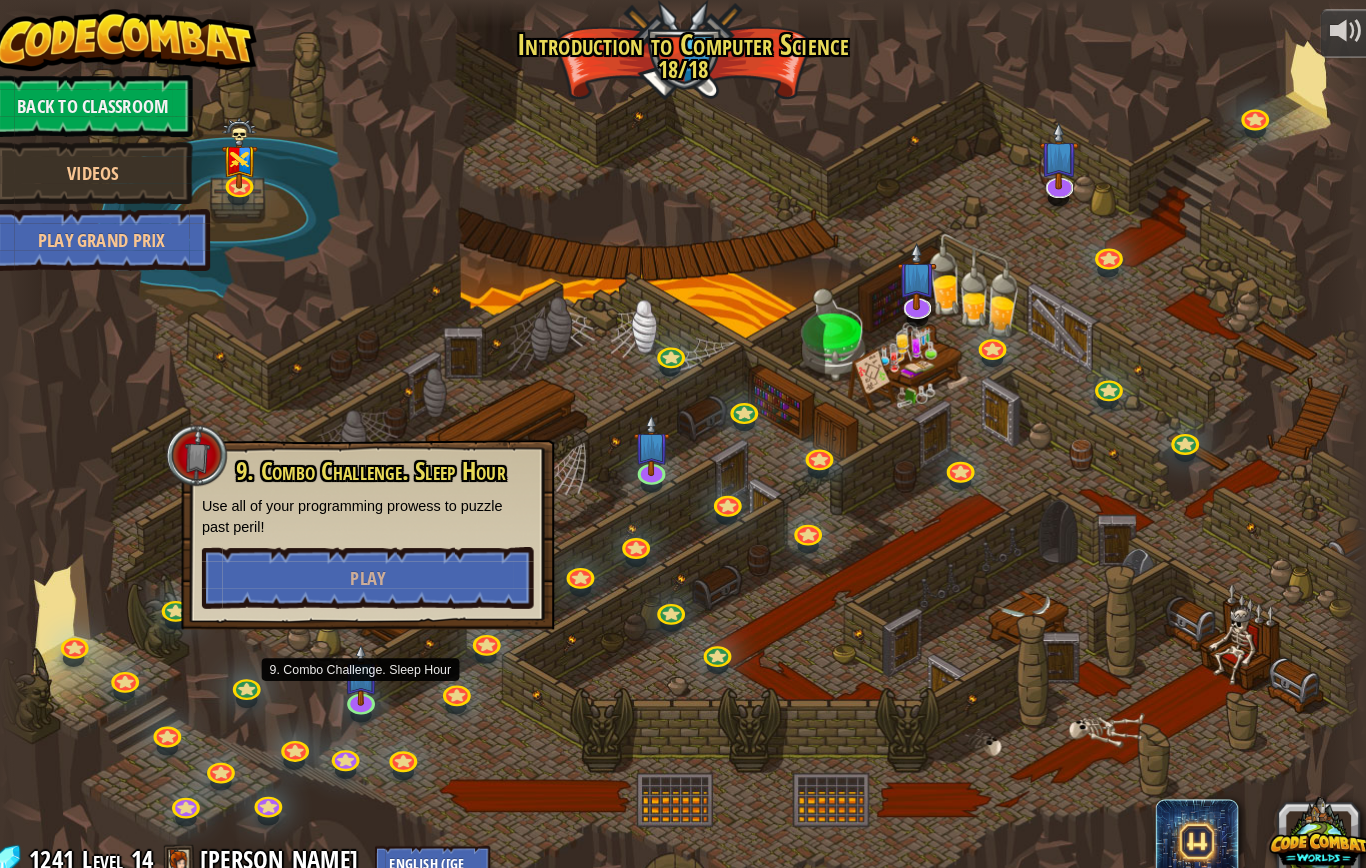 click on "Play" at bounding box center (377, 561) 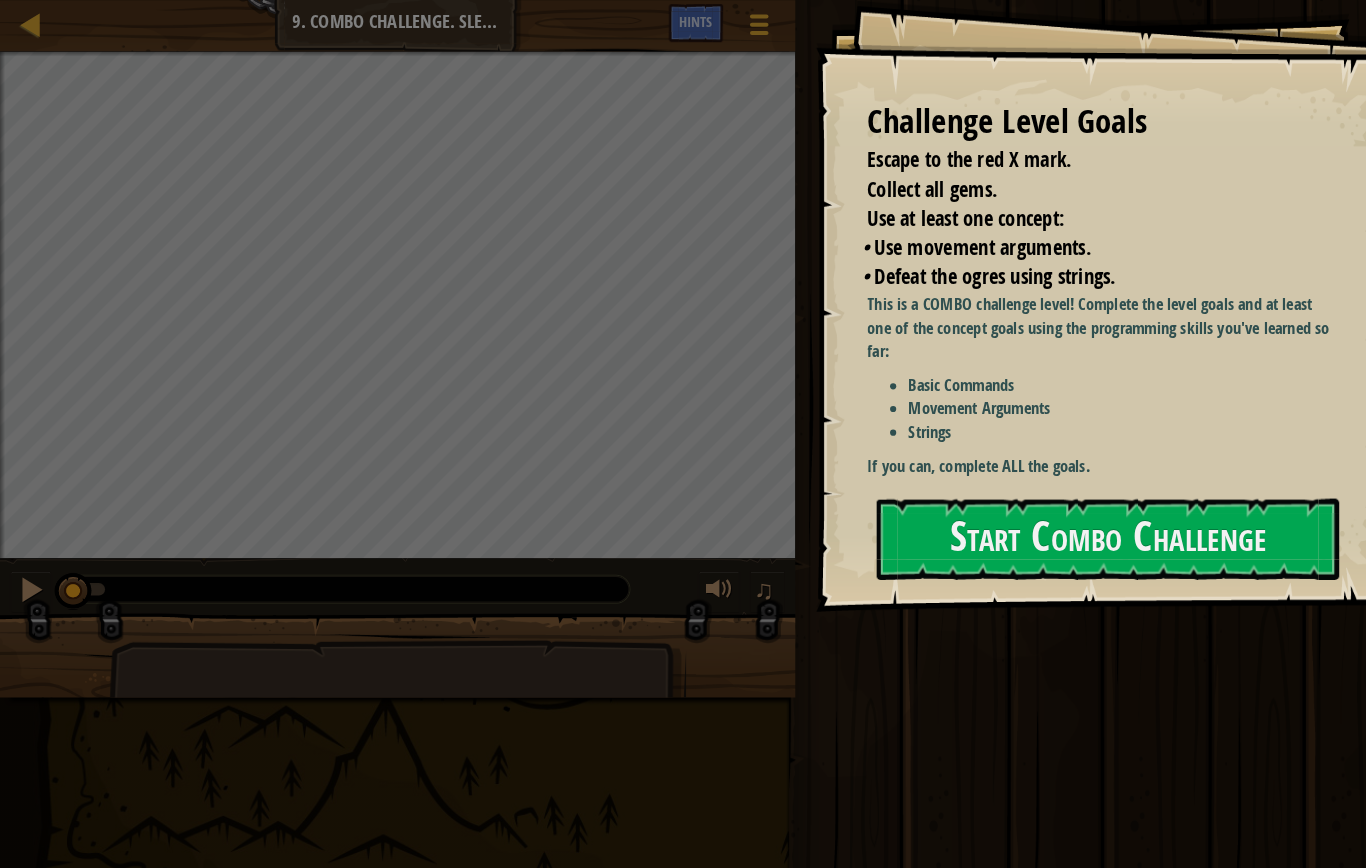 click on "Start Combo Challenge" at bounding box center (1075, 523) 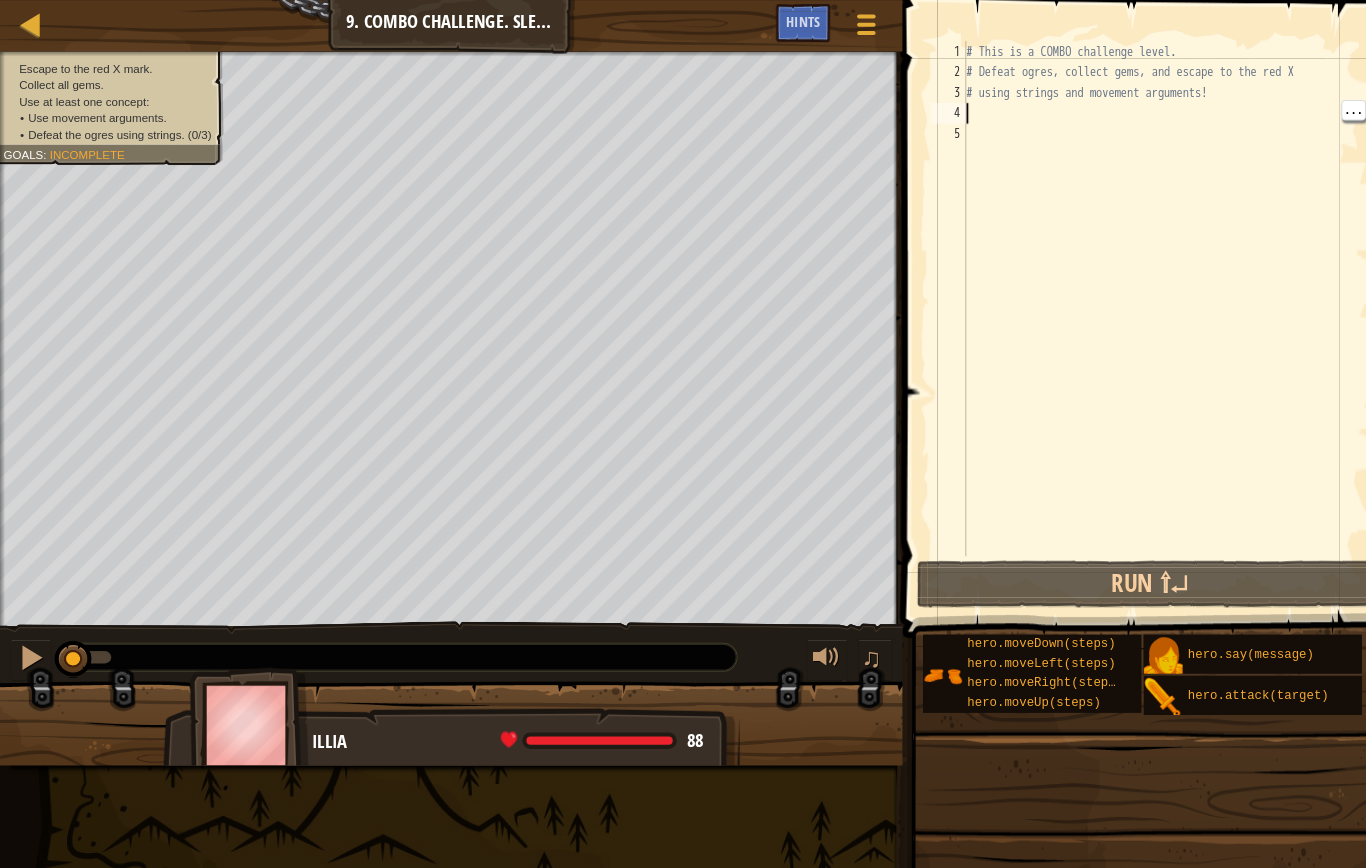 click on "# This is a COMBO challenge level. # Defeat [PERSON_NAME], collect gems, and escape to the red X # using strings and movement arguments!" at bounding box center [1135, 310] 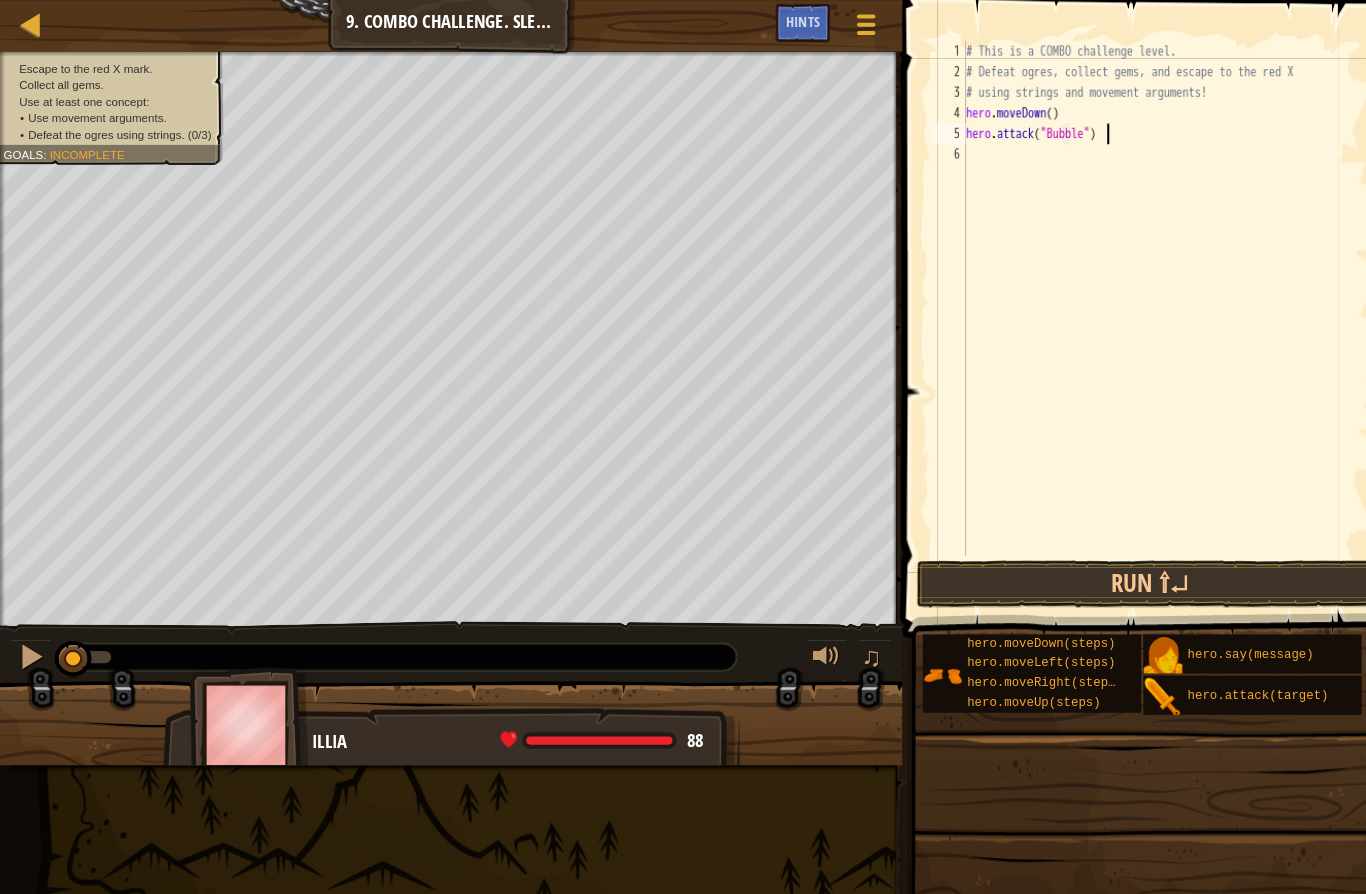 scroll, scrollTop: 21, scrollLeft: 60, axis: both 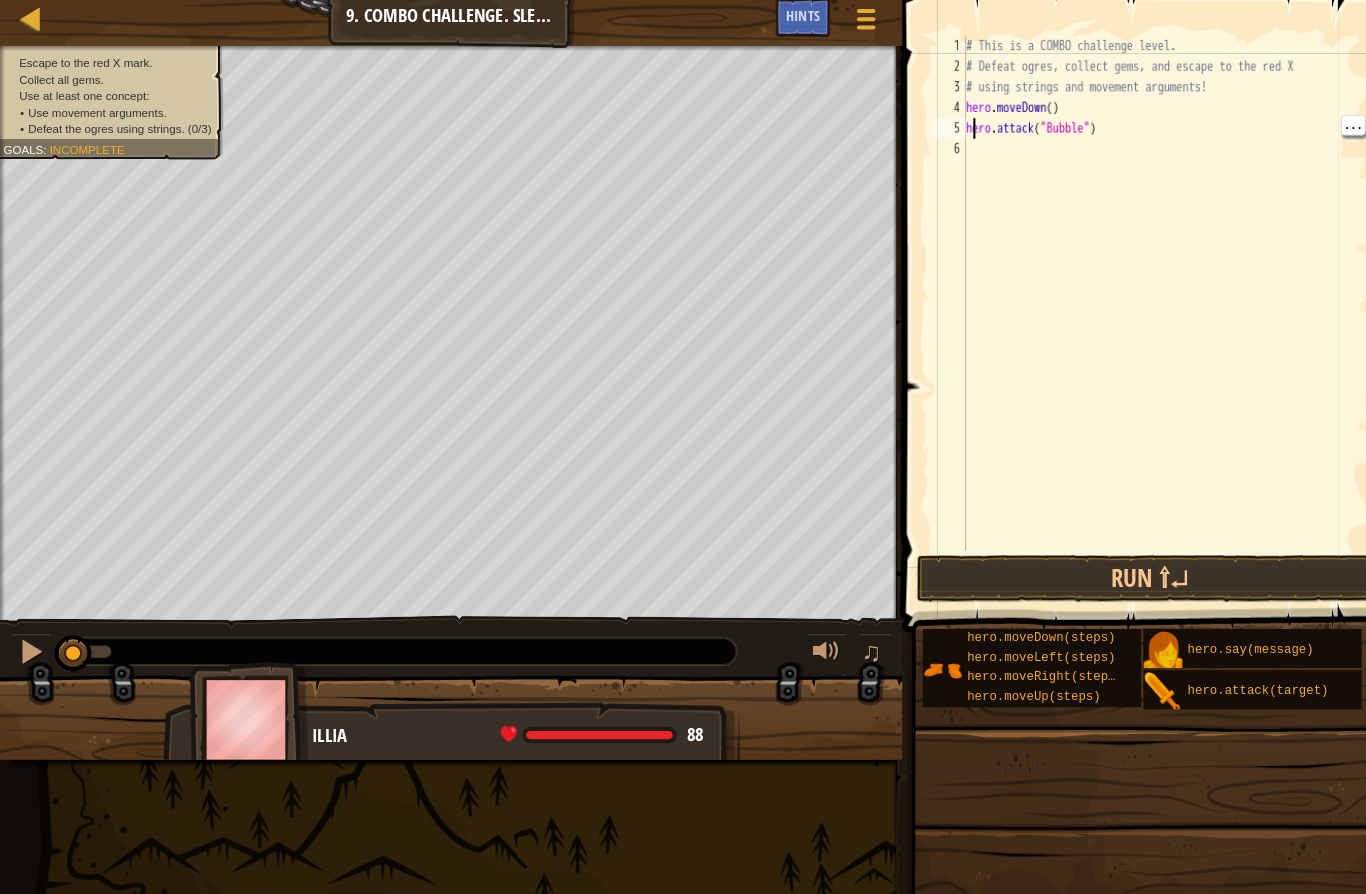 click on "# This is a COMBO challenge level. # Defeat [PERSON_NAME], collect gems, and escape to the red X # using strings and movement arguments! hero . moveDown ( ) hero . attack ( "Bubble" )" at bounding box center [1135, 310] 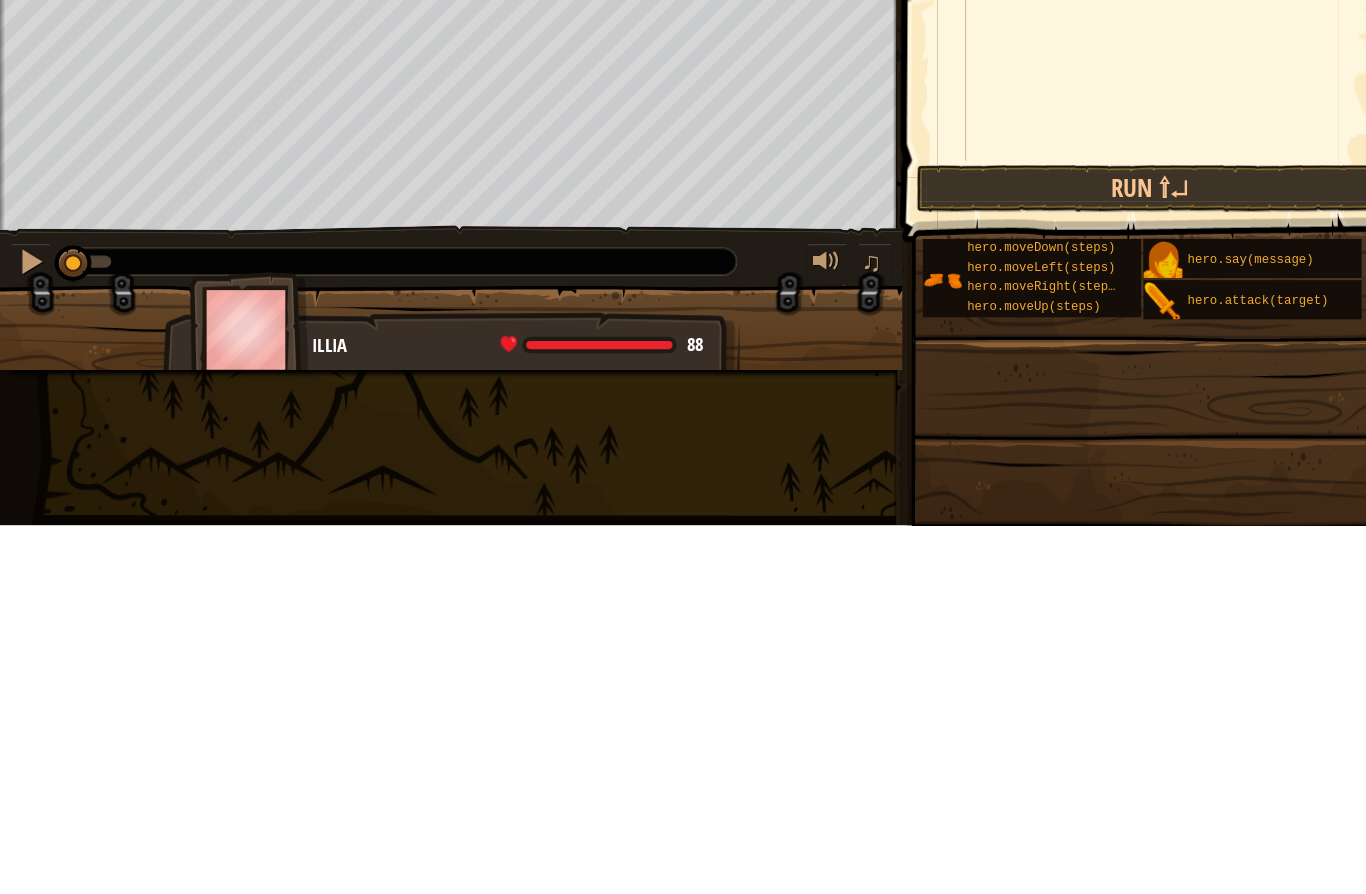 click on "Run ⇧↵" at bounding box center [1116, 567] 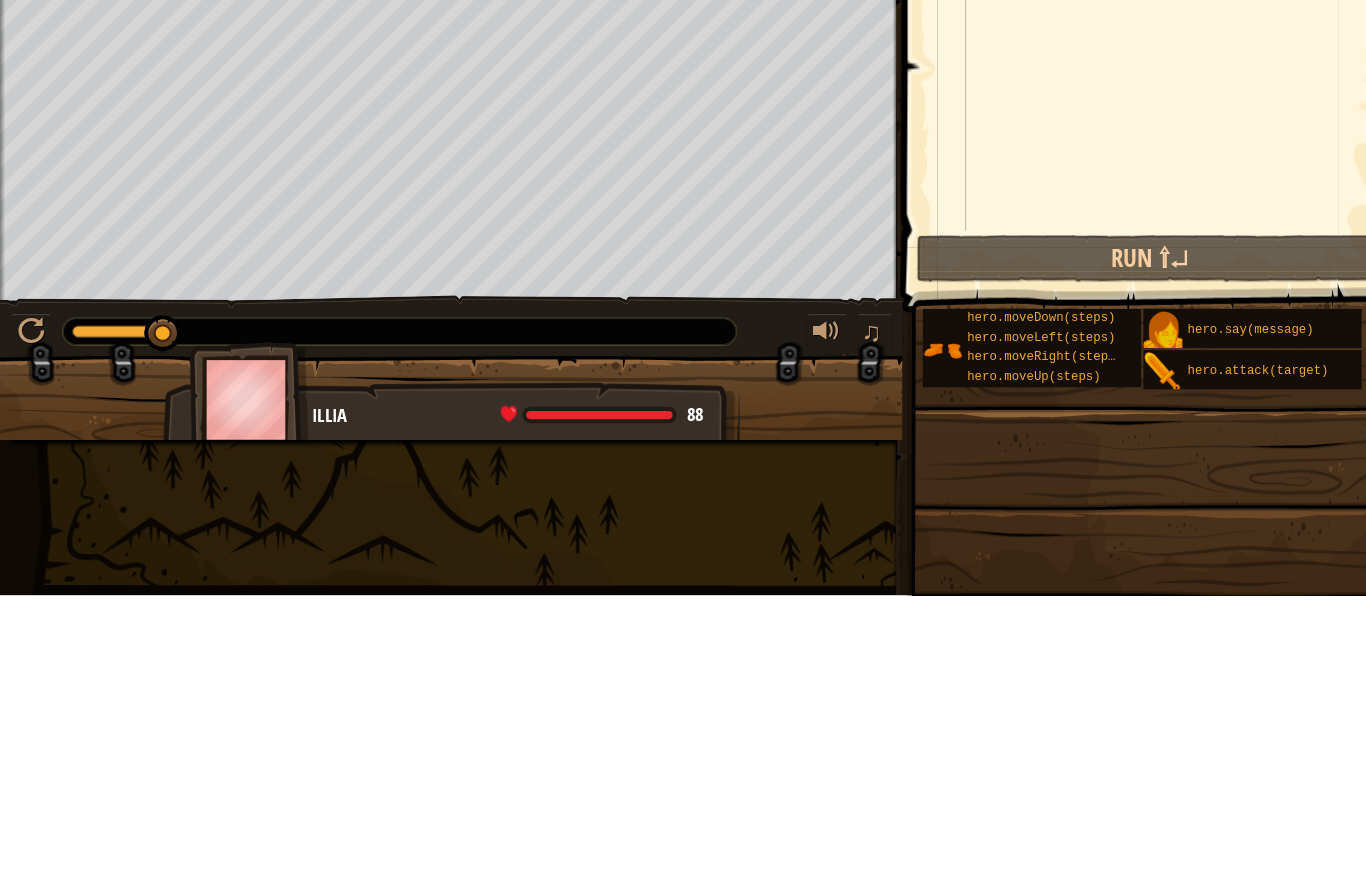 click at bounding box center [30, 638] 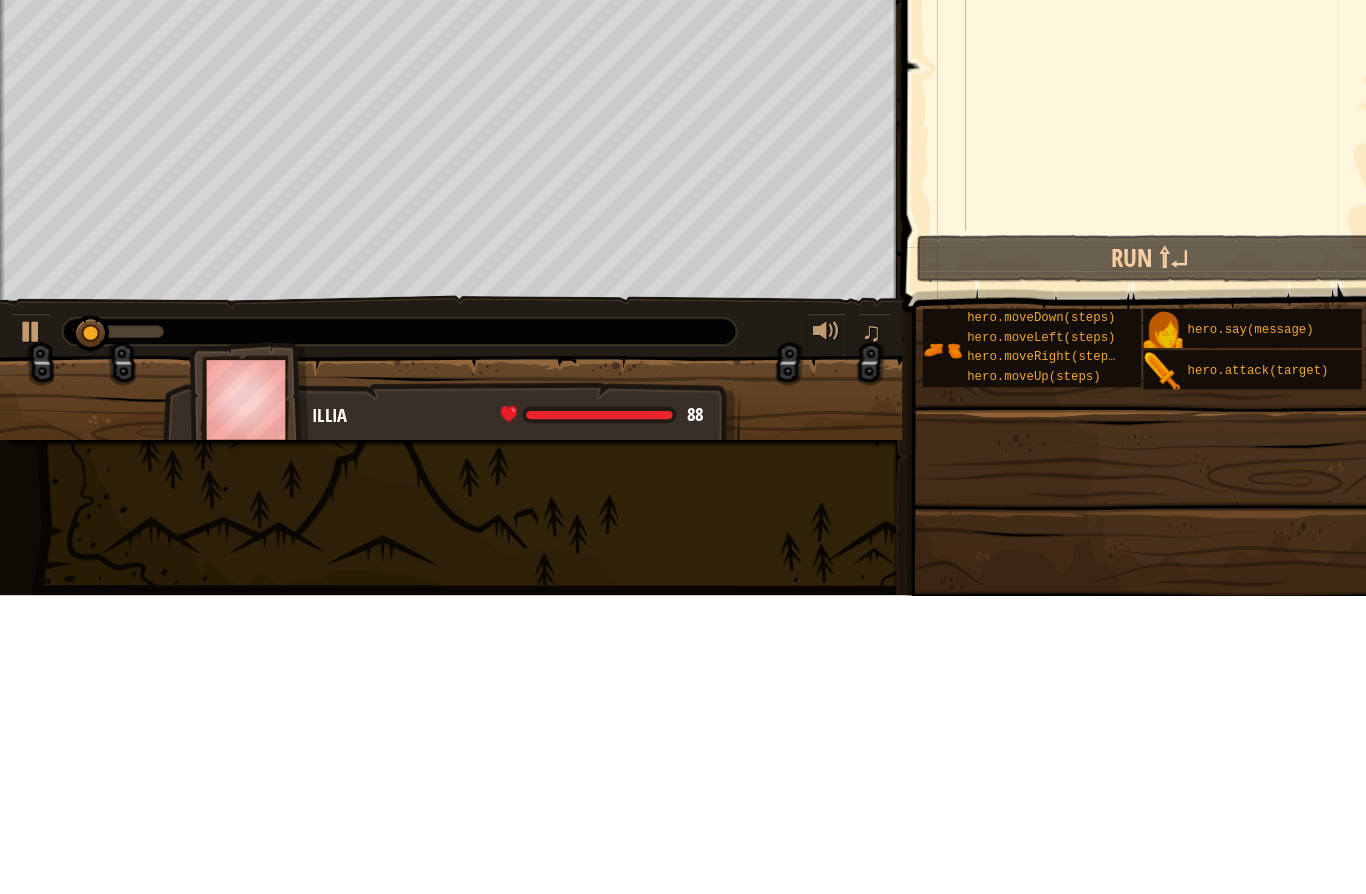 click at bounding box center (30, 640) 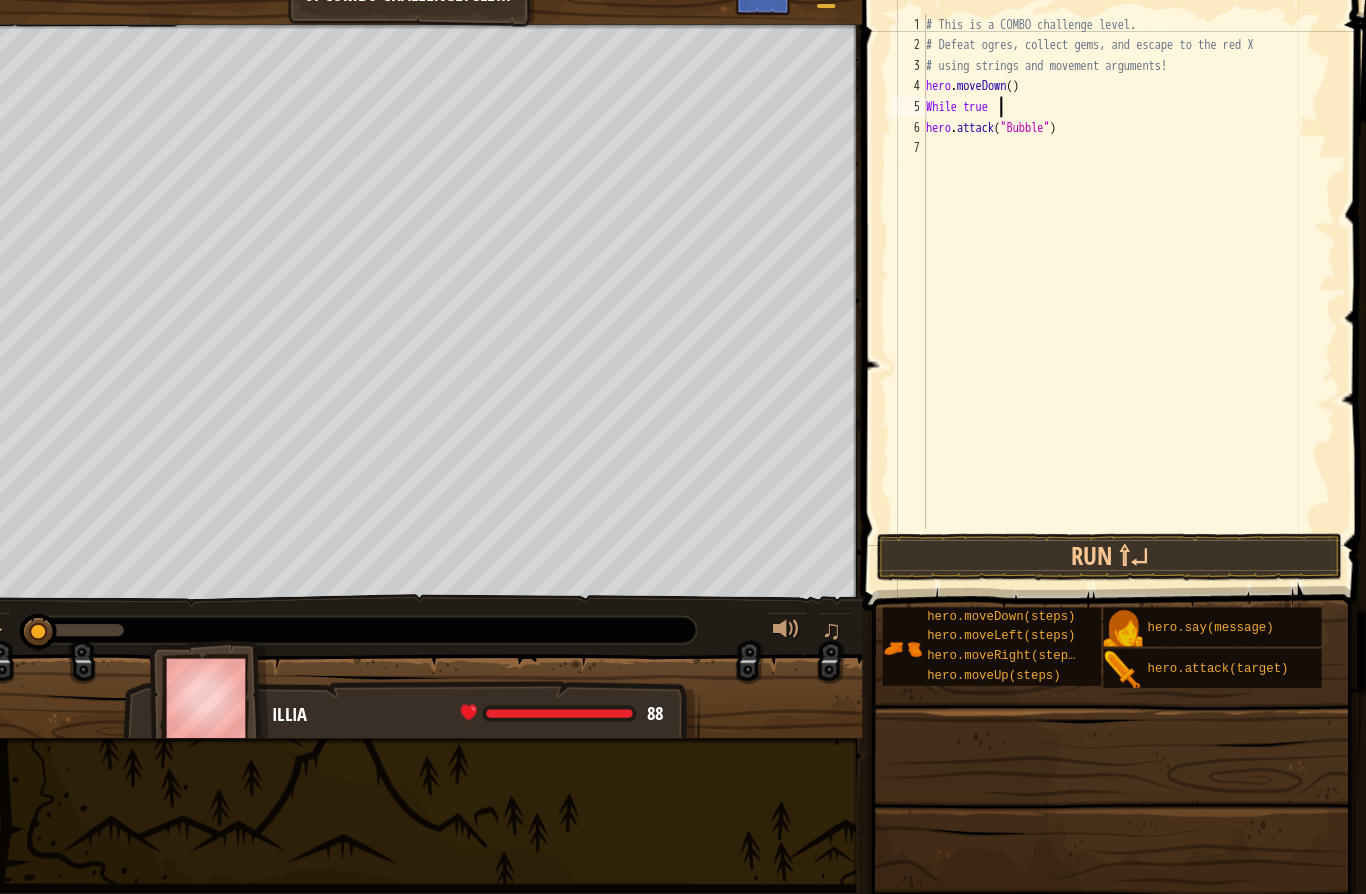 scroll, scrollTop: 21, scrollLeft: 49, axis: both 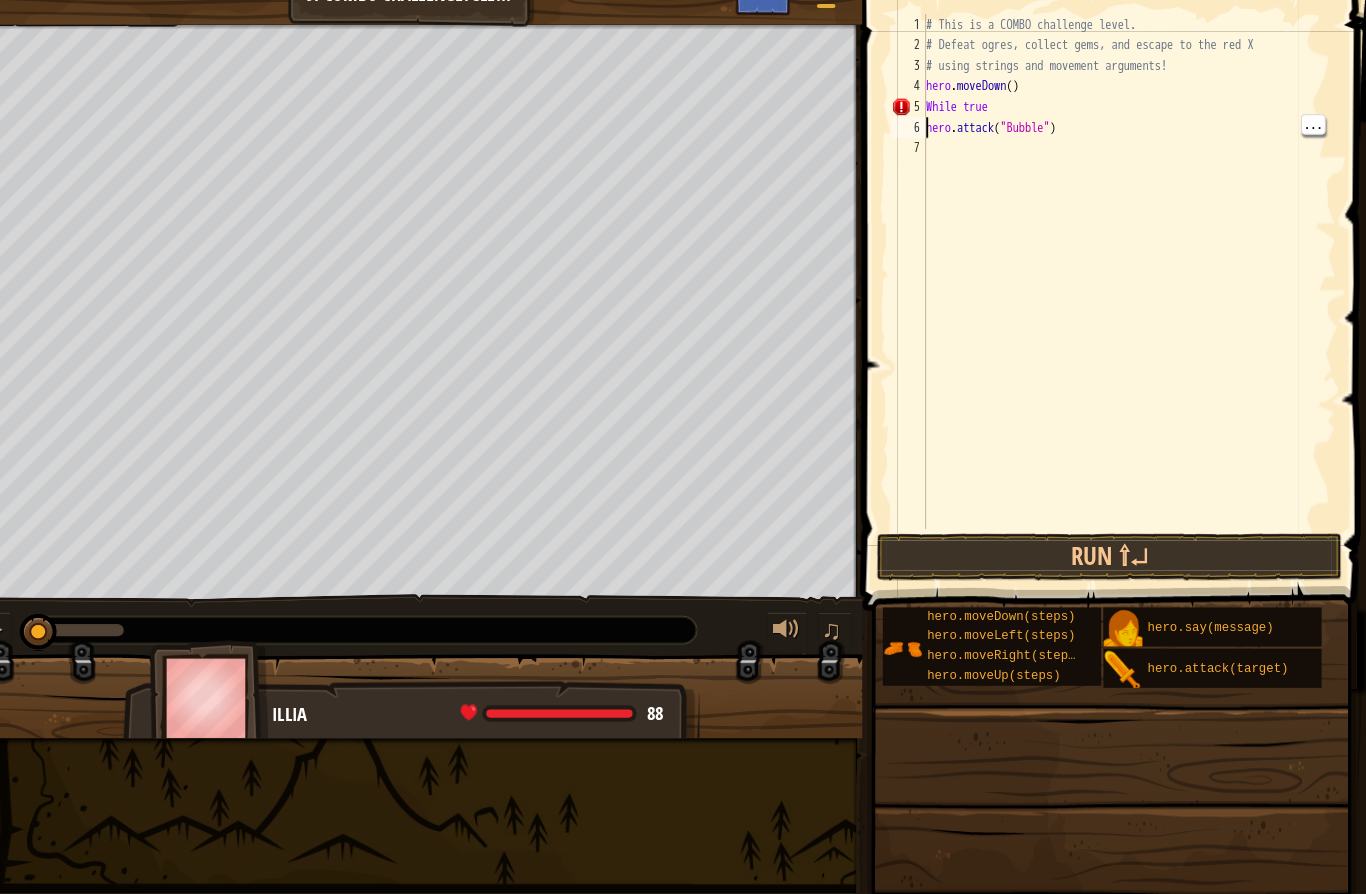 click on "# This is a COMBO challenge level. # Defeat [PERSON_NAME], collect gems, and escape to the red X # using strings and movement arguments! hero . moveDown ( ) While   true hero . attack ( "Bubble" )" at bounding box center (1135, 310) 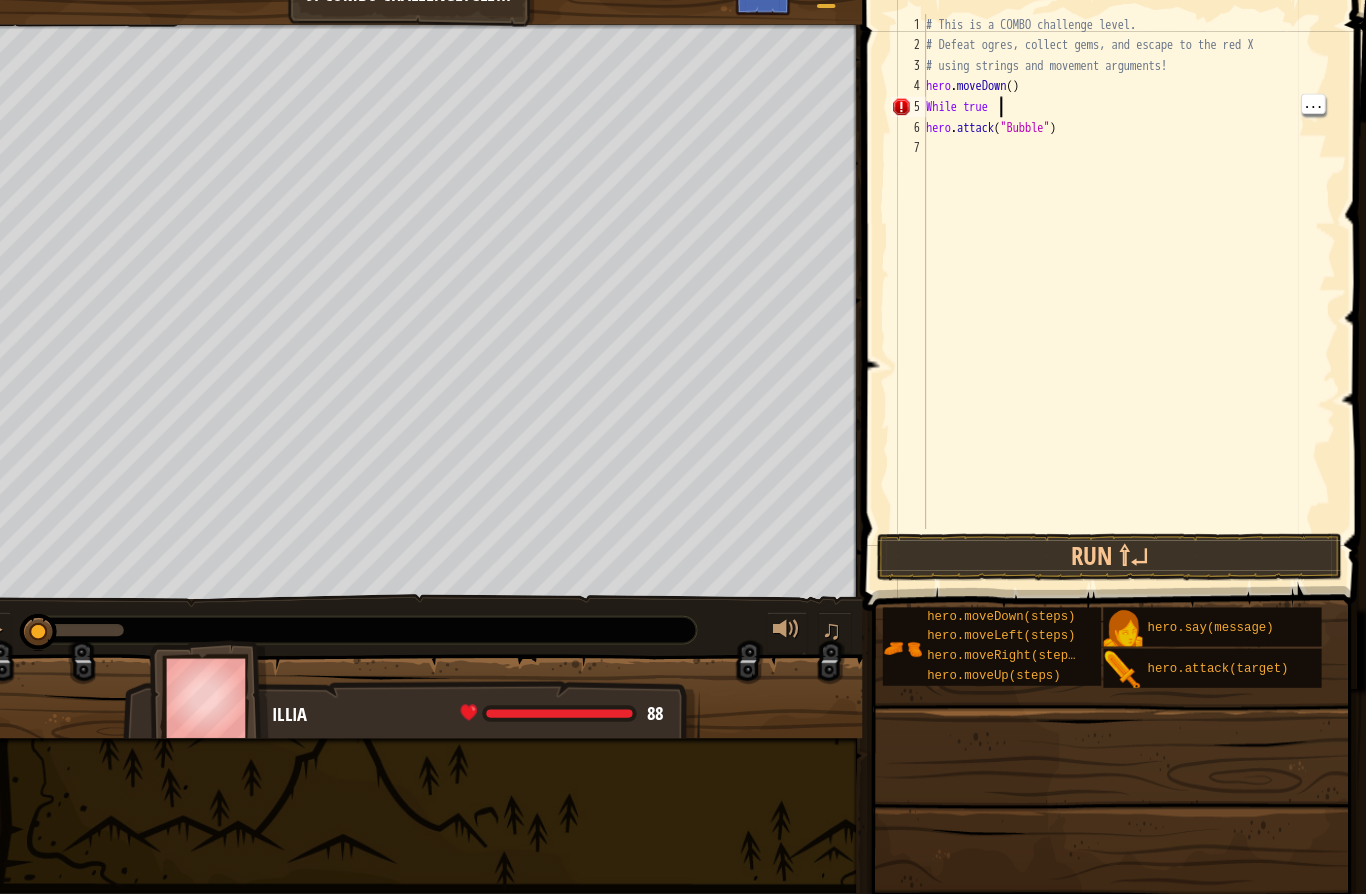click on "# This is a COMBO challenge level. # Defeat [PERSON_NAME], collect gems, and escape to the red X # using strings and movement arguments! hero . moveDown ( ) While   true hero . attack ( "Bubble" )" at bounding box center (1135, 310) 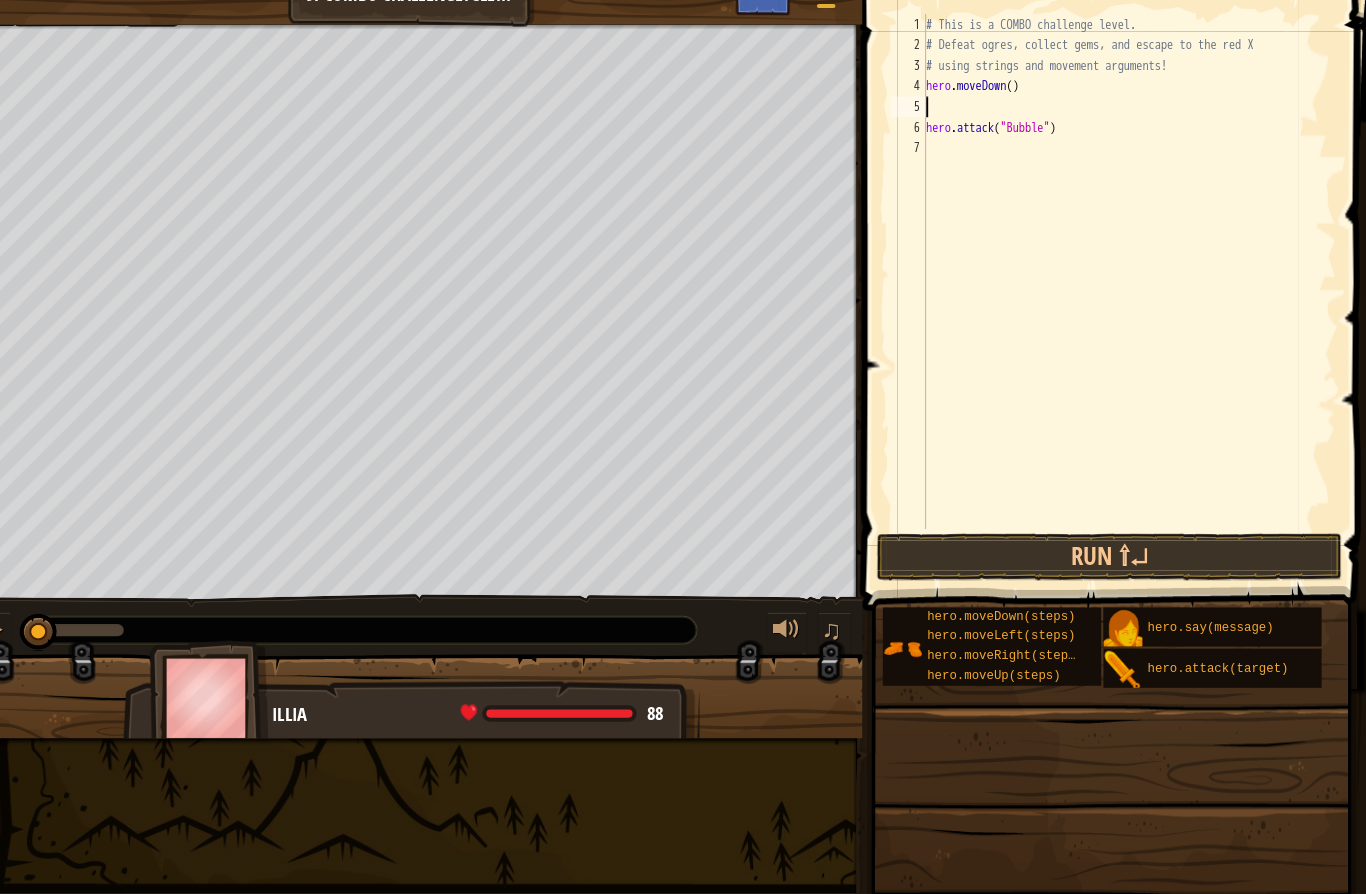scroll, scrollTop: 21, scrollLeft: 27, axis: both 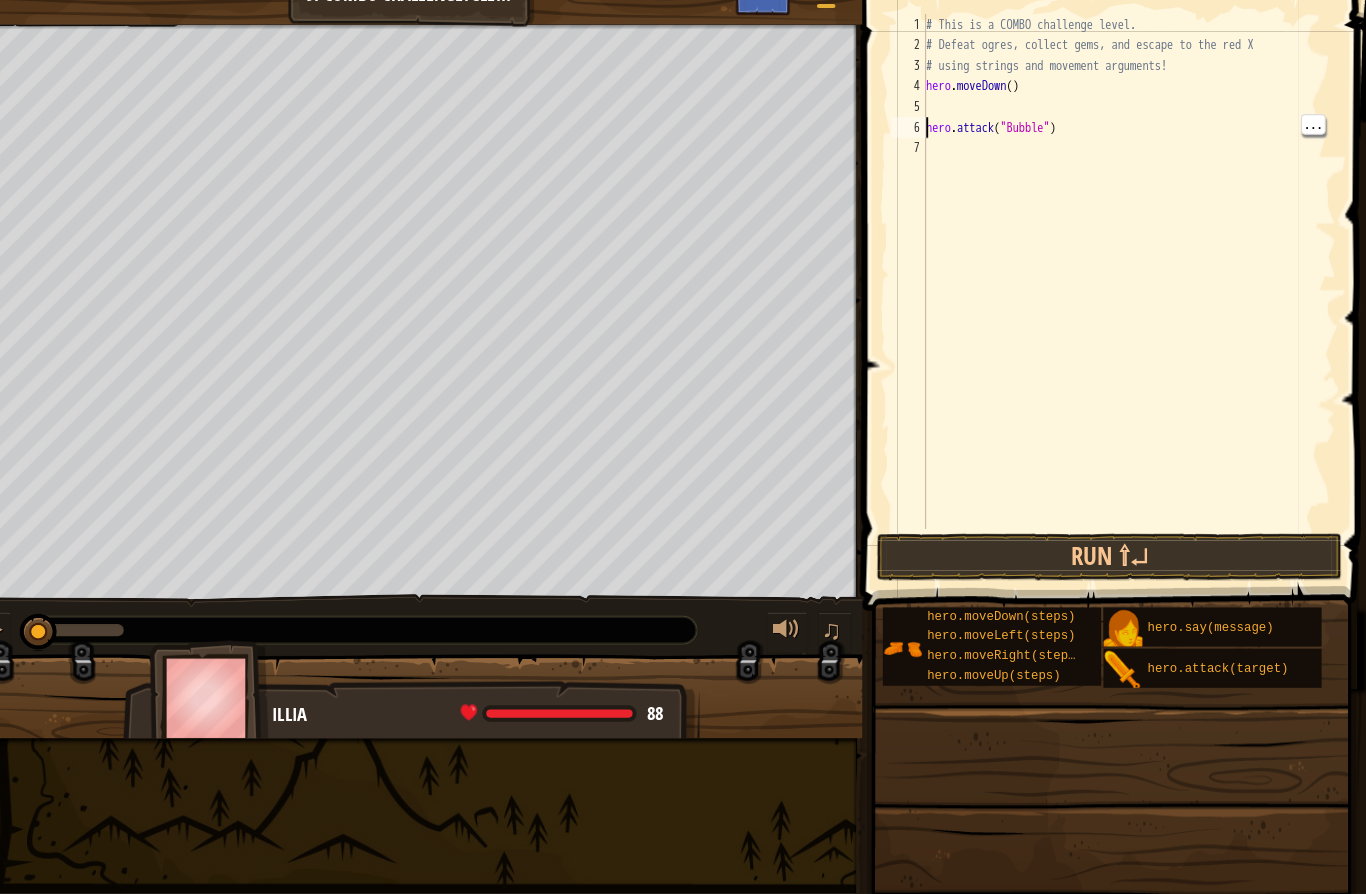click on "# This is a COMBO challenge level. # Defeat [PERSON_NAME], collect gems, and escape to the red X # using strings and movement arguments! hero . moveDown ( ) hero . attack ( "Bubble" )" at bounding box center [1135, 310] 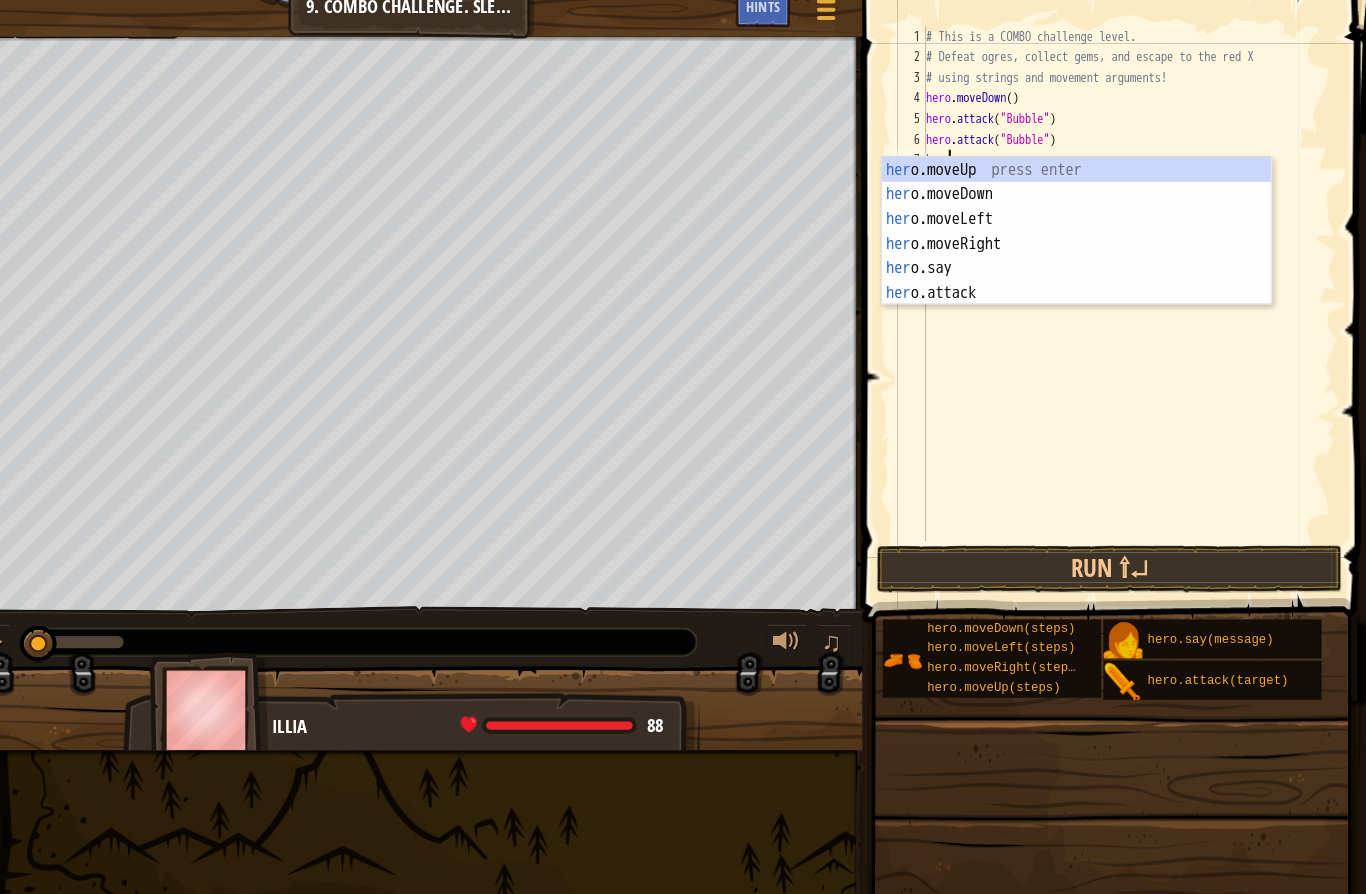 scroll, scrollTop: 21, scrollLeft: 42, axis: both 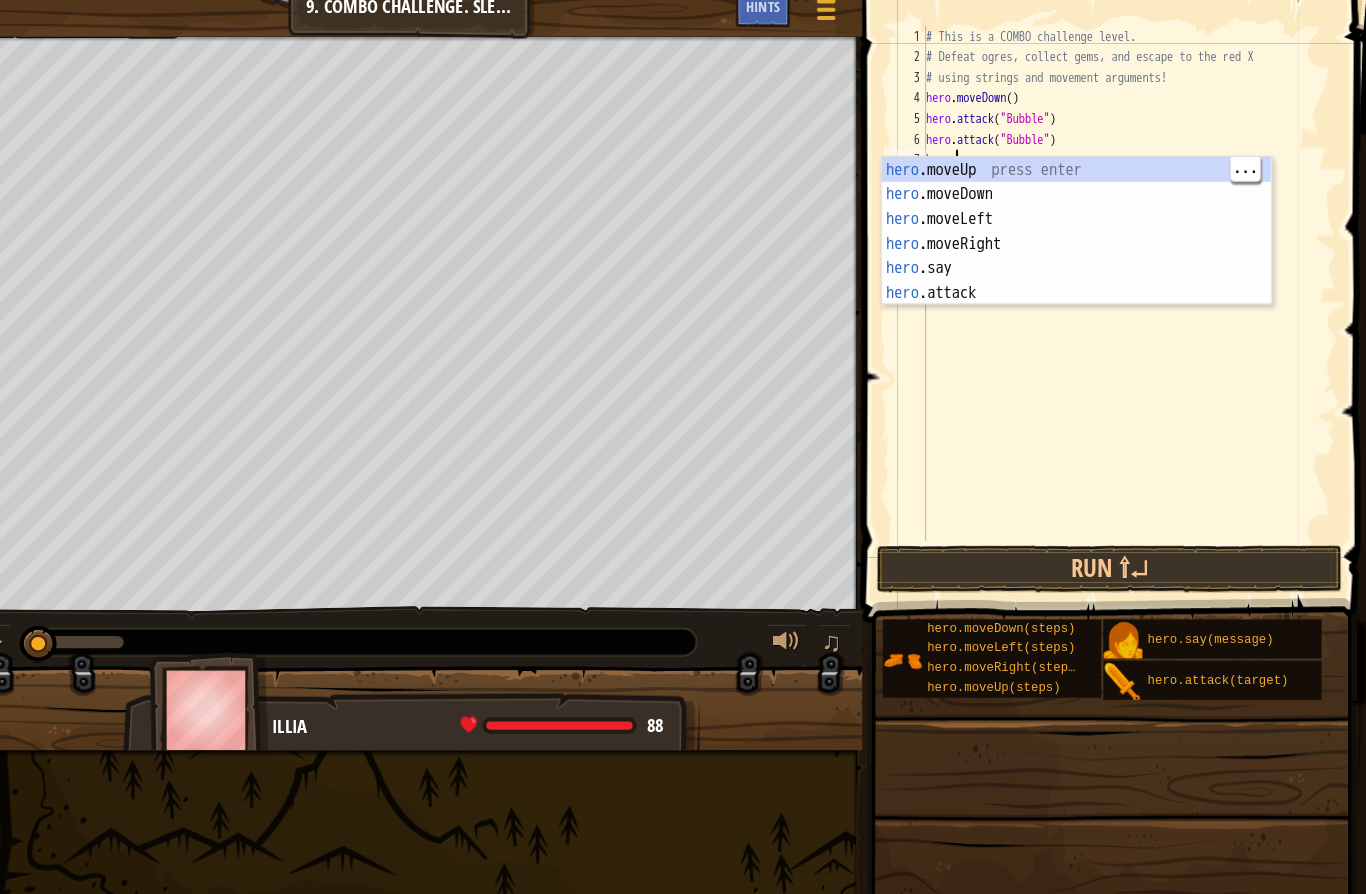 click on "hero .moveUp press enter hero .moveDown press enter hero .moveLeft press enter hero .moveRight press enter hero .say press enter hero .attack press enter" at bounding box center [1084, 263] 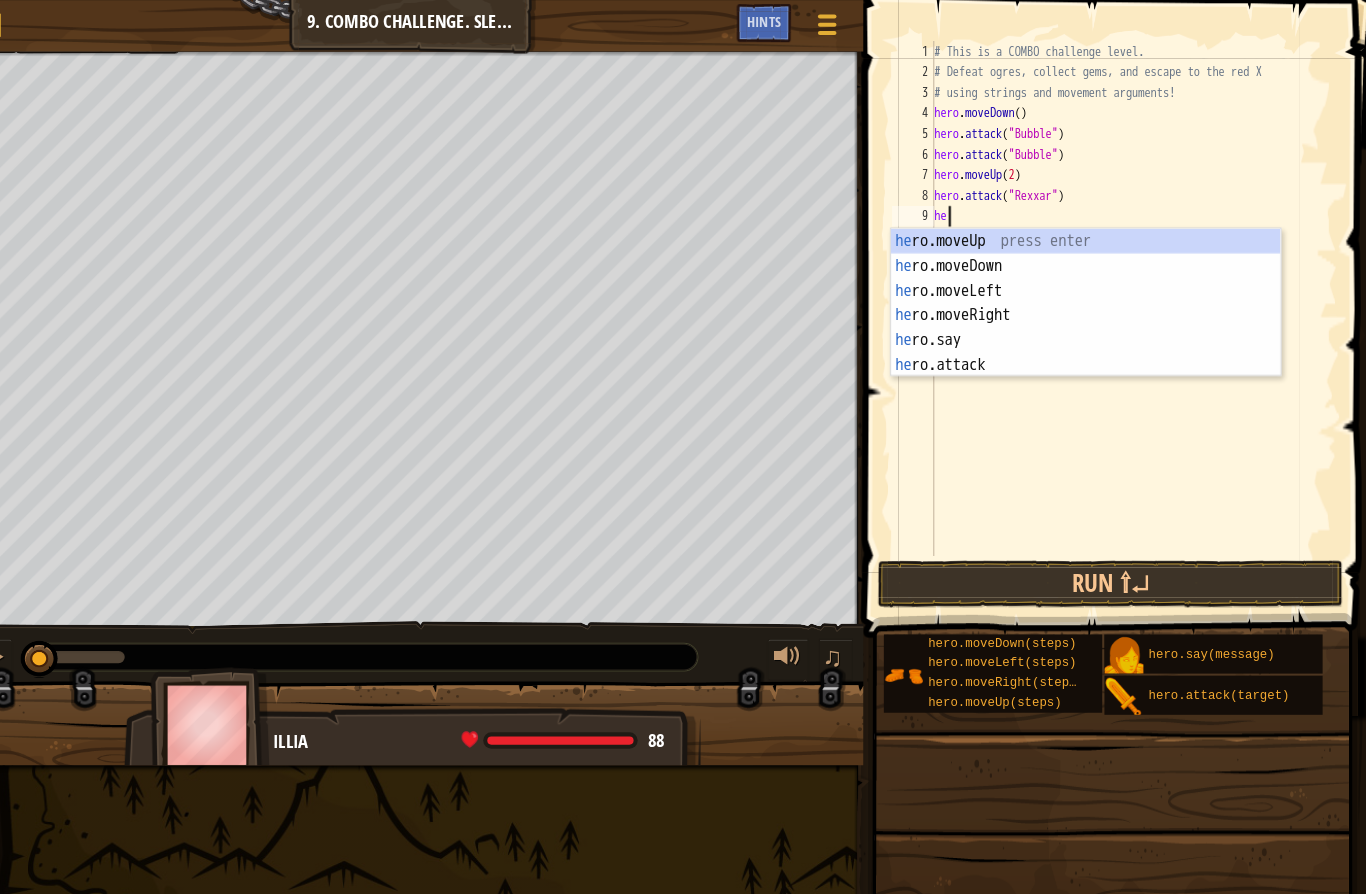 scroll, scrollTop: 21, scrollLeft: 42, axis: both 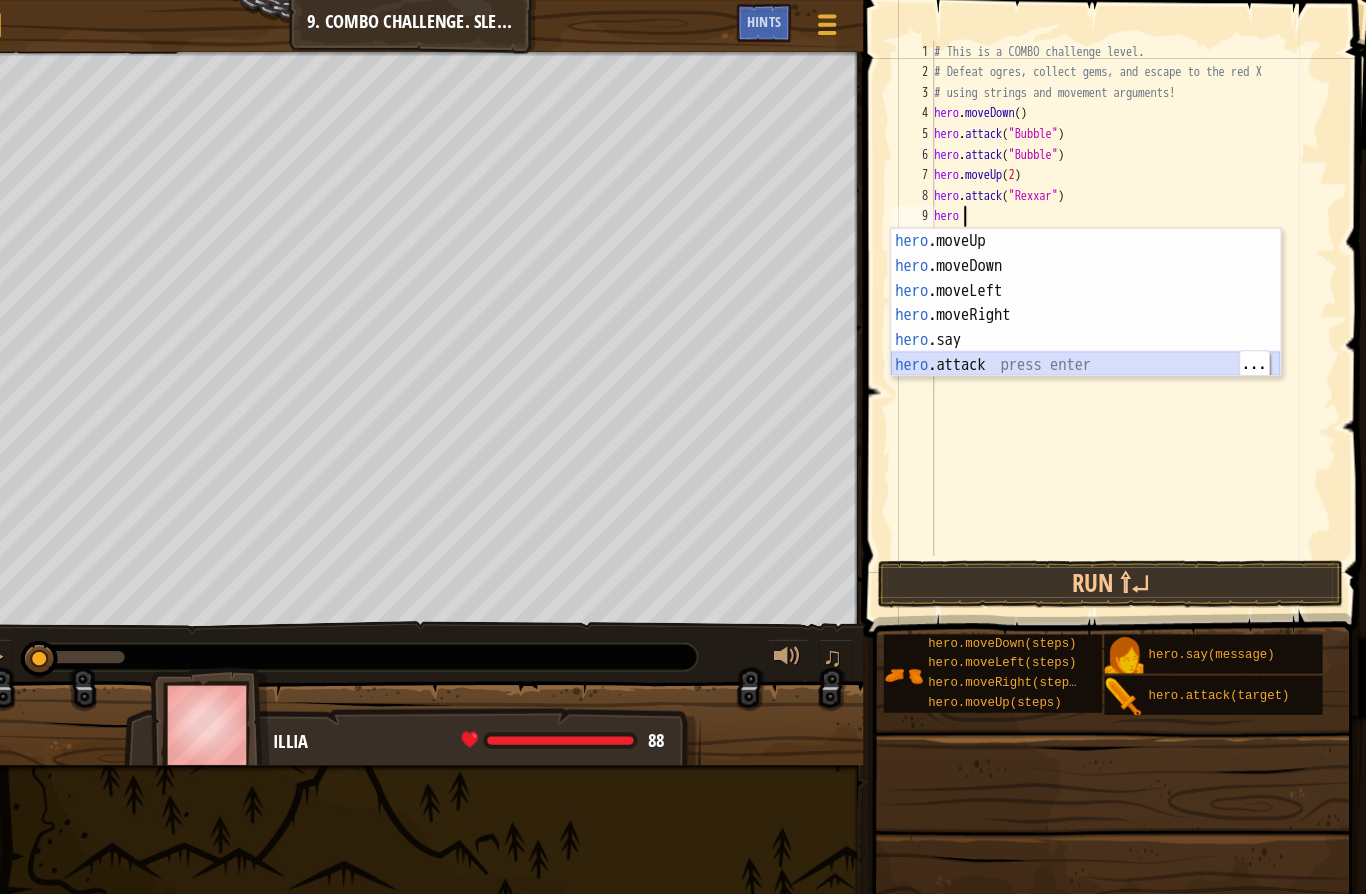 click on "hero .moveUp press enter hero .moveDown press enter hero .moveLeft press enter hero .moveRight press enter hero .say press enter hero .attack press enter" at bounding box center [1092, 318] 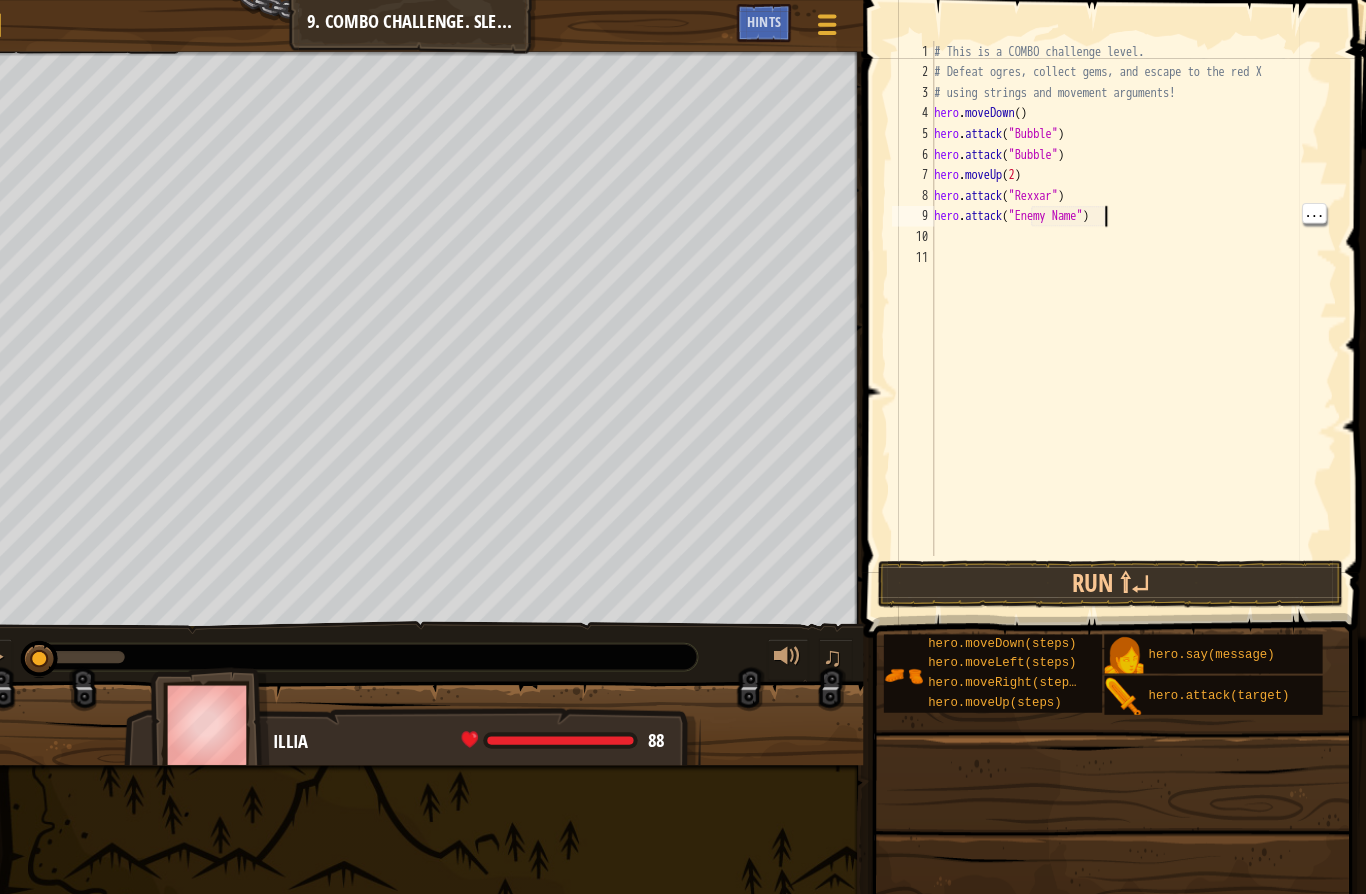 click on "# This is a COMBO challenge level. # Defeat [PERSON_NAME], collect gems, and escape to the red X # using strings and movement arguments! hero . moveDown ( ) hero . attack ( "Bubble" ) hero . attack ( "Bubble" ) hero . moveUp ( 2 ) hero . attack ( "Rexxar" ) hero . attack ( "Enemy Name" )" at bounding box center (1139, 310) 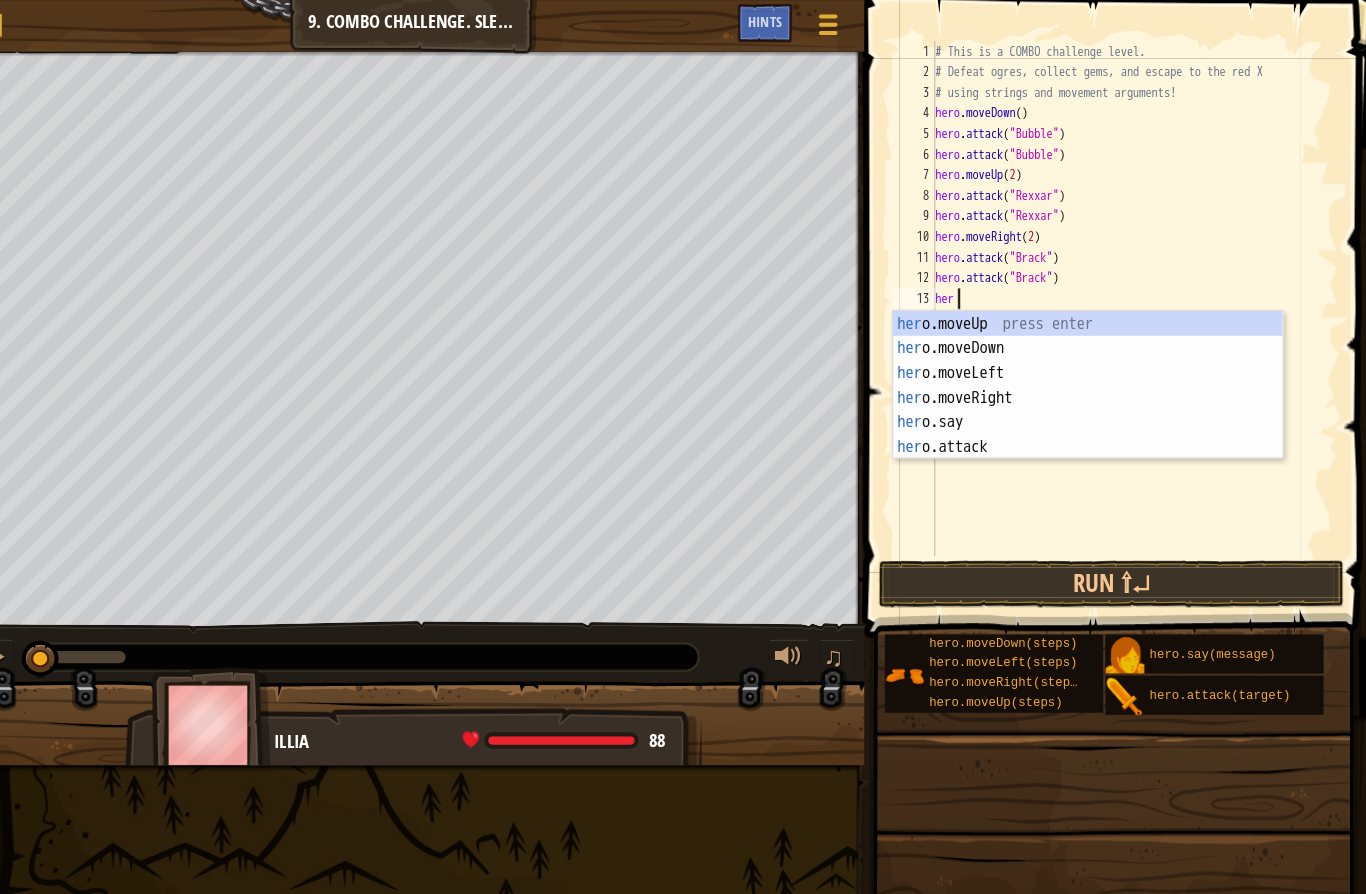 scroll, scrollTop: 21, scrollLeft: 42, axis: both 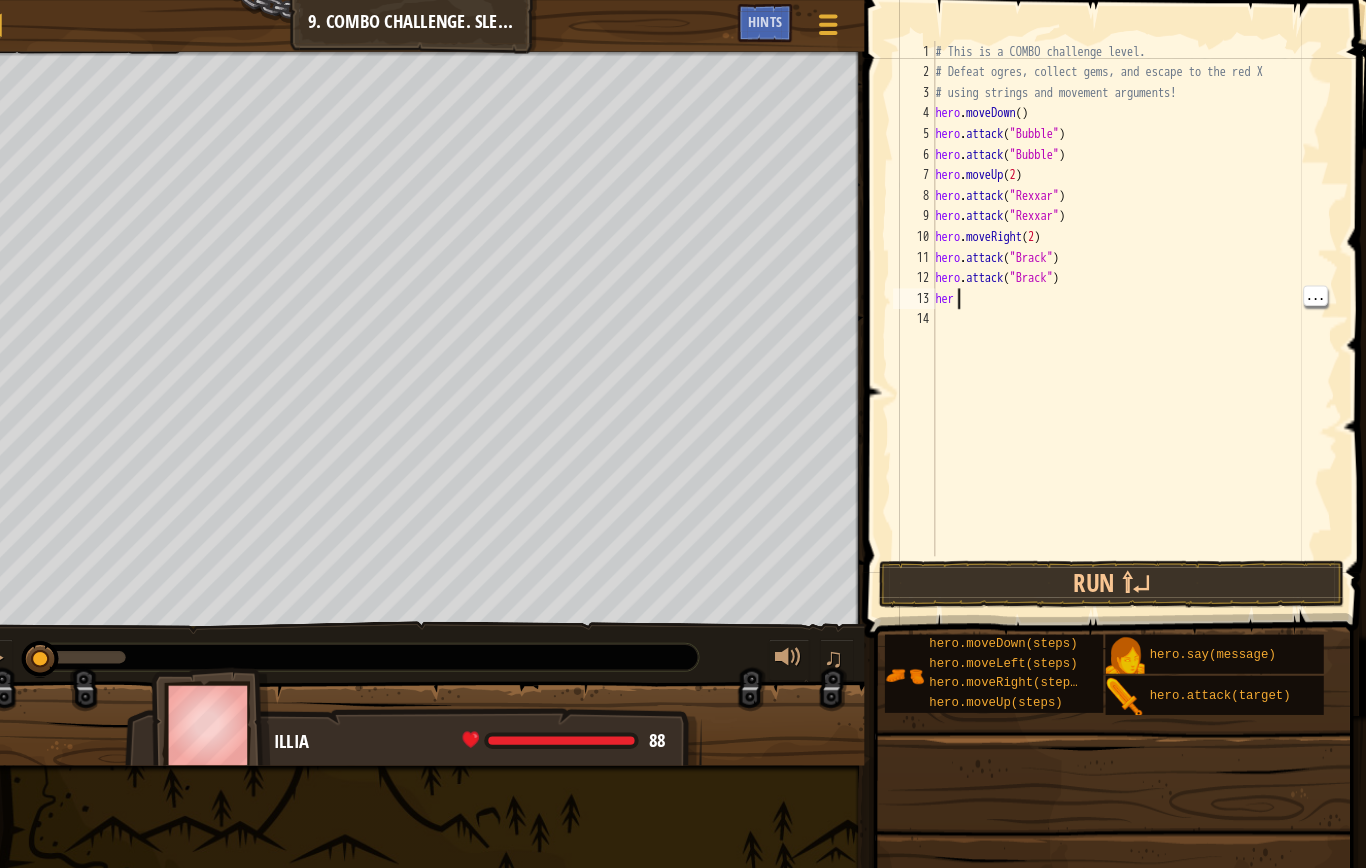 click on "# This is a COMBO challenge level. # Defeat [PERSON_NAME], collect gems, and escape to the red X # using strings and movement arguments! hero . moveDown ( ) hero . attack ( "Bubble" ) hero . attack ( "Bubble" ) hero . moveUp ( 2 ) hero . attack ( "Rexxar" ) hero . attack ( "Rexxar" ) hero . moveRight ( 2 ) hero . attack ( "[PERSON_NAME]" ) hero . attack ( "[PERSON_NAME]" ) her" at bounding box center (1138, 310) 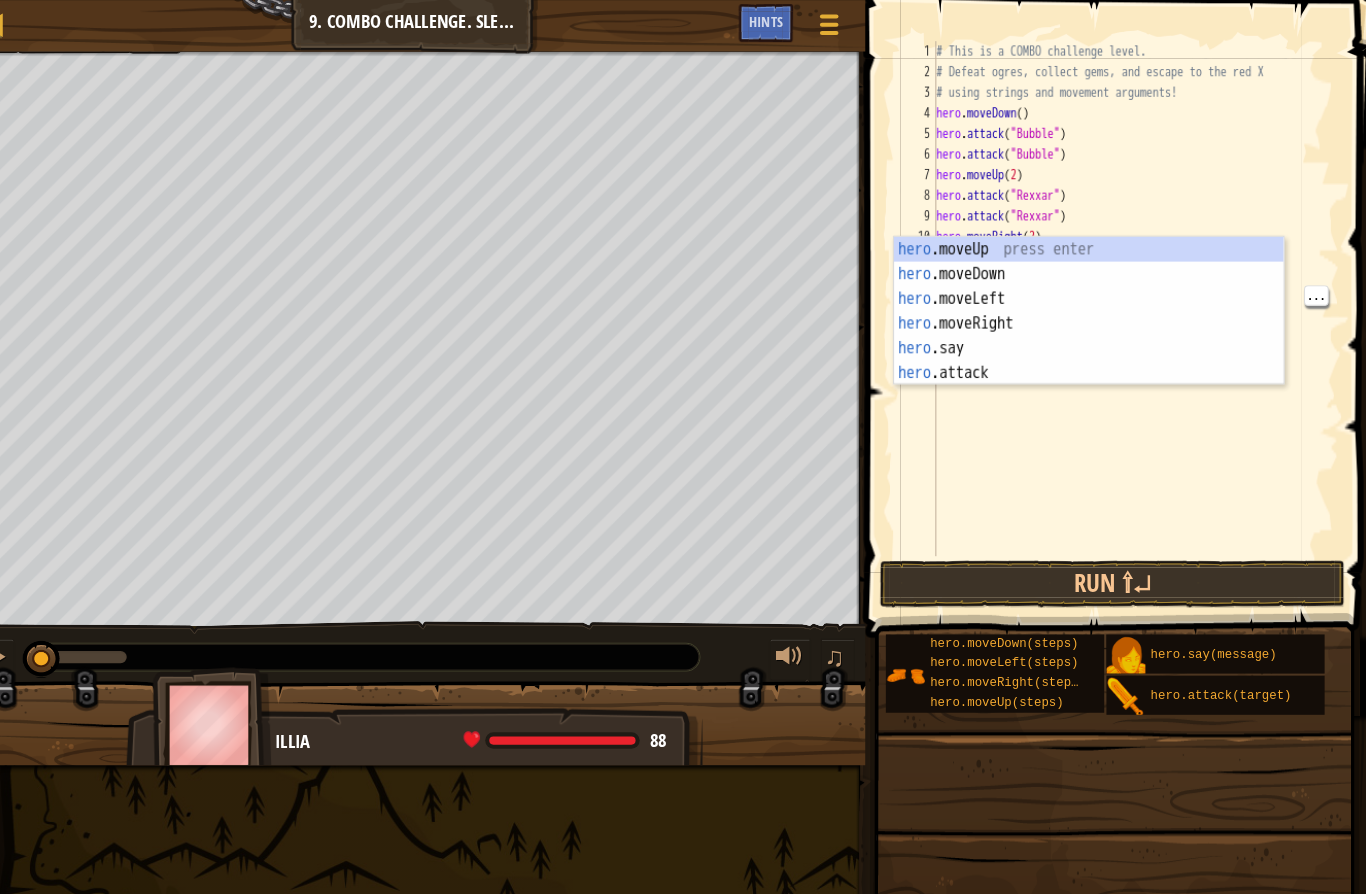 scroll, scrollTop: 21, scrollLeft: 34, axis: both 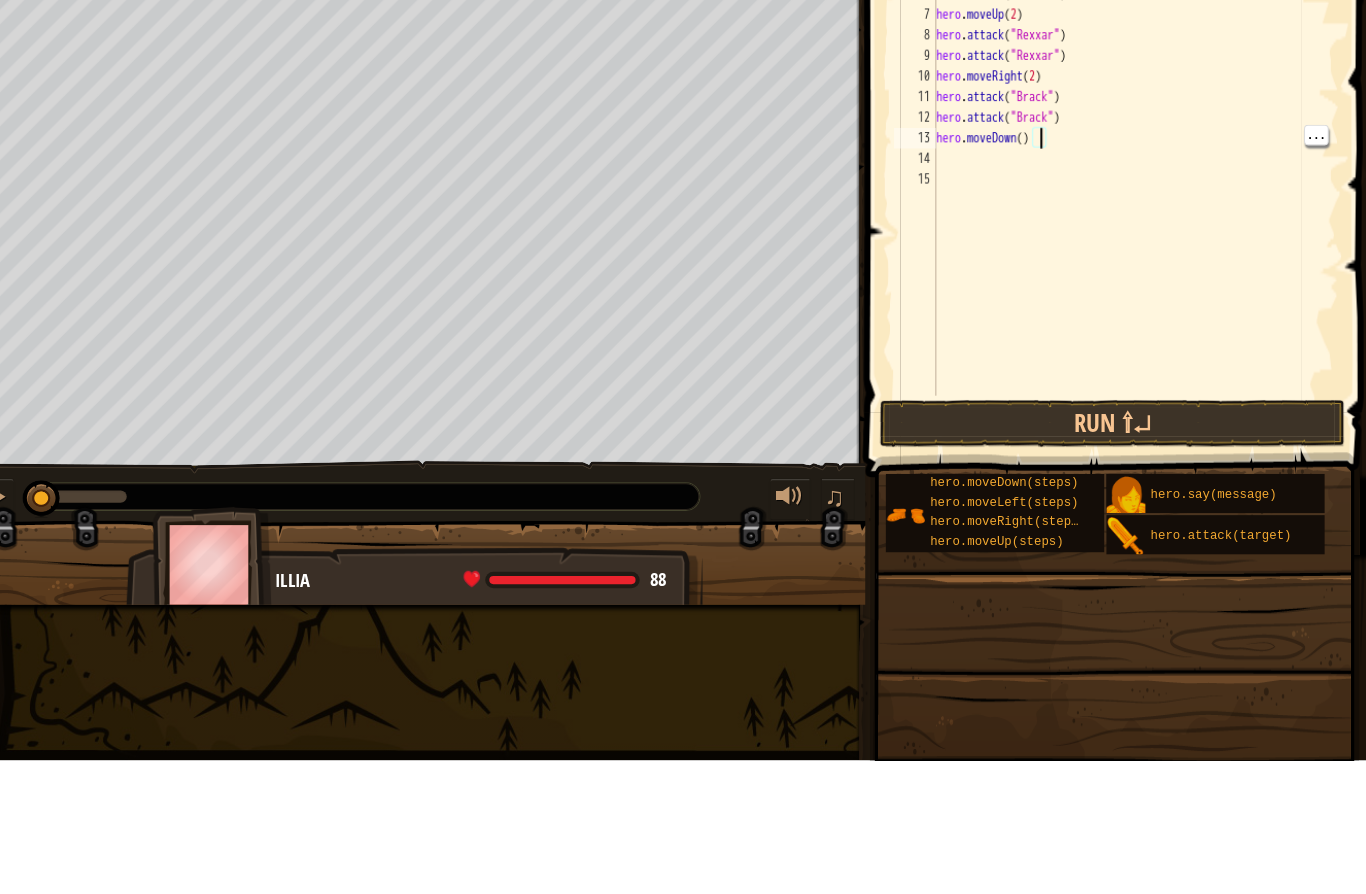 click on "# This is a COMBO challenge level. # Defeat [PERSON_NAME], collect gems, and escape to the red X # using strings and movement arguments! hero . moveDown ( ) hero . attack ( "Bubble" ) hero . attack ( "Bubble" ) hero . moveUp ( 2 ) hero . attack ( "Rexxar" ) hero . attack ( "Rexxar" ) hero . moveRight ( 2 ) hero . attack ( "[PERSON_NAME]" ) hero . attack ( "[PERSON_NAME]" ) hero . moveDown ( )" at bounding box center (1138, 310) 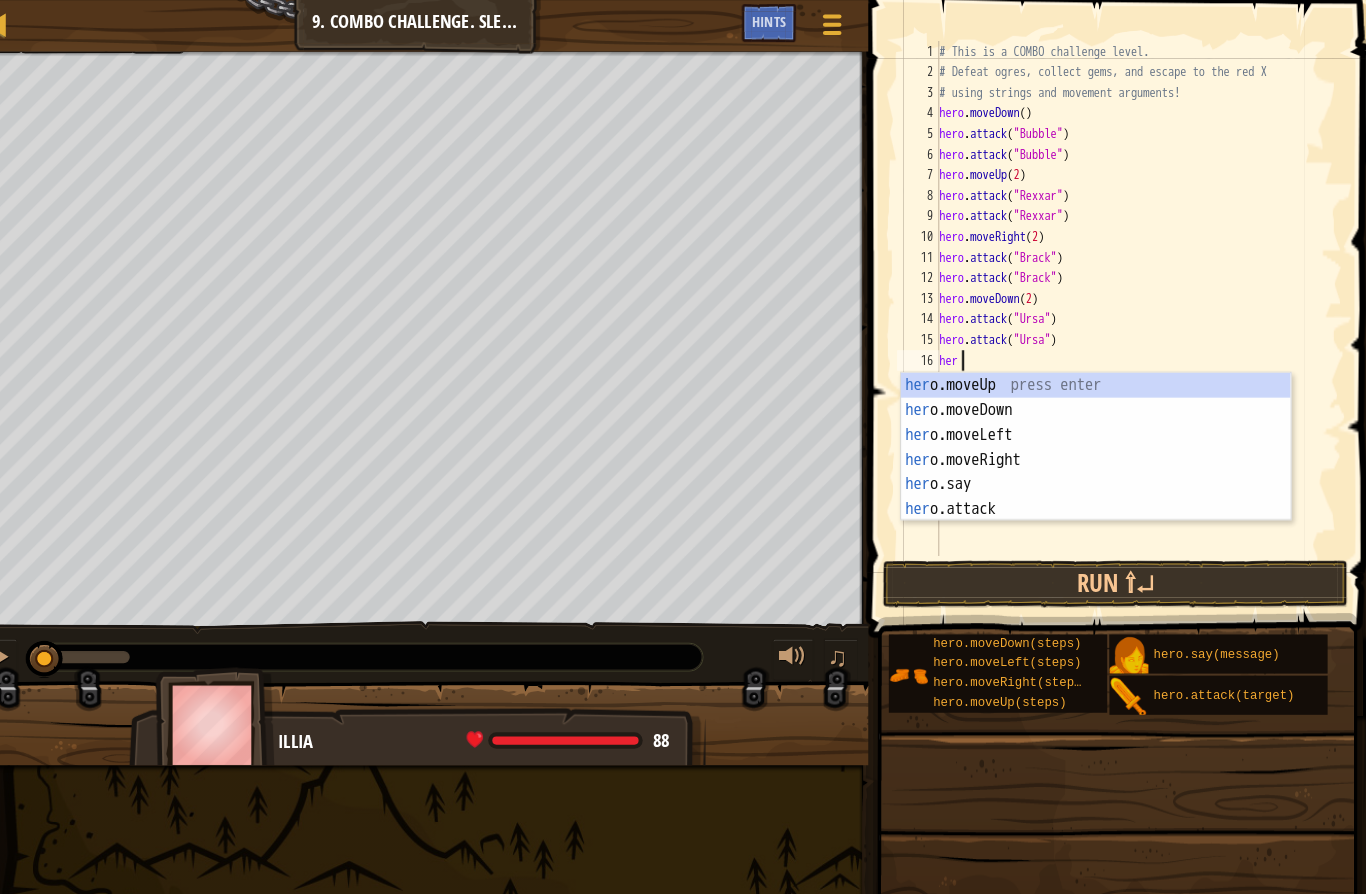 scroll, scrollTop: 21, scrollLeft: 42, axis: both 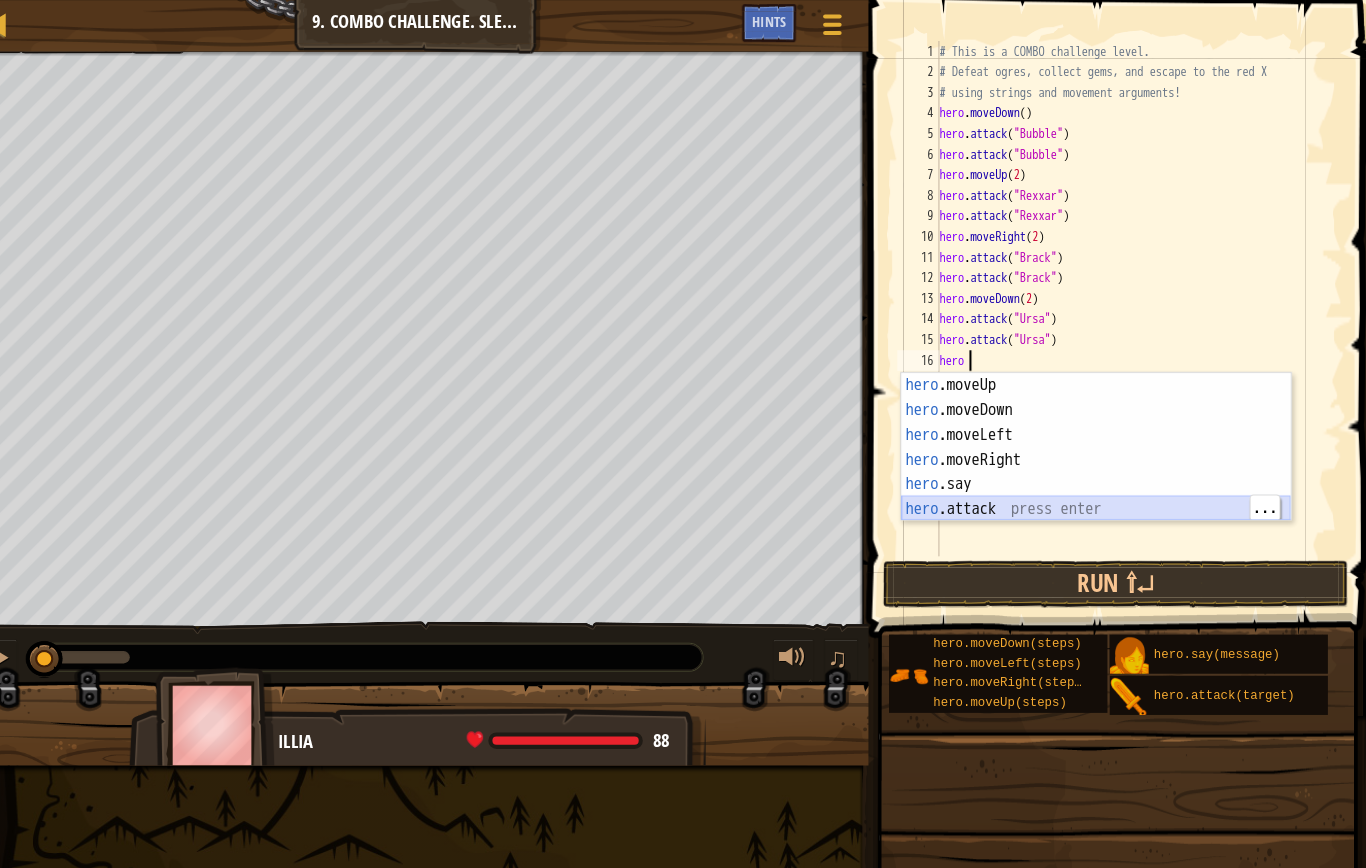 click on "hero .moveUp press enter hero .moveDown press enter hero .moveLeft press enter hero .moveRight press enter hero .say press enter hero .attack press enter" at bounding box center [1097, 458] 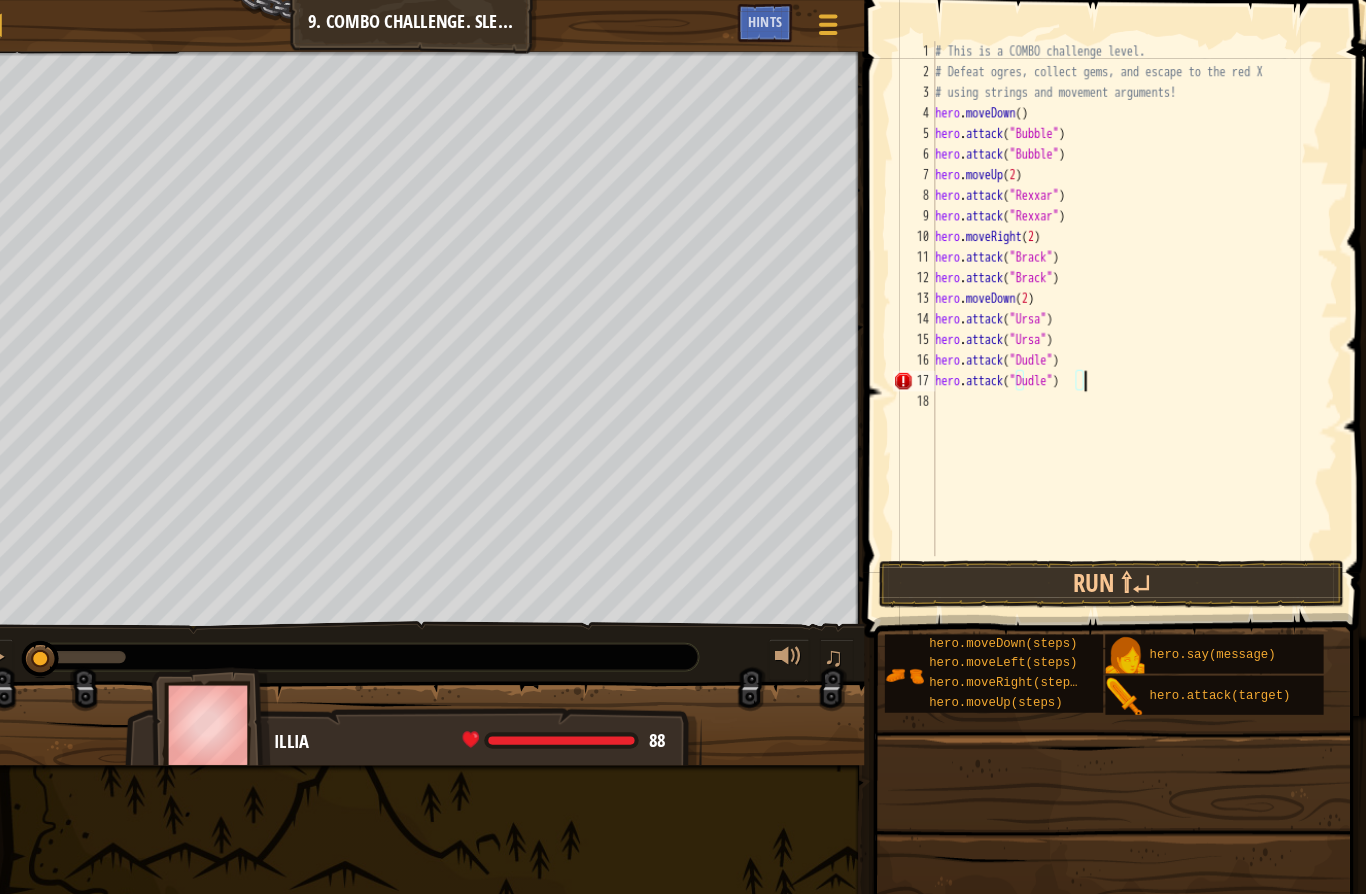 scroll, scrollTop: 21, scrollLeft: 157, axis: both 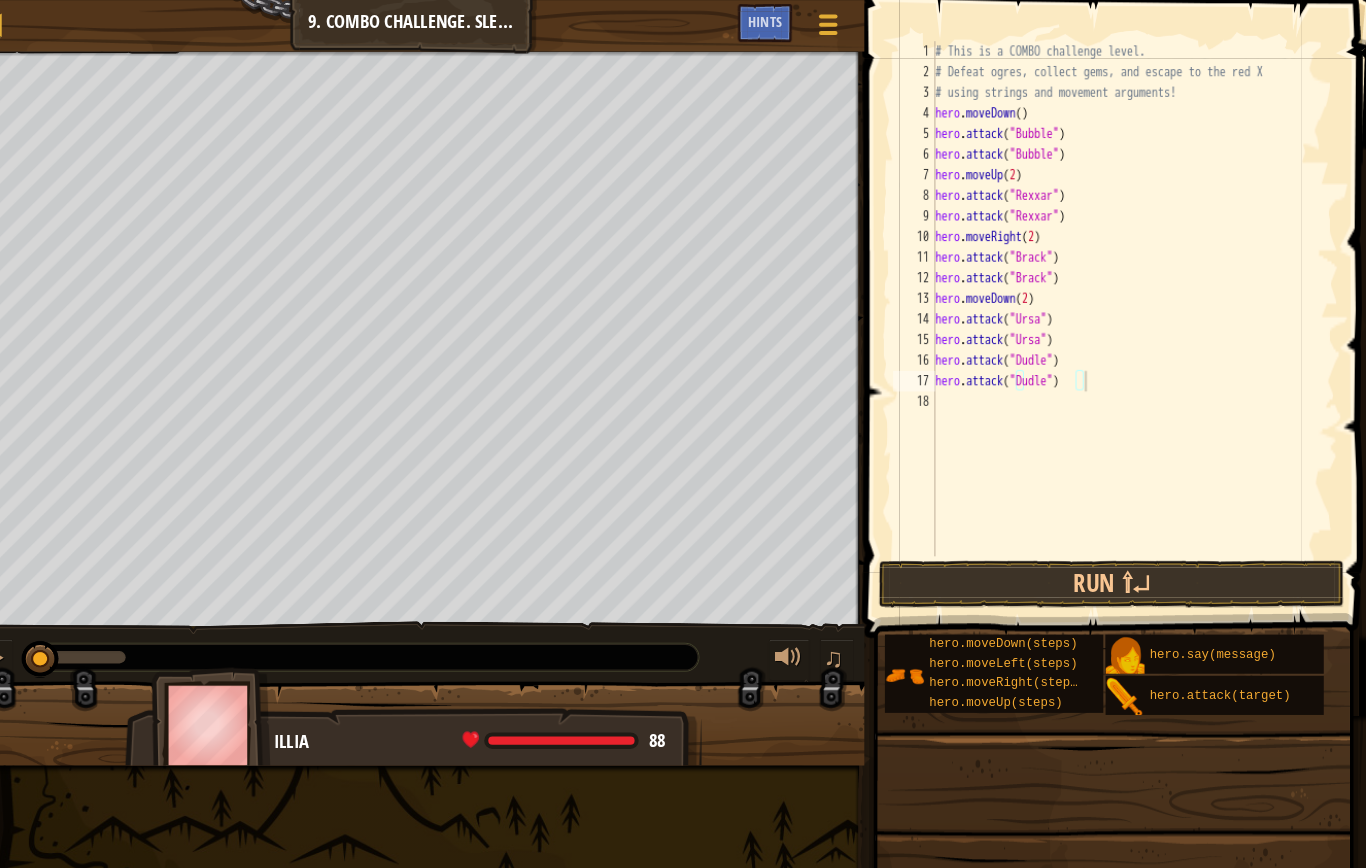 click on "Run ⇧↵" at bounding box center [1116, 567] 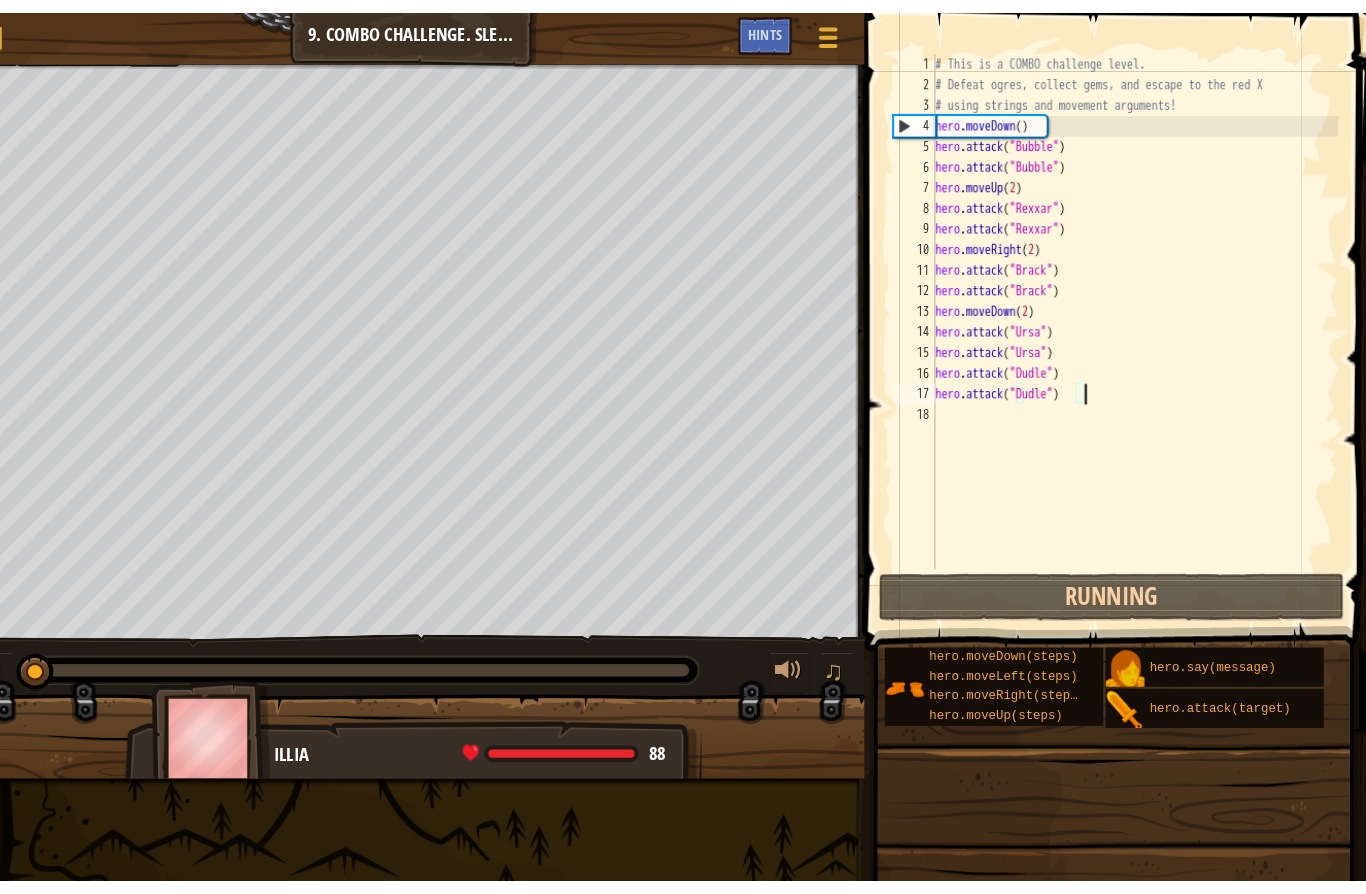 scroll, scrollTop: 21, scrollLeft: 60, axis: both 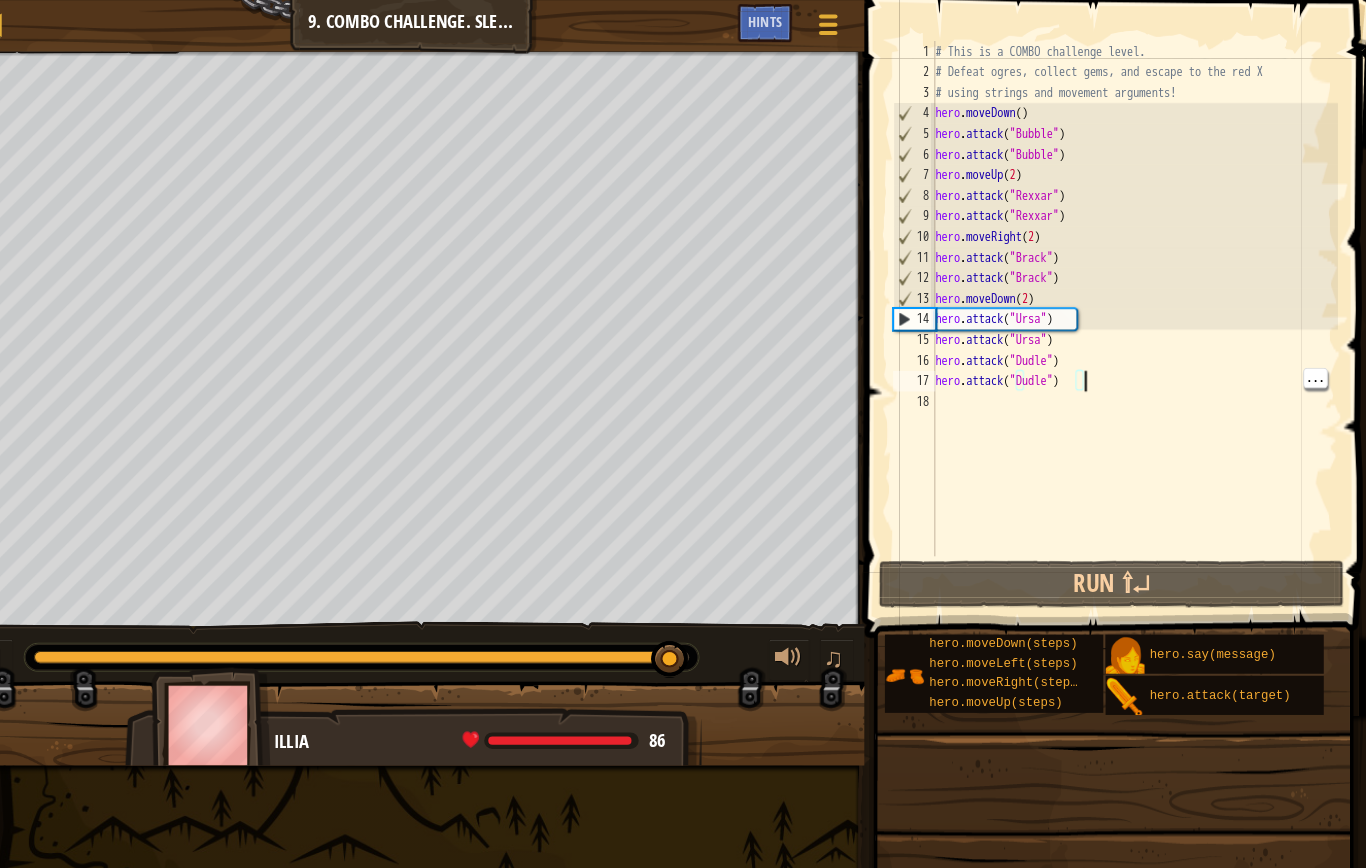 click on "# This is a COMBO challenge level. # Defeat [PERSON_NAME], collect gems, and escape to the red X # using strings and movement arguments! hero . moveDown ( ) hero . attack ( "Bubble" ) hero . attack ( "Bubble" ) hero . moveUp ( 2 ) hero . attack ( "Rexxar" ) hero . attack ( "Rexxar" ) hero . moveRight ( 2 ) hero . attack ( "[PERSON_NAME]" ) hero . attack ( "[PERSON_NAME]" ) hero . moveDown ( 2 ) hero . attack ( "Ursa" ) hero . attack ( "Ursa" ) hero . attack ( "Dudle" ) hero . attack ( "Dudle" )" at bounding box center (1138, 310) 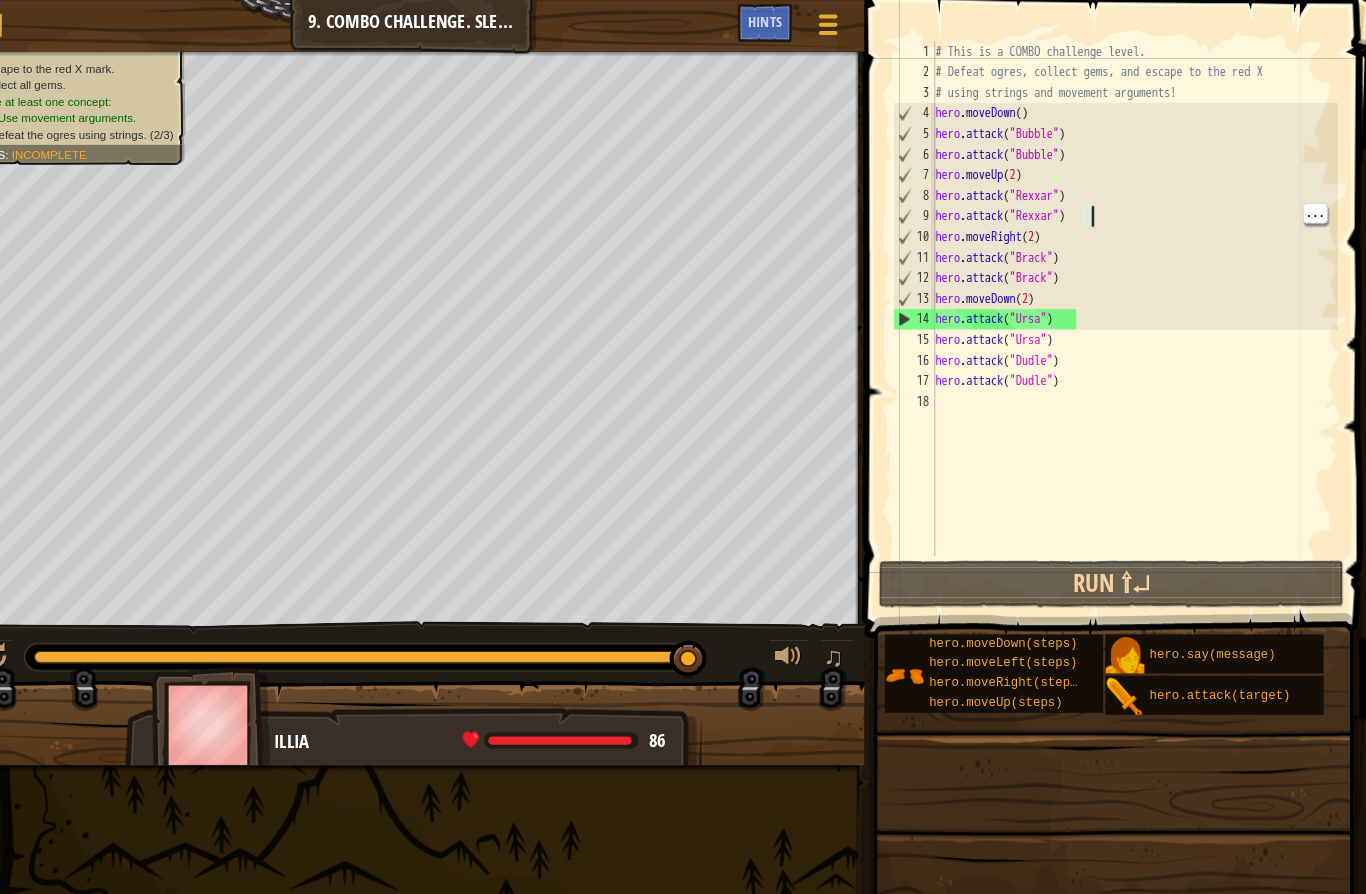 click on "# This is a COMBO challenge level. # Defeat [PERSON_NAME], collect gems, and escape to the red X # using strings and movement arguments! hero . moveDown ( ) hero . attack ( "Bubble" ) hero . attack ( "Bubble" ) hero . moveUp ( 2 ) hero . attack ( "Rexxar" ) hero . attack ( "Rexxar" ) hero . moveRight ( 2 ) hero . attack ( "[PERSON_NAME]" ) hero . attack ( "[PERSON_NAME]" ) hero . moveDown ( 2 ) hero . attack ( "Ursa" ) hero . attack ( "Ursa" ) hero . attack ( "Dudle" ) hero . attack ( "Dudle" )" at bounding box center (1138, 310) 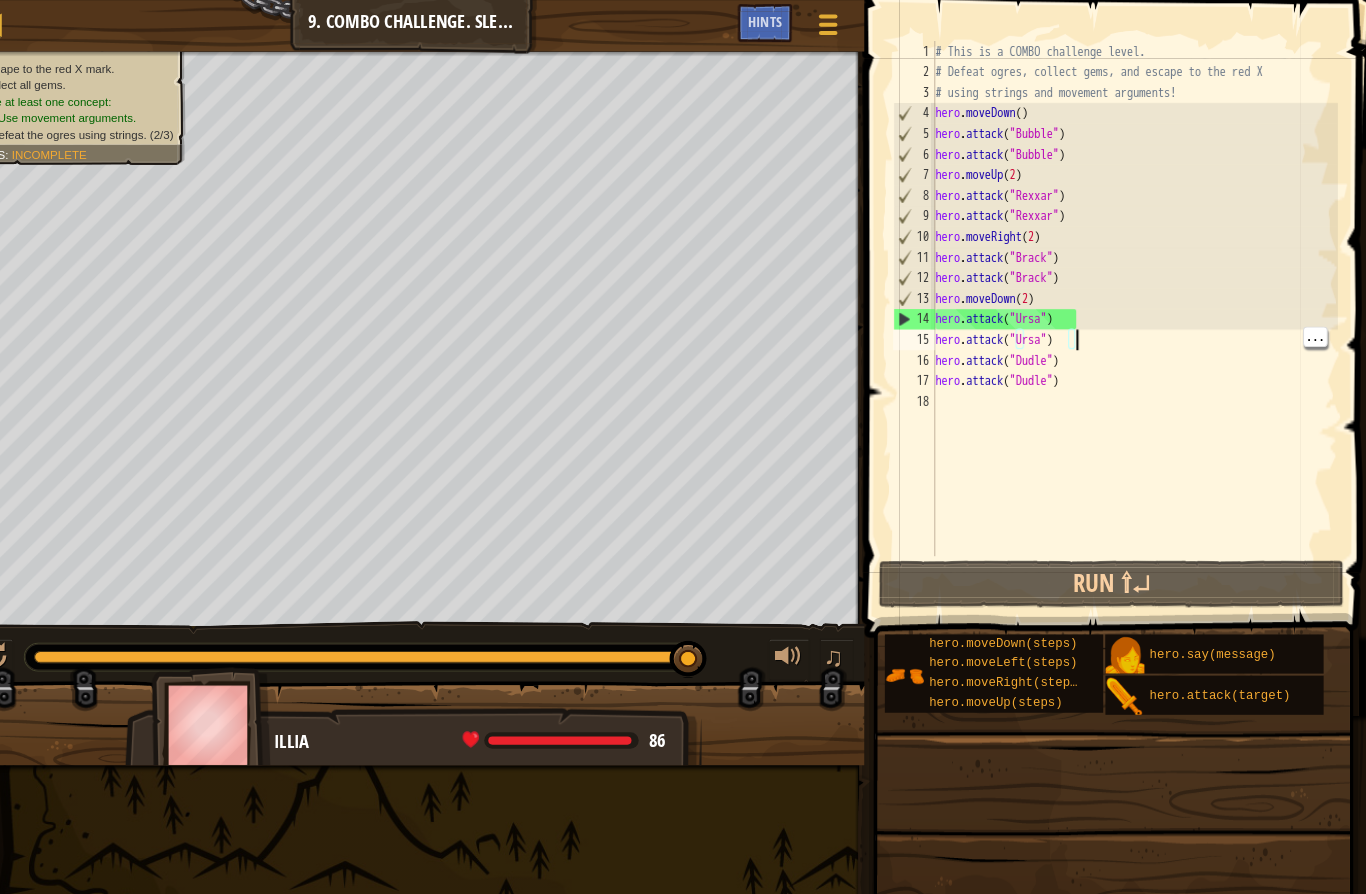 click on "# This is a COMBO challenge level. # Defeat [PERSON_NAME], collect gems, and escape to the red X # using strings and movement arguments! hero . moveDown ( ) hero . attack ( "Bubble" ) hero . attack ( "Bubble" ) hero . moveUp ( 2 ) hero . attack ( "Rexxar" ) hero . attack ( "Rexxar" ) hero . moveRight ( 2 ) hero . attack ( "[PERSON_NAME]" ) hero . attack ( "[PERSON_NAME]" ) hero . moveDown ( 2 ) hero . attack ( "Ursa" ) hero . attack ( "Ursa" ) hero . attack ( "Dudle" ) hero . attack ( "Dudle" )" at bounding box center (1138, 310) 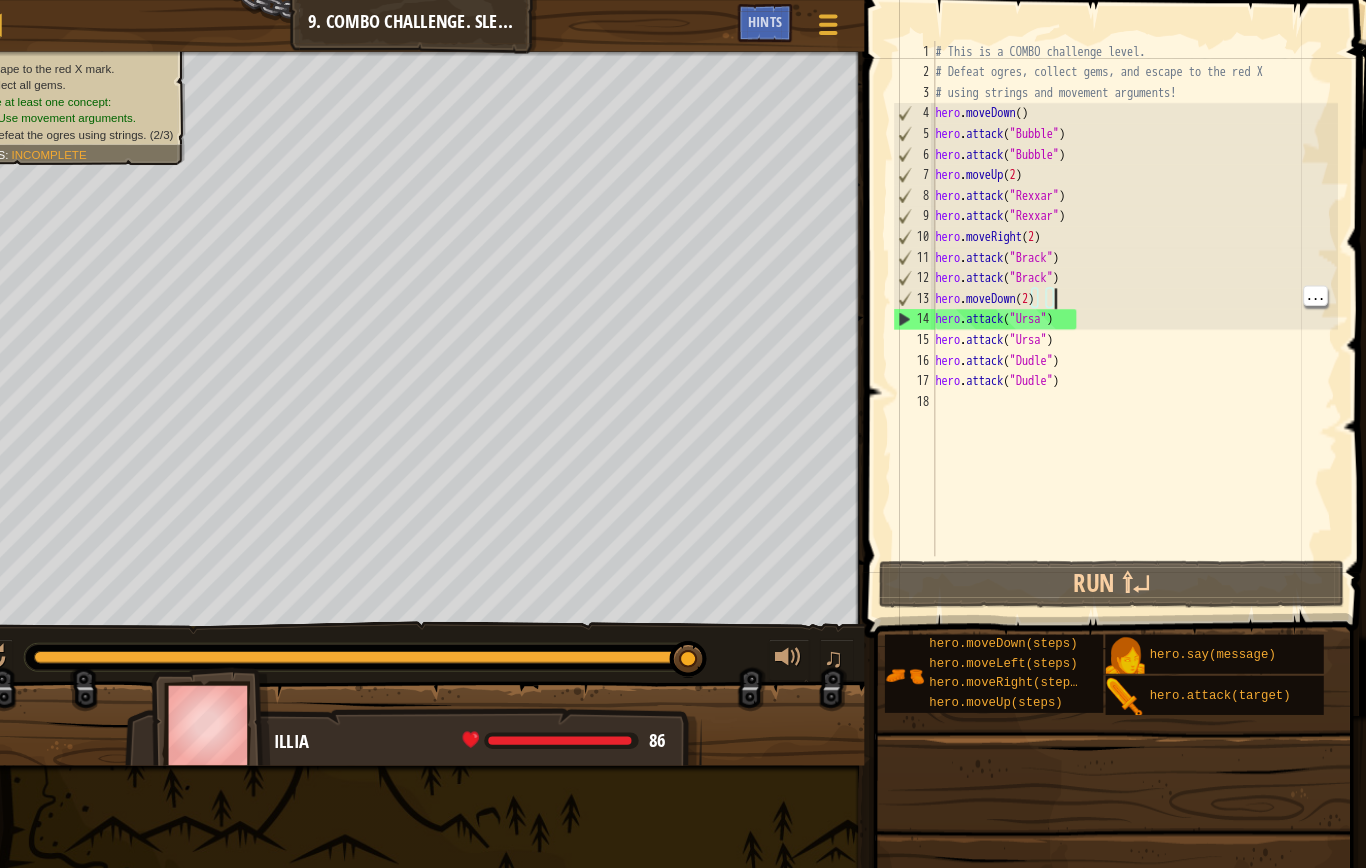 click on "# This is a COMBO challenge level. # Defeat [PERSON_NAME], collect gems, and escape to the red X # using strings and movement arguments! hero . moveDown ( ) hero . attack ( "Bubble" ) hero . attack ( "Bubble" ) hero . moveUp ( 2 ) hero . attack ( "Rexxar" ) hero . attack ( "Rexxar" ) hero . moveRight ( 2 ) hero . attack ( "[PERSON_NAME]" ) hero . attack ( "[PERSON_NAME]" ) hero . moveDown ( 2 ) hero . attack ( "Ursa" ) hero . attack ( "Ursa" ) hero . attack ( "Dudle" ) hero . attack ( "Dudle" )" at bounding box center (1138, 310) 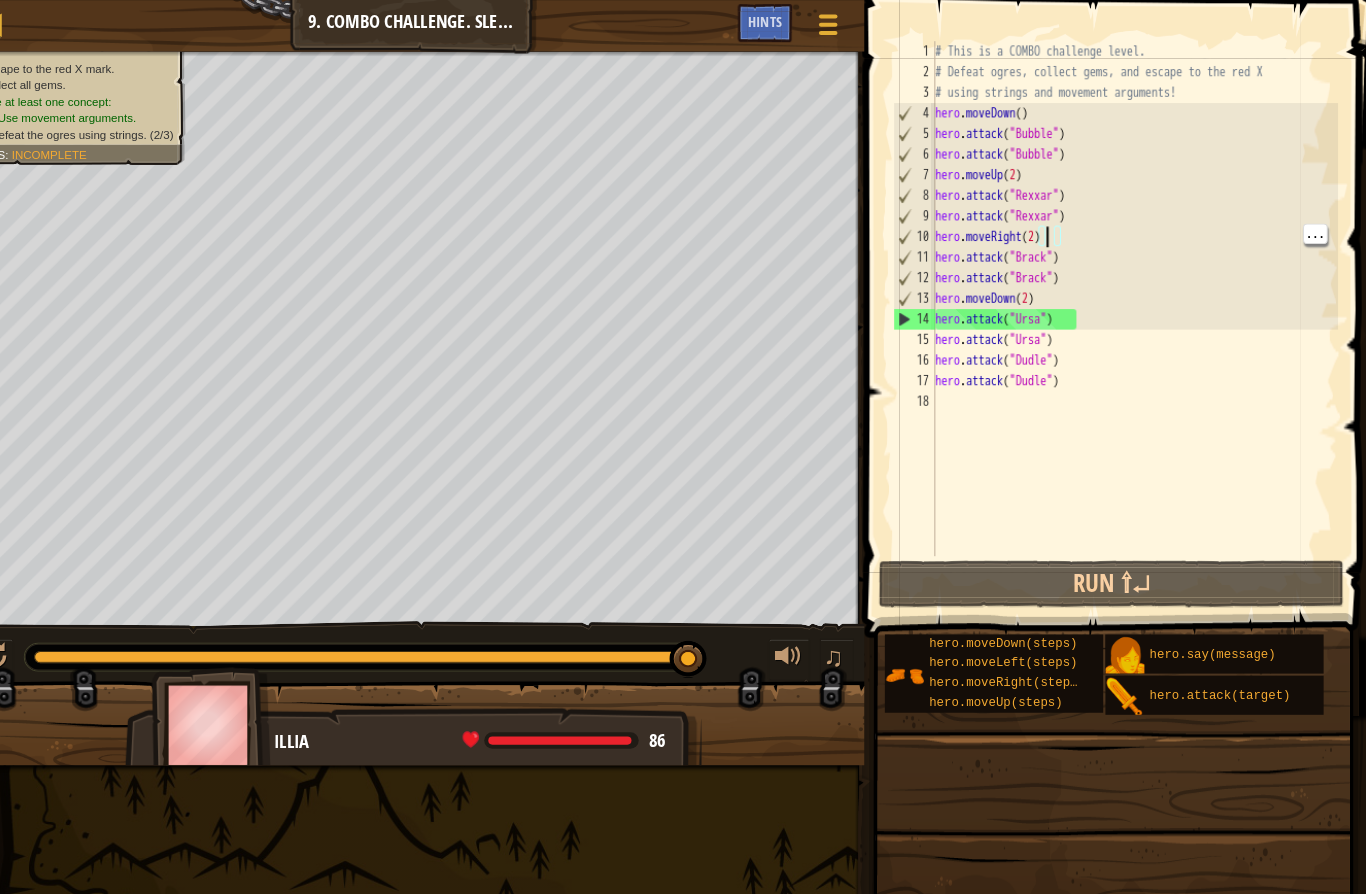 click on "# This is a COMBO challenge level. # Defeat [PERSON_NAME], collect gems, and escape to the red X # using strings and movement arguments! hero . moveDown ( ) hero . attack ( "Bubble" ) hero . attack ( "Bubble" ) hero . moveUp ( 2 ) hero . attack ( "Rexxar" ) hero . attack ( "Rexxar" ) hero . moveRight ( 2 ) hero . attack ( "[PERSON_NAME]" ) hero . attack ( "[PERSON_NAME]" ) hero . moveDown ( 2 ) hero . attack ( "Ursa" ) hero . attack ( "Ursa" ) hero . attack ( "Dudle" ) hero . attack ( "Dudle" )" at bounding box center [1138, 310] 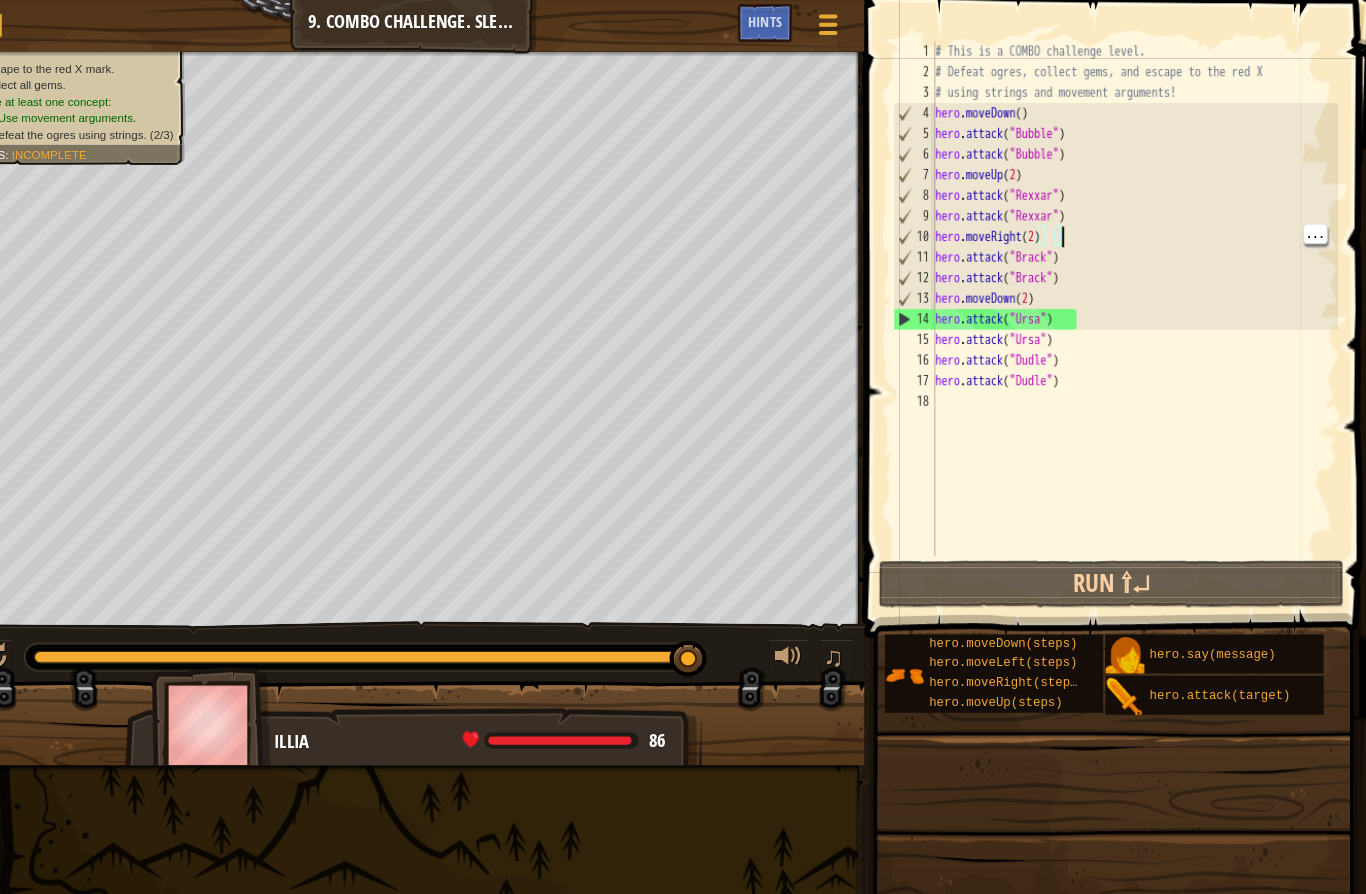 click on "# This is a COMBO challenge level. # Defeat [PERSON_NAME], collect gems, and escape to the red X # using strings and movement arguments! hero . moveDown ( ) hero . attack ( "Bubble" ) hero . attack ( "Bubble" ) hero . moveUp ( 2 ) hero . attack ( "Rexxar" ) hero . attack ( "Rexxar" ) hero . moveRight ( 2 ) hero . attack ( "[PERSON_NAME]" ) hero . attack ( "[PERSON_NAME]" ) hero . moveDown ( 2 ) hero . attack ( "Ursa" ) hero . attack ( "Ursa" ) hero . attack ( "Dudle" ) hero . attack ( "Dudle" )" at bounding box center (1138, 310) 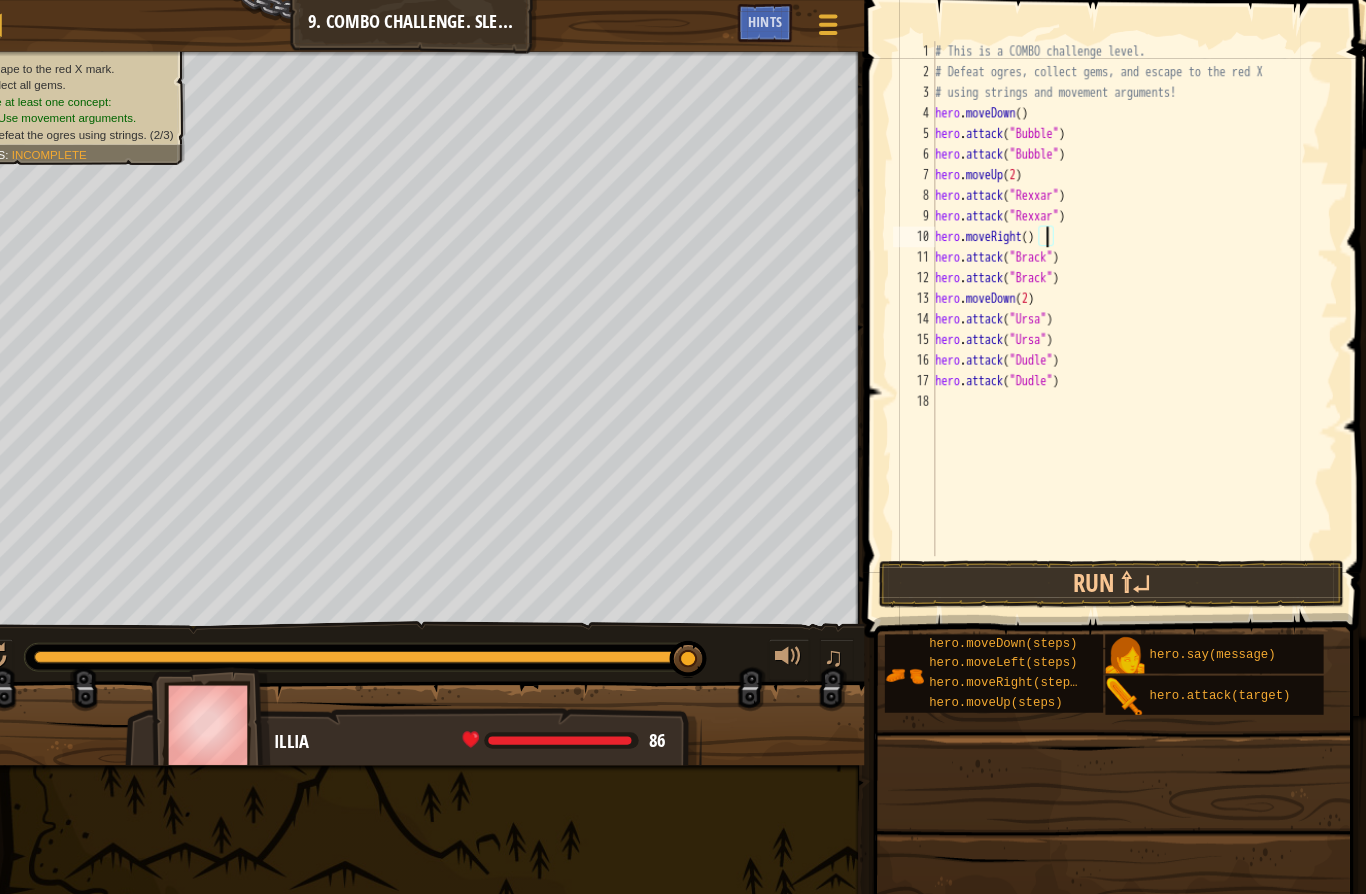 click on "# This is a COMBO challenge level. # Defeat [PERSON_NAME], collect gems, and escape to the red X # using strings and movement arguments! hero . moveDown ( ) hero . attack ( "Bubble" ) hero . attack ( "Bubble" ) hero . moveUp ( 2 ) hero . attack ( "Rexxar" ) hero . attack ( "Rexxar" ) hero . moveRight ( ) hero . attack ( "[PERSON_NAME]" ) hero . attack ( "[PERSON_NAME]" ) hero . moveDown ( 2 ) hero . attack ( "Ursa" ) hero . attack ( "Ursa" ) hero . attack ( "Dudle" ) hero . attack ( "Dudle" )" at bounding box center [1138, 310] 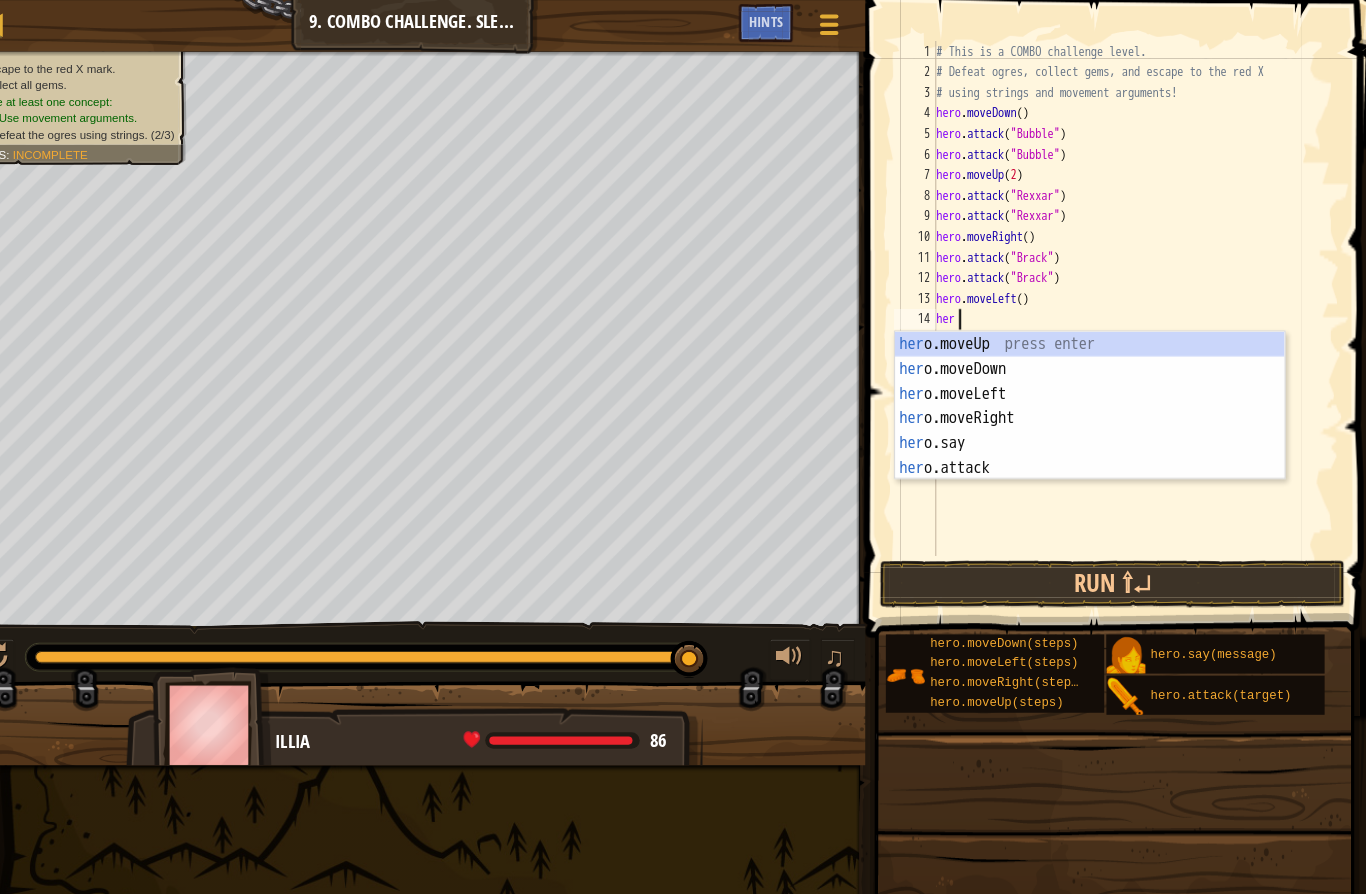 type on "abherocde fg" 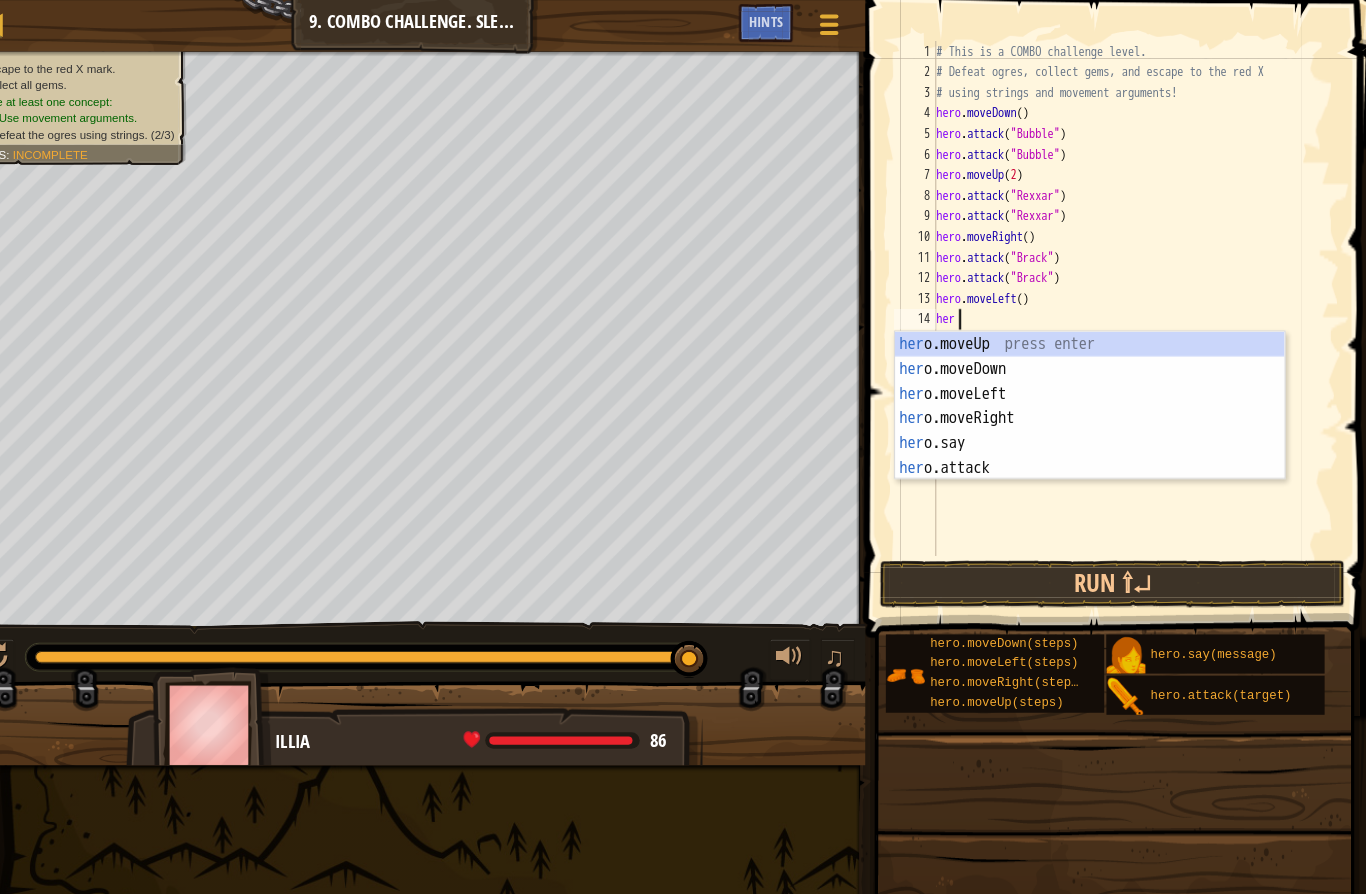 scroll, scrollTop: 21, scrollLeft: 49, axis: both 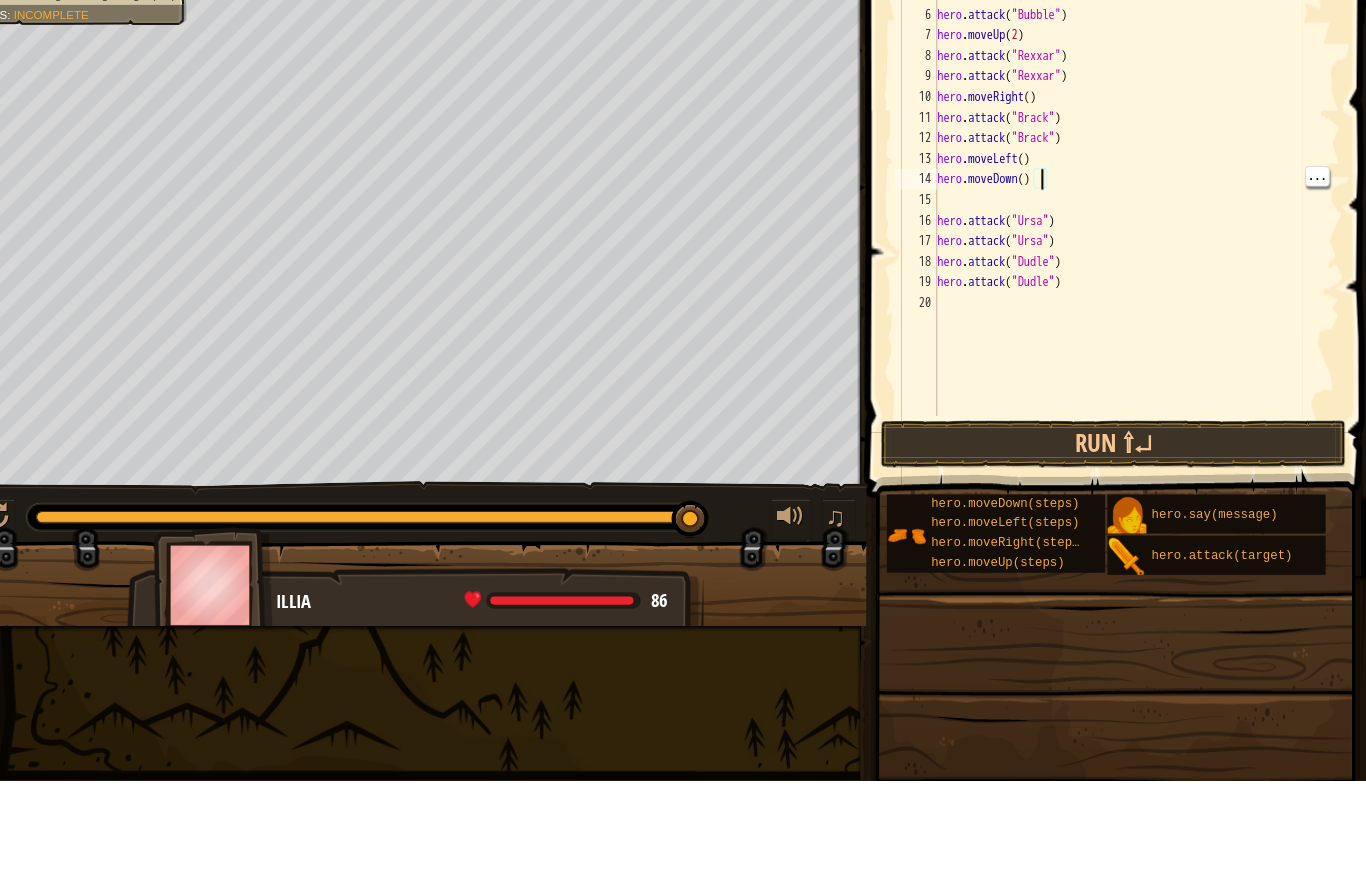 click on "# This is a COMBO challenge level. # Defeat ogres, collect gems, and escape to the red X # using strings and movement arguments! hero . moveDown ( ) hero . attack ( "Bubble" ) hero . attack ( "Bubble" ) hero . moveUp ( 2 ) hero . attack ( "Rexxar" ) hero . attack ( "Rexxar" ) hero . moveRight ( ) hero . attack ( "Brack" ) hero . attack ( "Brack" ) hero . moveLeft ( ) hero . moveDown ( ) hero . attack ( "Ursa" ) hero . attack ( "Ursa" ) hero . attack ( "Dudle" ) hero . attack ( "Dudle" )" at bounding box center [1138, 310] 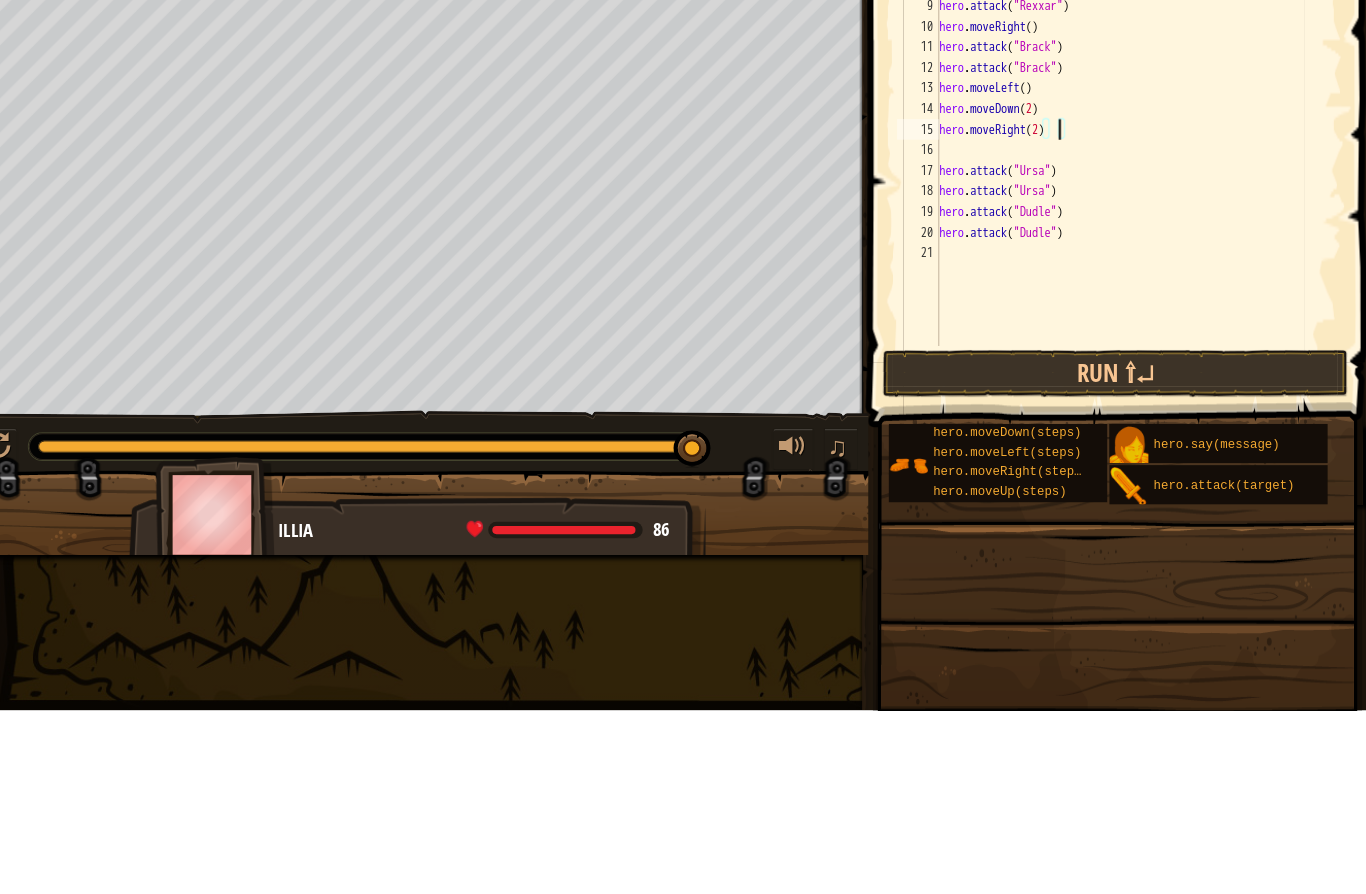 scroll, scrollTop: 21, scrollLeft: 27, axis: both 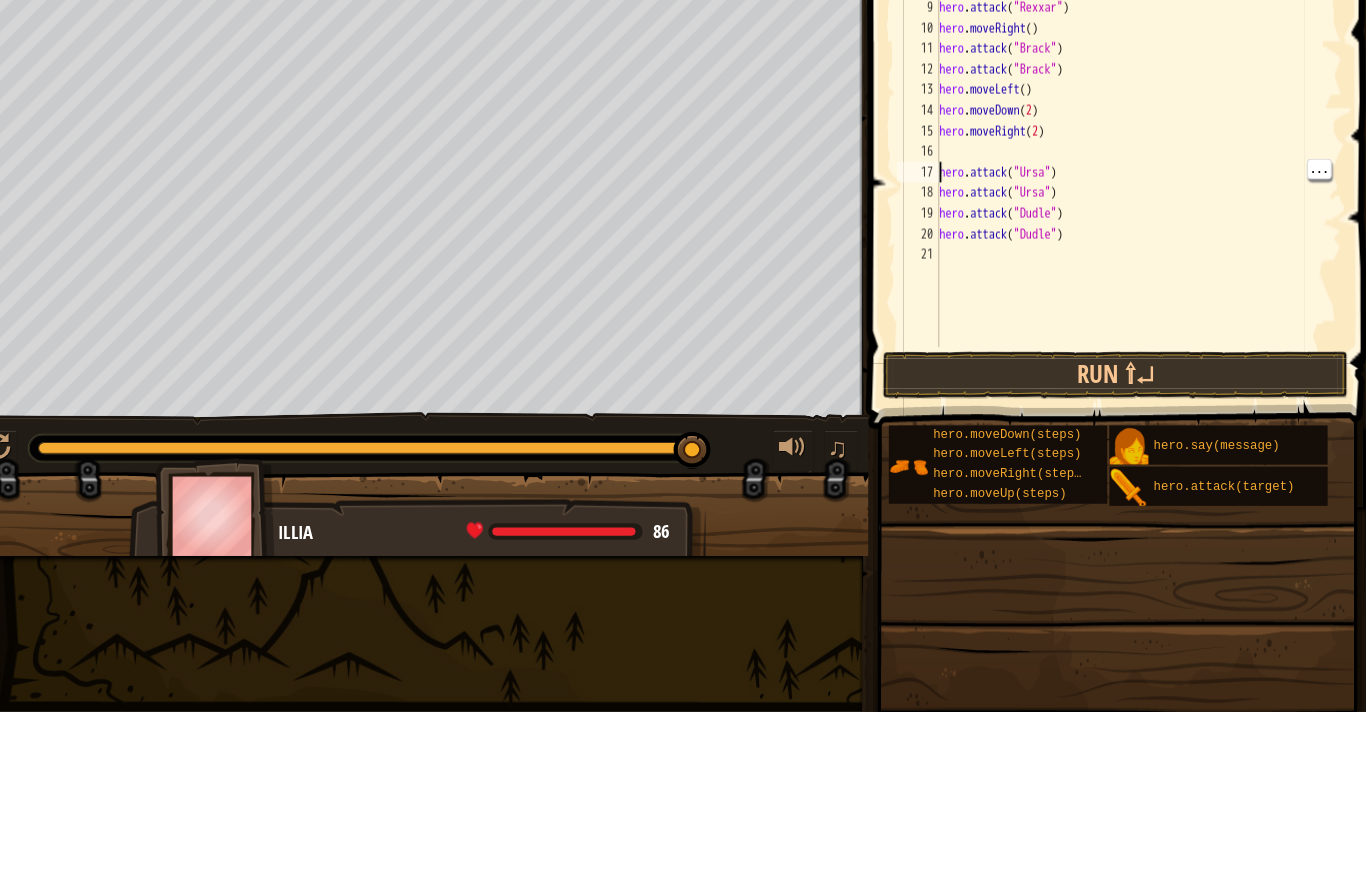 click on "# This is a COMBO challenge level. # Defeat ogres, collect gems, and escape to the red X # using strings and movement arguments! hero . moveDown ( ) hero . attack ( "Bubble" ) hero . attack ( "Bubble" ) hero . moveUp ( 2 ) hero . attack ( "Rexxar" ) hero . attack ( "Rexxar" ) hero . moveRight ( ) hero . attack ( "Brack" ) hero . attack ( "Brack" ) hero . moveLeft ( ) hero . moveDown ( 2 ) hero . moveRight ( 2 ) hero . attack ( "Ursa" ) hero . attack ( "Ursa" ) hero . attack ( "Dudle" ) hero . attack ( "Dudle" )" at bounding box center [1138, 310] 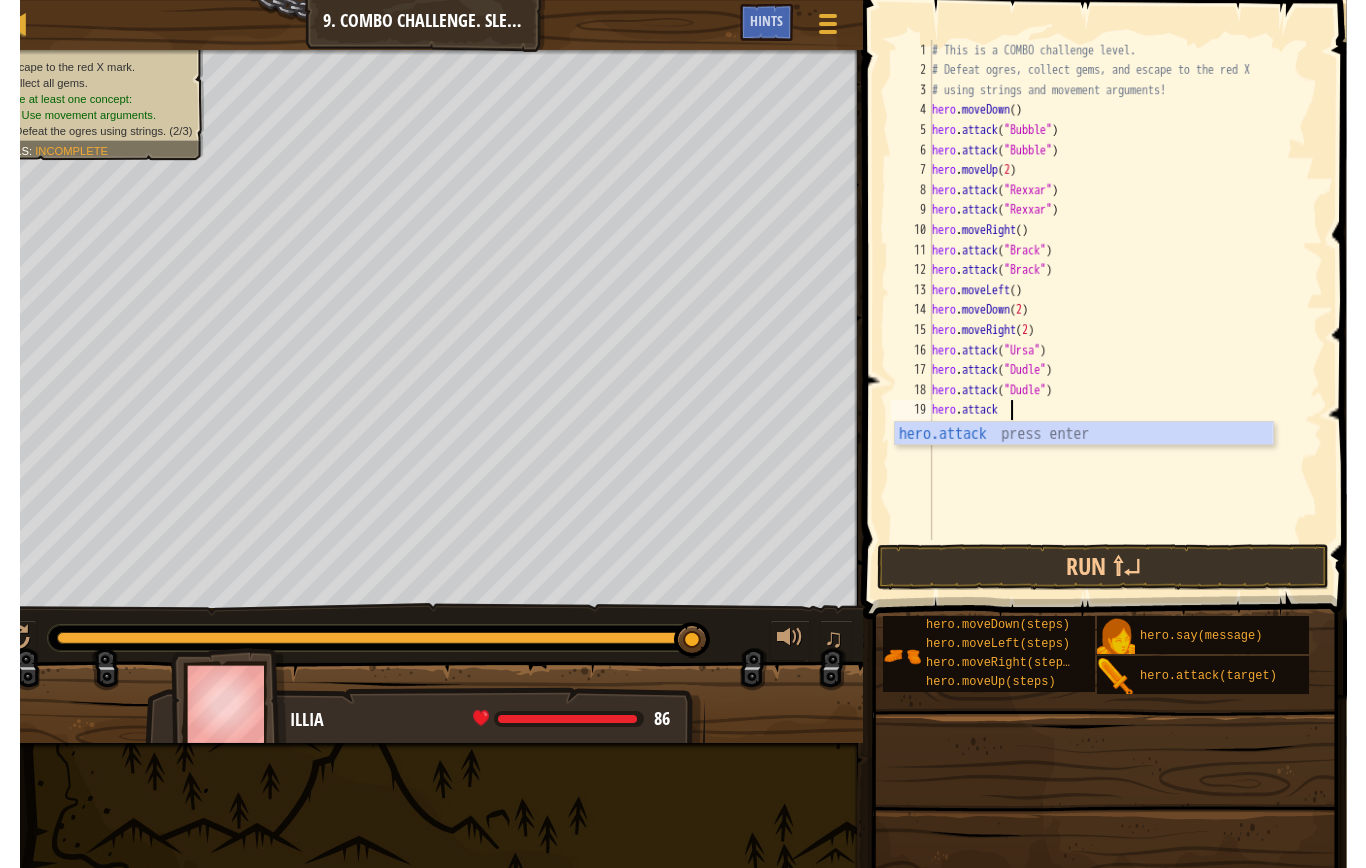 scroll, scrollTop: 21, scrollLeft: 92, axis: both 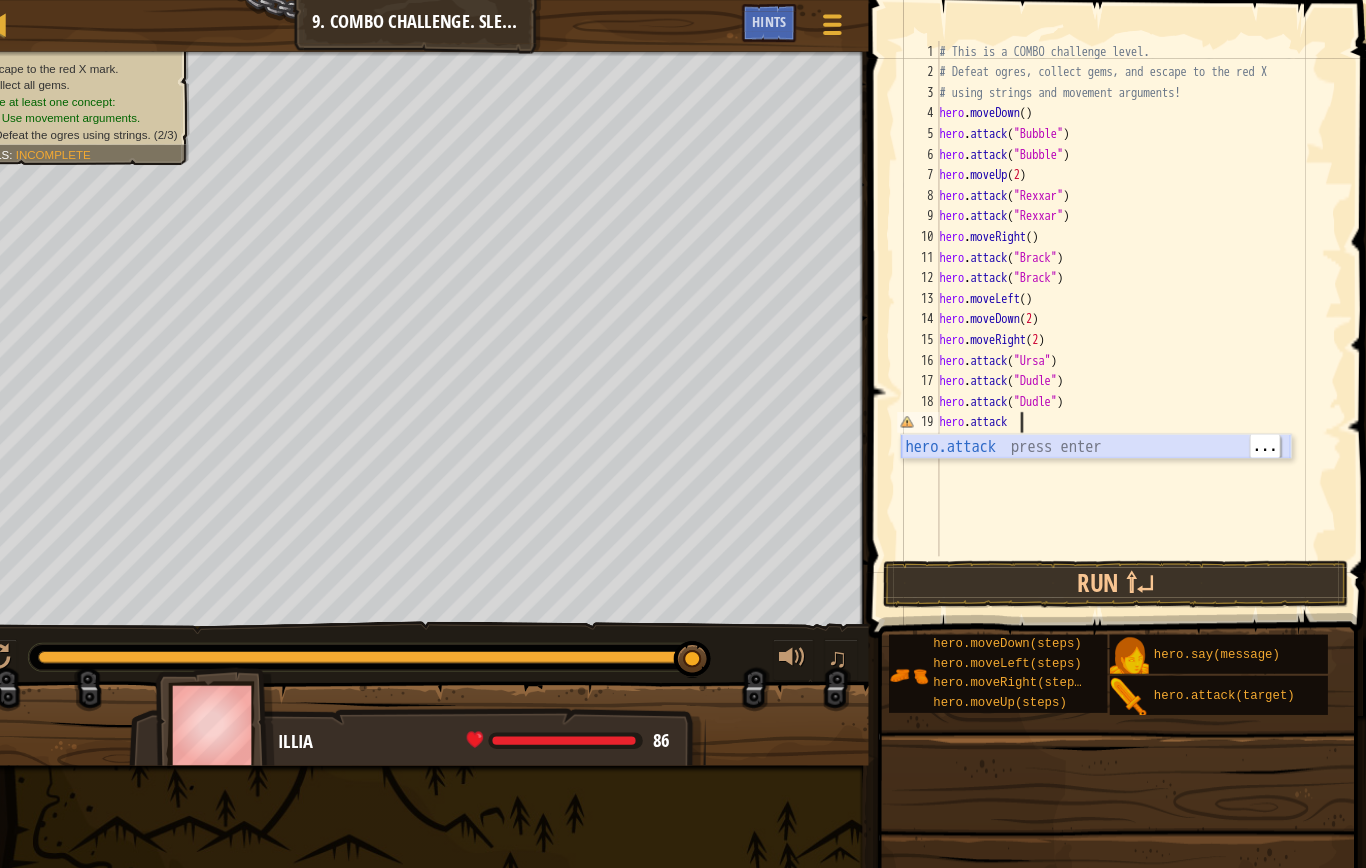 click on "hero.attack press enter" at bounding box center (1097, 458) 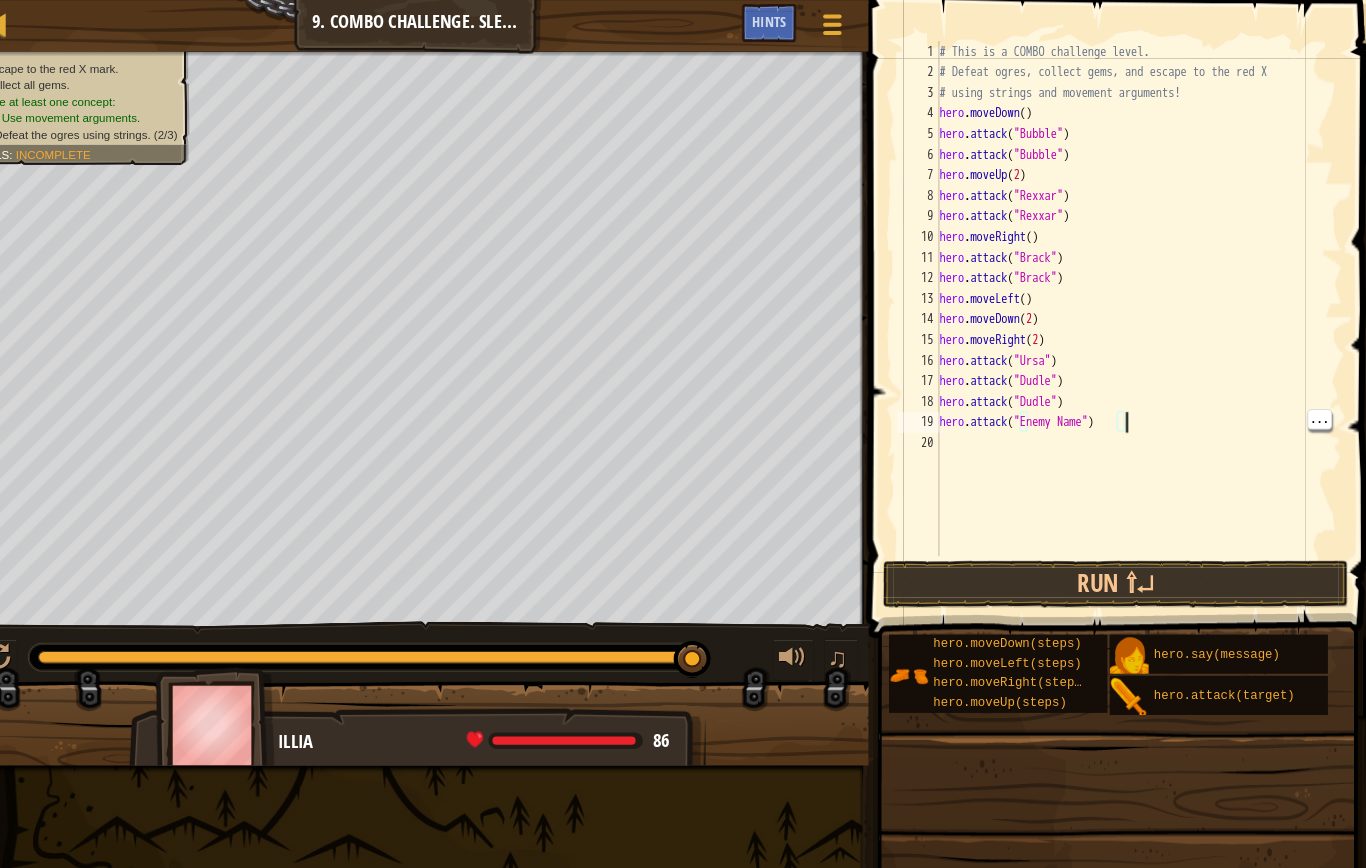 click on "# This is a COMBO challenge level. # Defeat ogres, collect gems, and escape to the red X # using strings and movement arguments! hero . moveDown ( ) hero . attack ( "Bubble" ) hero . attack ( "Bubble" ) hero . moveUp ( 2 ) hero . attack ( "Rexxar" ) hero . attack ( "Rexxar" ) hero . moveRight ( ) hero . attack ( "Brack" ) hero . attack ( "Brack" ) hero . moveLeft ( ) hero . moveDown ( 2 ) hero . moveRight ( 2 ) hero . attack ( "Ursa" ) hero . attack ( "Dudle" ) hero . attack ( "Dudle" ) hero . attack ( "Enemy Name" )" at bounding box center [1138, 310] 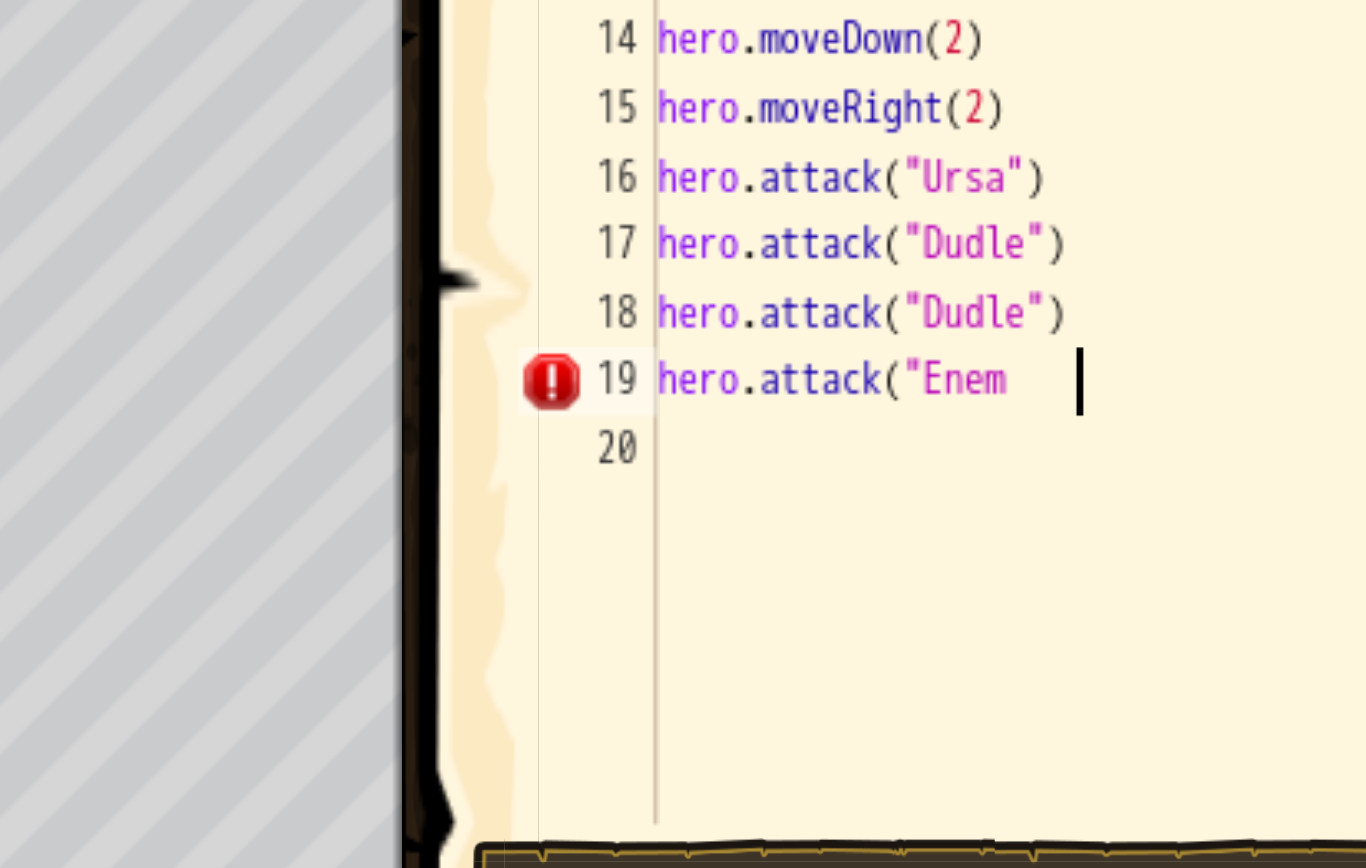 click on "# This is a COMBO challenge level. # Defeat ogres, collect gems, and escape to the red X # using strings and movement arguments! hero . moveDown ( ) hero . attack ( "Bubble" ) hero . attack ( "Bubble" ) hero . moveUp ( 2 ) hero . attack ( "Rexxar" ) hero . attack ( "Rexxar" ) hero . moveRight ( ) hero . attack ( "Brack" ) hero . attack ( "Brack" ) hero . moveLeft ( ) hero . moveDown ( 2 ) hero . moveRight ( 2 ) hero . attack ( "Ursa" ) hero . attack ( "Dudle" ) hero . attack ( "Dudle" ) hero . attack ( "Enem" at bounding box center (1138, 310) 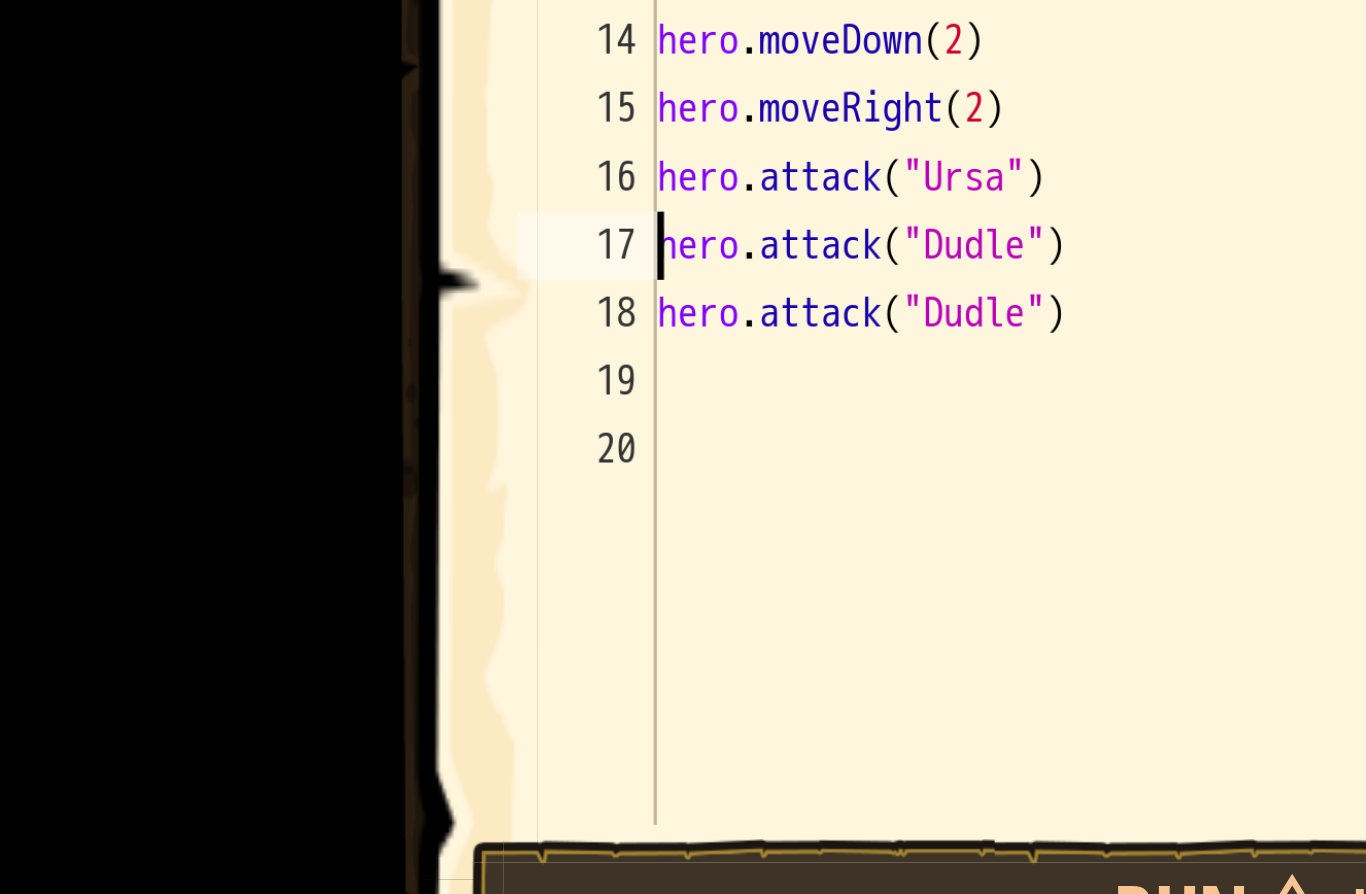 click on "# This is a COMBO challenge level. # Defeat ogres, collect gems, and escape to the red X # using strings and movement arguments! hero . moveDown ( ) hero . attack ( "Bubble" ) hero . attack ( "Bubble" ) hero . moveUp ( 2 ) hero . attack ( "Rexxar" ) hero . attack ( "Rexxar" ) hero . moveRight ( ) hero . attack ( "Brack" ) hero . attack ( "Brack" ) hero . moveLeft ( ) hero . moveDown ( 2 ) hero . moveRight ( 2 ) hero . attack ( "Ursa" ) hero . attack ( "Dudle" ) hero . attack ( "Dudle" )" at bounding box center (1138, 310) 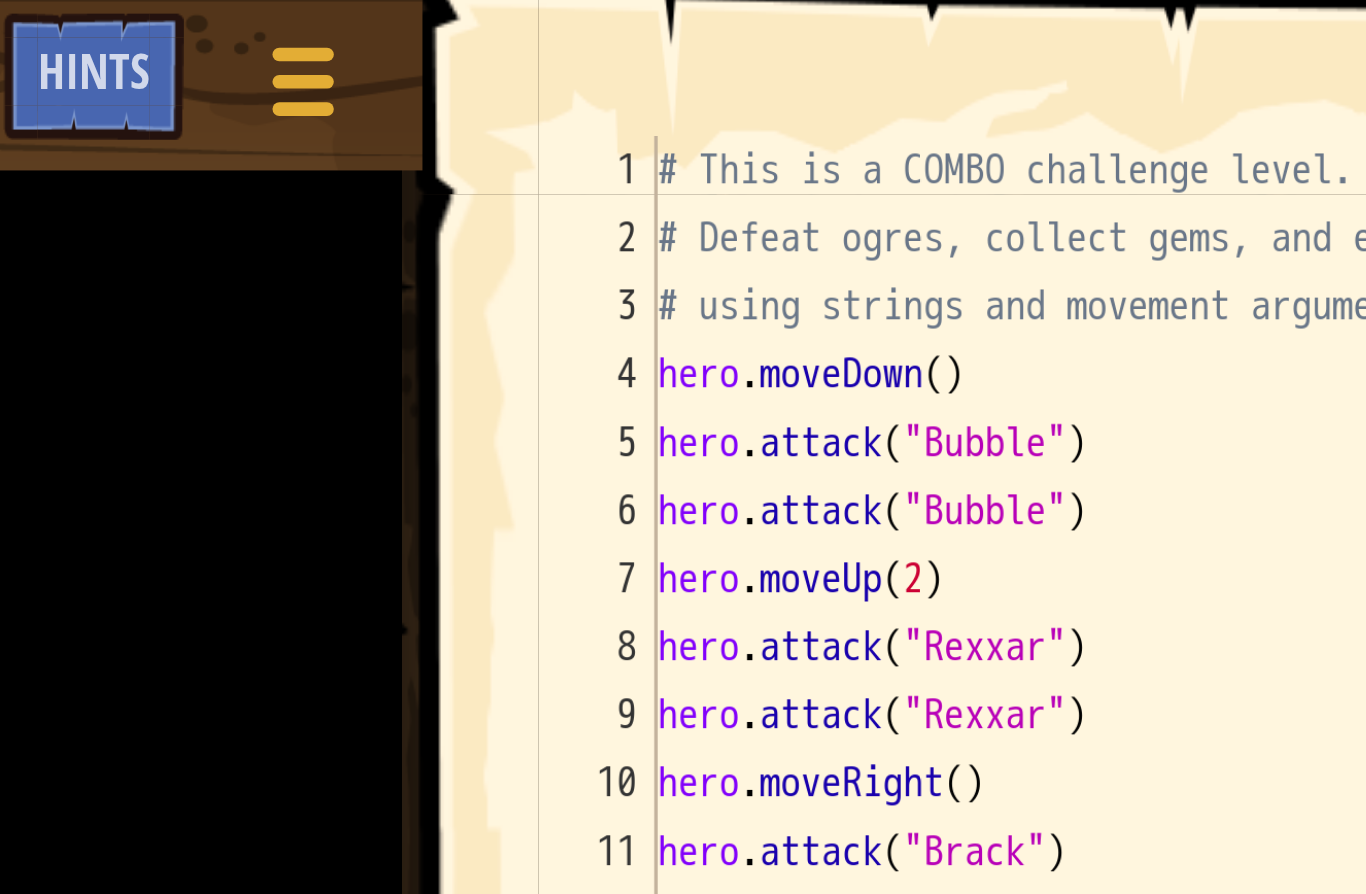 scroll, scrollTop: 21, scrollLeft: 34, axis: both 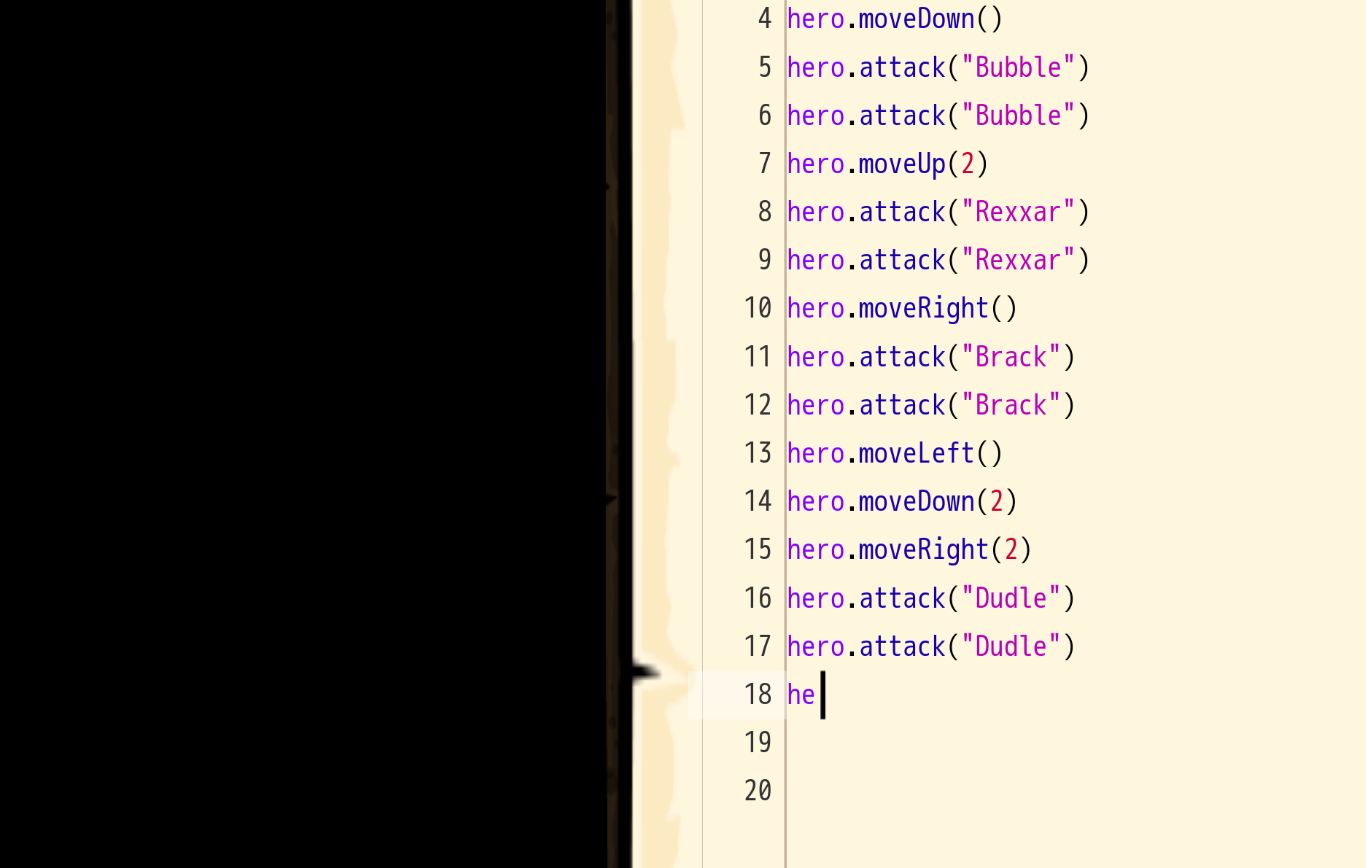 click on "# This is a COMBO challenge level. # Defeat ogres, collect gems, and escape to the red X # using strings and movement arguments! hero . moveDown ( ) hero . attack ( "Bubble" ) hero . attack ( "Bubble" ) hero . moveUp ( 2 ) hero . attack ( "Rexxar" ) hero . attack ( "Rexxar" ) hero . moveRight ( ) hero . attack ( "Brack" ) hero . attack ( "Brack" ) hero . moveLeft ( ) hero . moveDown ( 2 ) hero . moveRight ( 2 ) hero . attack ( "Dudle" ) hero . attack ( "Dudle" ) he" at bounding box center [1138, 310] 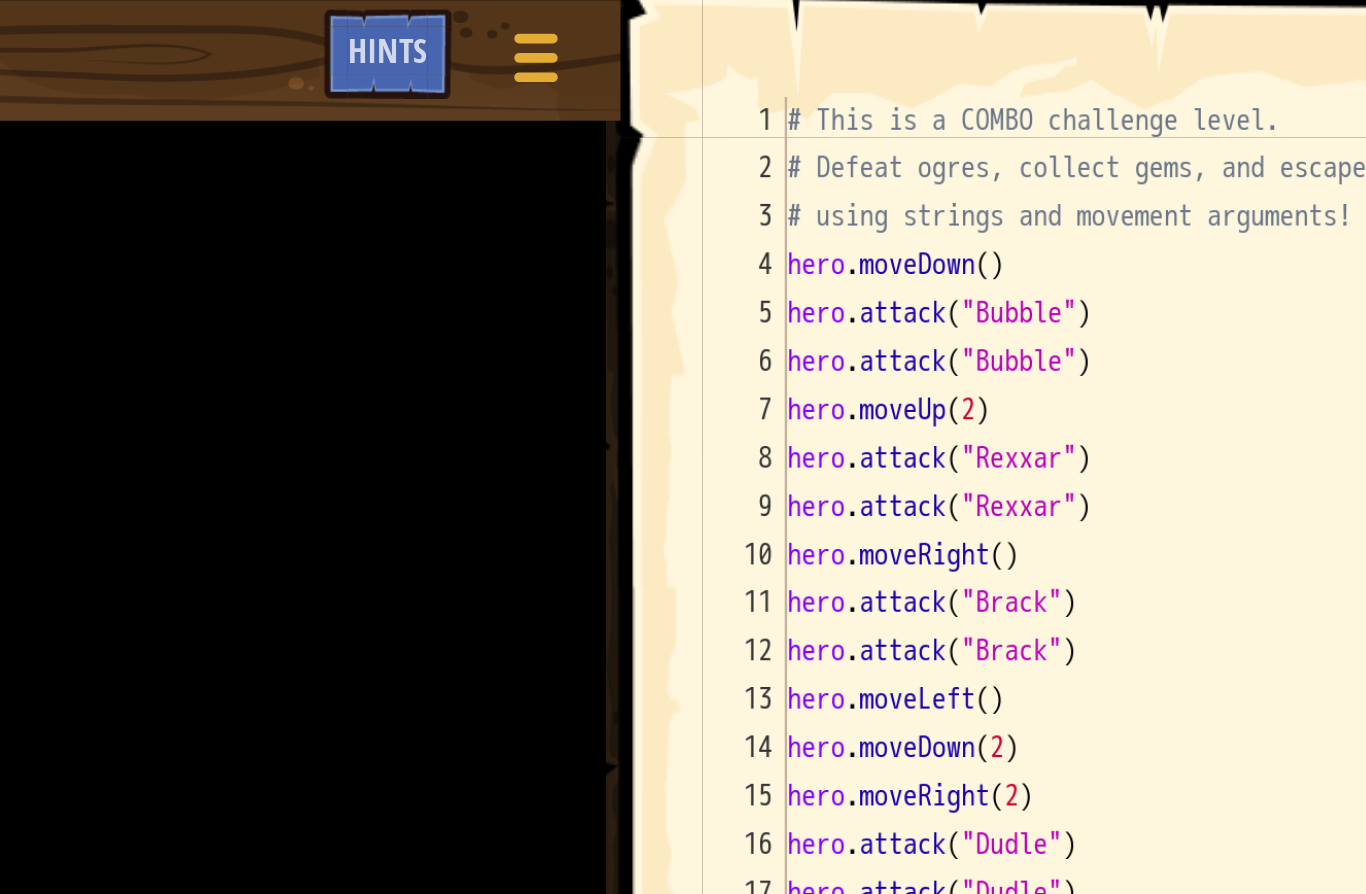 scroll, scrollTop: 21, scrollLeft: 42, axis: both 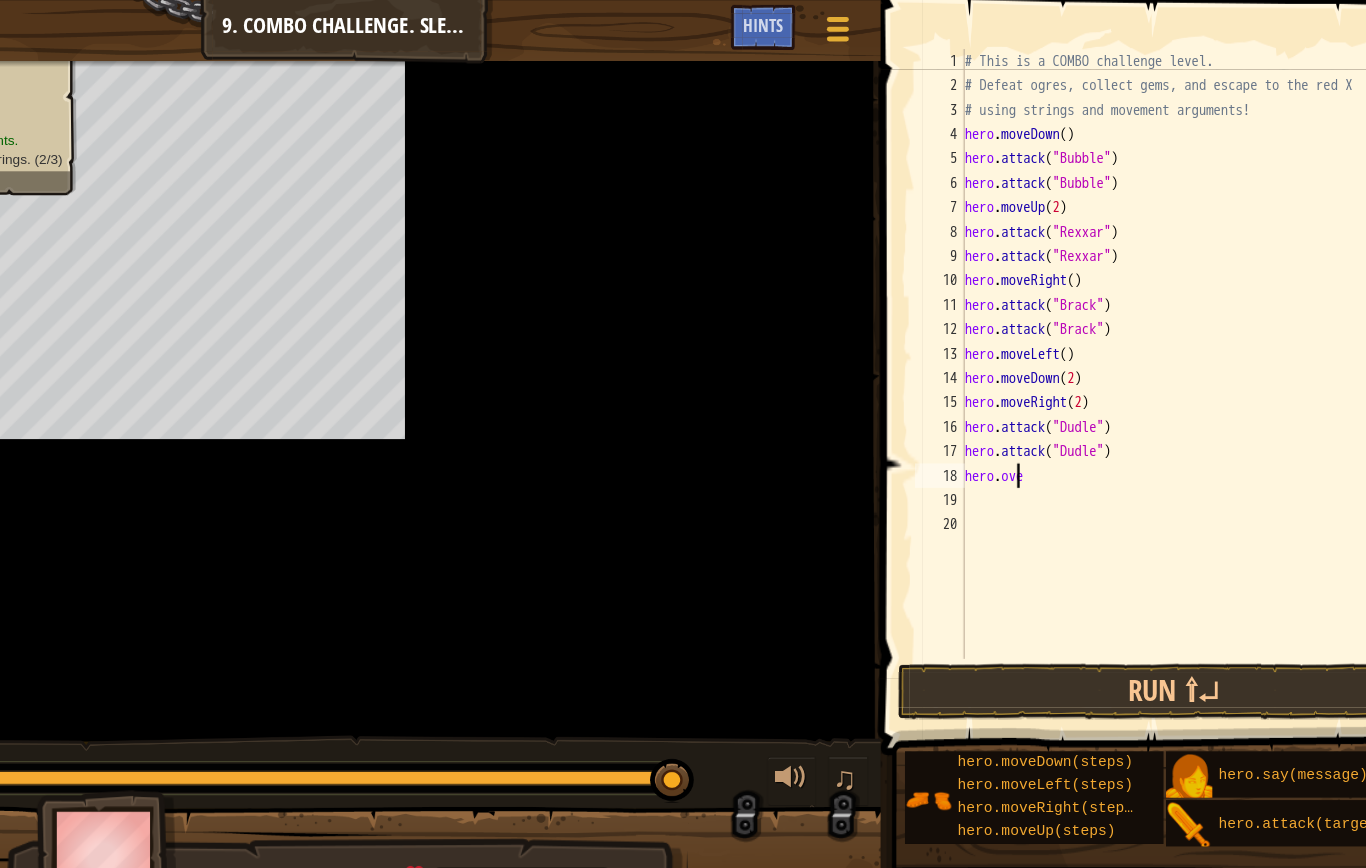 click on "# This is a COMBO challenge level. # Defeat ogres, collect gems, and escape to the red X # using strings and movement arguments! hero . moveDown ( ) hero . attack ( "Bubble" ) hero . attack ( "Bubble" ) hero . moveUp ( 2 ) hero . attack ( "Rexxar" ) hero . attack ( "Rexxar" ) hero . moveRight ( ) hero . attack ( "Brack" ) hero . attack ( "Brack" ) hero . moveLeft ( ) hero . moveDown ( 2 ) hero . moveRight ( 2 ) hero . attack ( "Dudle" ) hero . attack ( "Dudle" ) hero .  ove" at bounding box center (1138, 310) 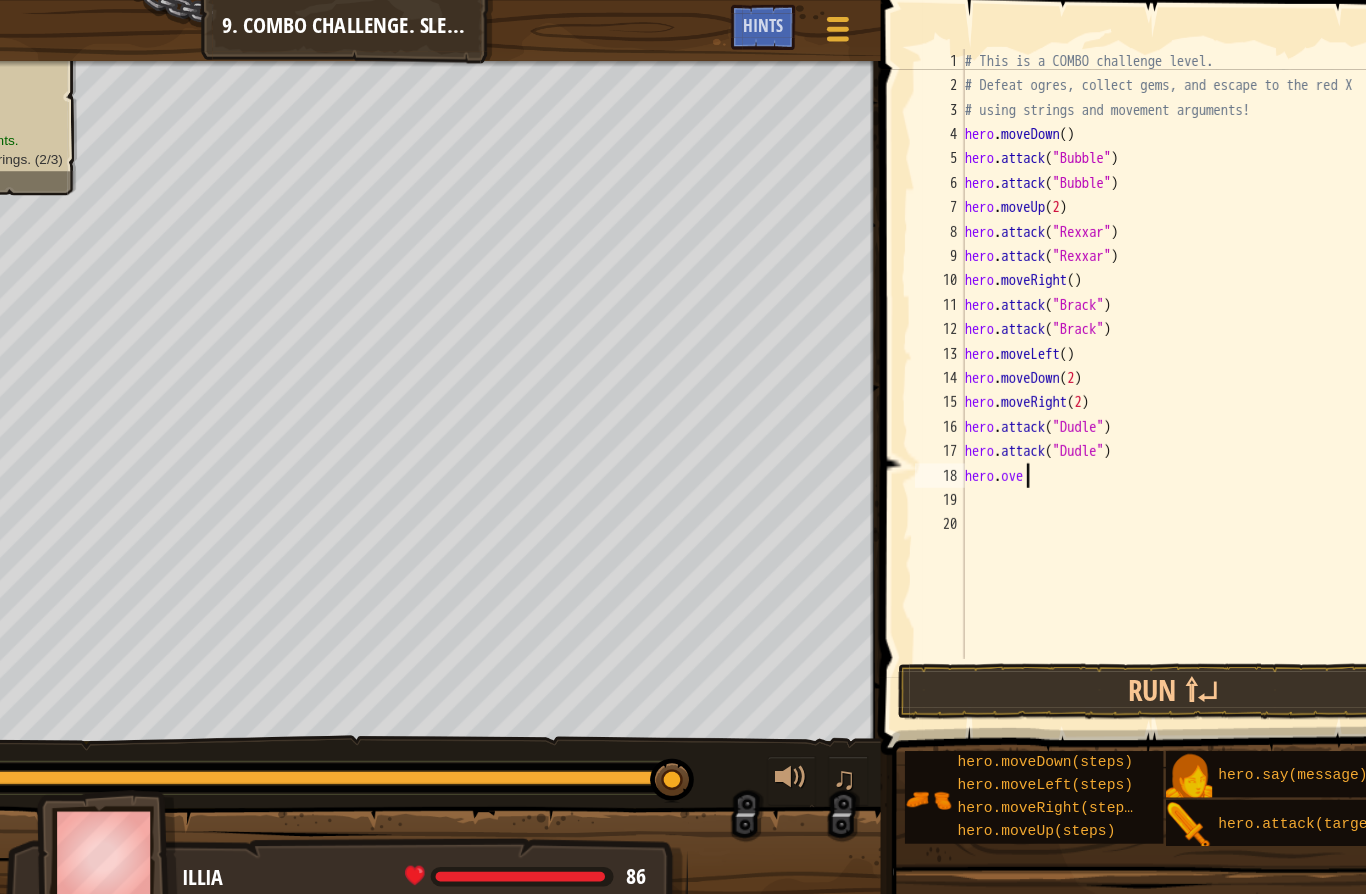 scroll, scrollTop: 21, scrollLeft: 27, axis: both 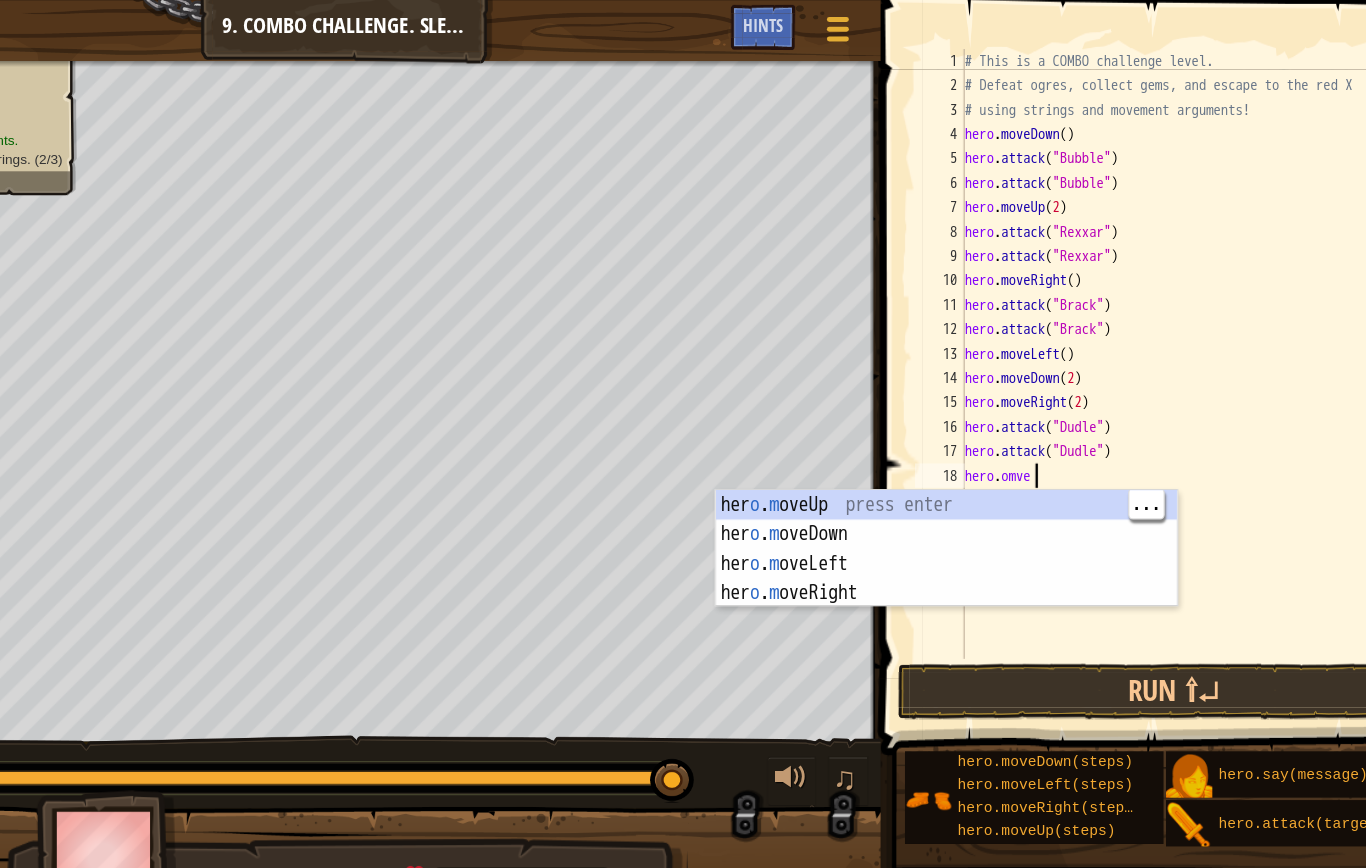 click on "her o . m oveUp press enter her o . m oveDown press enter her o . m oveLeft press enter her o . m oveRight press enter" at bounding box center (930, 474) 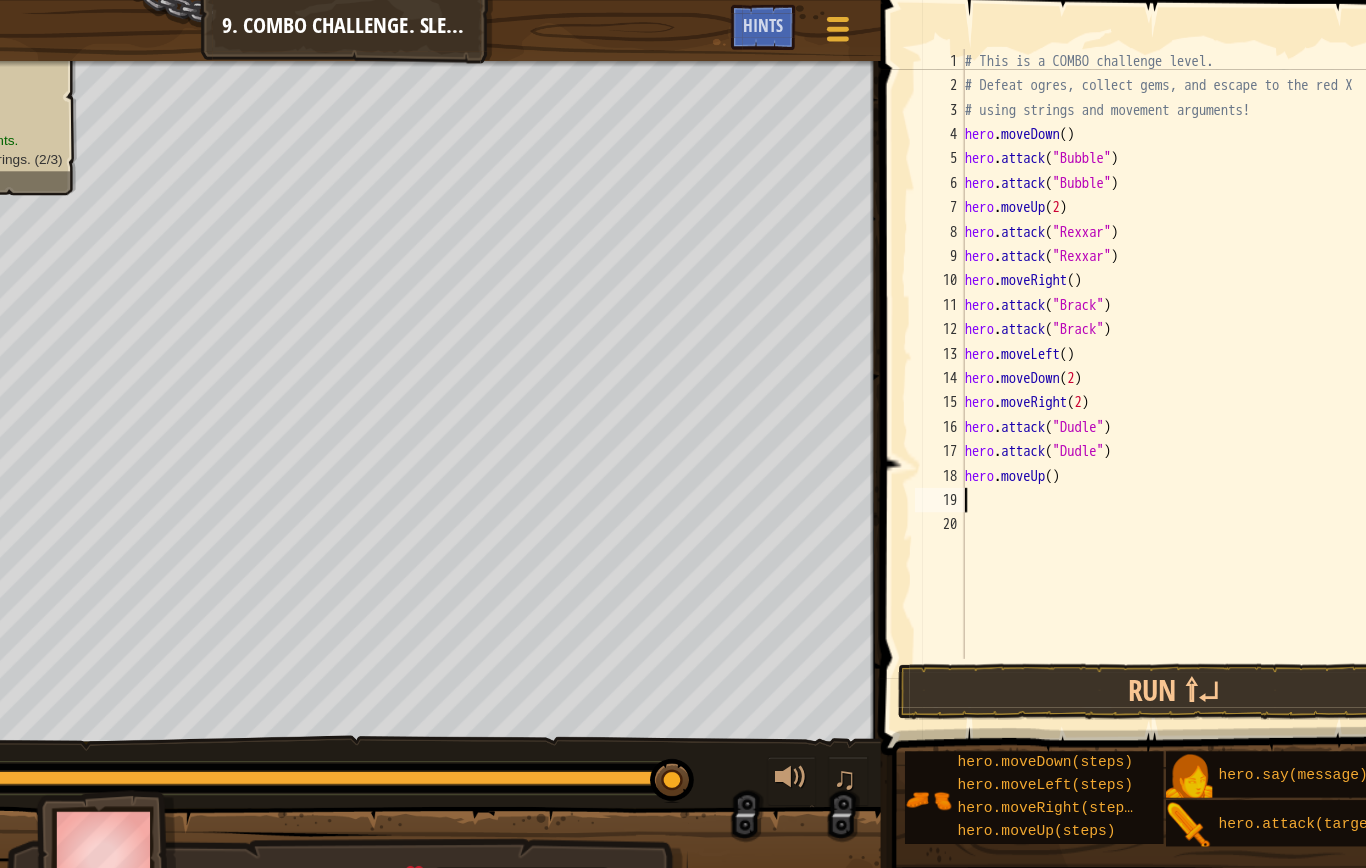 click on "# This is a COMBO challenge level. # Defeat ogres, collect gems, and escape to the red X # using strings and movement arguments! hero . moveDown ( ) hero . attack ( "Bubble" ) hero . attack ( "Bubble" ) hero . moveUp ( 2 ) hero . attack ( "Rexxar" ) hero . attack ( "Rexxar" ) hero . moveRight ( ) hero . attack ( "Brack" ) hero . attack ( "Brack" ) hero . moveLeft ( ) hero . moveDown ( 2 ) hero . moveRight ( 2 ) hero . attack ( "Dudle" ) hero . attack ( "Dudle" ) hero . moveUp ( )" at bounding box center (1138, 310) 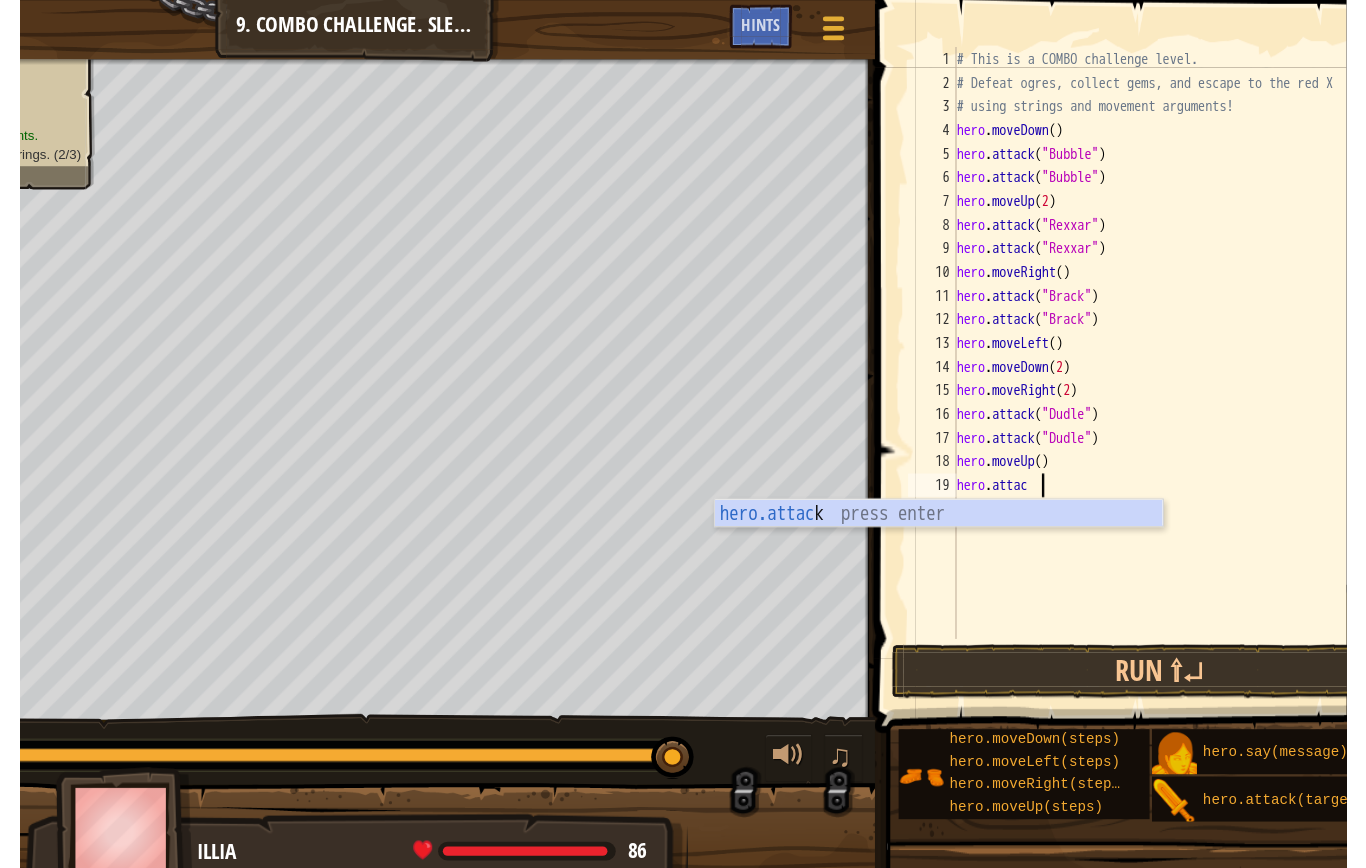 scroll, scrollTop: 21, scrollLeft: 99, axis: both 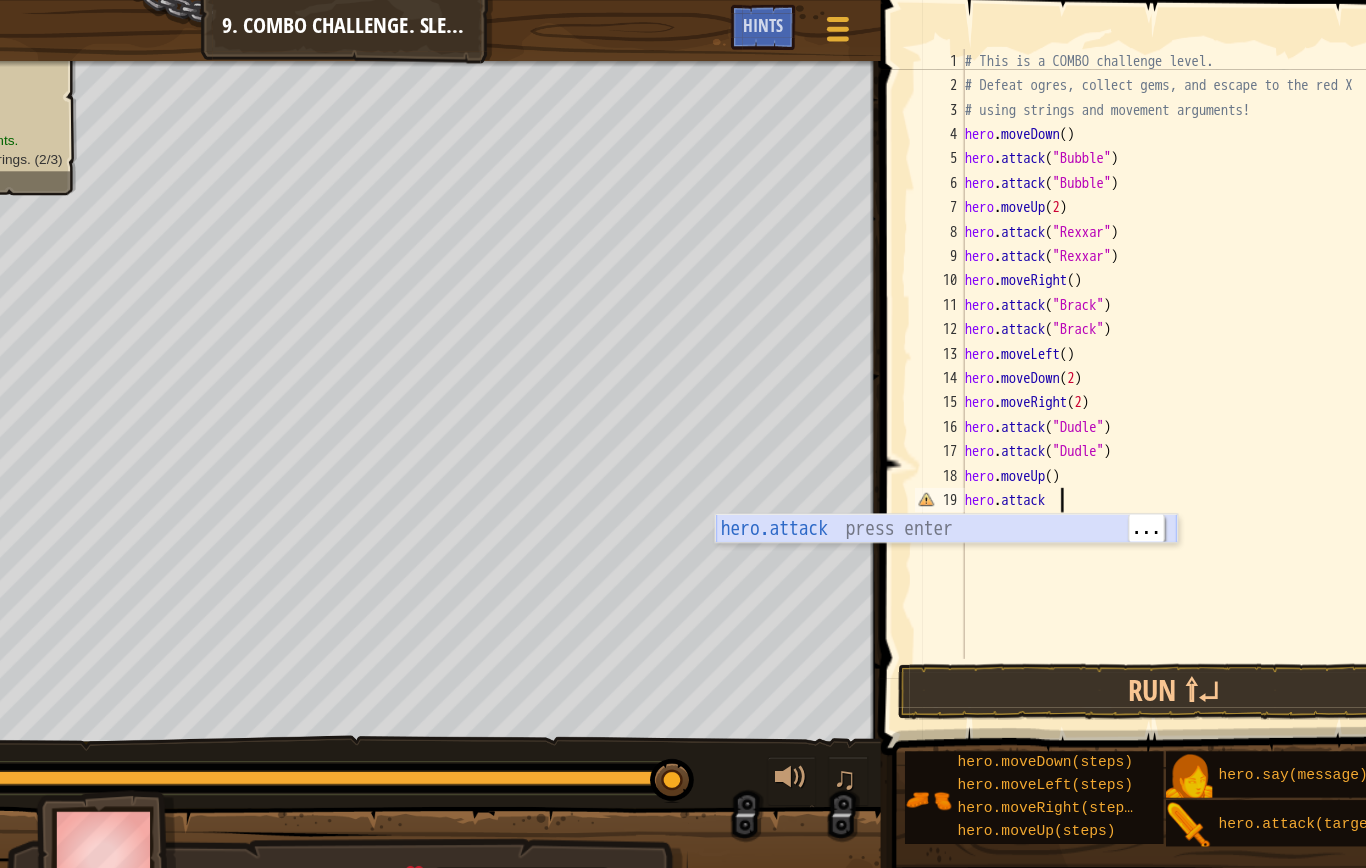 click on "hero.attack press enter" at bounding box center (930, 458) 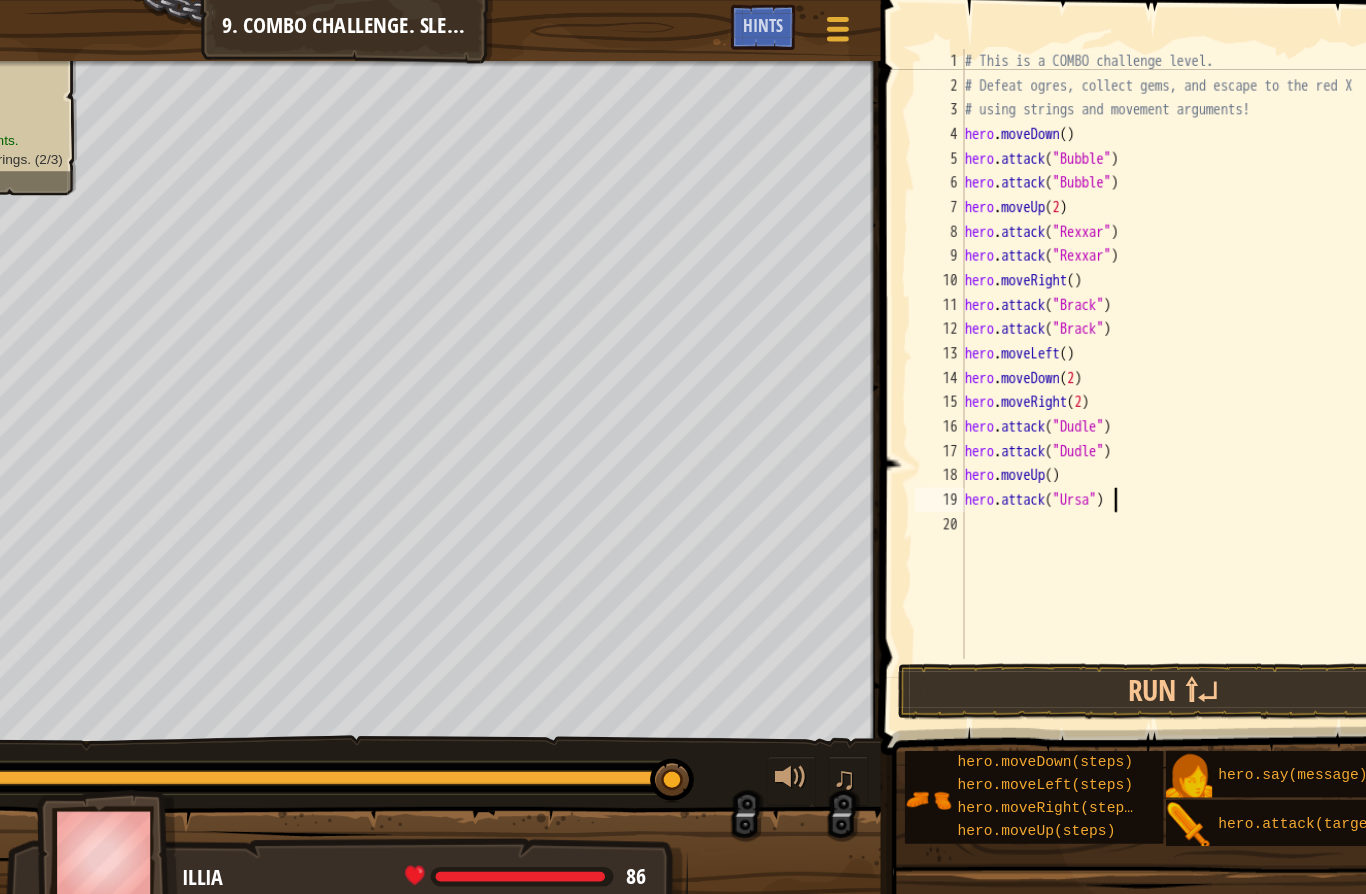 scroll, scrollTop: 21, scrollLeft: 49, axis: both 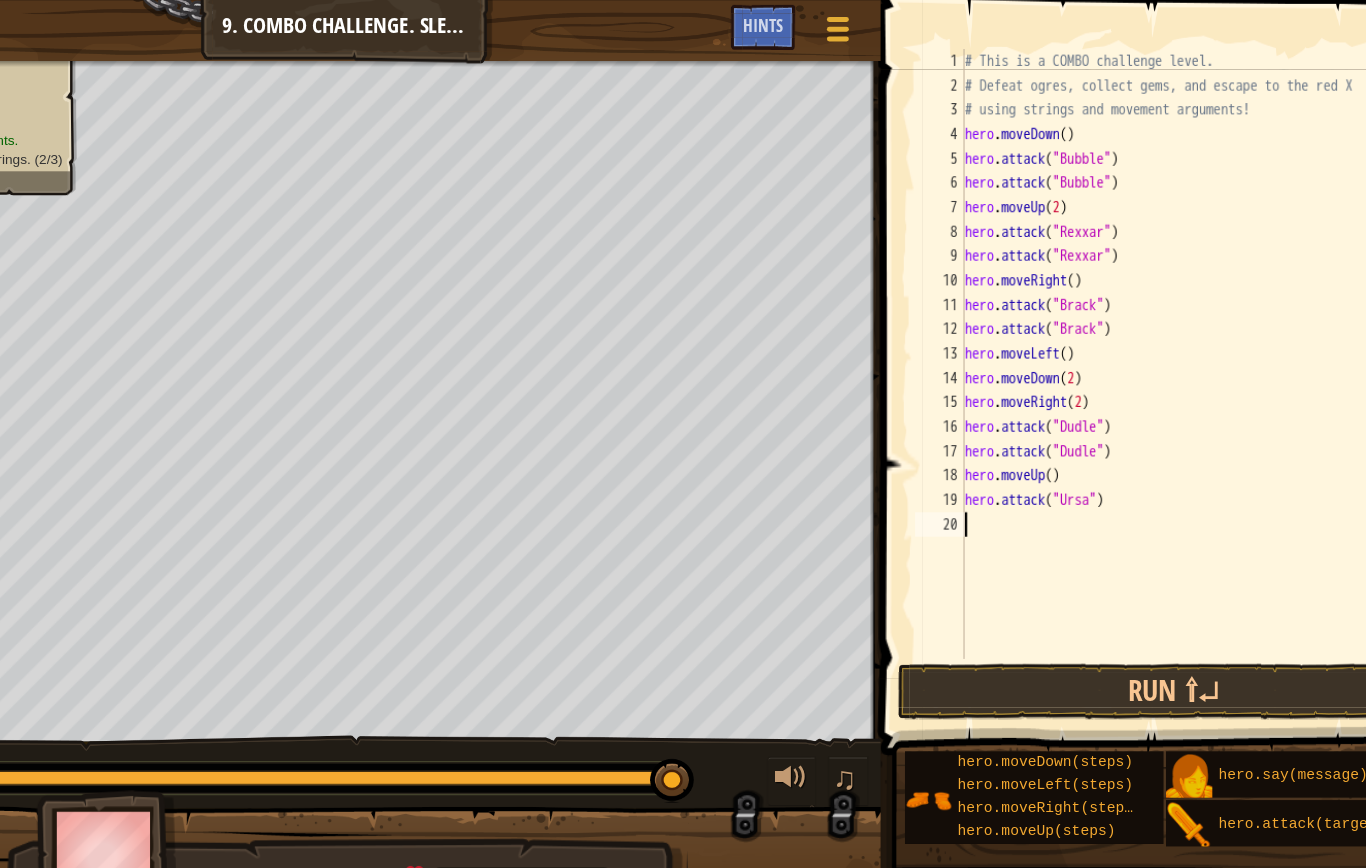 click on "# This is a COMBO challenge level. # Defeat ogres, collect gems, and escape to the red X # using strings and movement arguments! hero . moveDown ( ) hero . attack ( "Bubble" ) hero . attack ( "Bubble" ) hero . moveUp ( 2 ) hero . attack ( "Rexxar" ) hero . attack ( "Rexxar" ) hero . moveRight ( ) hero . attack ( "Brack" ) hero . attack ( "Brack" ) hero . moveLeft ( ) hero . moveDown ( 2 ) hero . moveRight ( 2 ) hero . attack ( "Dudle" ) hero . attack ( "Dudle" ) hero . moveUp ( ) hero . attack ( "Ursa" )" at bounding box center [1138, 310] 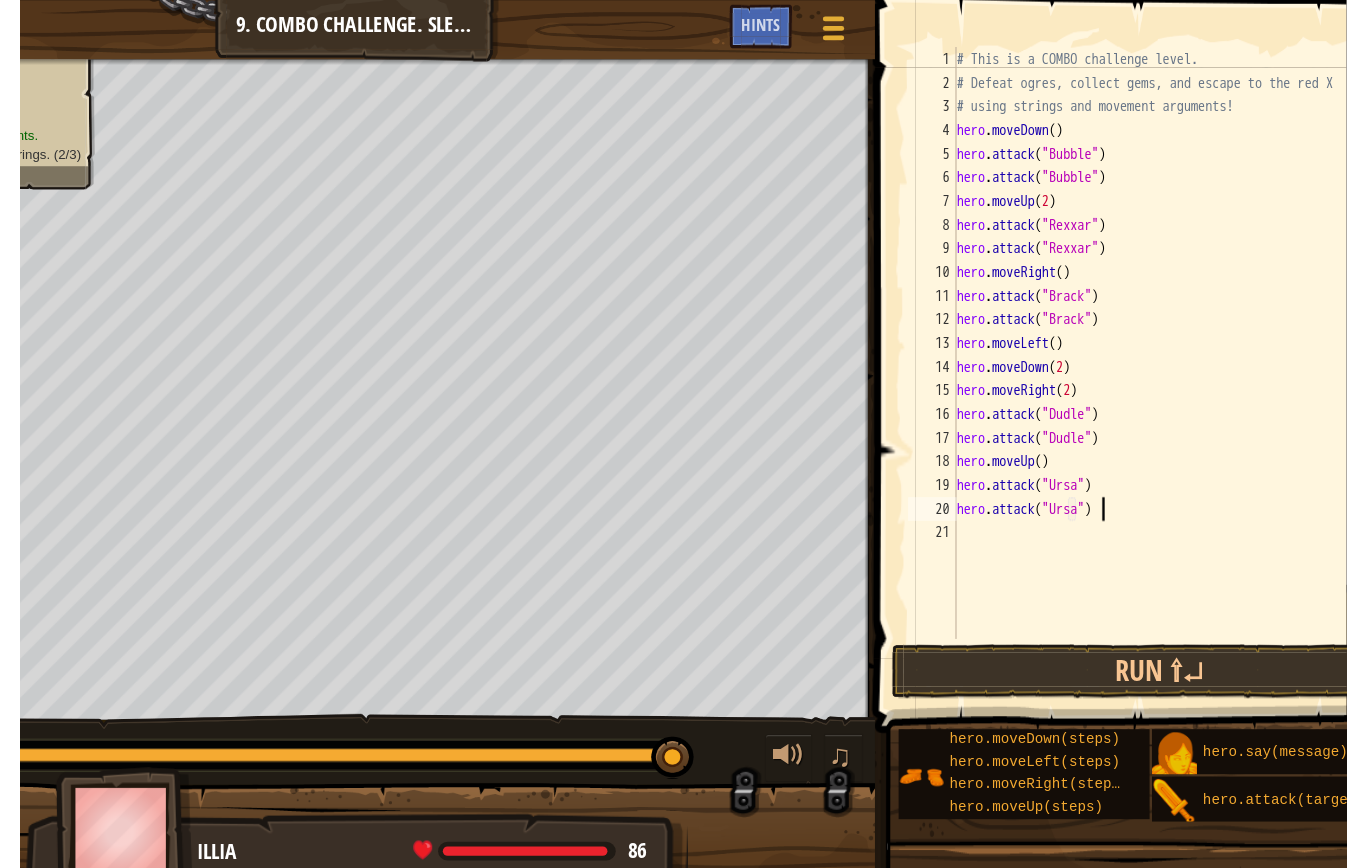 scroll, scrollTop: 21, scrollLeft: 49, axis: both 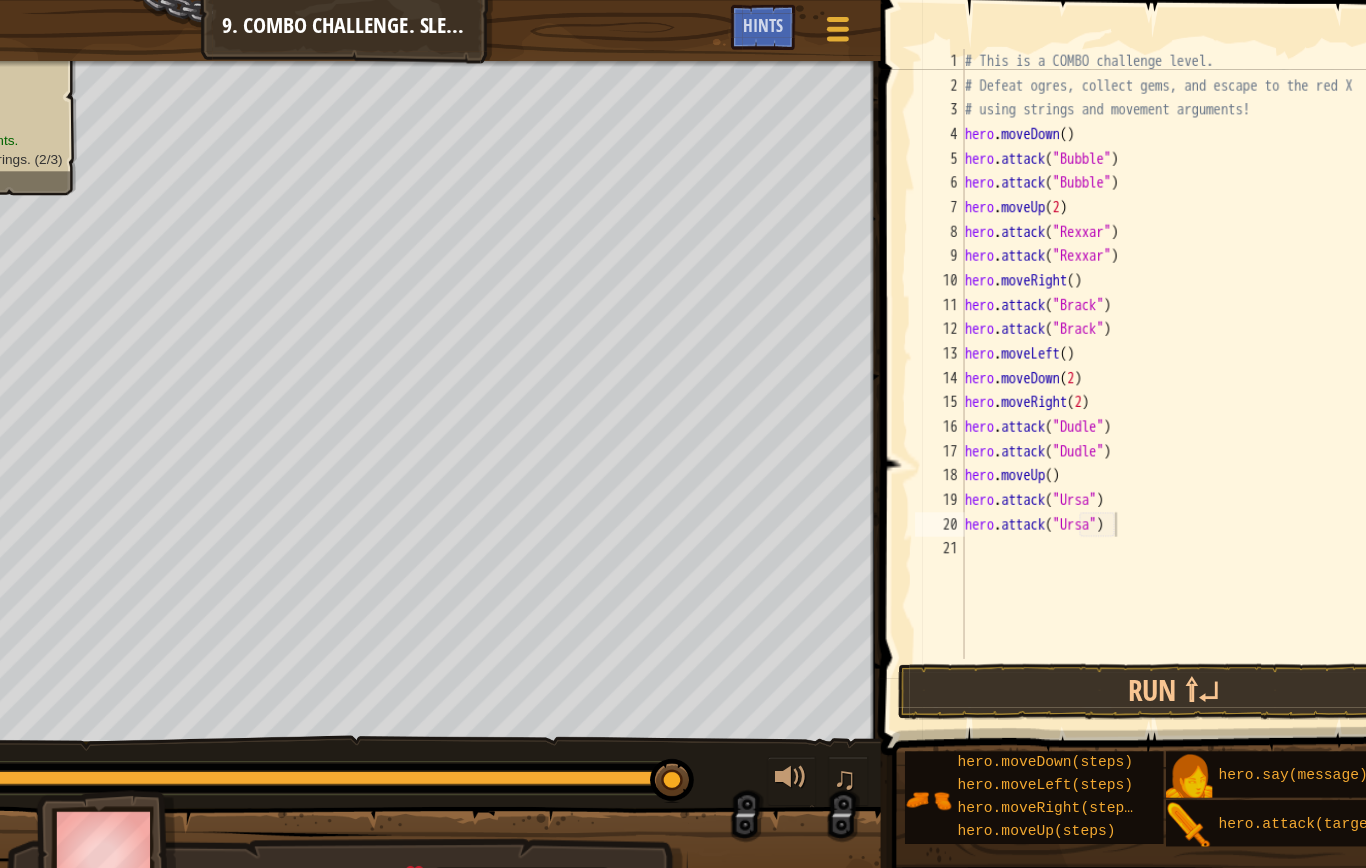 type on "abcde fg" 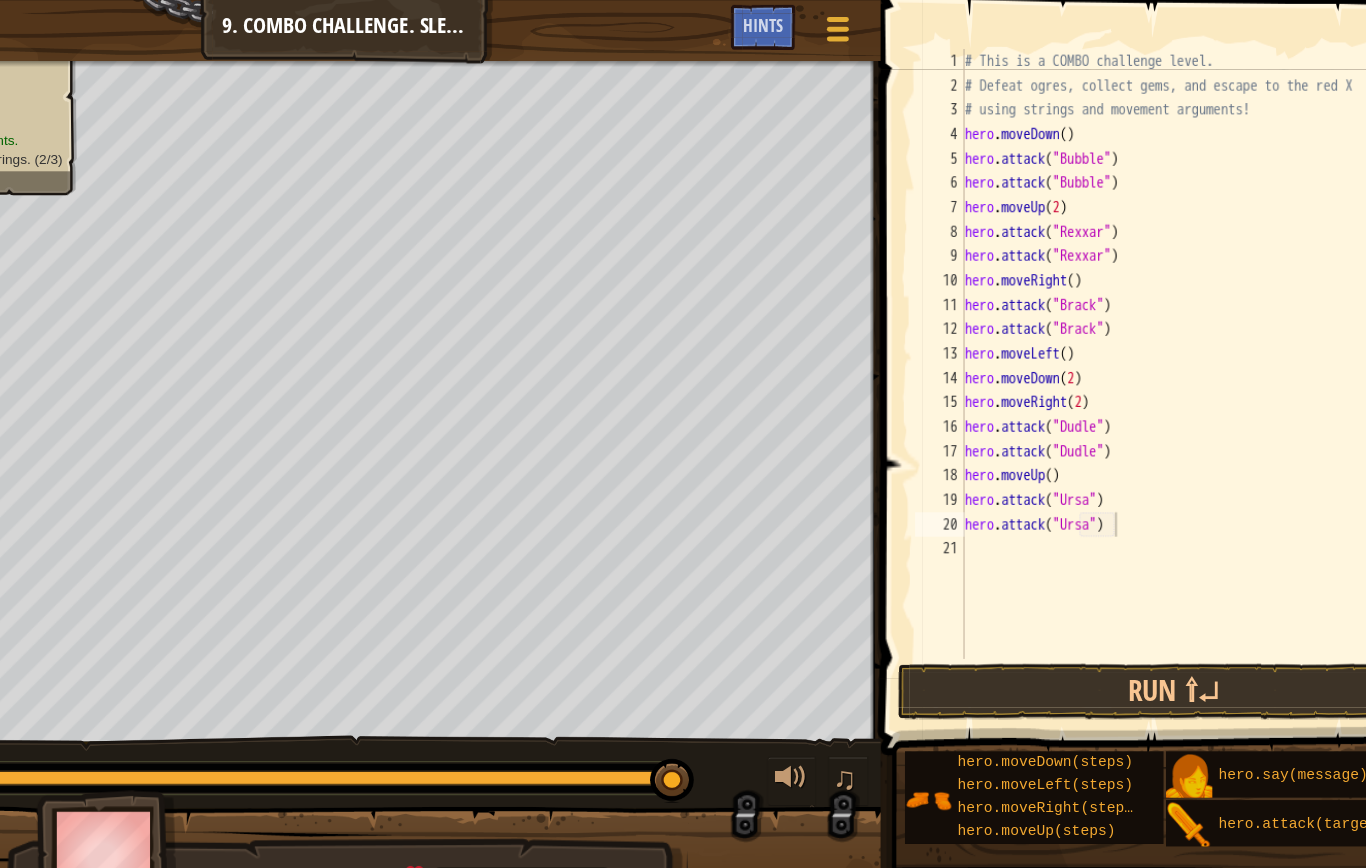 click on "Run ⇧↵" at bounding box center (1116, 567) 